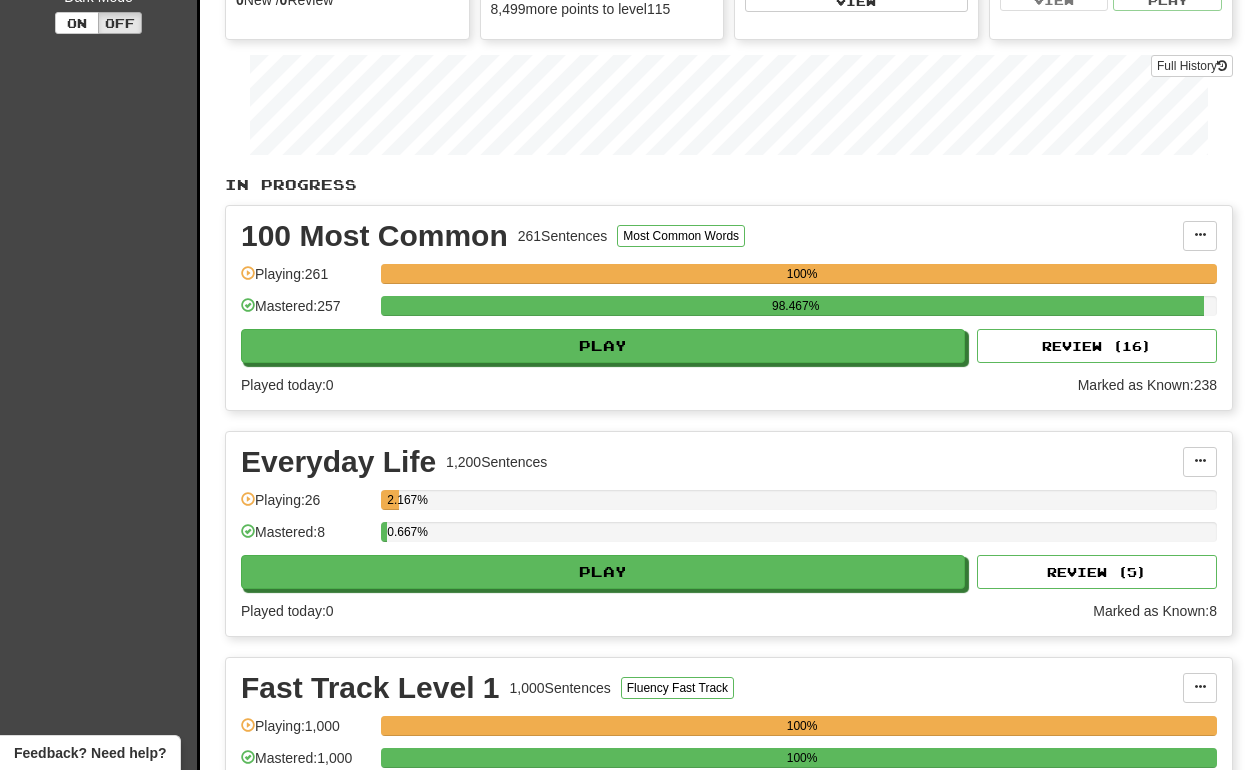 scroll, scrollTop: 251, scrollLeft: 0, axis: vertical 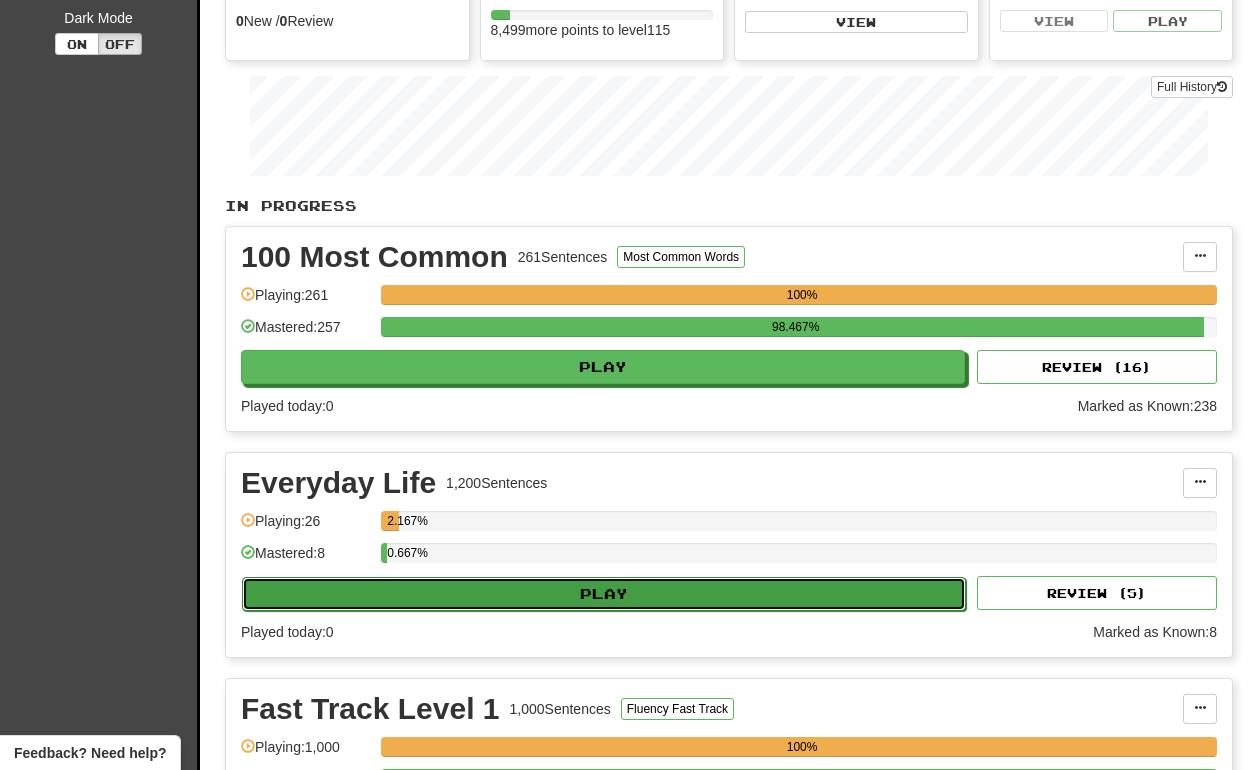 click on "Play" at bounding box center [604, 594] 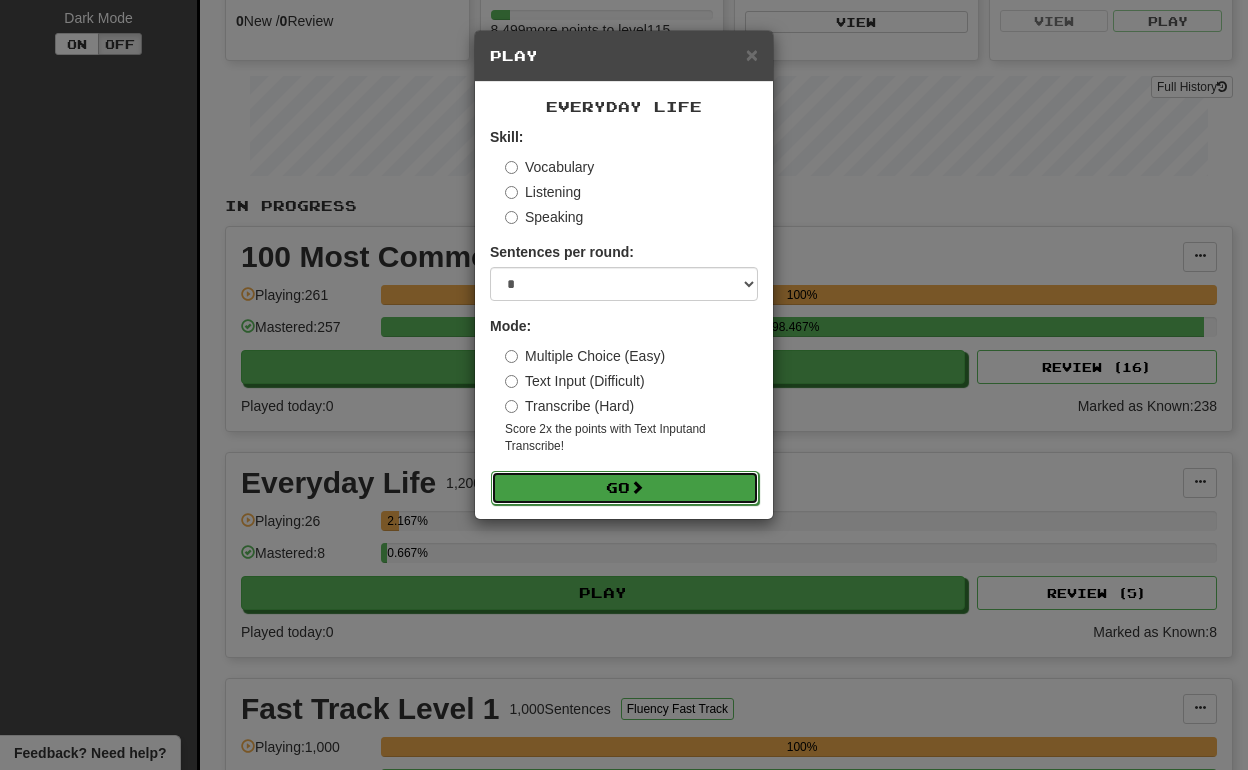 click on "Go" at bounding box center (625, 488) 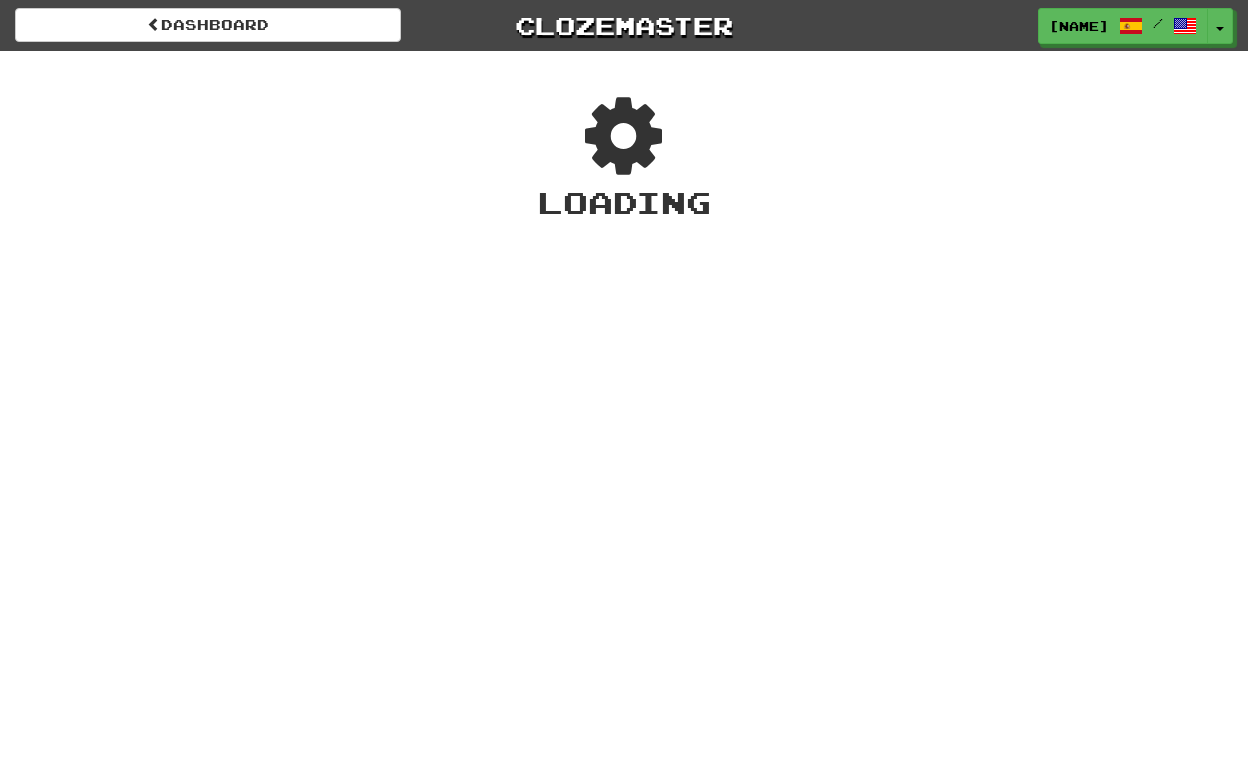scroll, scrollTop: 0, scrollLeft: 0, axis: both 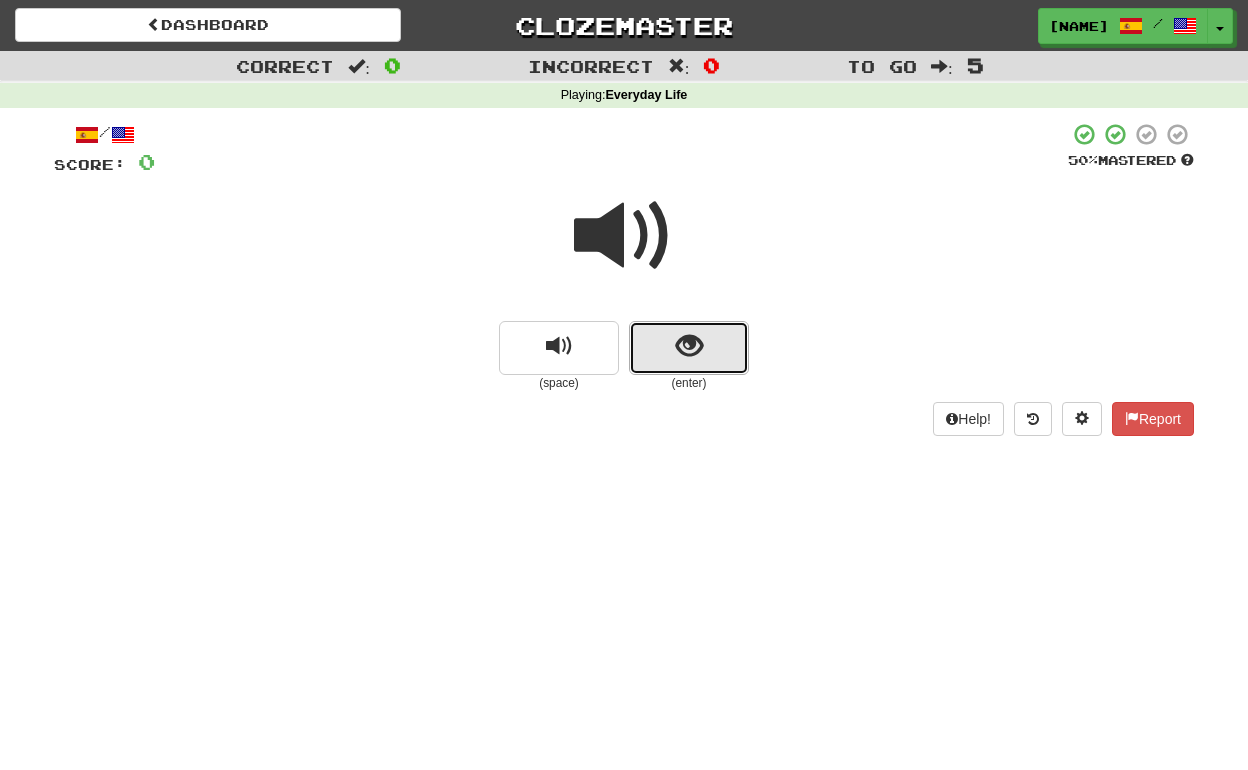 click at bounding box center [689, 348] 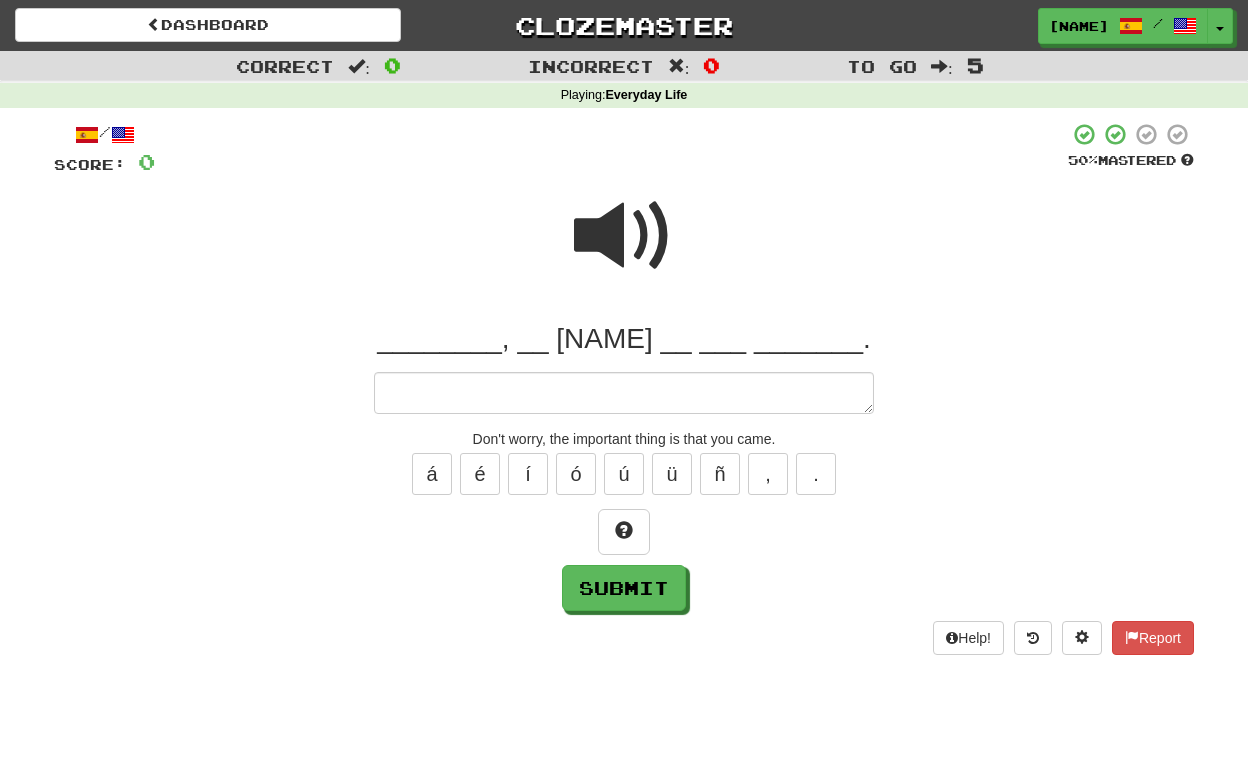 type on "*" 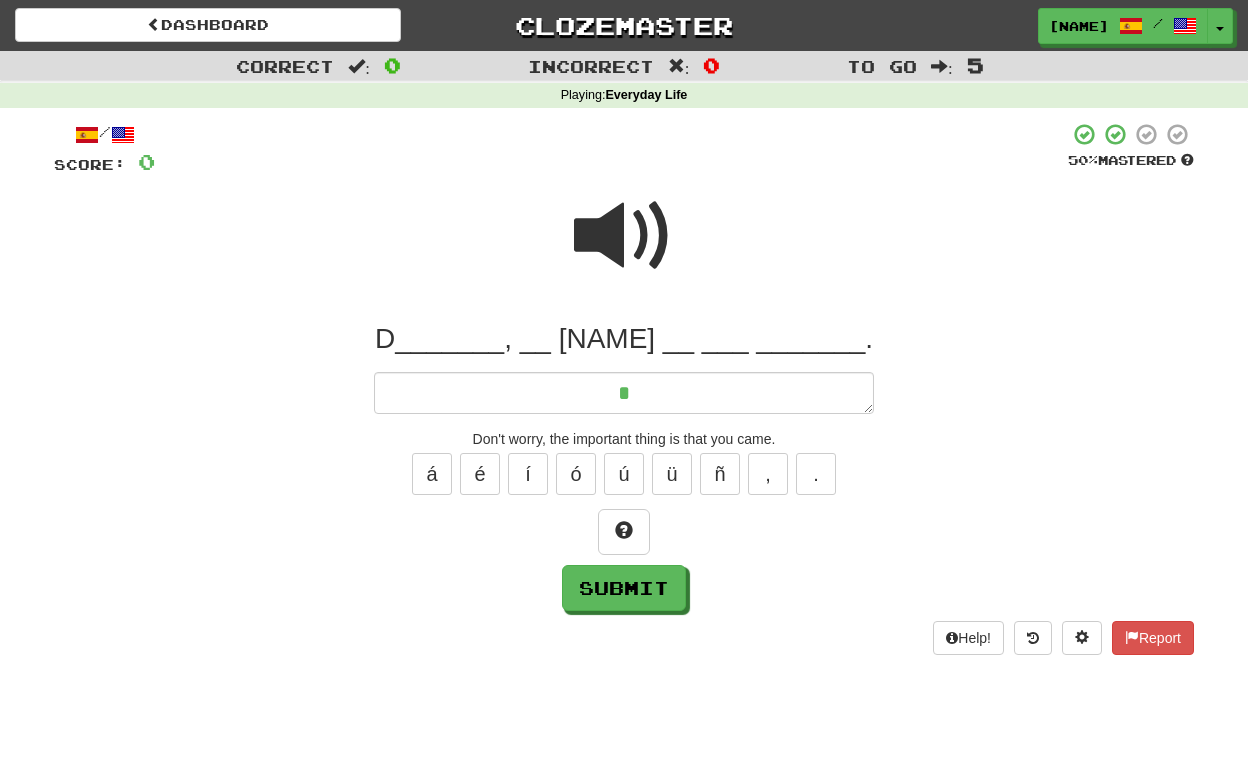 type on "*" 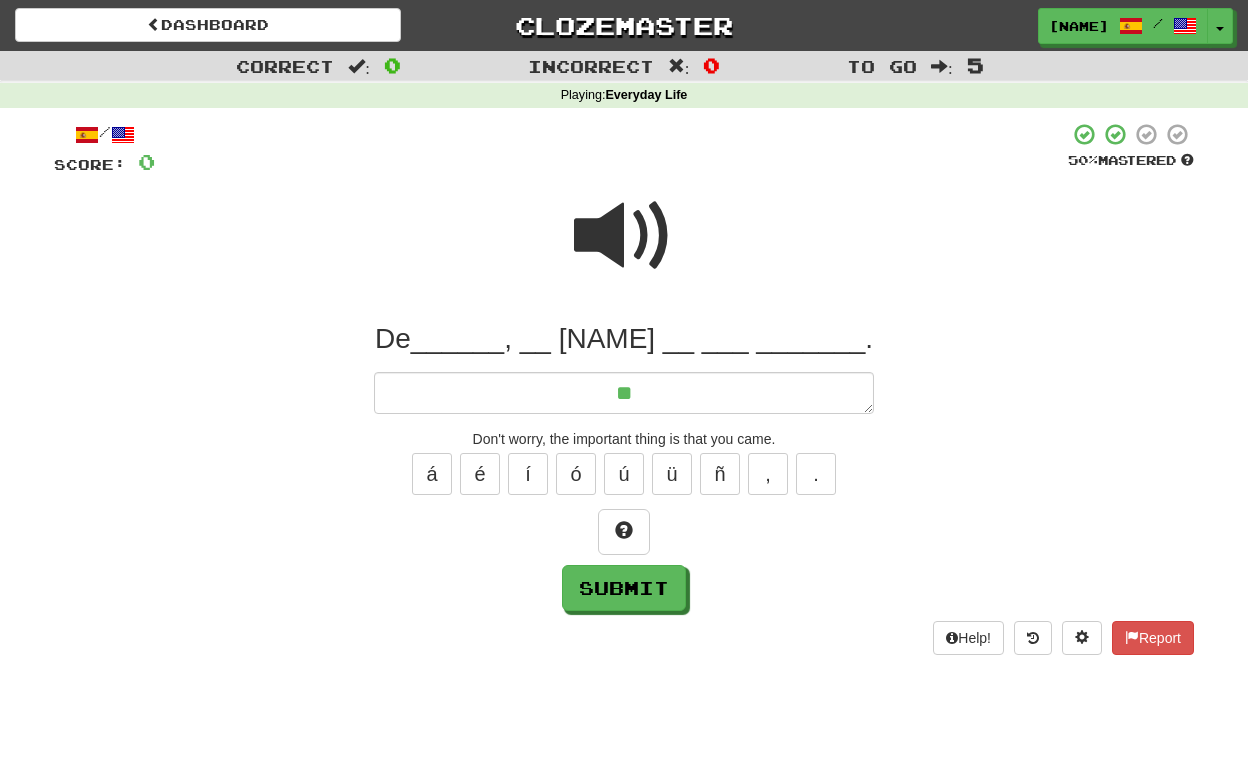 type on "*" 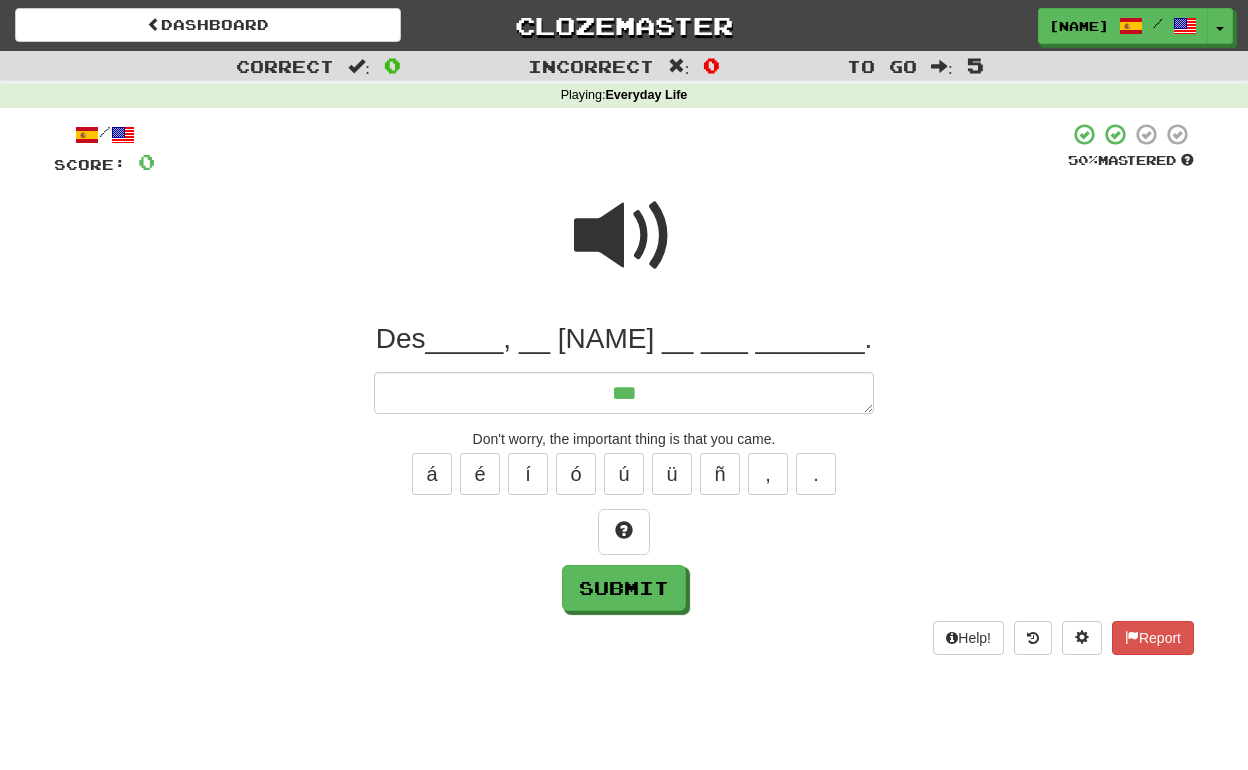 type on "*" 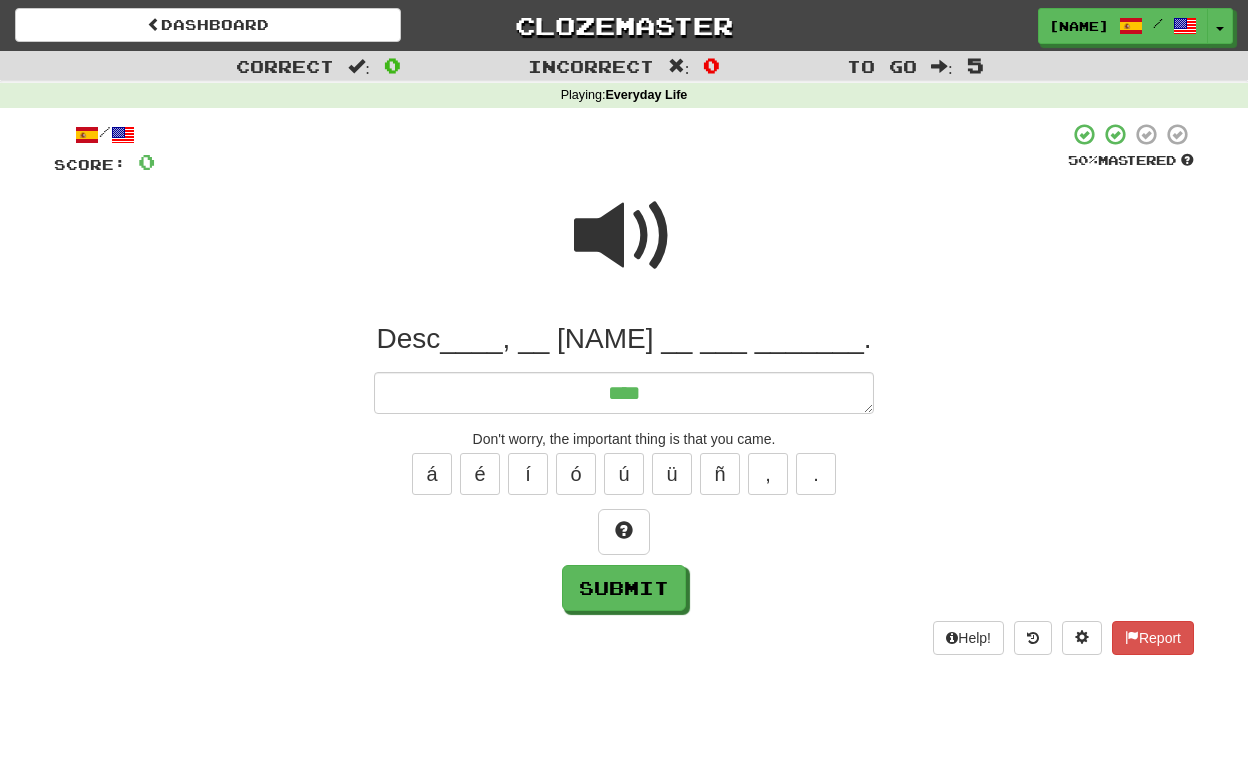 type on "*" 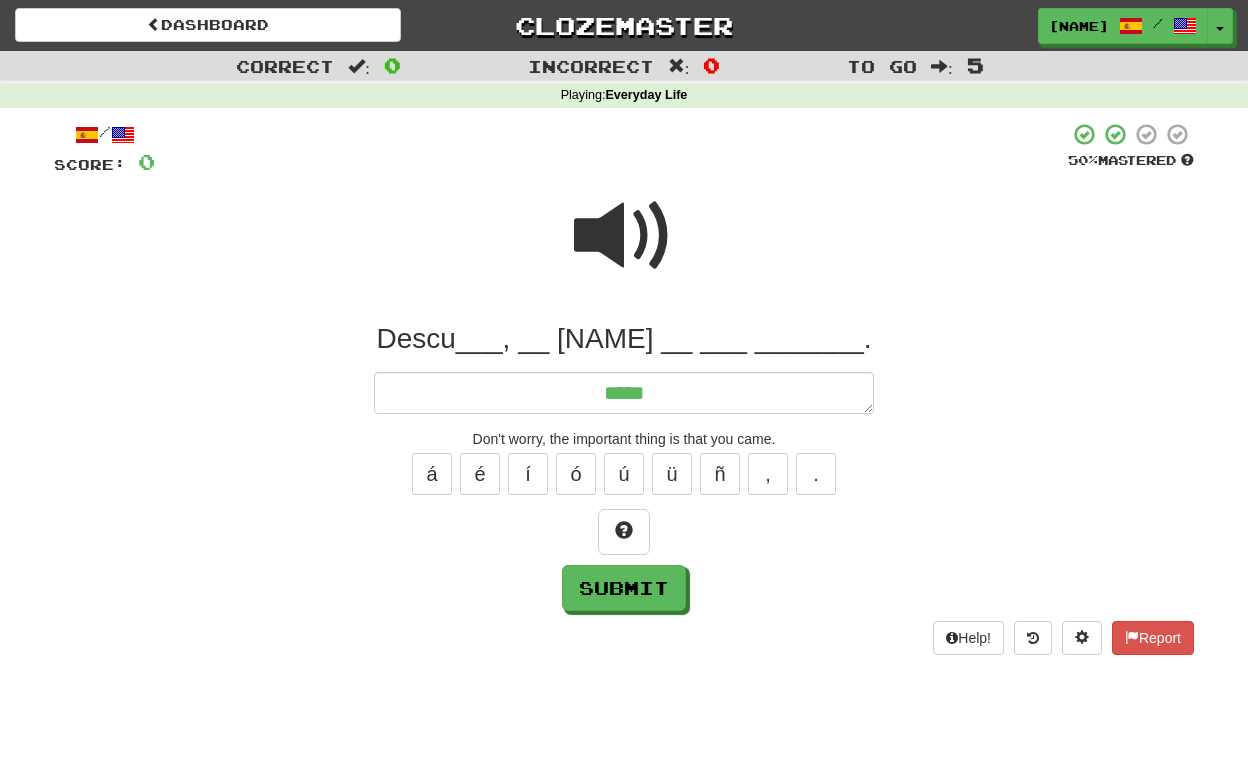 type on "*" 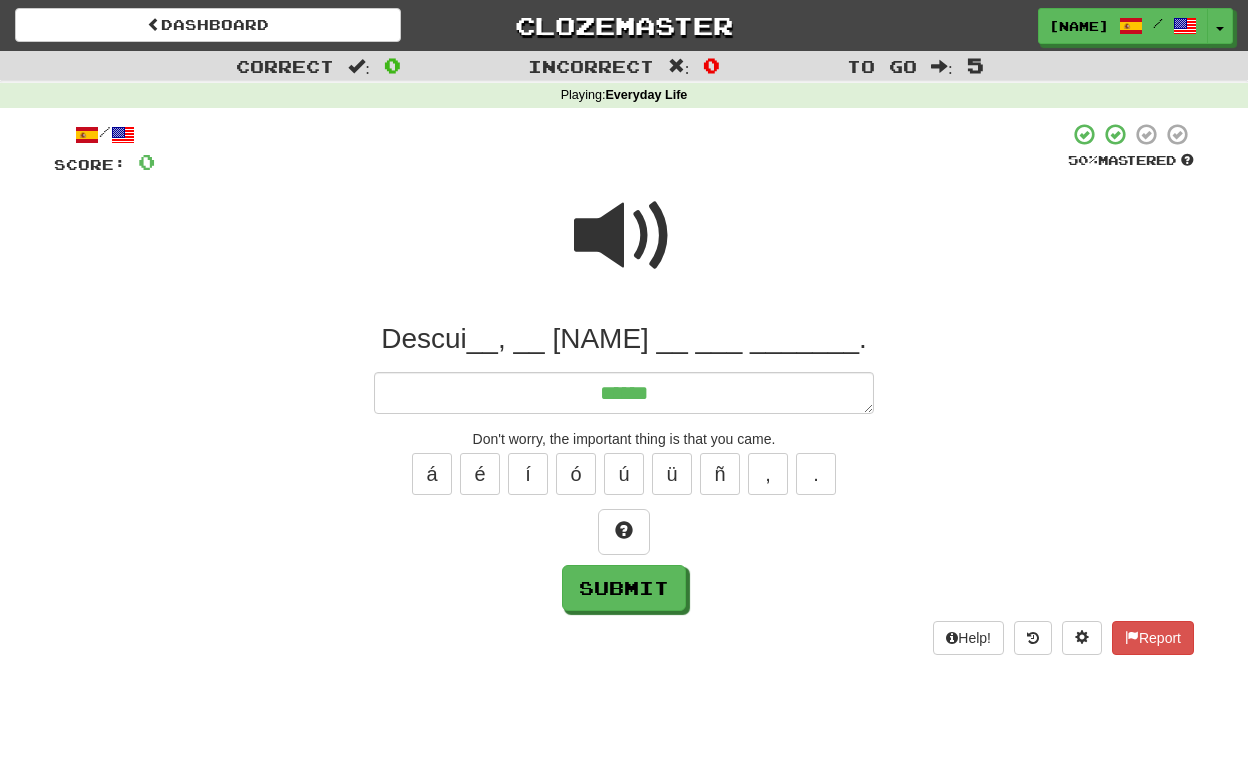 type on "*" 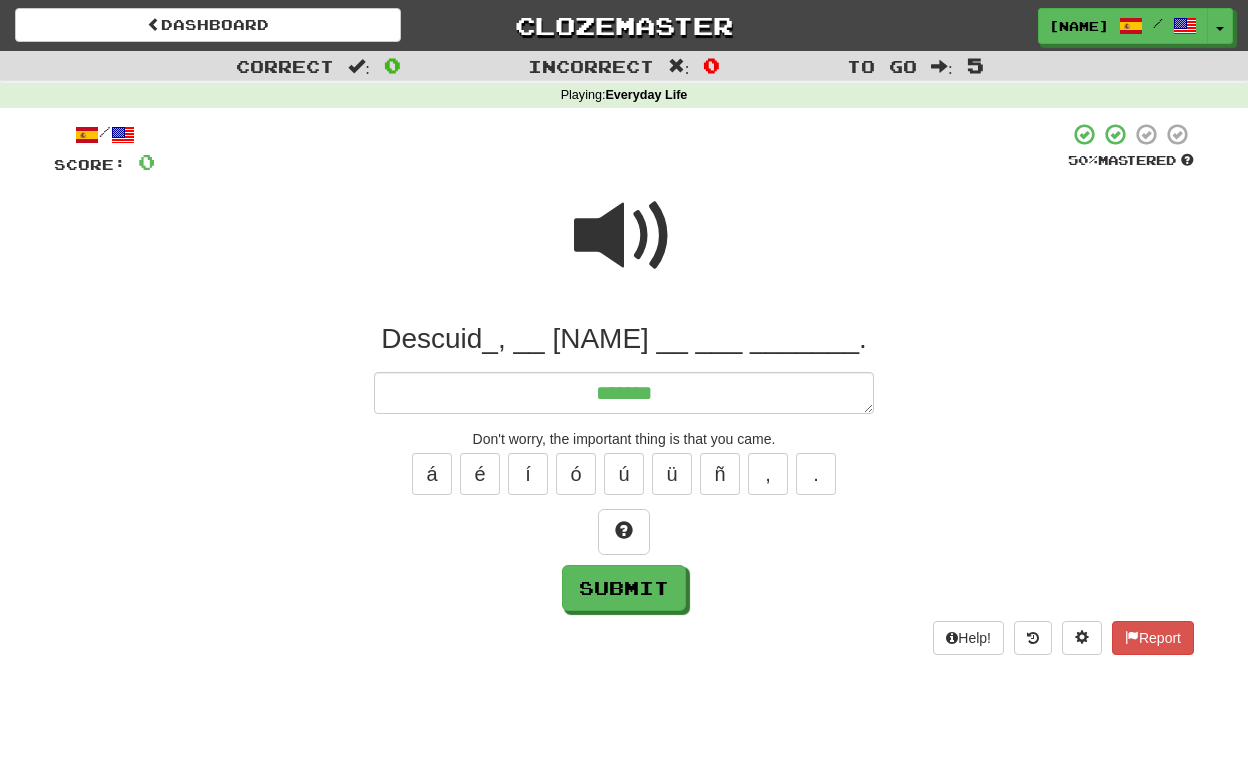 type on "*" 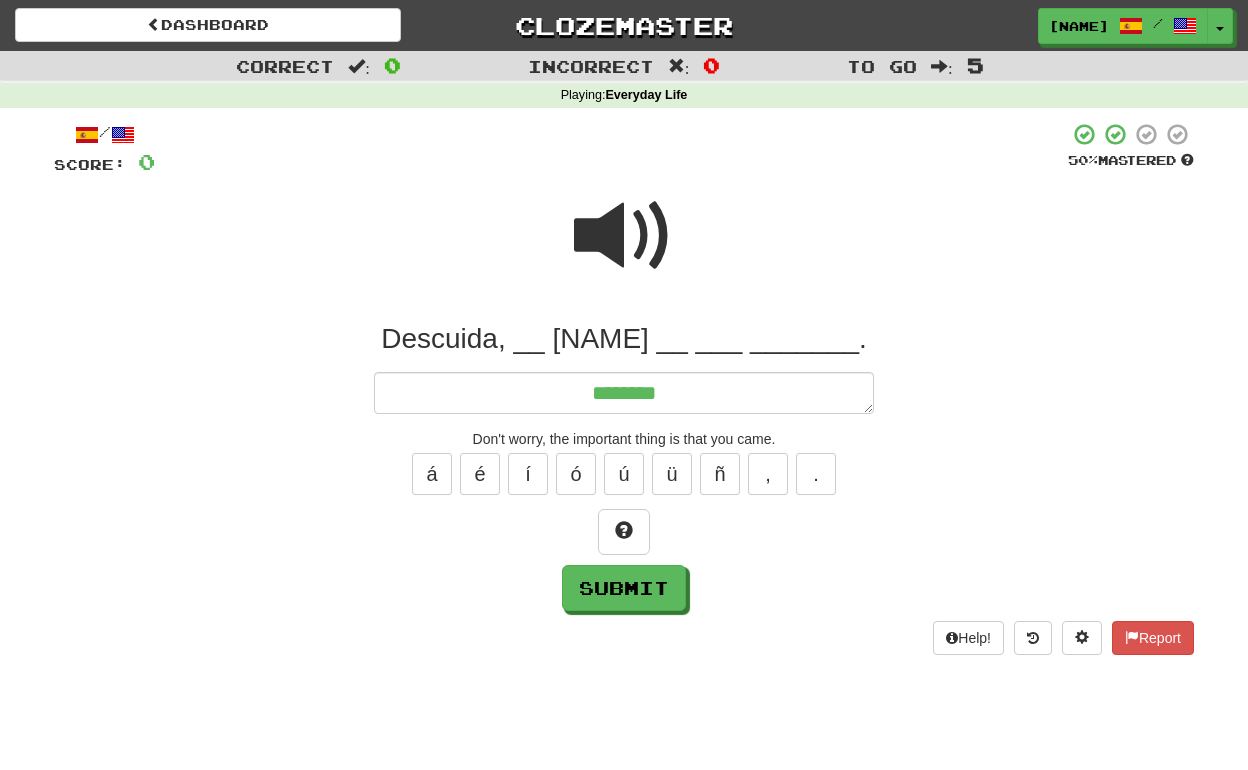 type on "*" 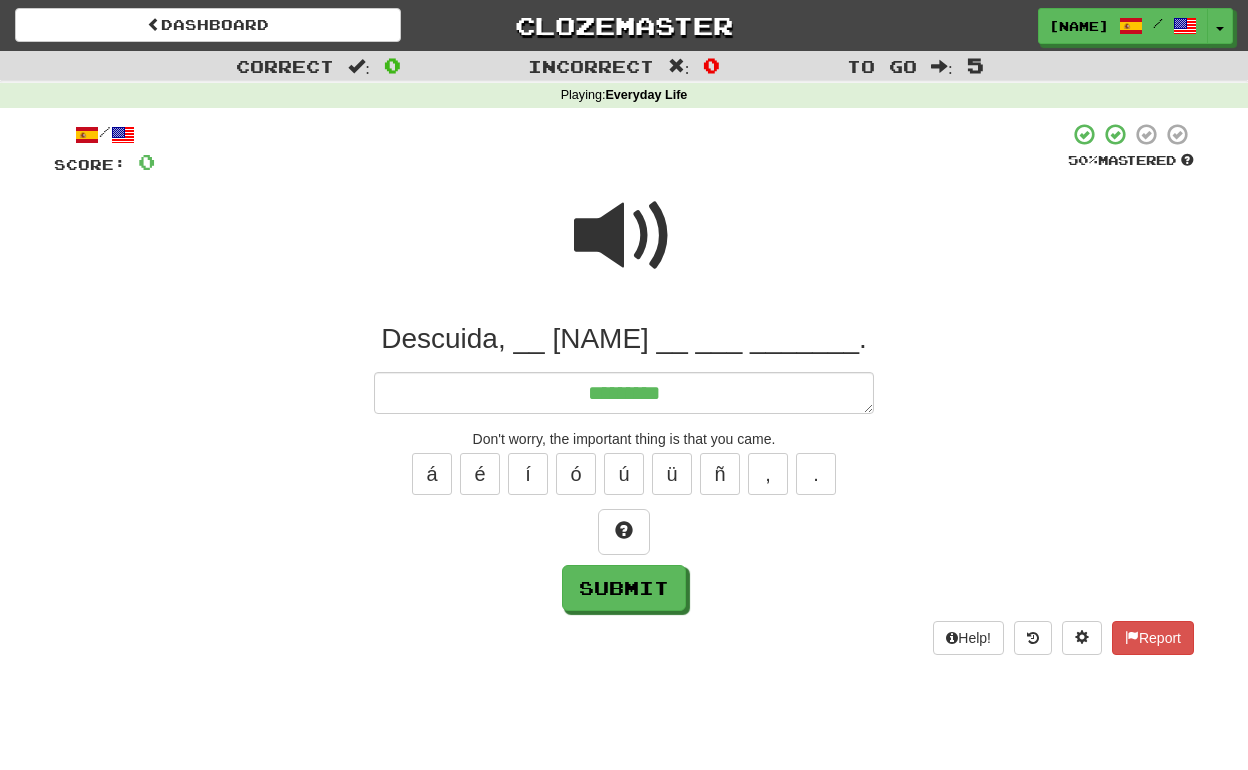 type on "*" 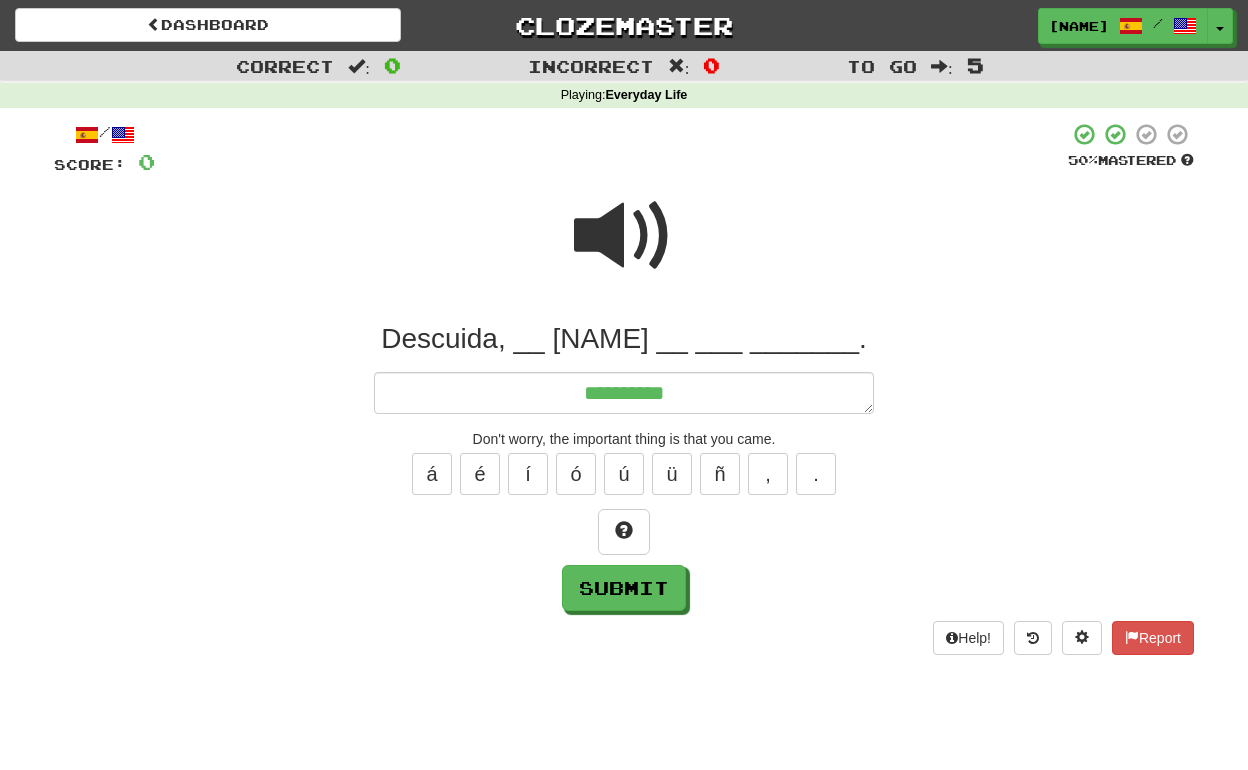 type on "*" 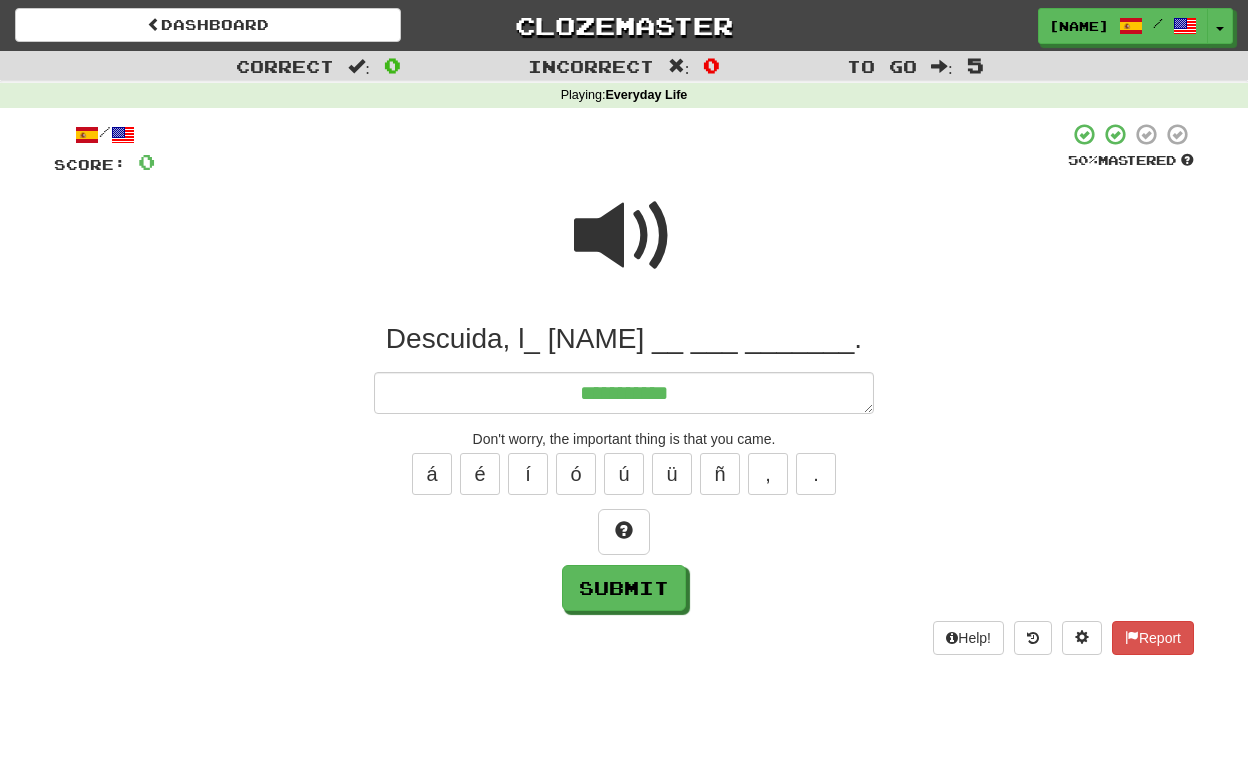 type on "*" 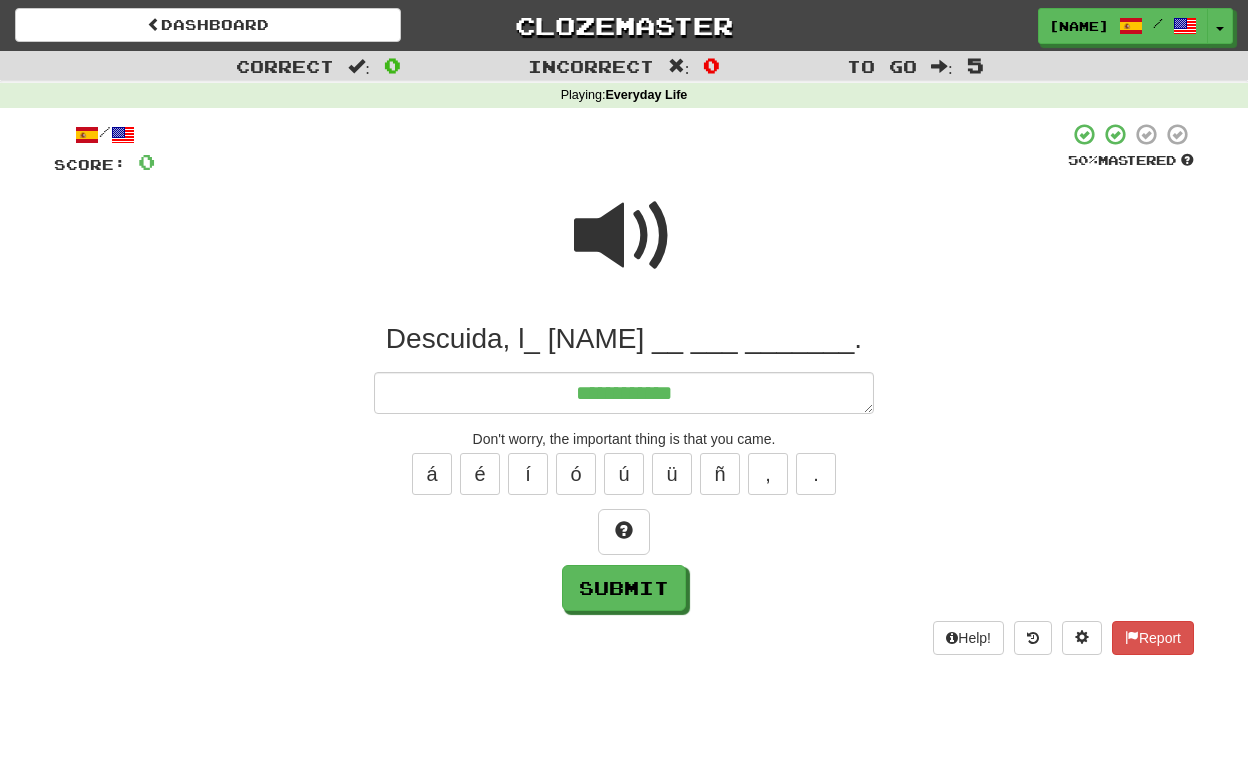 type on "*" 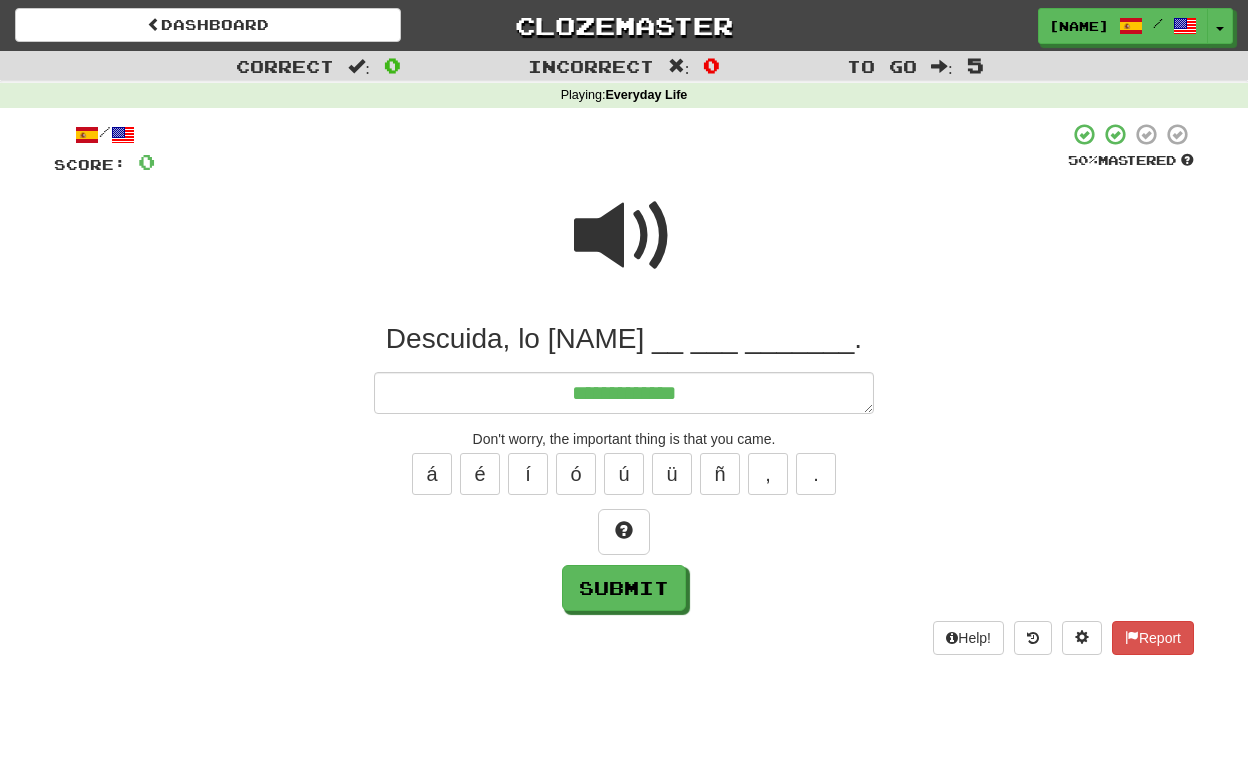 type on "*" 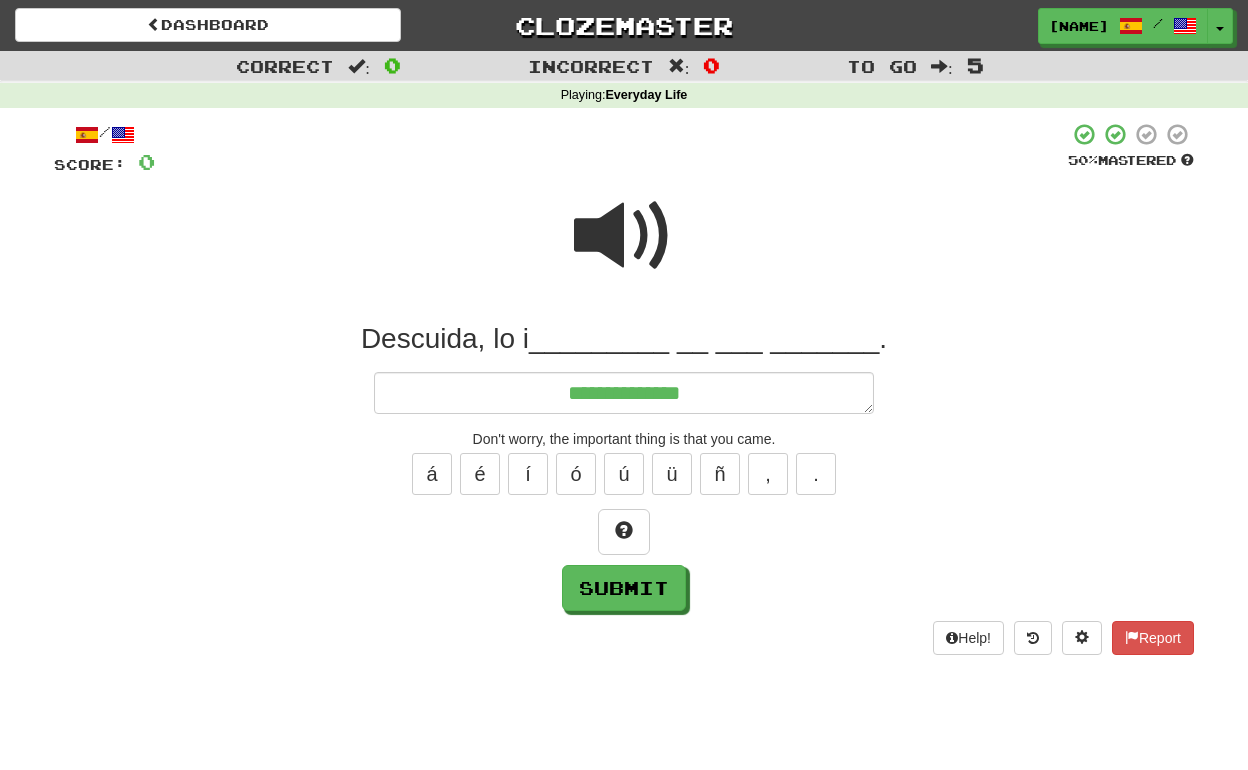type on "*" 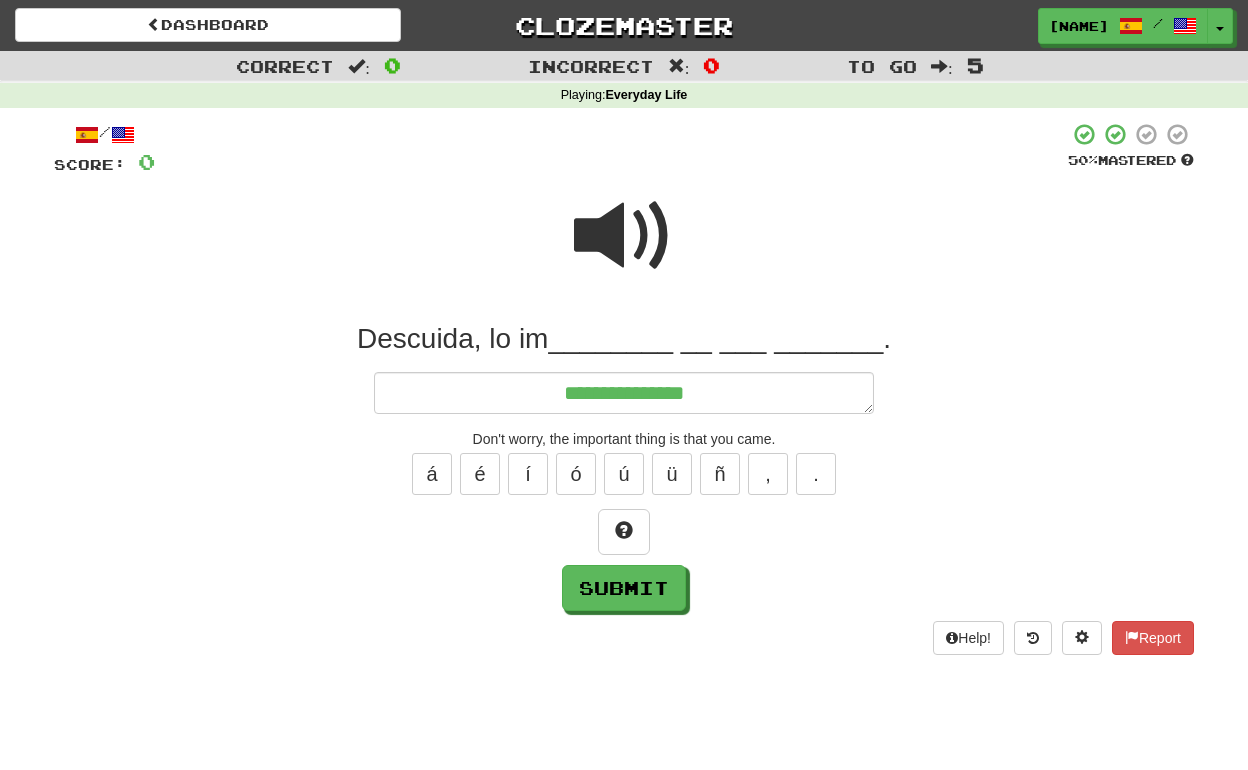 type on "*" 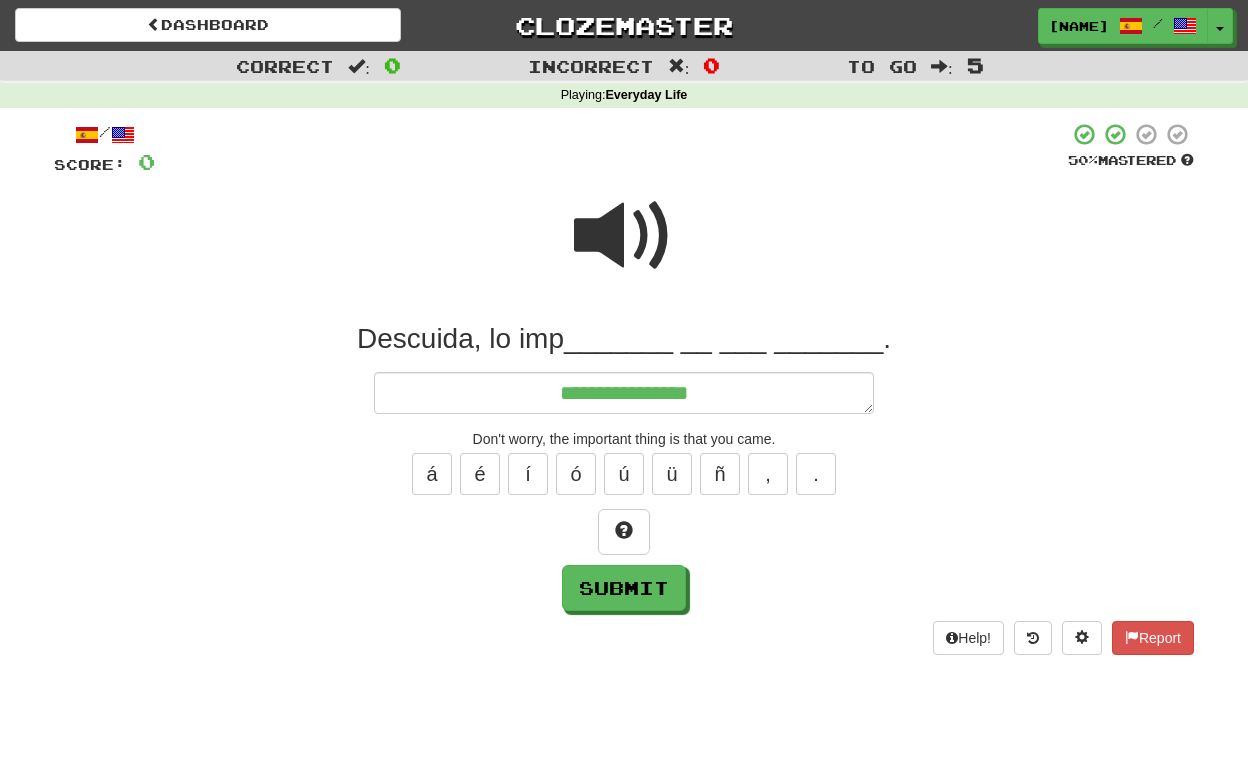 type on "*" 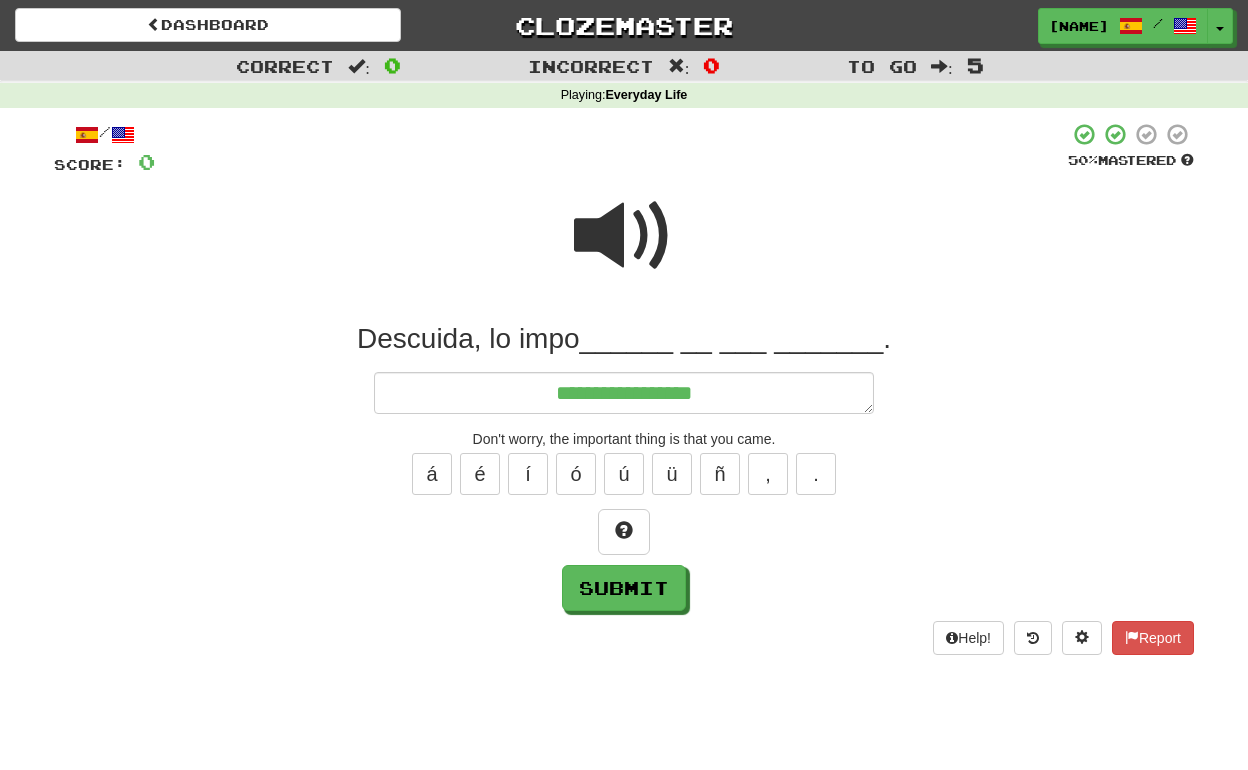 type on "*" 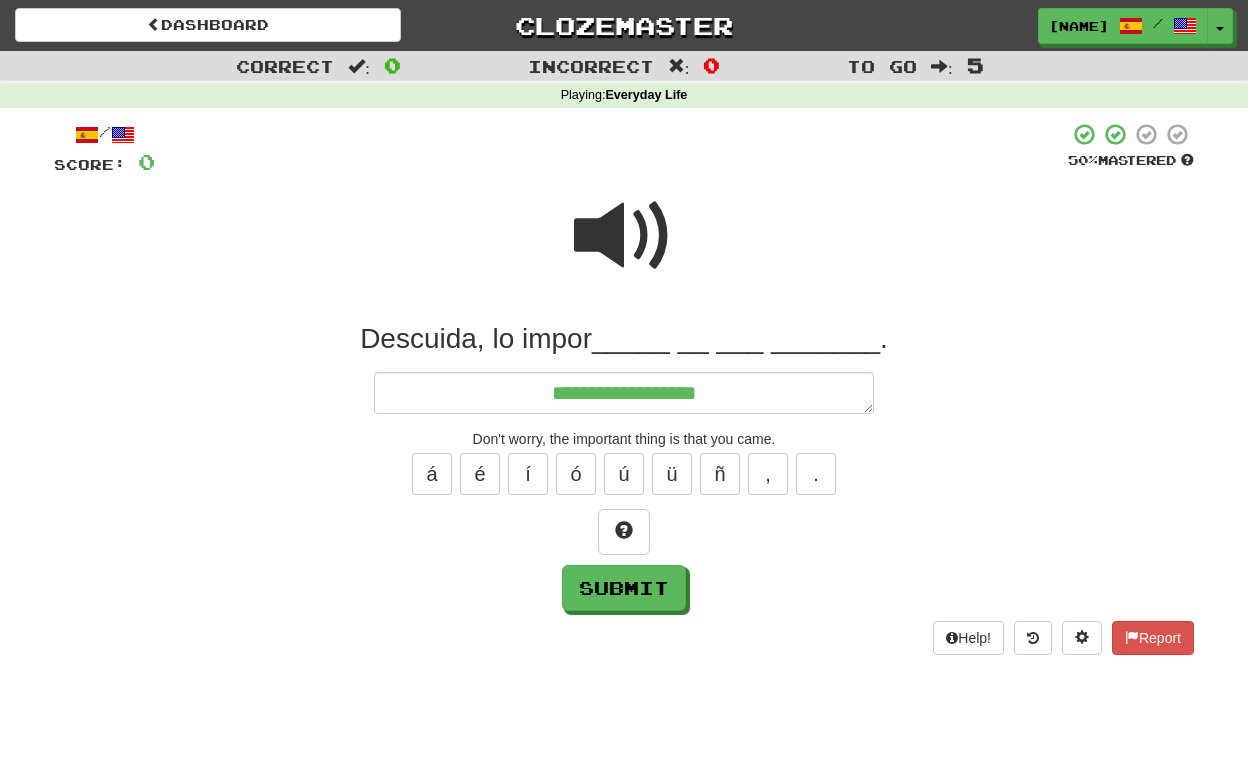 type on "*" 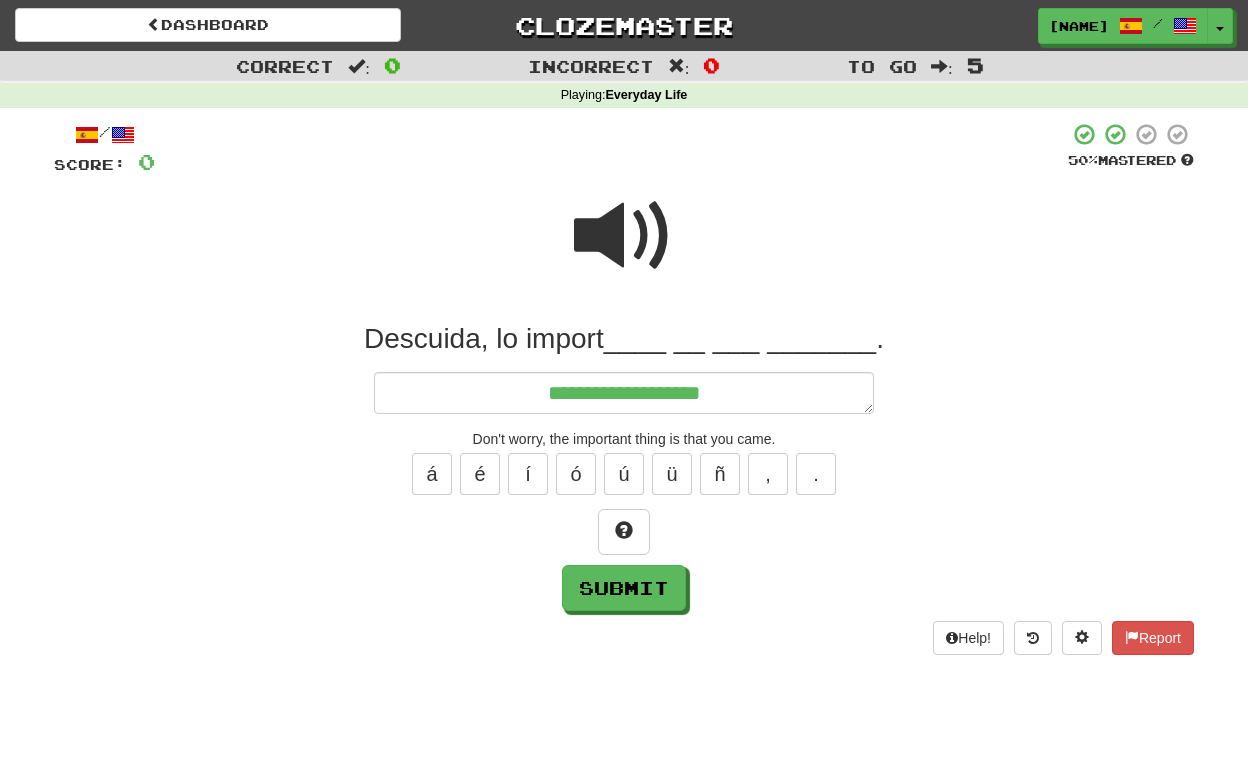 type on "*" 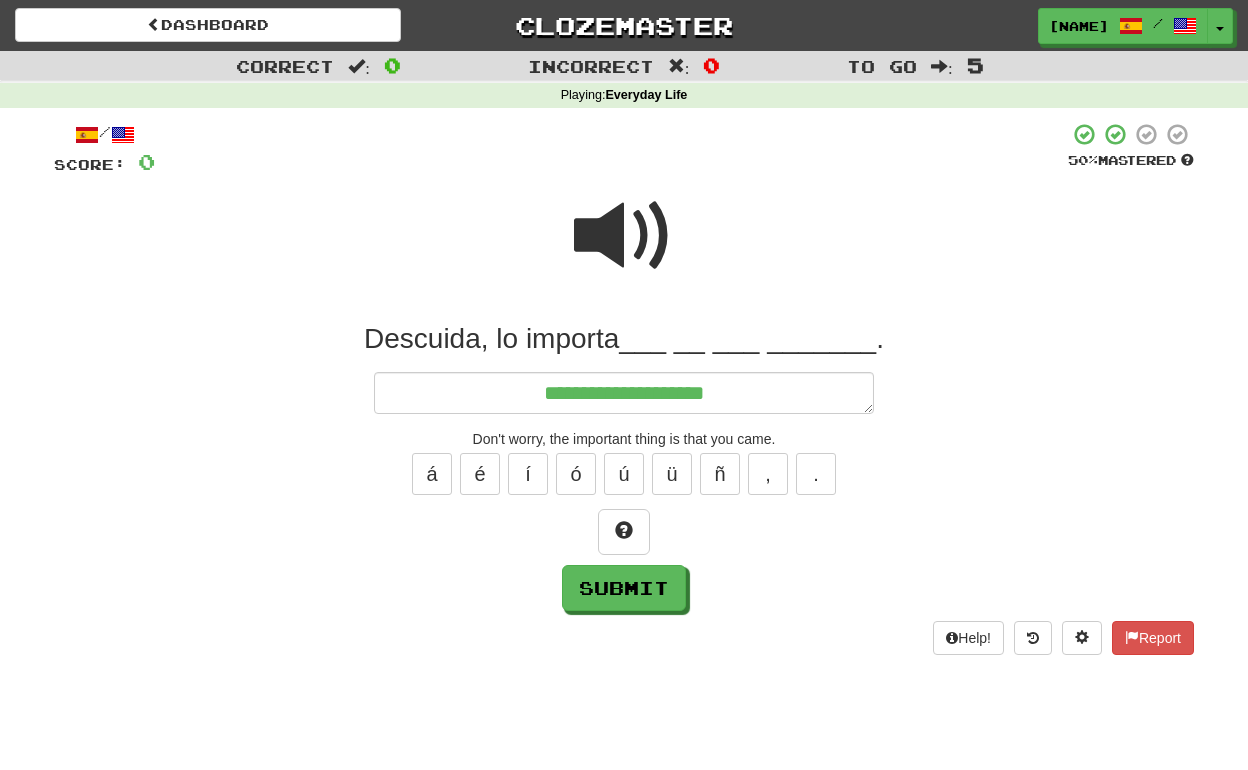 type on "*" 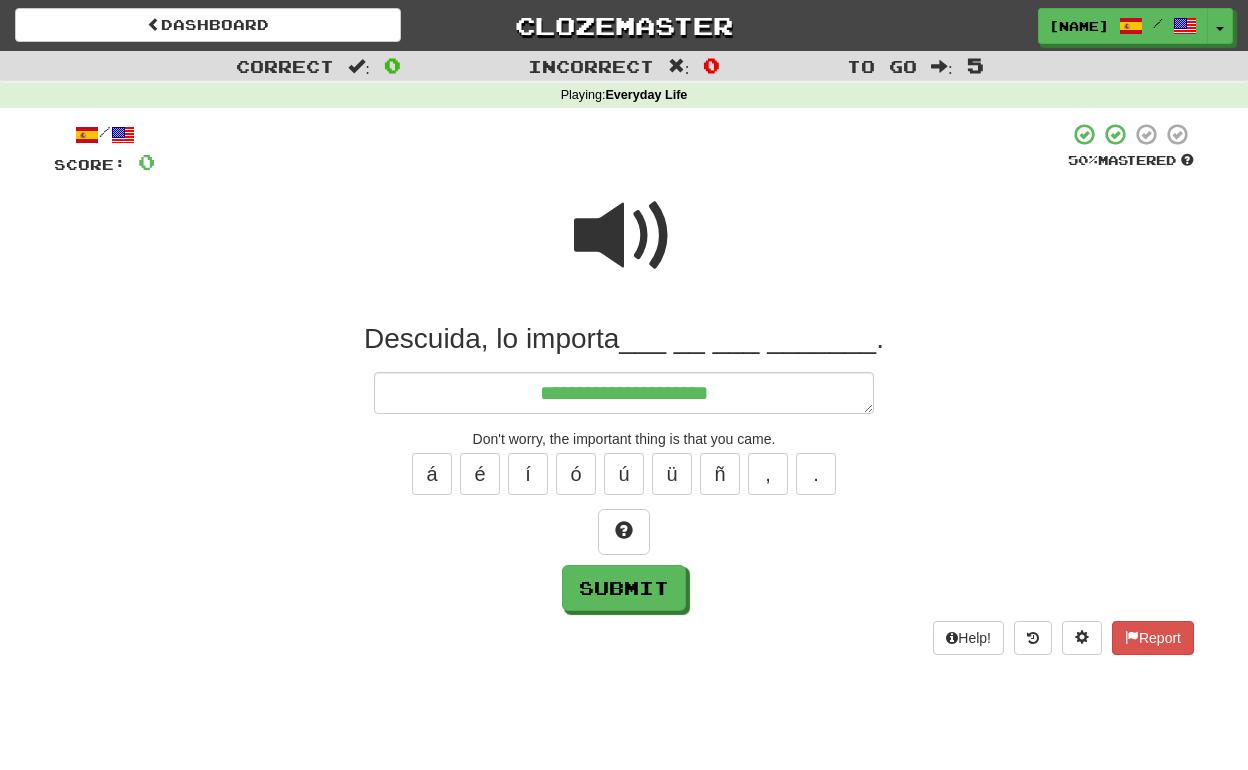 type on "*" 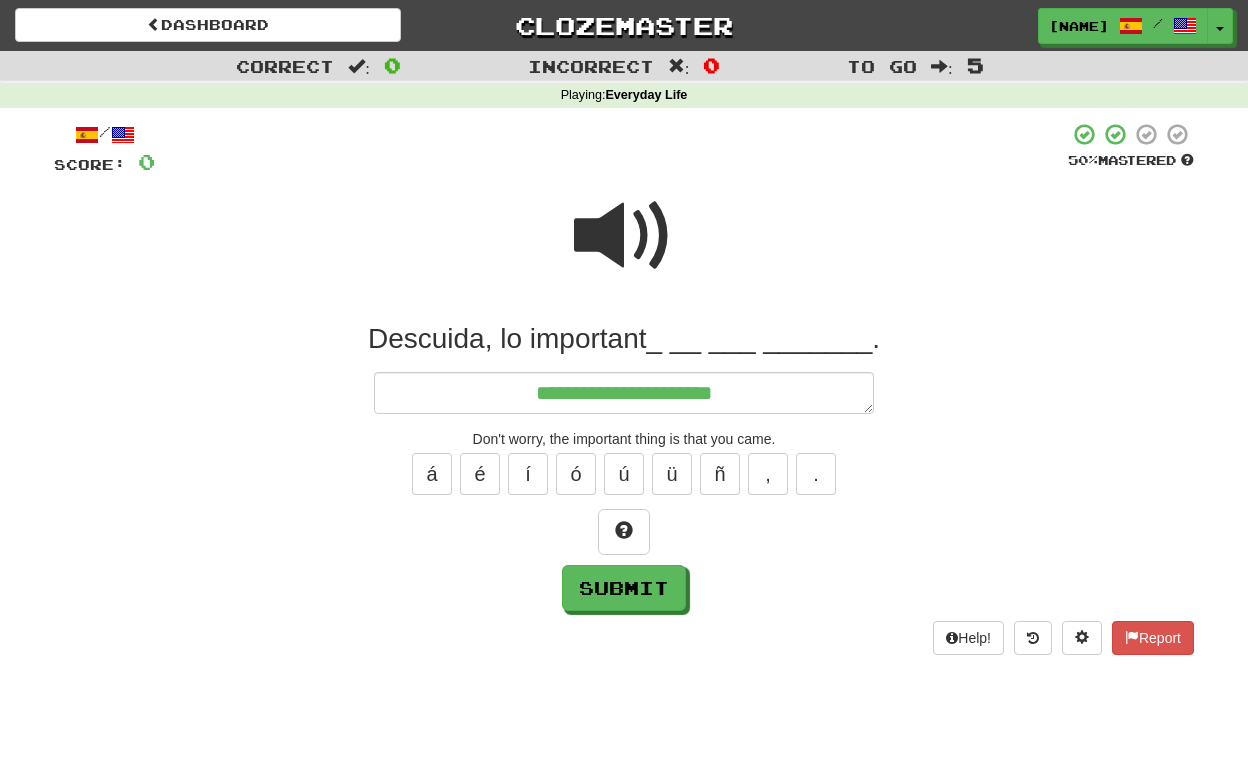 type on "*" 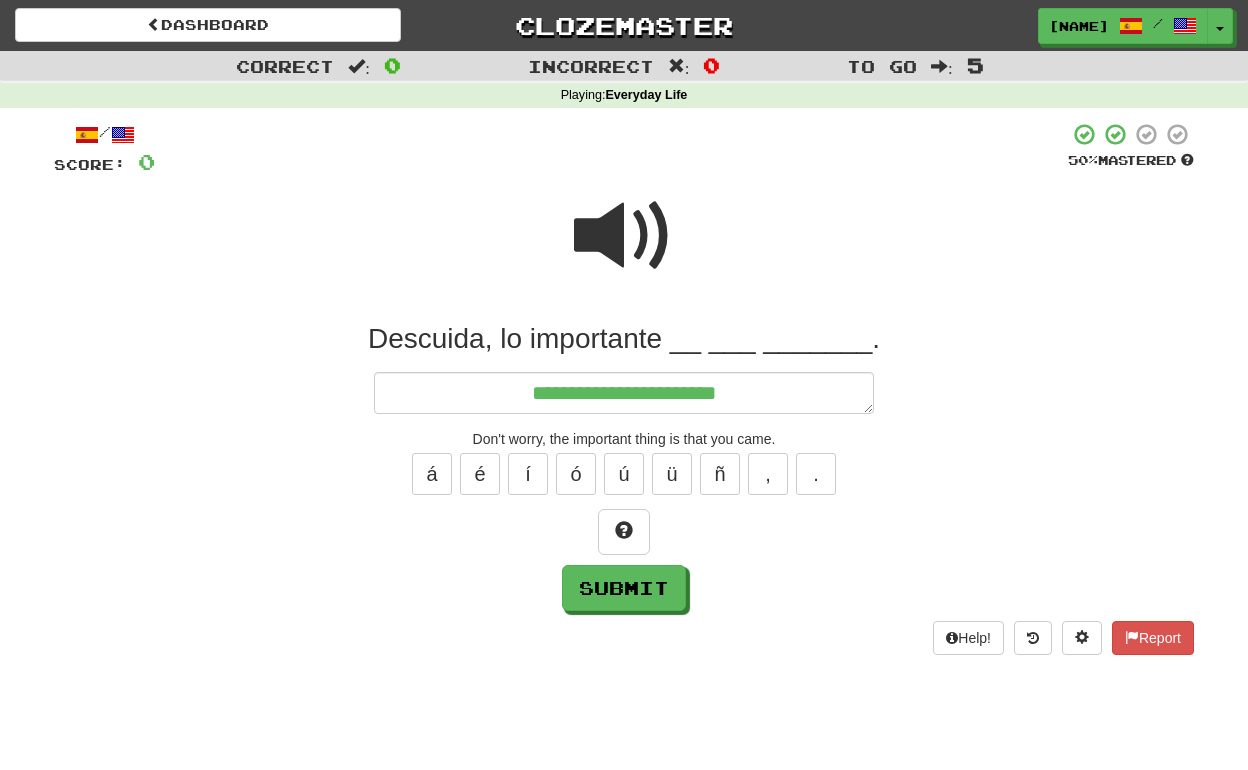 type on "*" 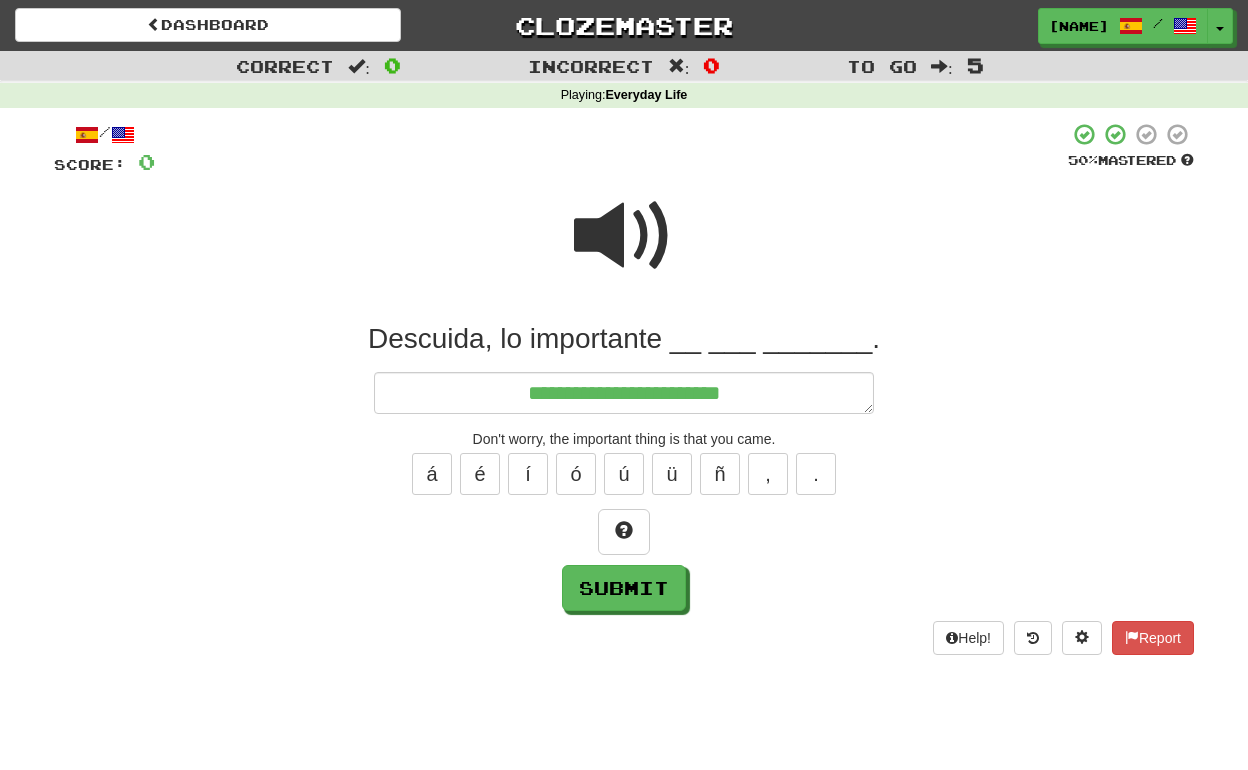 type on "*" 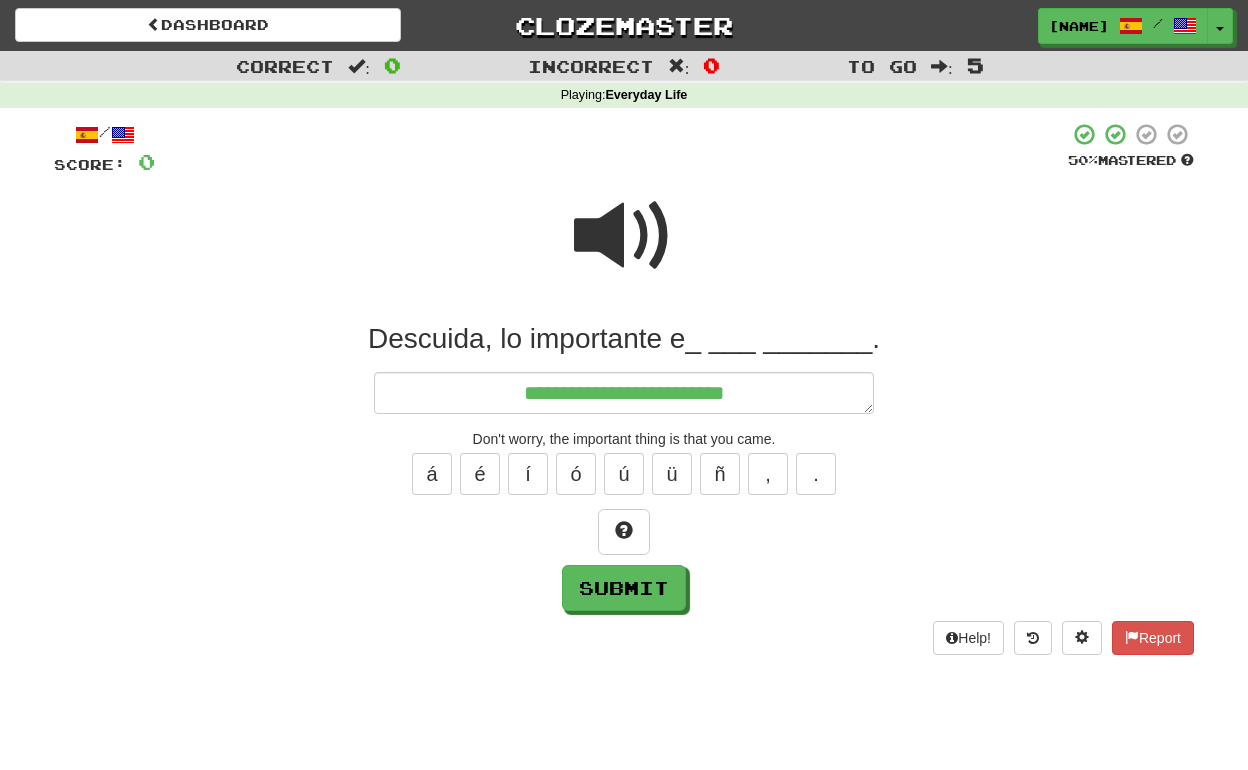 type on "*" 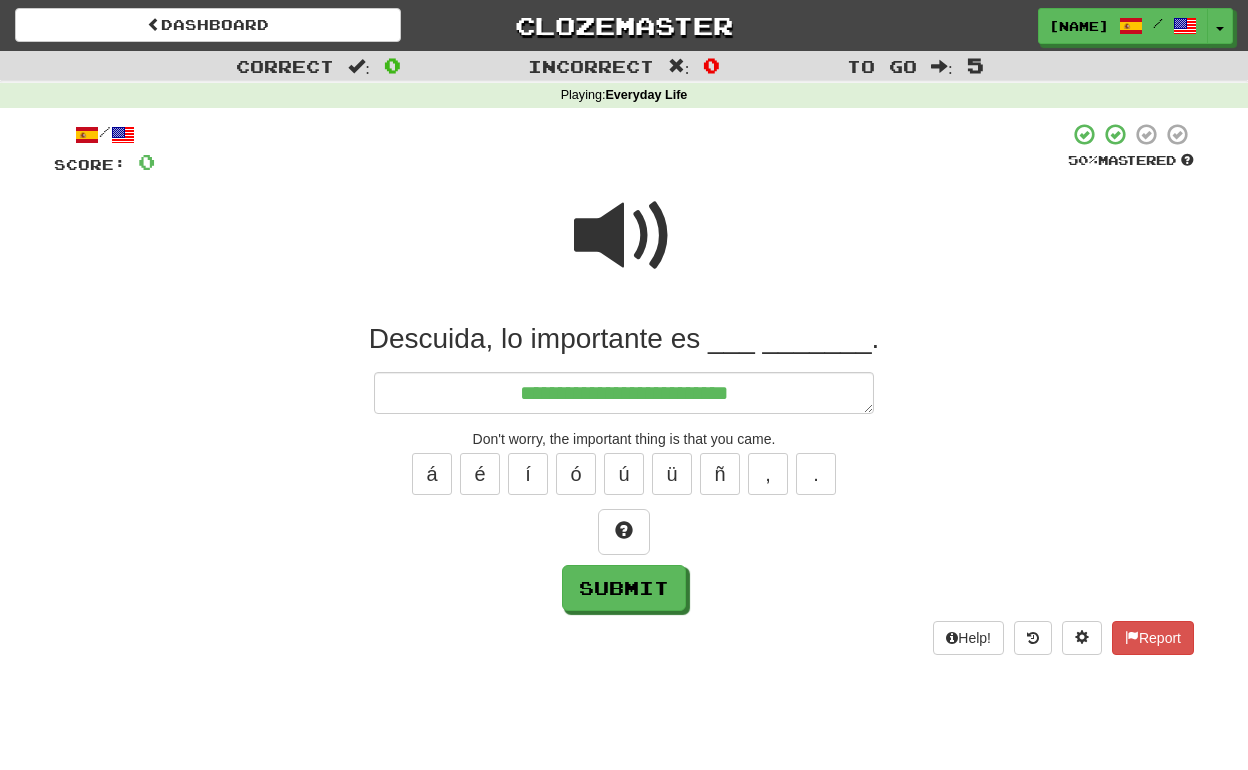 type on "*" 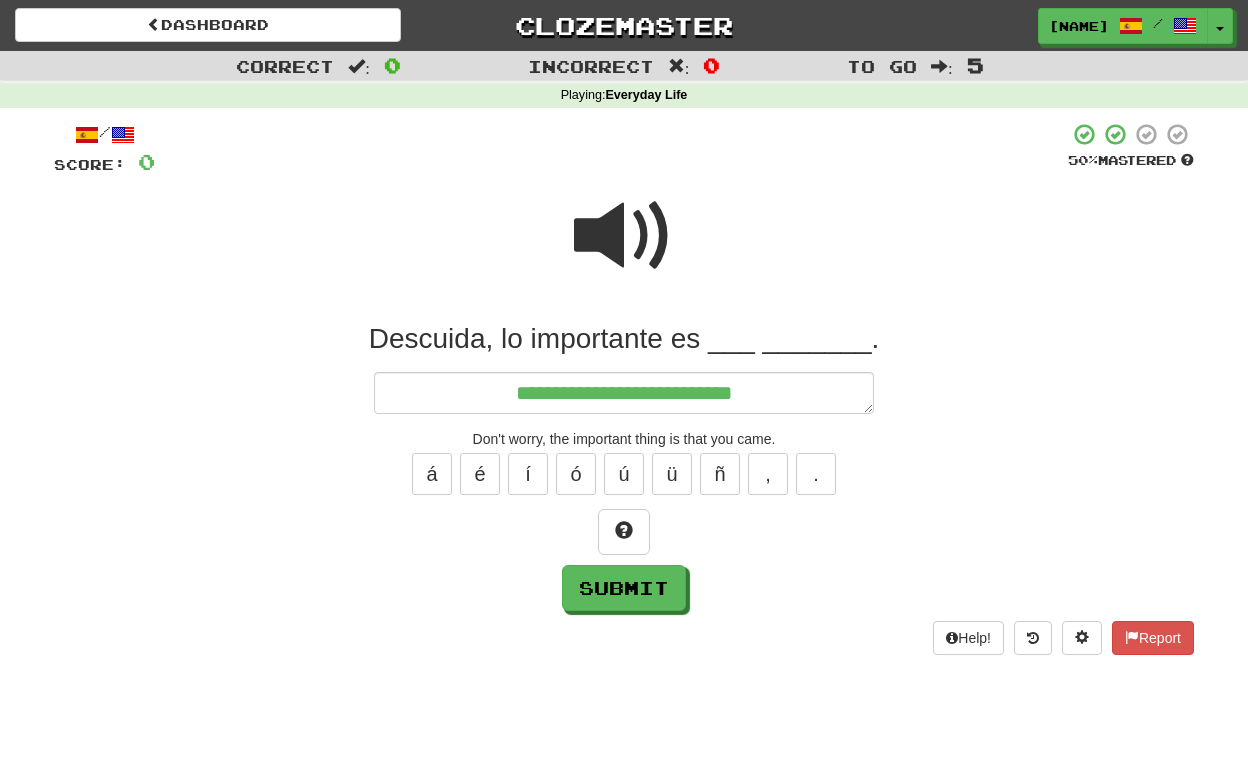 type on "*" 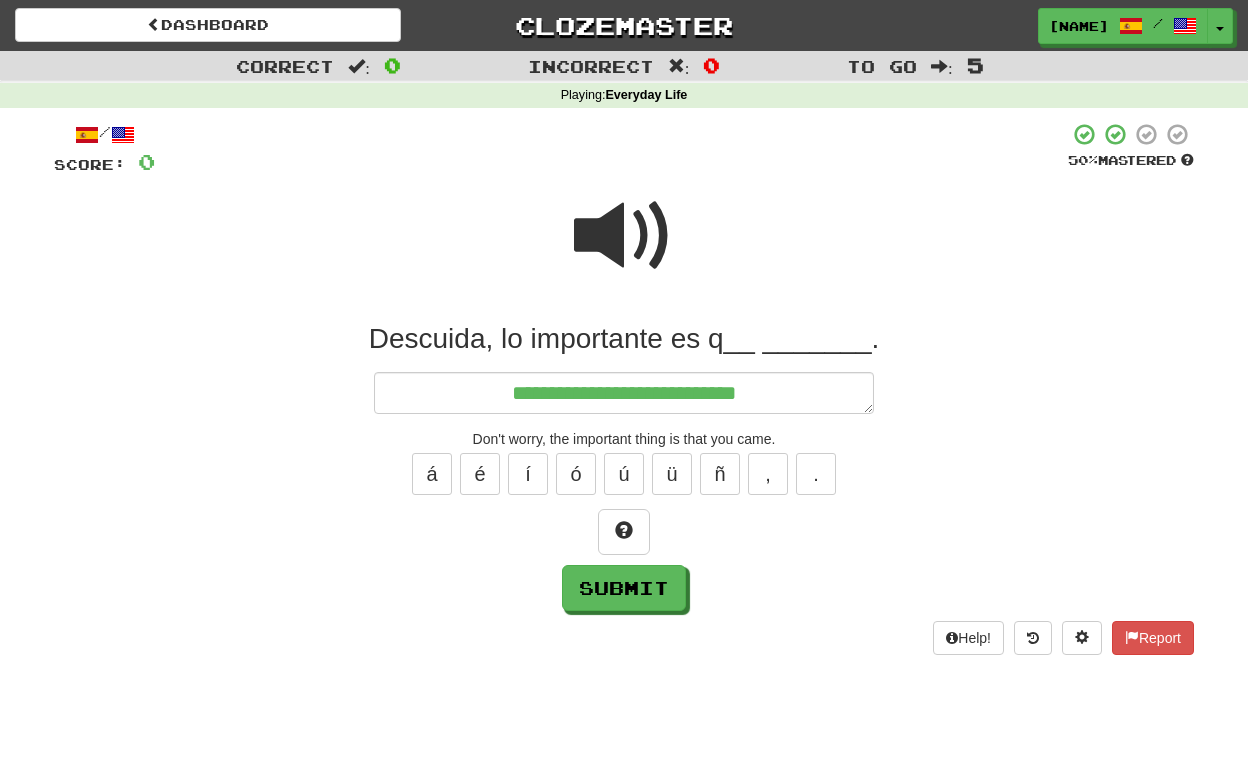 type on "*" 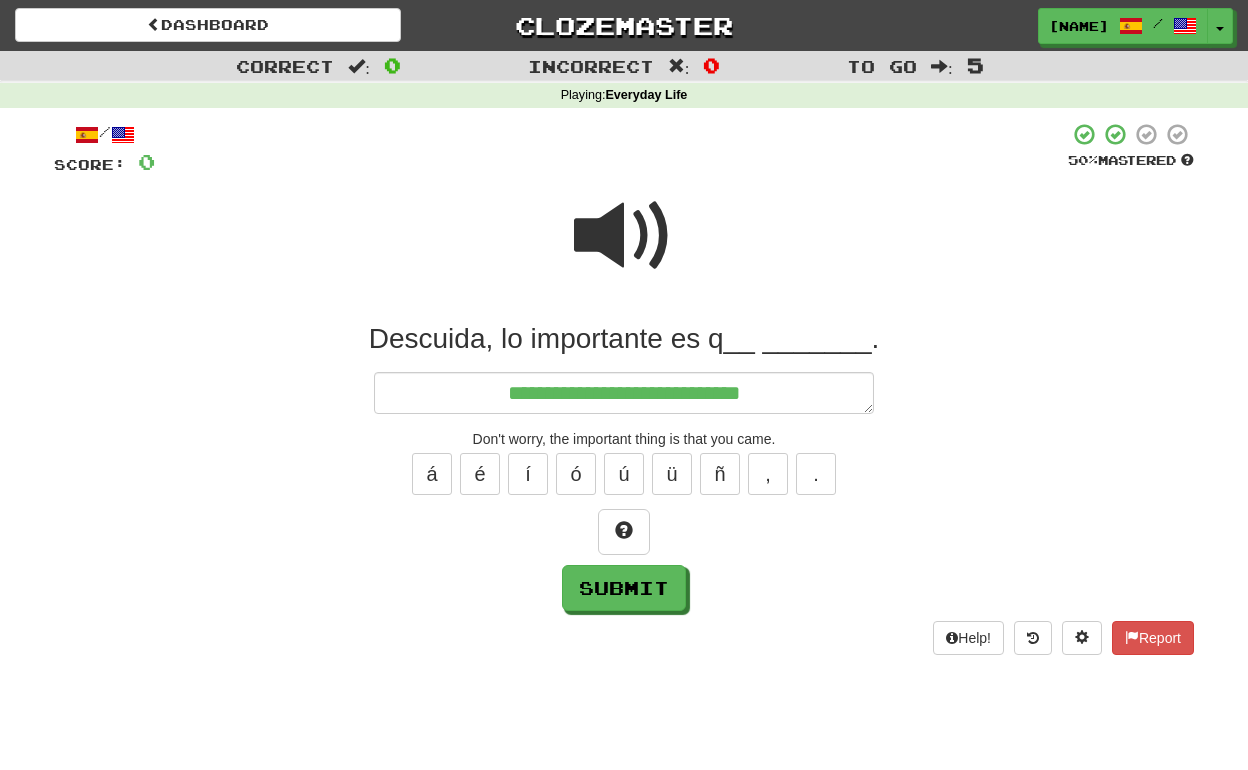 type on "*" 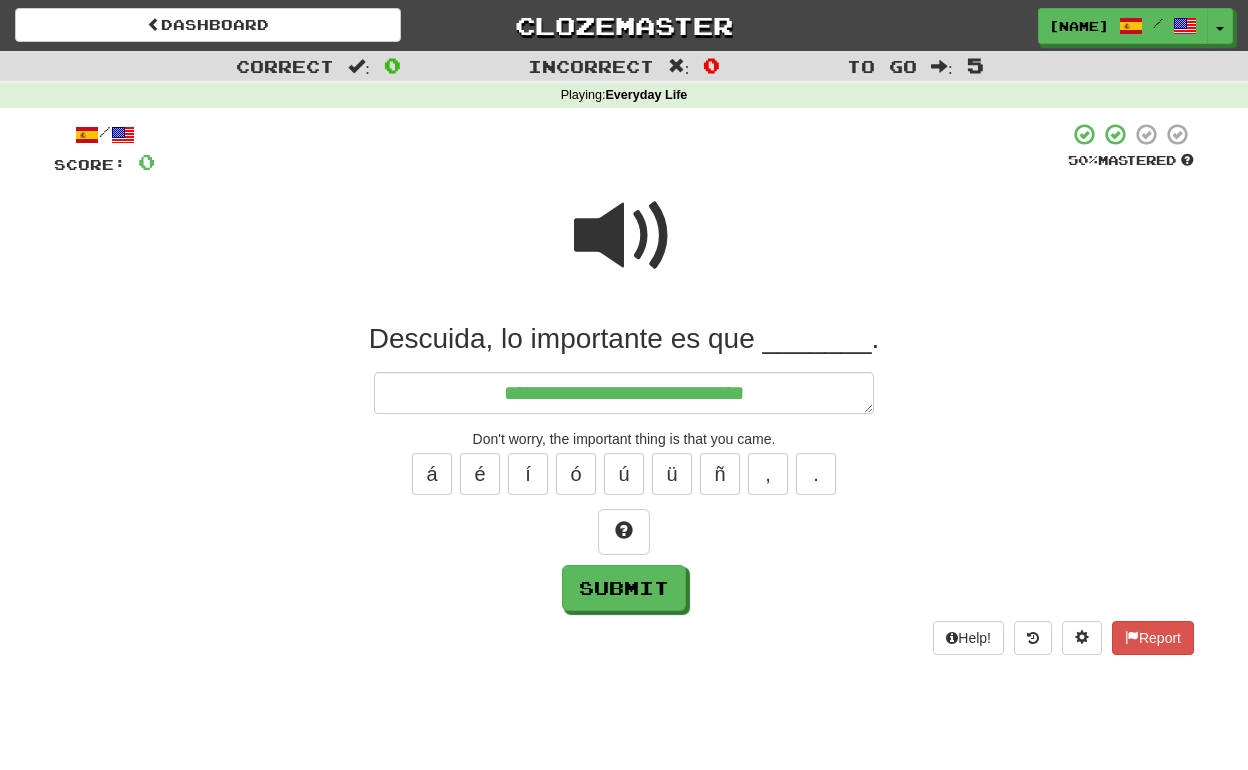 type on "*" 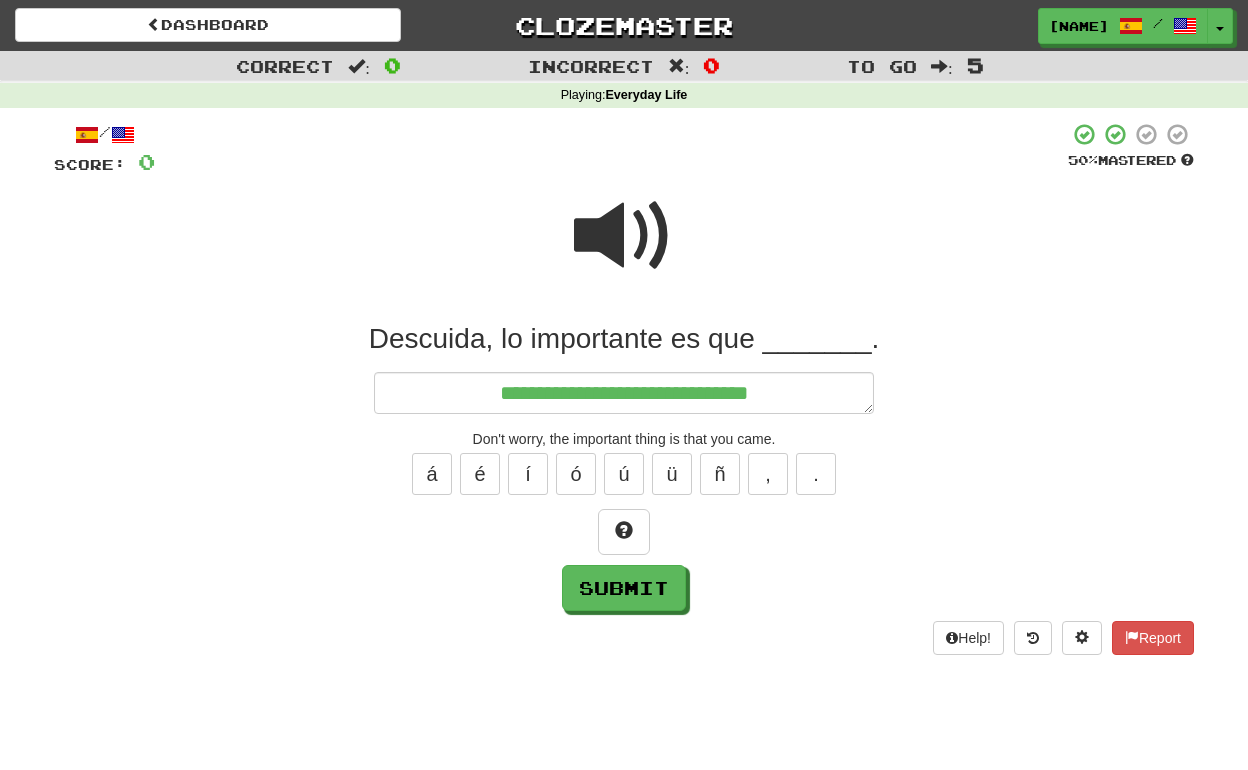 type on "*" 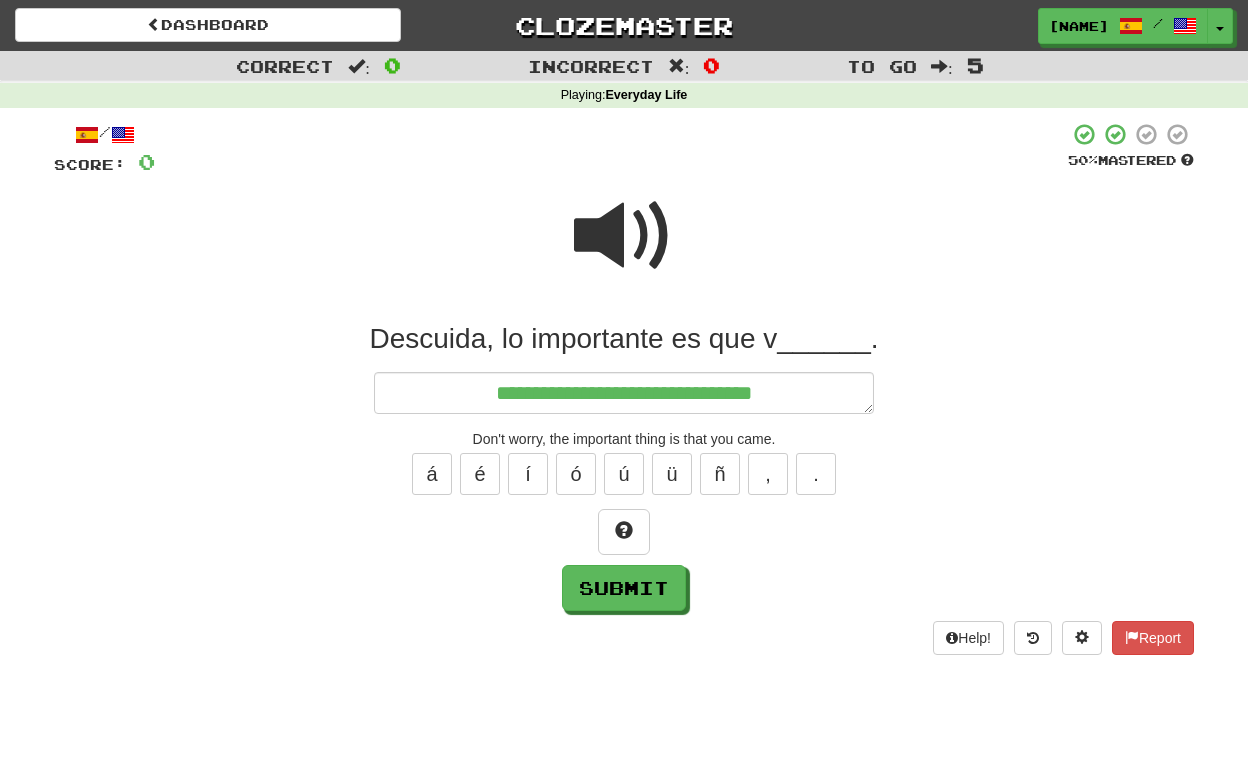 type on "*" 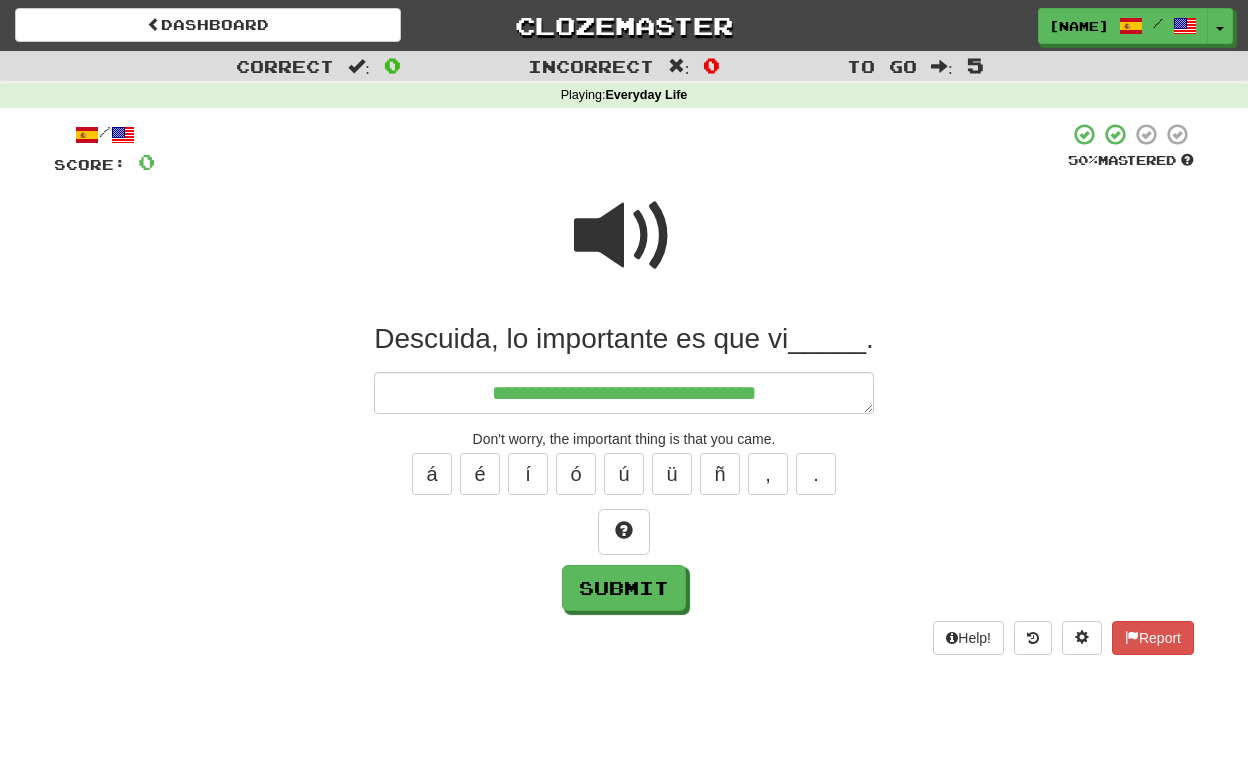 type on "*" 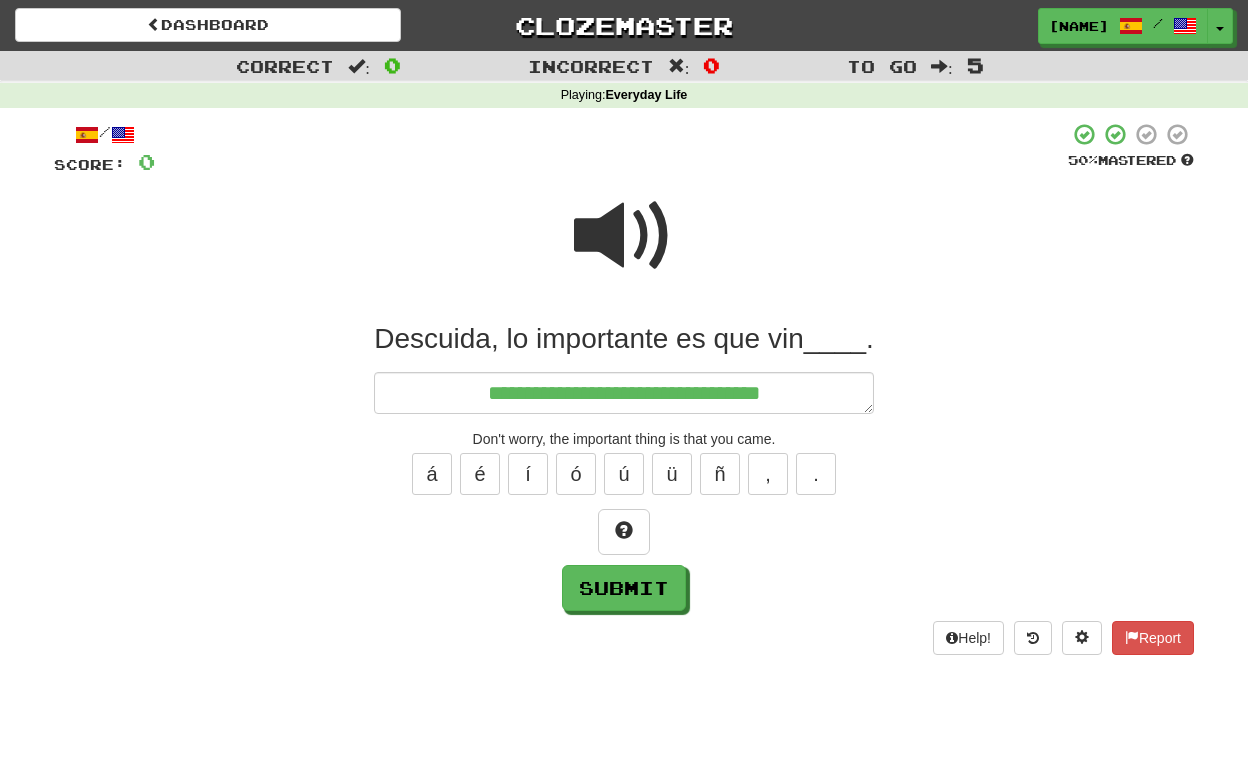 type on "*" 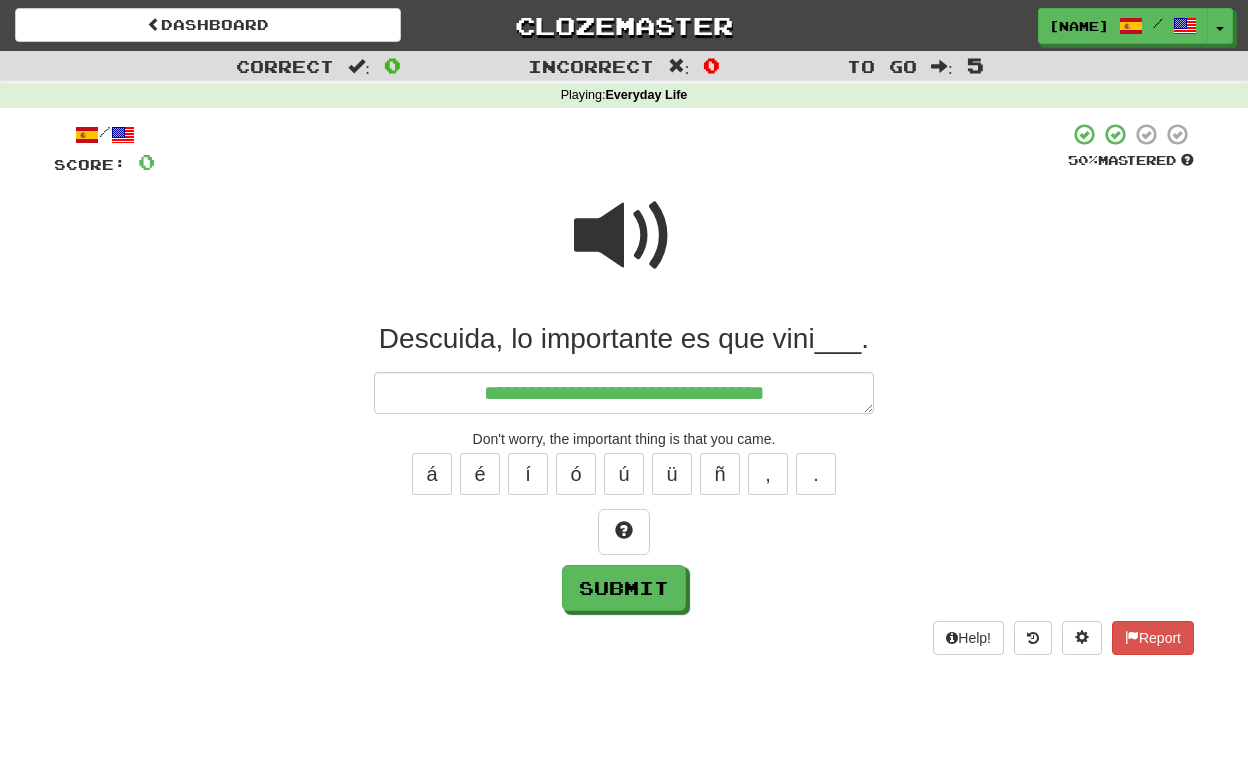 type on "*" 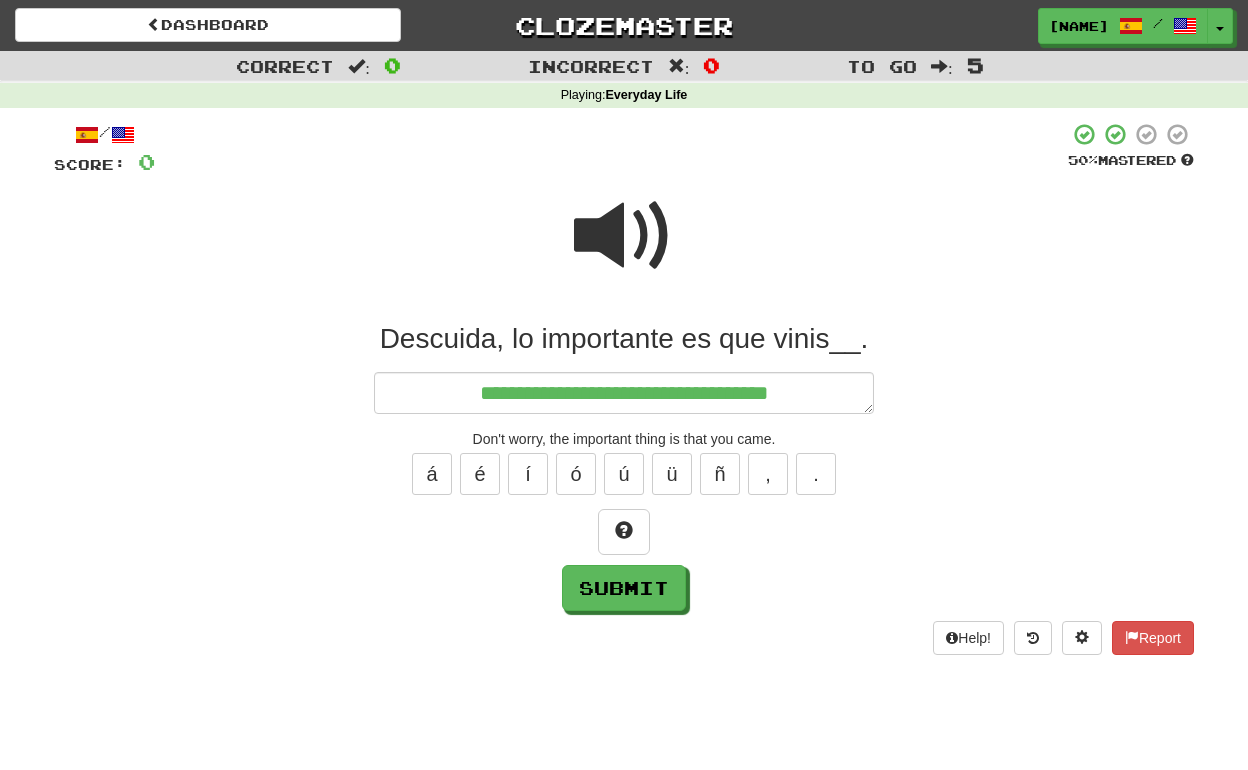 type on "*" 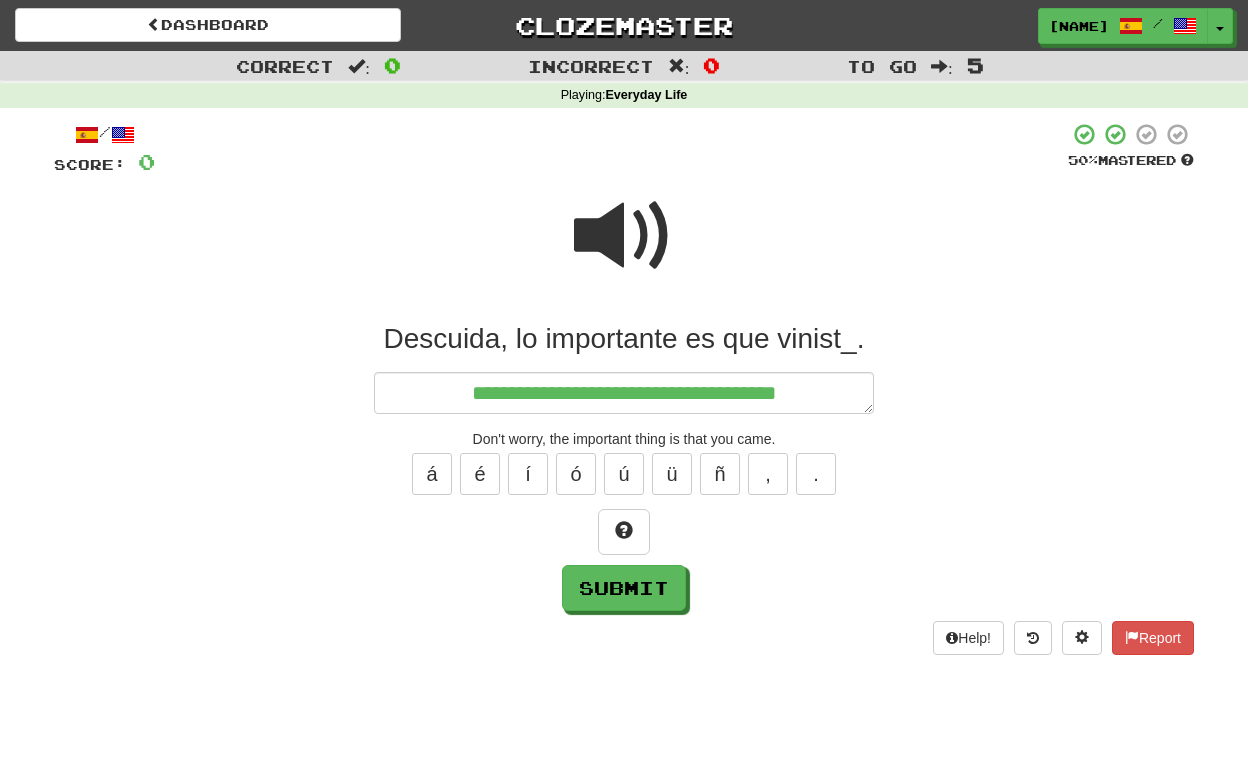 type on "*" 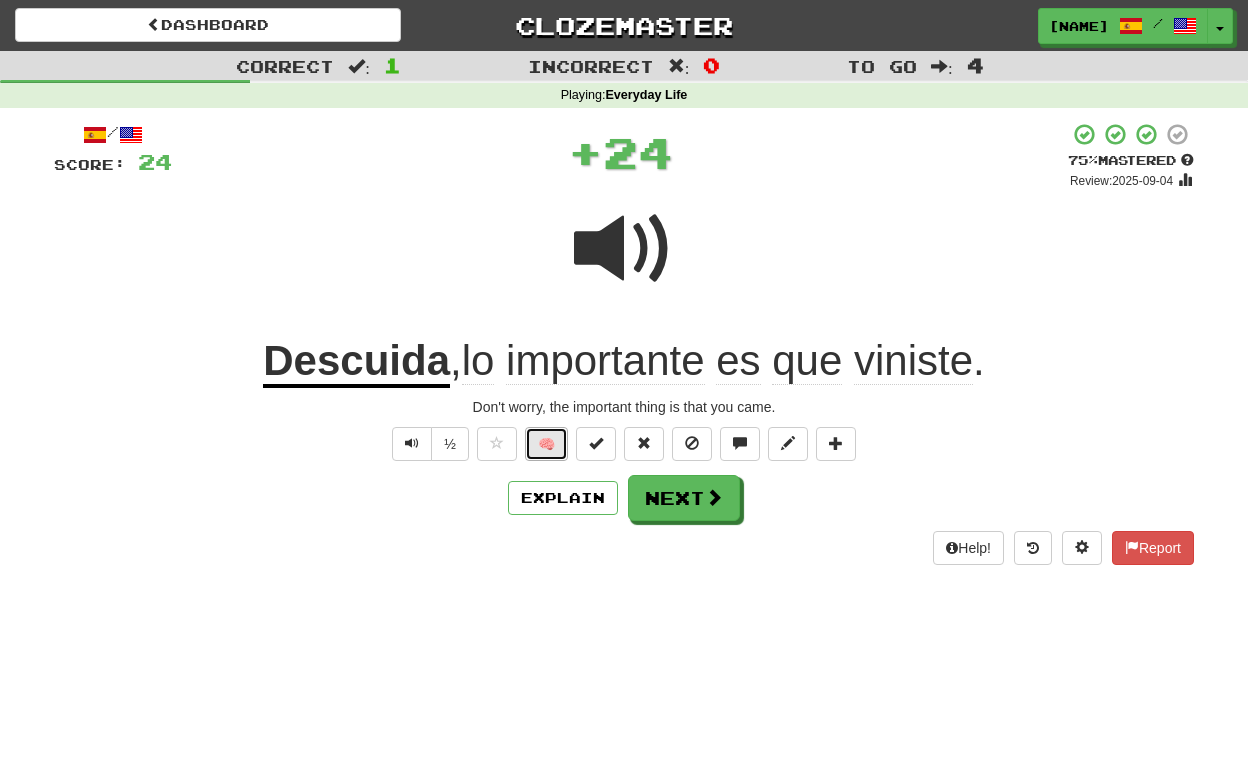 click on "🧠" at bounding box center [546, 444] 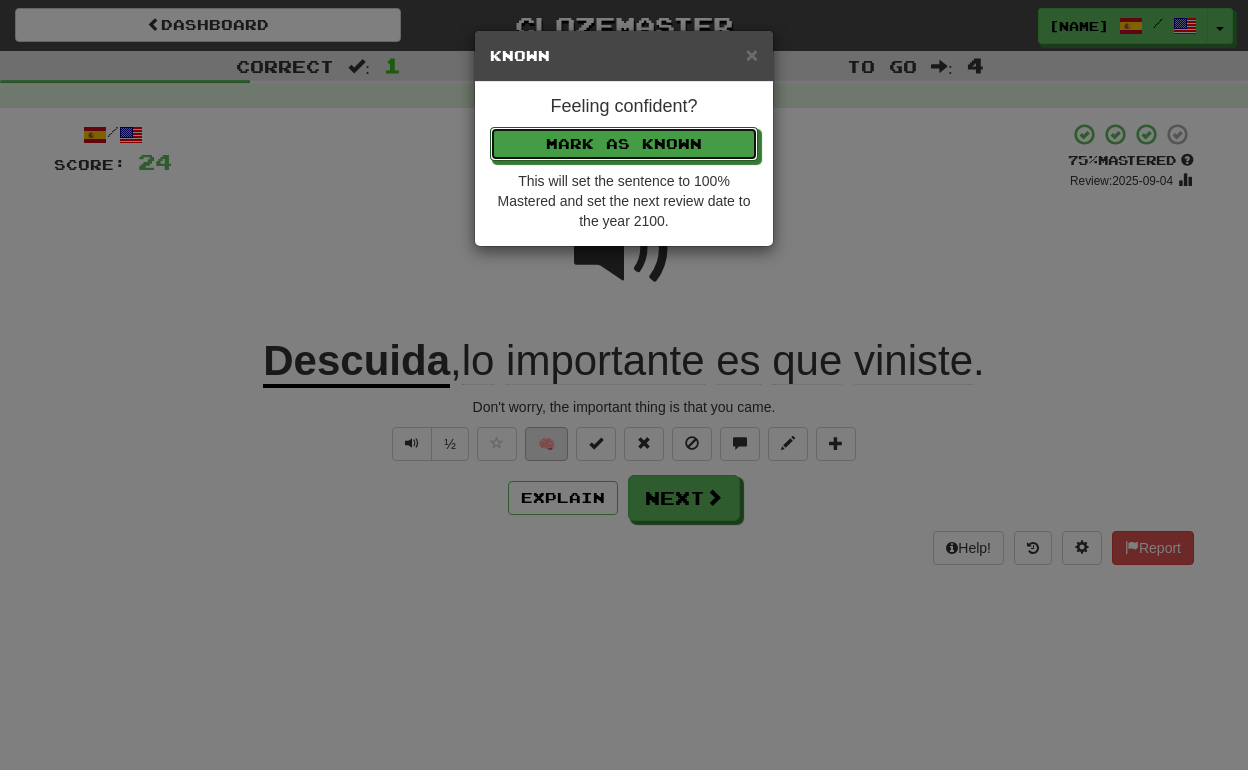 type 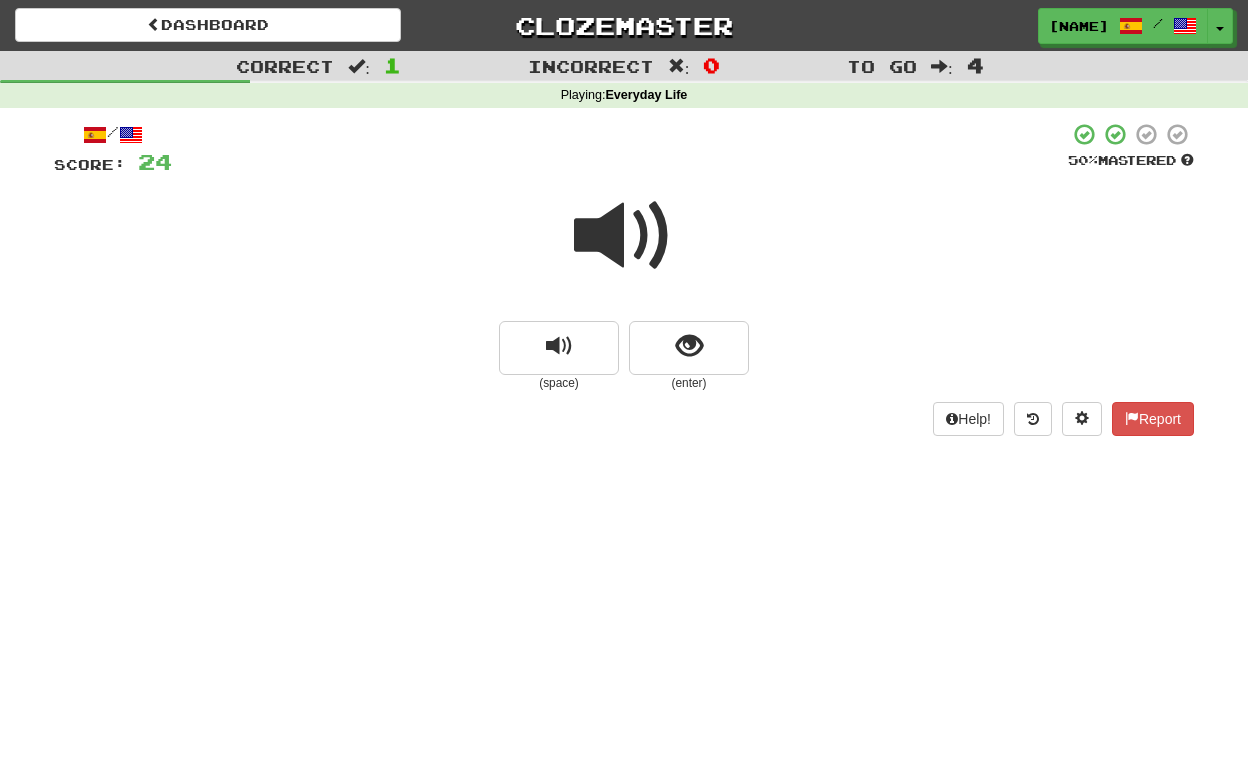 click at bounding box center [624, 236] 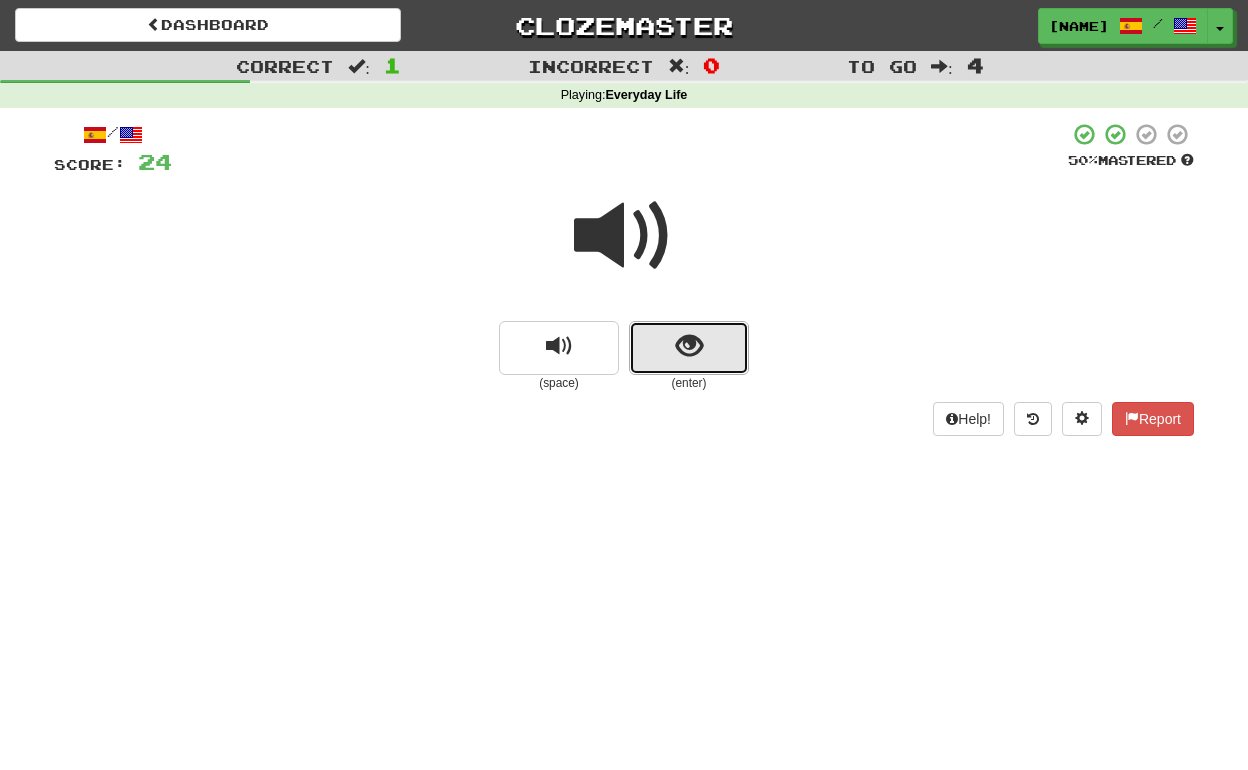click at bounding box center [689, 346] 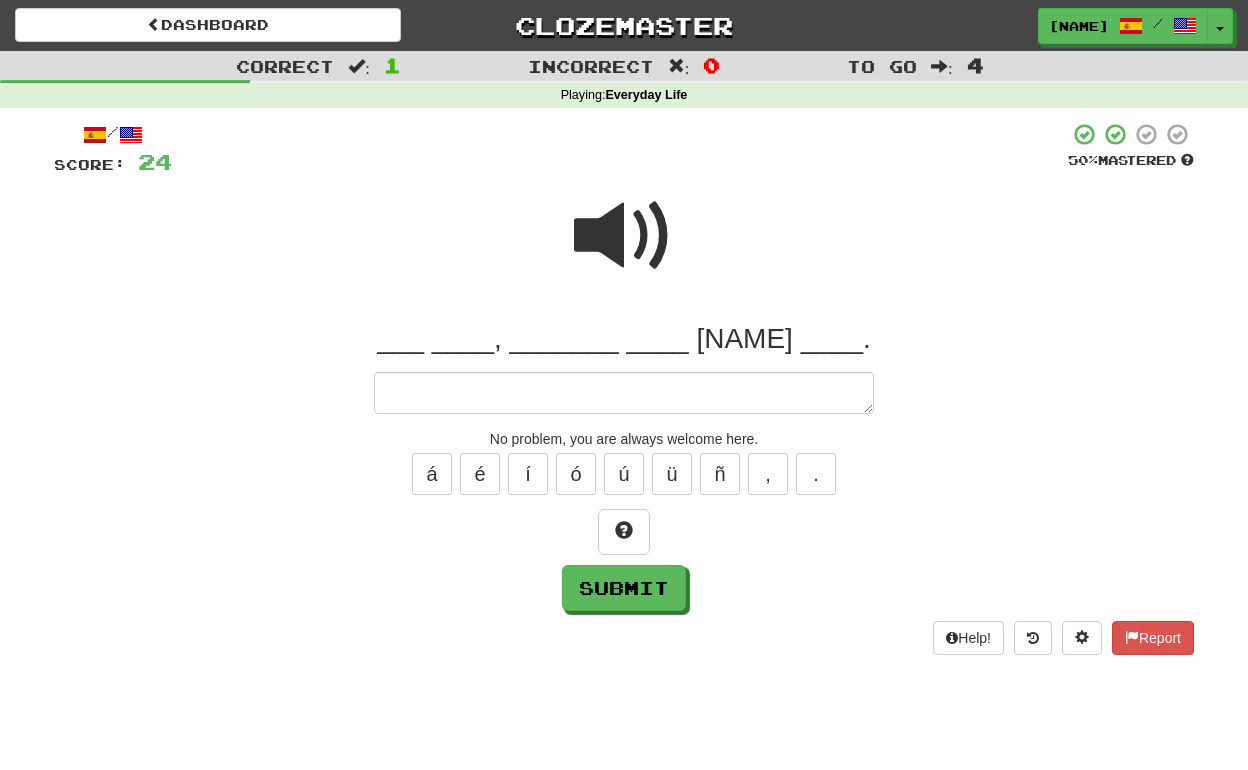 type on "*" 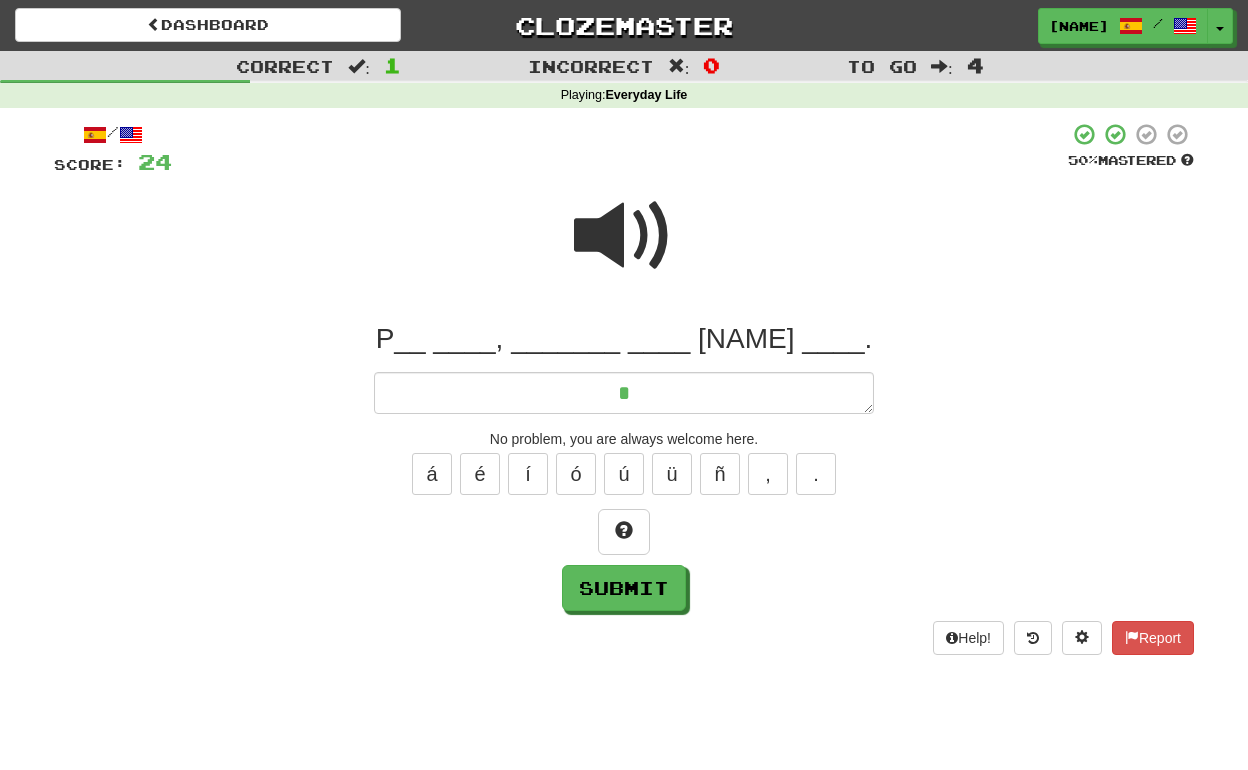 type on "*" 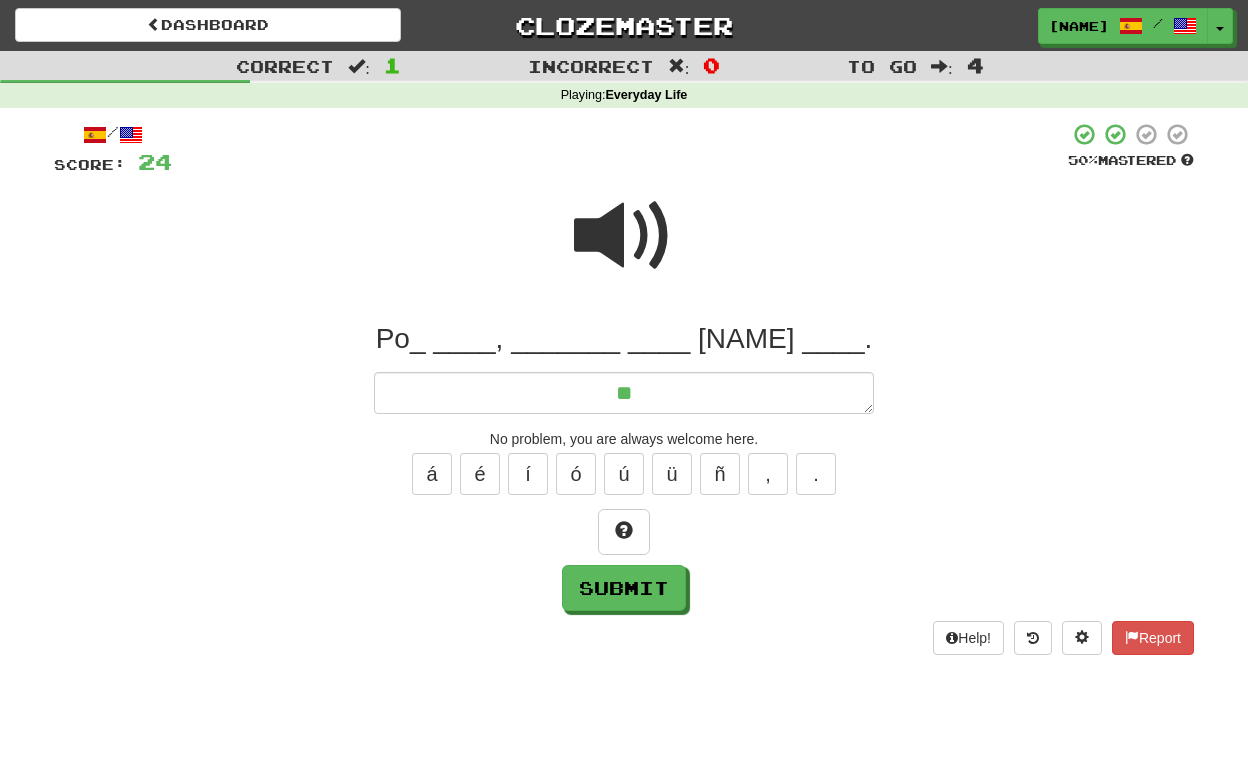 type on "*" 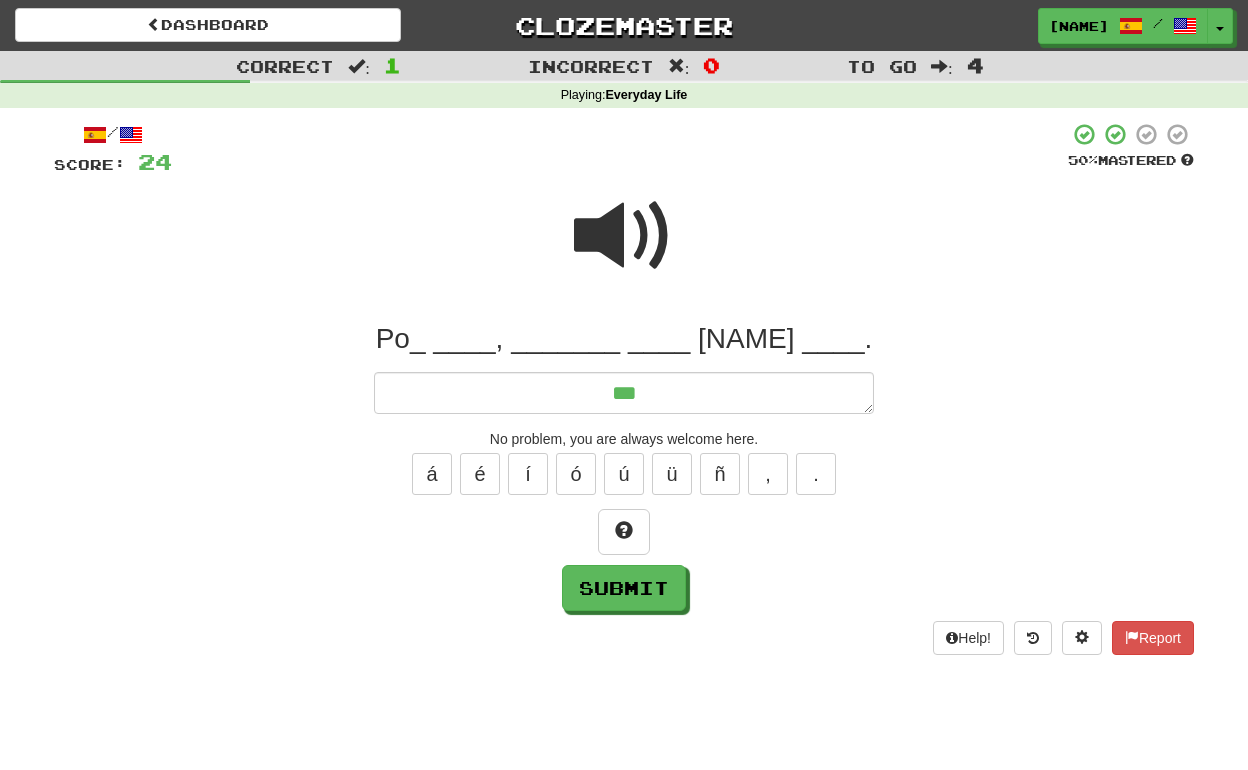 type on "*" 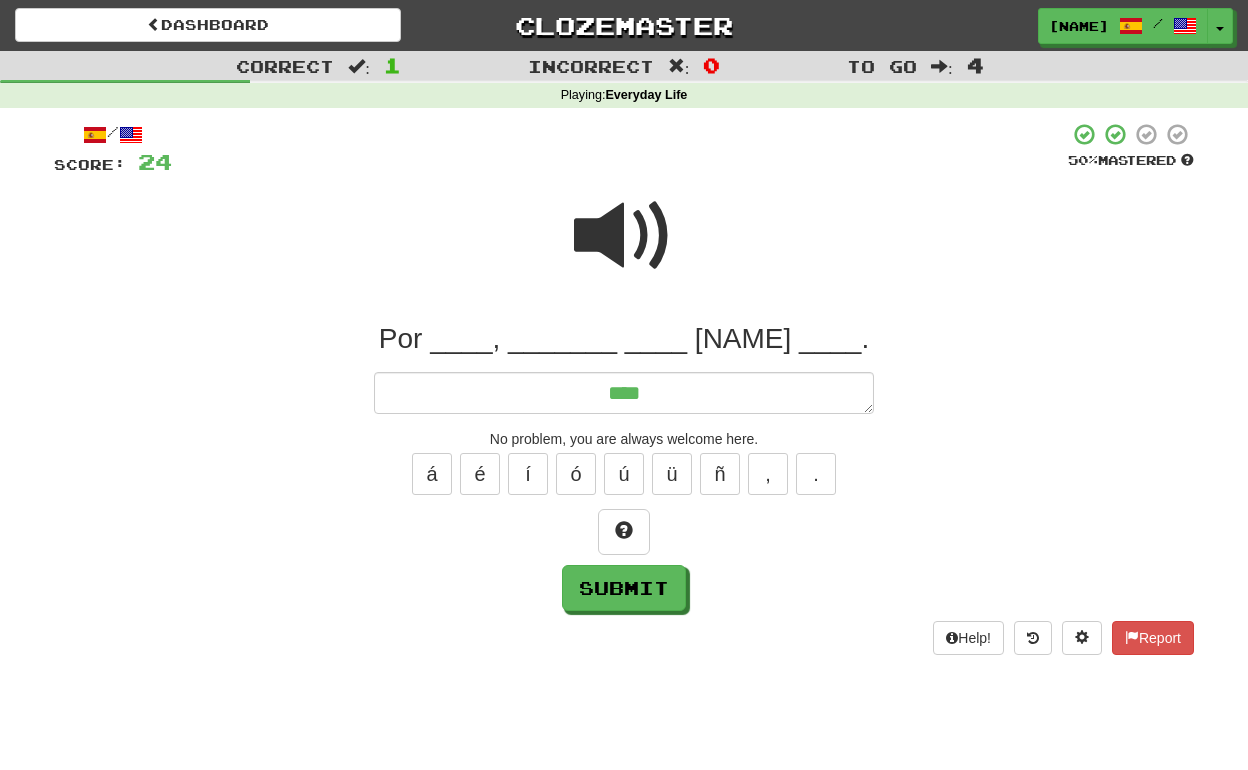 type on "*" 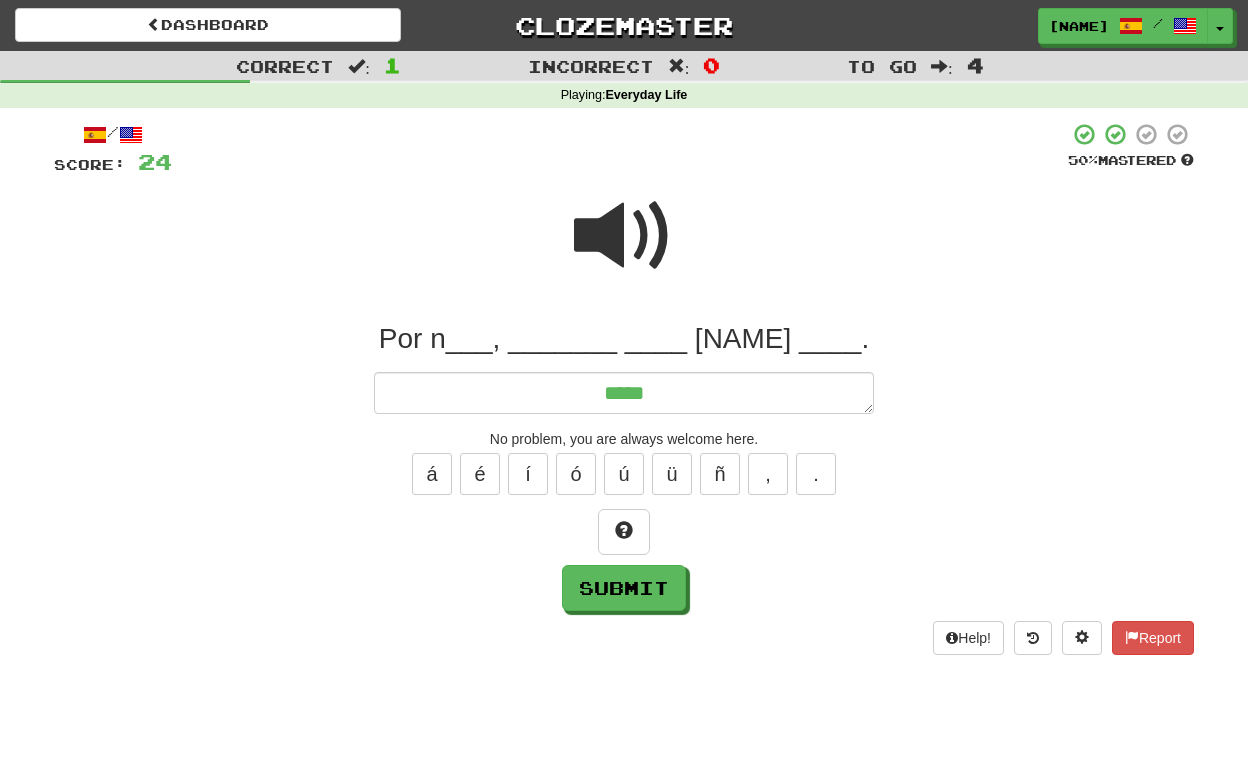 type on "*" 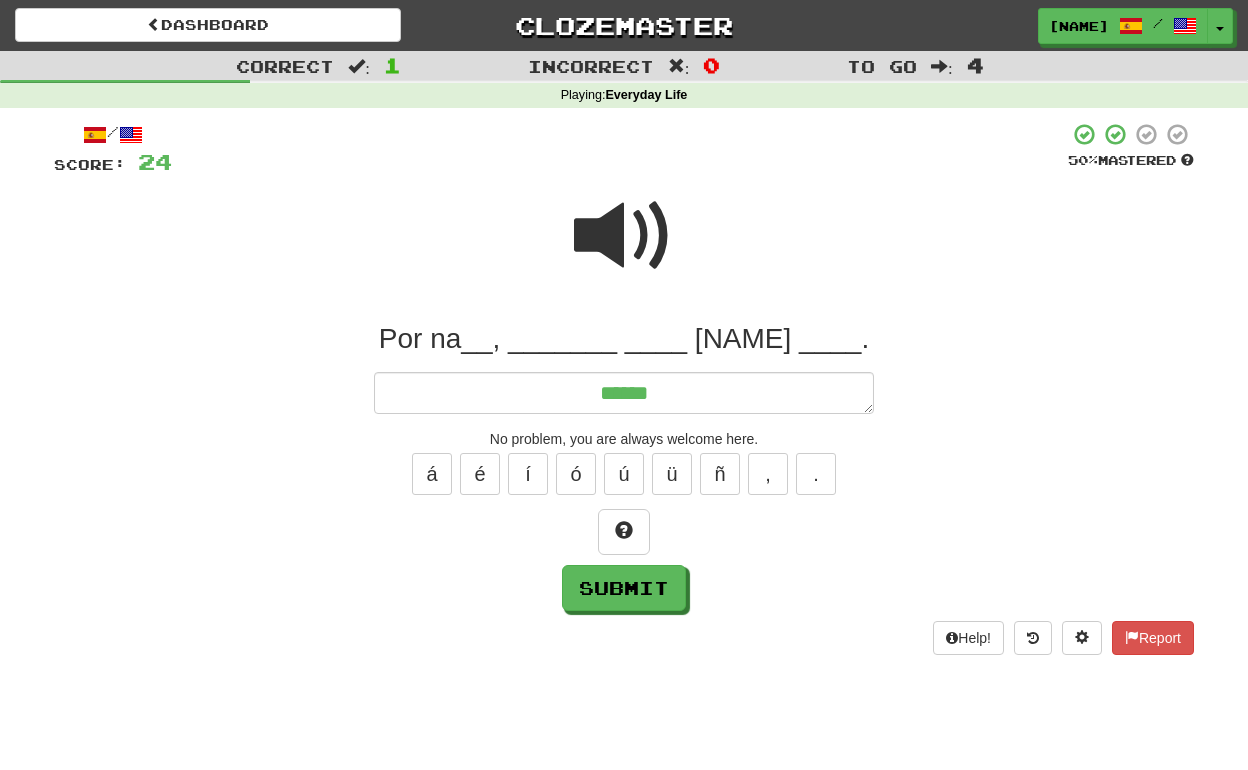 type on "*" 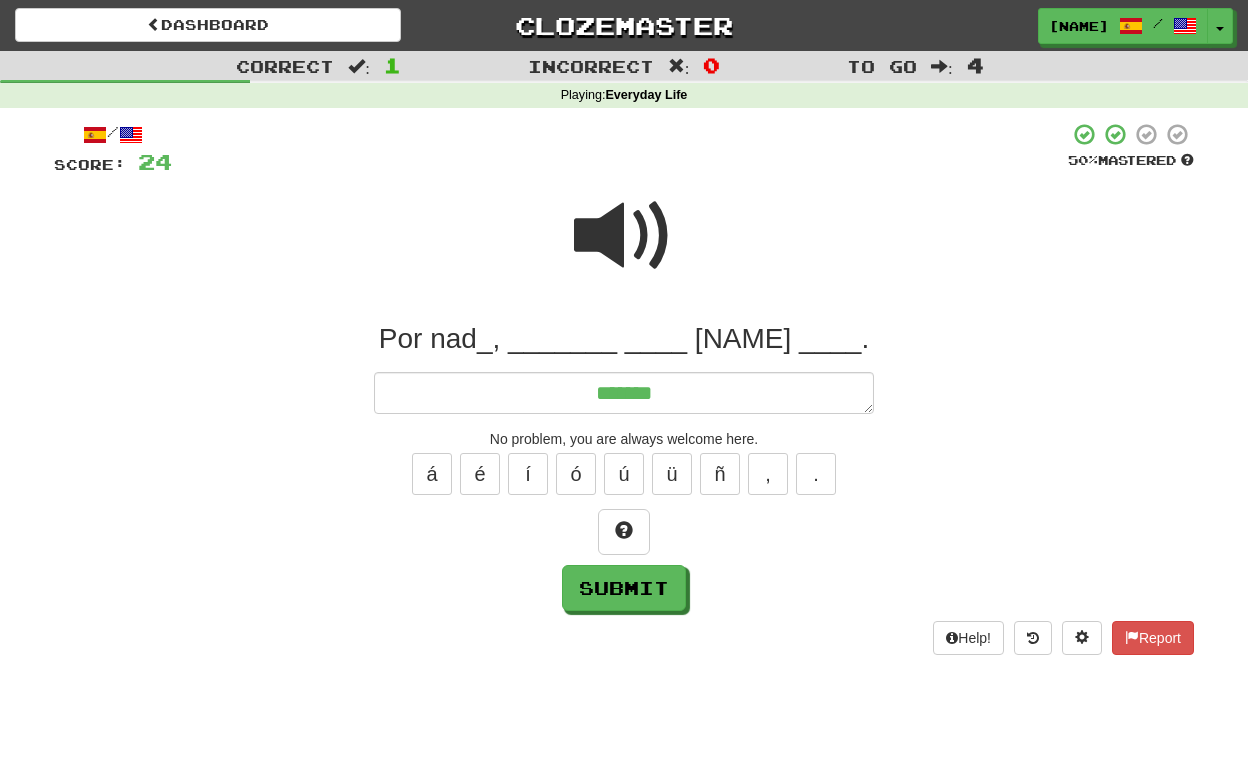 type on "*" 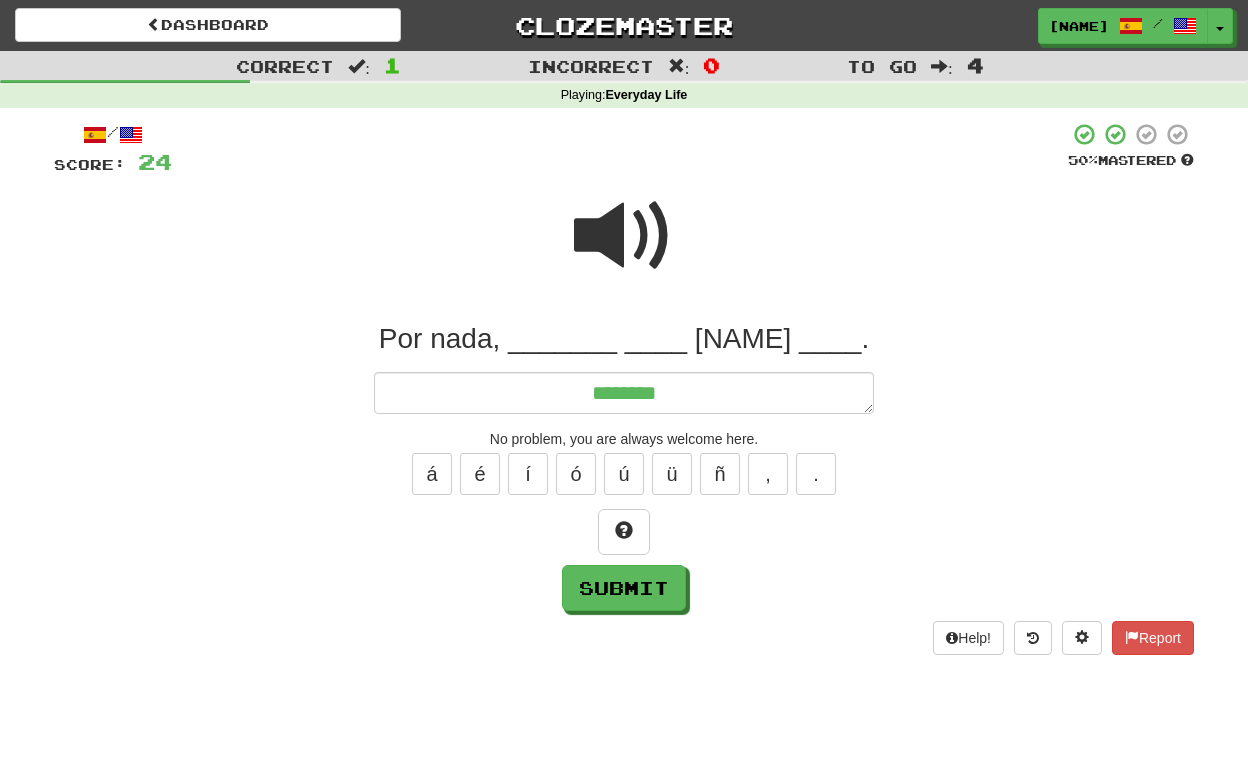 type on "*" 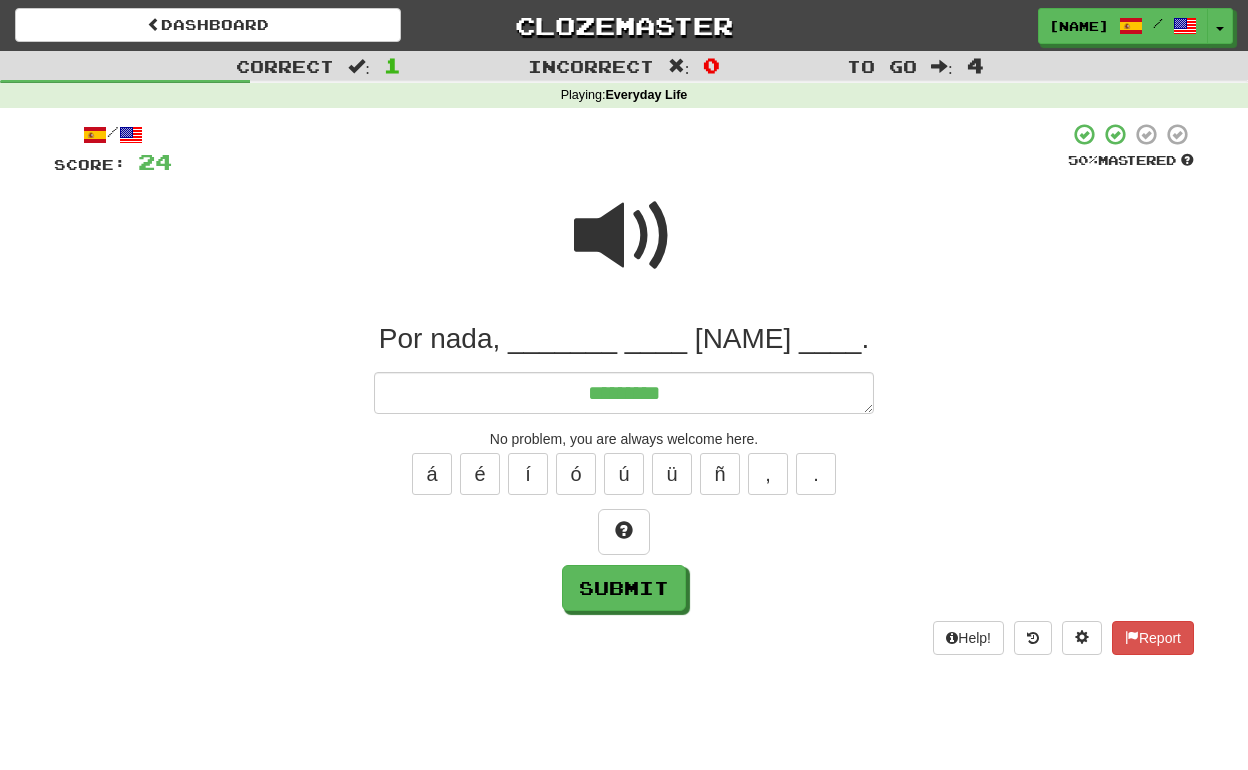 type on "*" 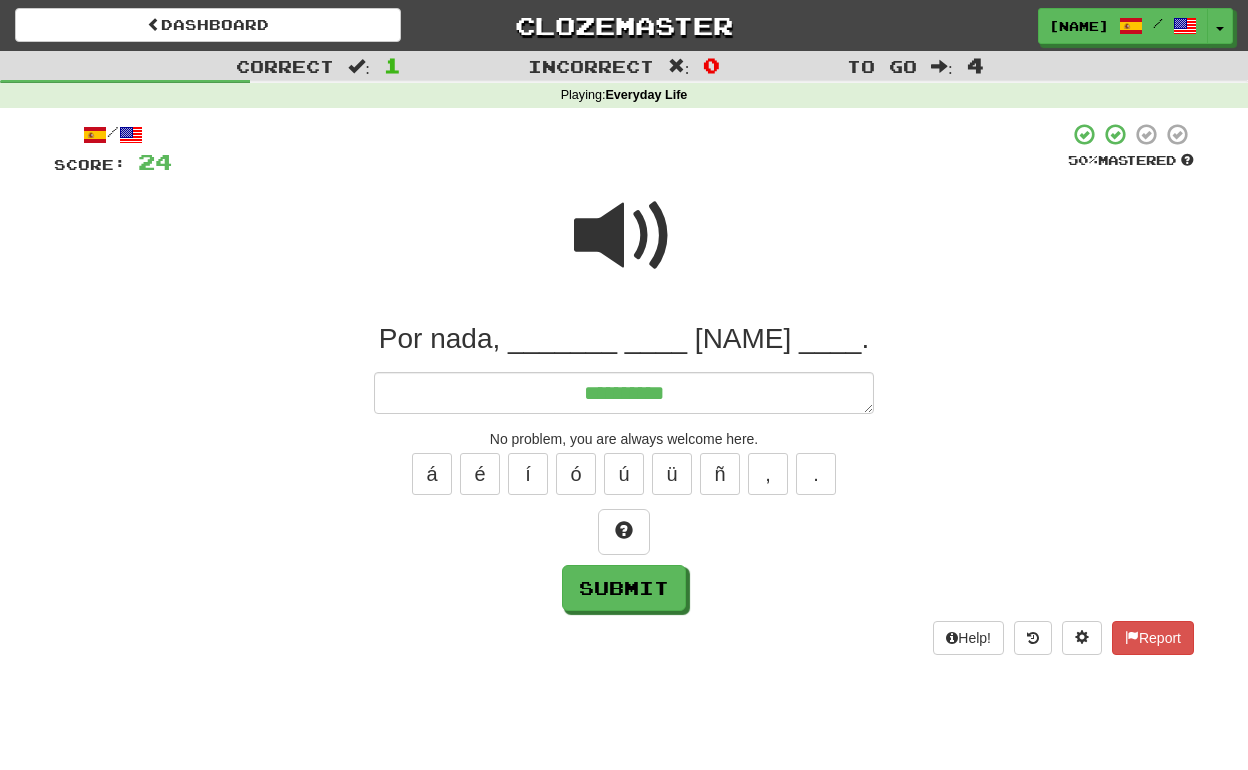 type on "*" 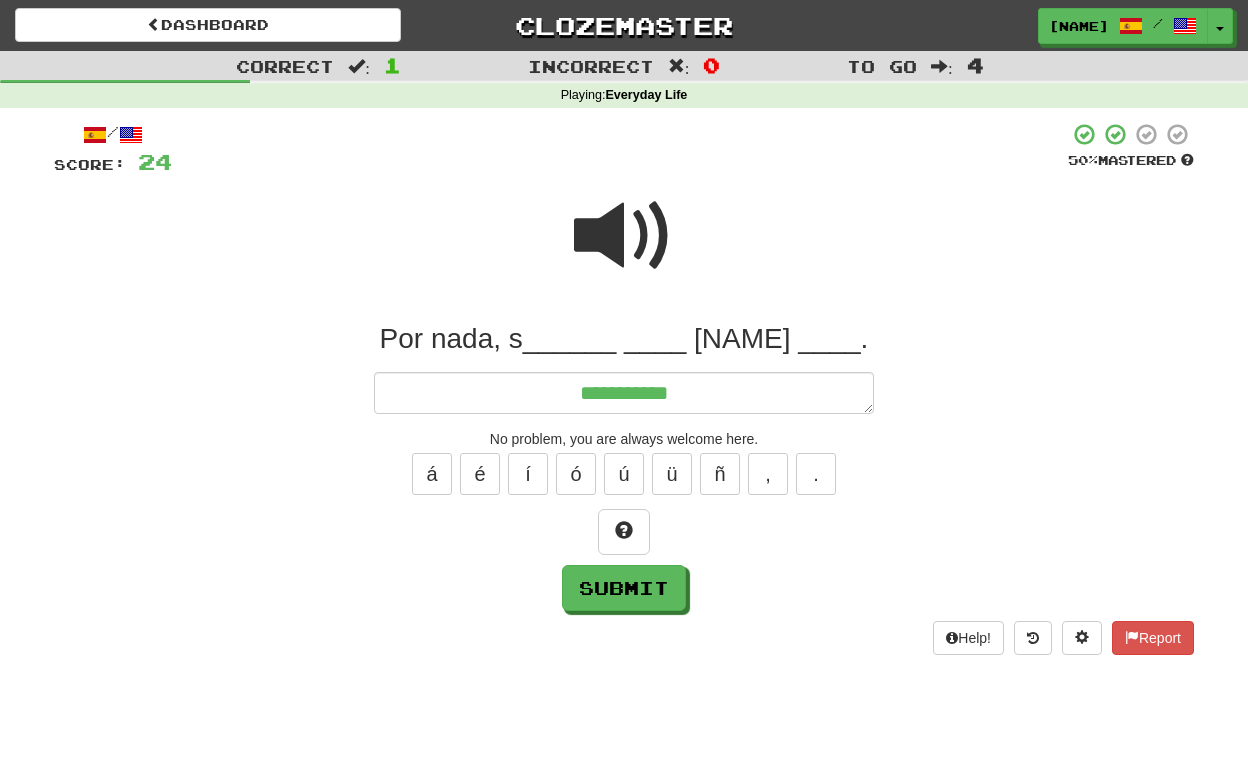 type on "*" 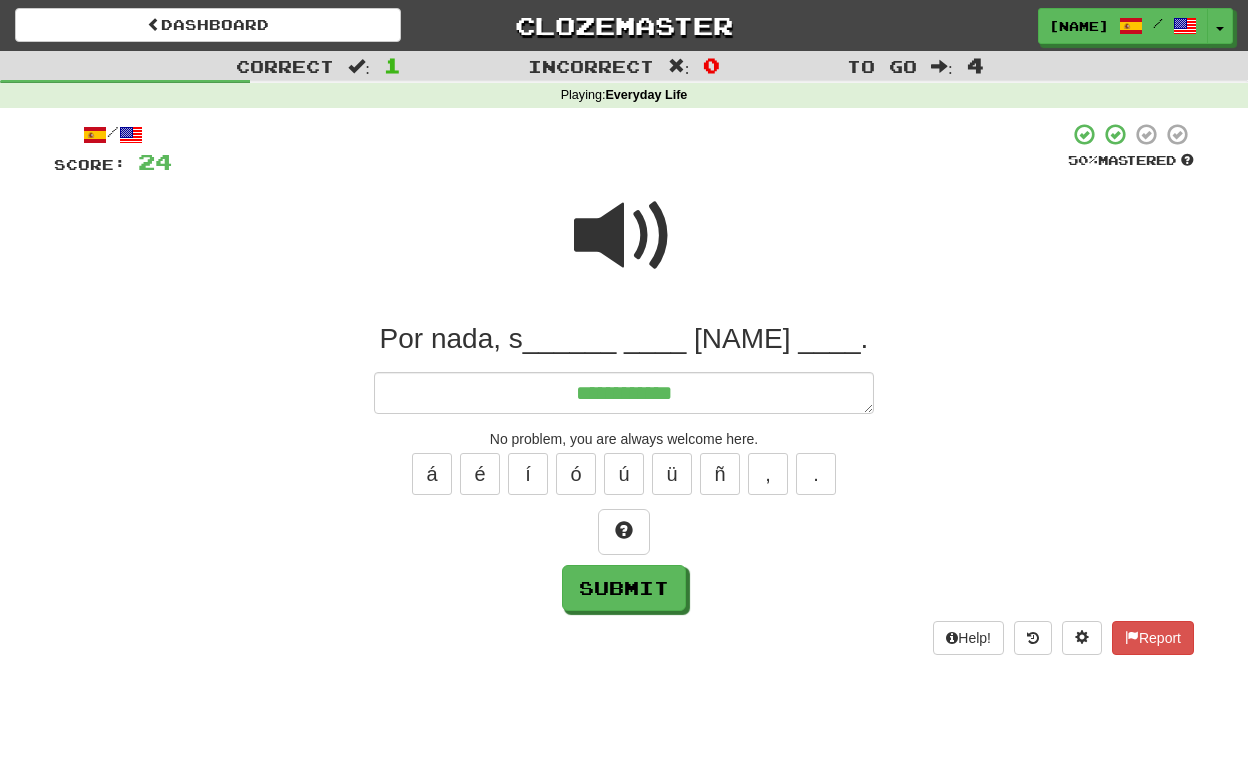 type on "*" 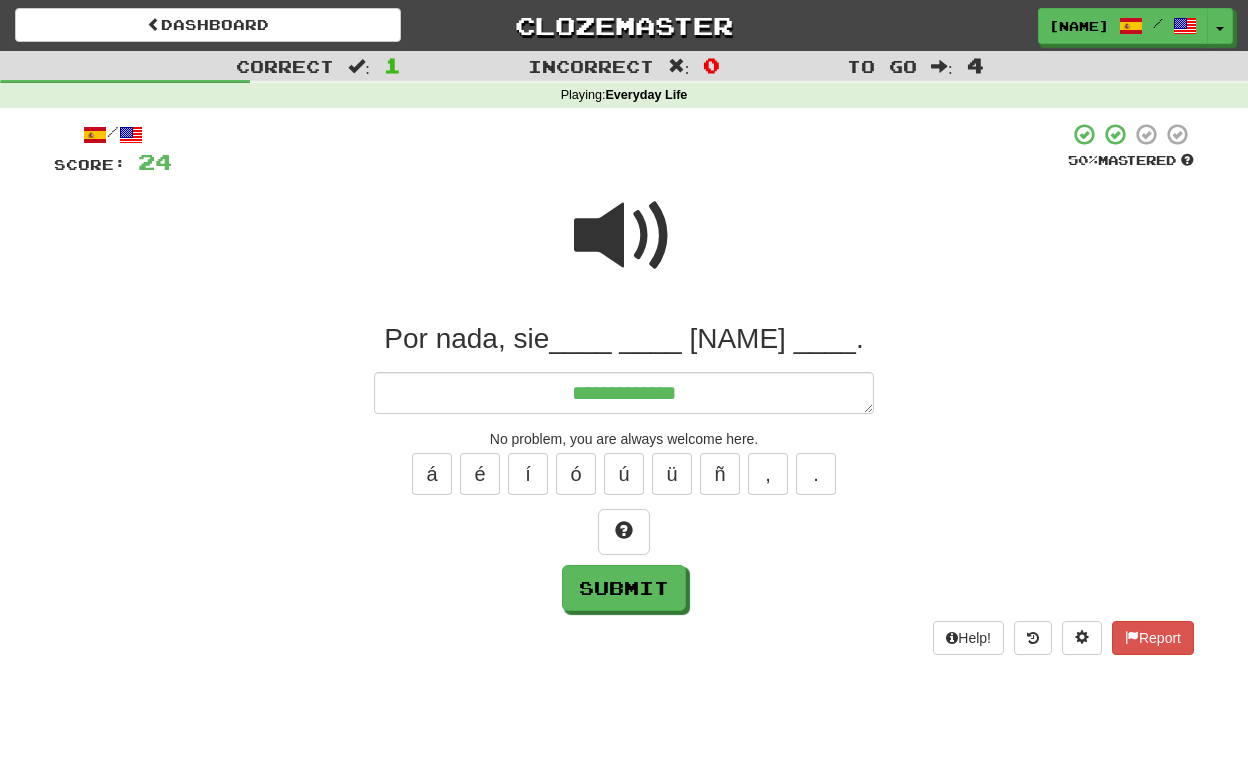 type on "*" 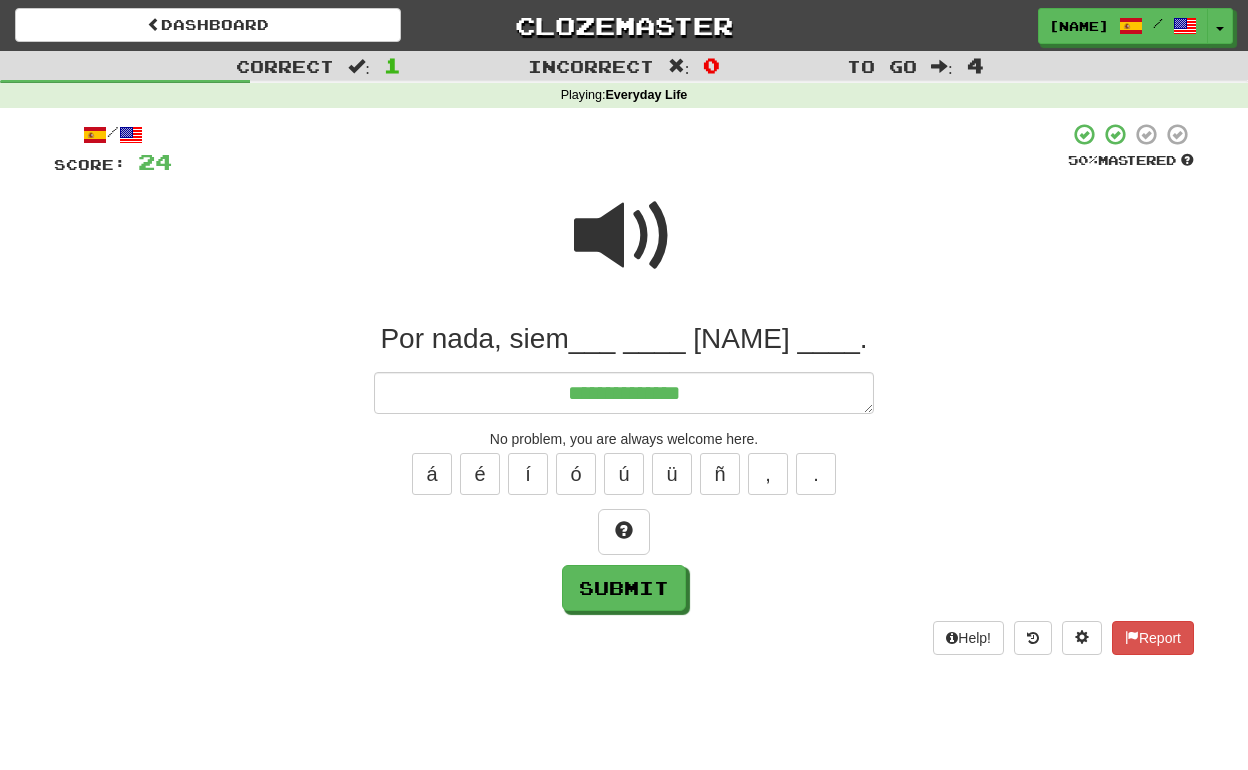 type on "*" 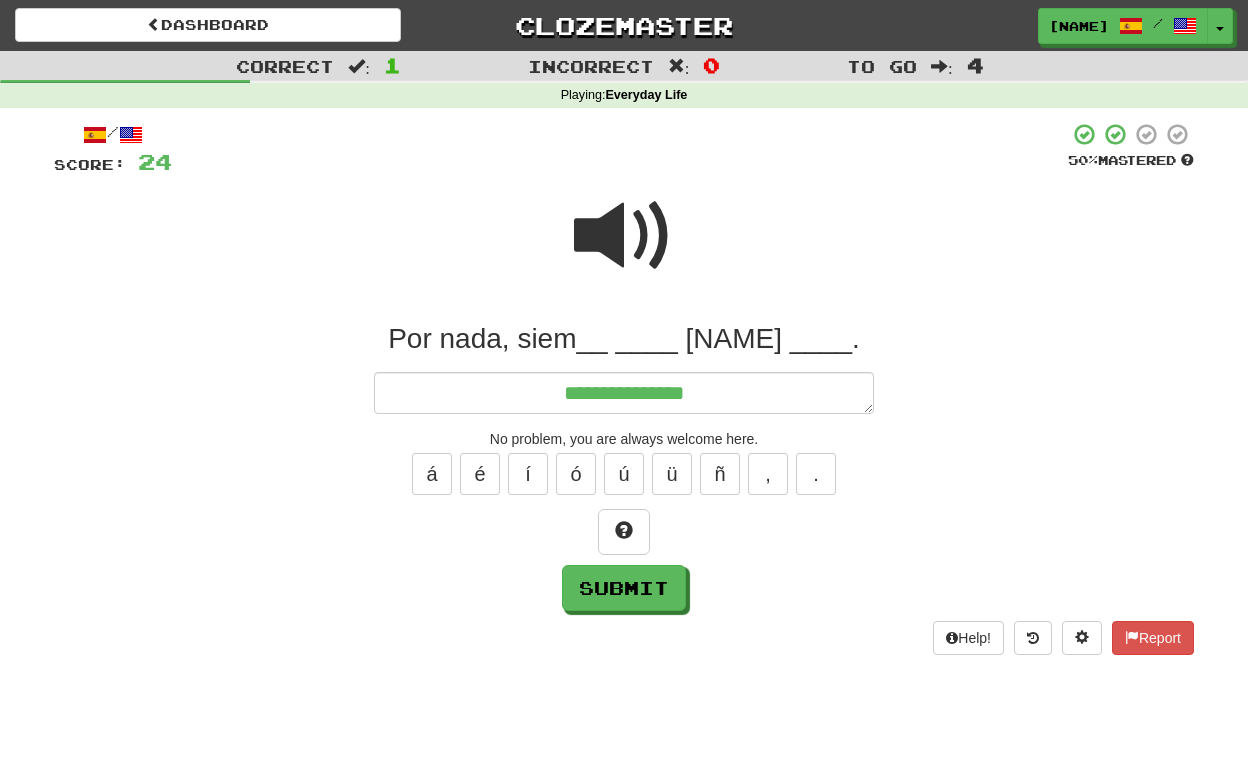 type on "*" 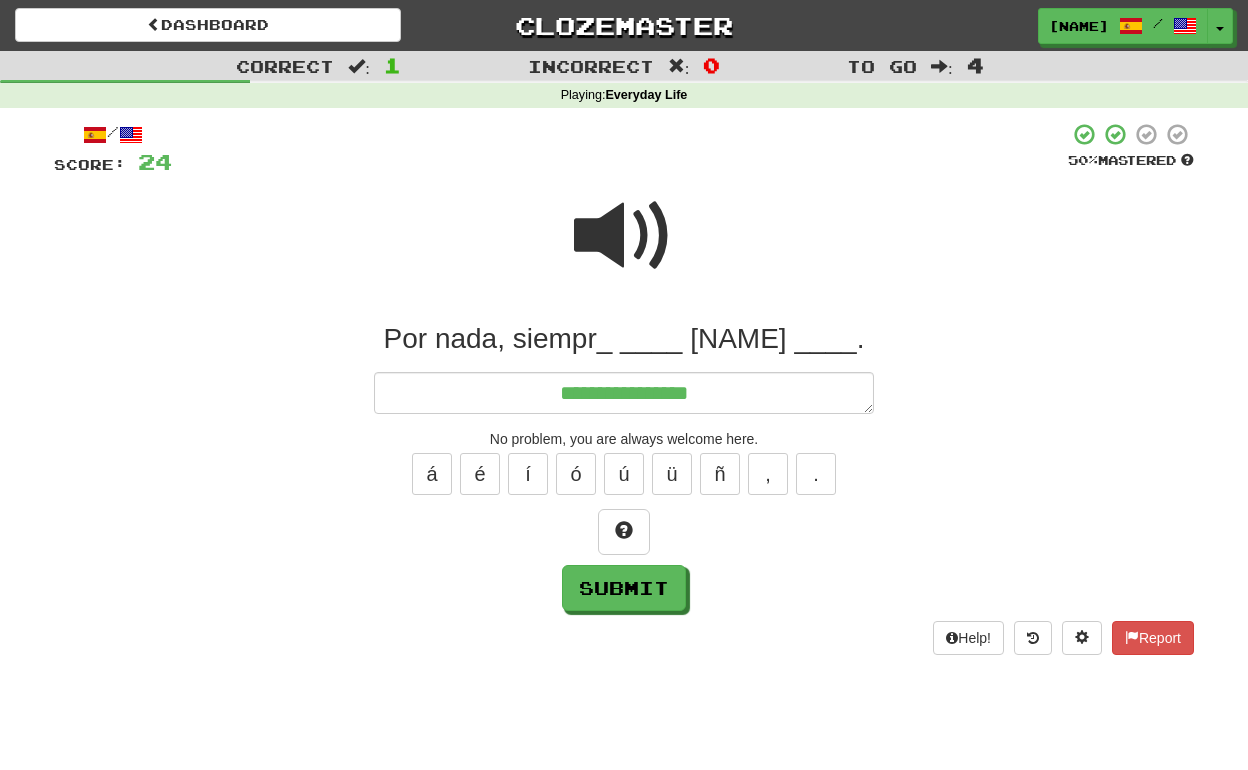 type on "*" 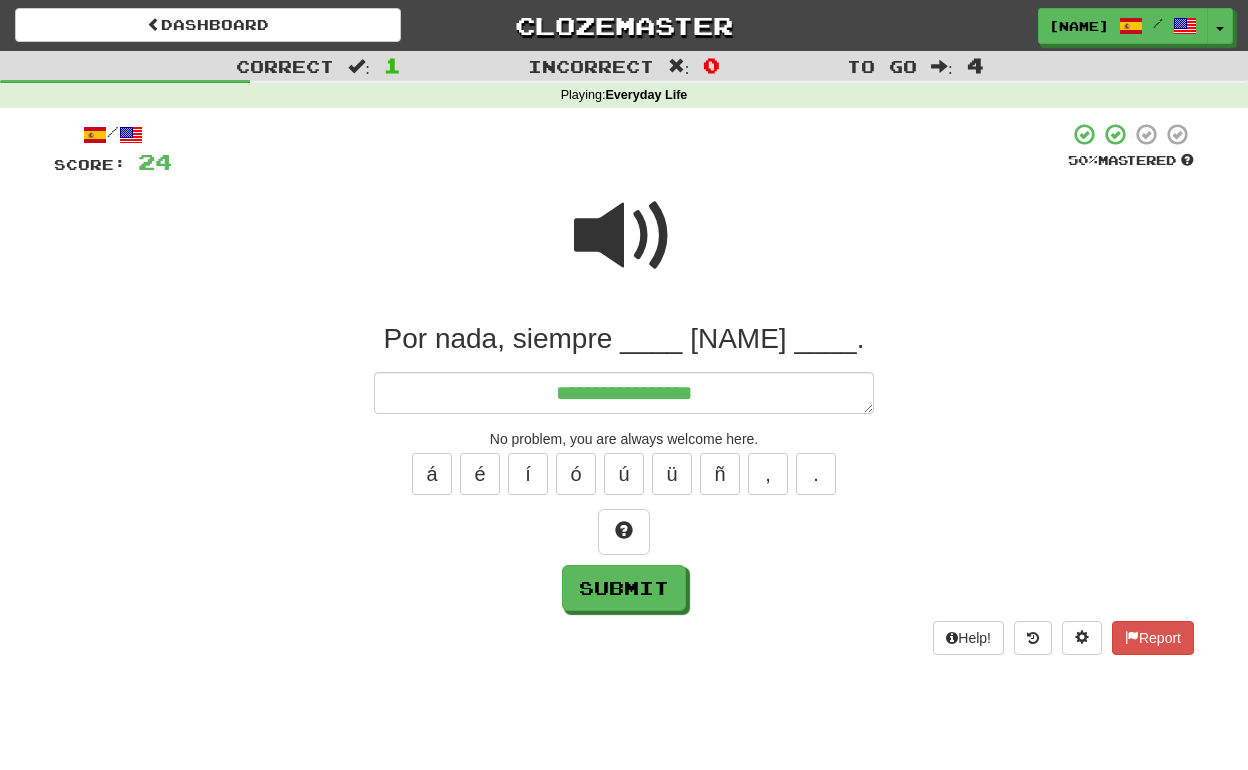 type on "*" 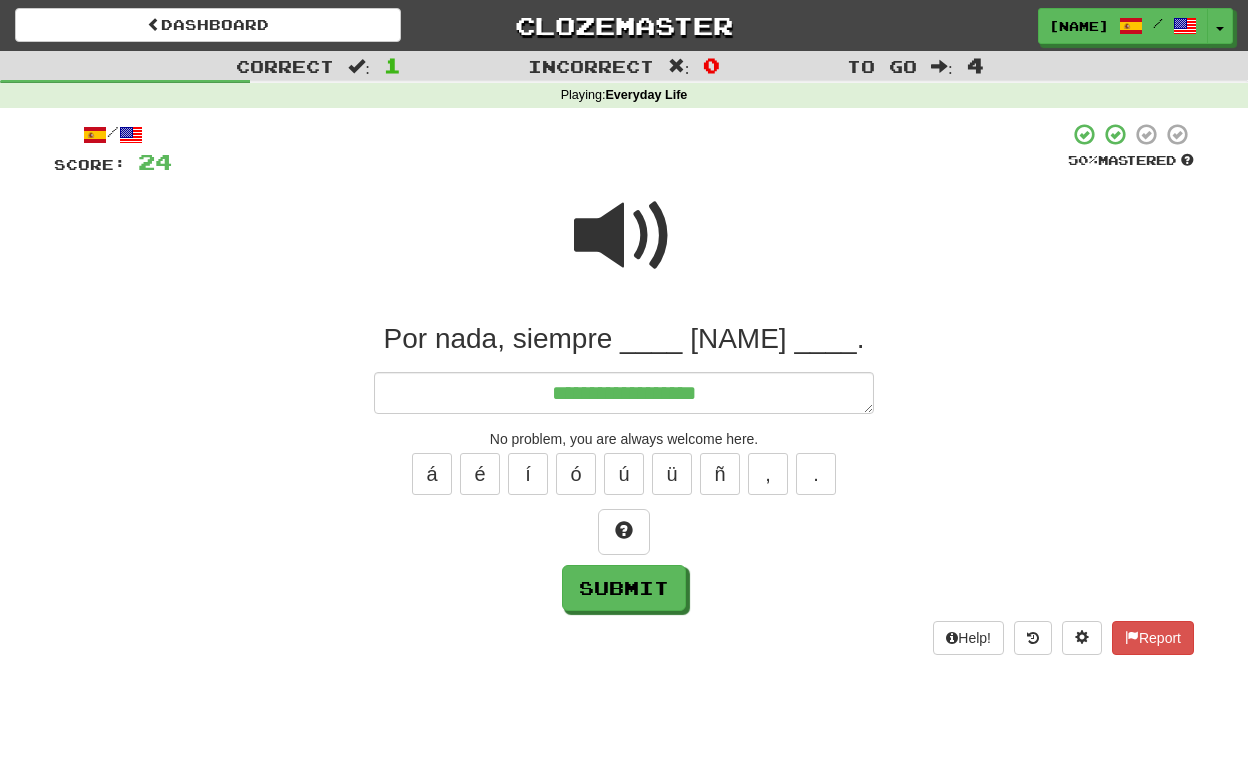 type on "*" 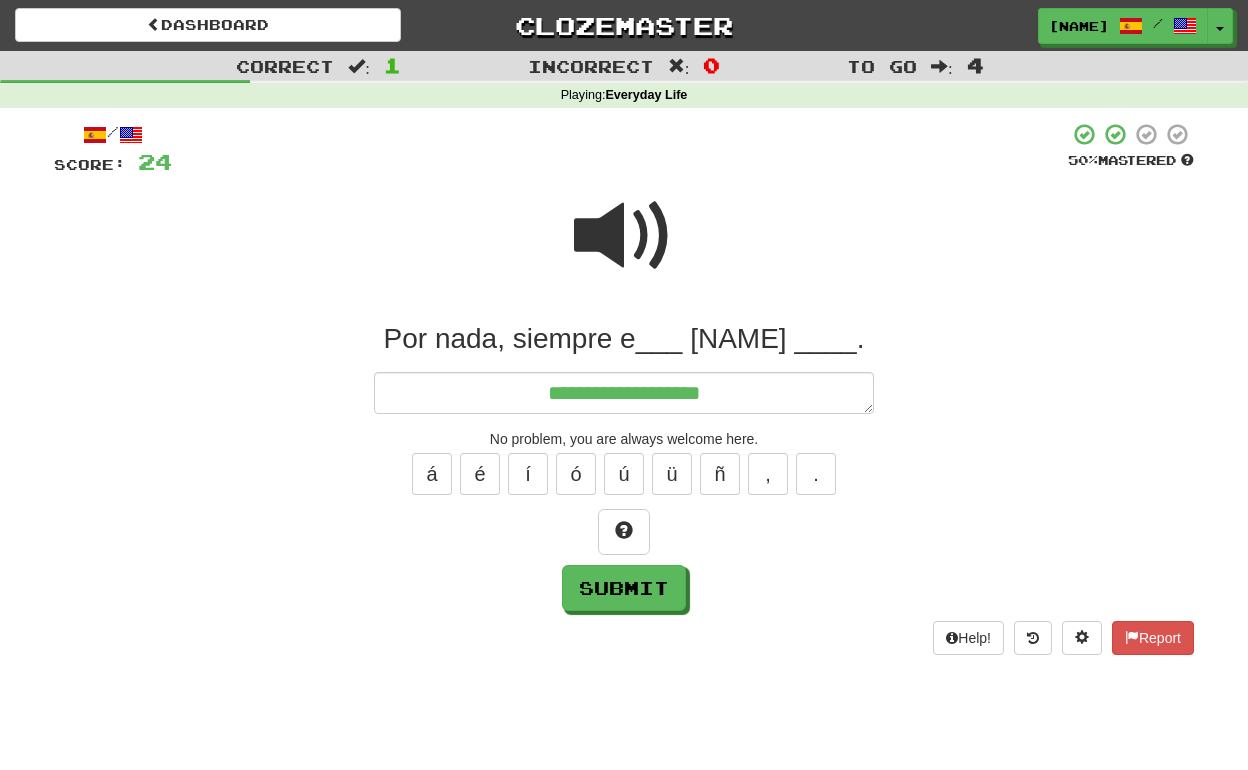 type on "*" 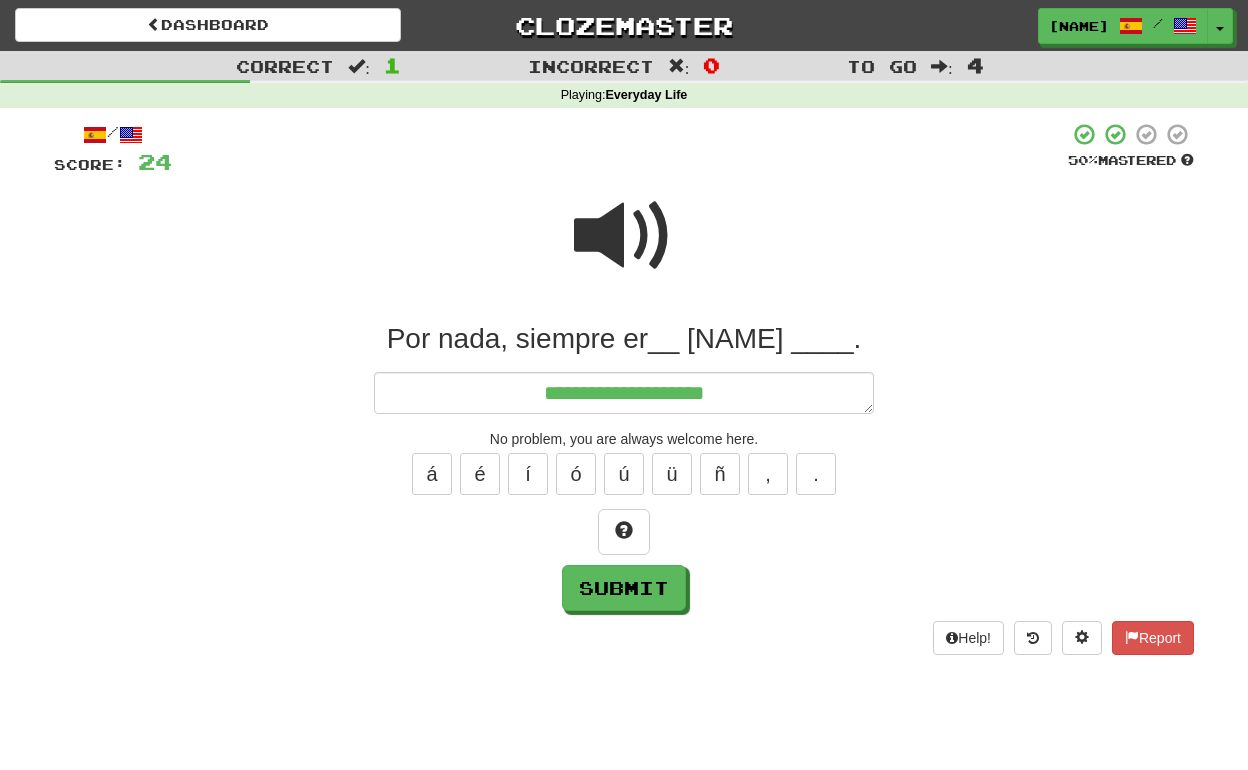 type on "*" 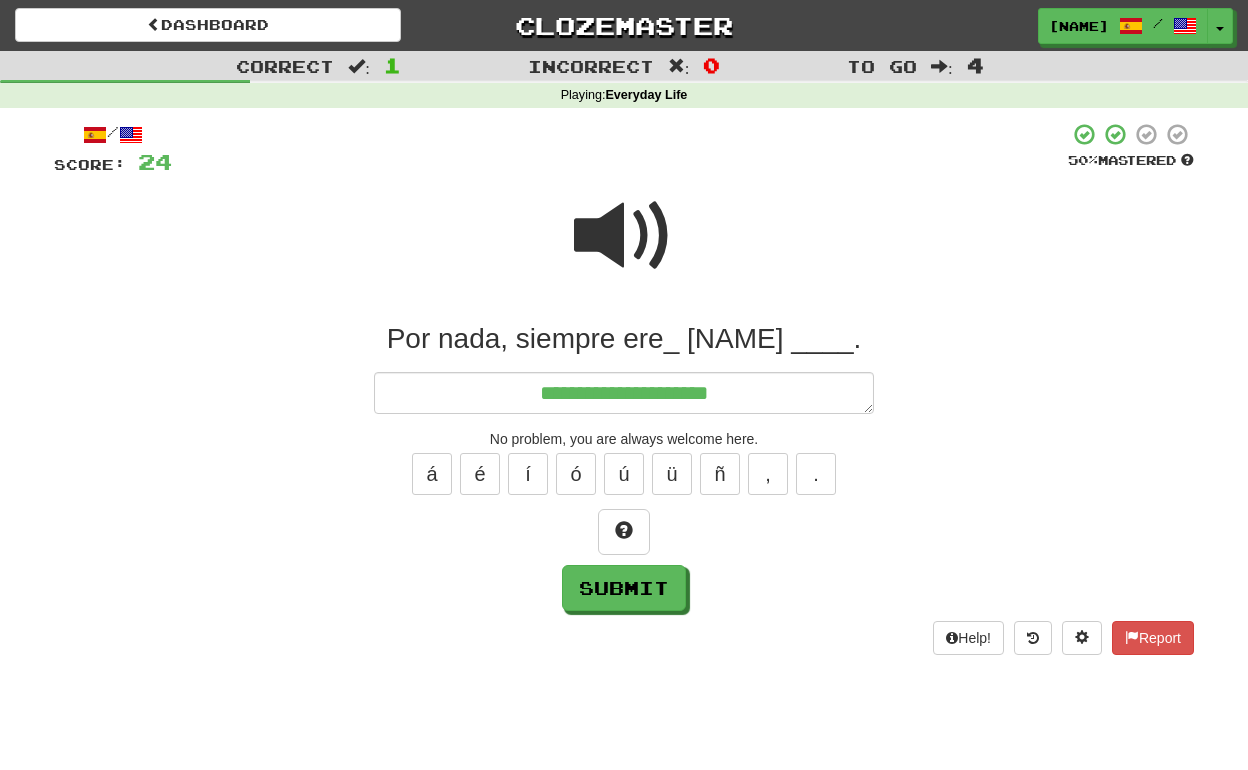 type on "*" 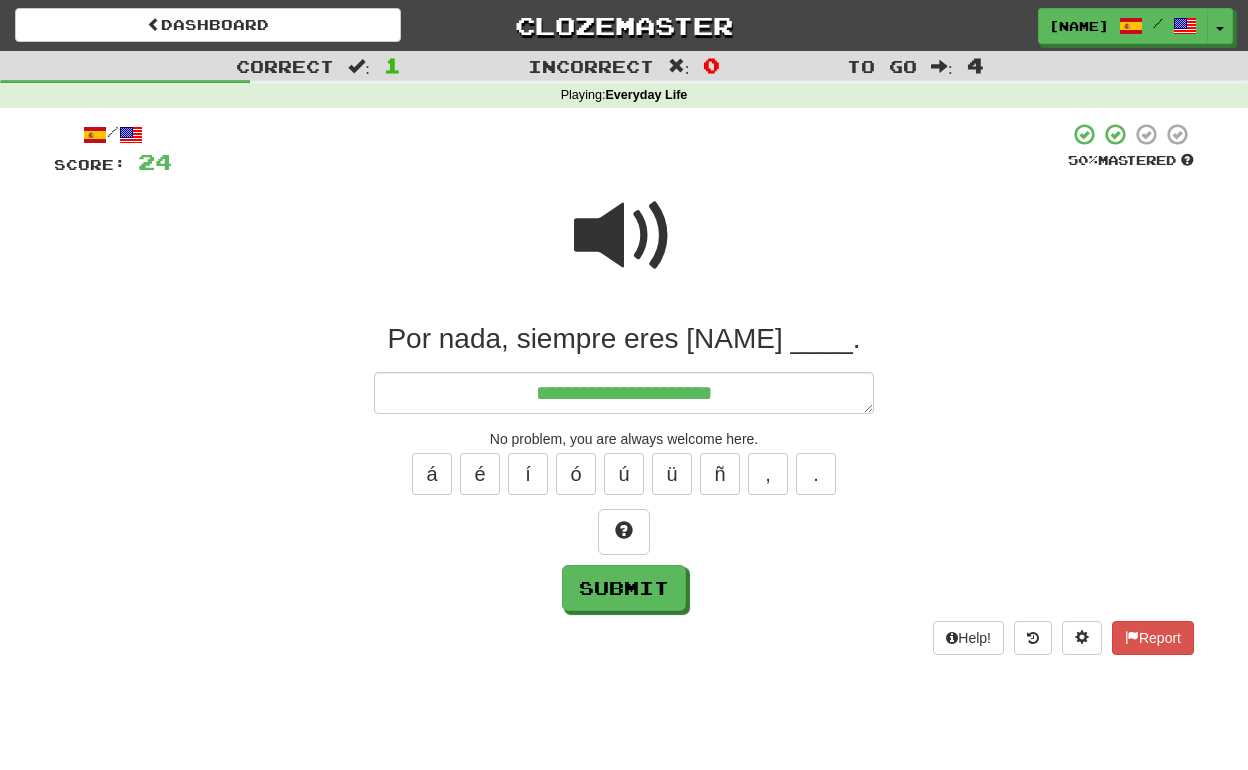 type on "*" 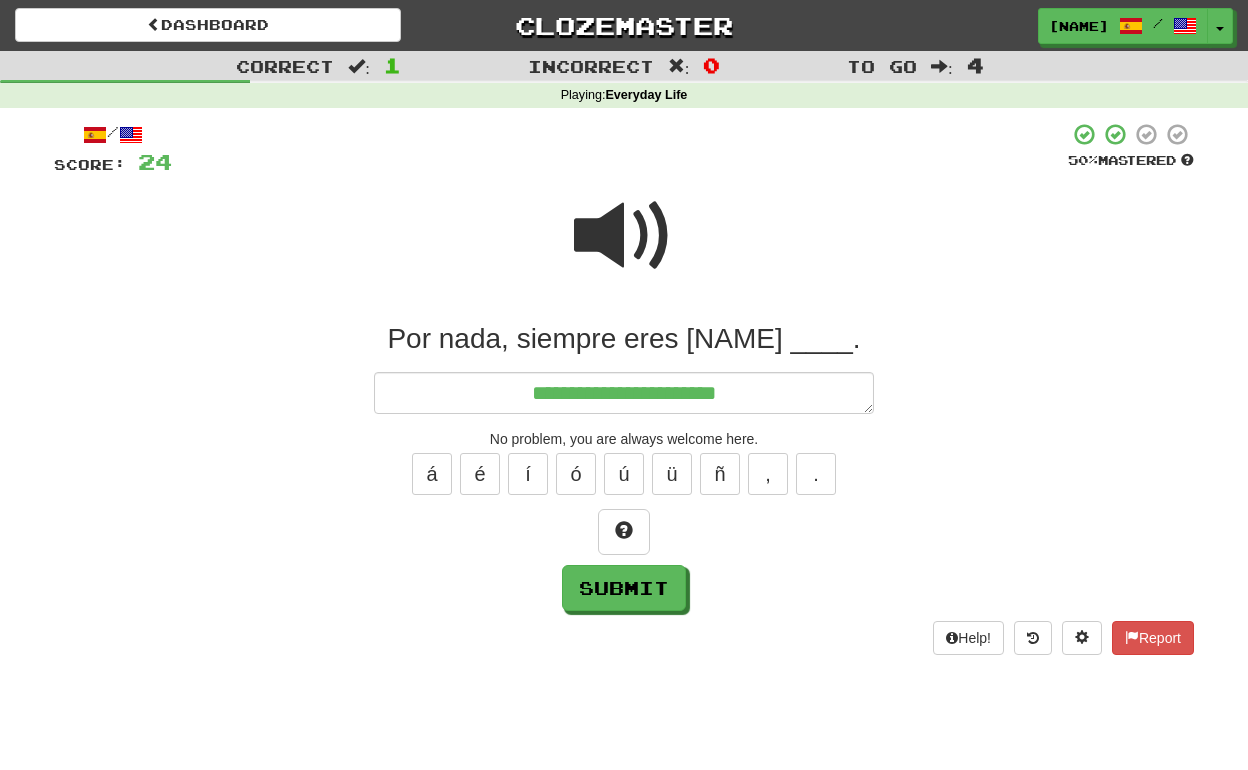 type on "*" 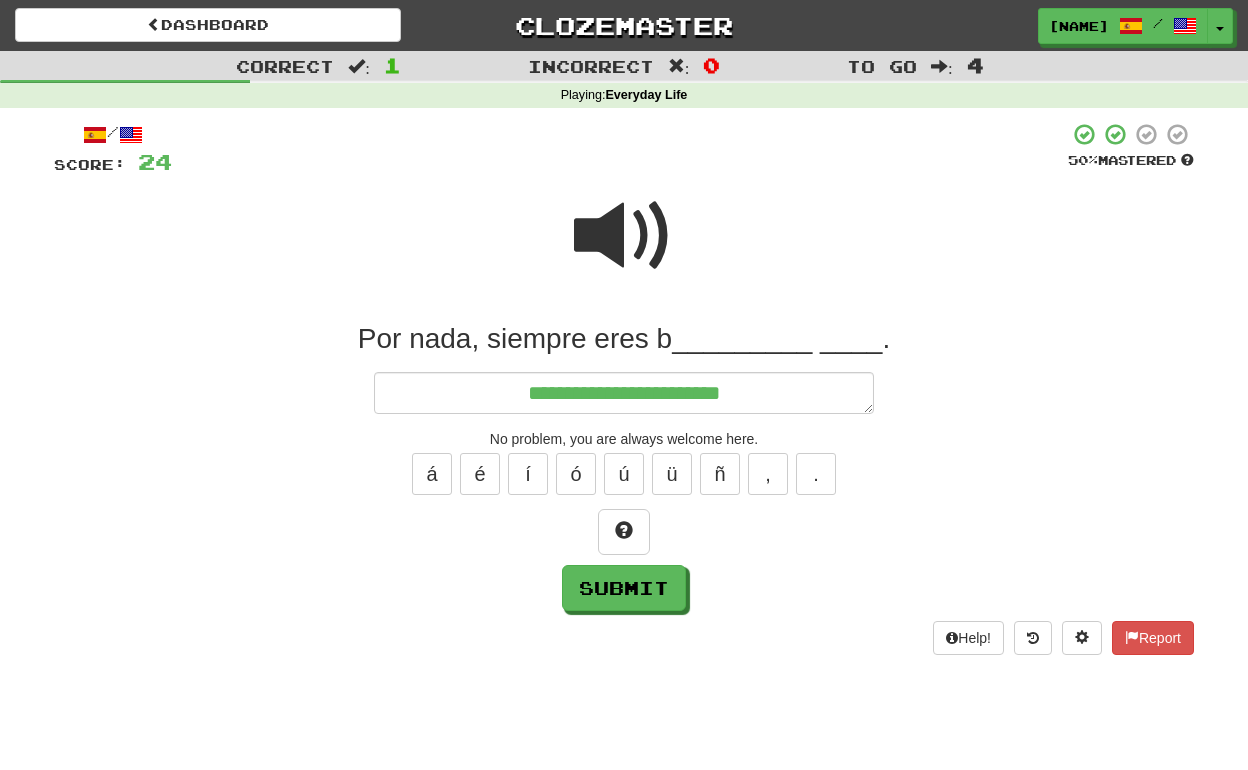type on "*" 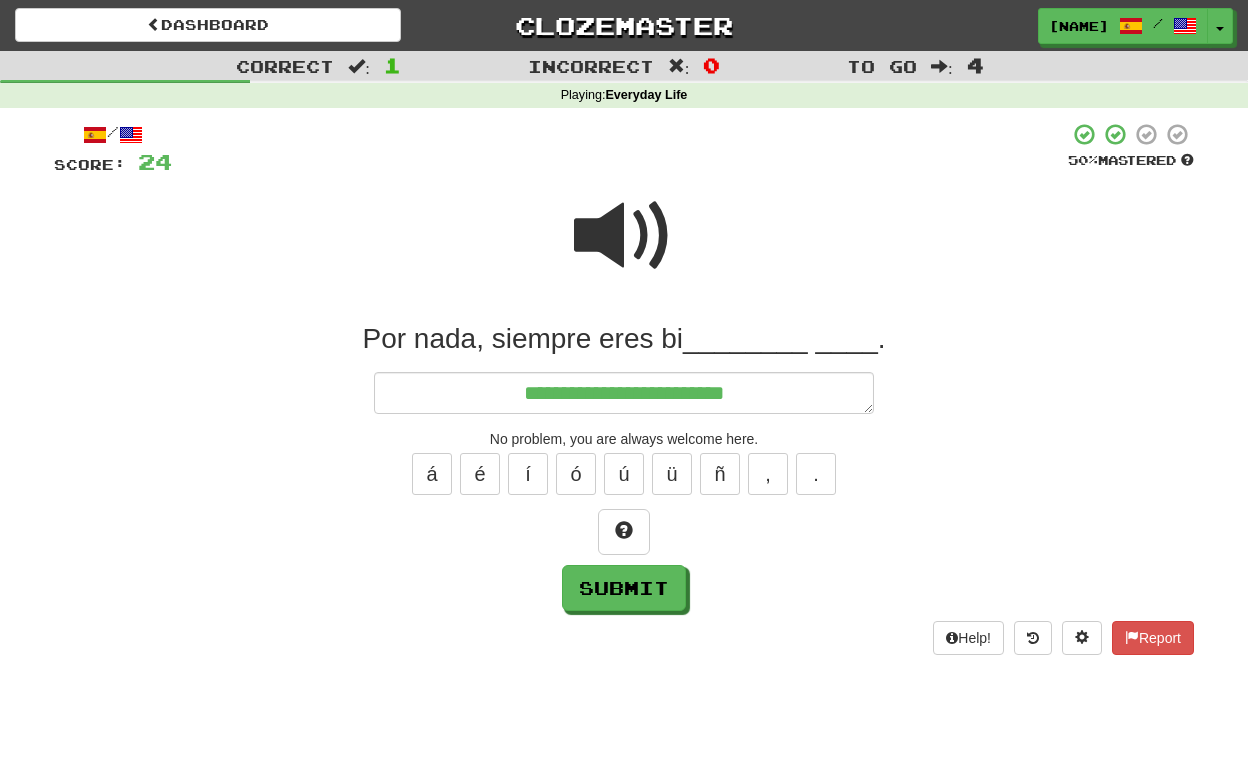 type on "**********" 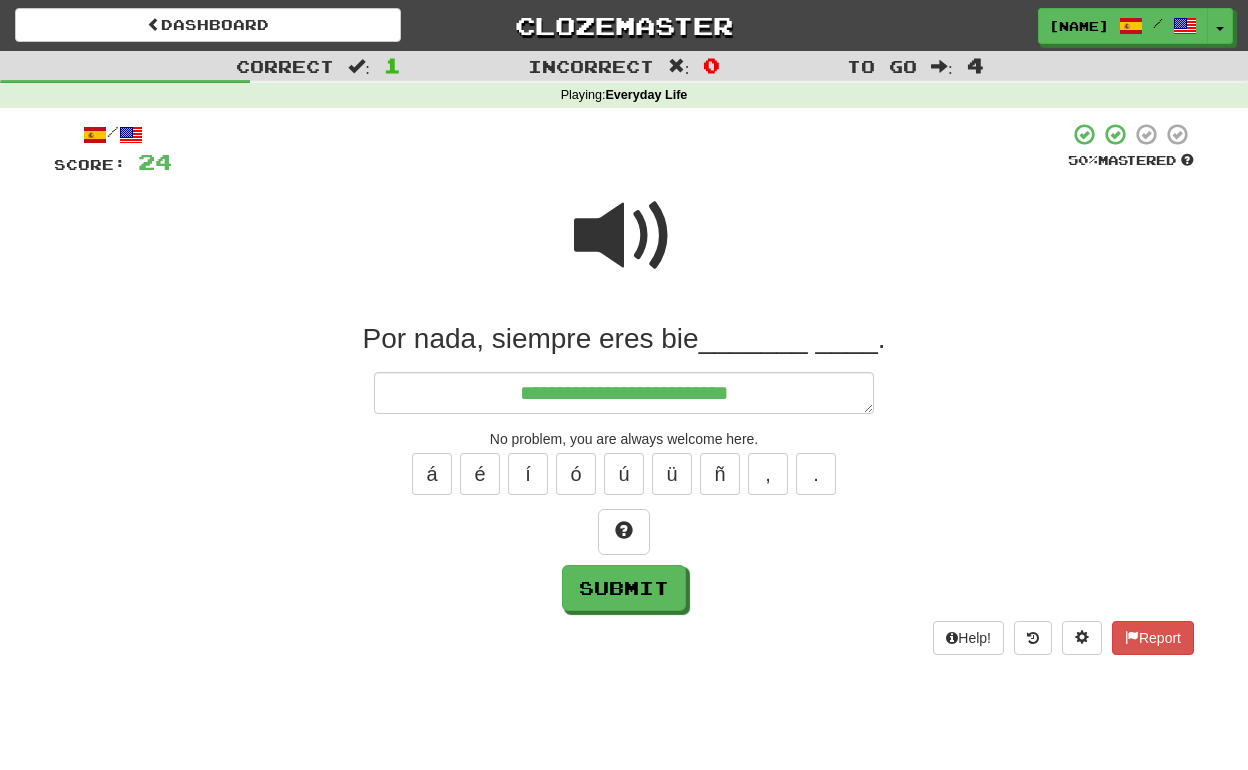 type on "*" 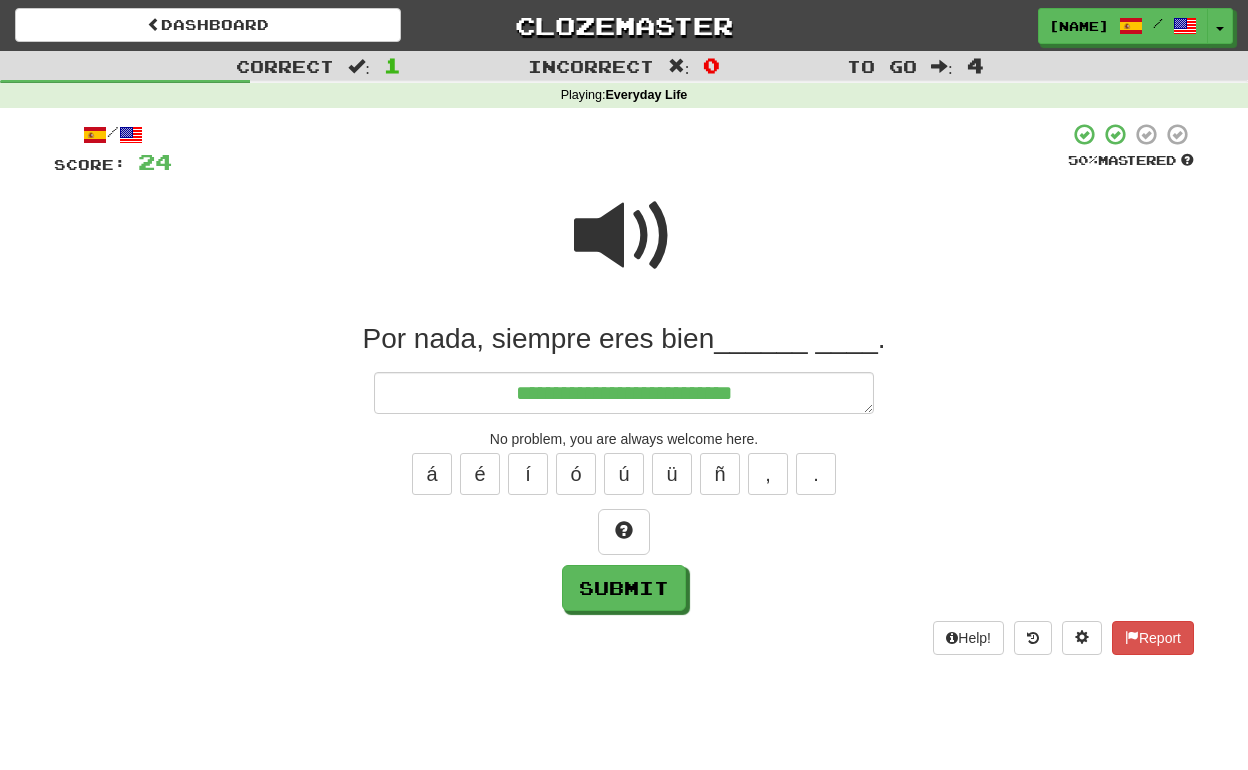type on "*" 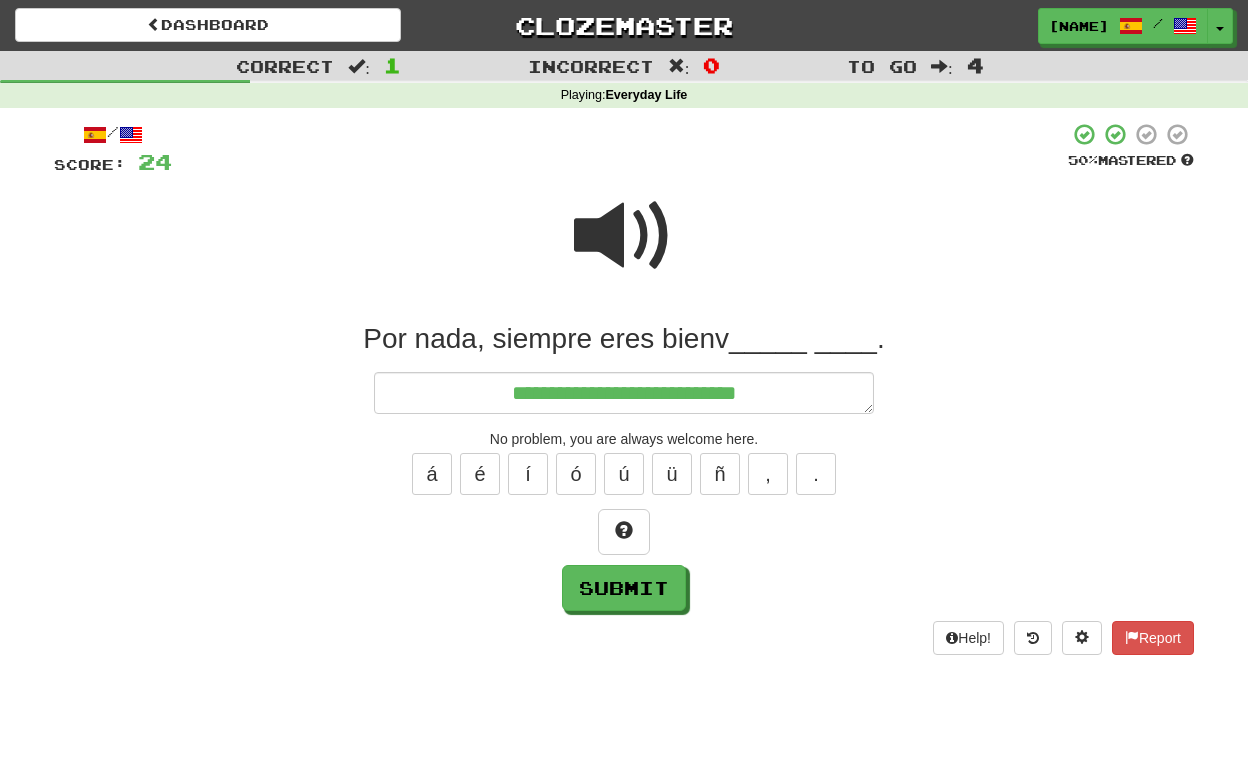 type on "*" 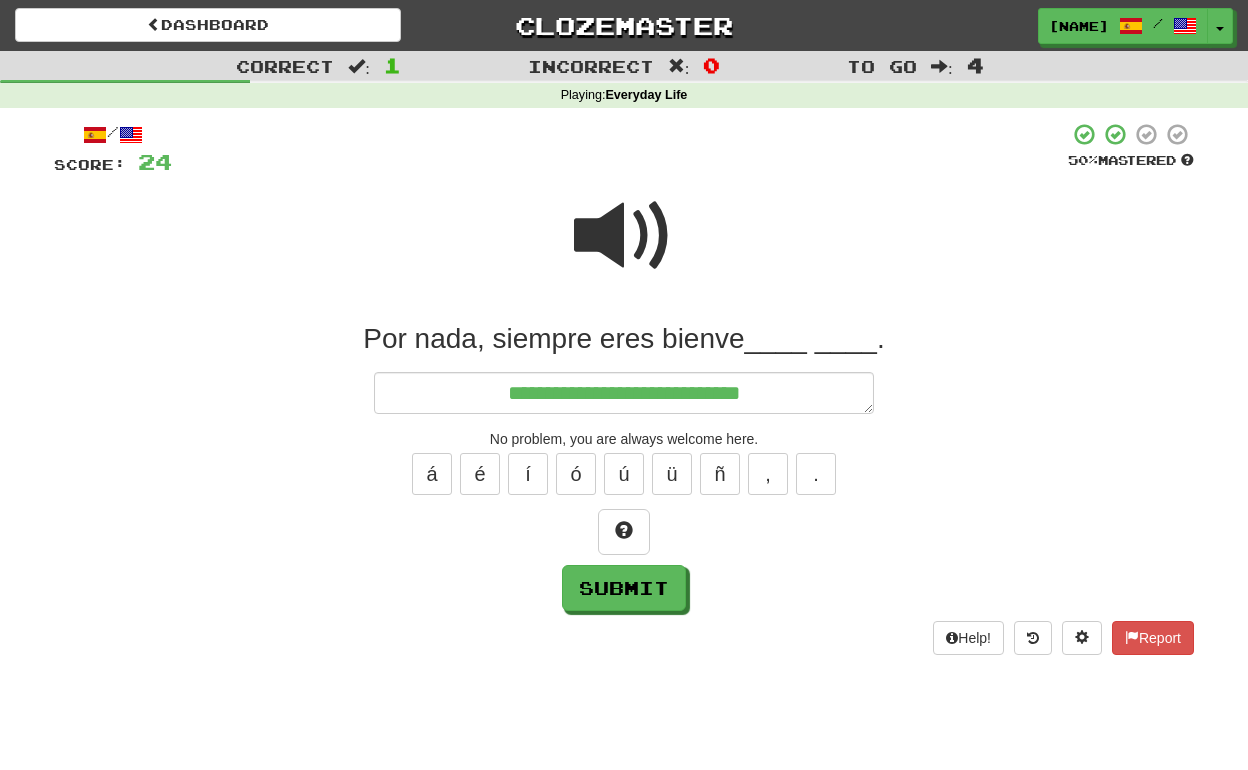 type on "*" 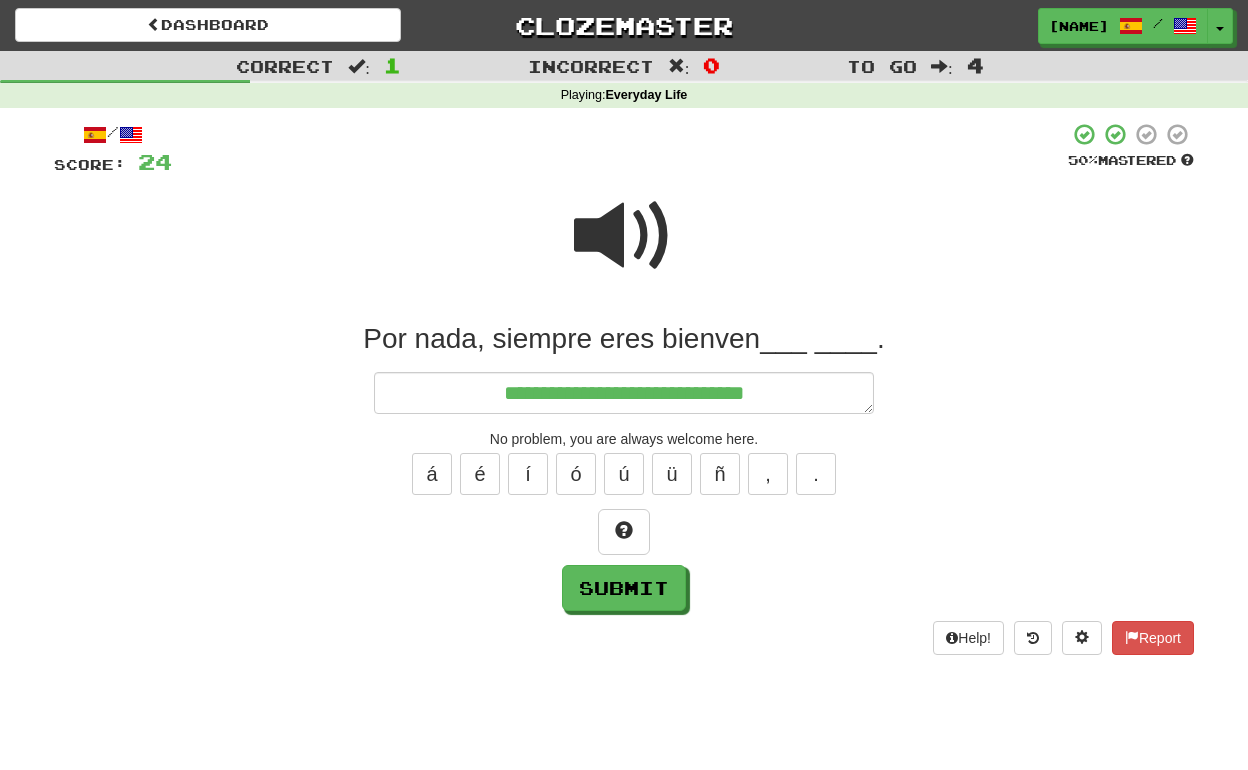 type on "*" 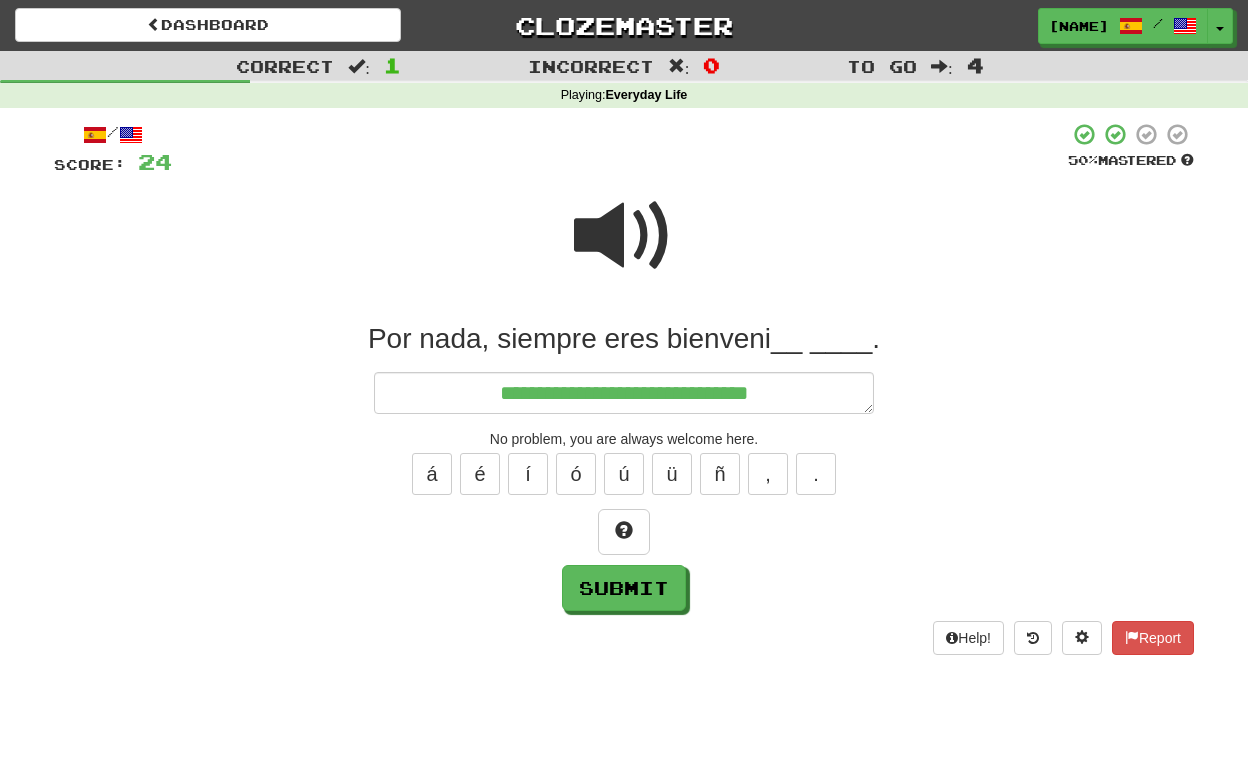type on "*" 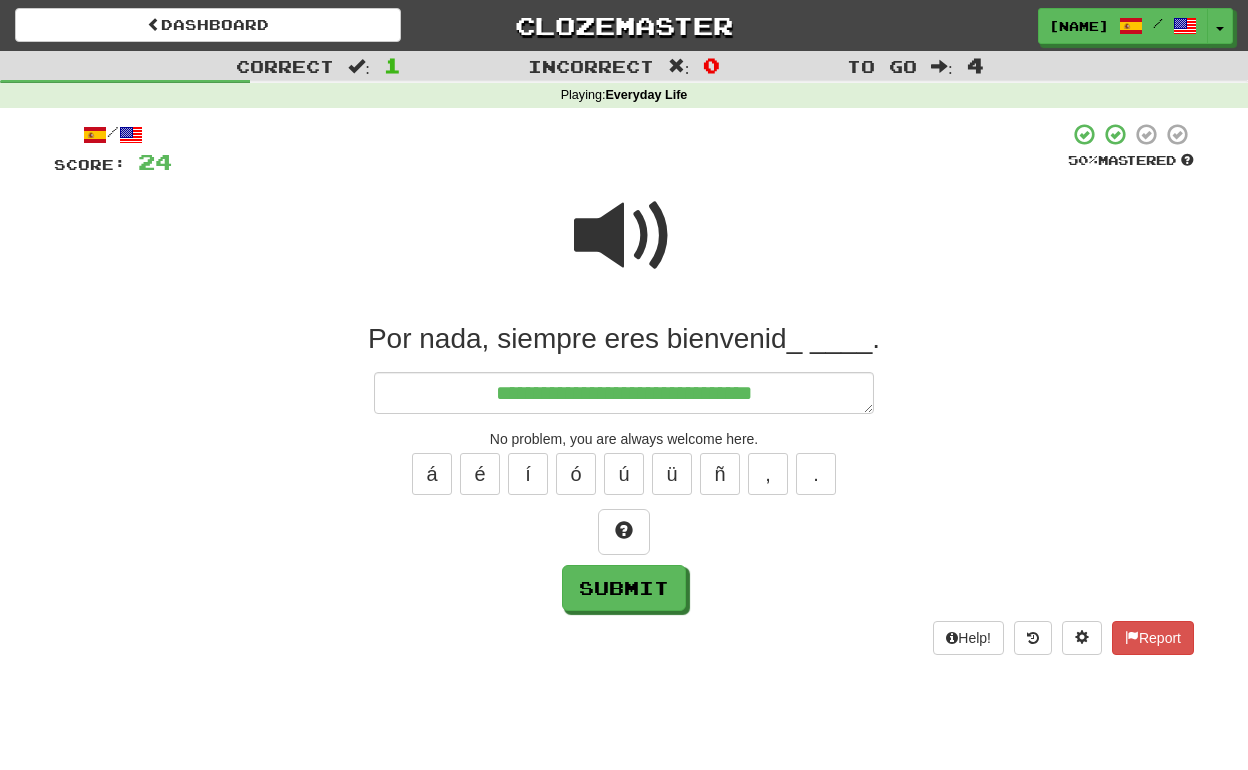 type on "*" 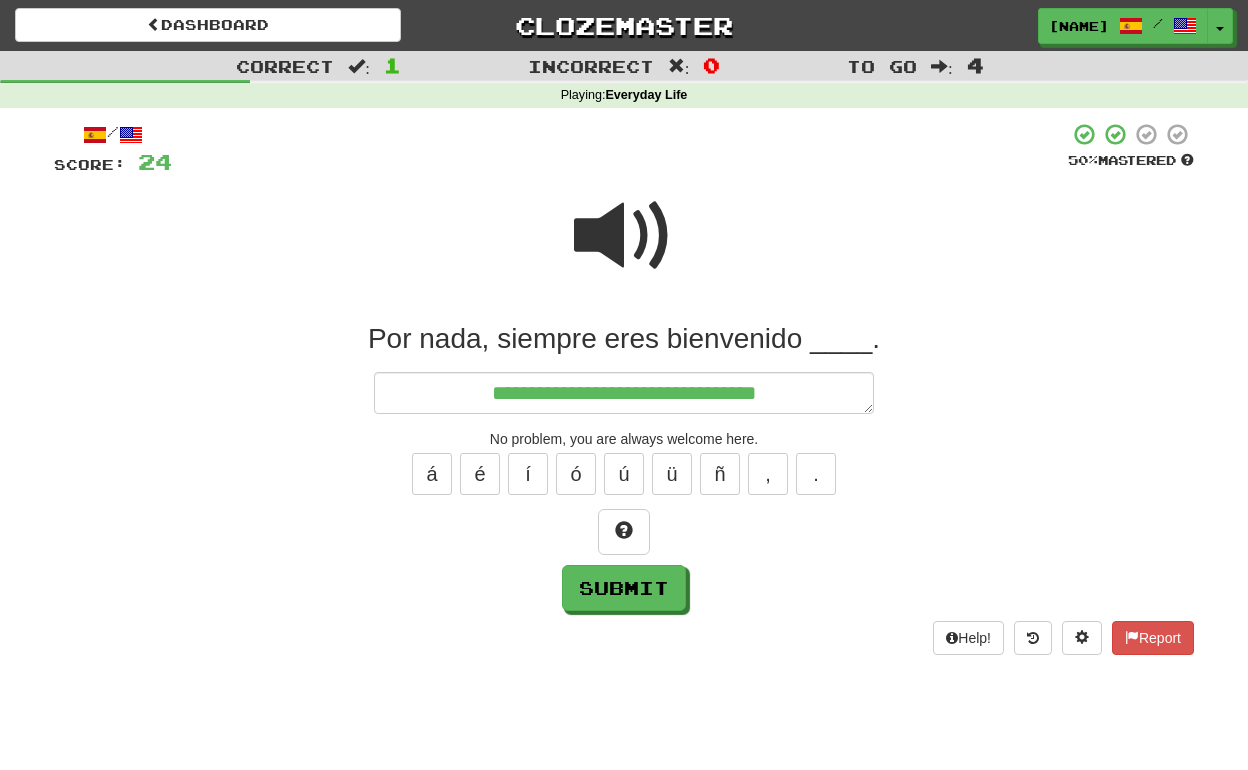 type on "*" 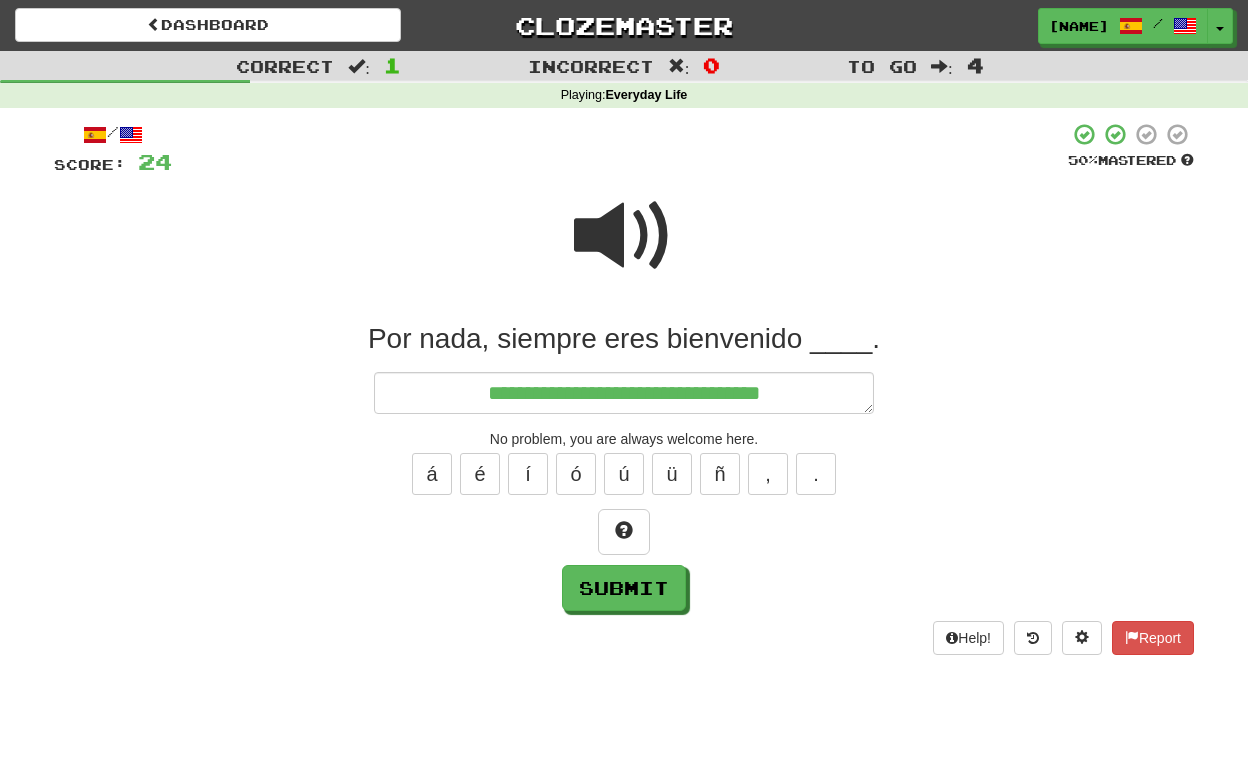 type on "*" 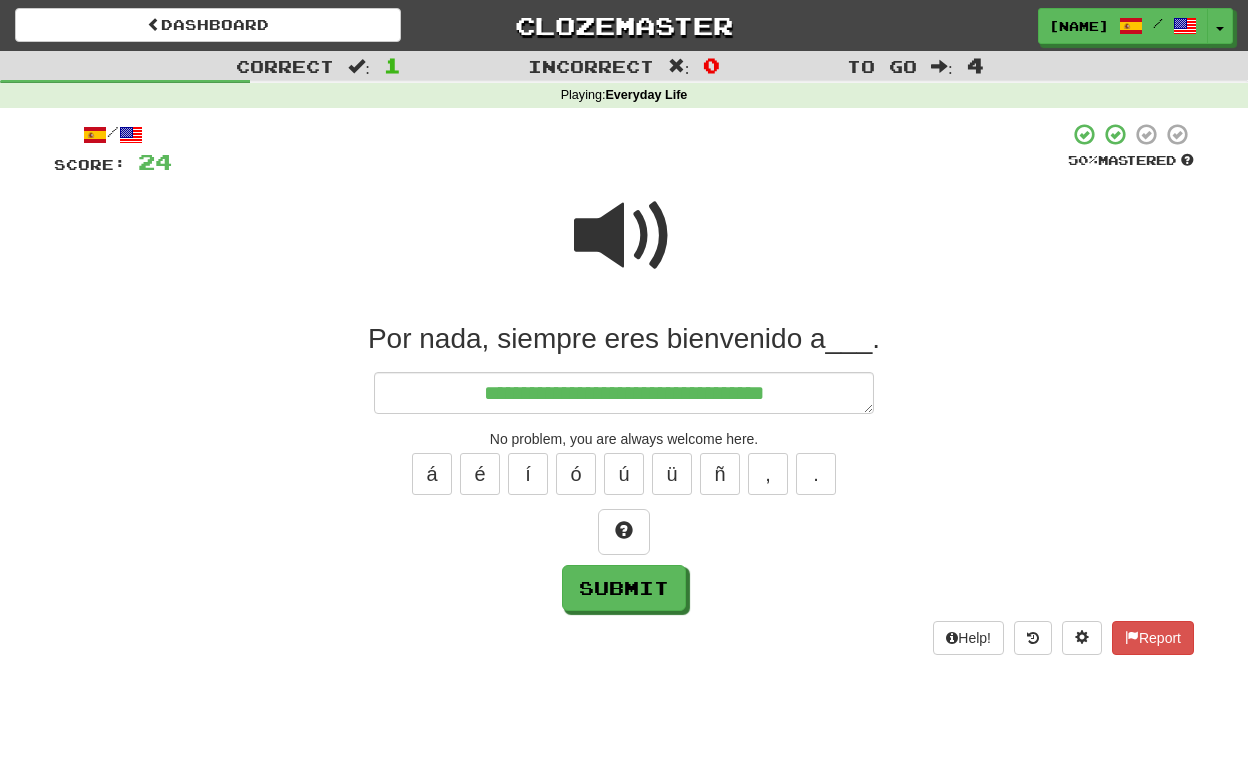 type on "*" 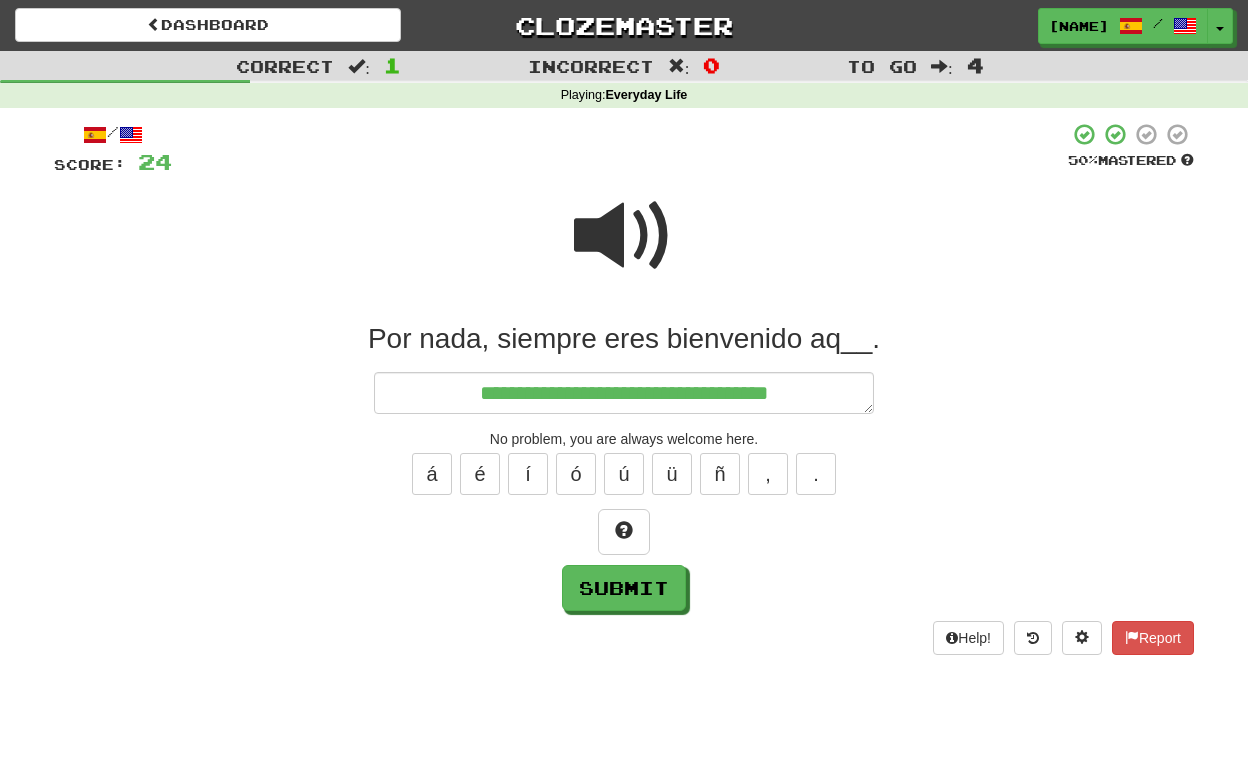type on "*" 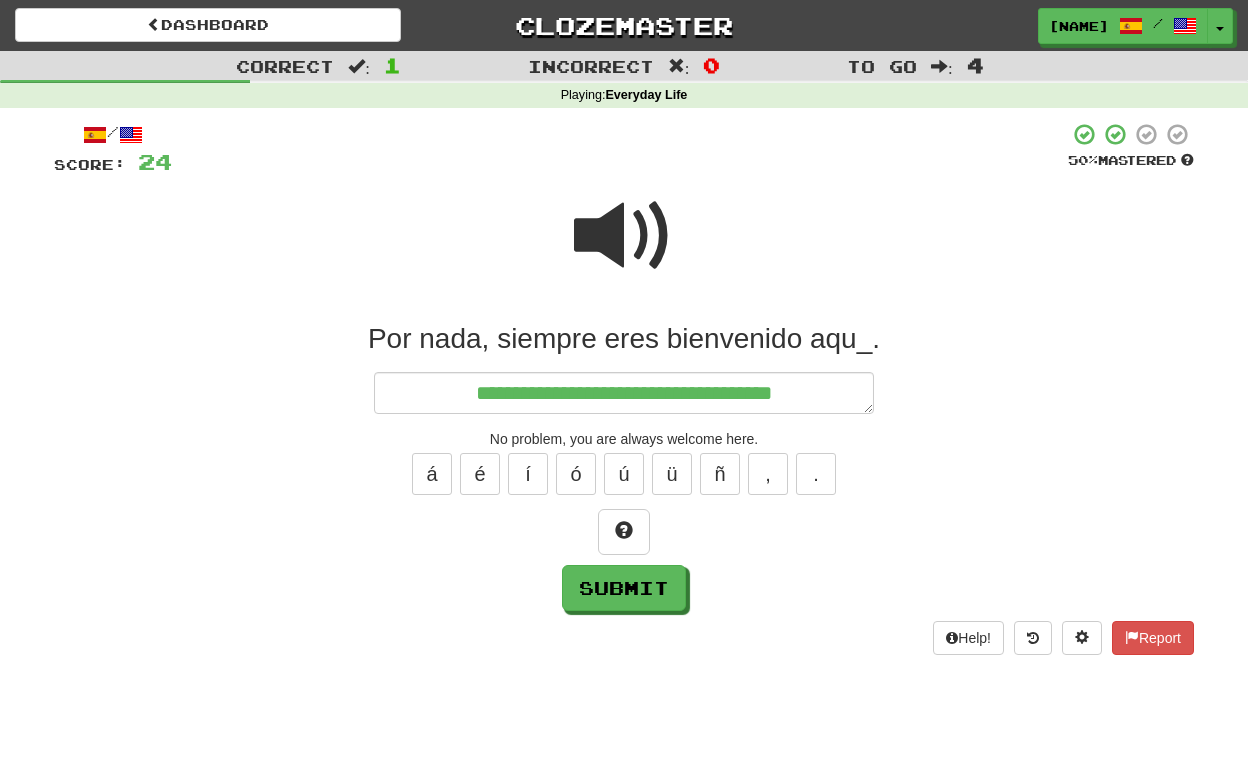 type on "*" 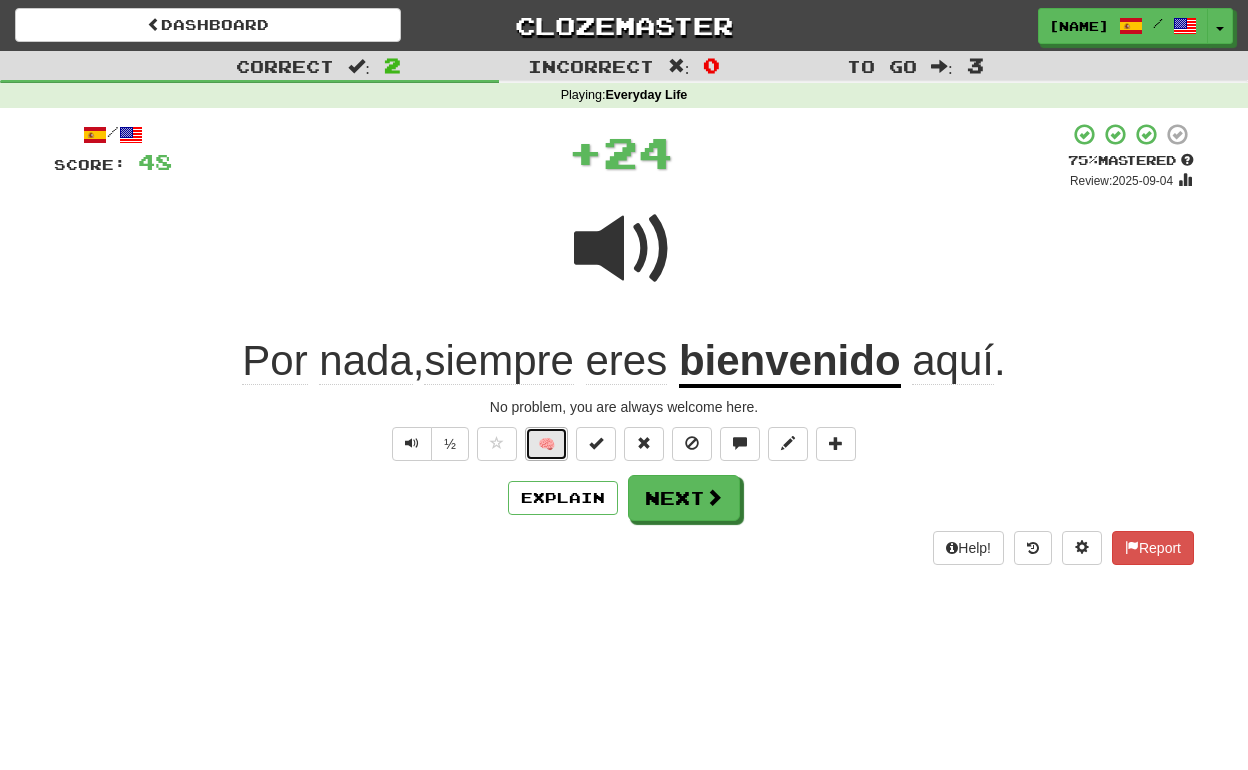 click on "🧠" at bounding box center (546, 444) 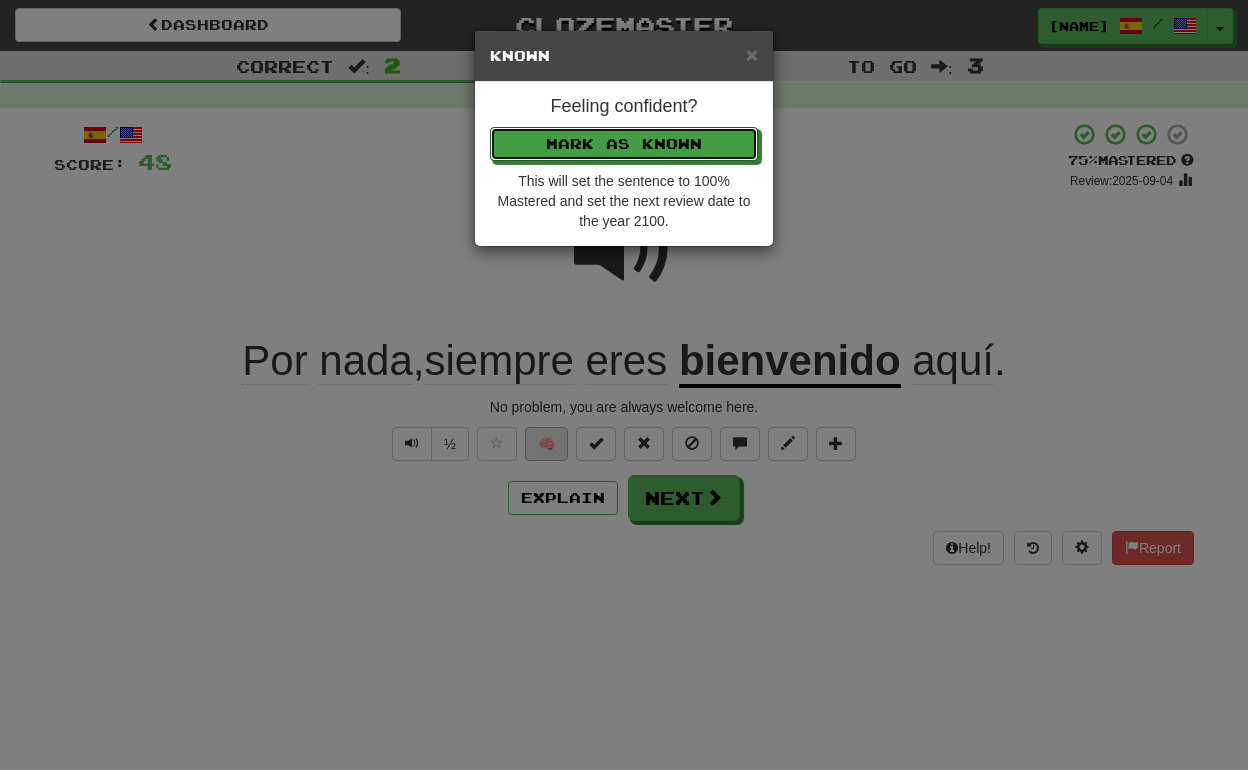 click on "Mark as Known" at bounding box center [624, 144] 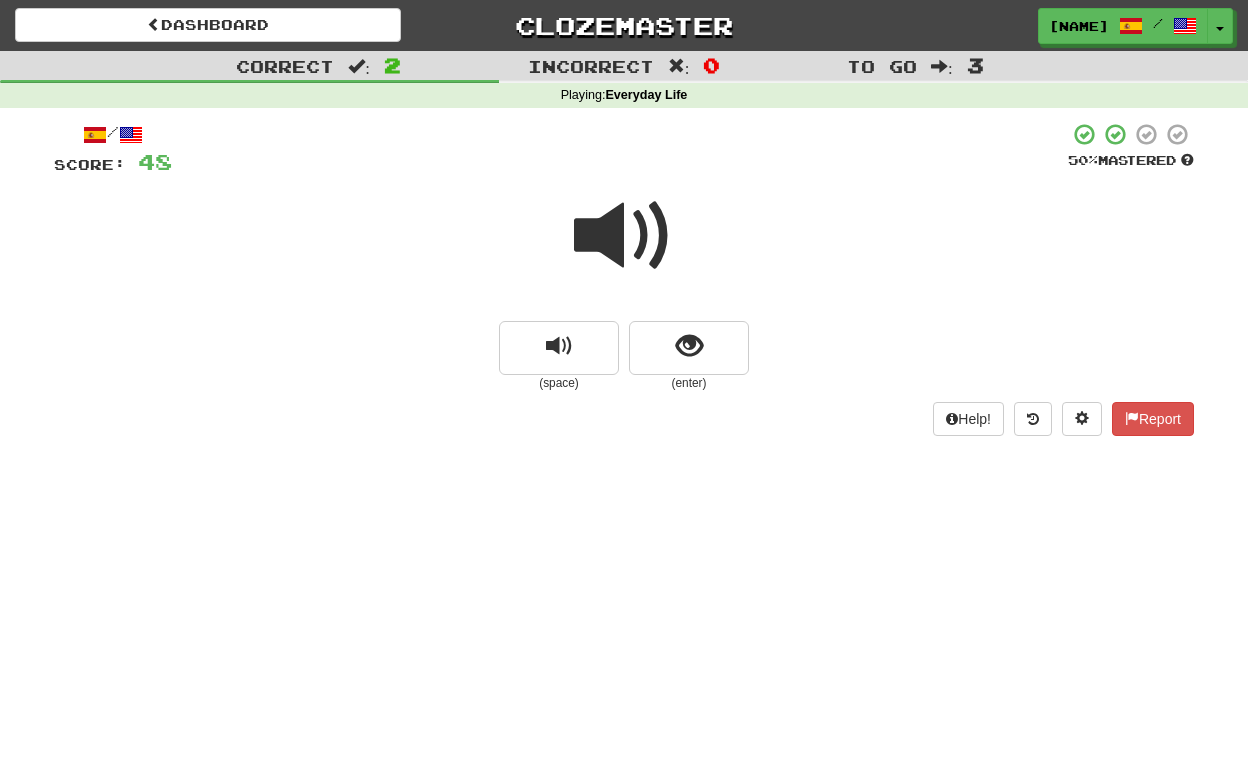 click at bounding box center (624, 236) 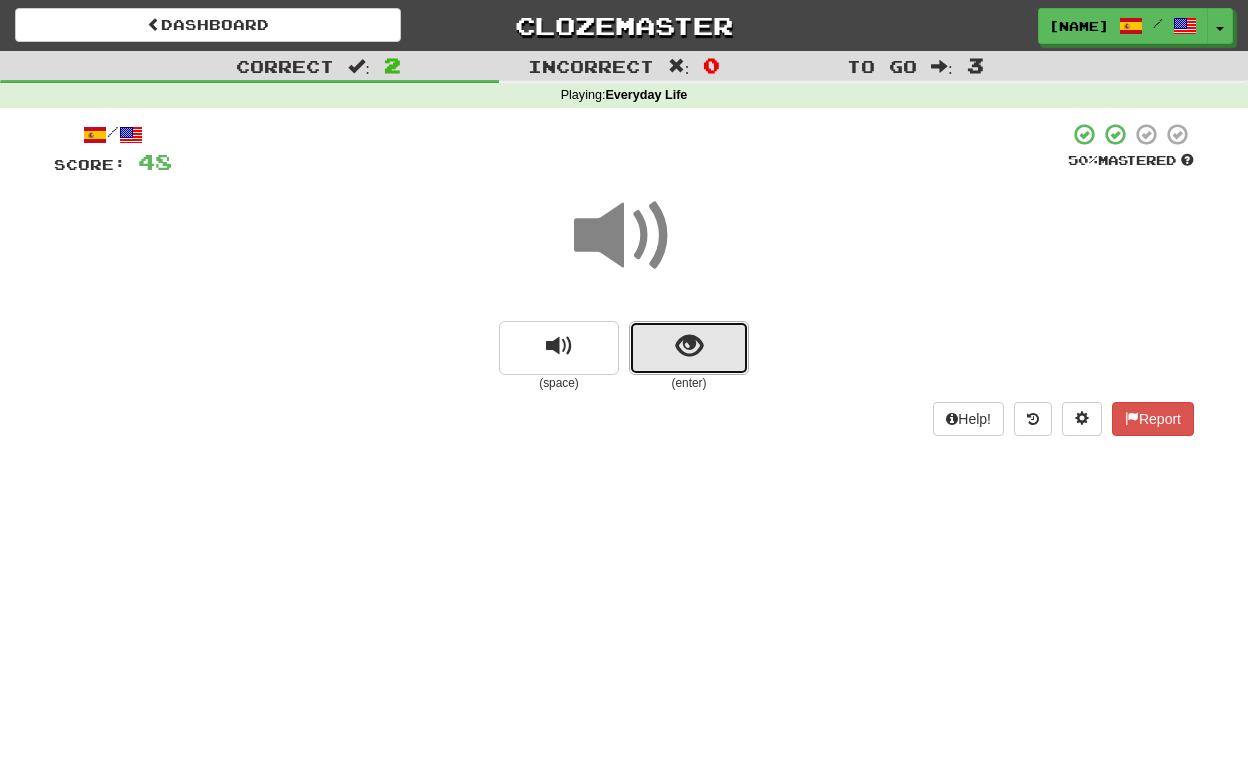 click at bounding box center (689, 346) 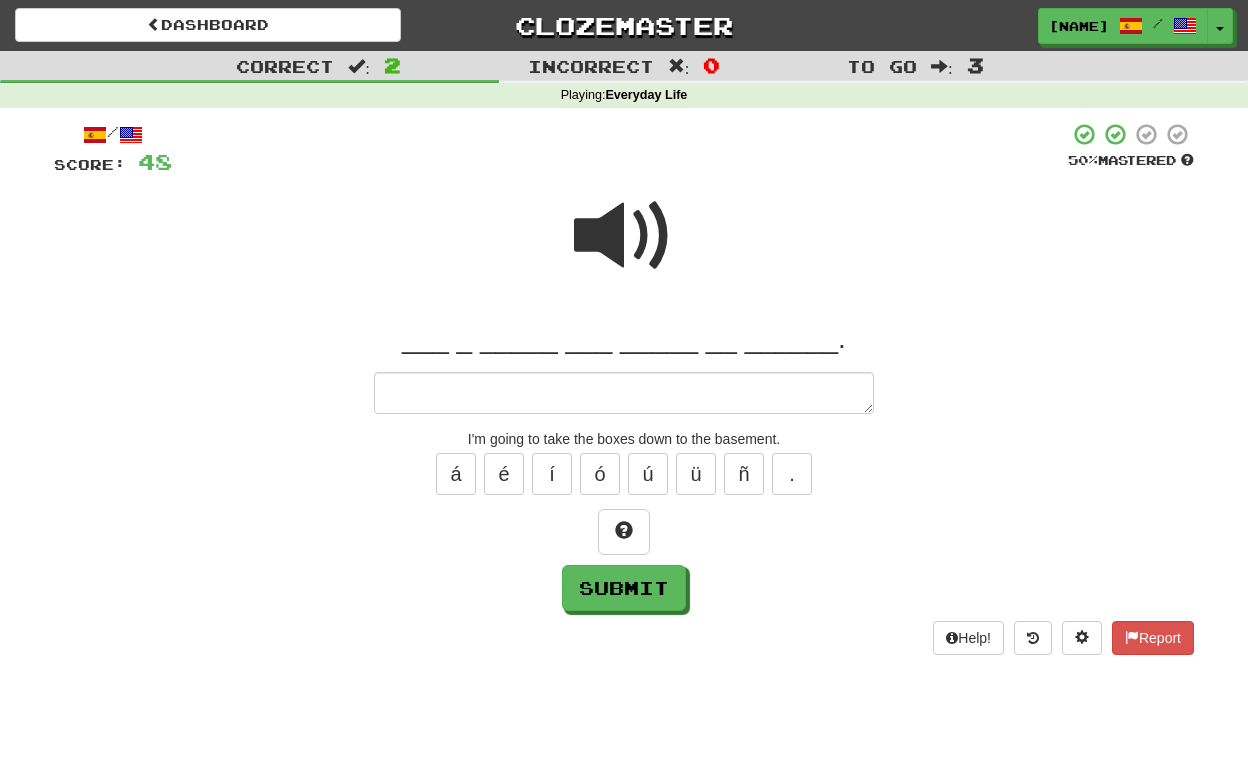 type on "*" 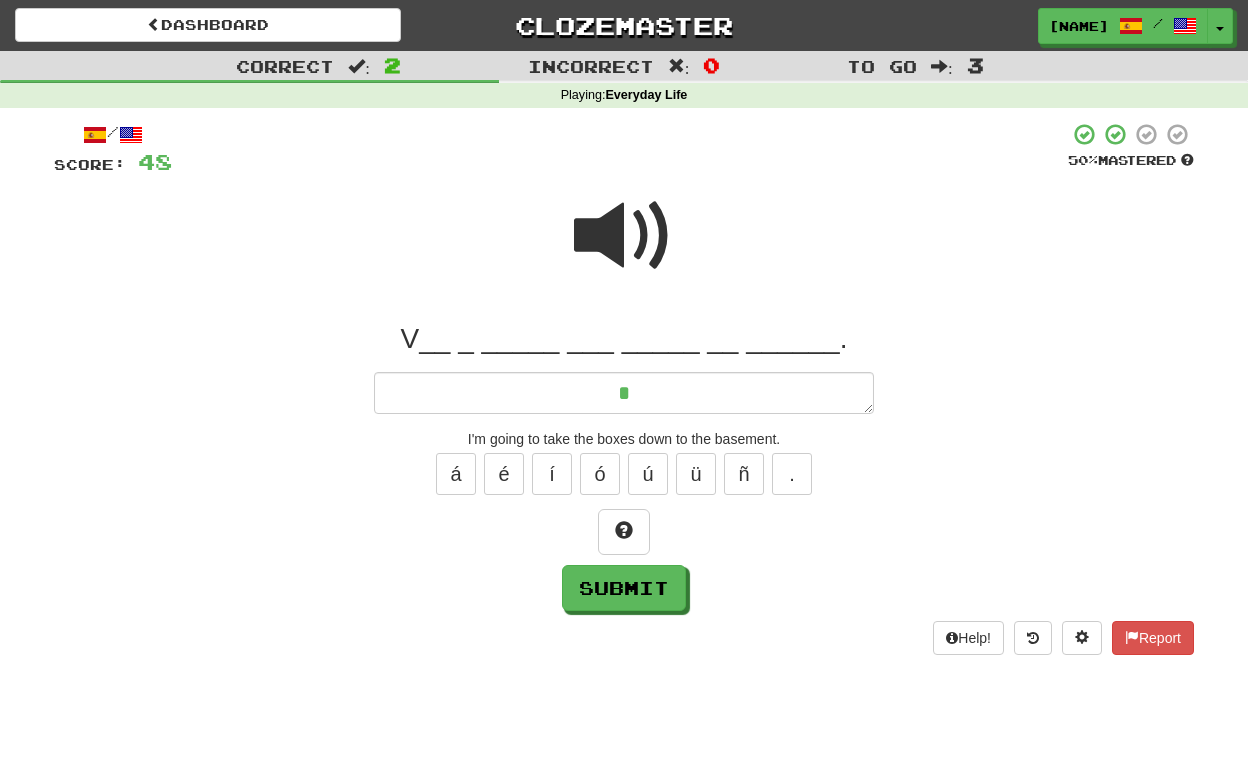 type on "*" 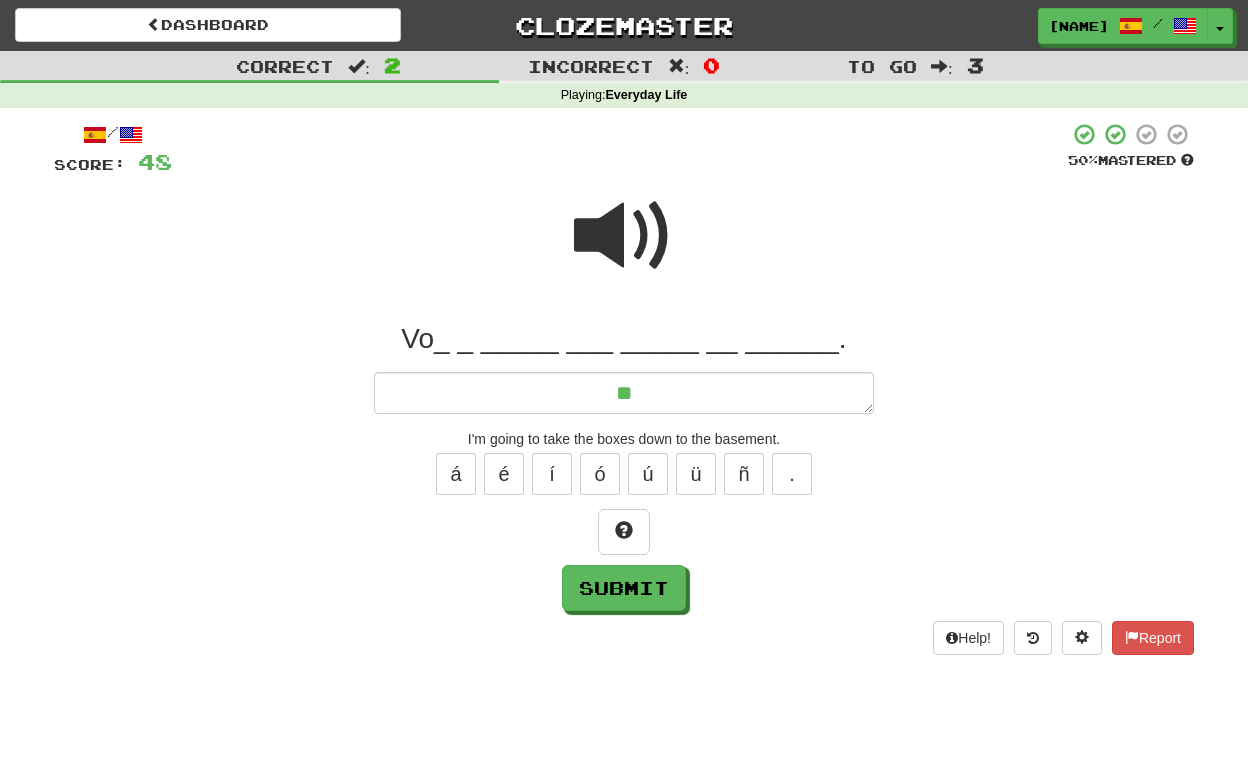 type on "*" 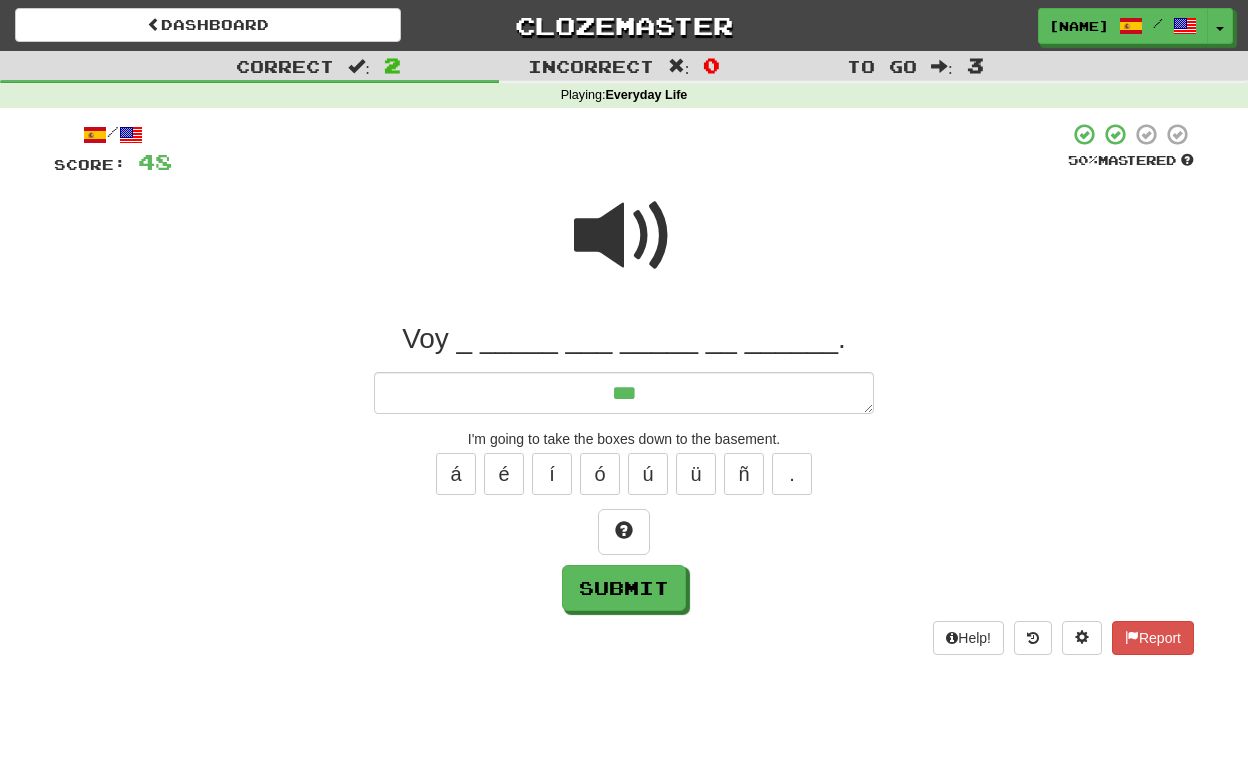 type on "*" 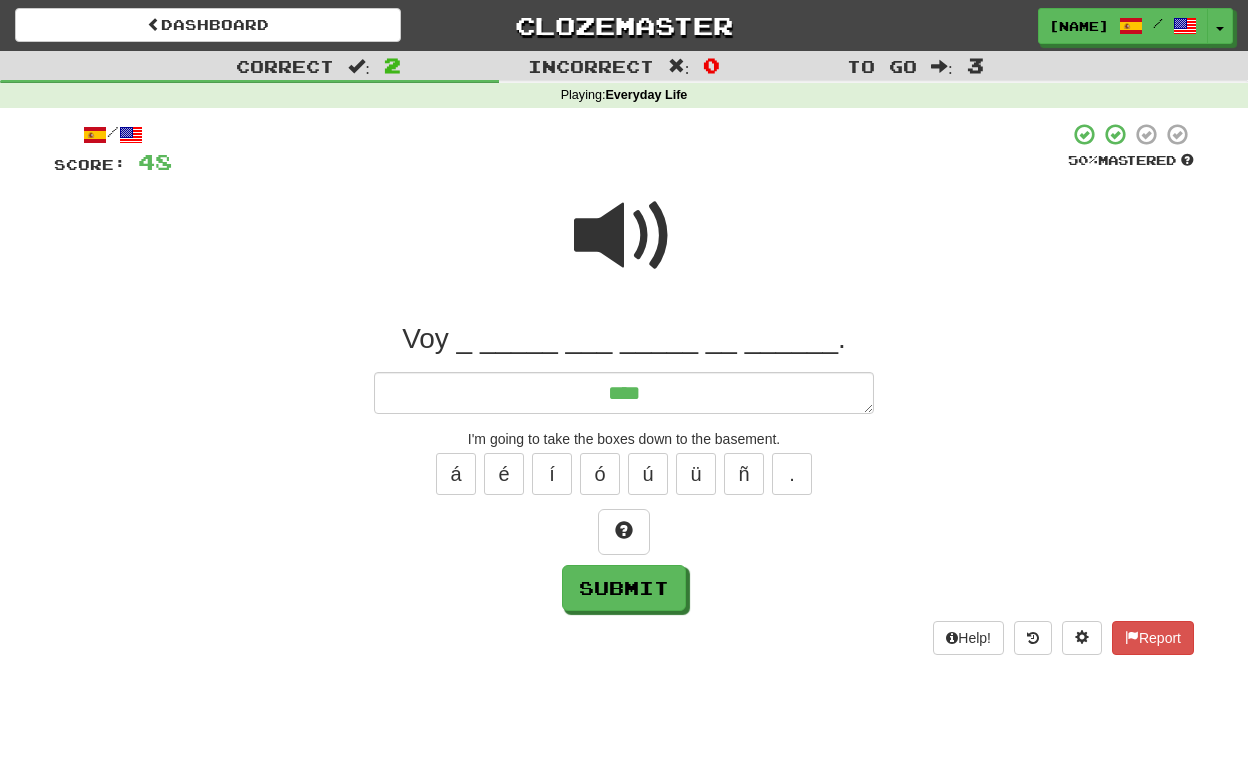 type on "*" 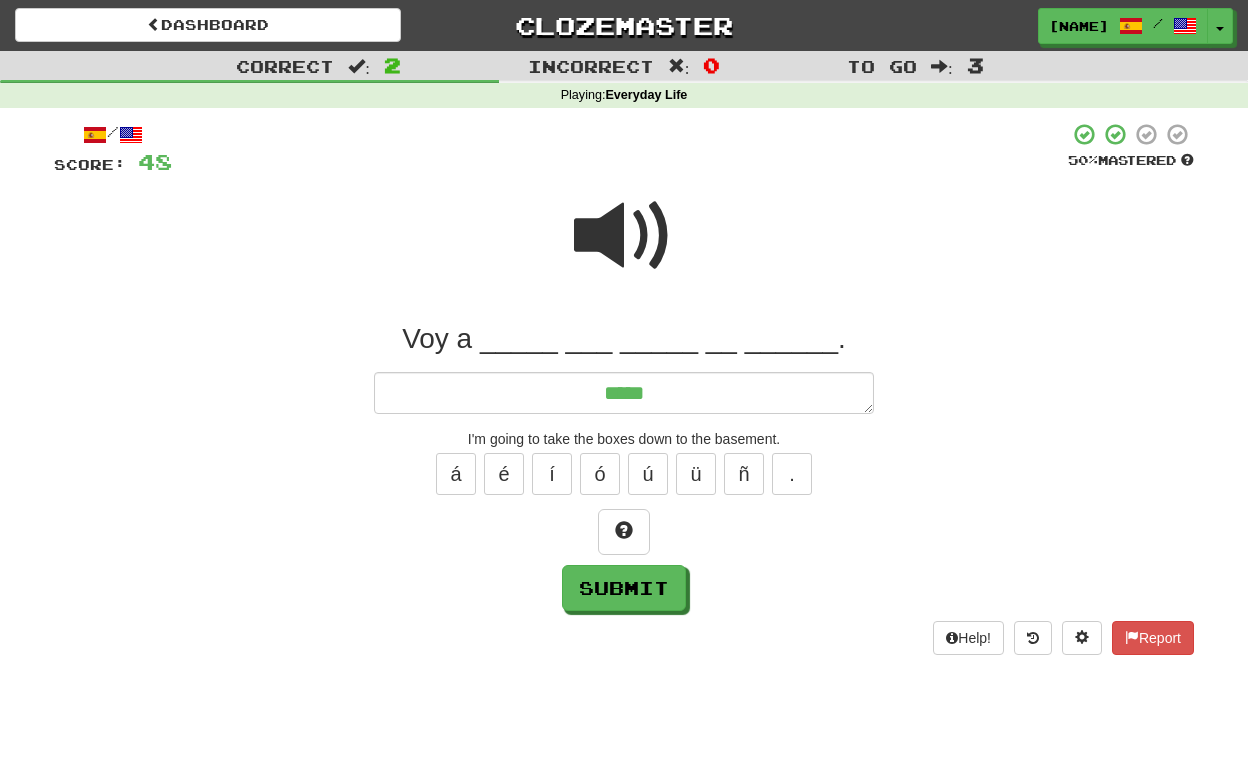 type on "*" 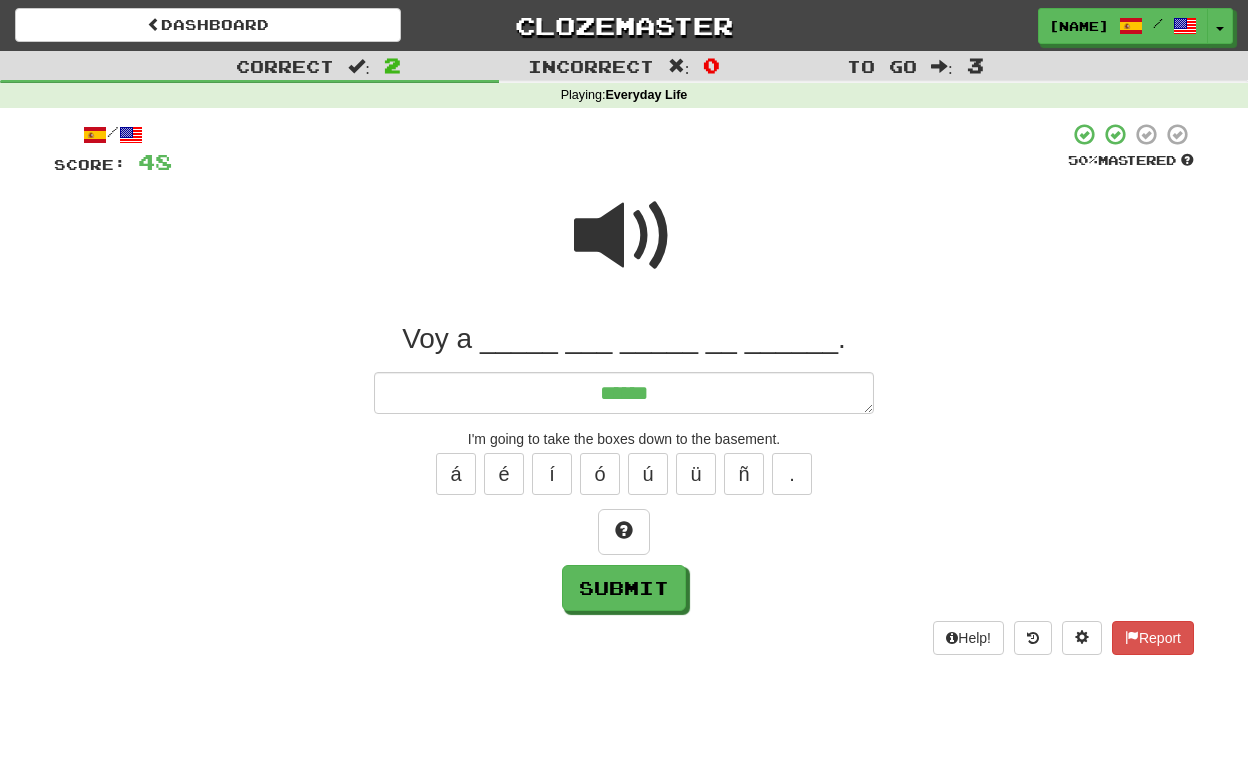 type on "*" 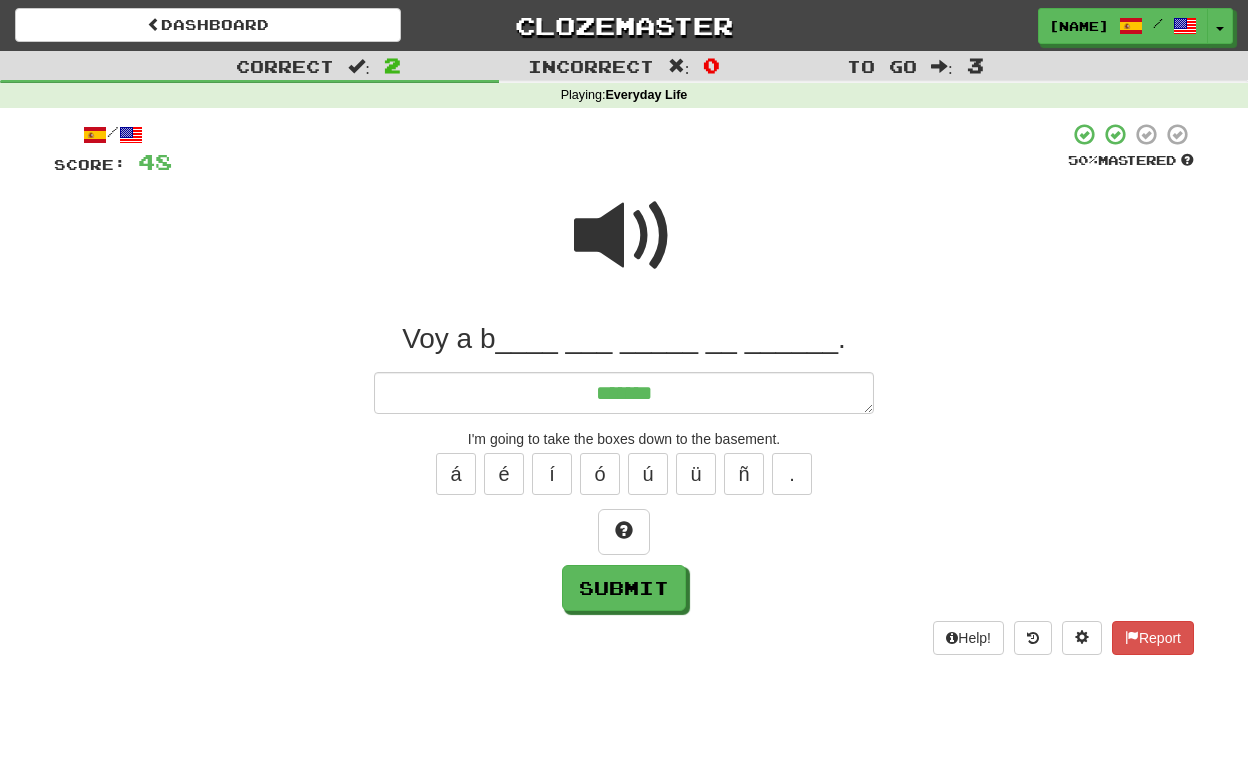 type on "*" 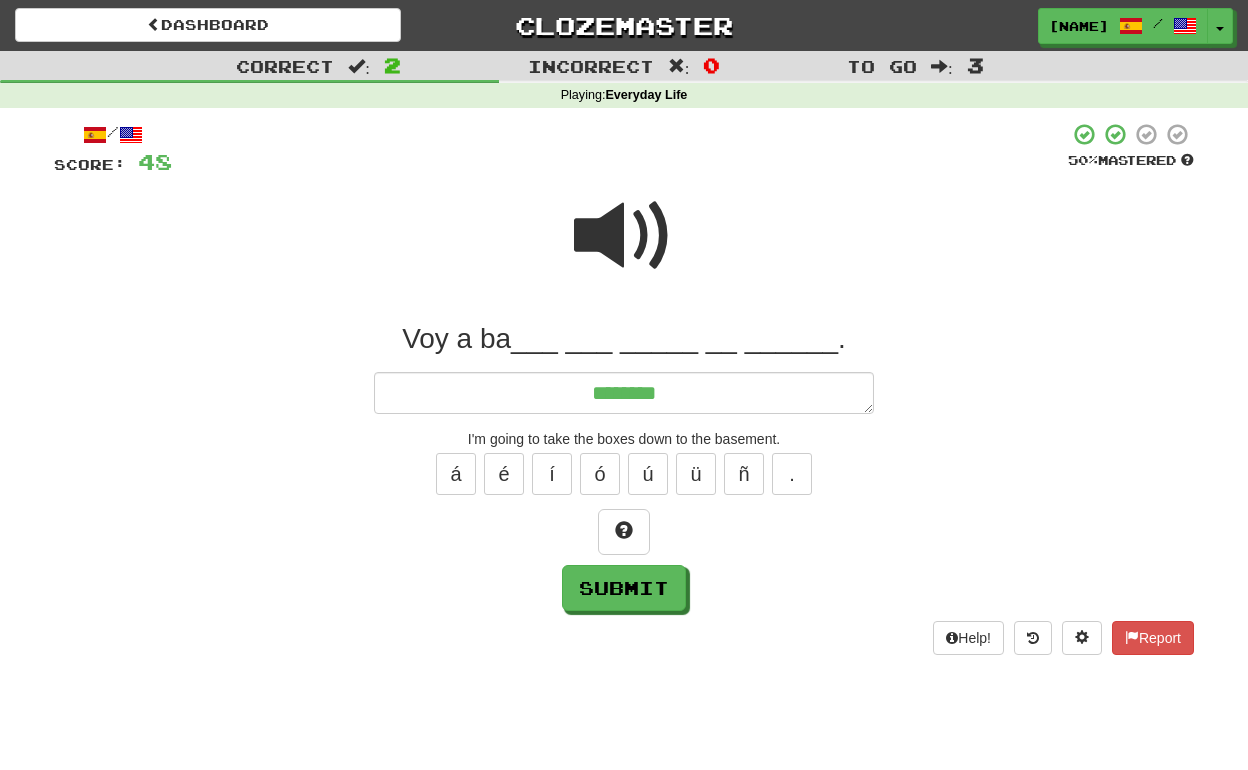 type on "*" 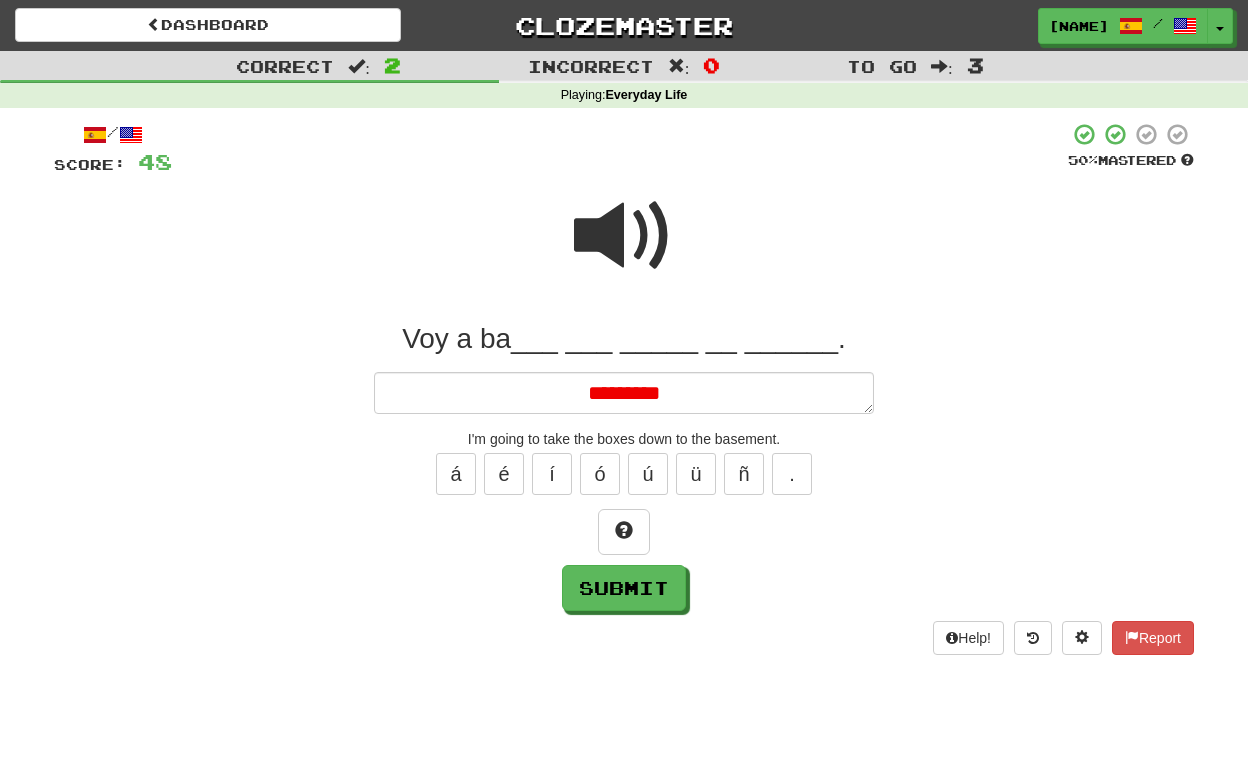 type on "*" 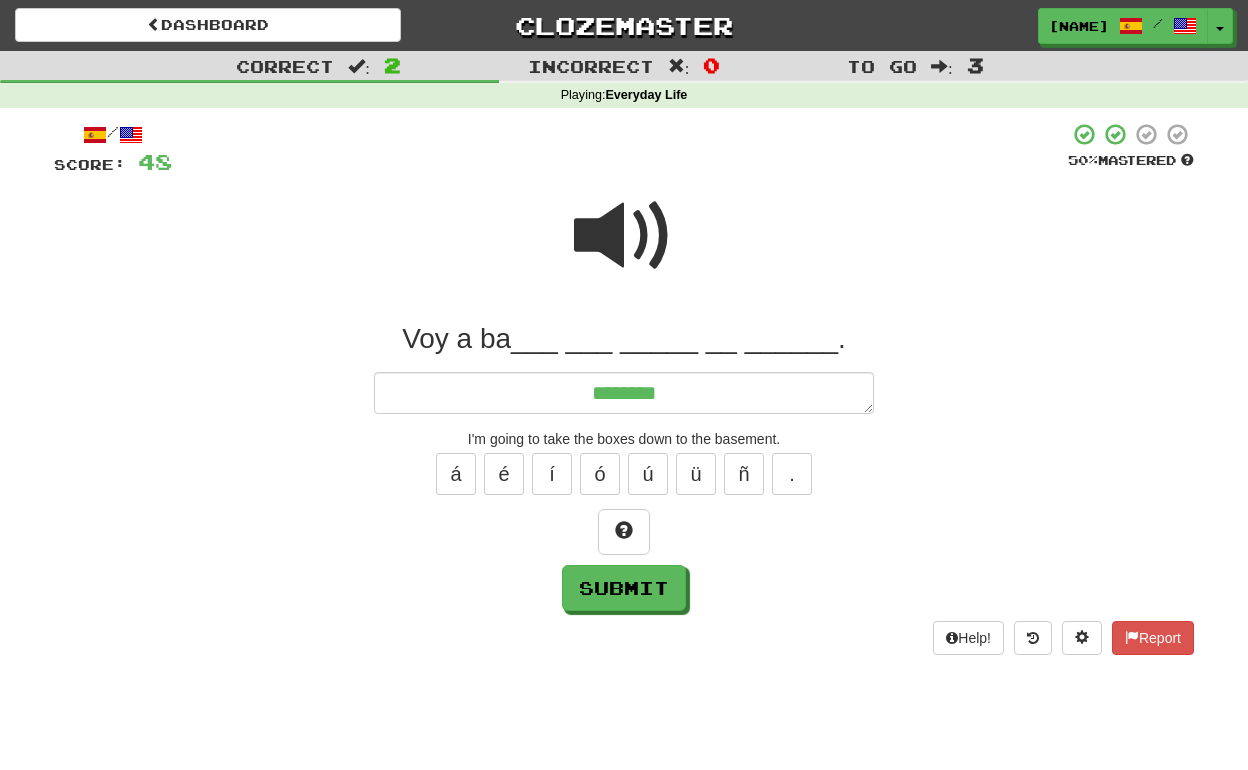type on "*" 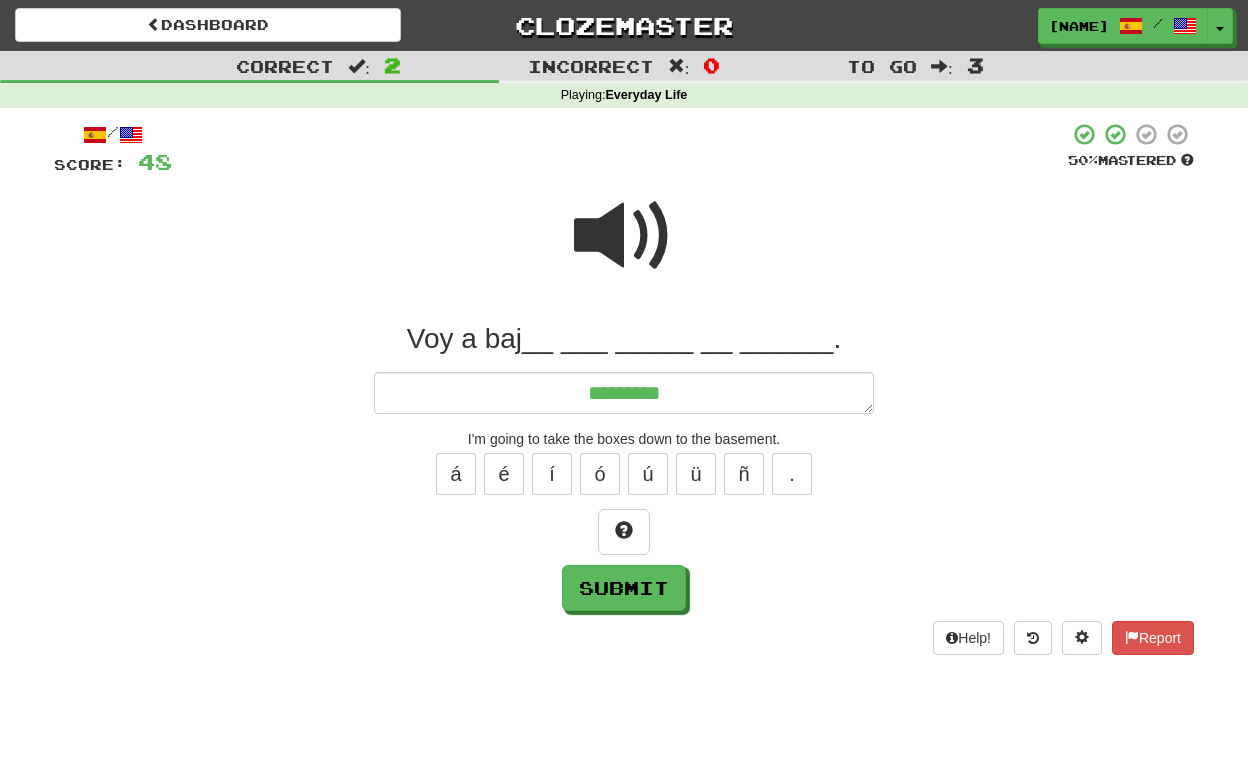 type on "*" 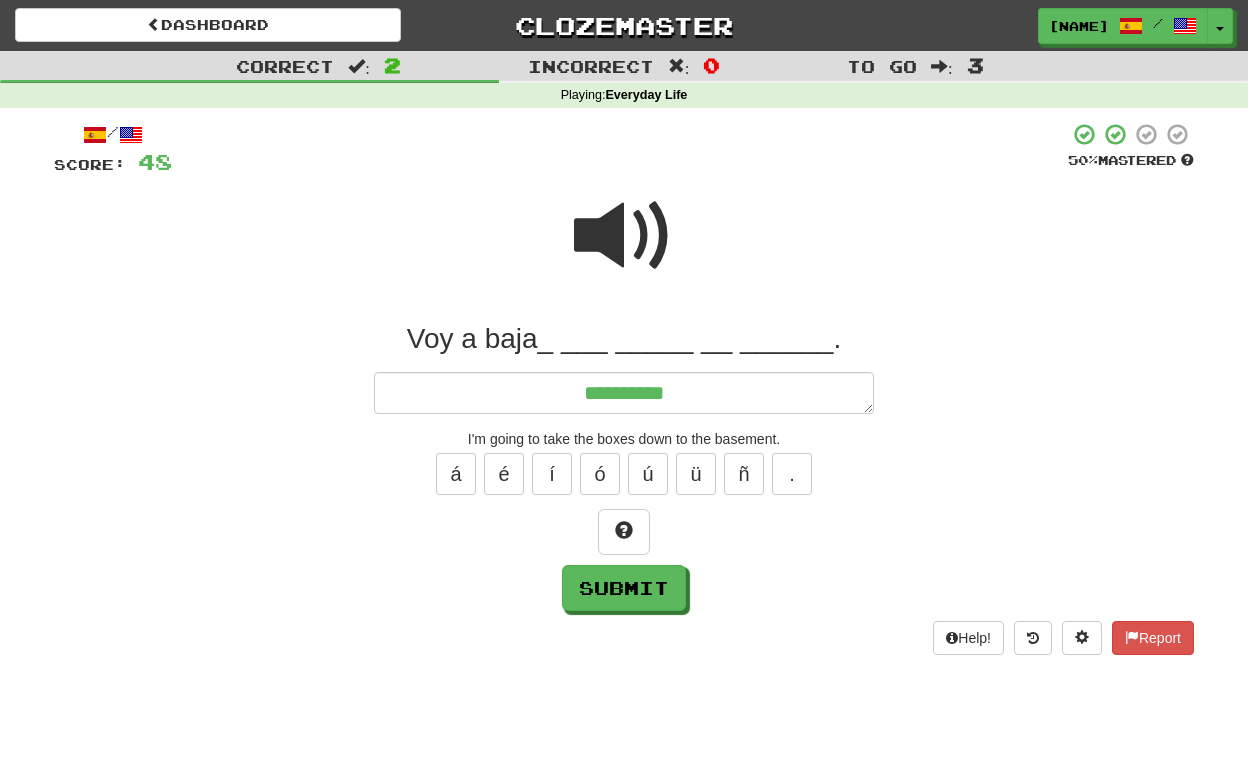 type on "*" 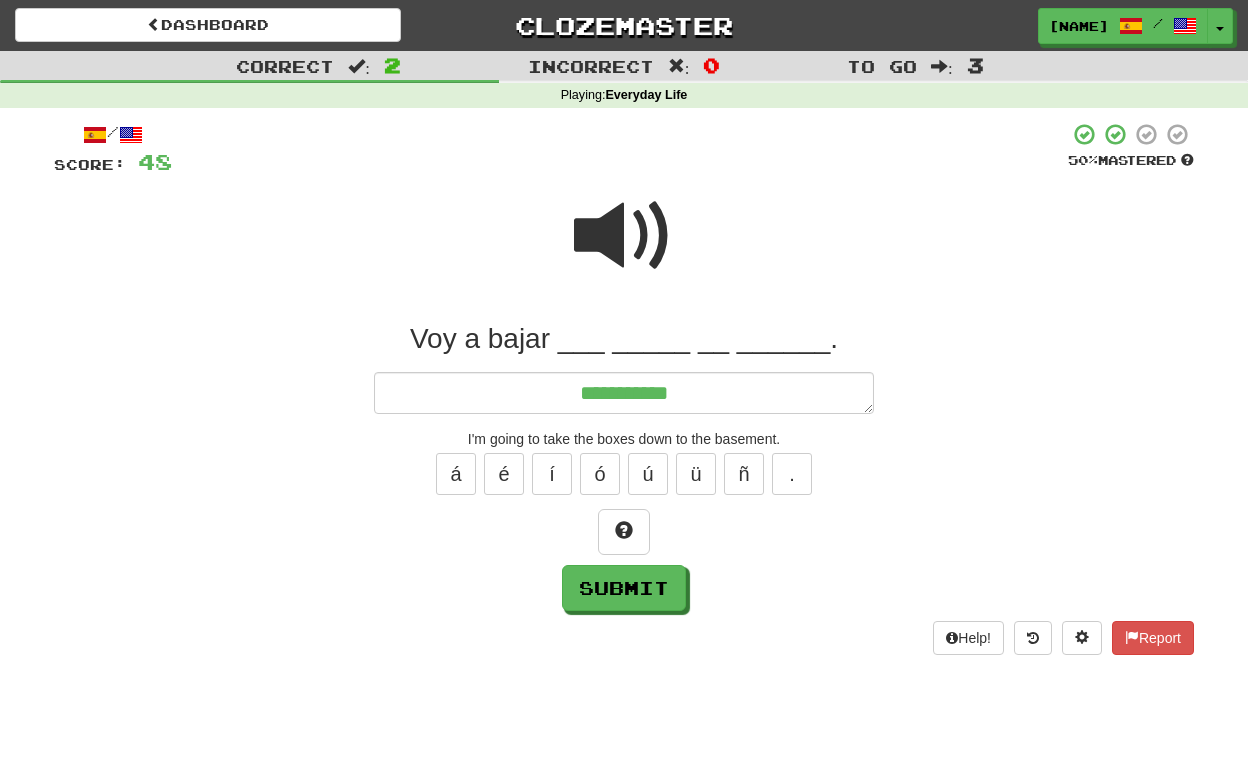 type on "*" 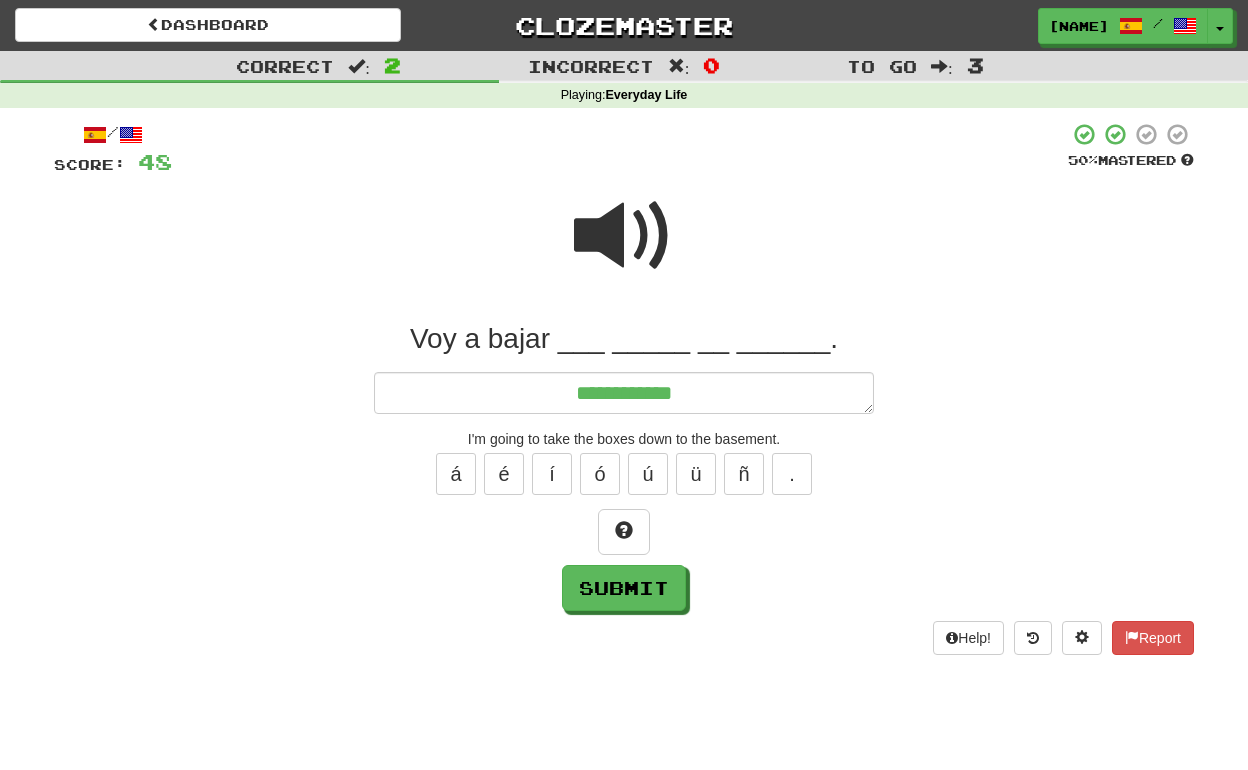 type on "*" 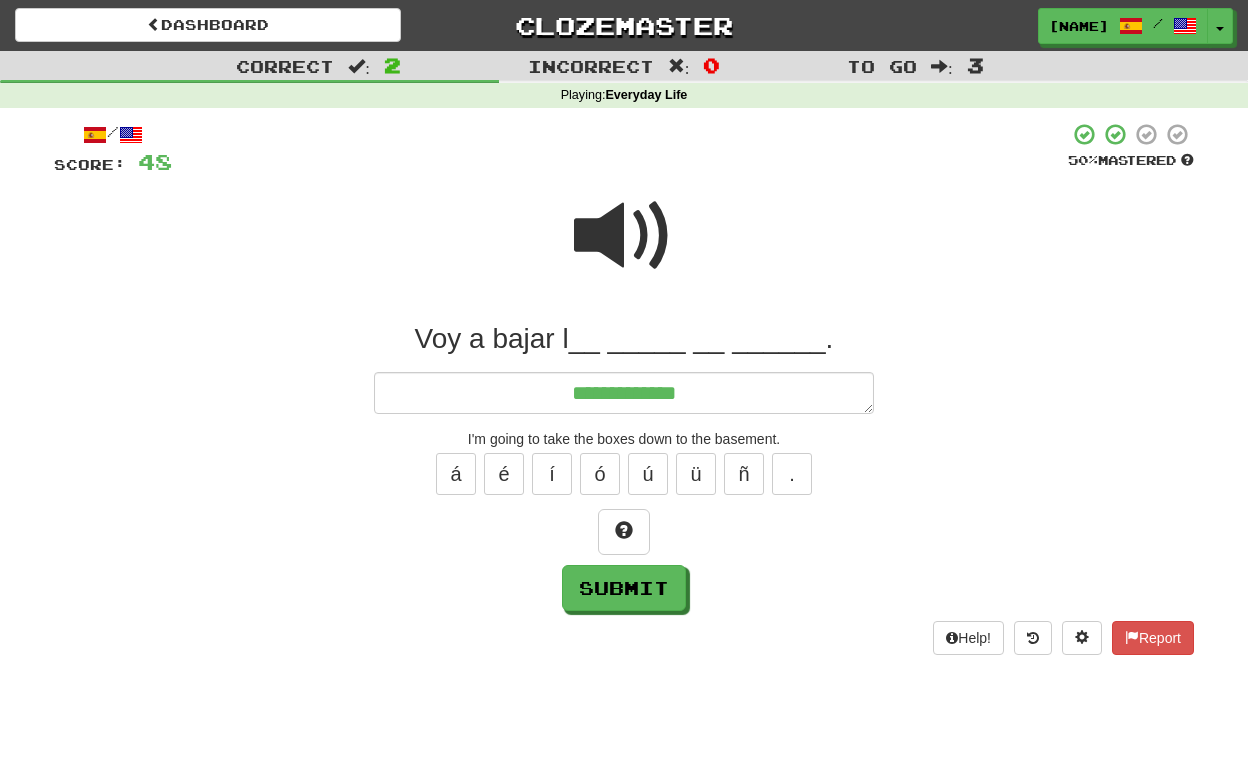 type on "*" 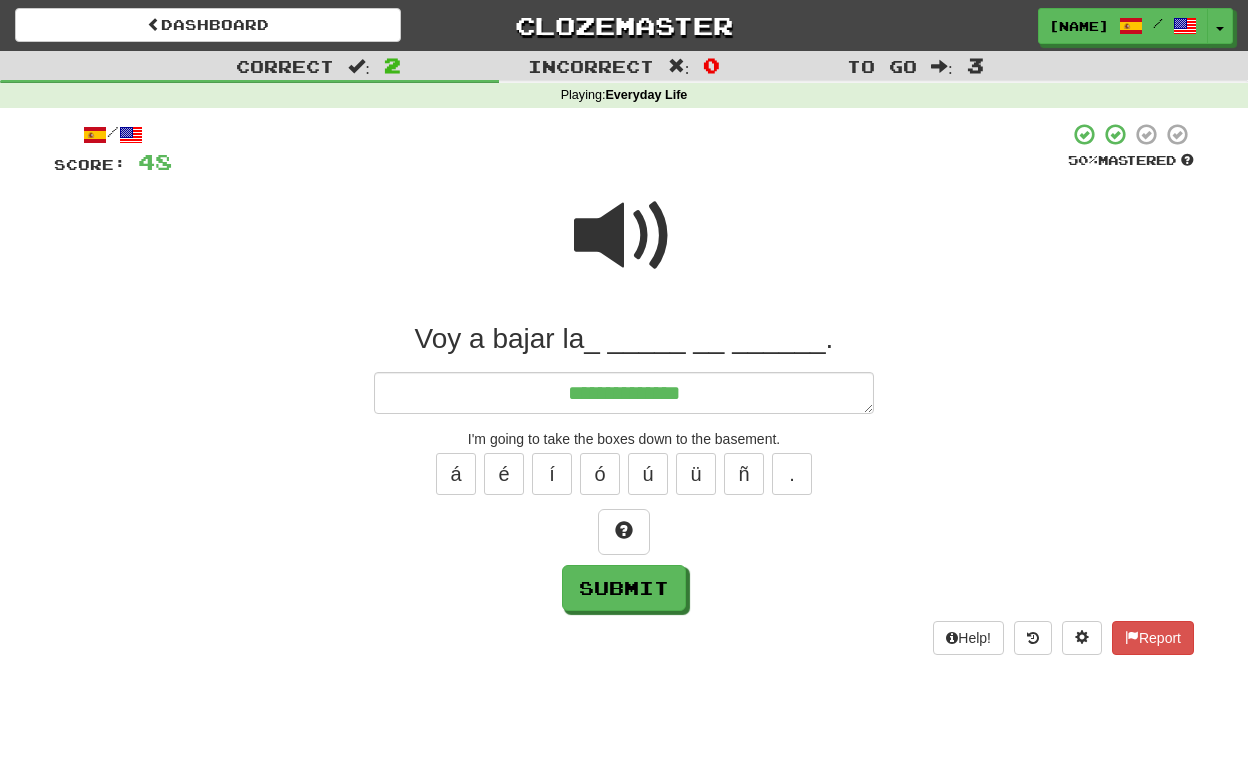 type on "*" 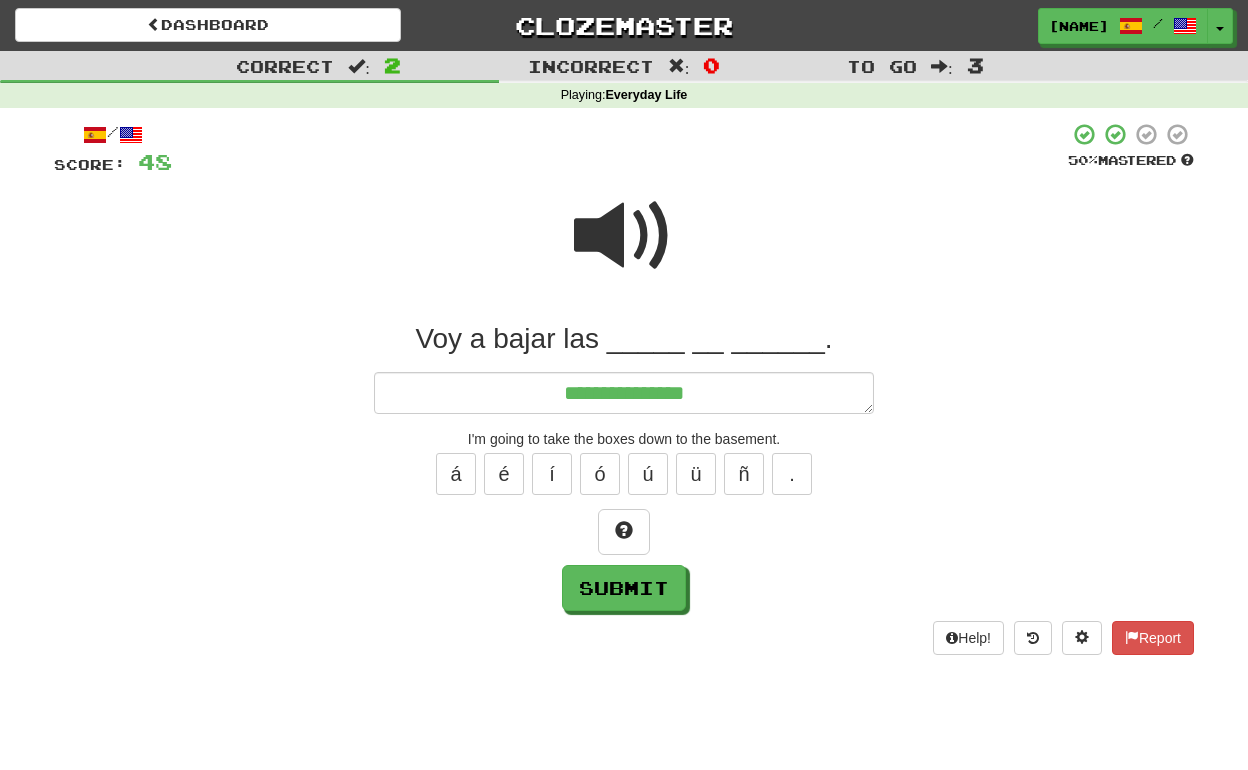 type on "*" 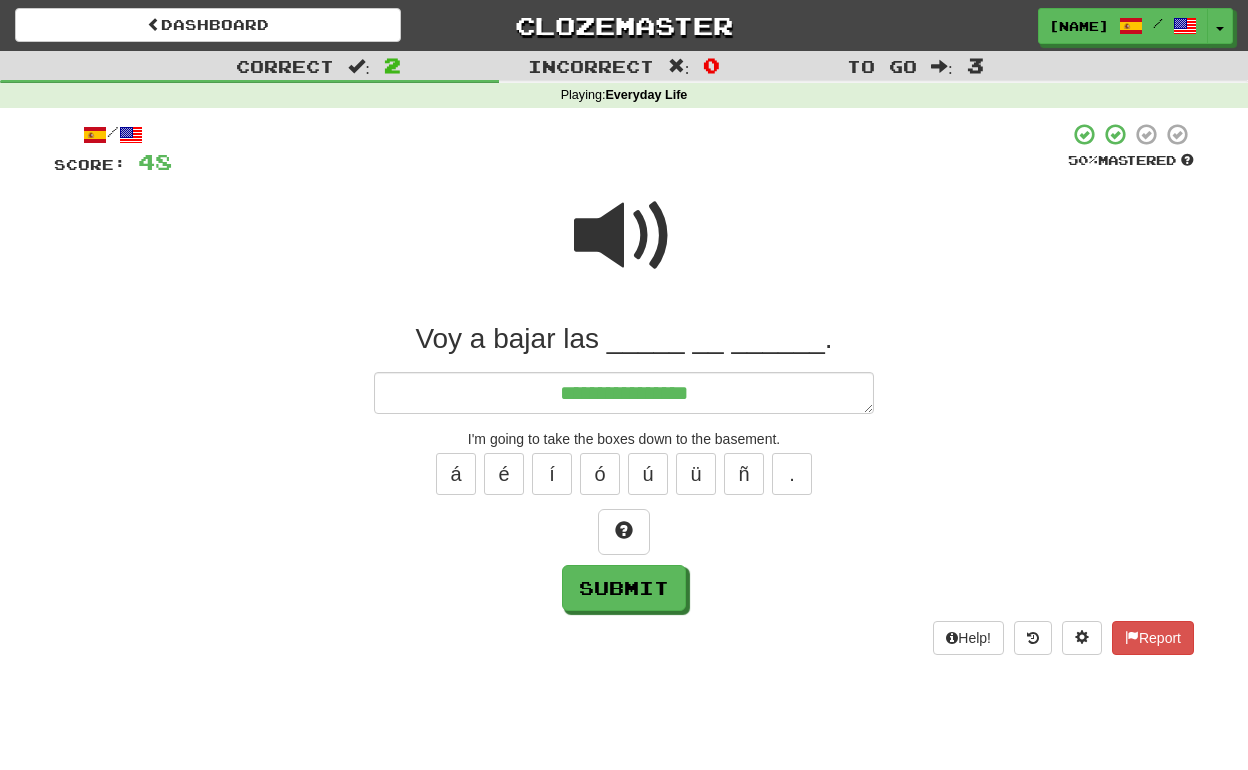 type on "*" 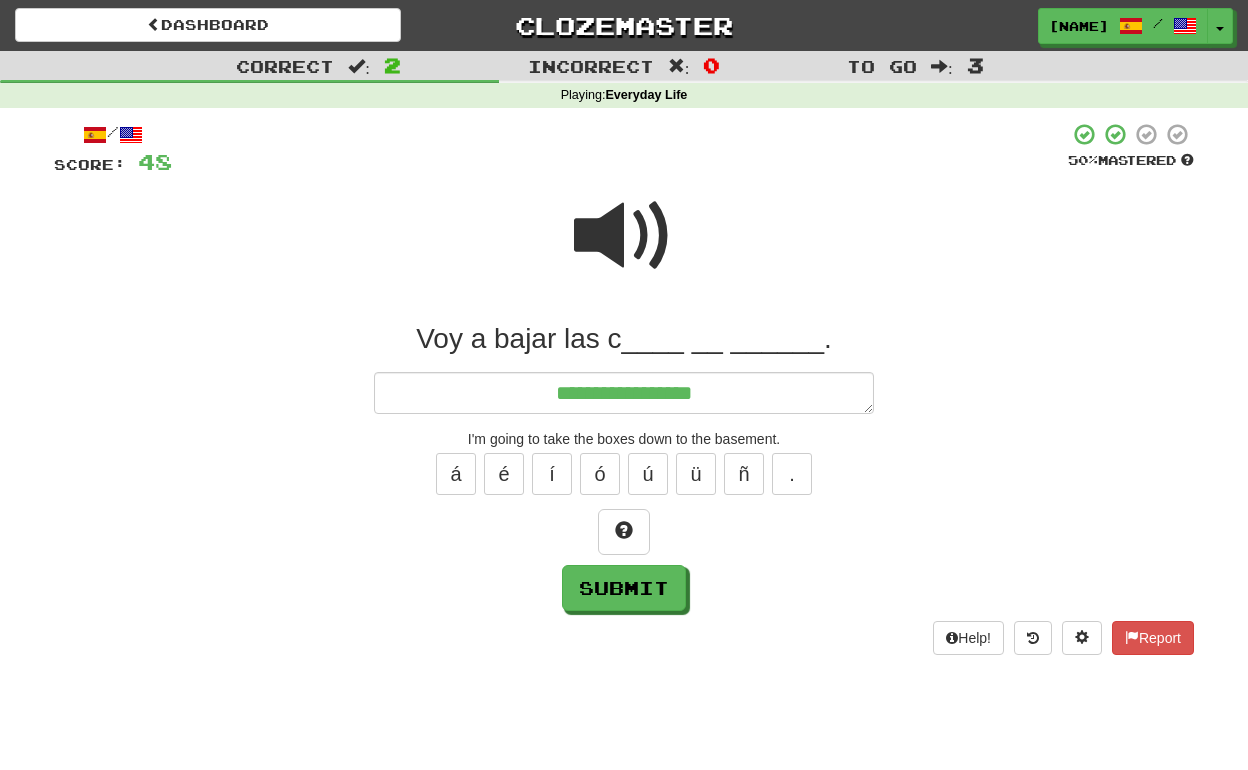 type on "*" 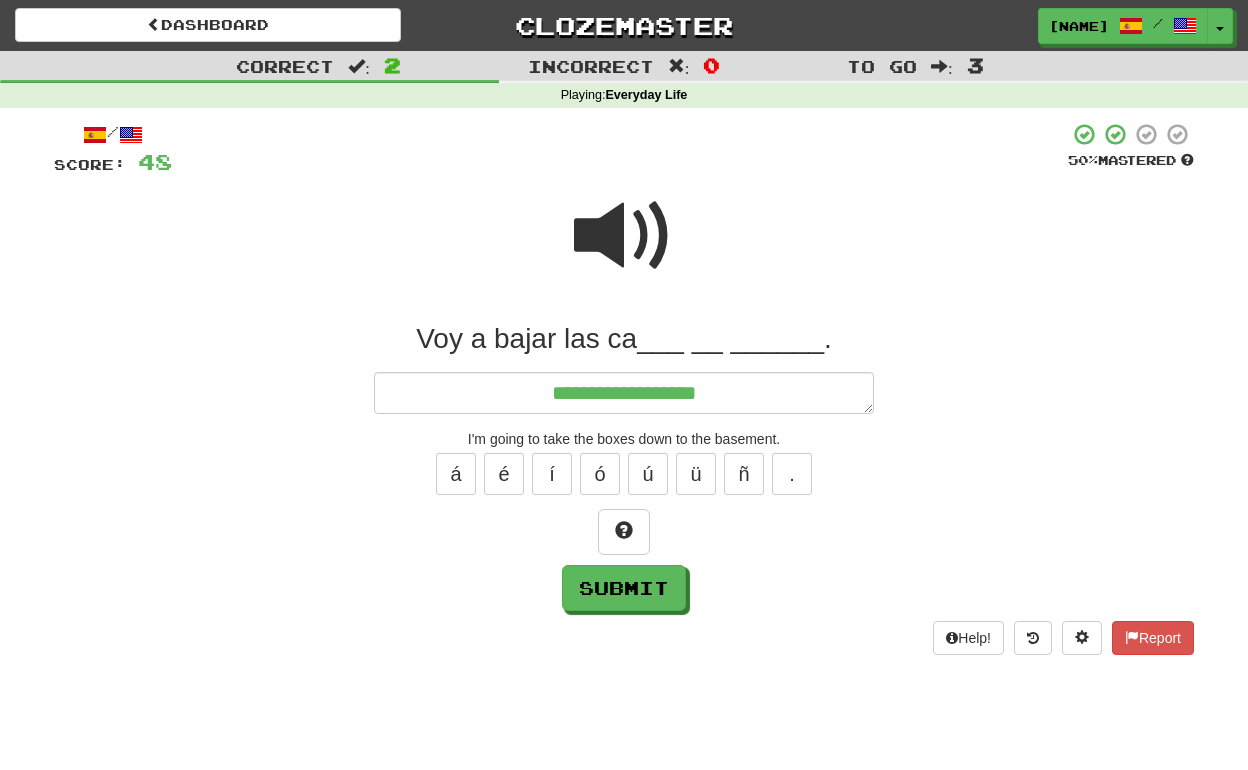 type on "*" 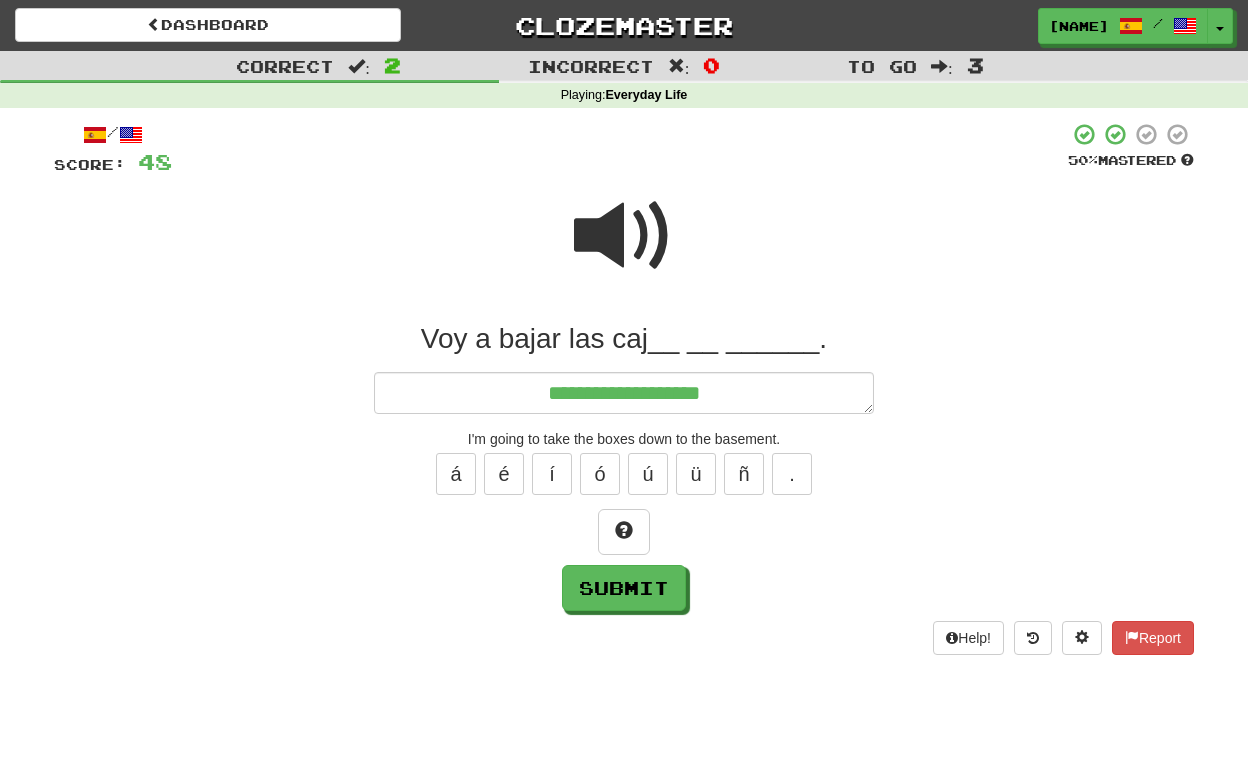 type on "*" 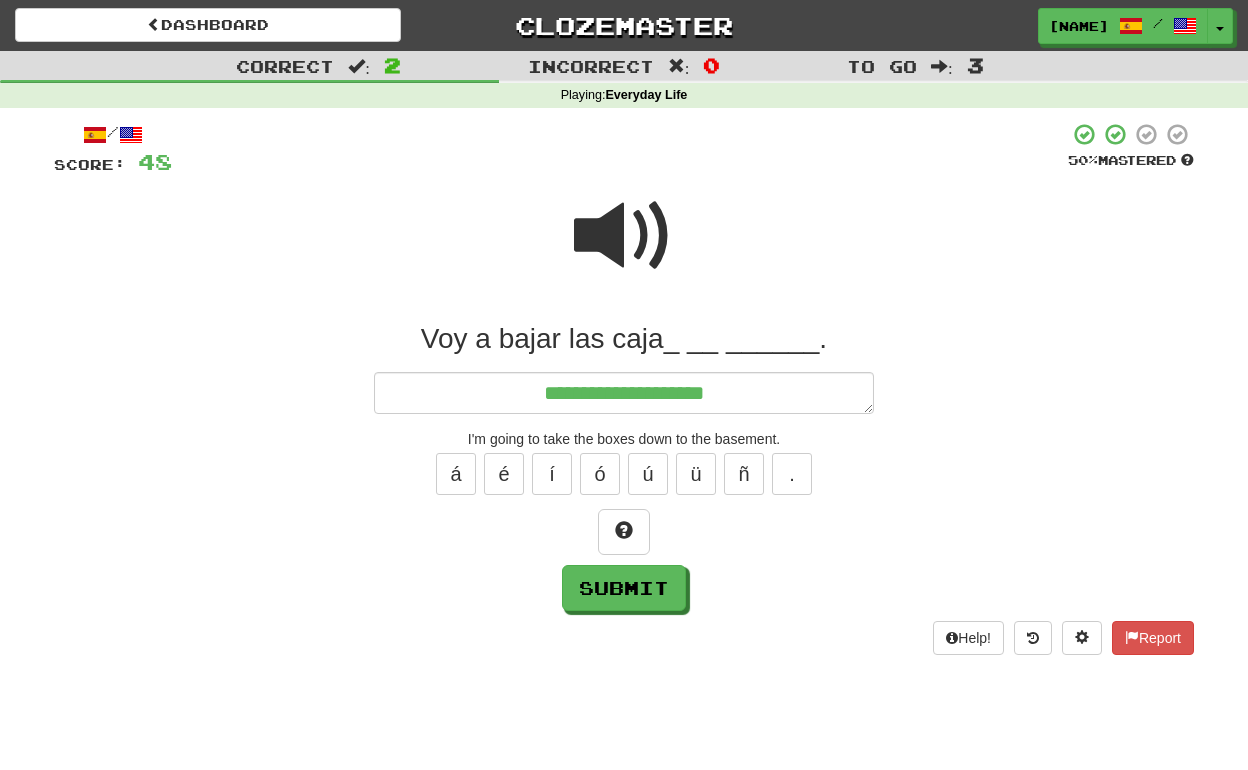 type on "*" 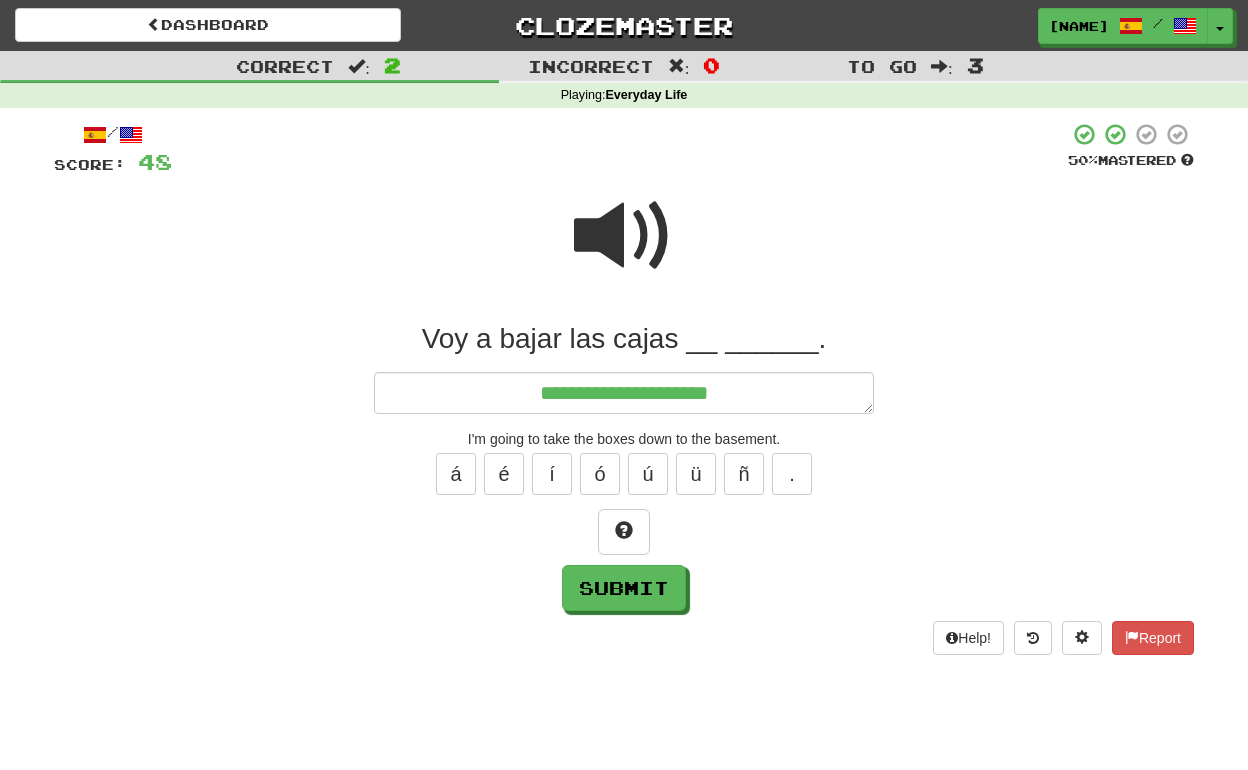 type on "*" 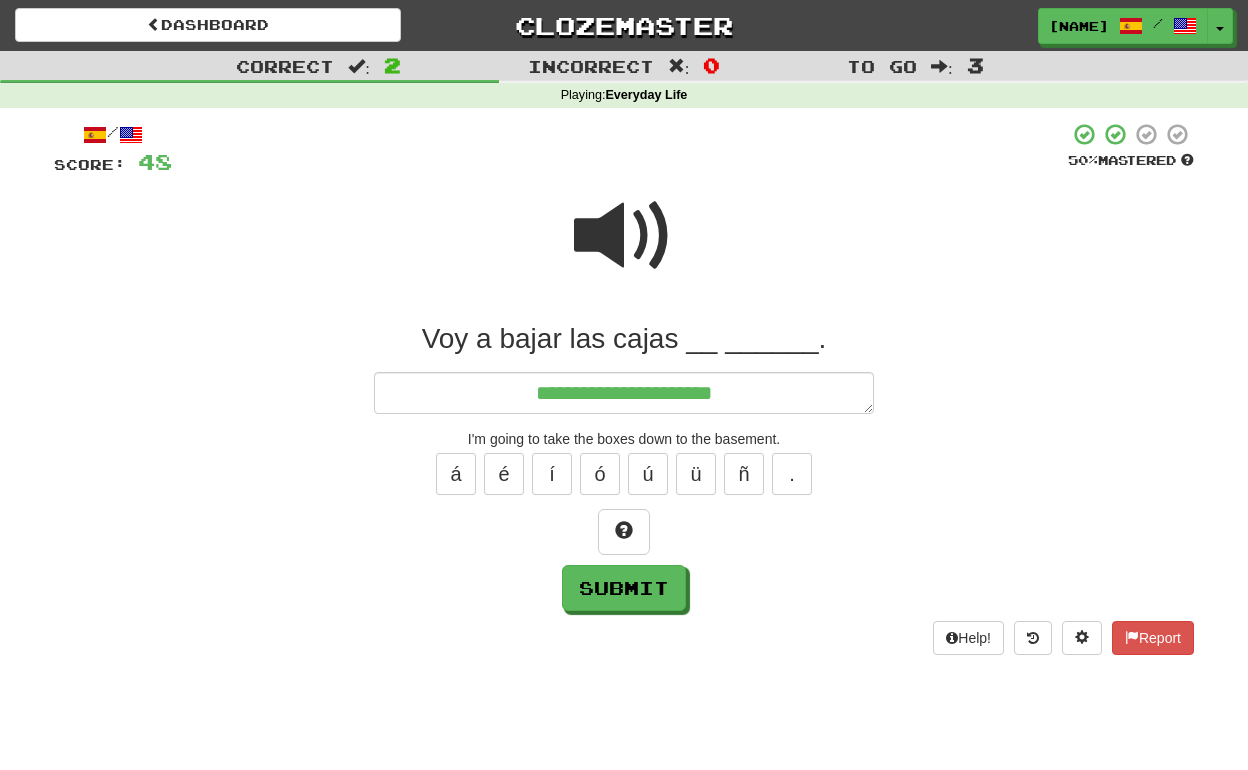 type on "*" 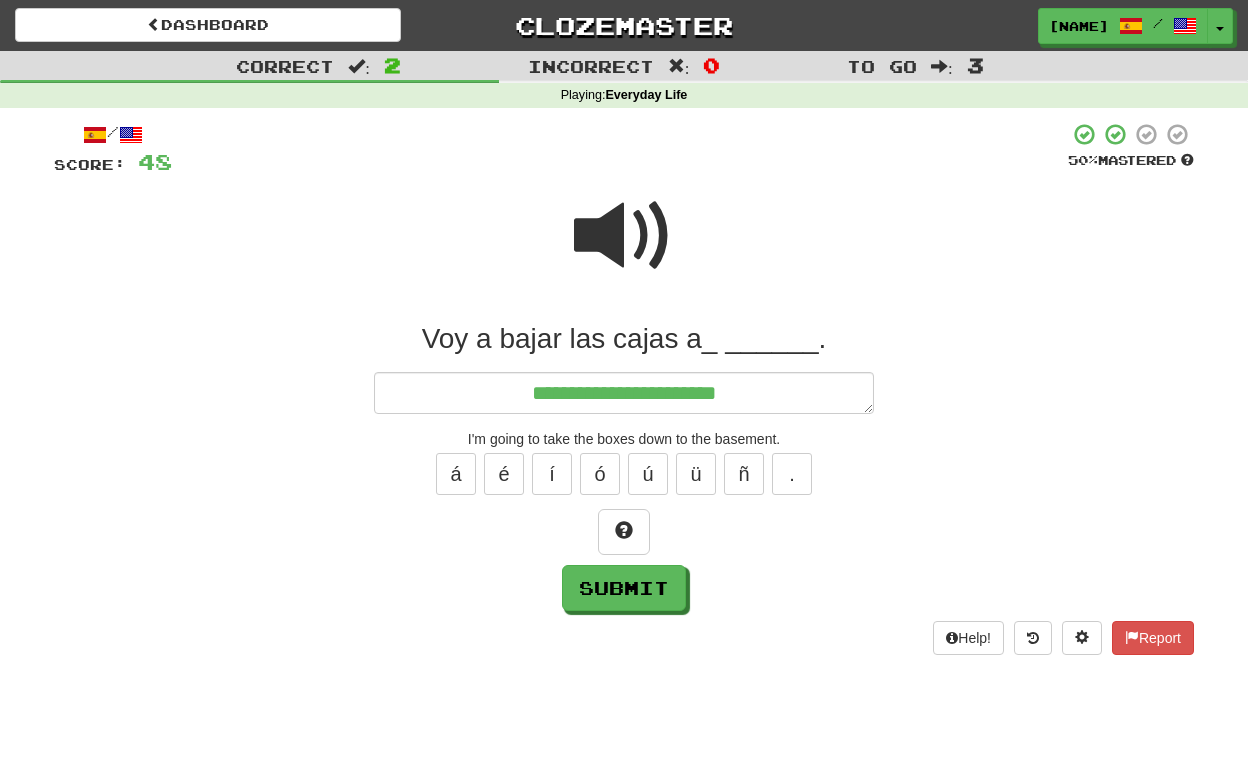 type 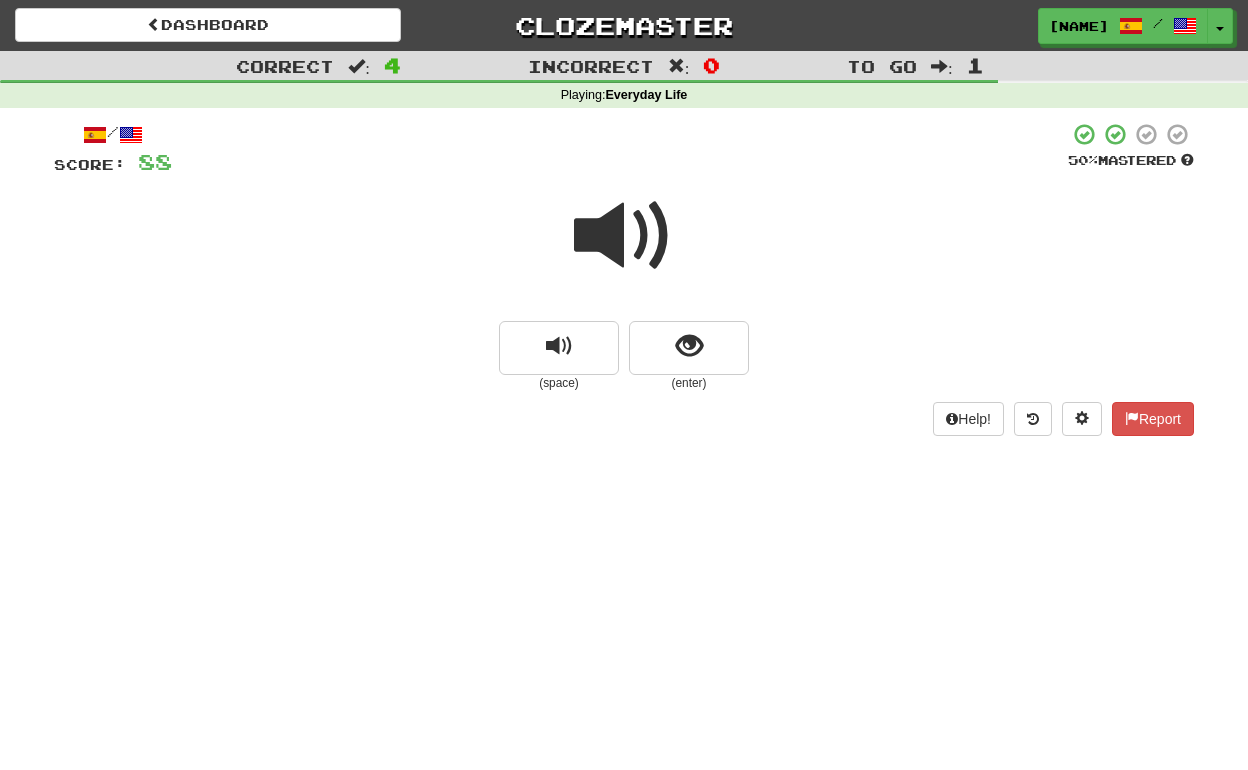 click at bounding box center [624, 236] 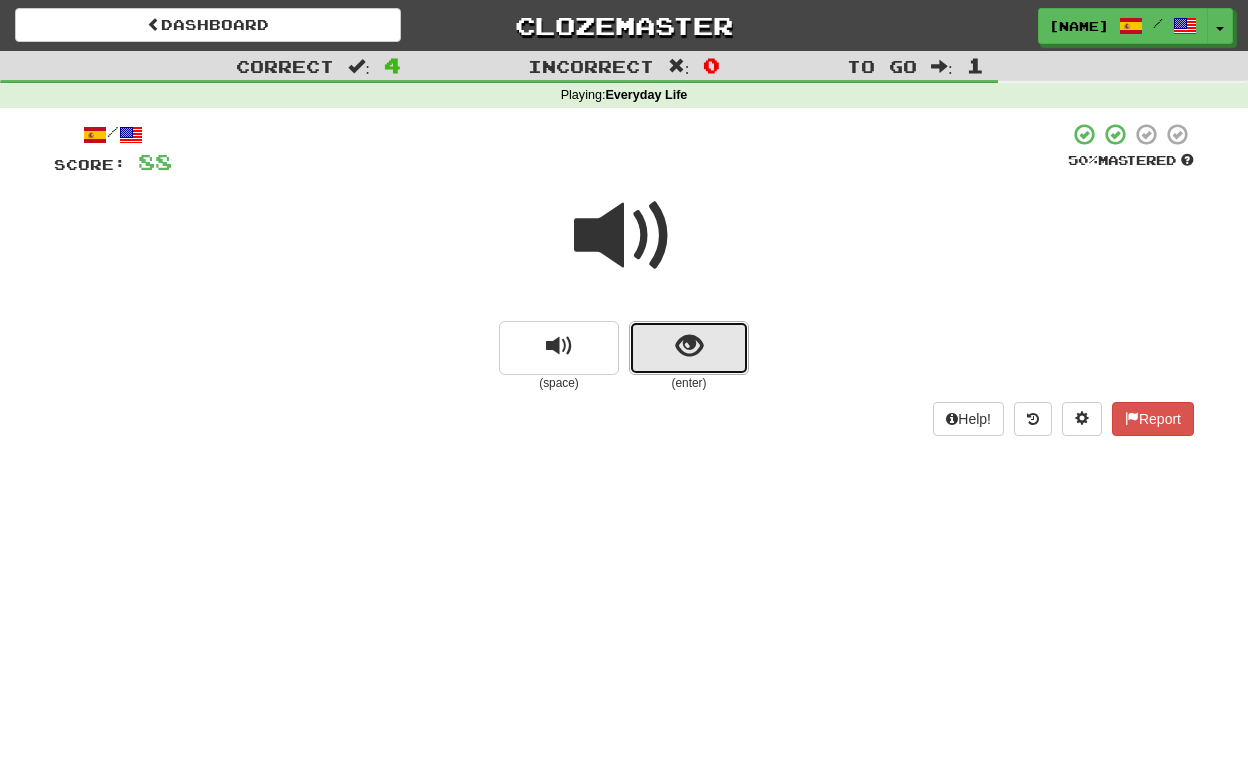 click at bounding box center [689, 346] 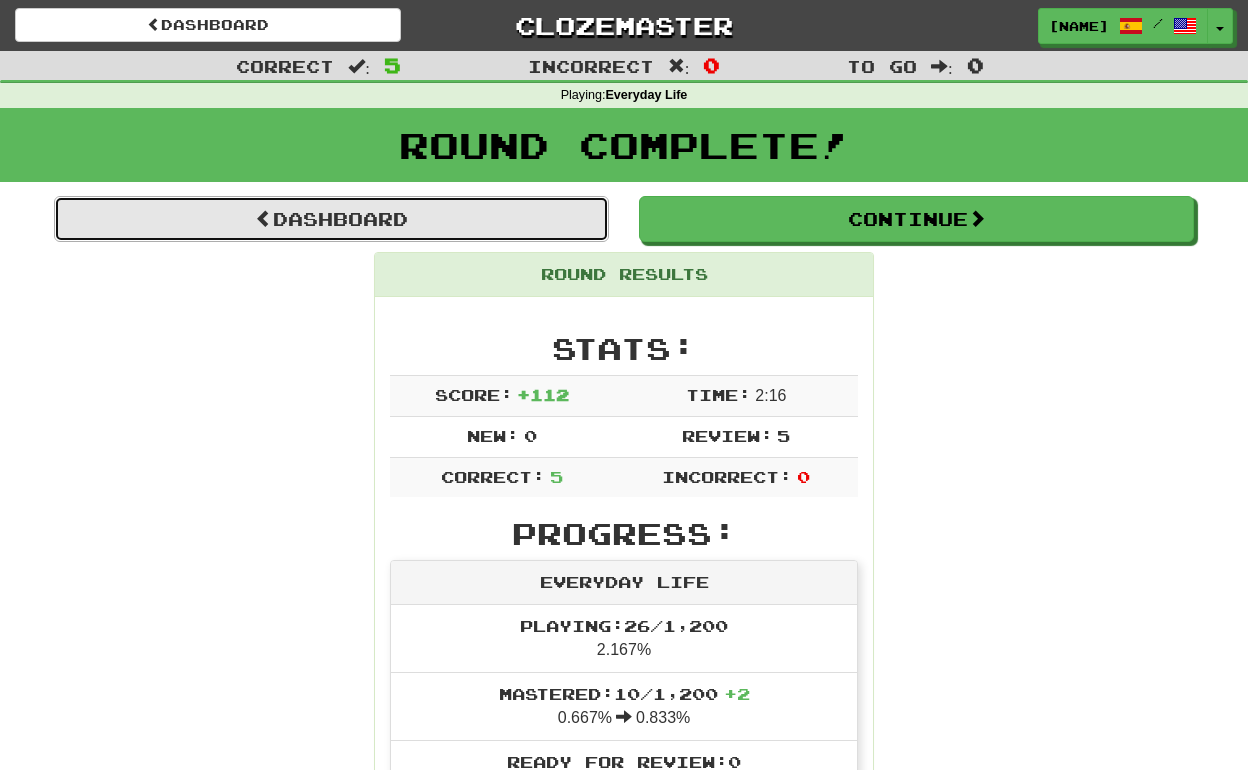 click on "Dashboard" at bounding box center (331, 219) 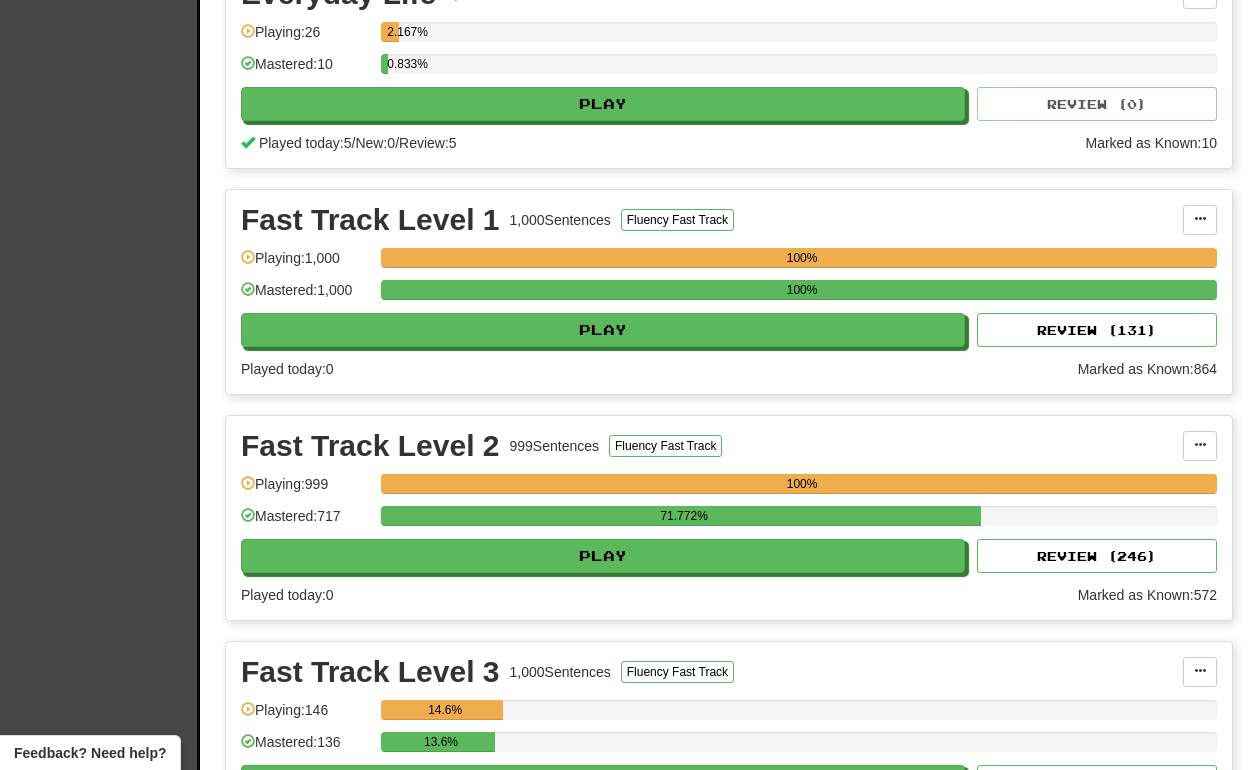 scroll, scrollTop: 770, scrollLeft: 0, axis: vertical 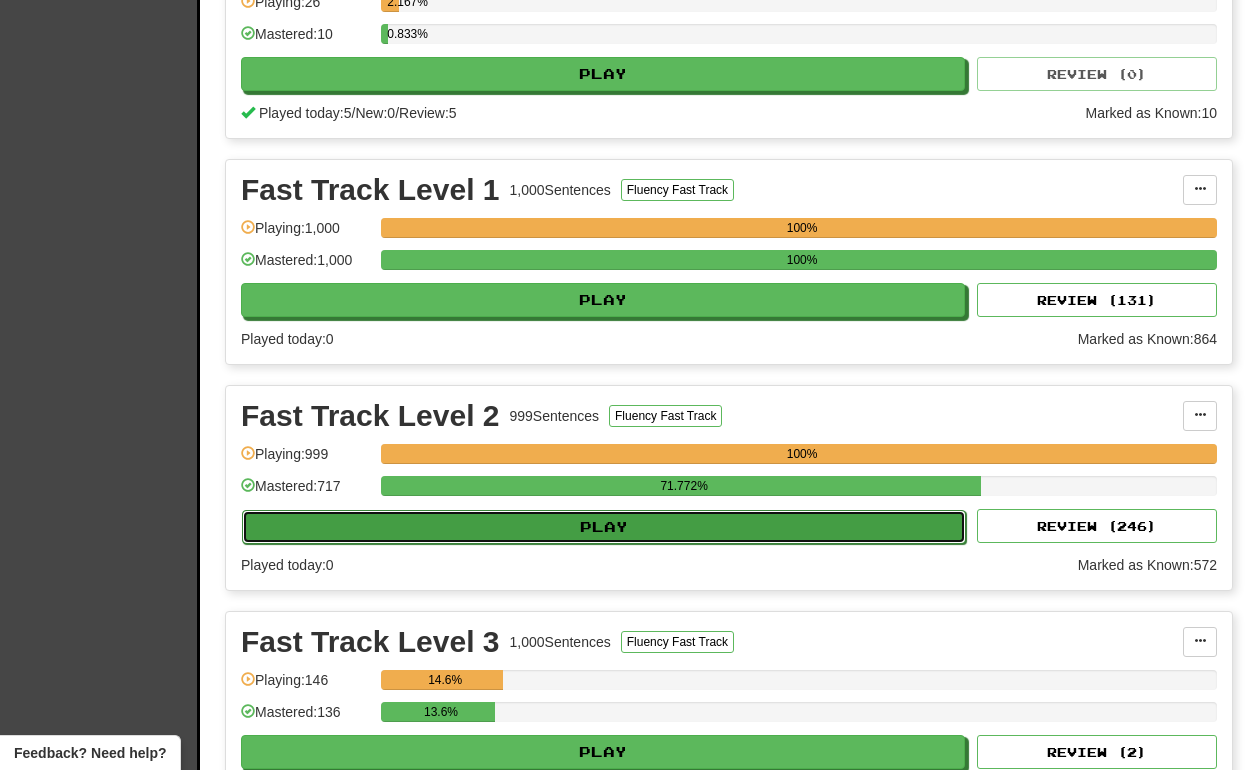 click on "Play" at bounding box center [604, 527] 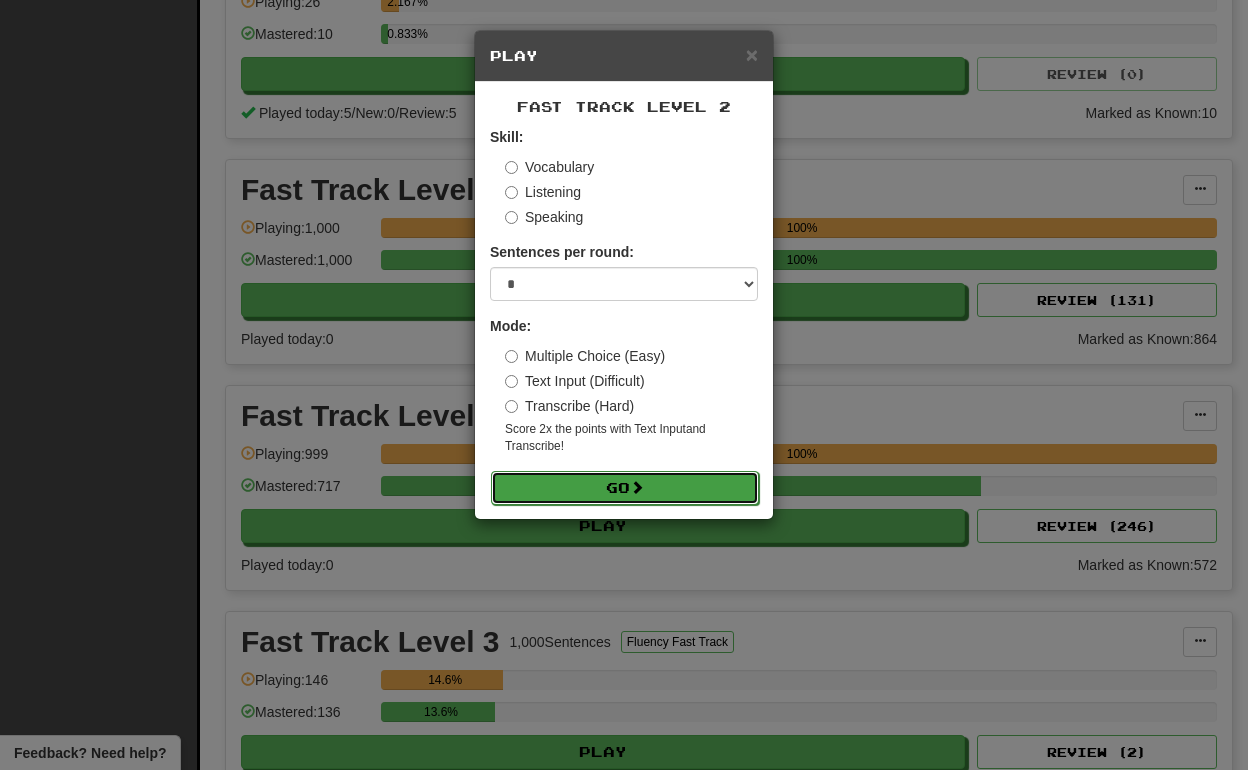 click on "Go" at bounding box center (625, 488) 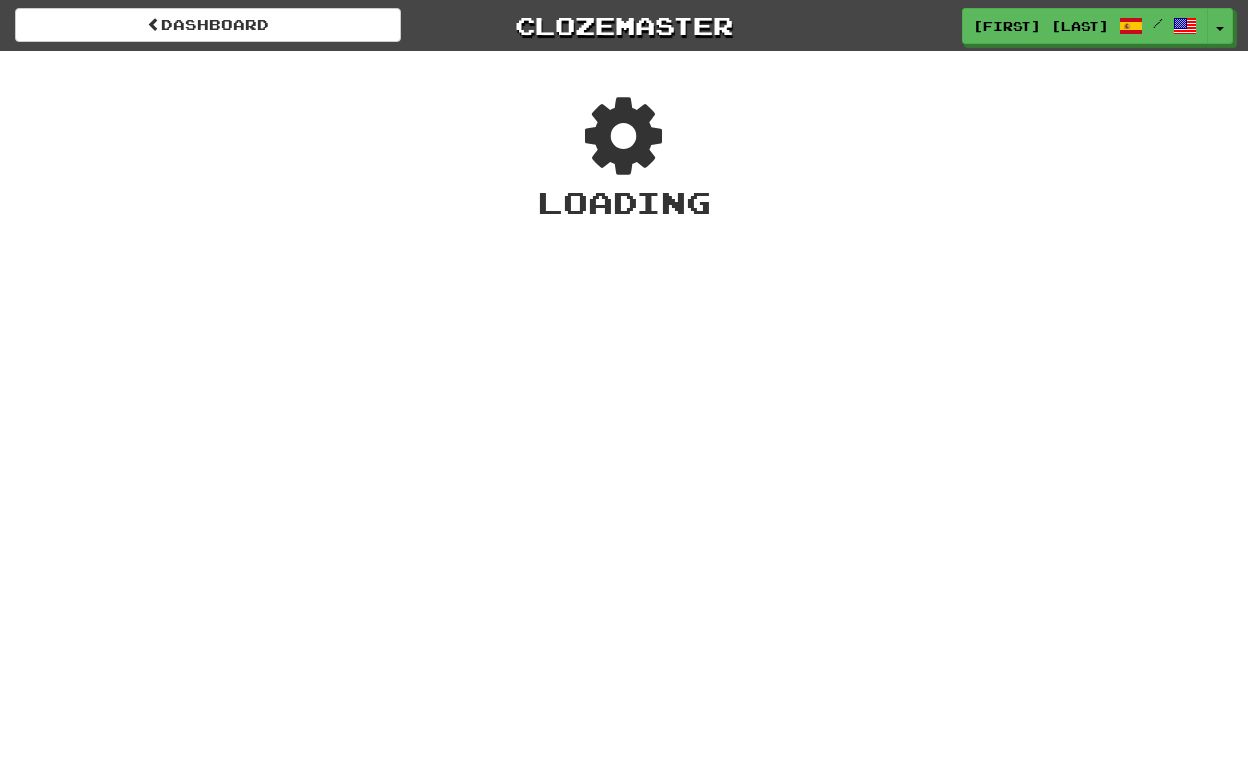 scroll, scrollTop: 0, scrollLeft: 0, axis: both 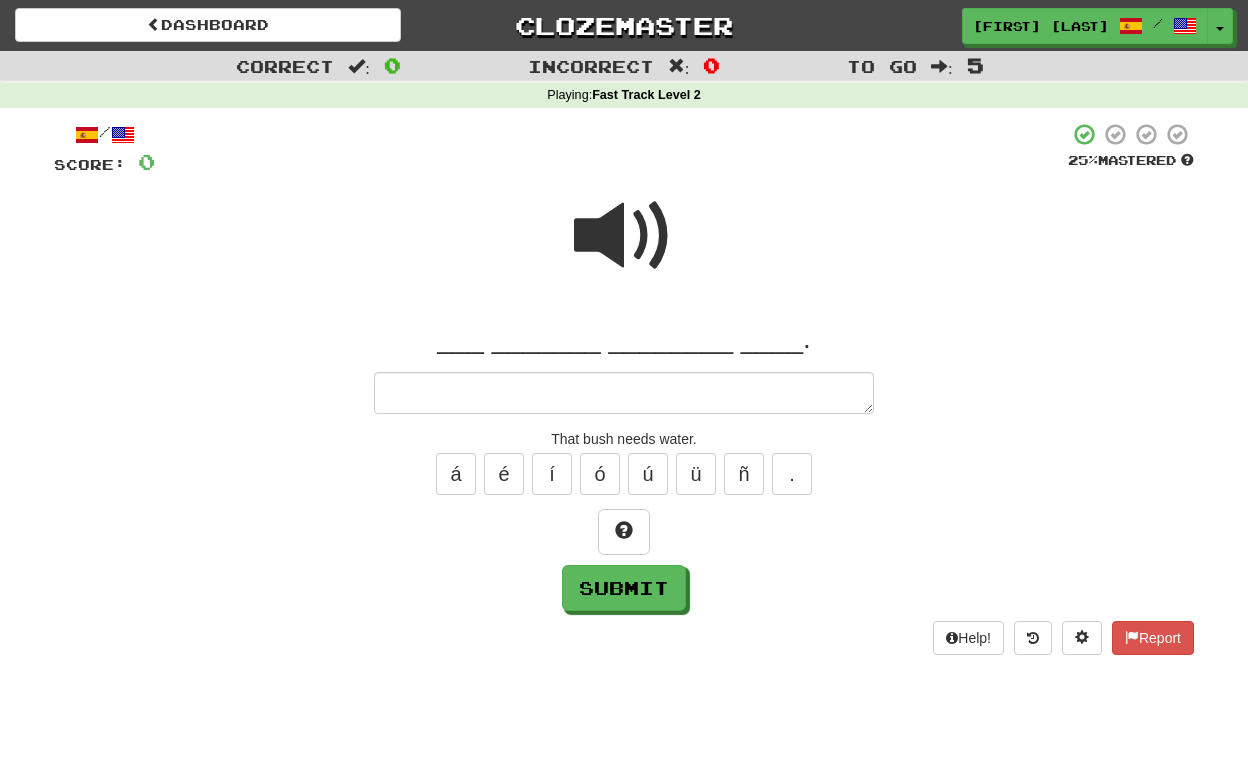 type on "*" 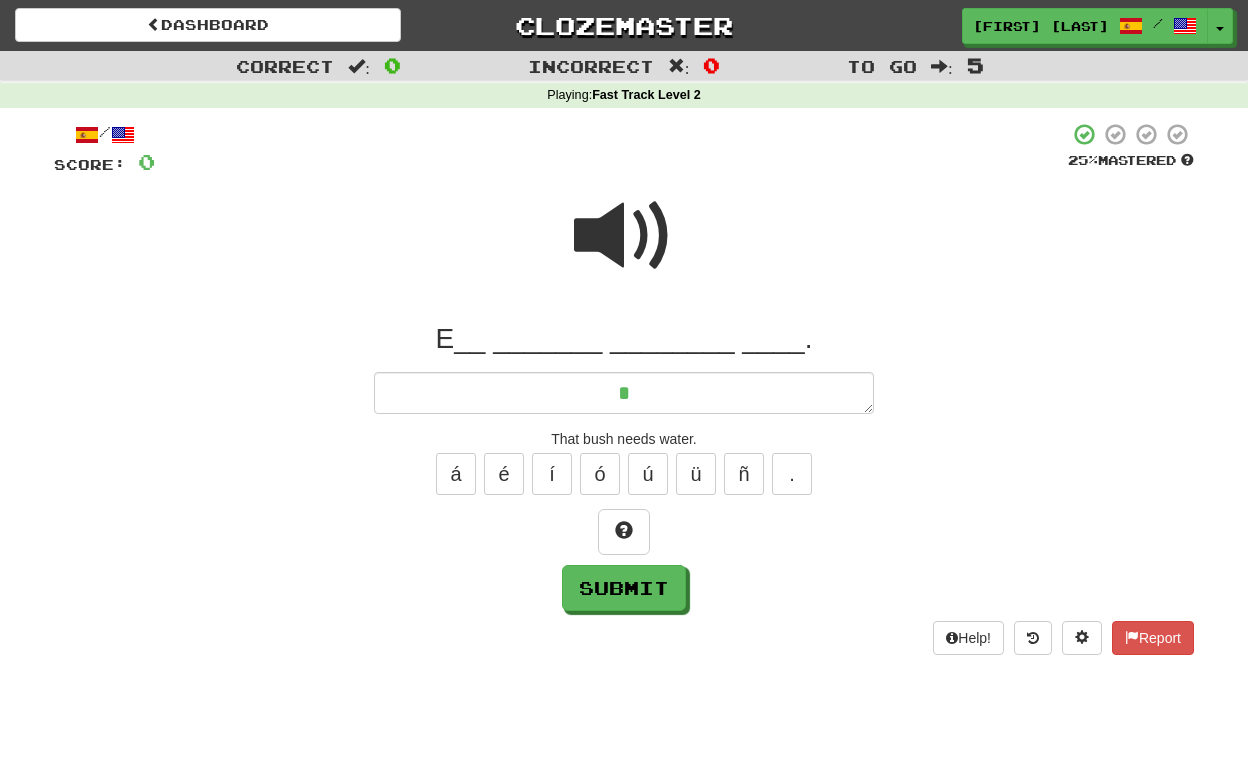 type on "*" 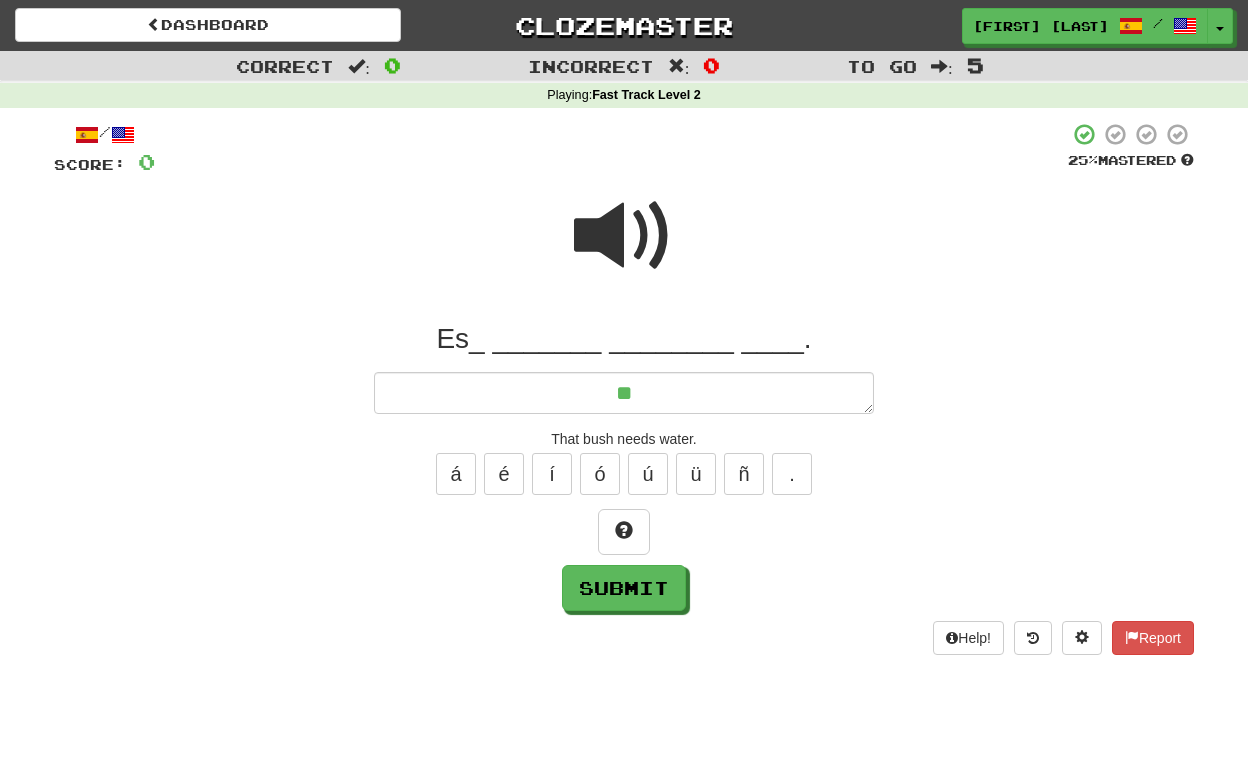 type on "*" 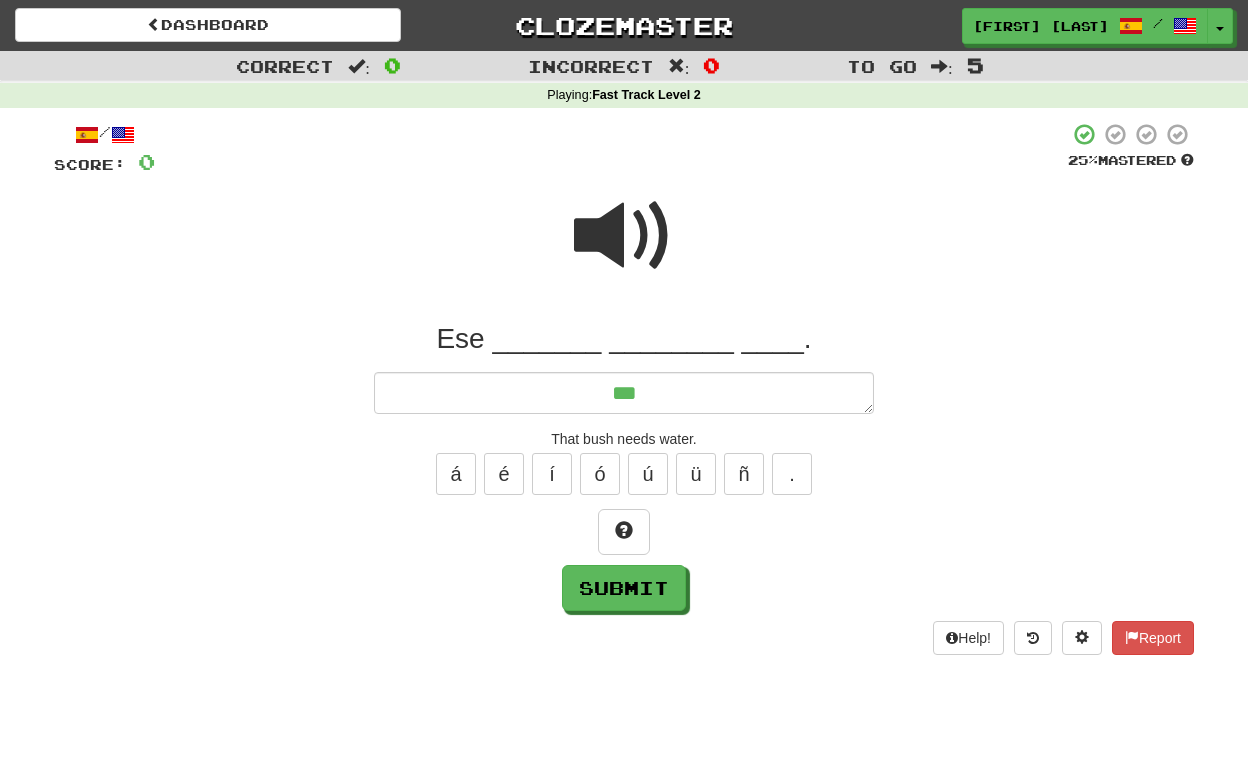 type on "*" 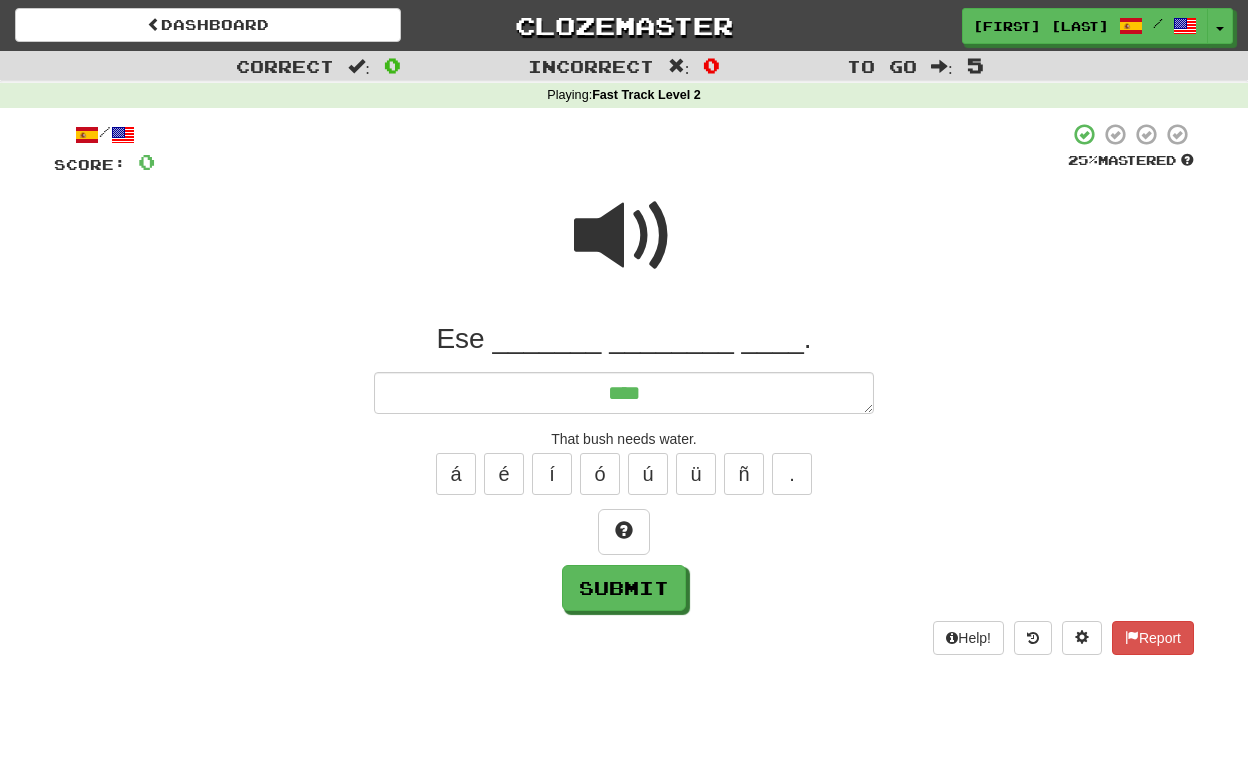 type on "*" 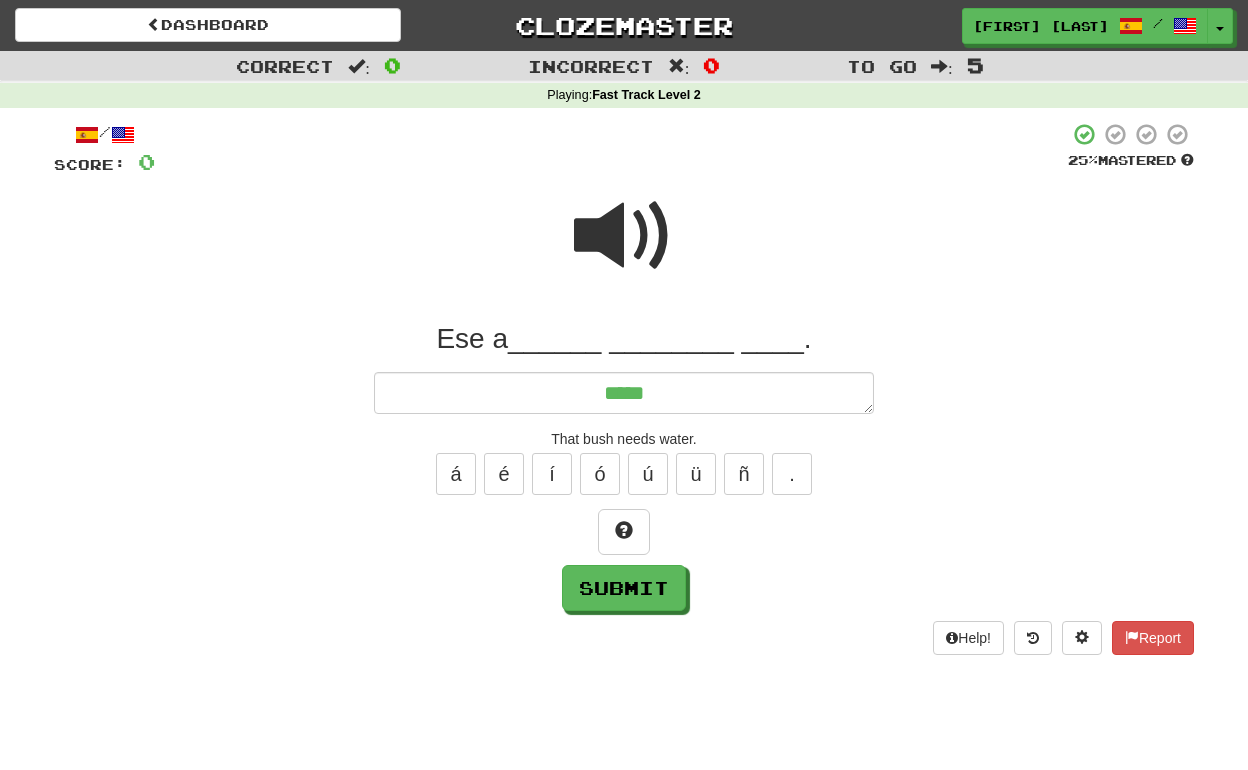 type on "*" 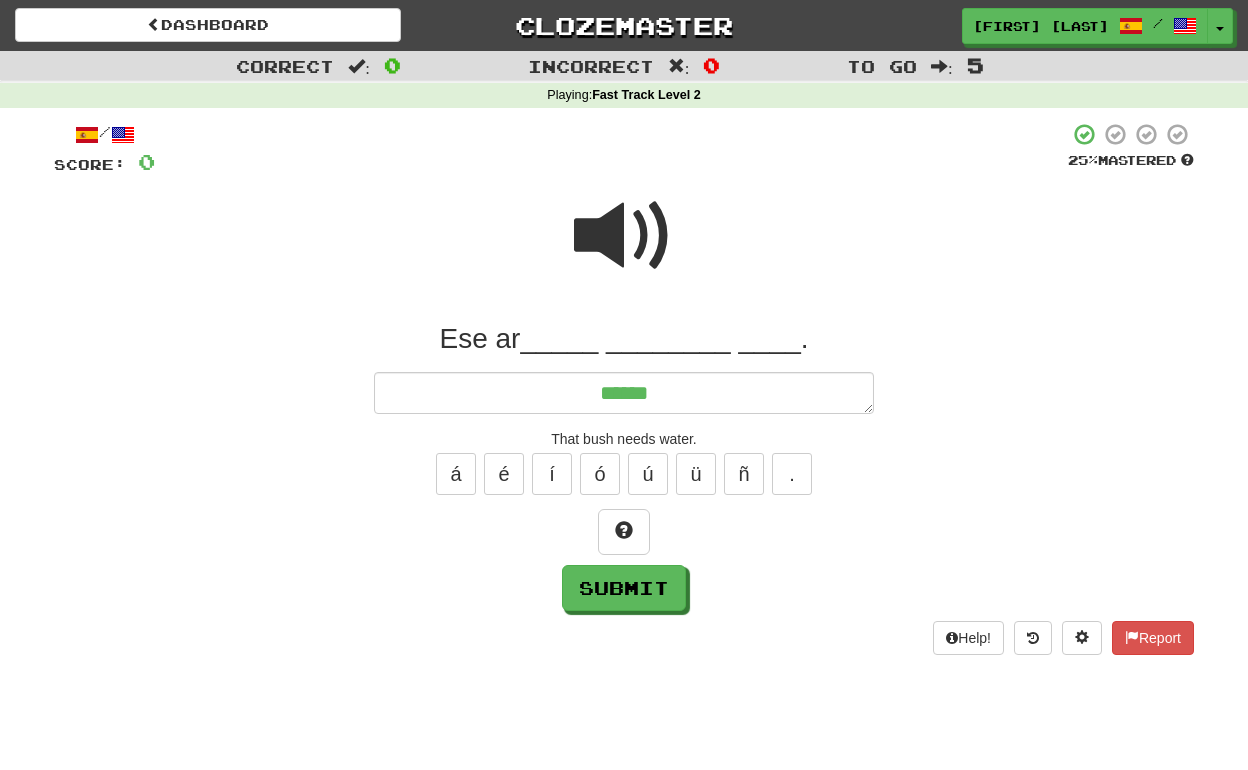 type on "*" 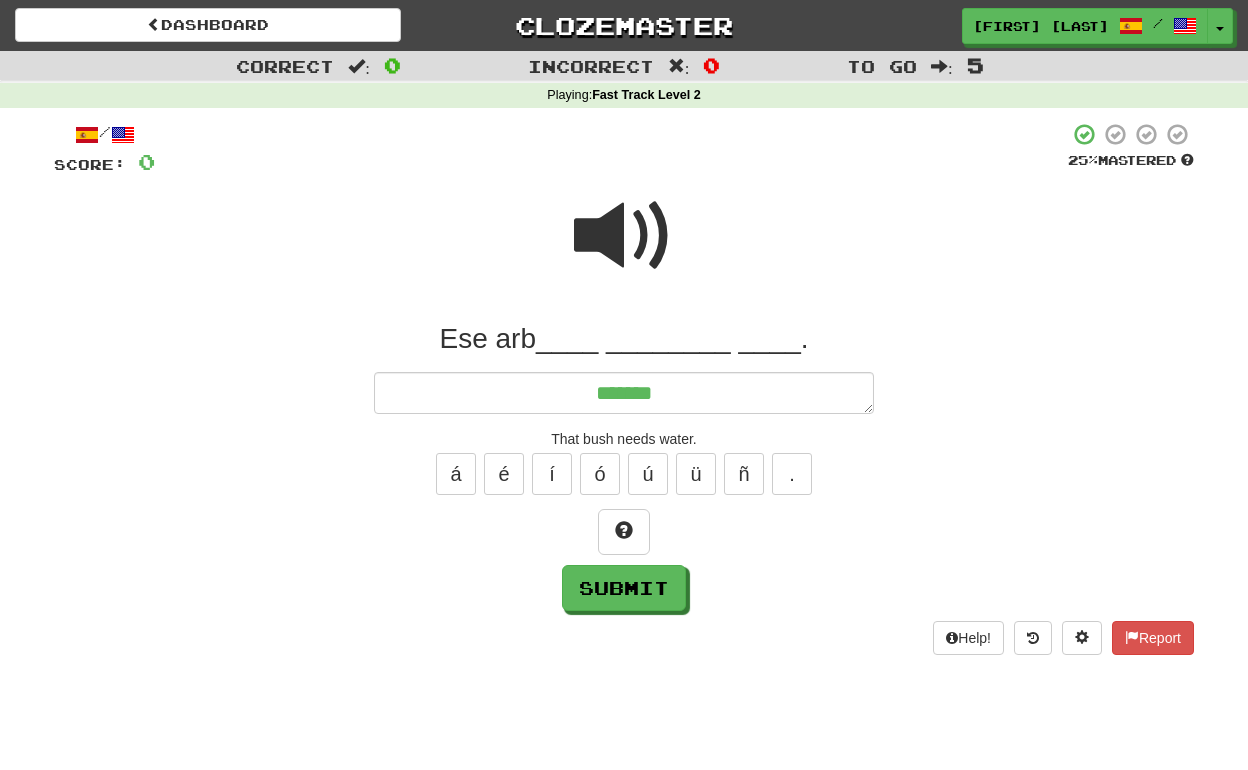 type on "*" 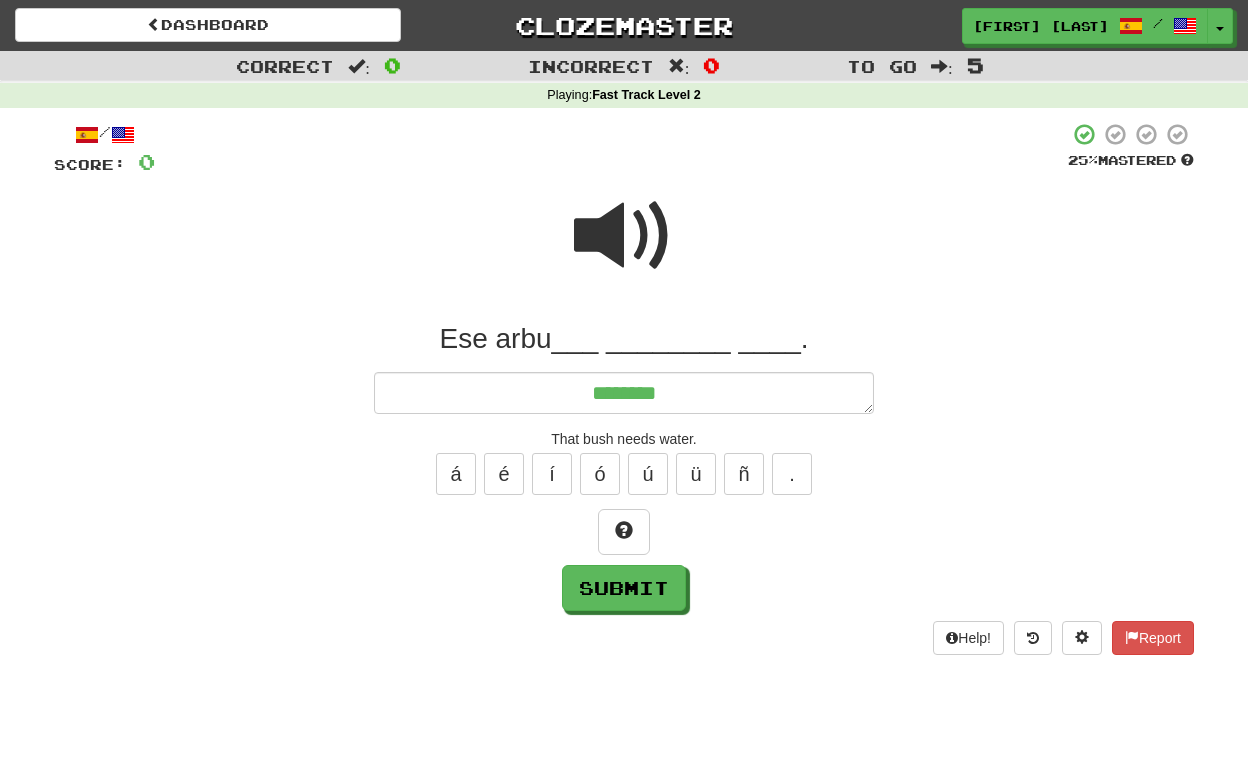 type on "*" 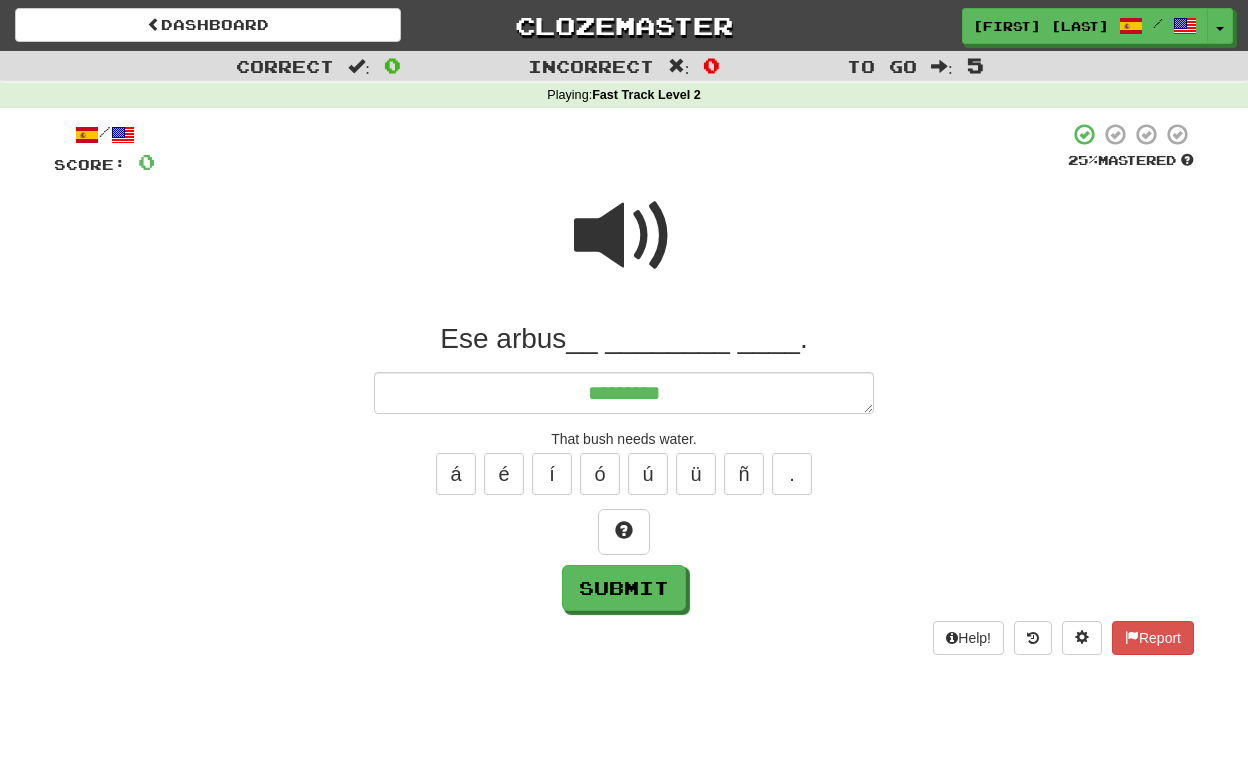 type on "*" 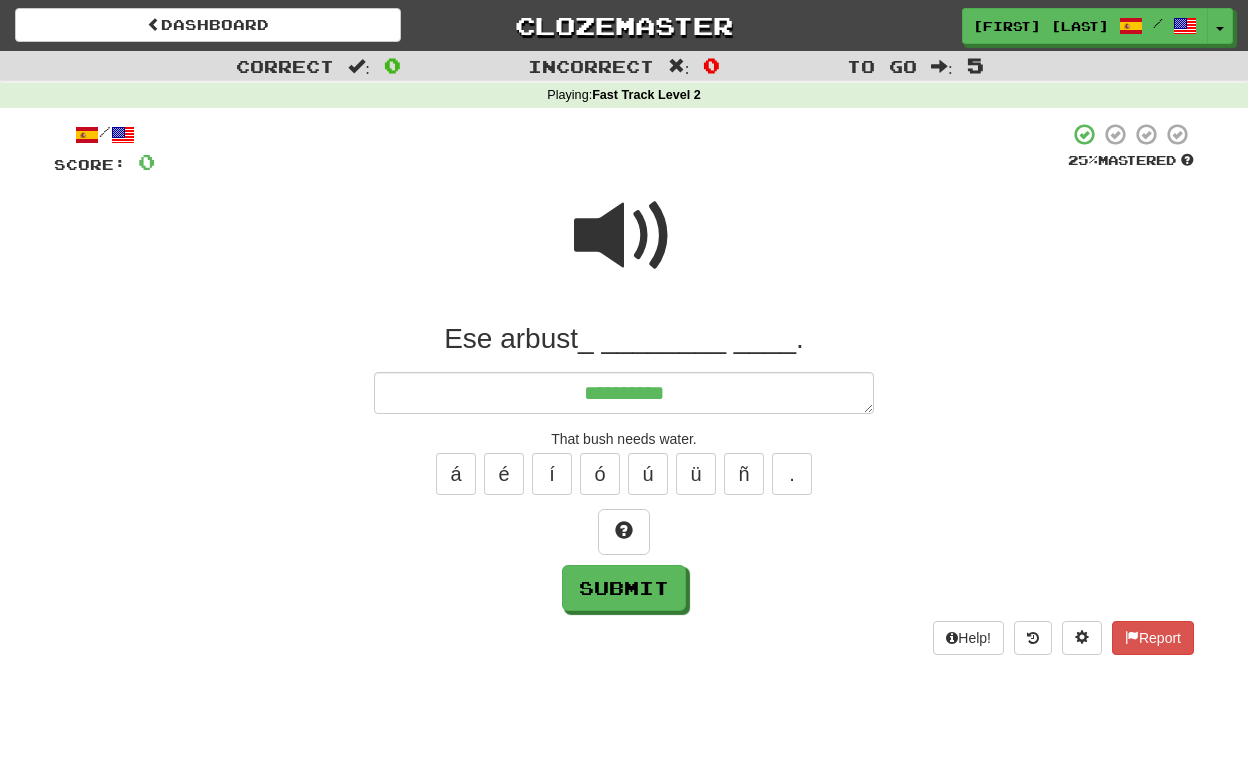 type on "*" 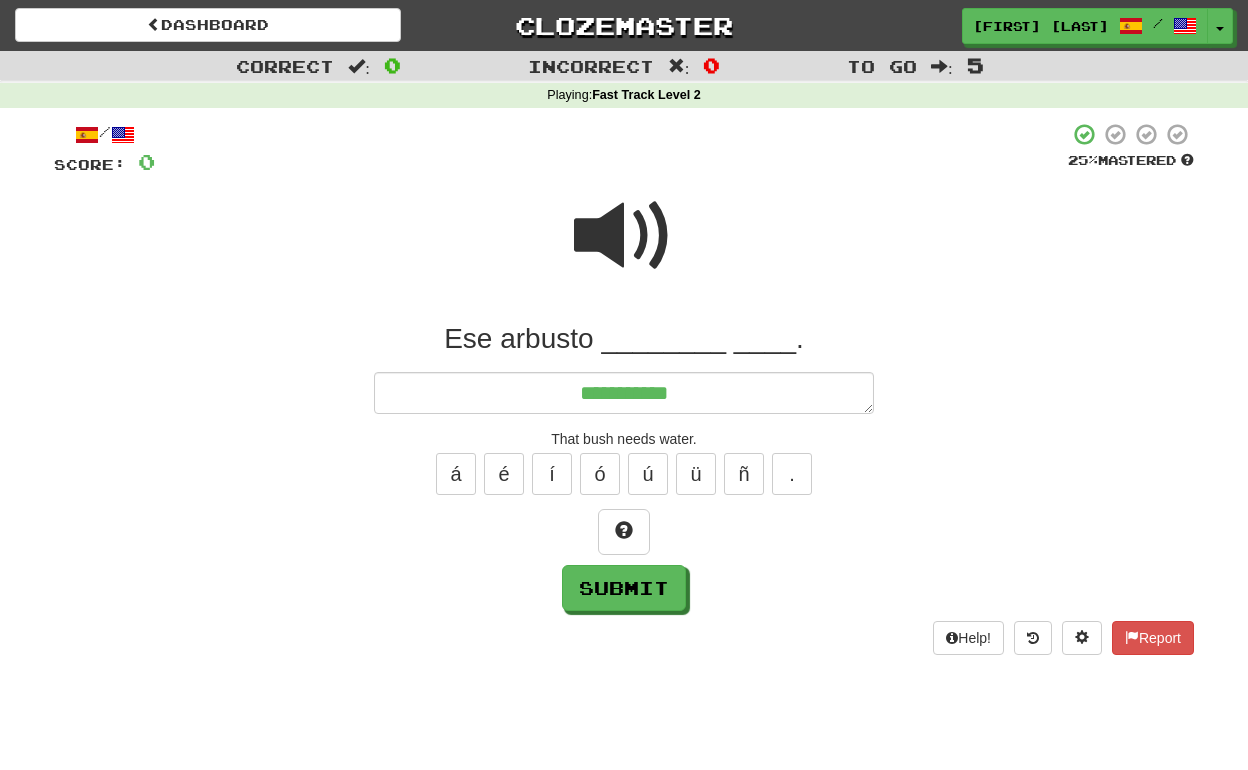 type on "*" 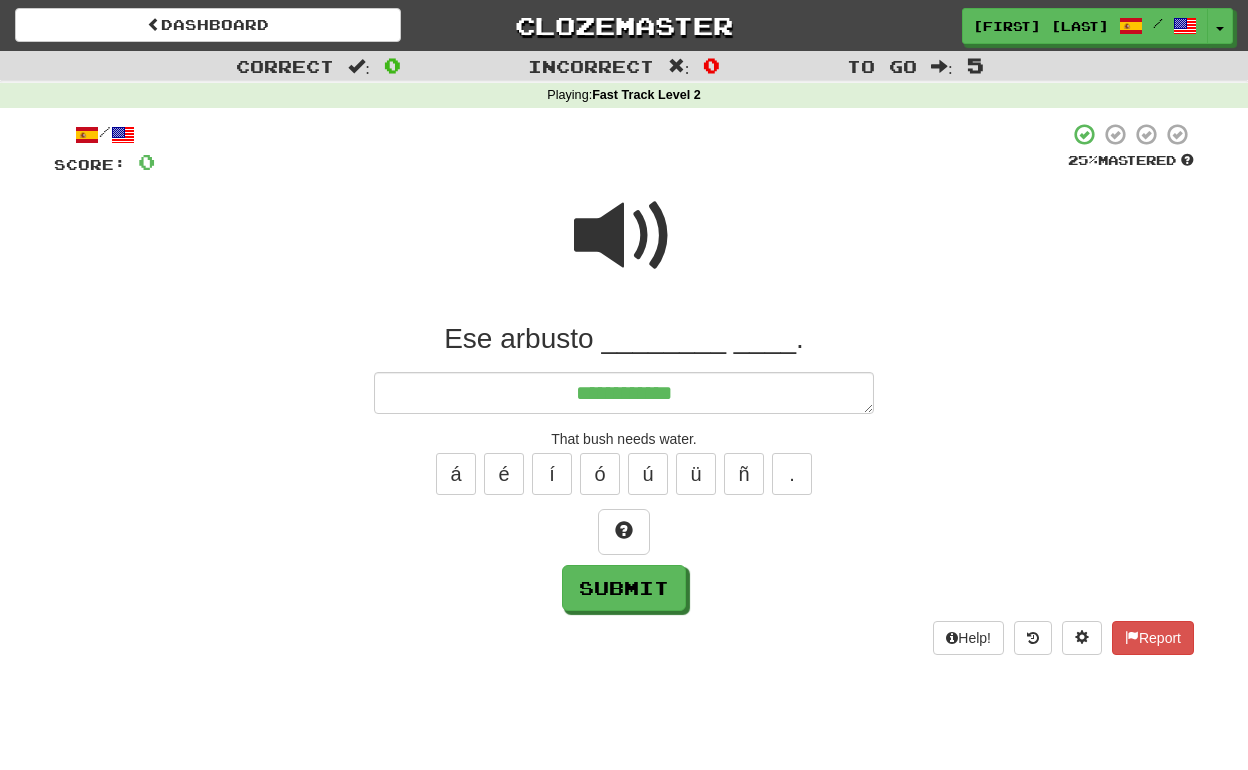 type on "*" 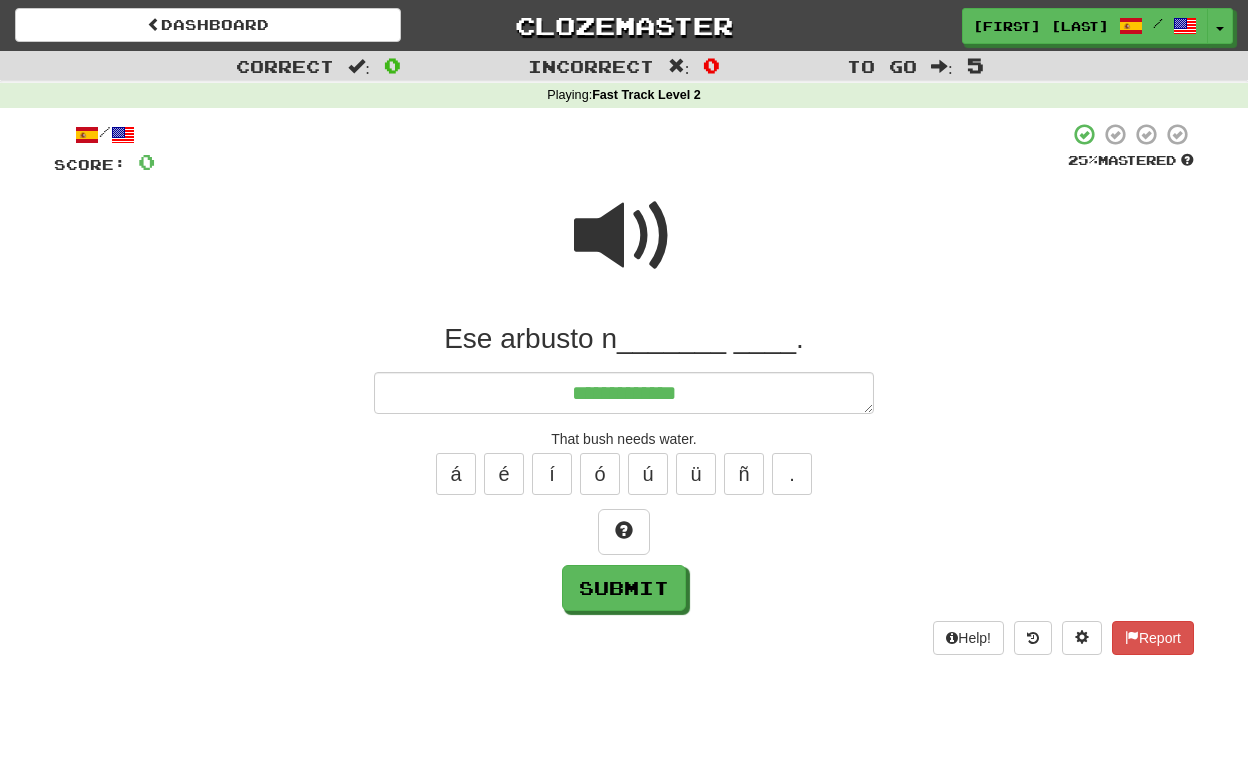 type on "*" 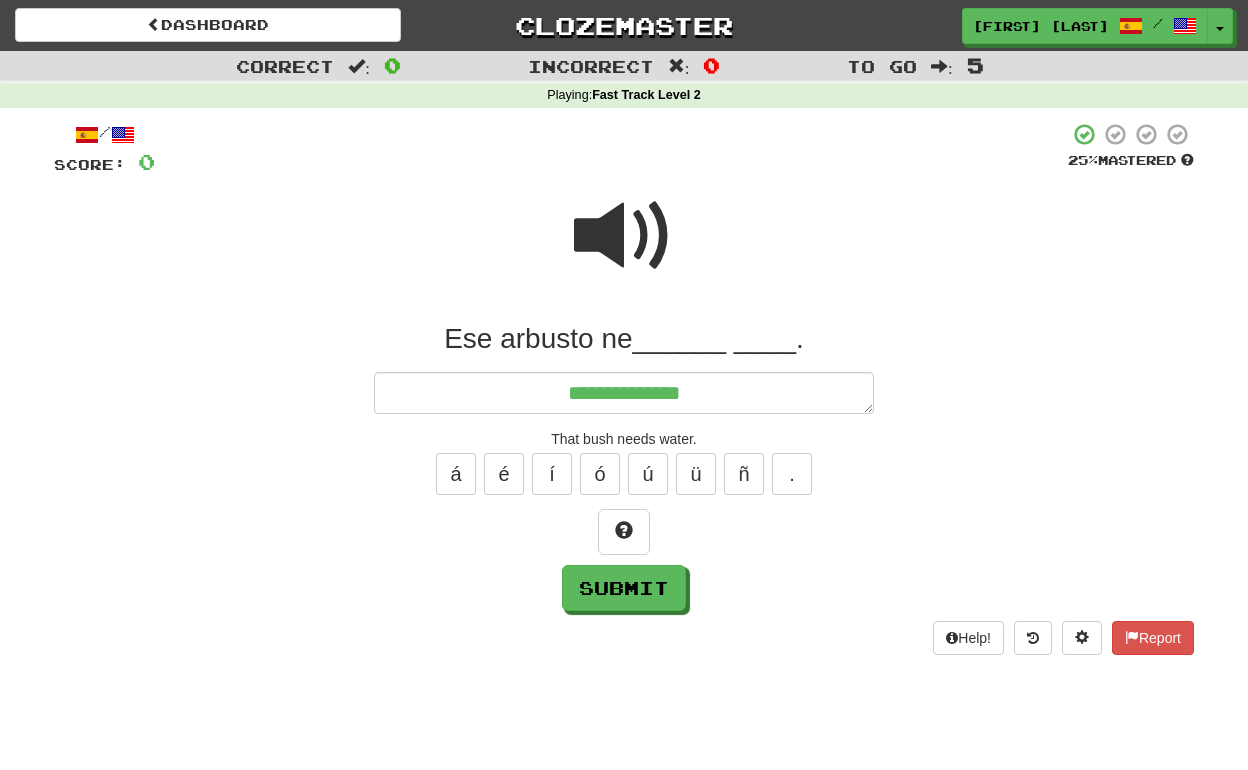 type on "*" 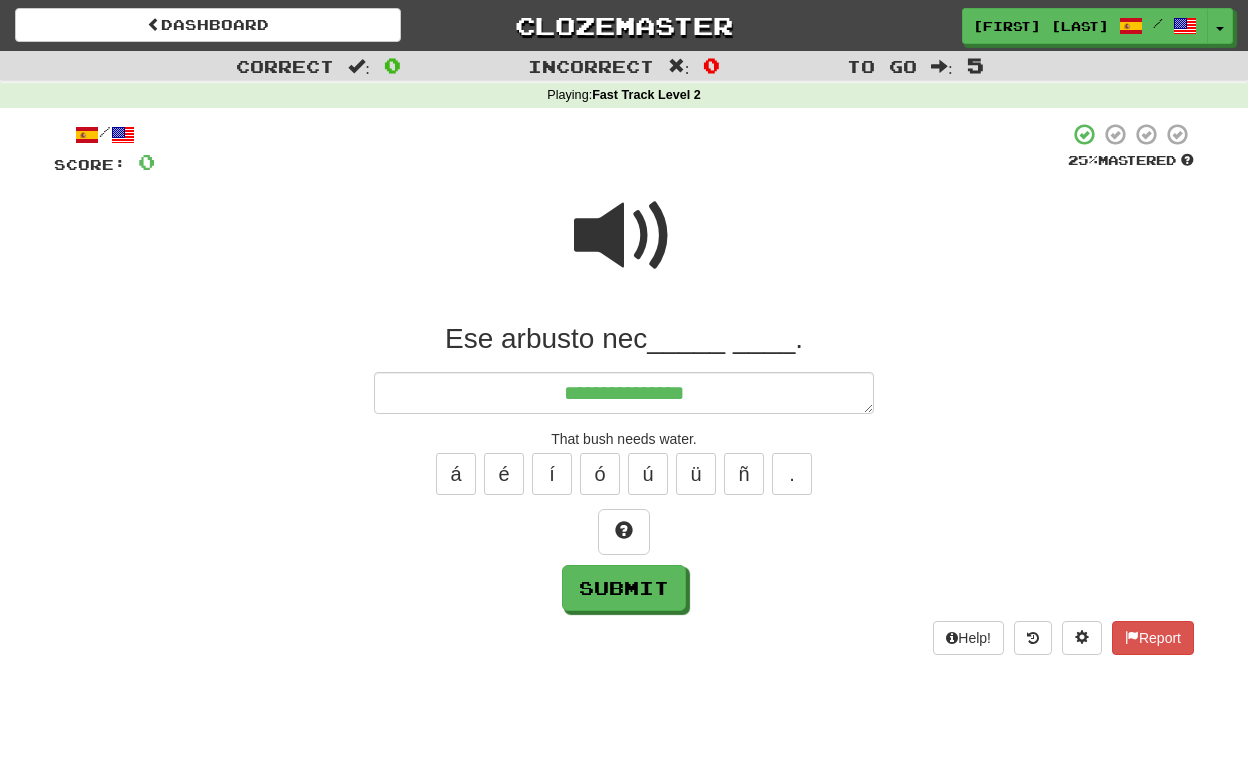 type on "*" 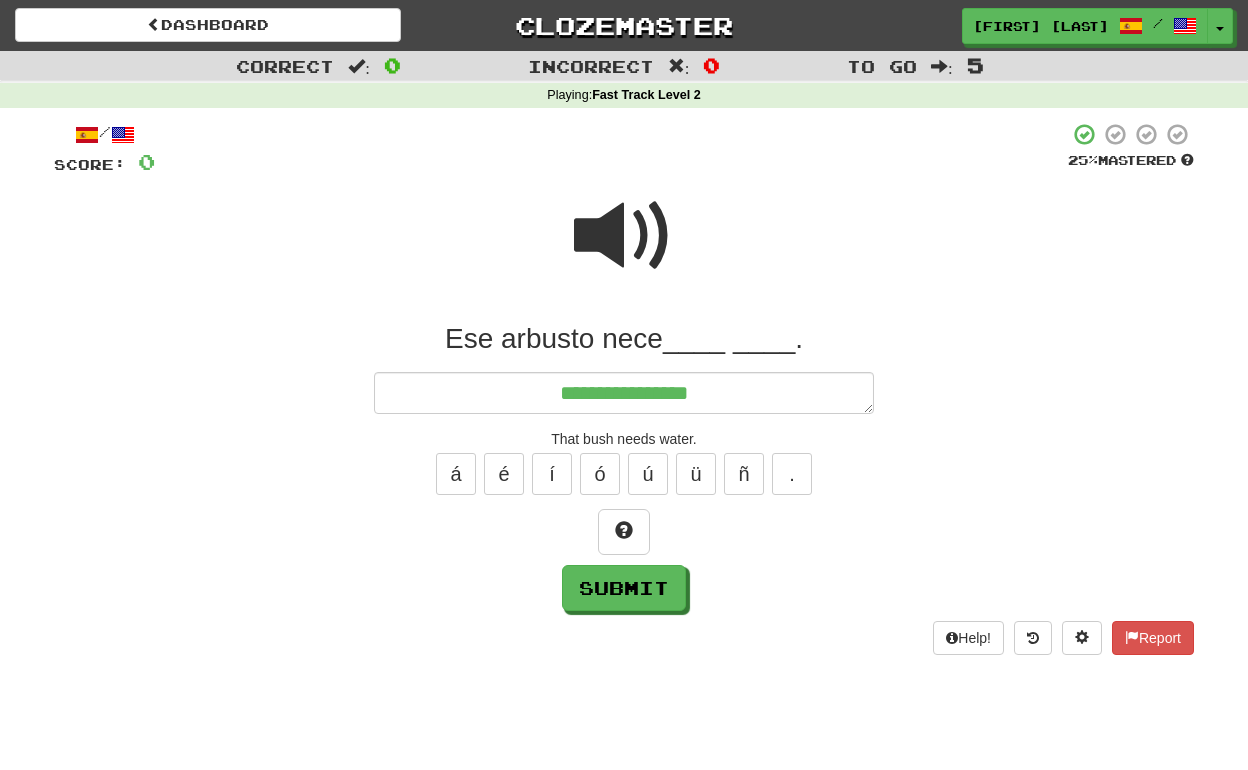 type on "*" 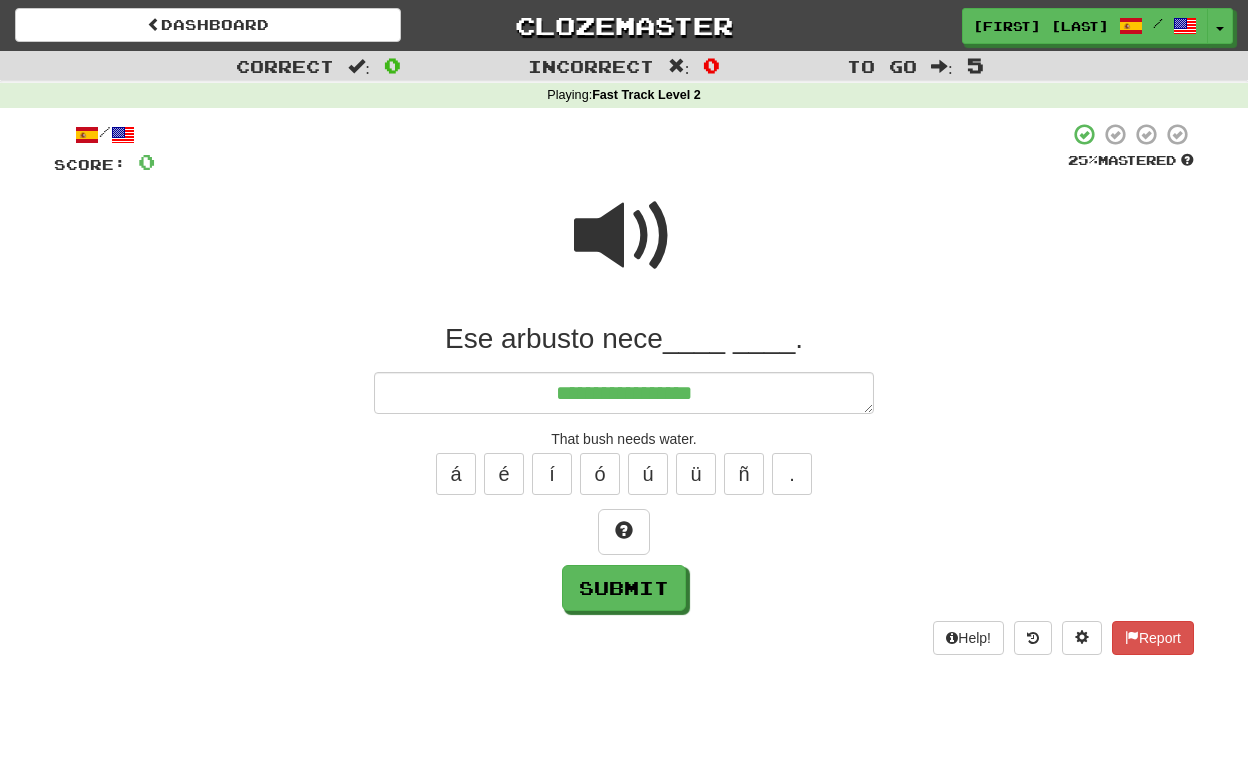 type on "*" 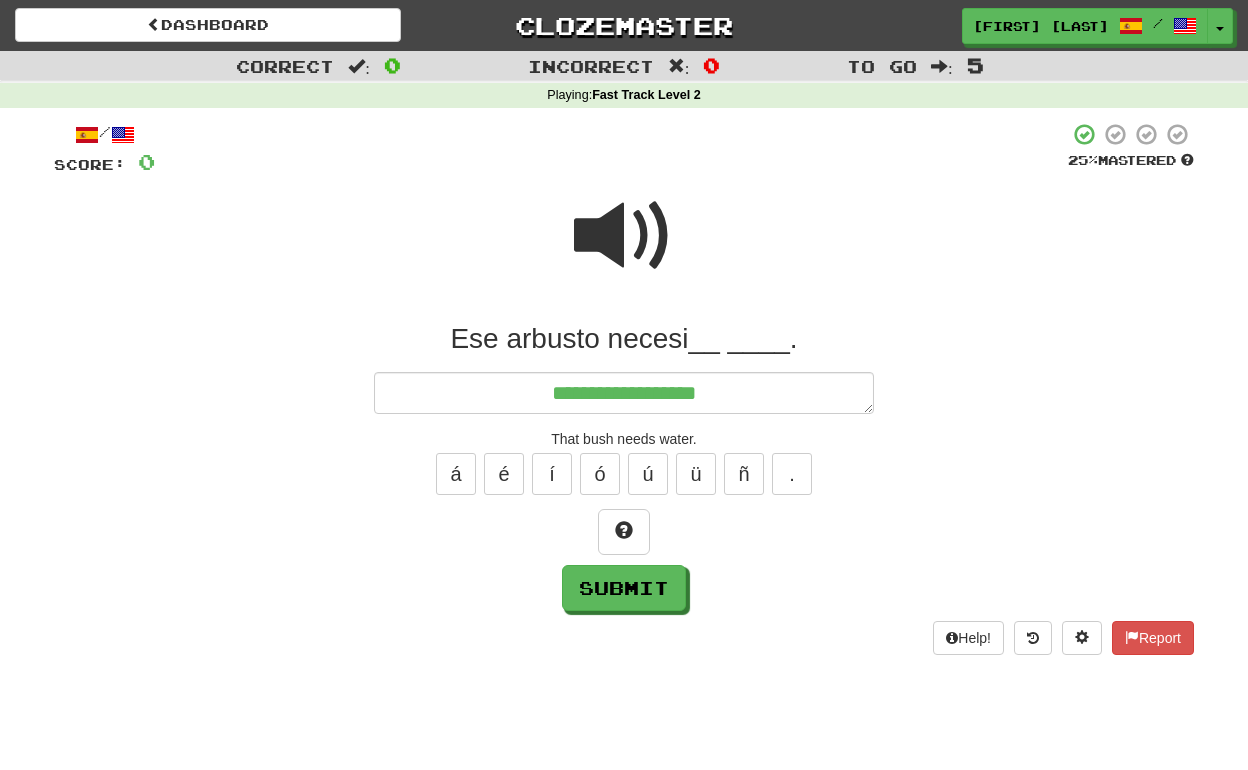 type on "*" 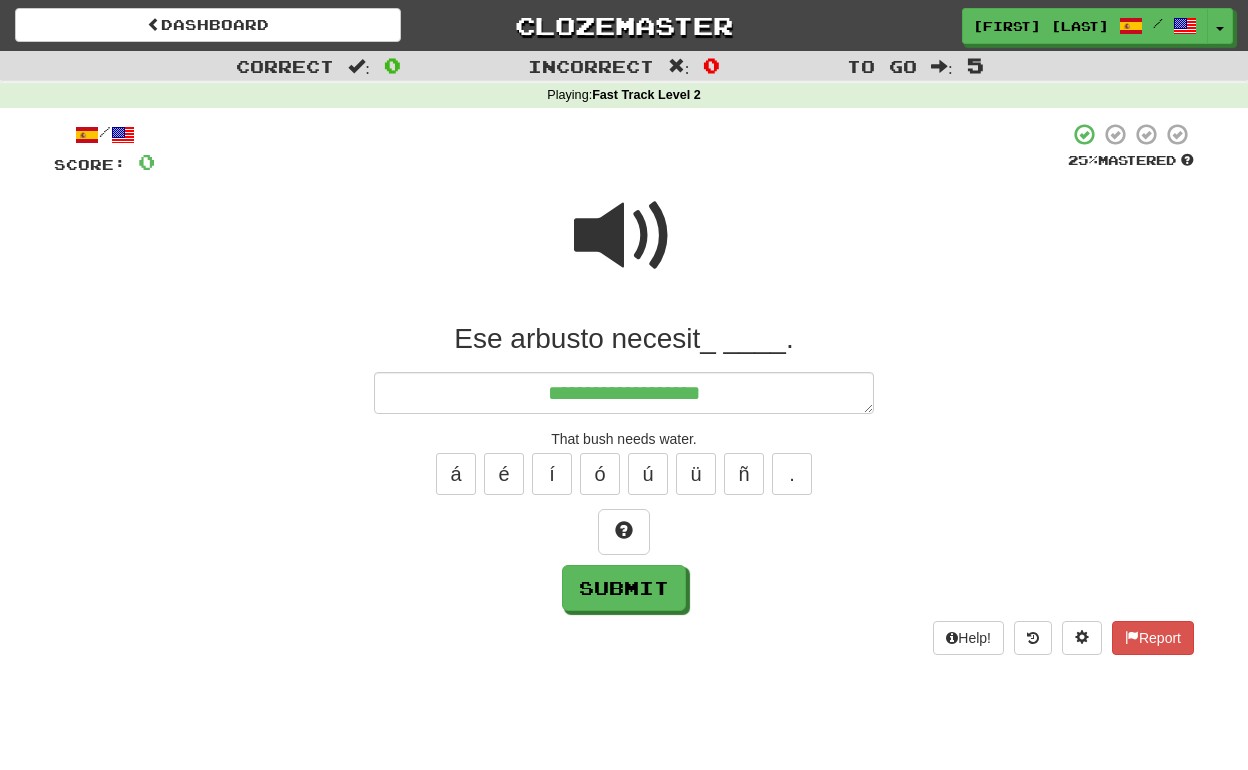 type on "*" 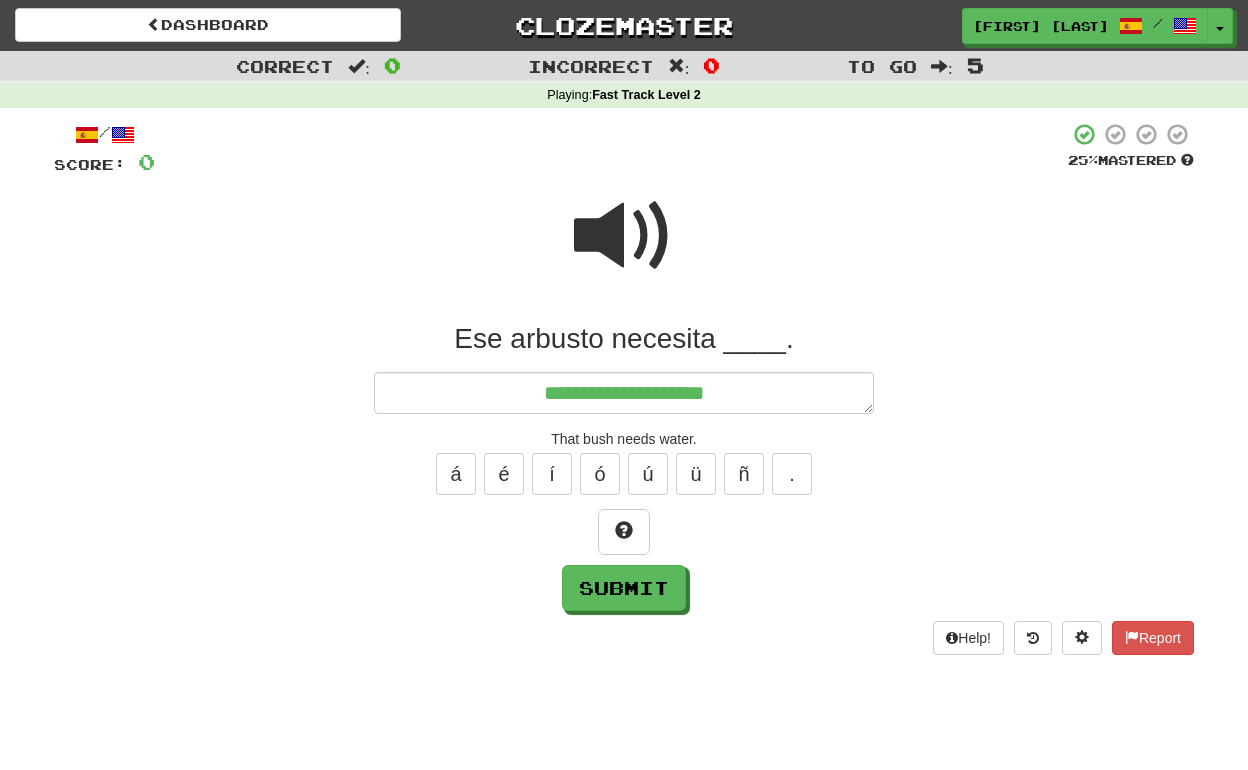 type on "*" 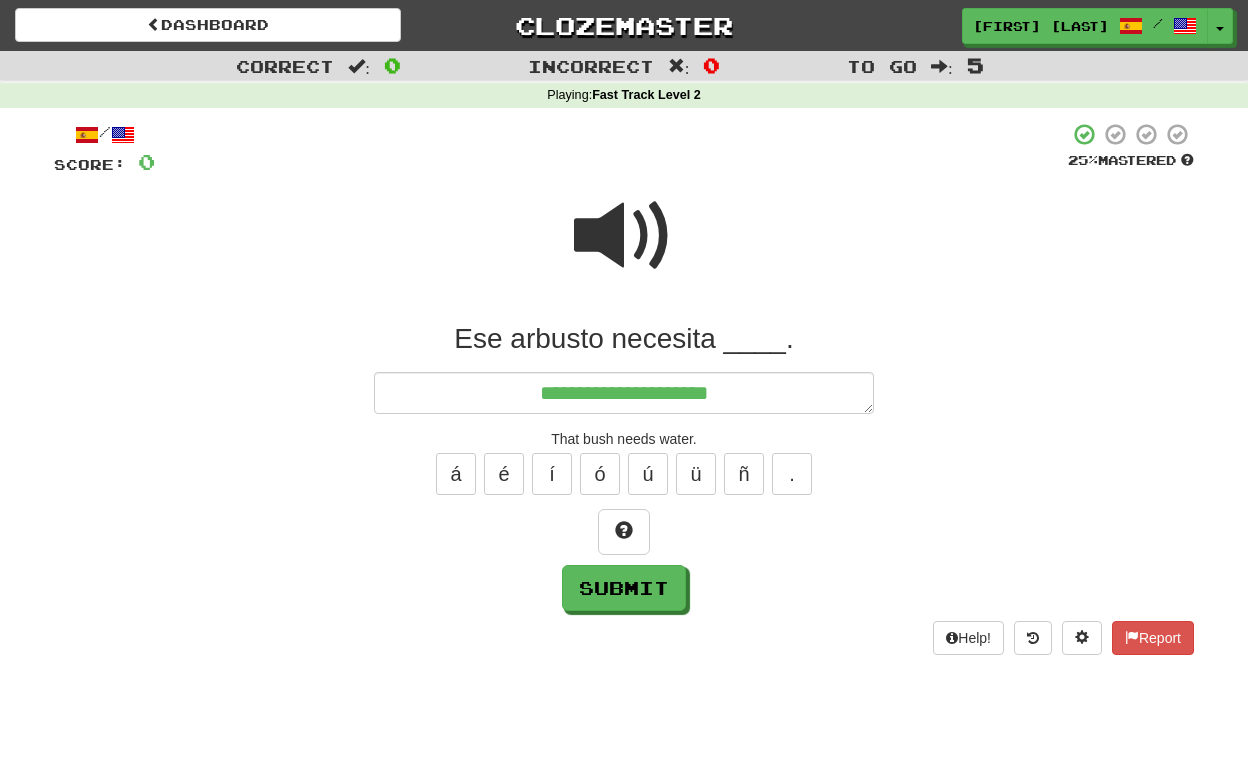 type on "*" 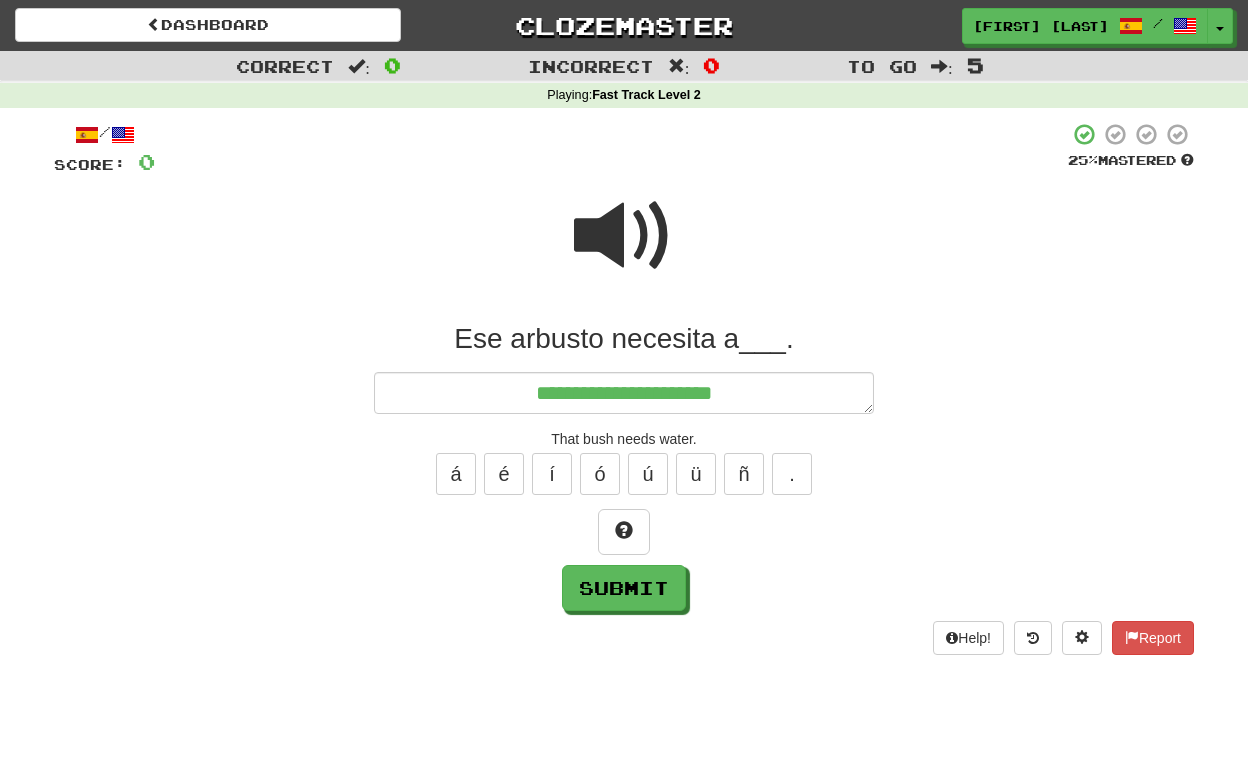 type on "*" 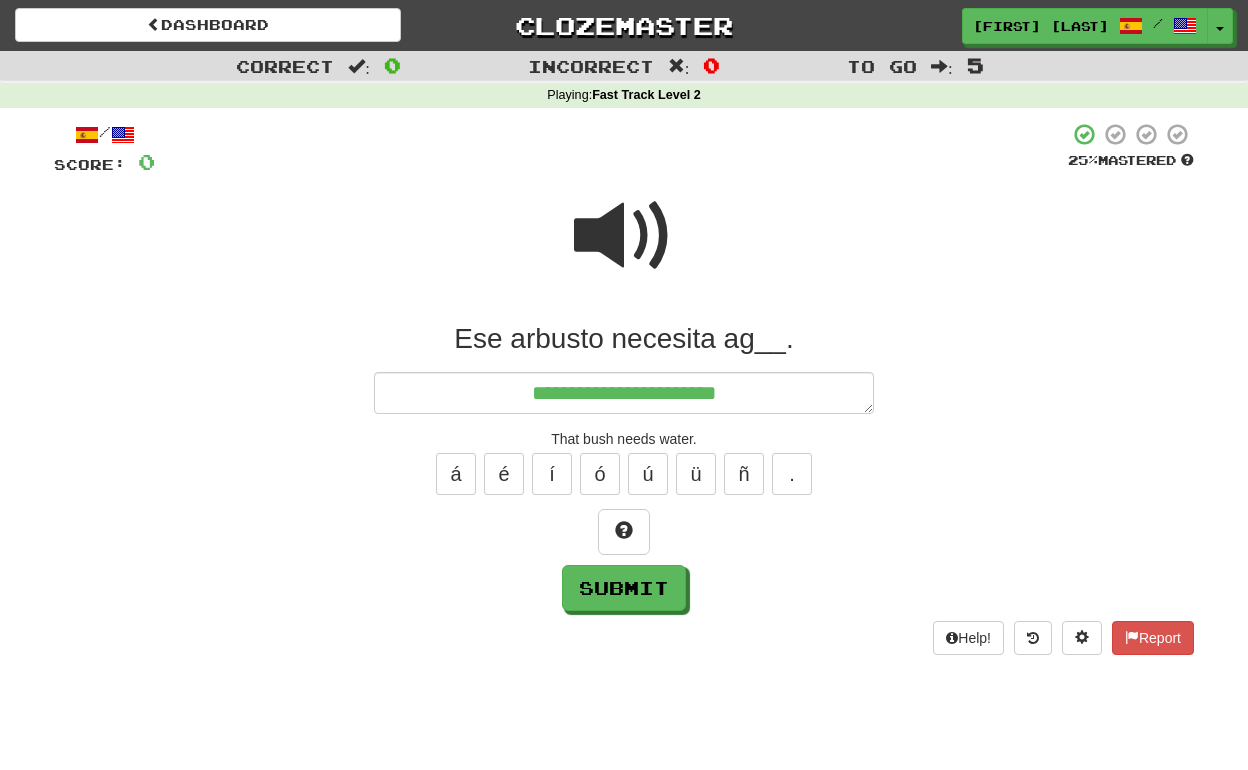 type on "*" 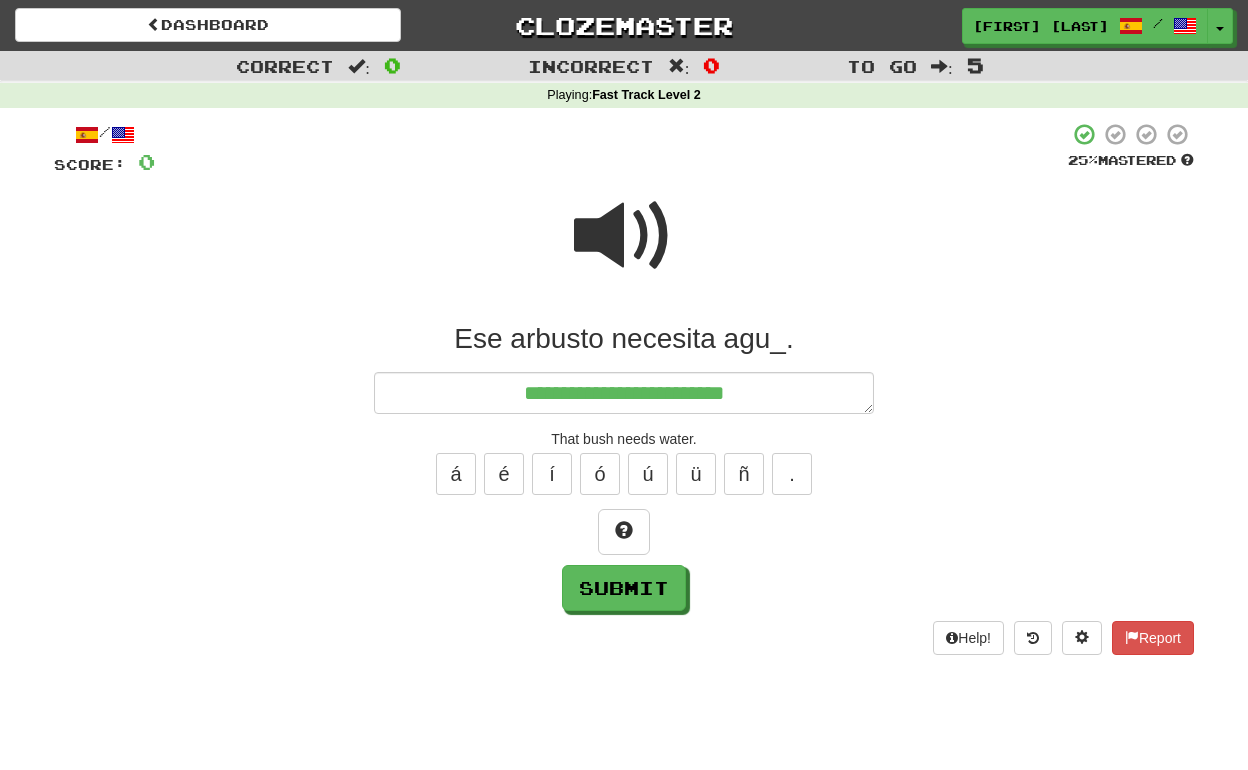 type on "*" 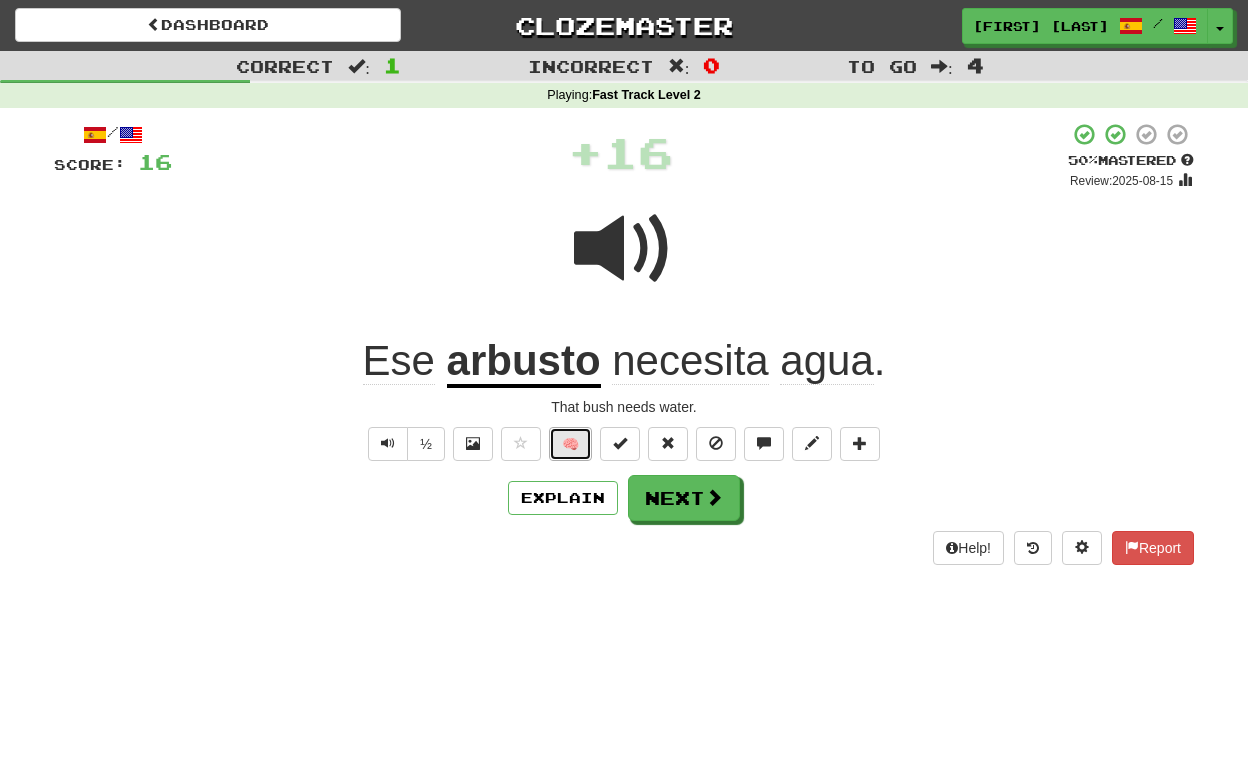 click on "🧠" at bounding box center [570, 444] 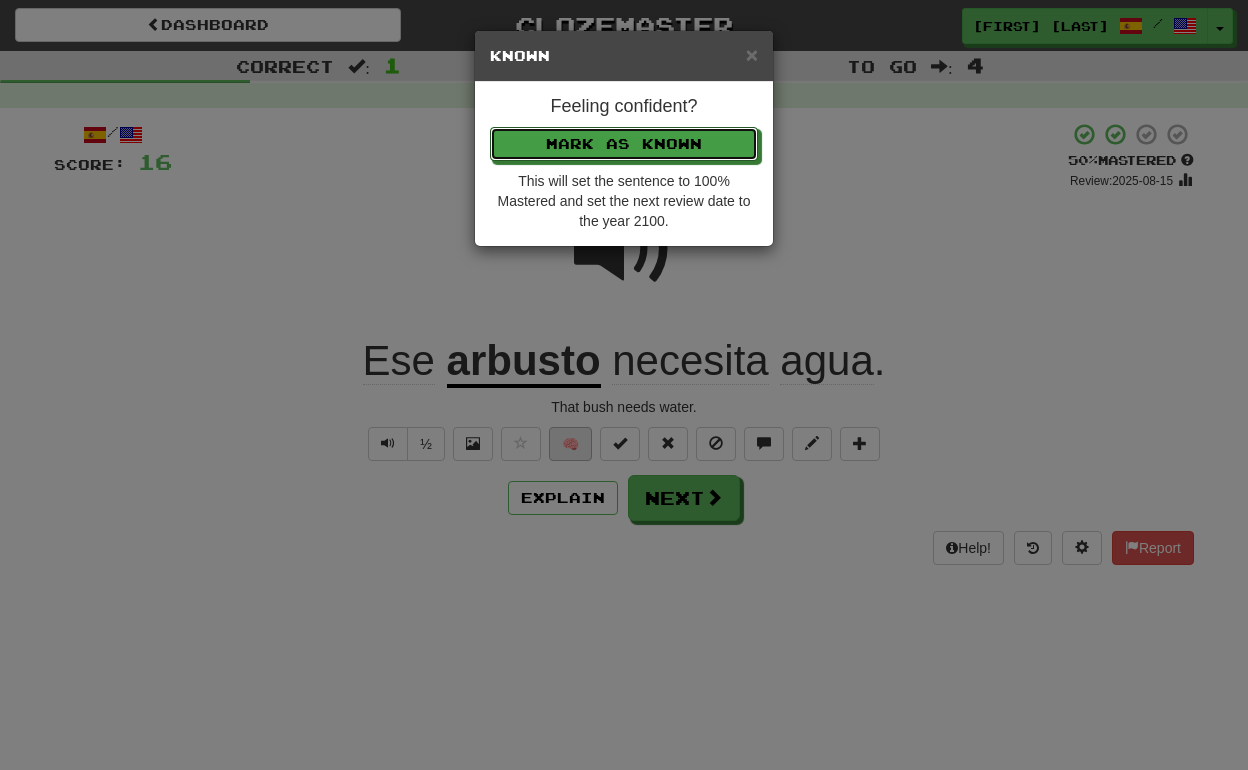 type 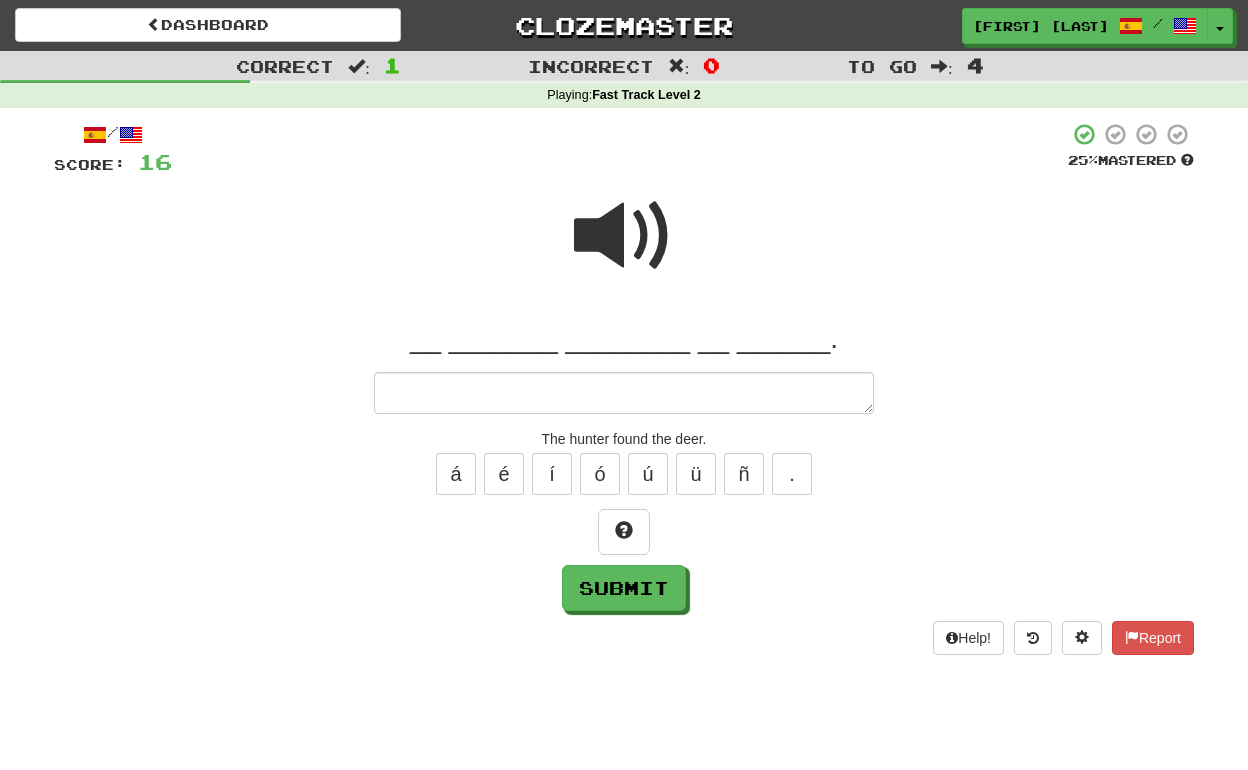 type on "*" 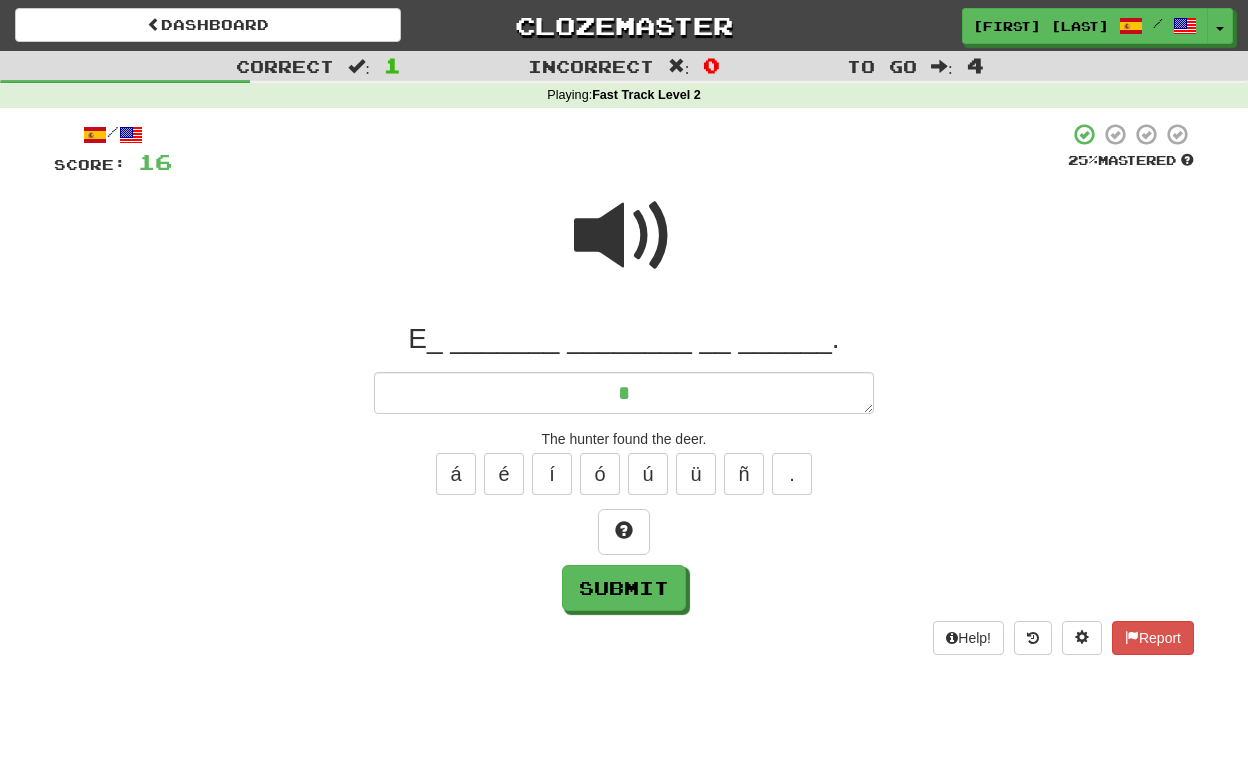 type on "*" 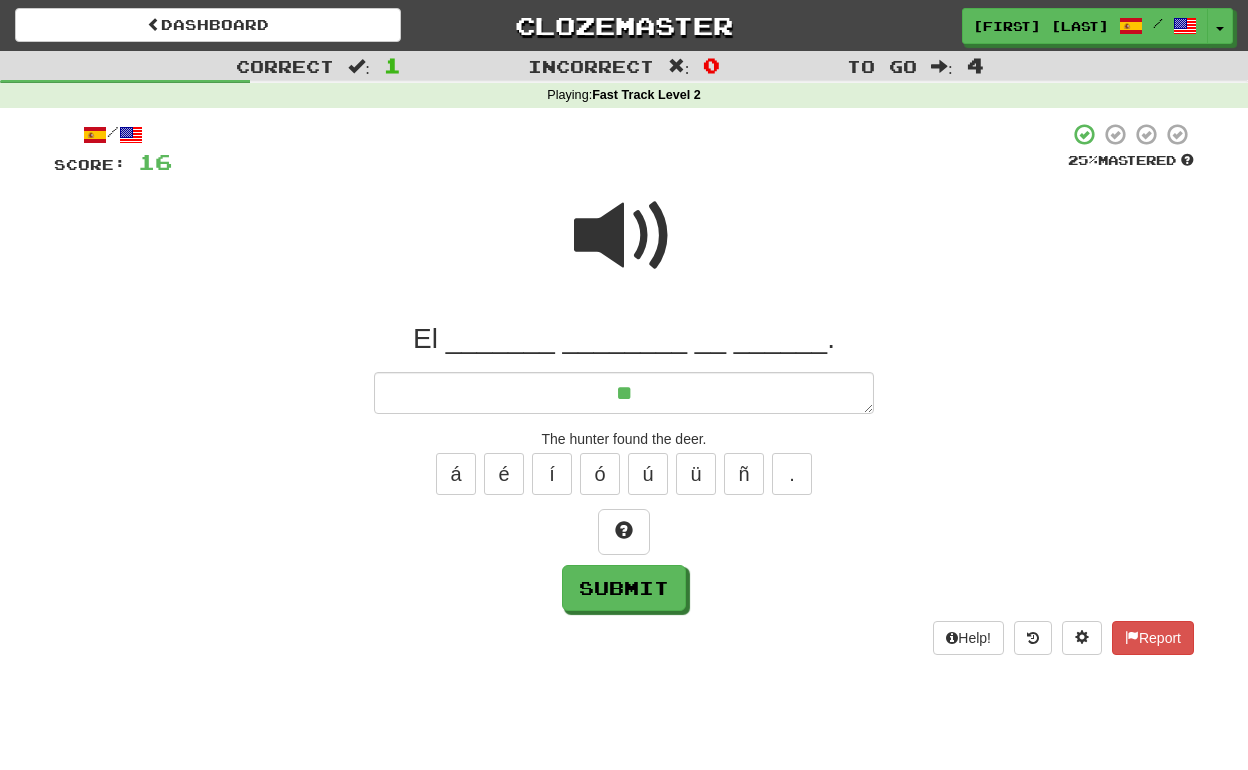 type on "*" 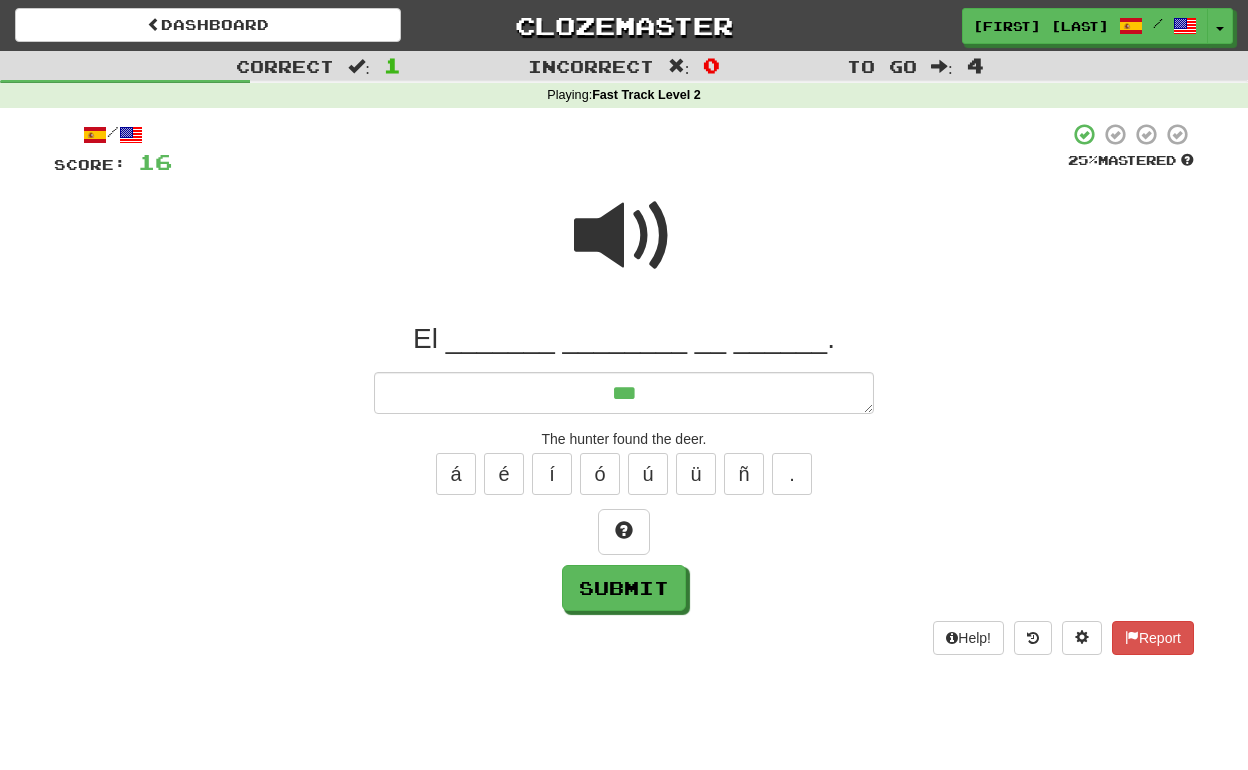 type on "*" 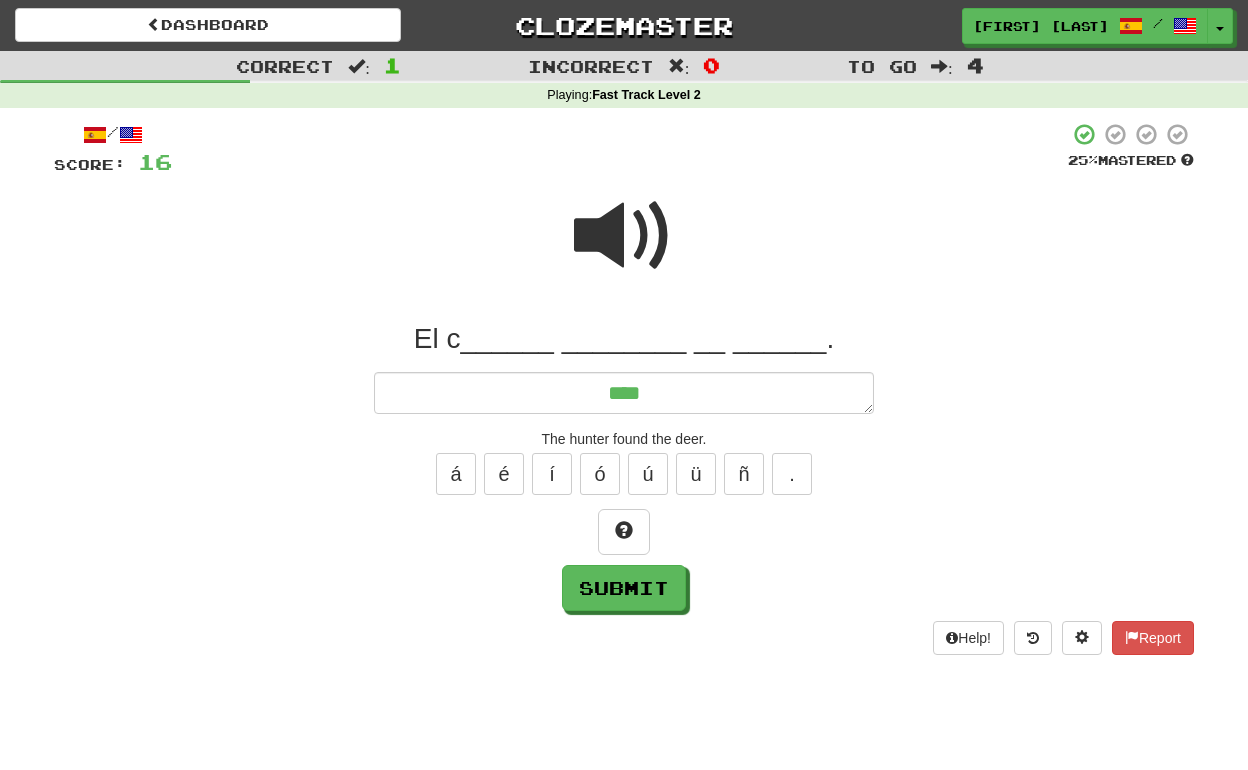 type on "*" 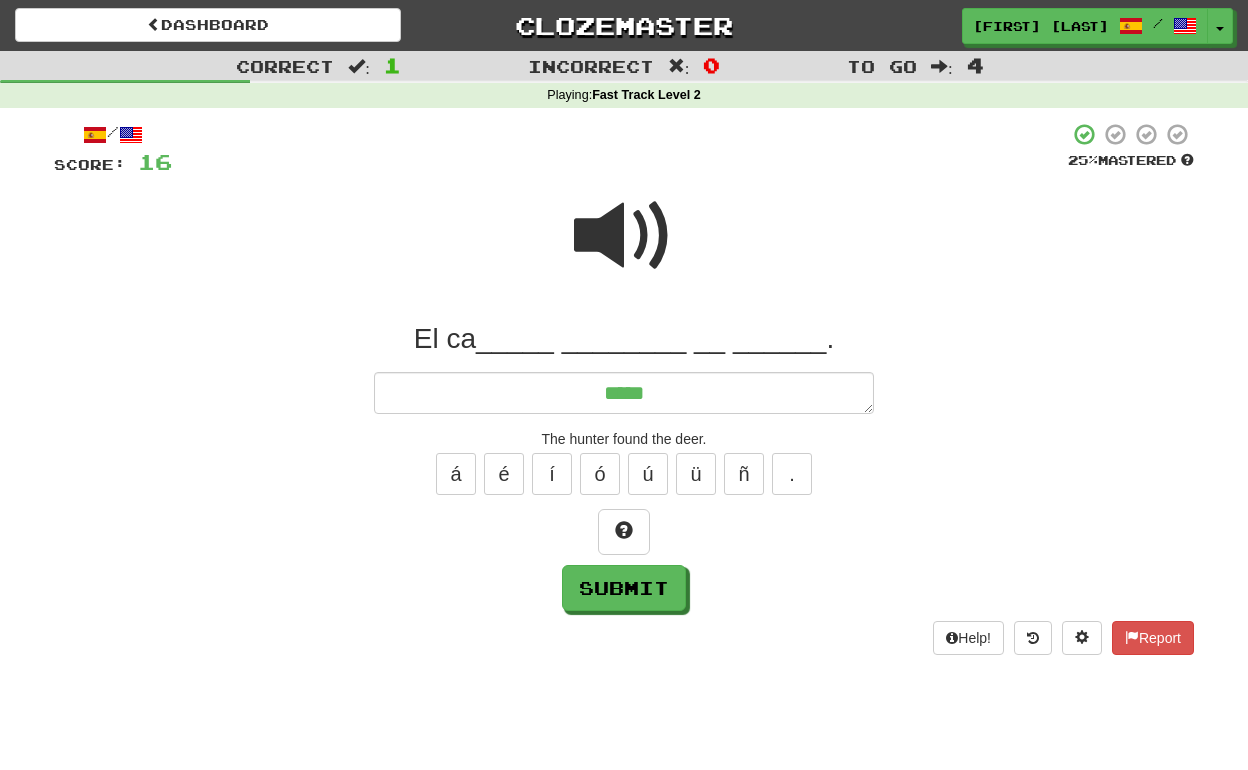 type on "*" 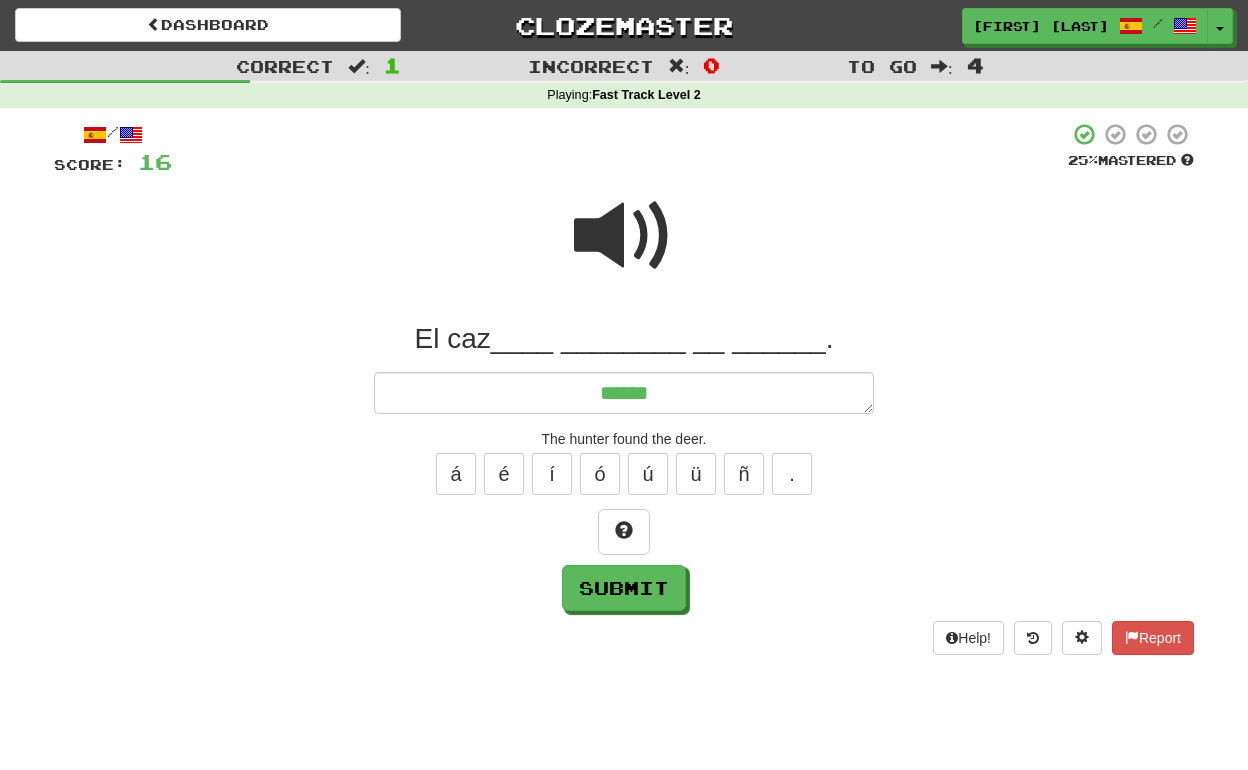 type on "*" 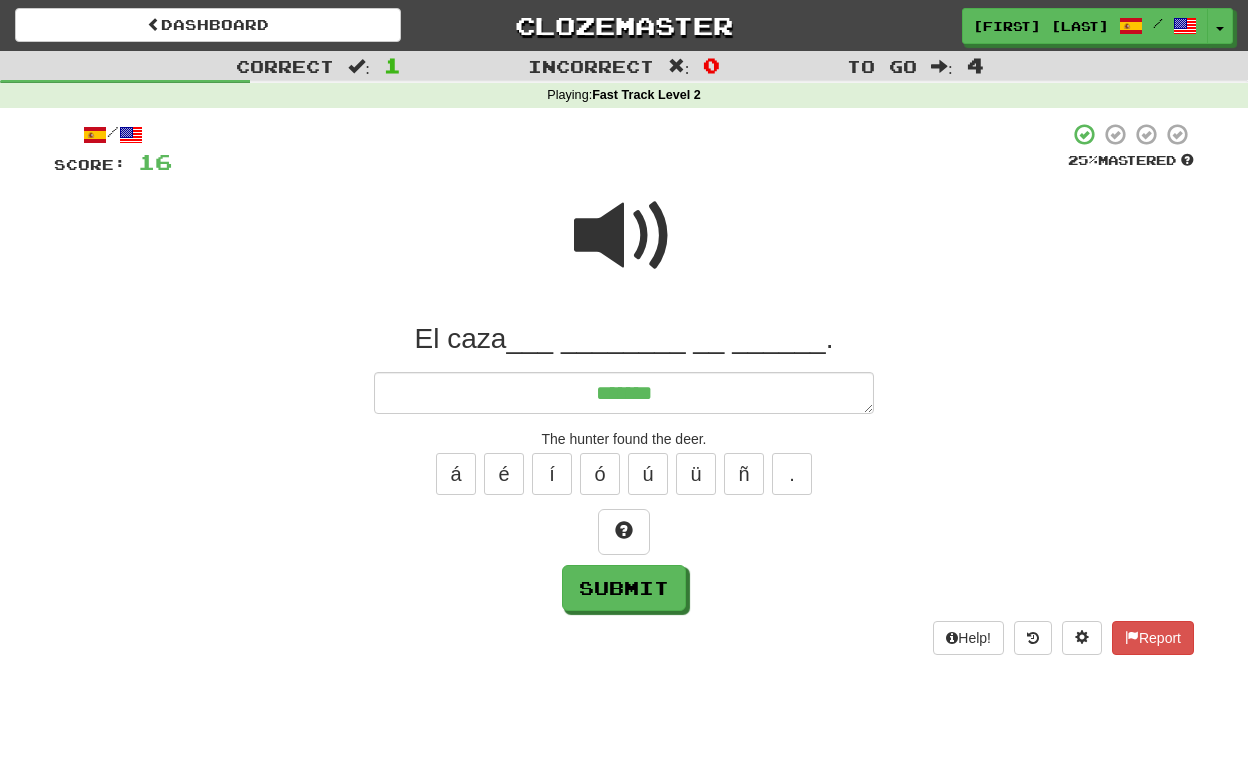 type on "*" 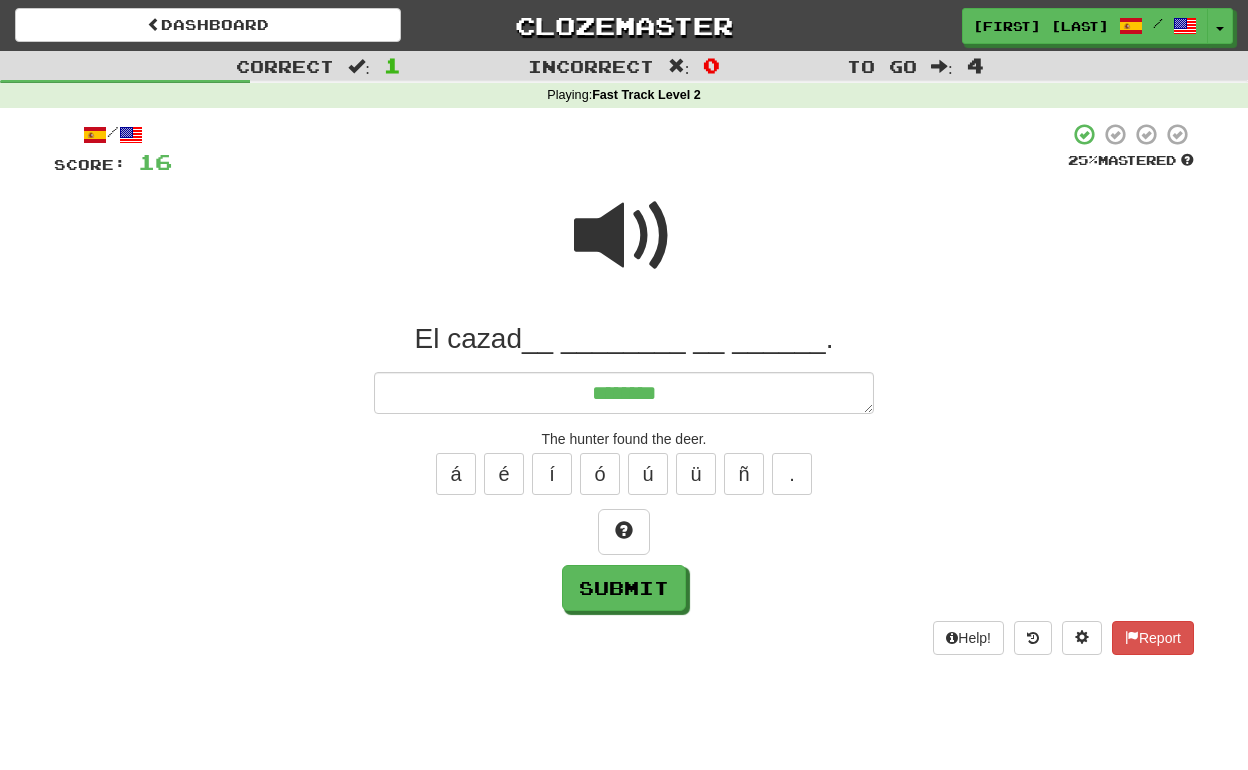 type on "*" 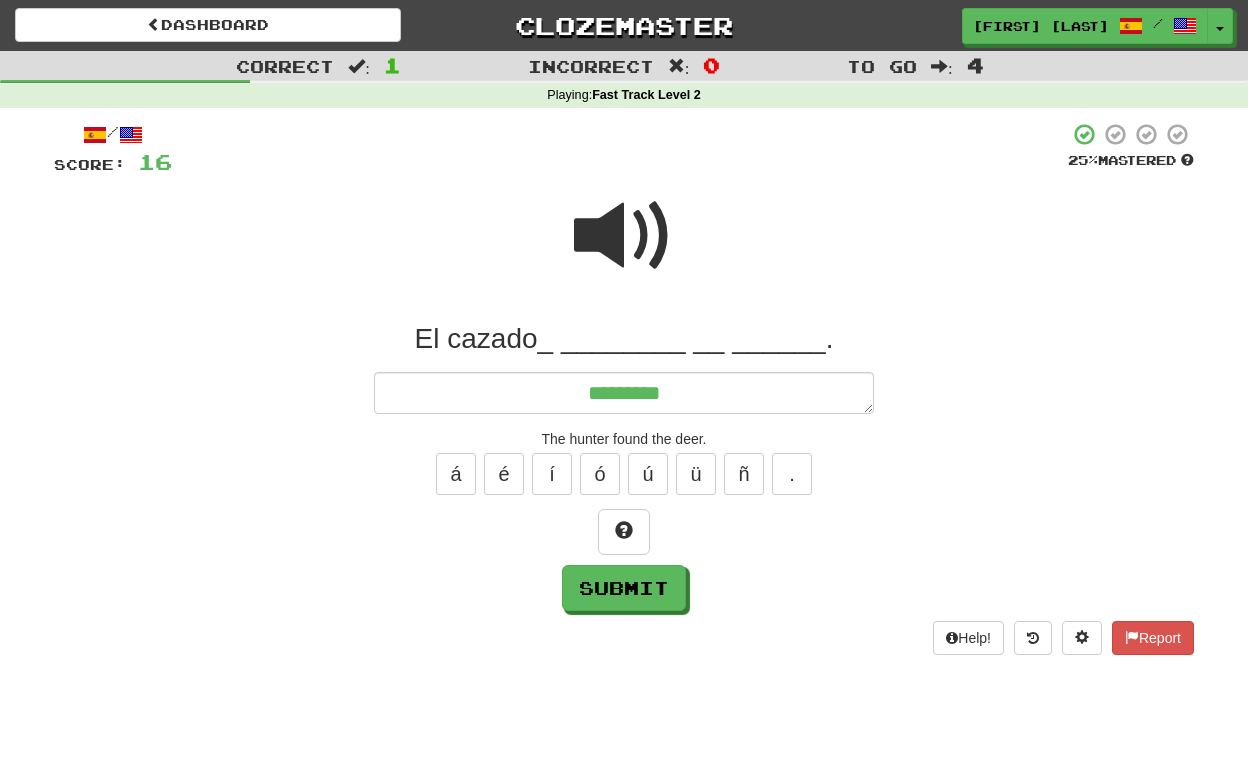 type on "*" 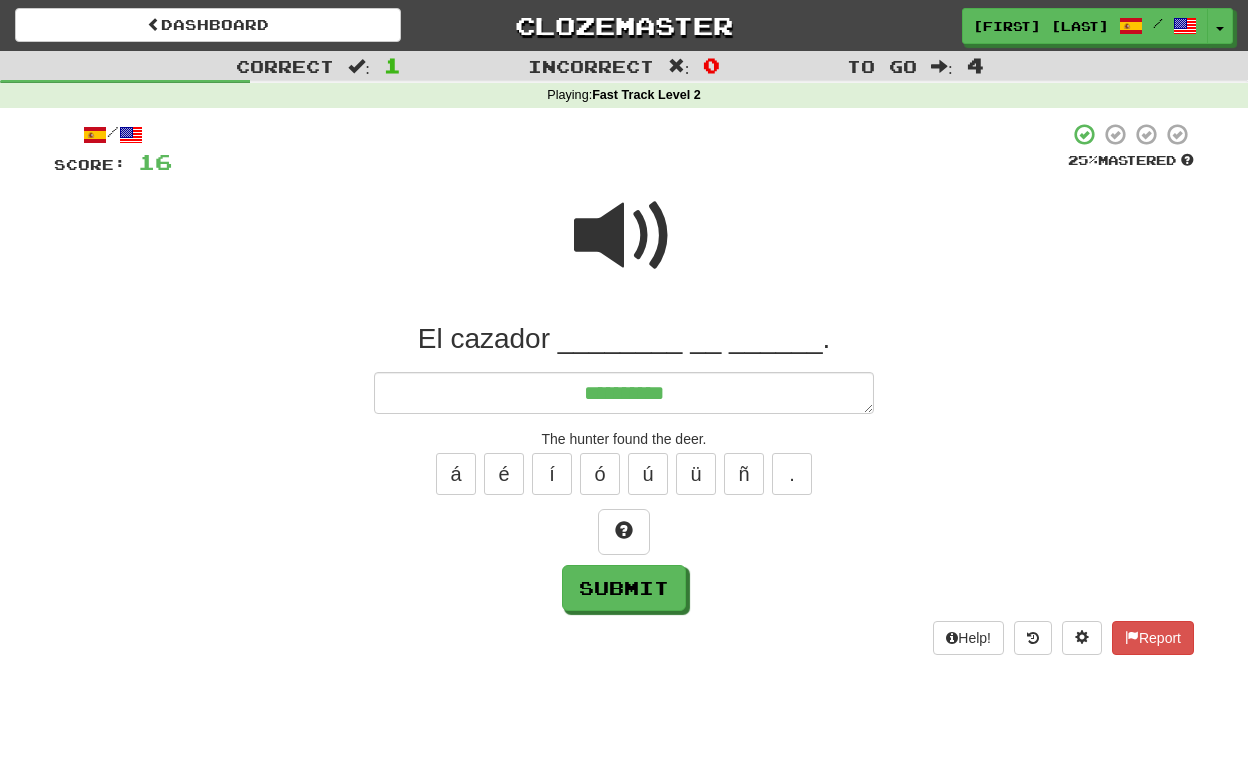type on "*" 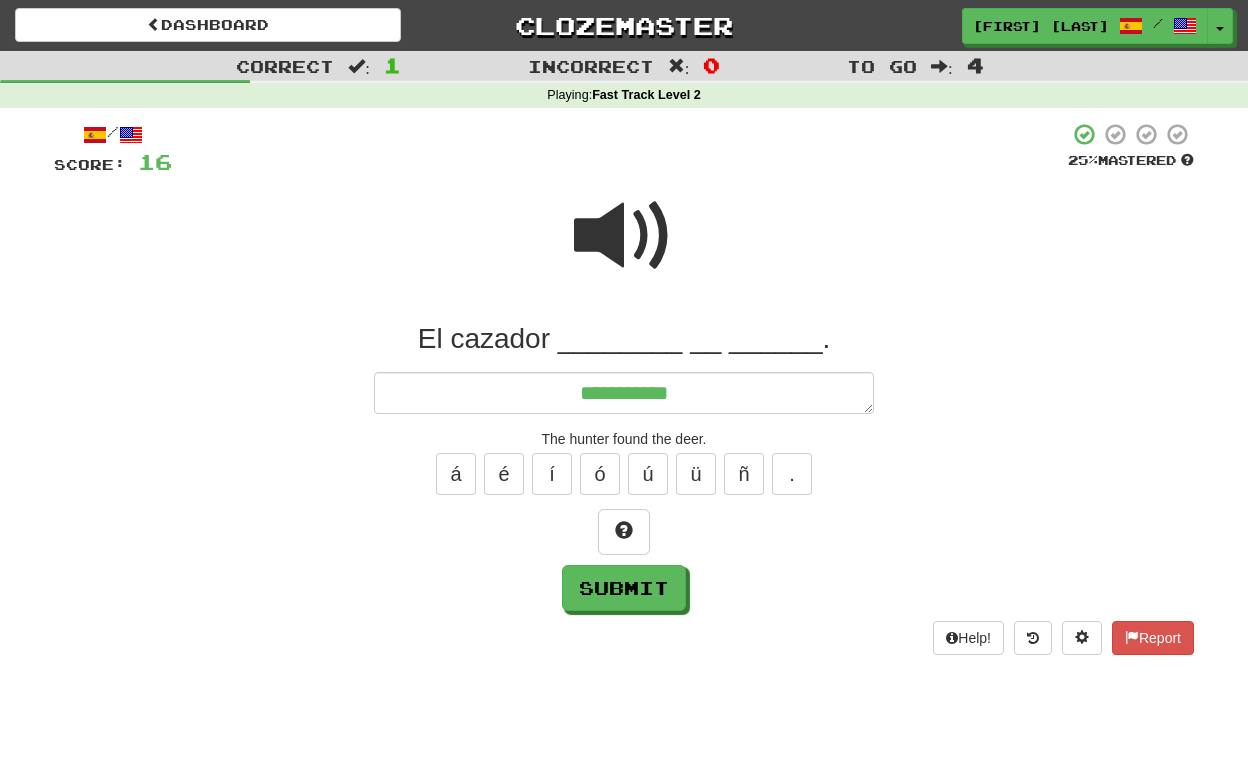 type on "*" 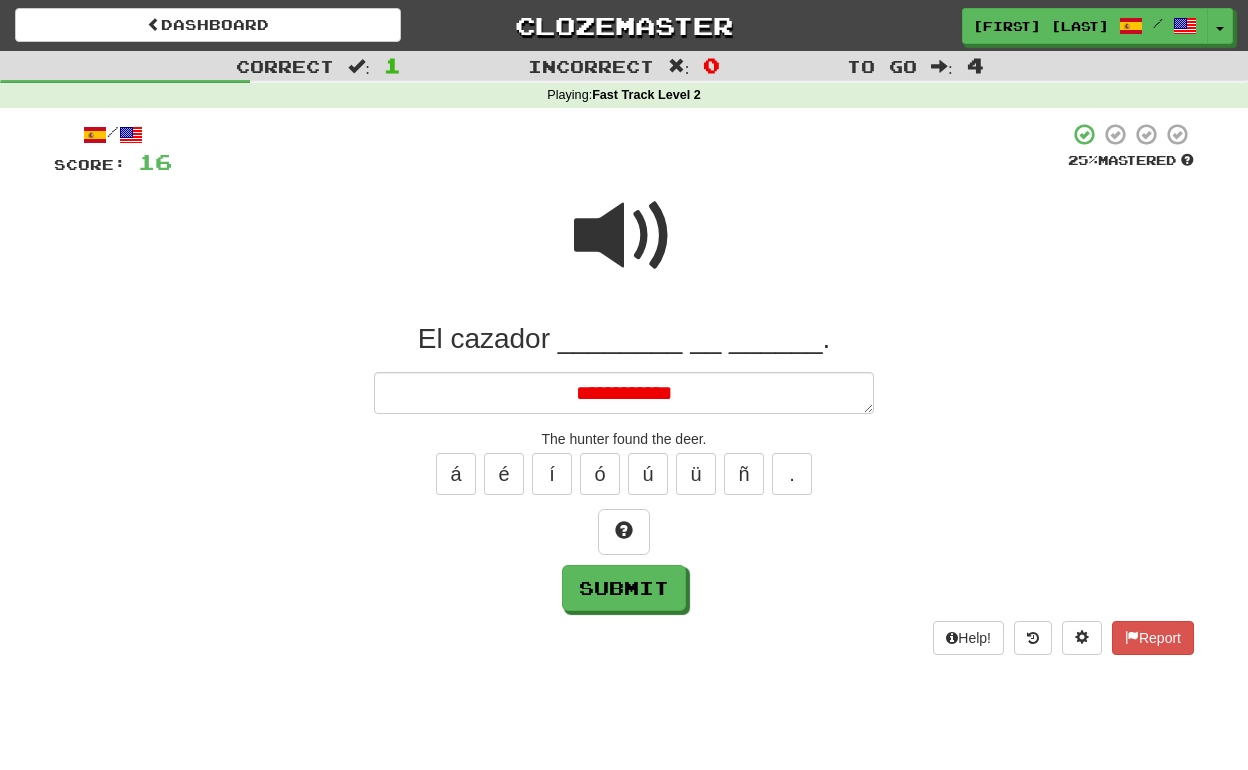 type on "*" 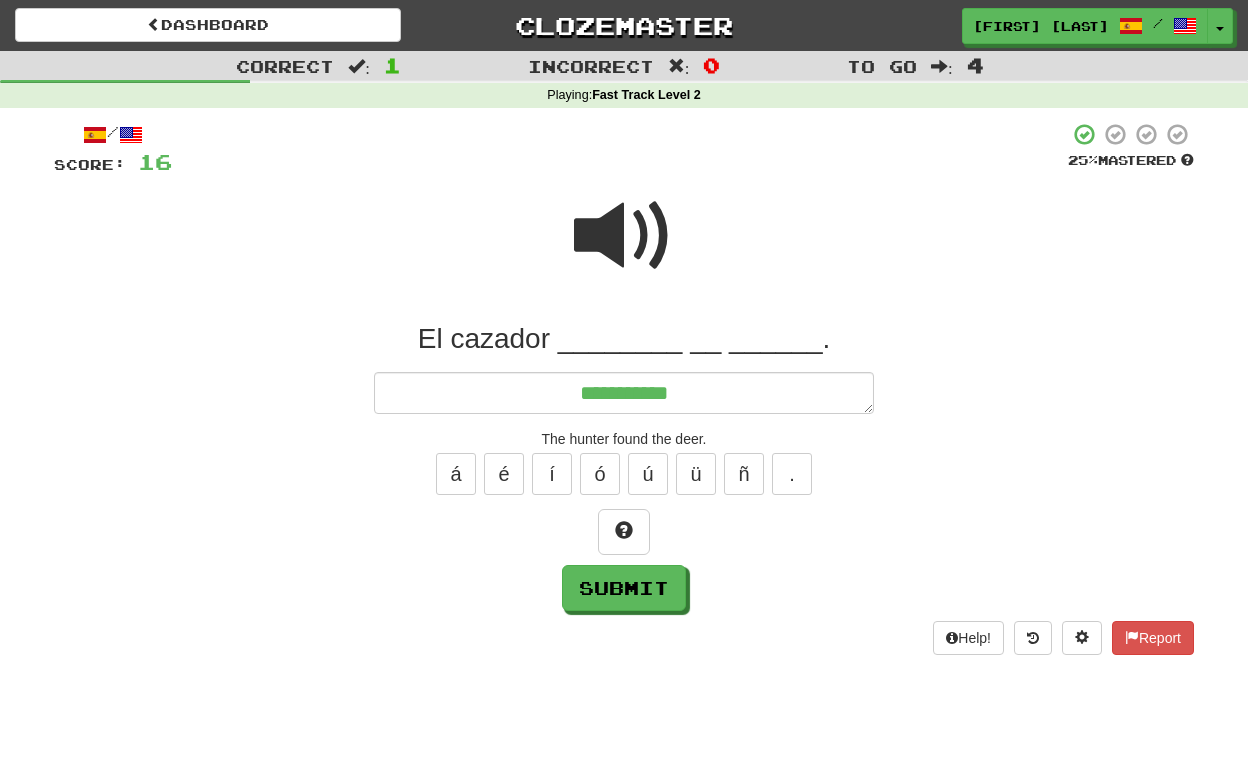 type on "*" 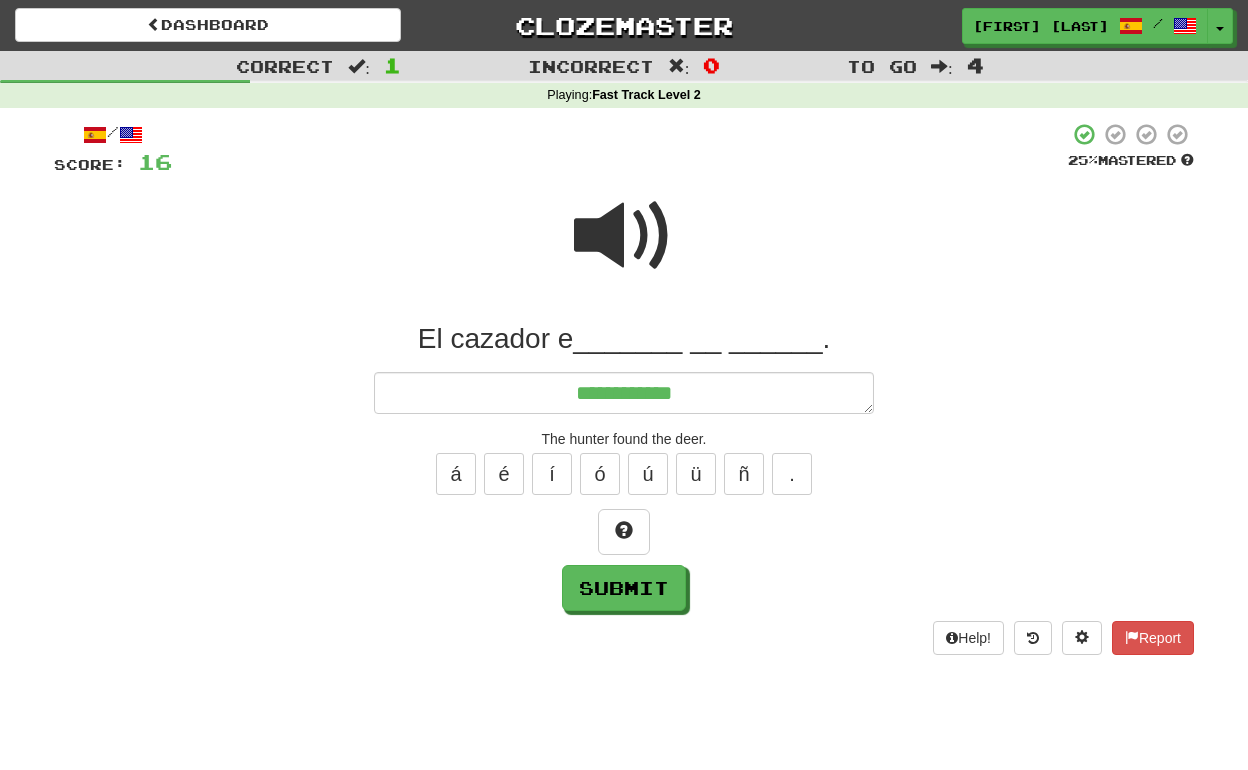 type on "*" 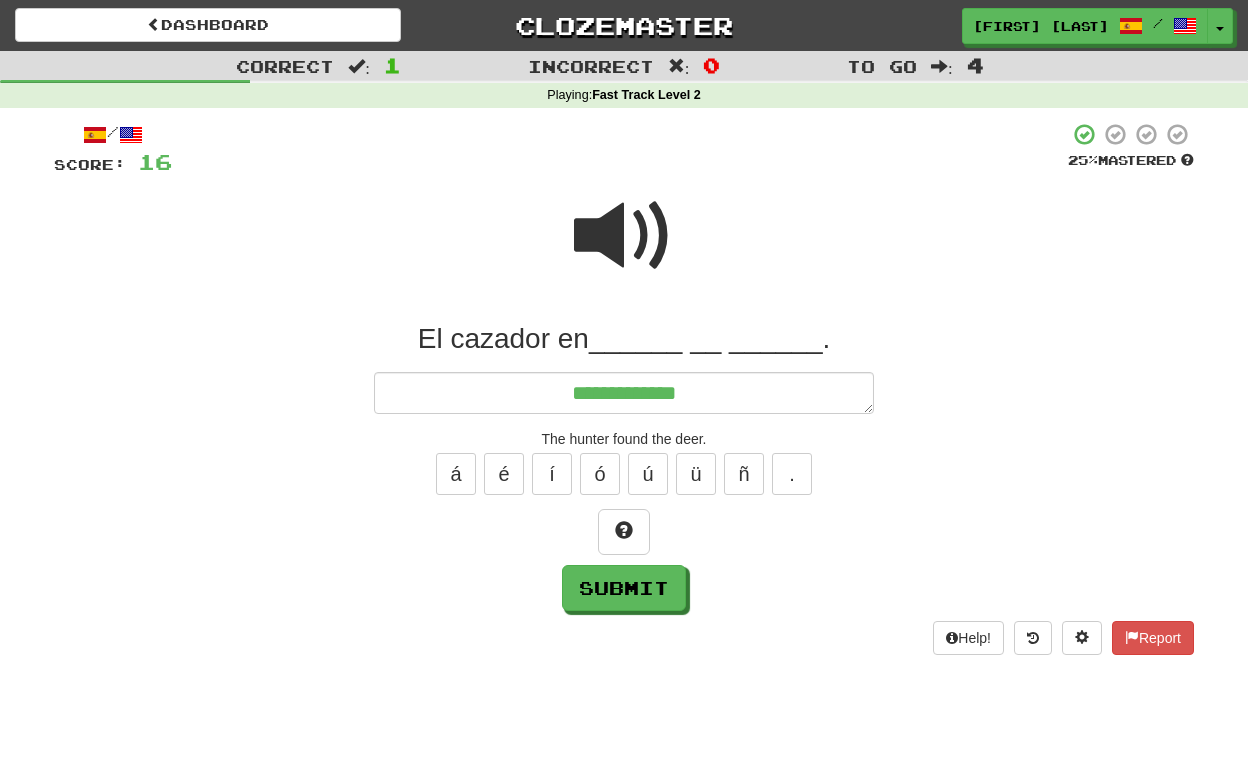 type on "*" 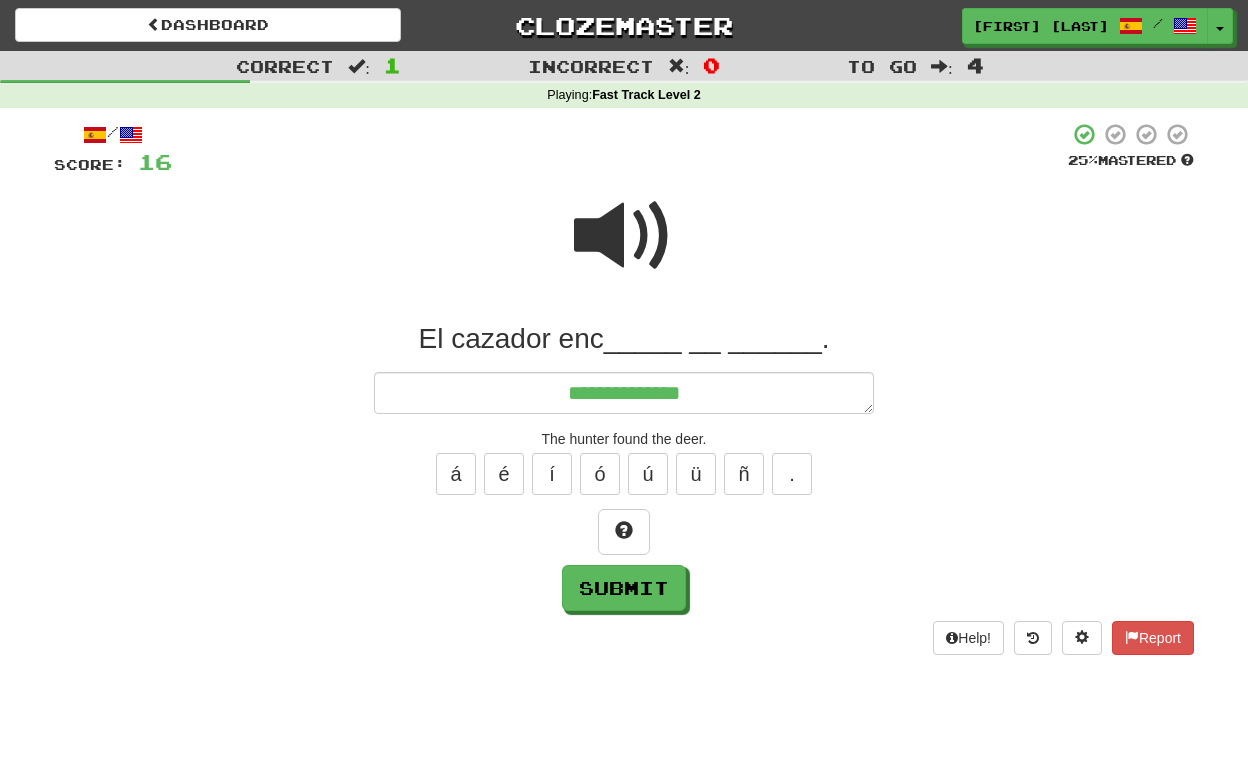 type on "*" 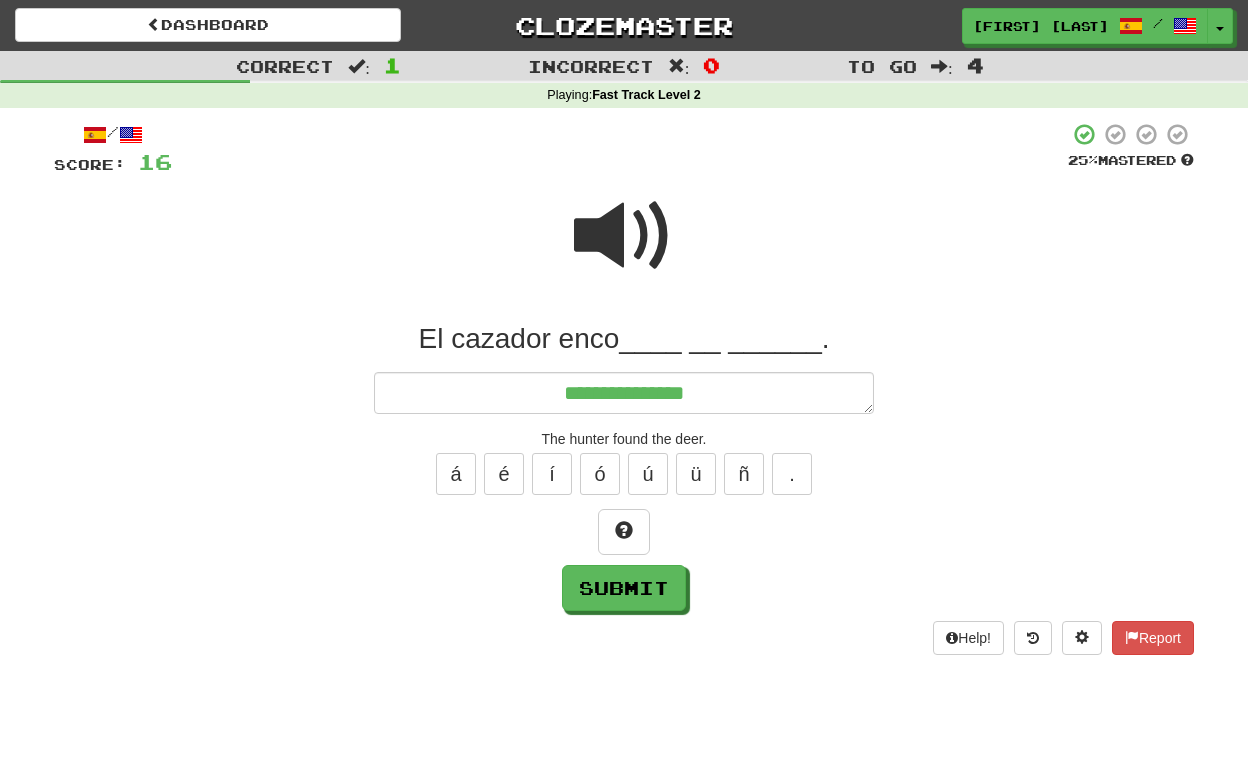 type on "*" 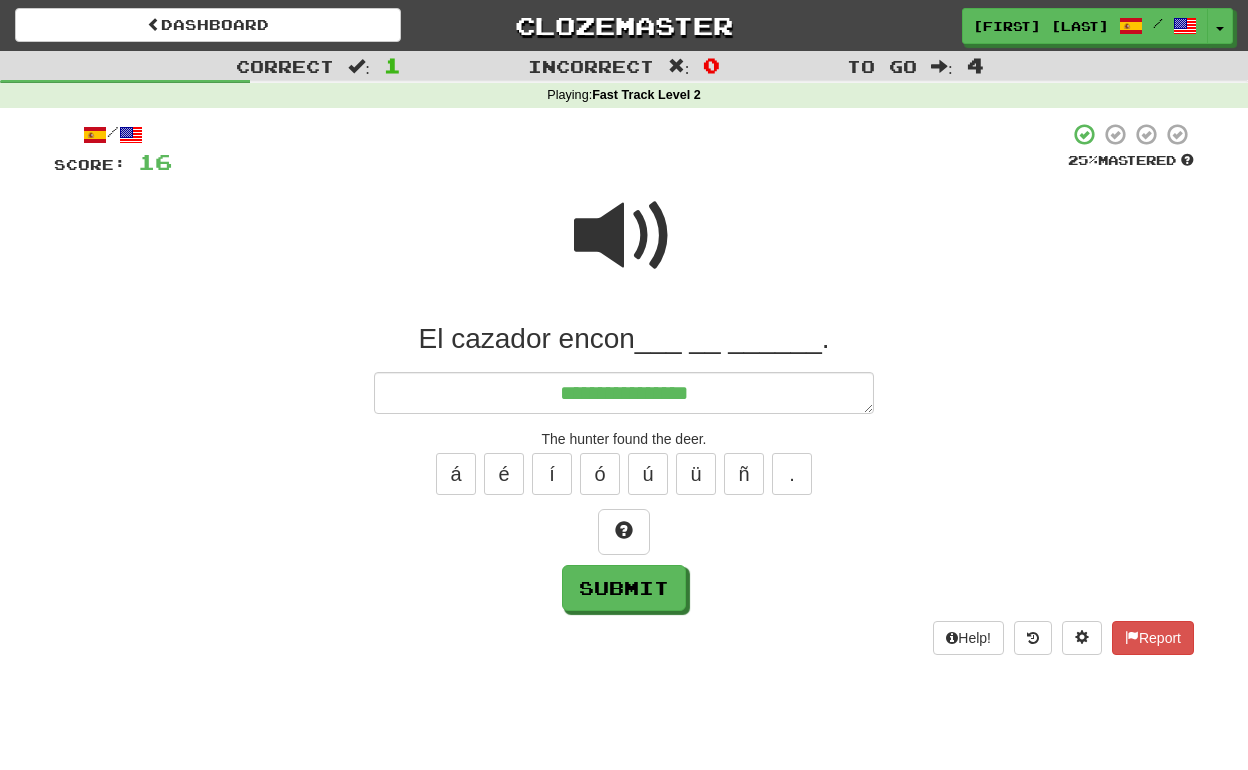 type on "*" 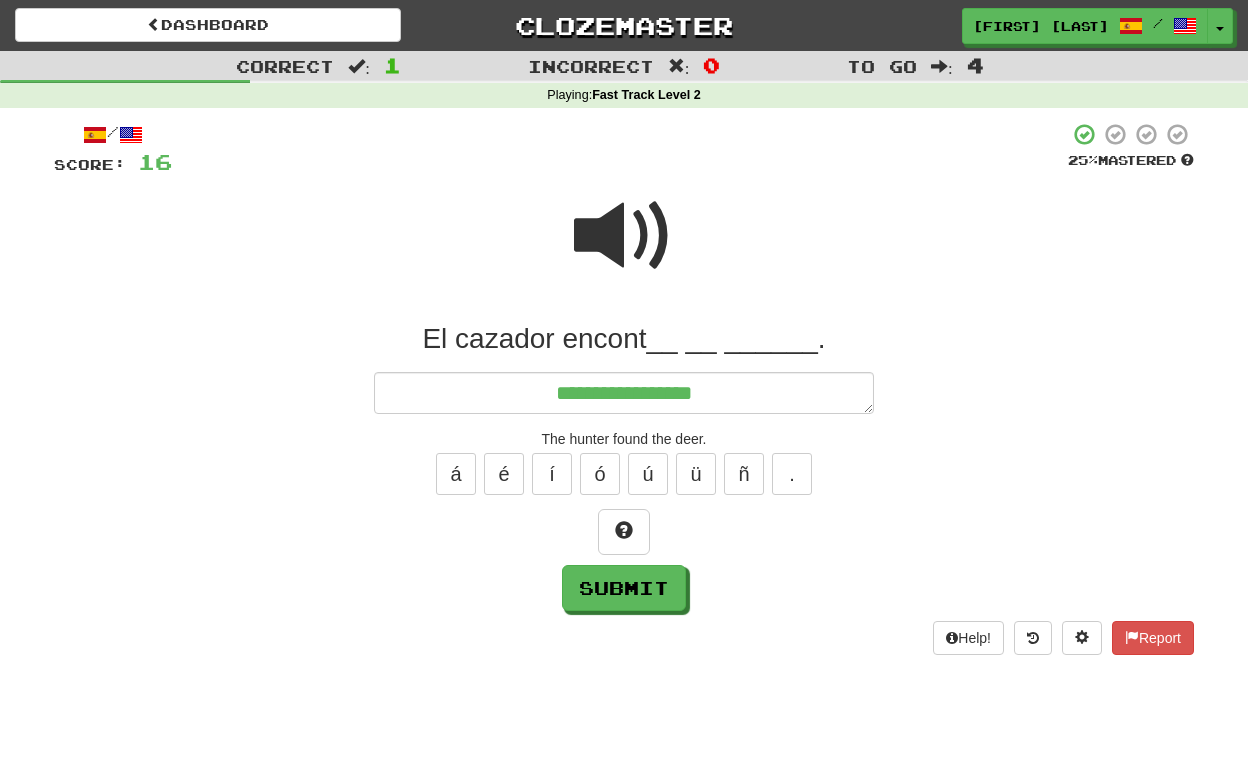 type on "*" 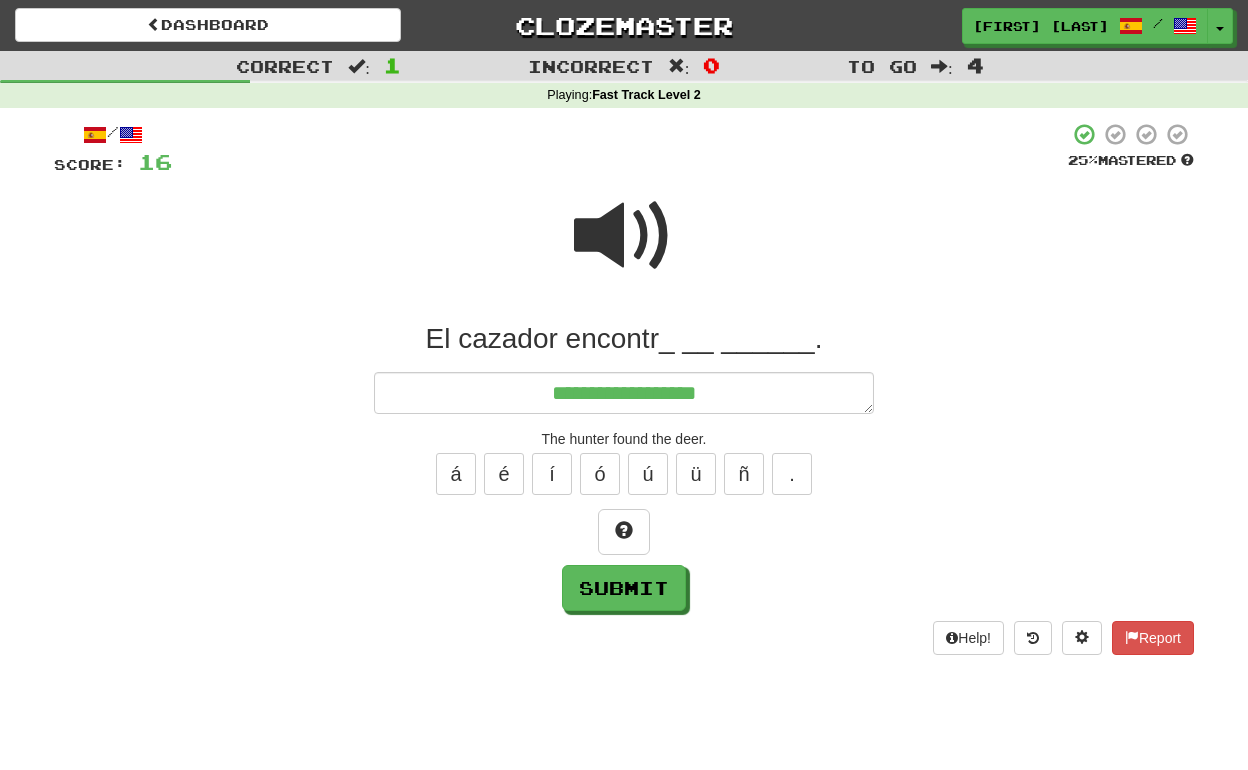 type on "*" 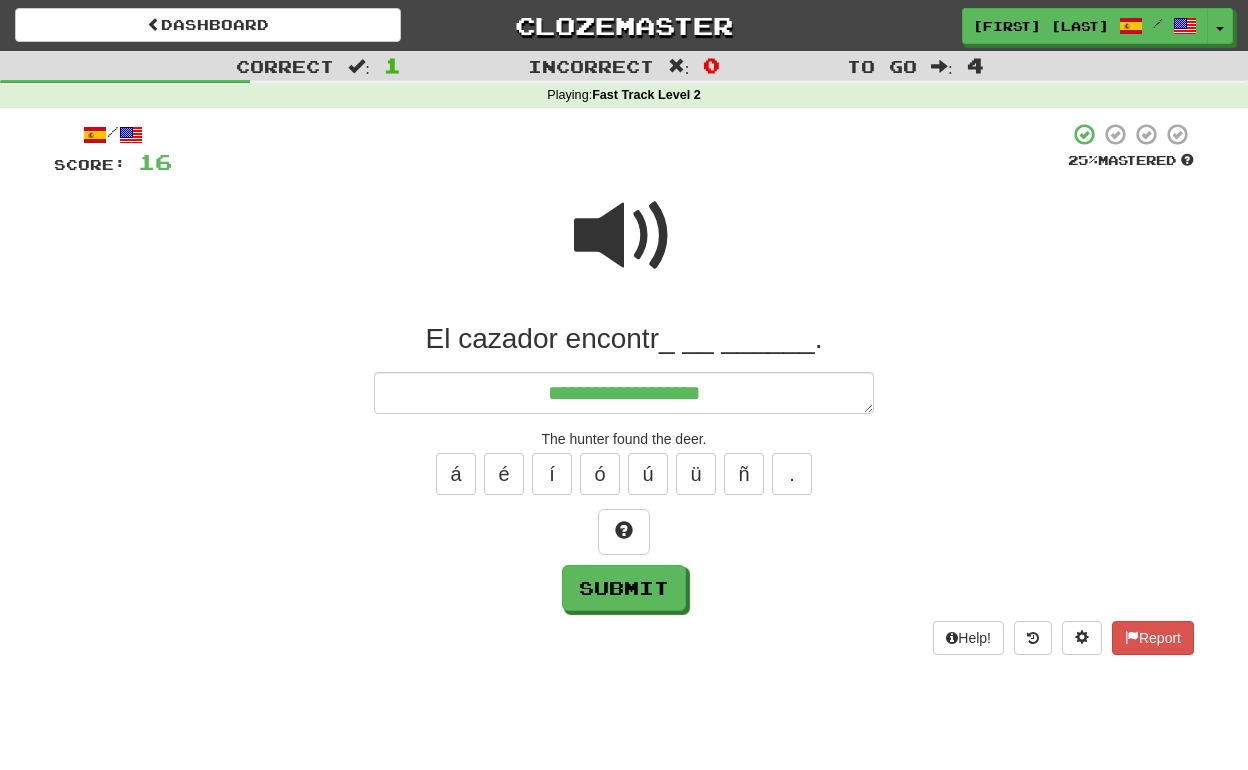 type on "*" 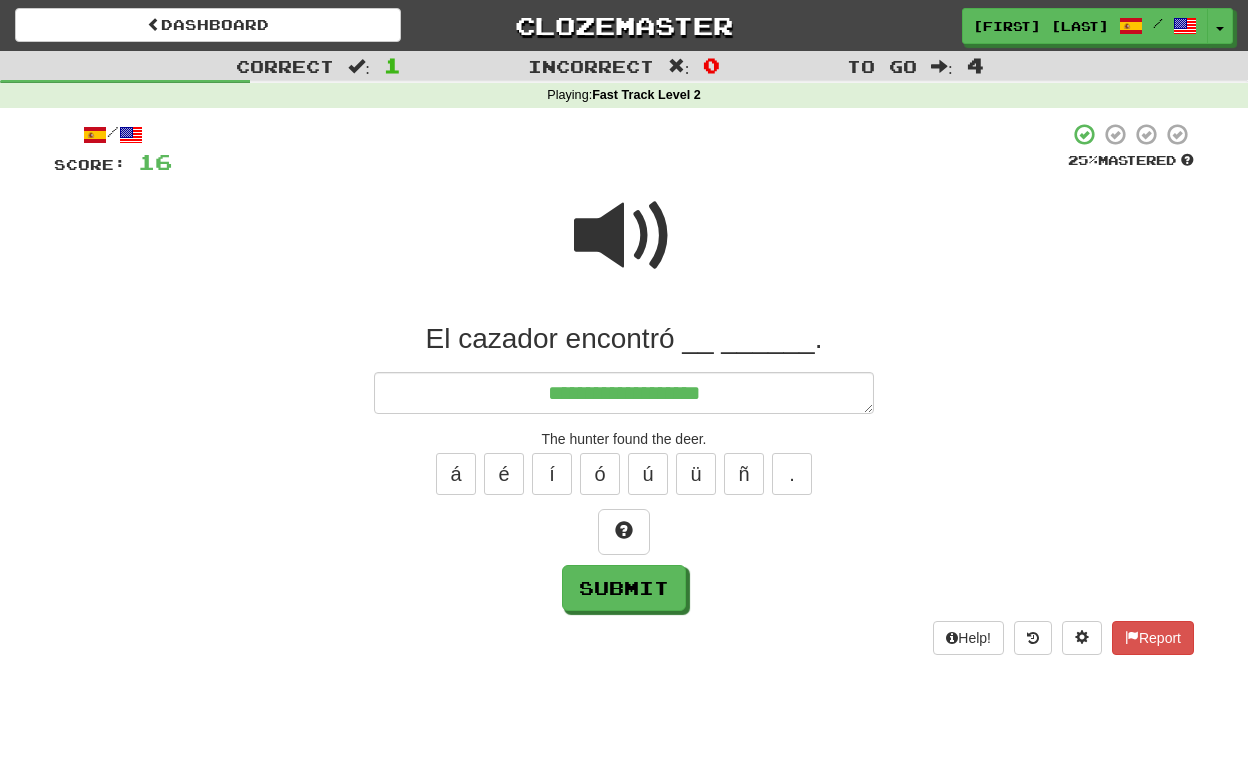 type on "*" 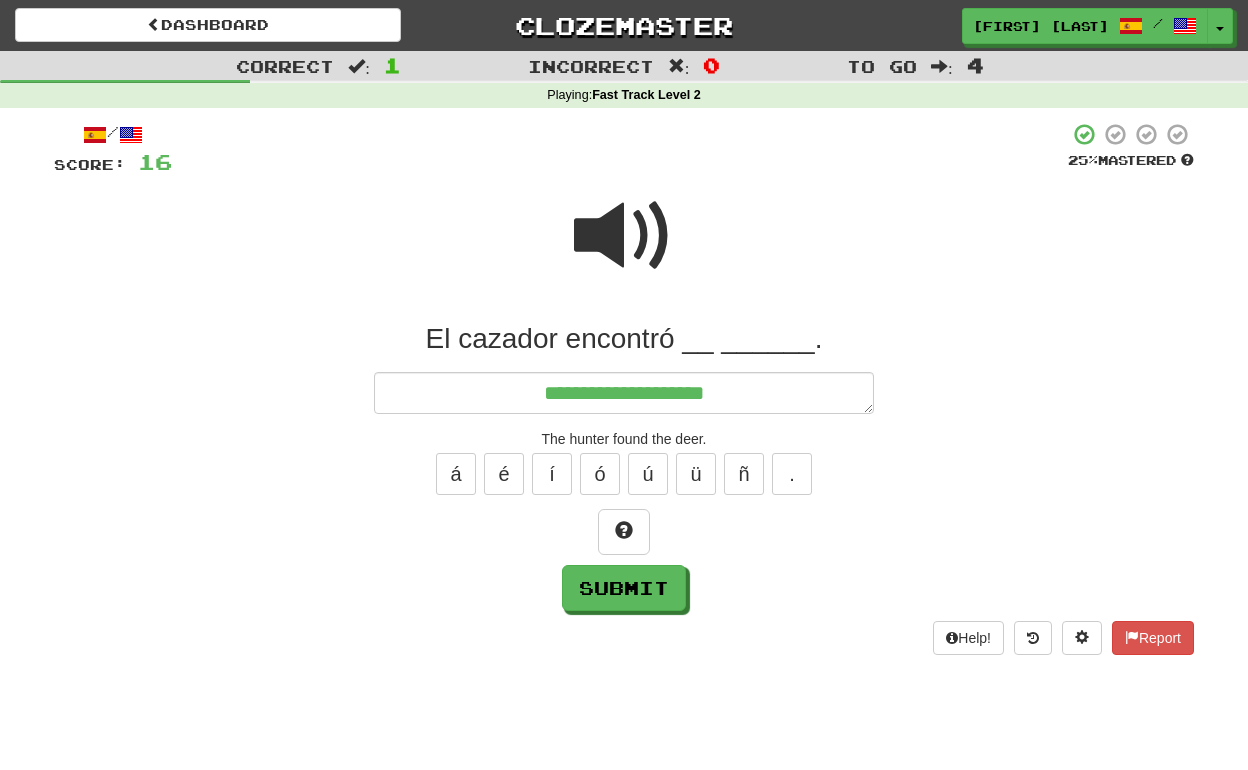 type on "*" 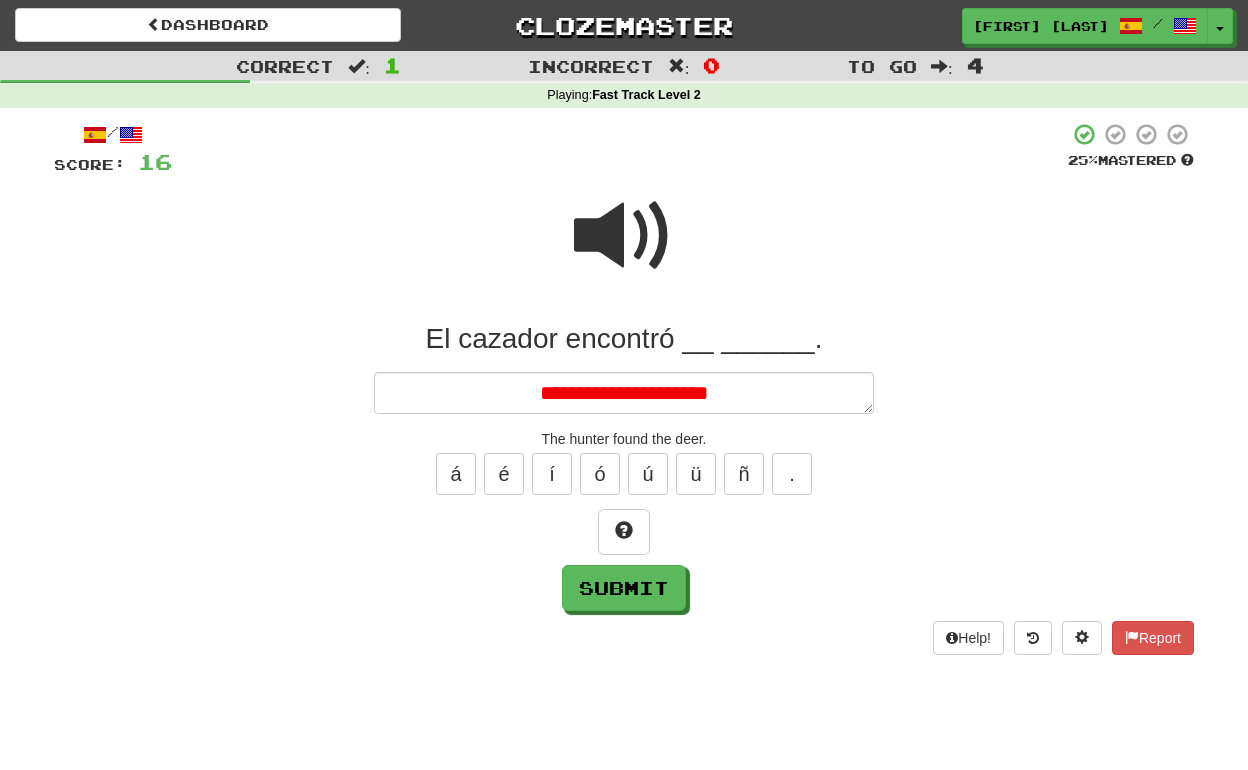 type on "*" 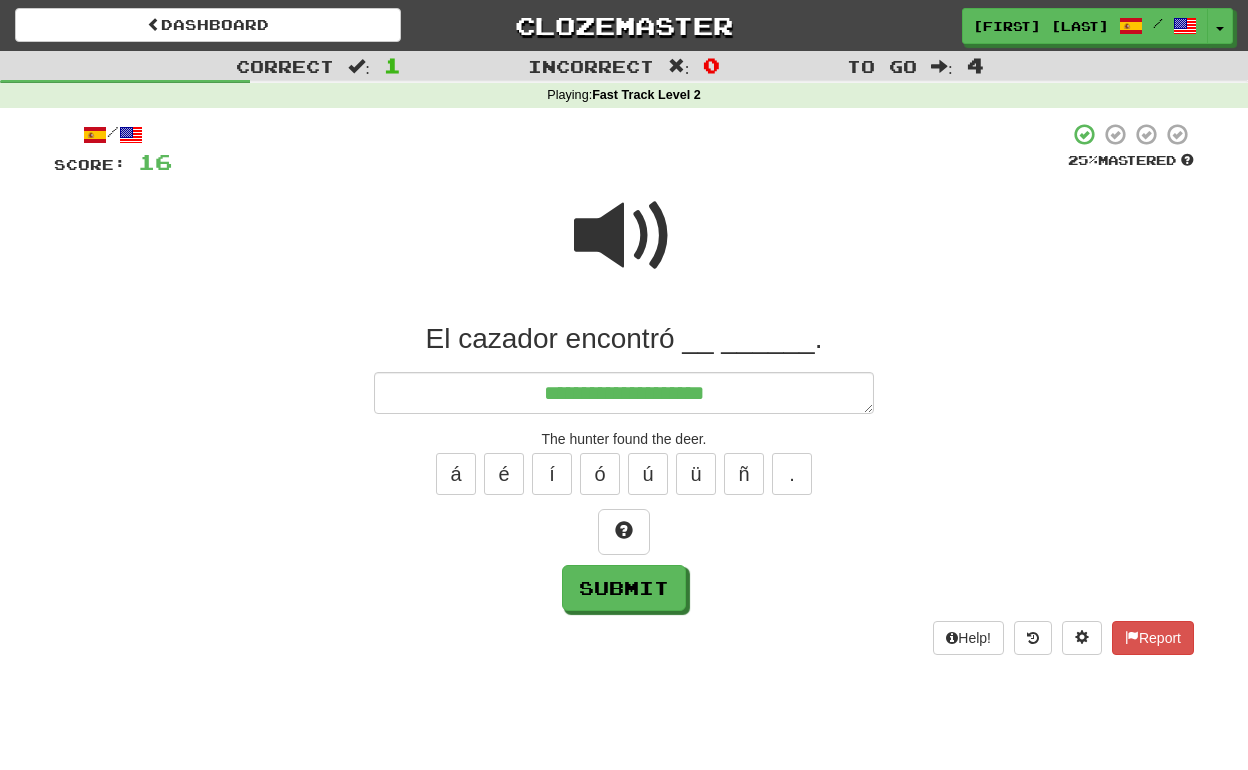 type on "*" 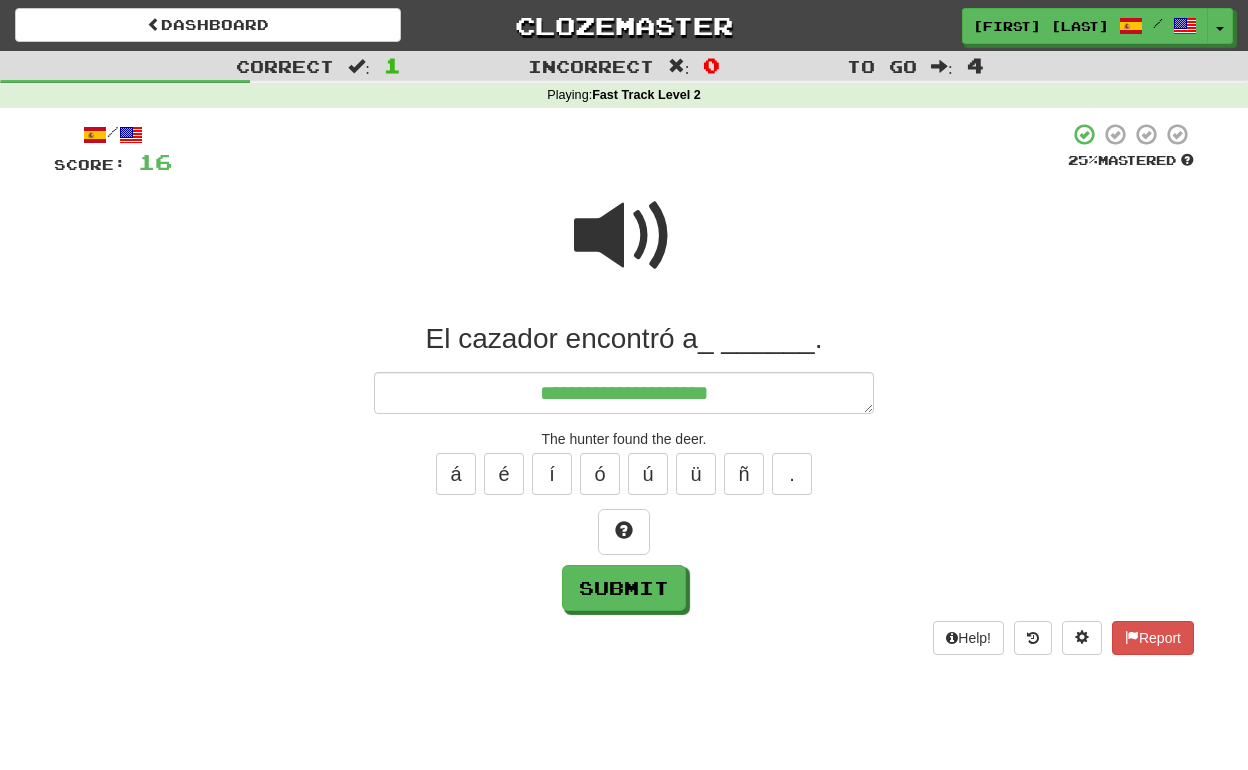type on "*" 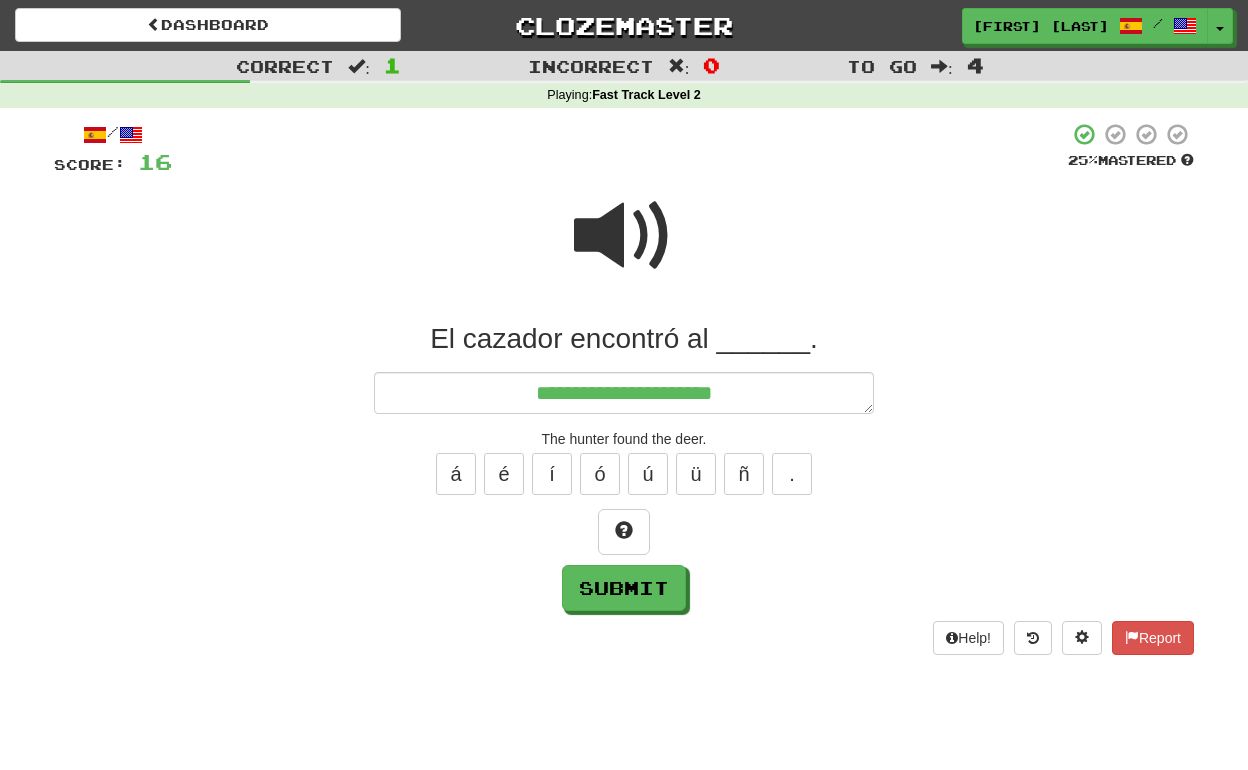 type on "*" 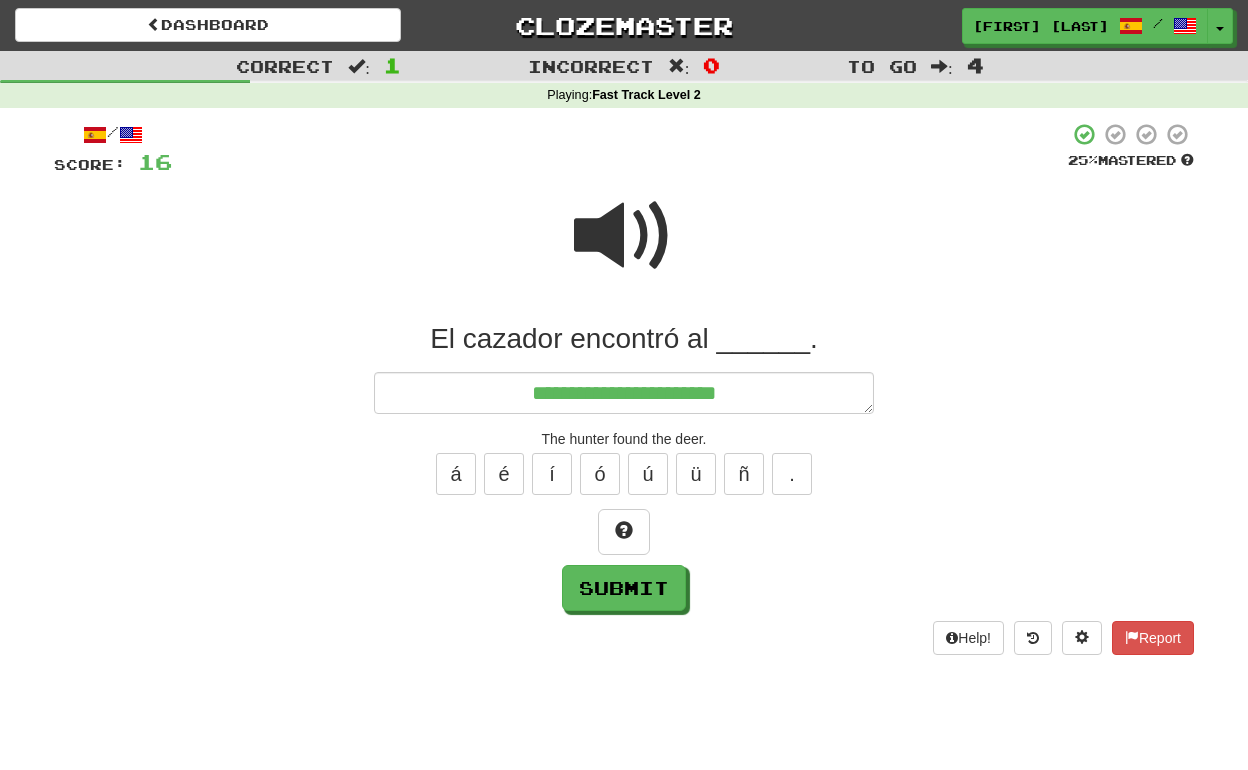 type on "**********" 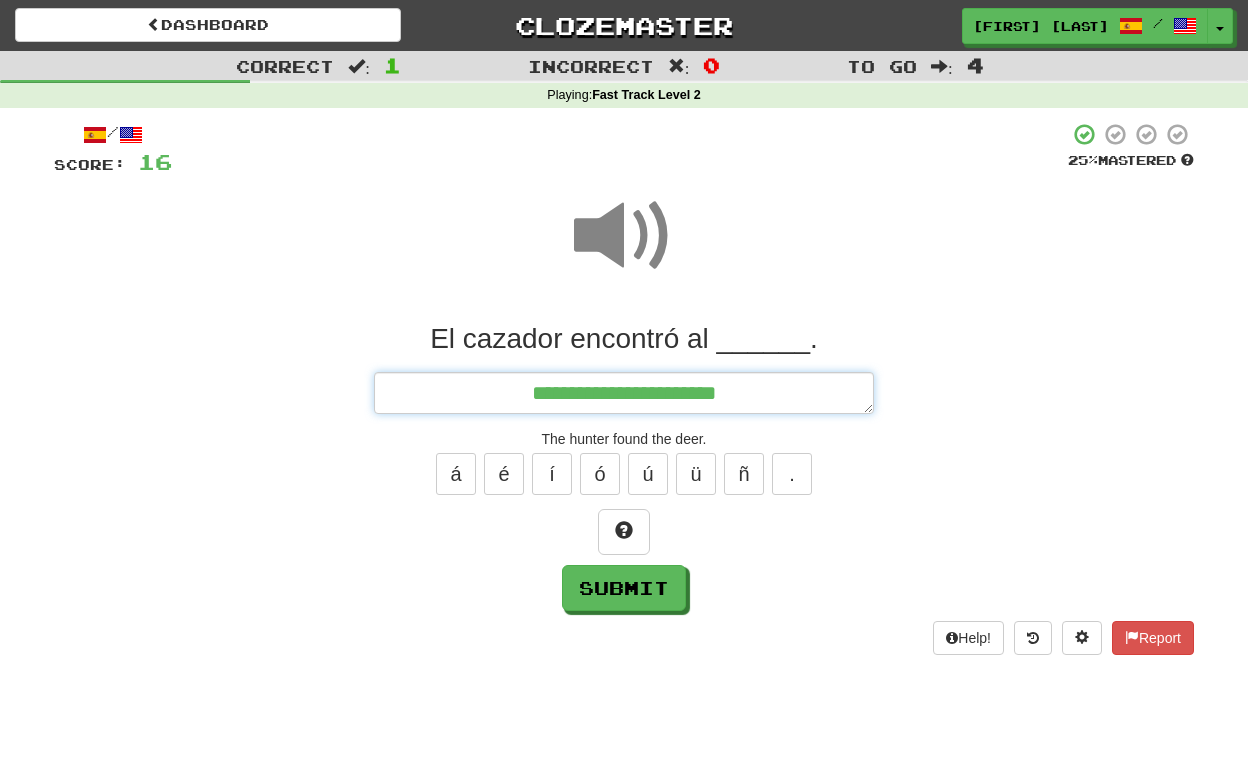 click on "**********" at bounding box center (624, 393) 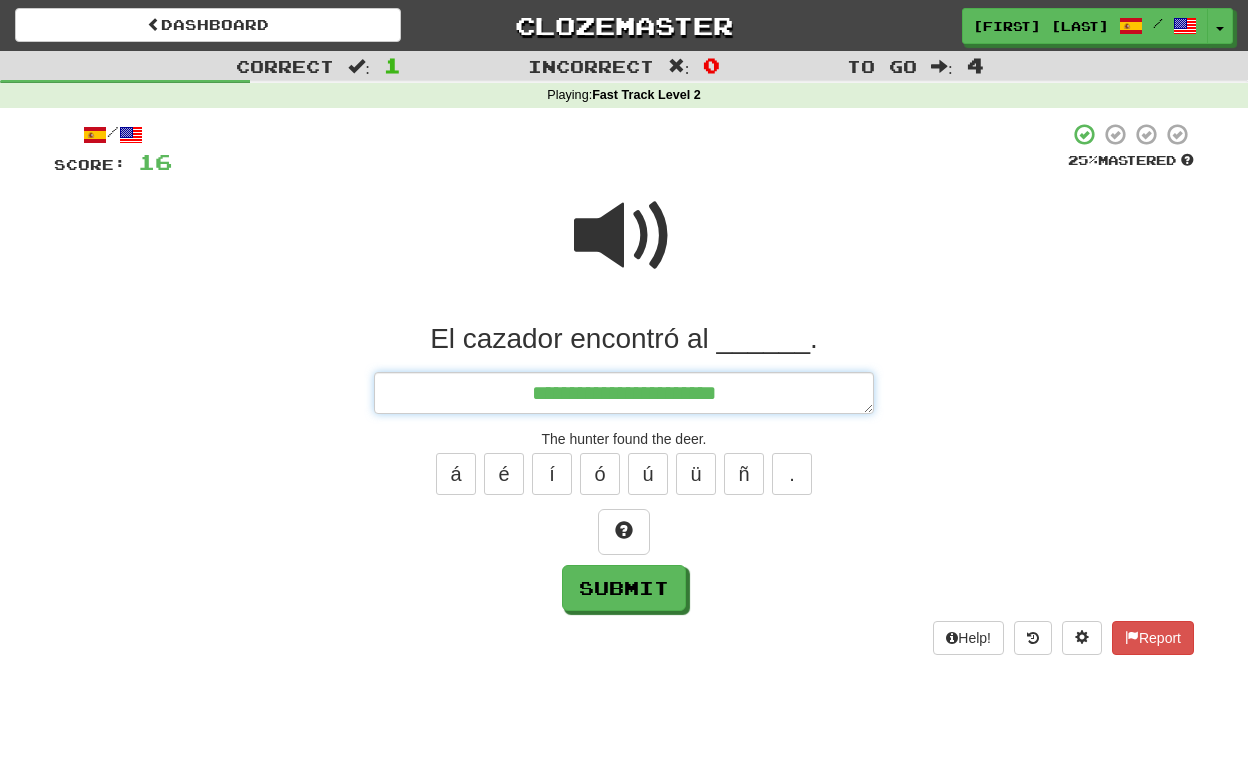 type on "*" 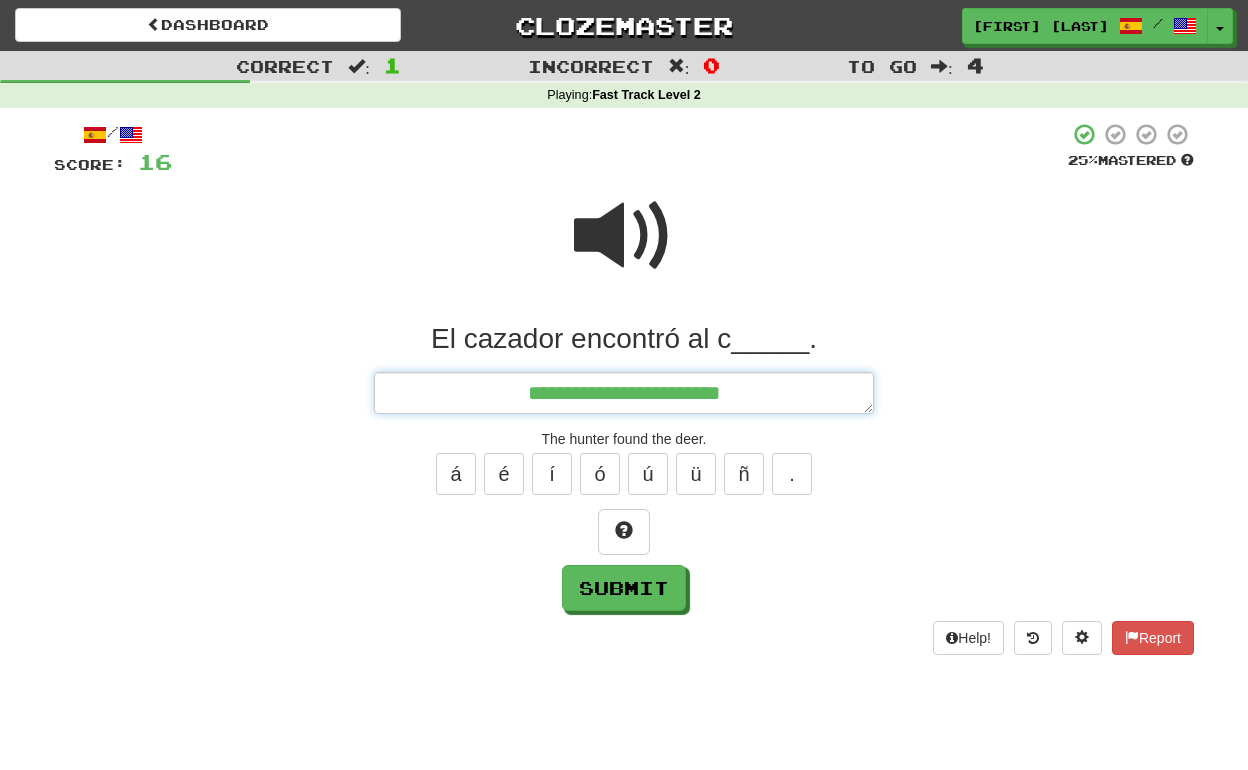 type on "*" 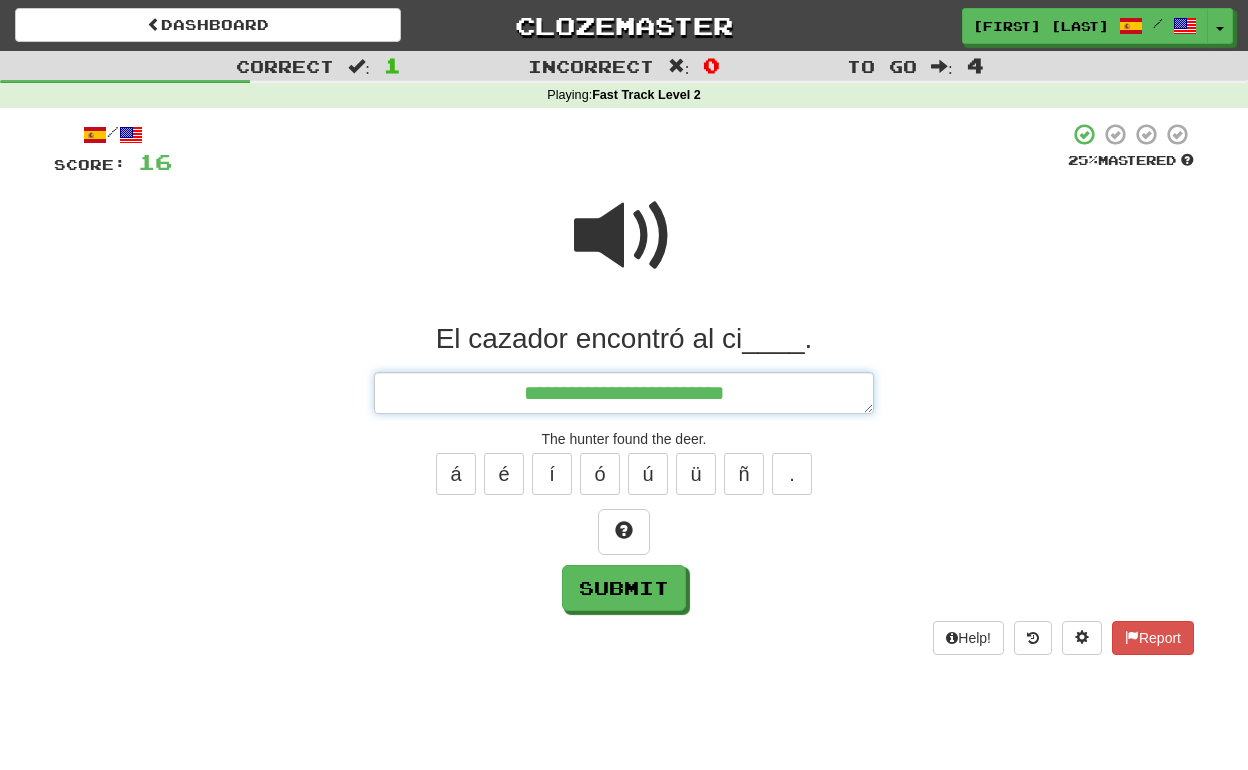type on "*" 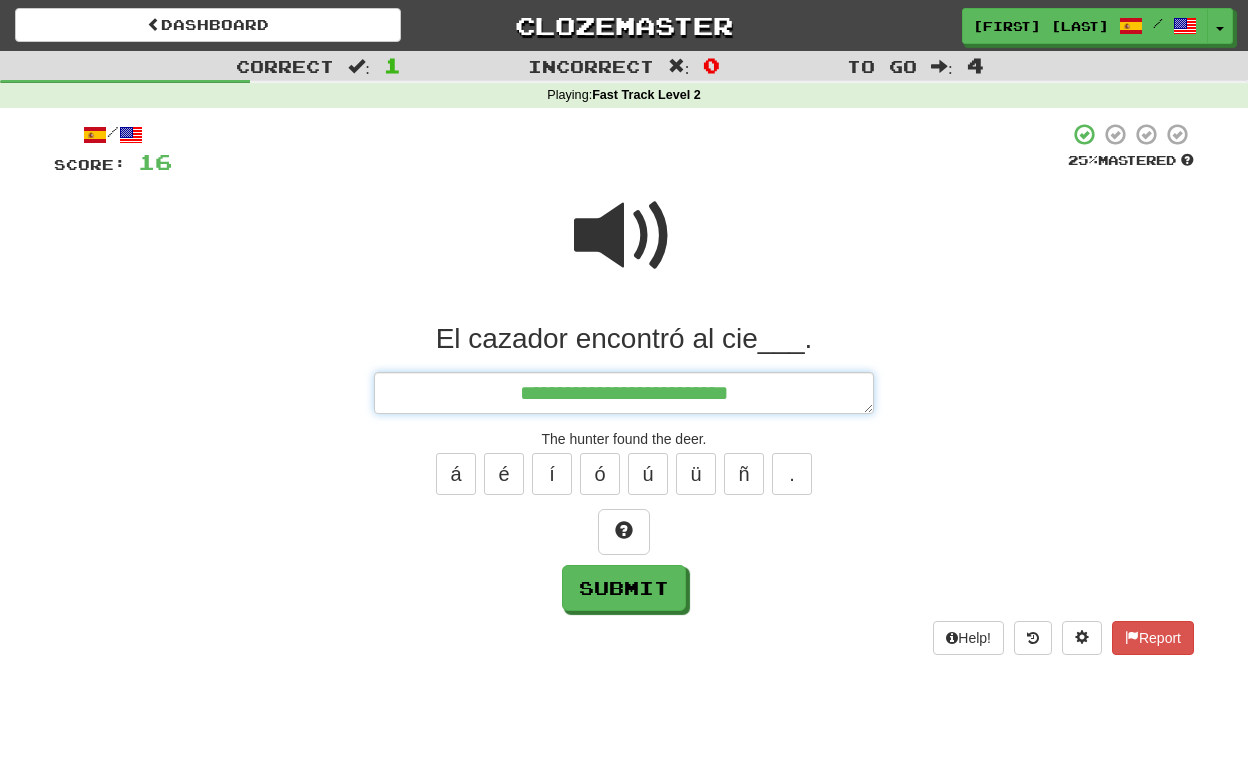 type on "*" 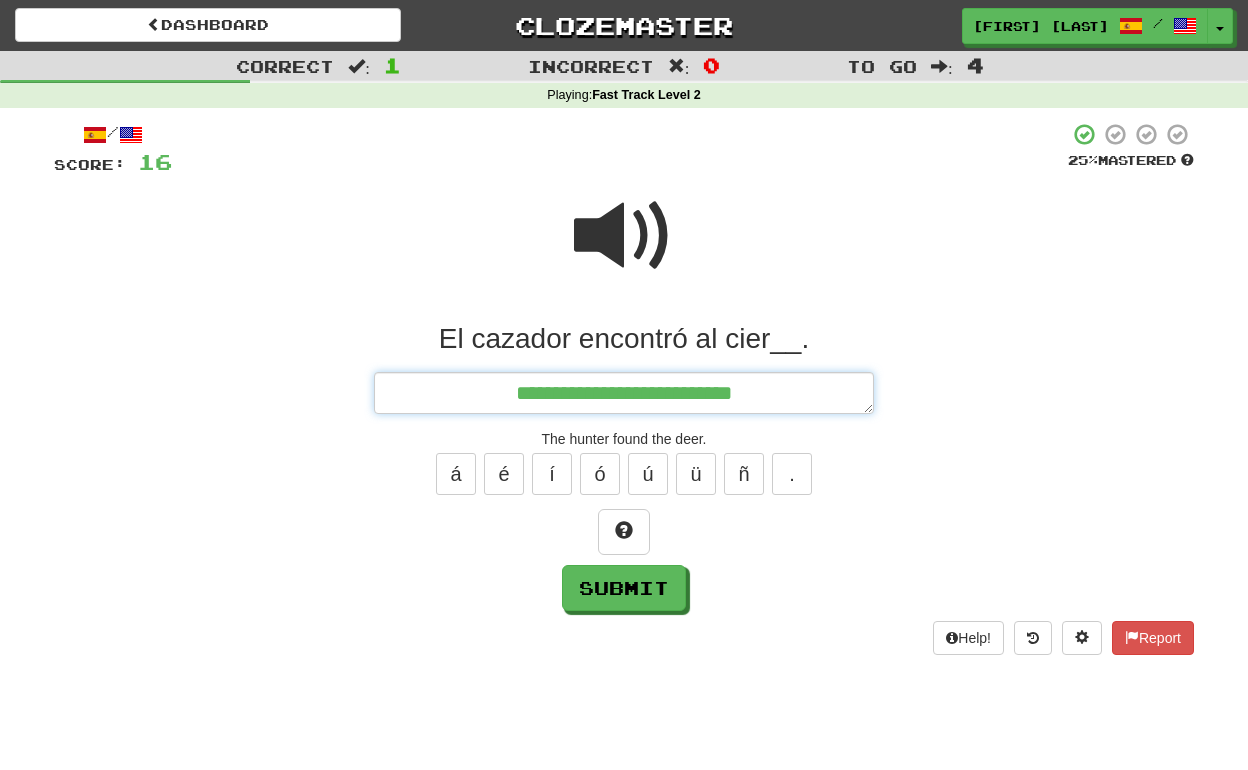 type on "*" 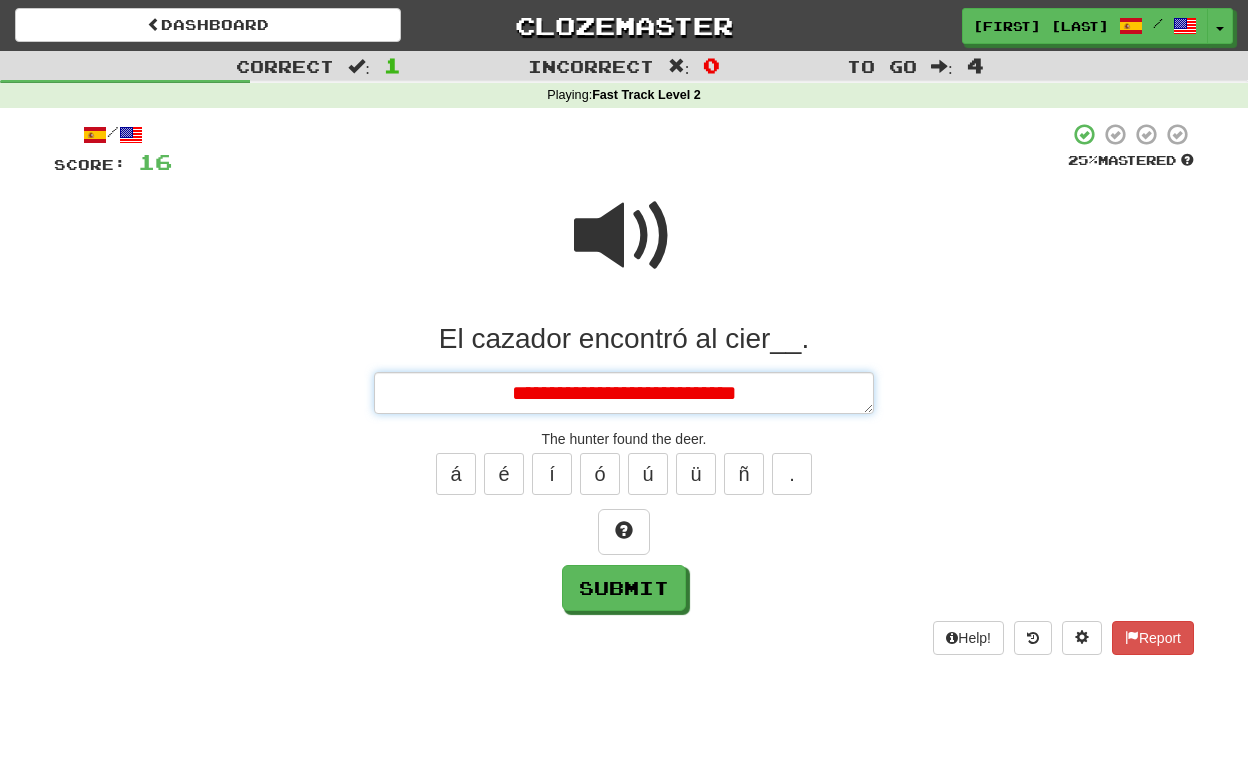 type on "*" 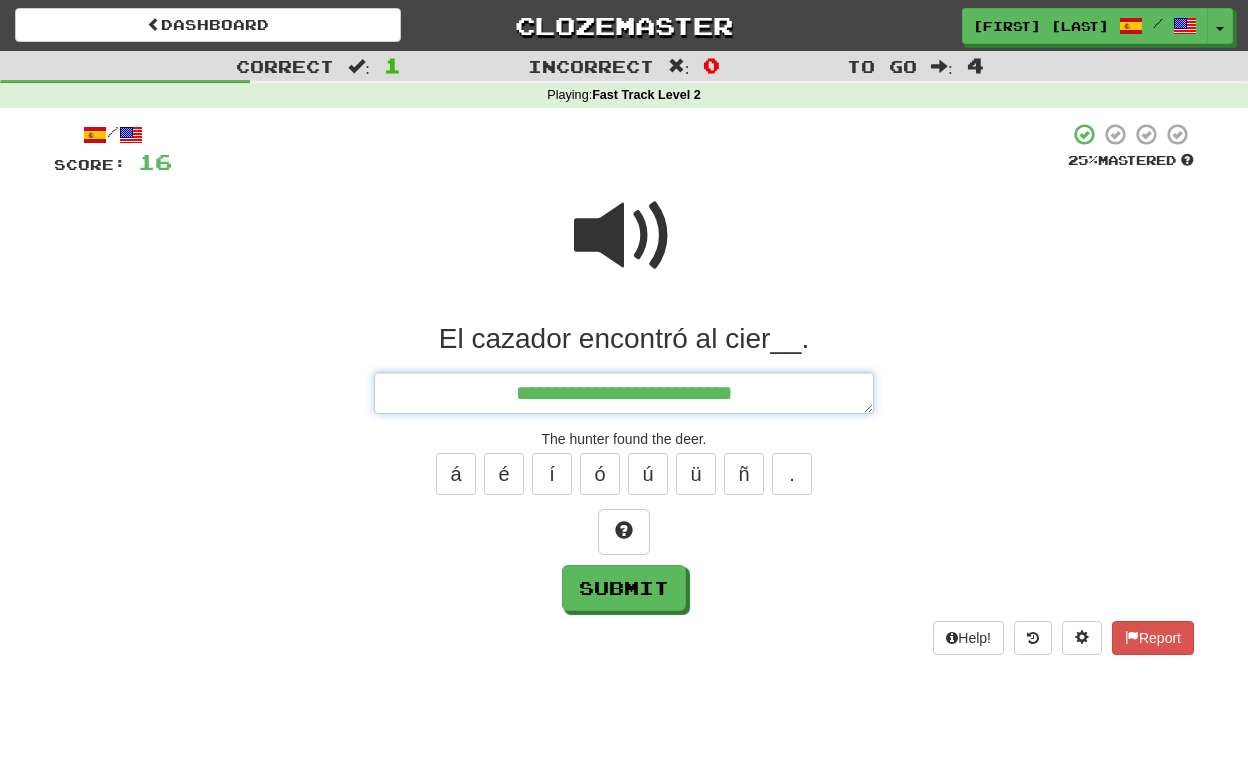 type on "*" 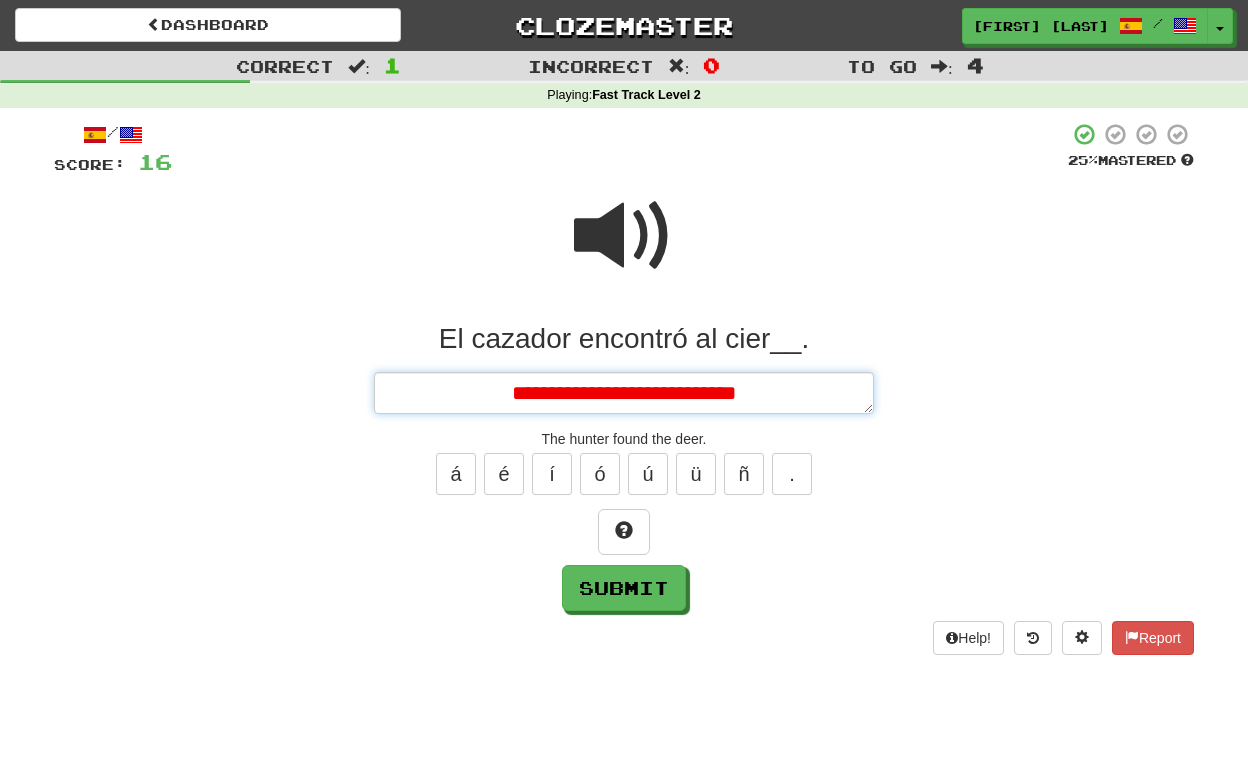 type on "*" 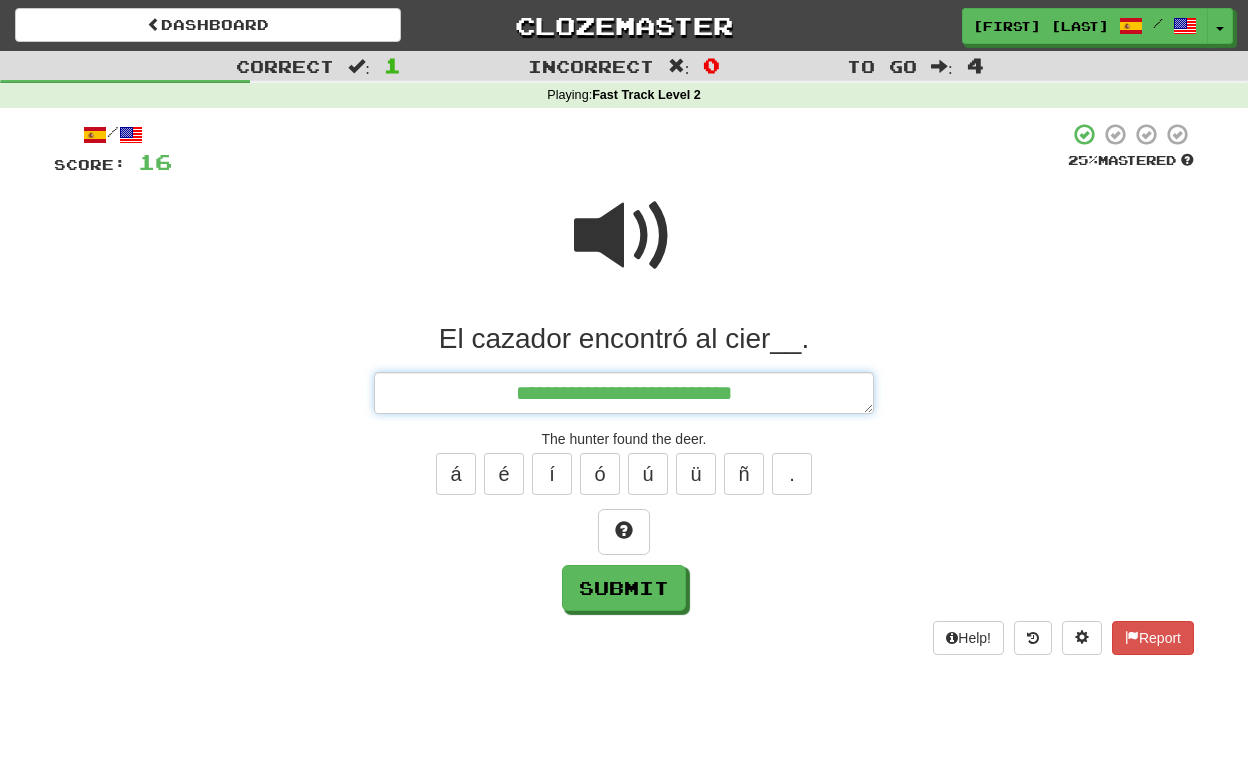 type on "*" 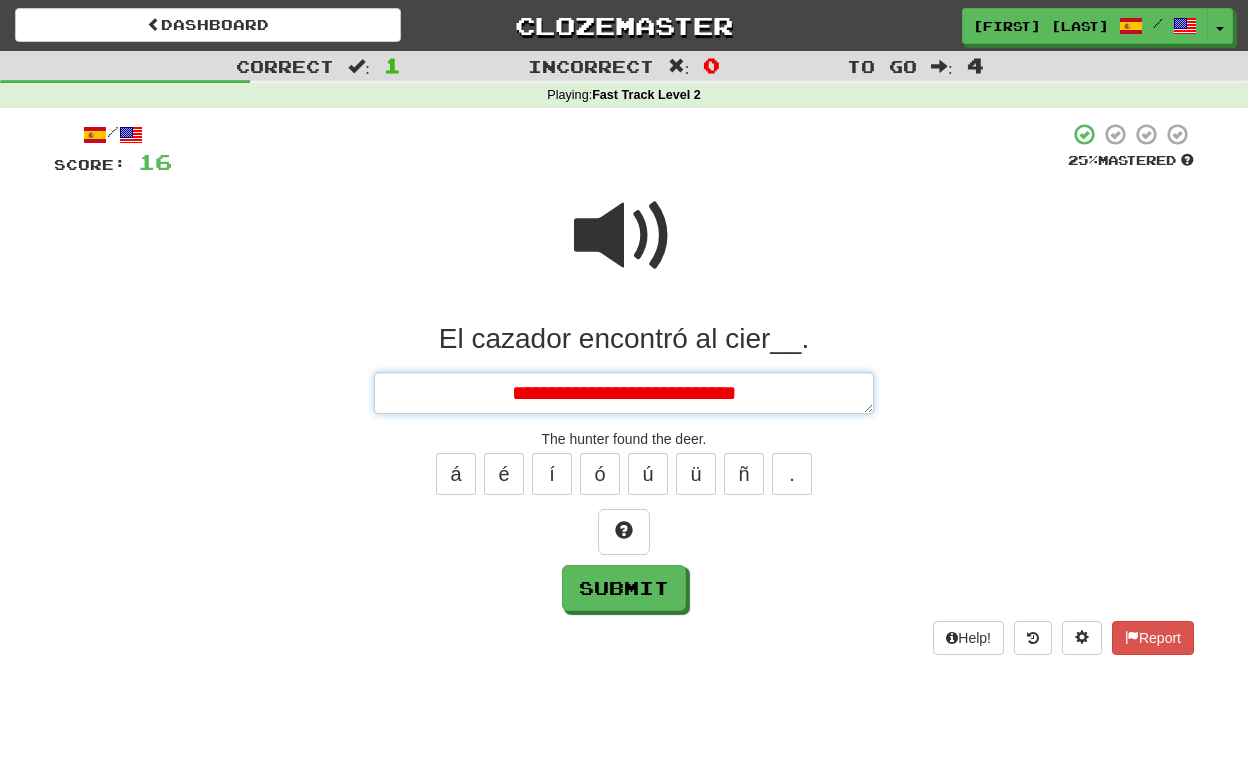type on "*" 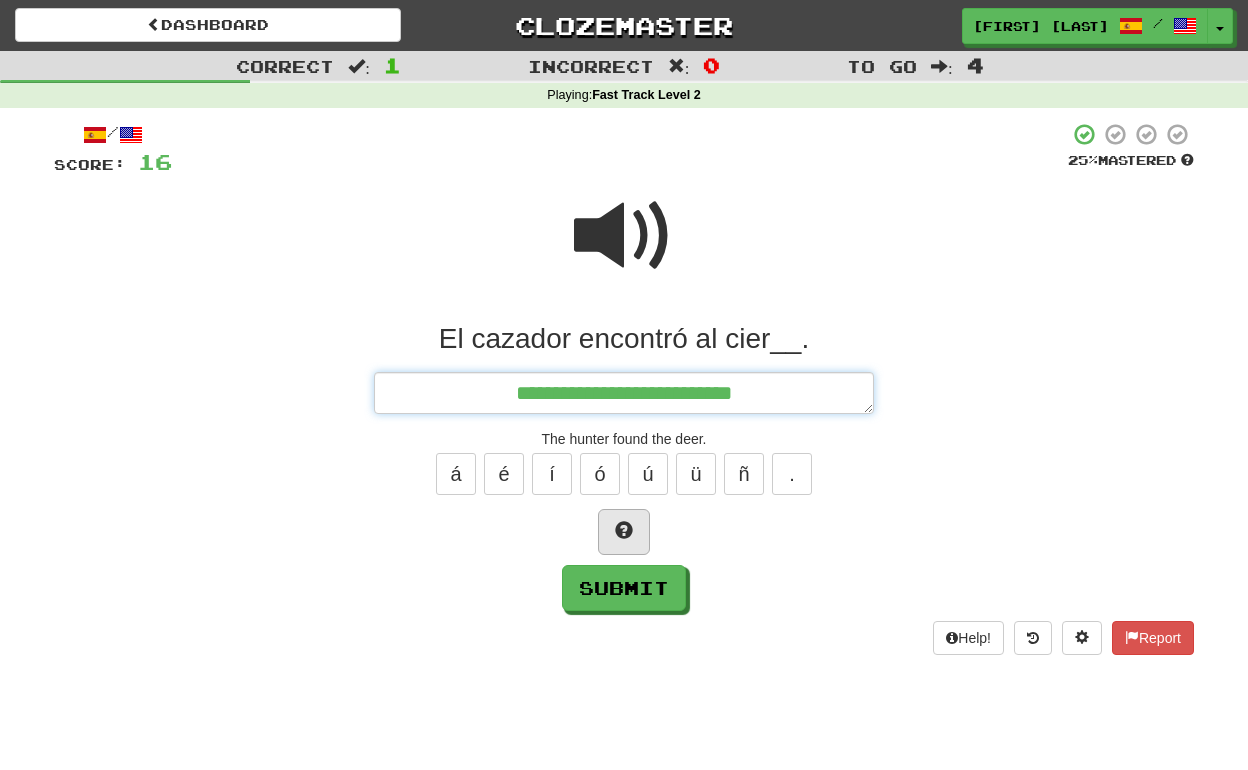 type on "**********" 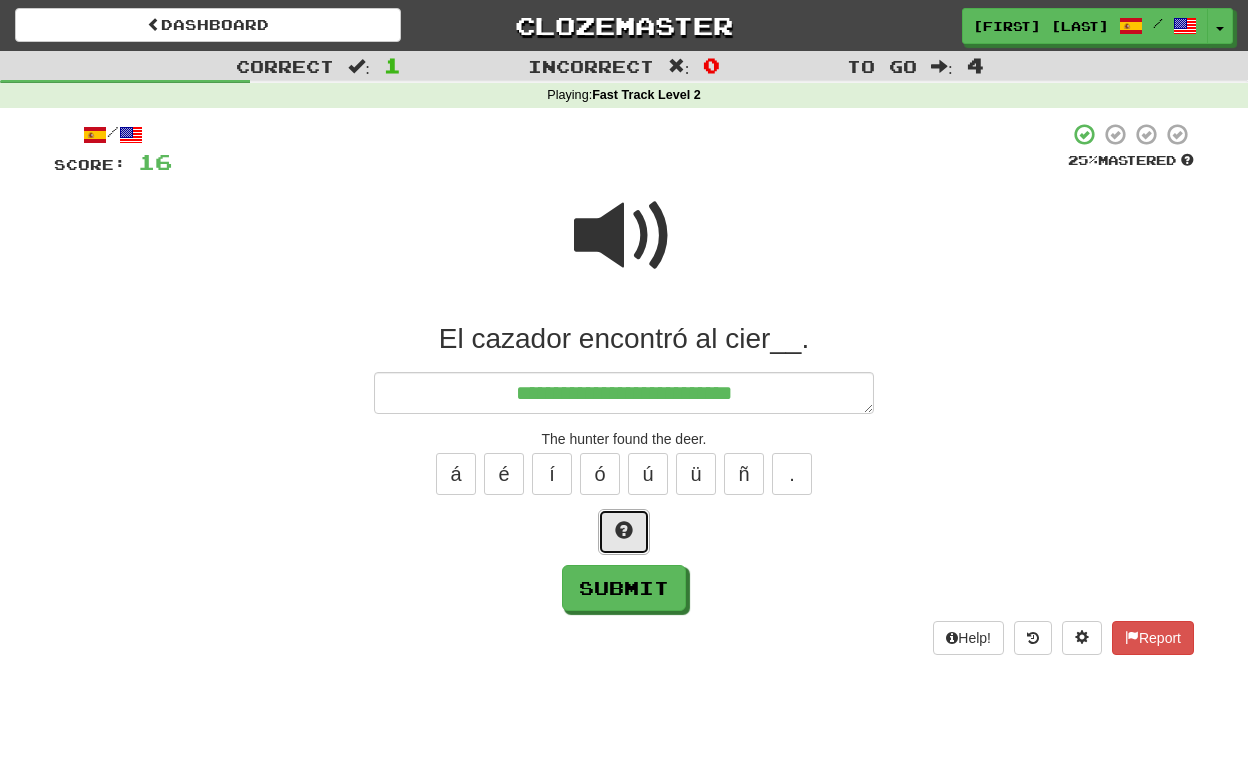 click at bounding box center [624, 530] 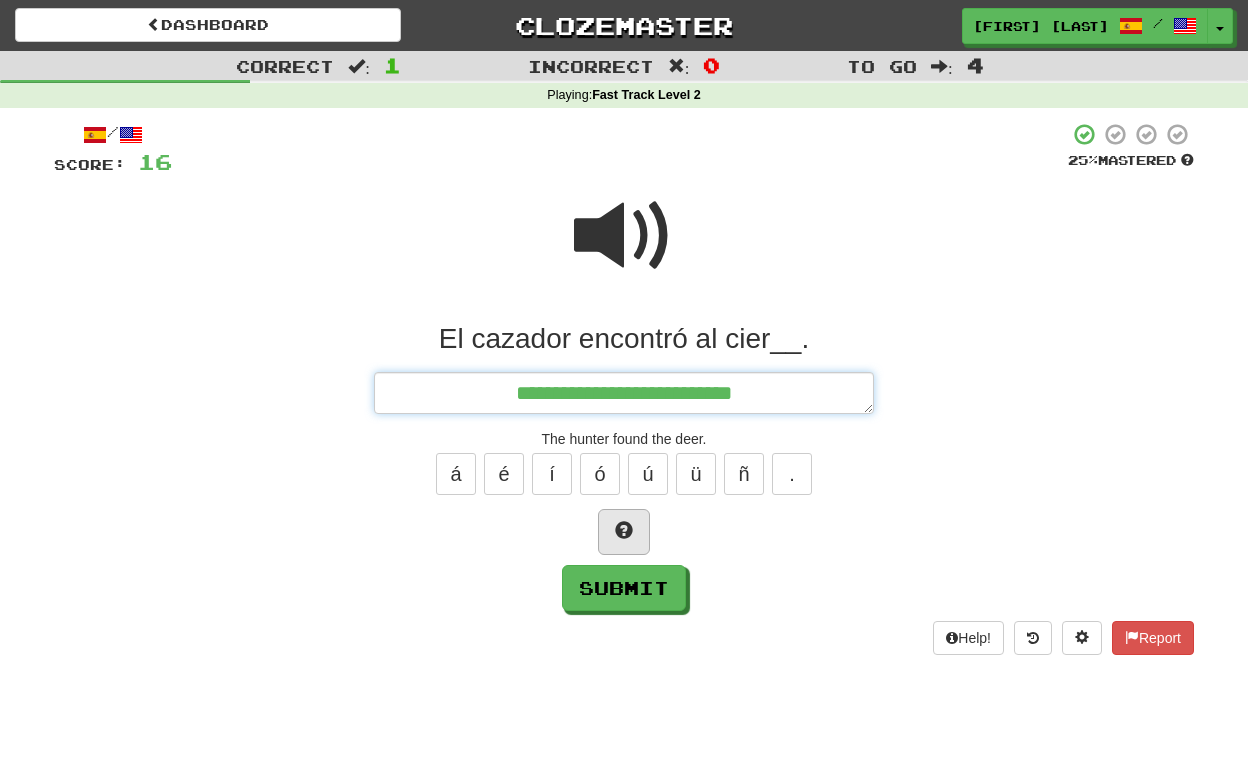 type on "*" 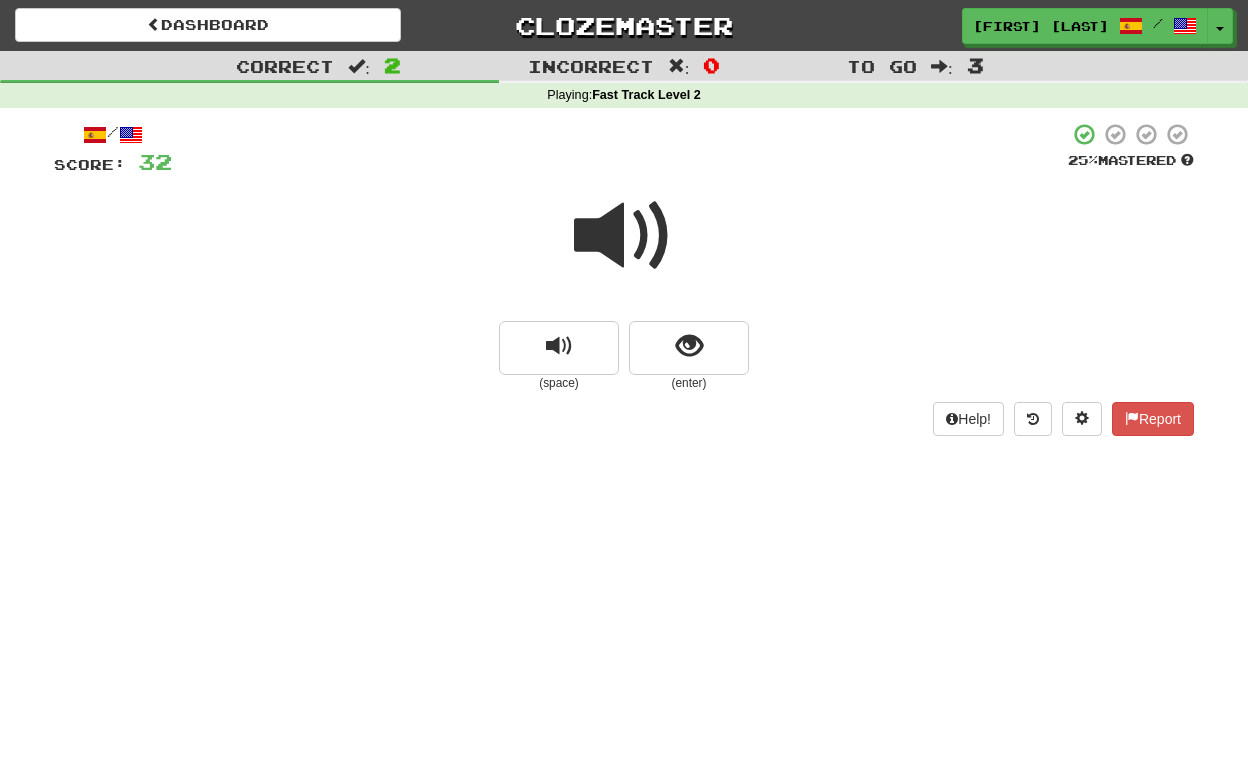 click at bounding box center [624, 236] 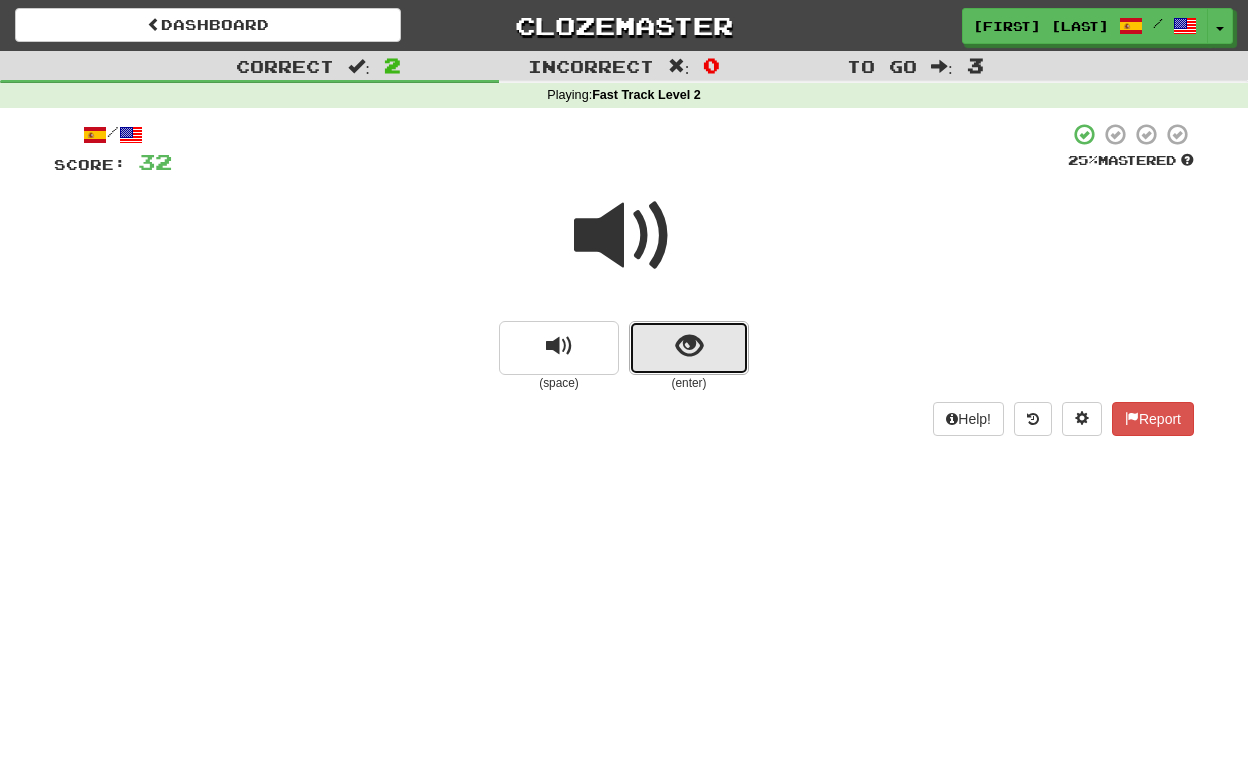 click at bounding box center (689, 348) 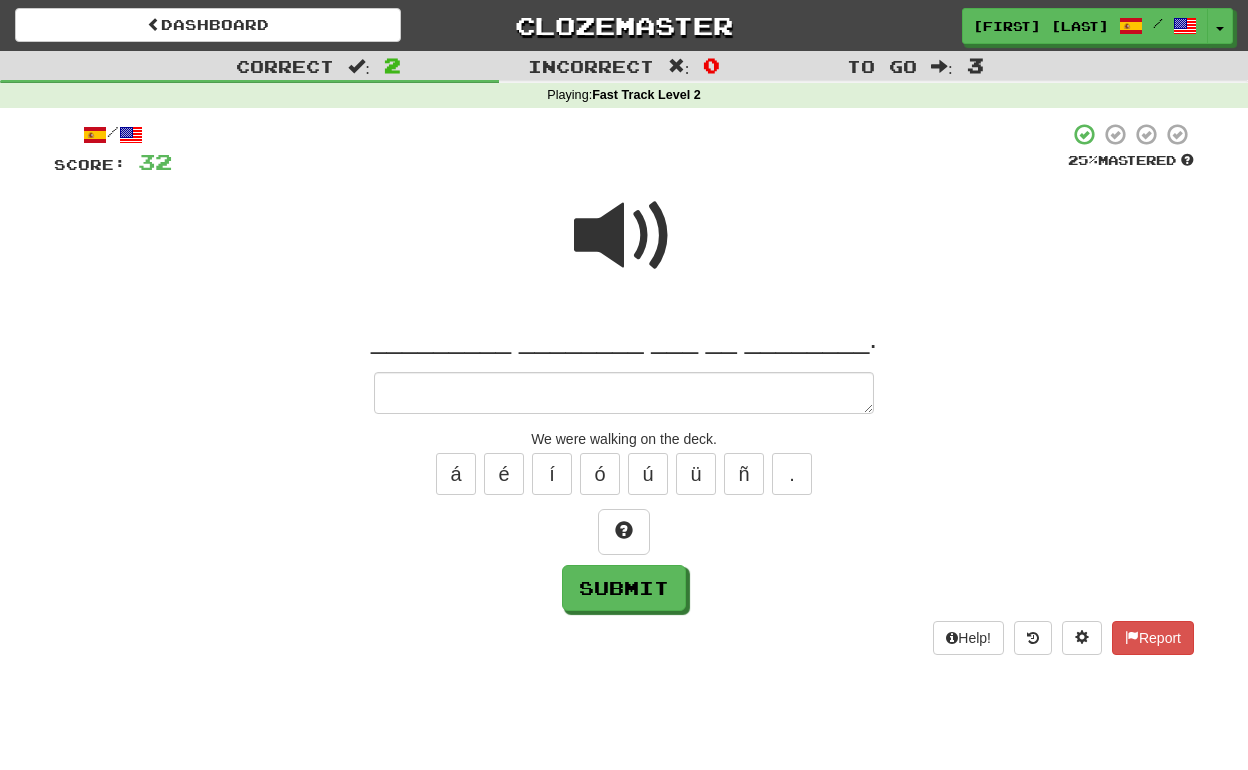 type on "*" 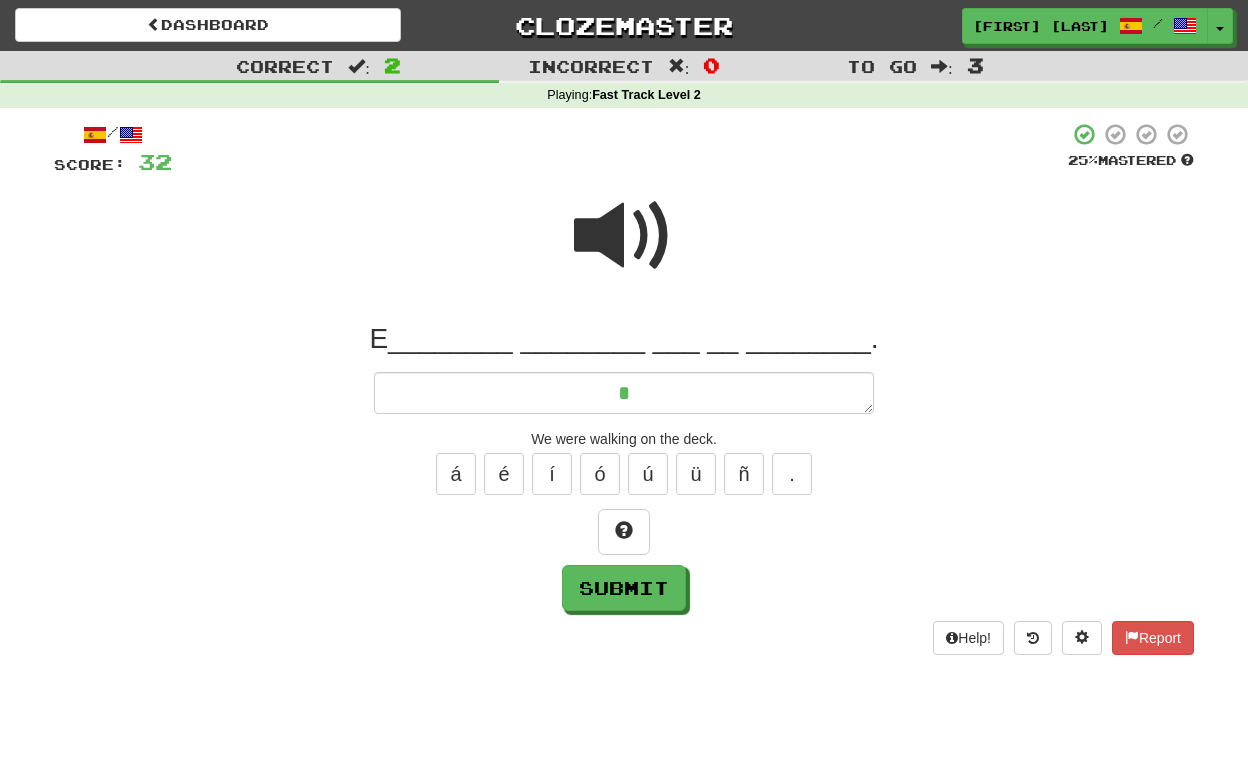 type on "*" 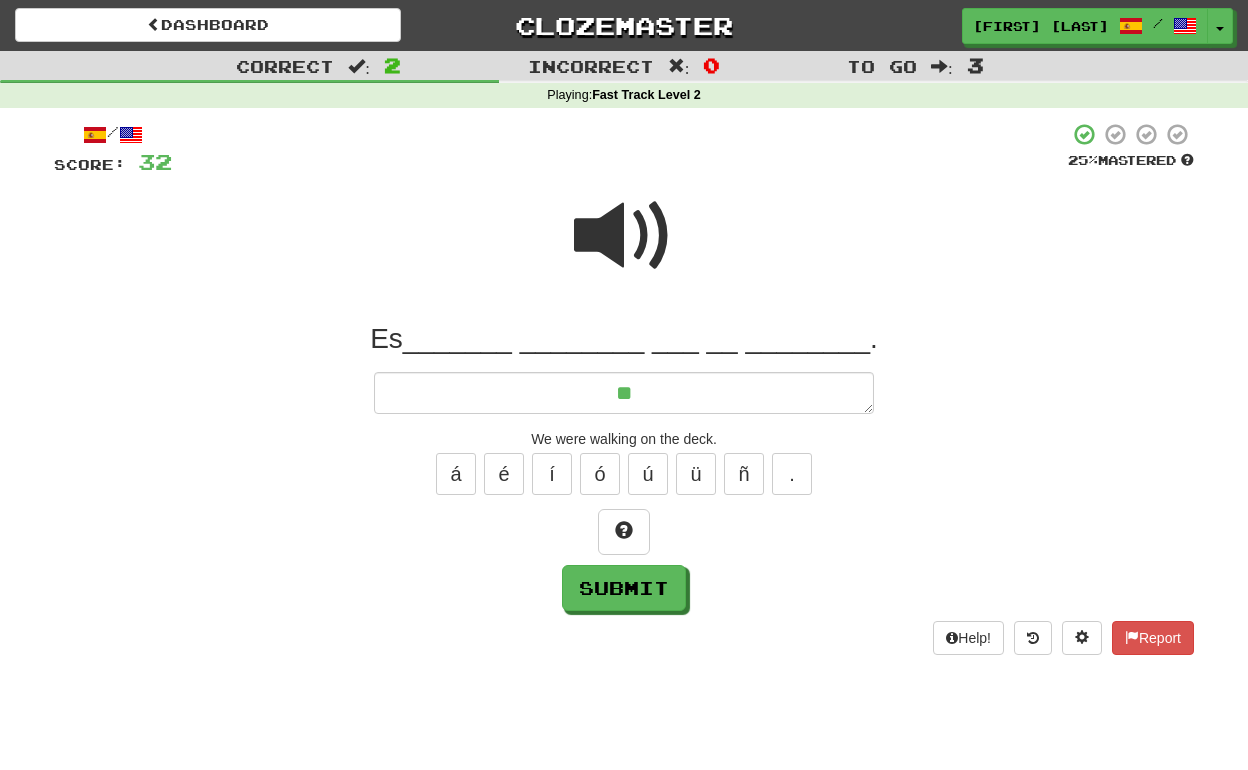 type on "*" 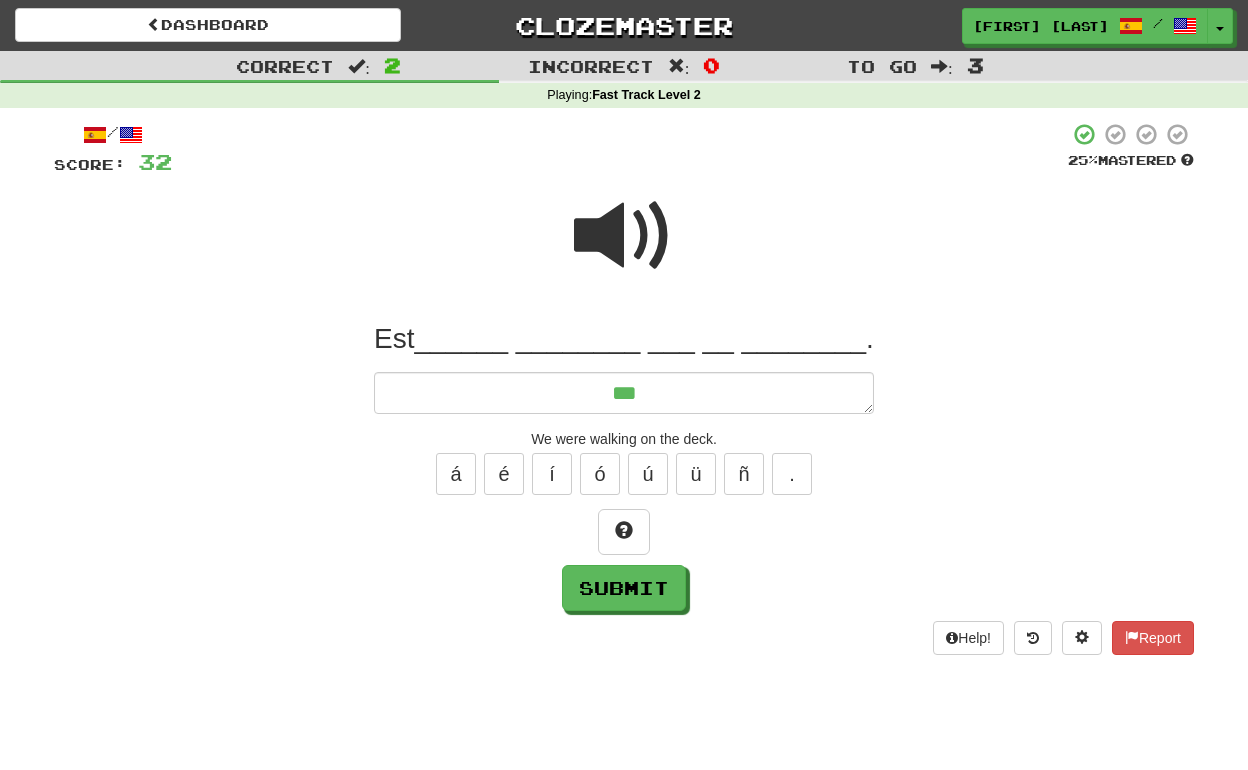 type on "*" 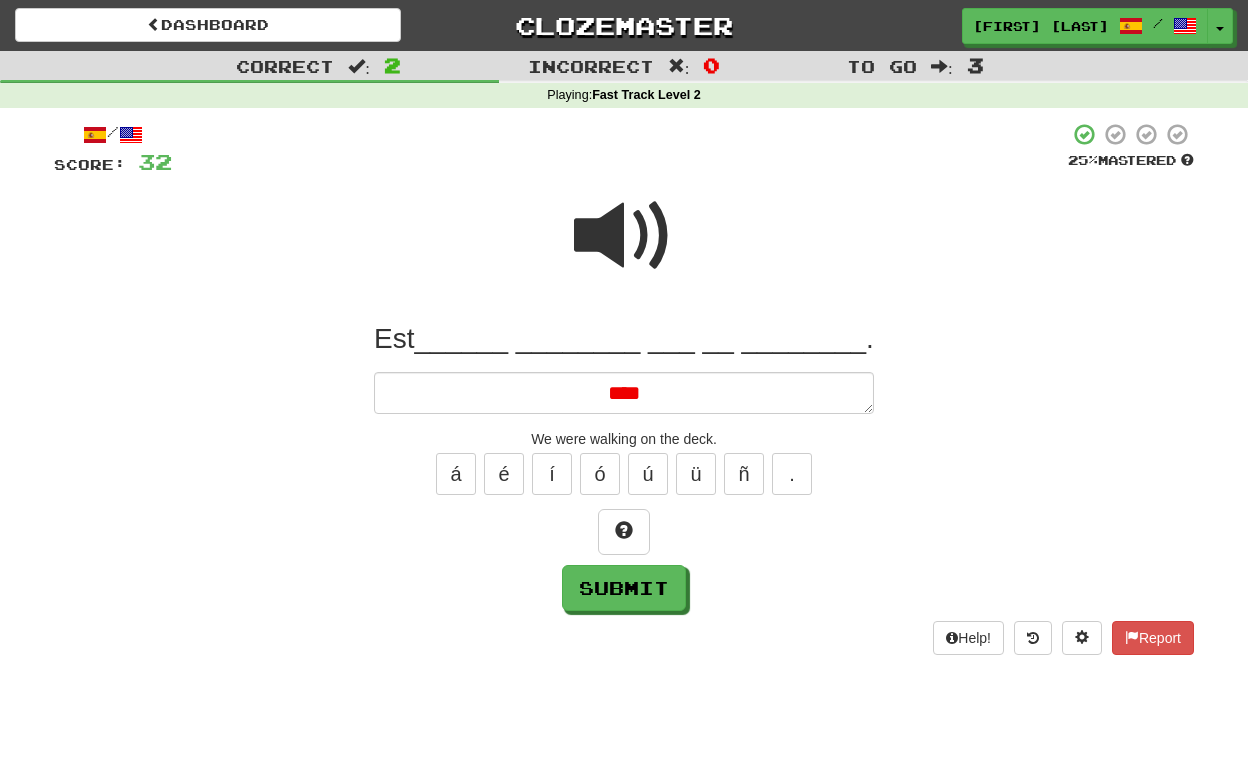 type on "*" 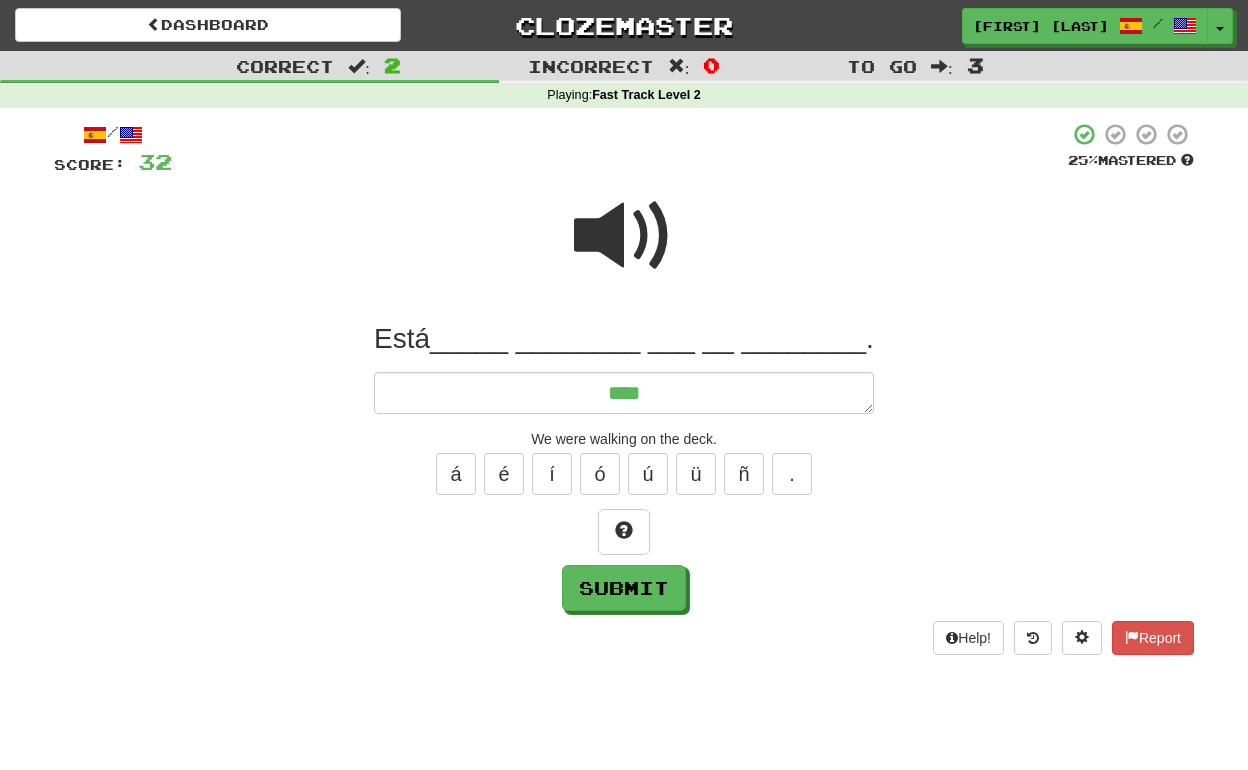 type on "*" 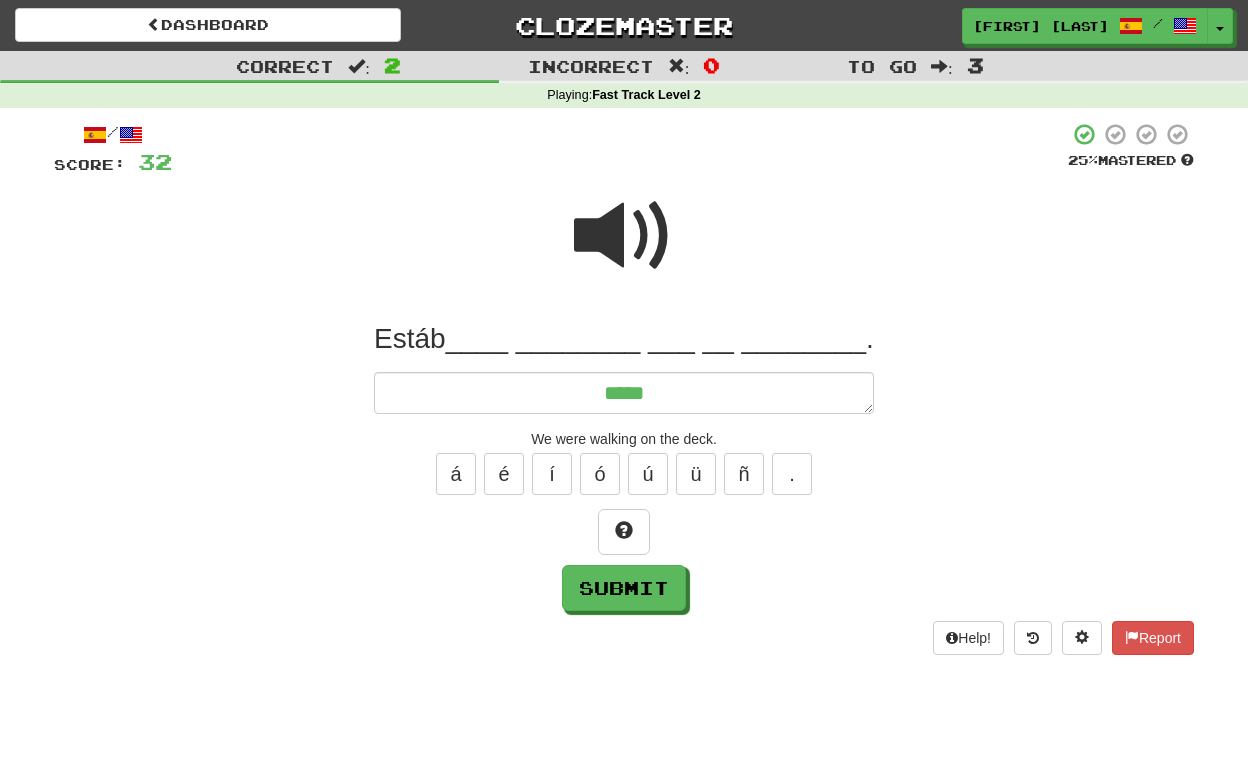 type on "*" 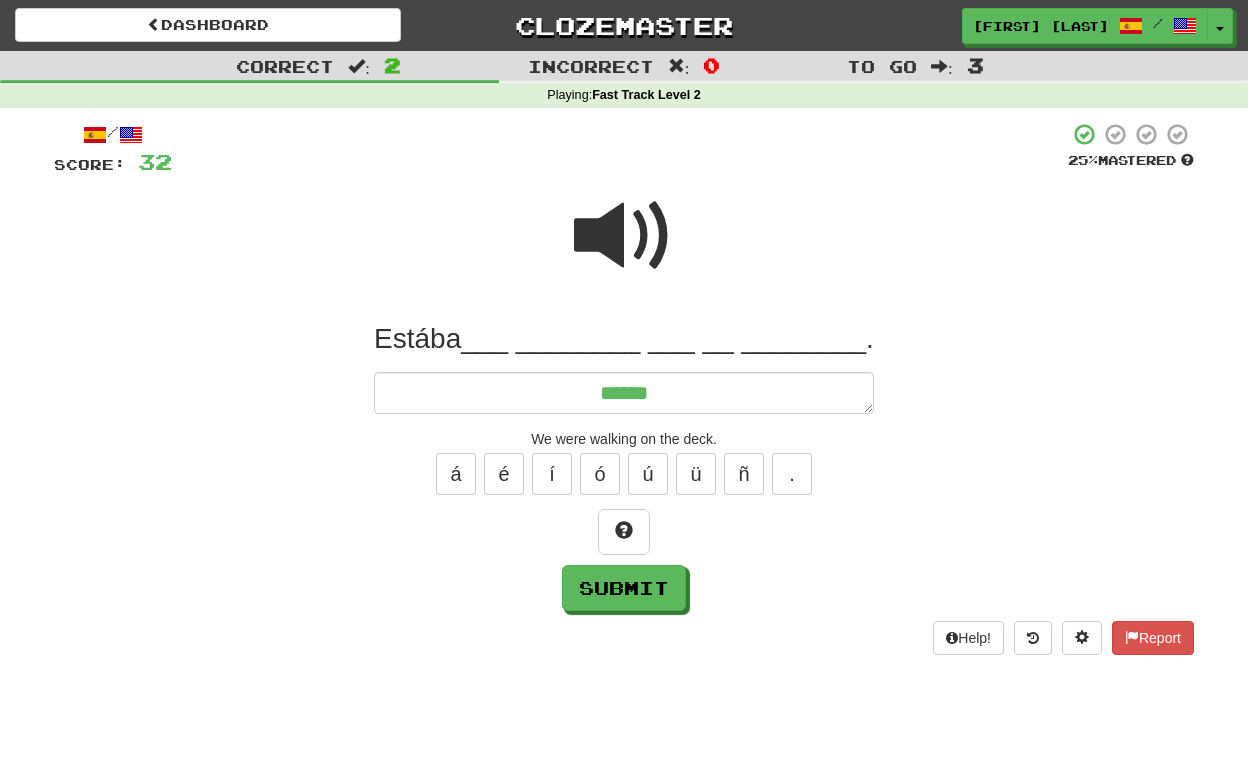 type on "*" 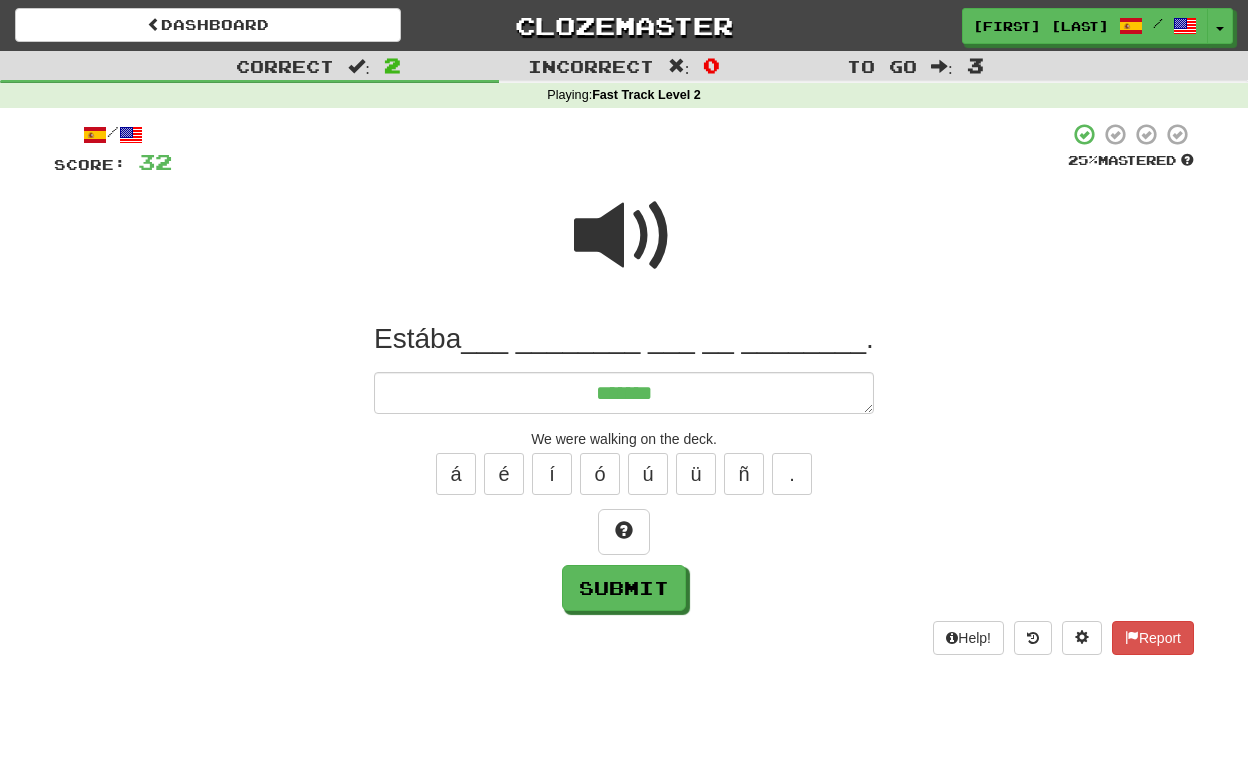 type on "*" 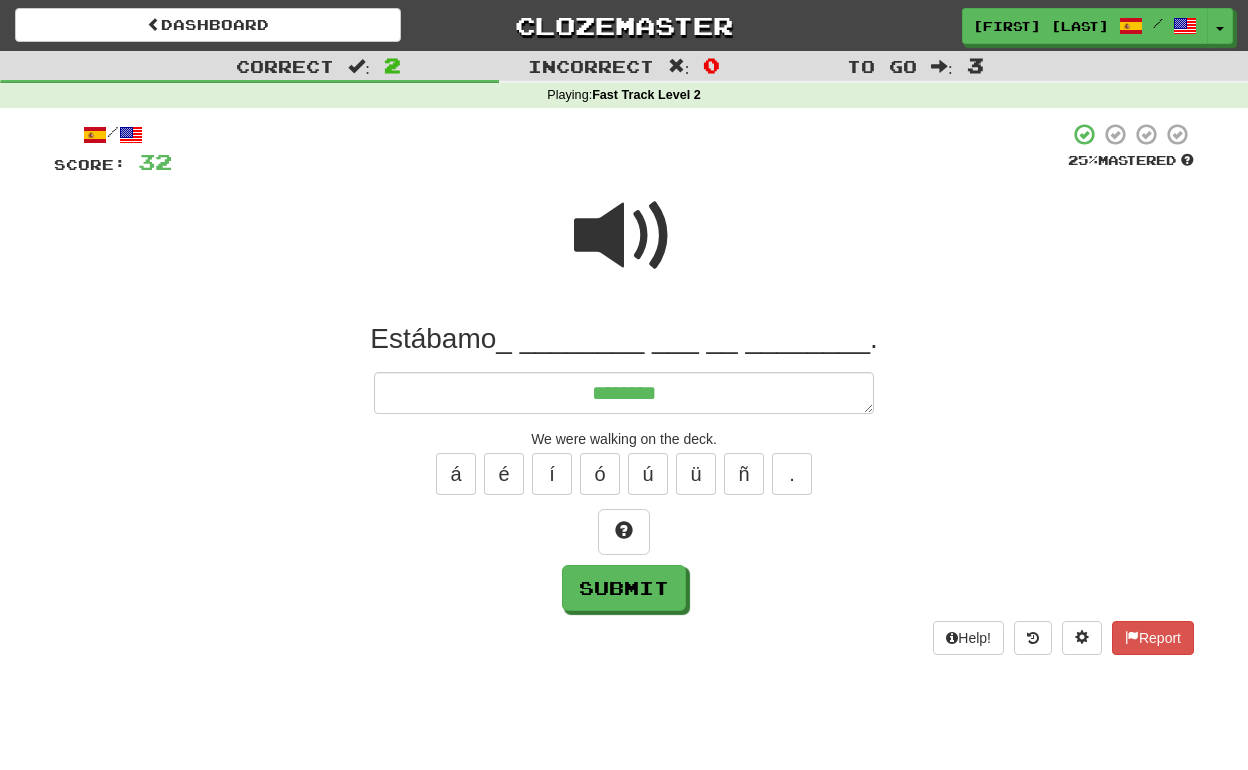 type on "*" 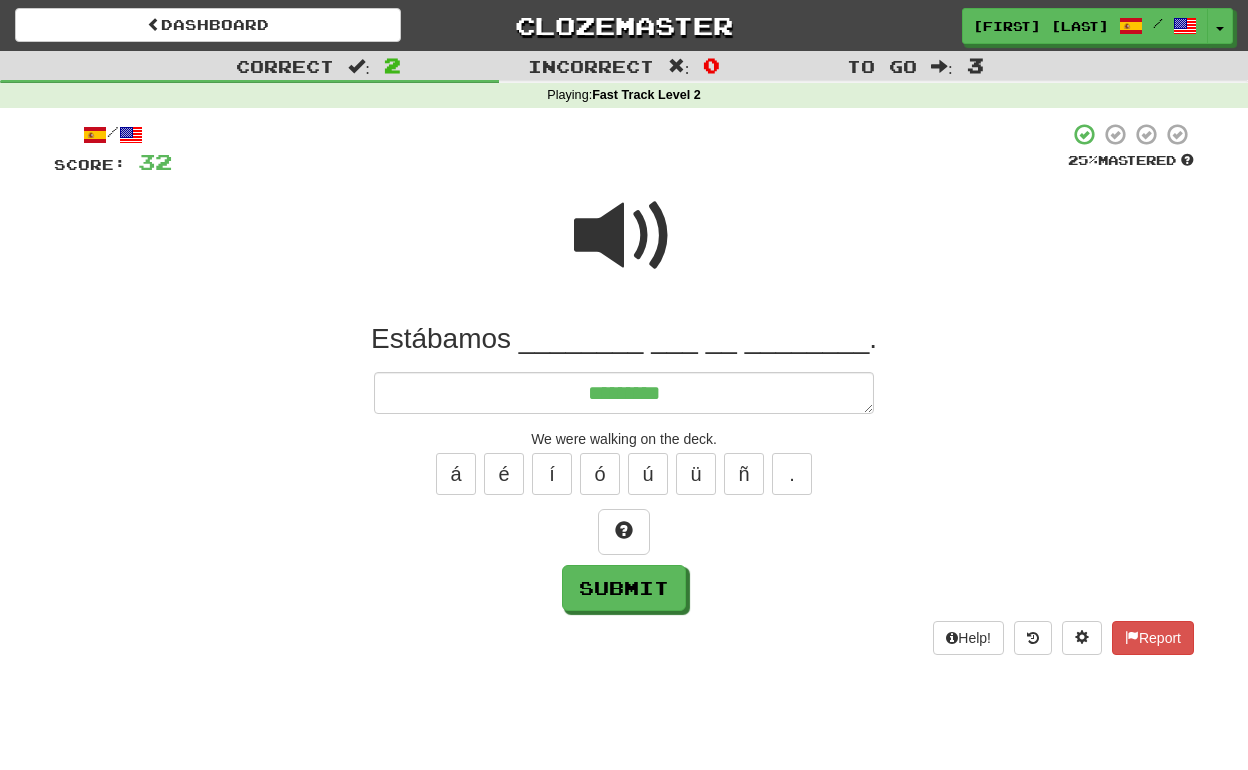 type on "*" 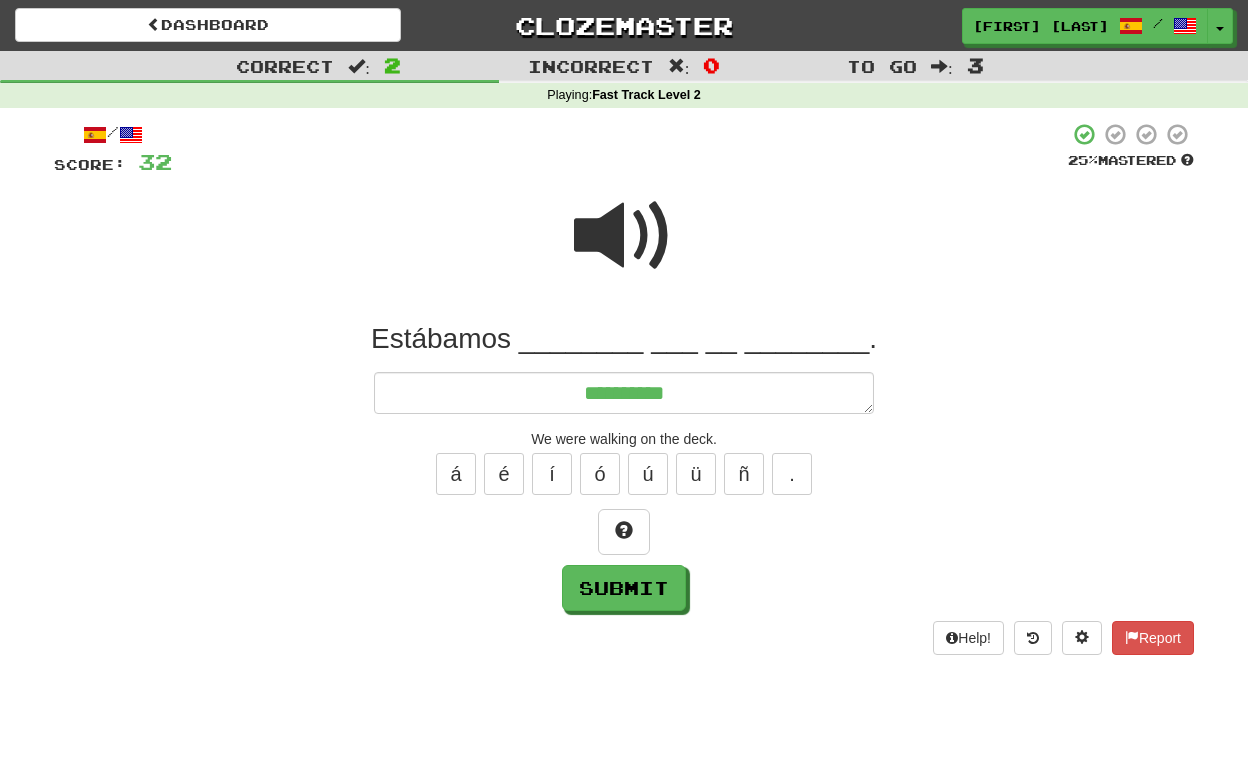 type on "*" 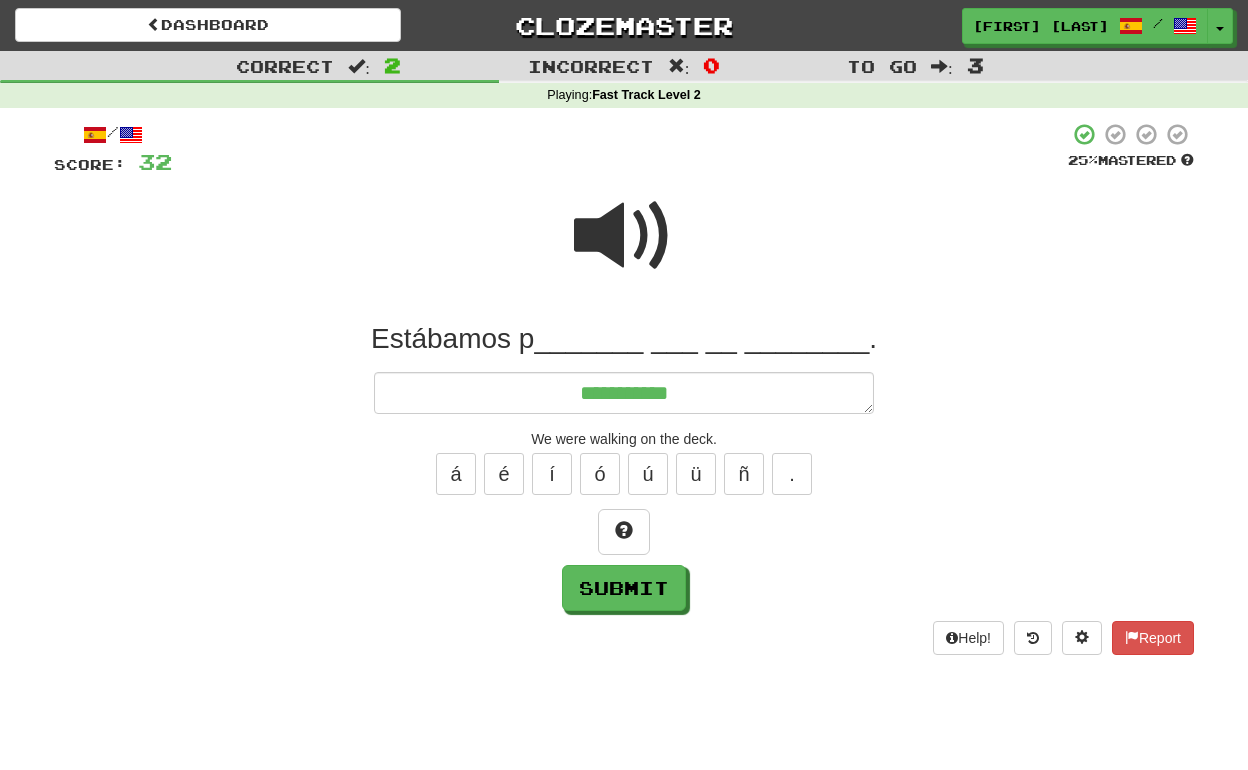 type on "*" 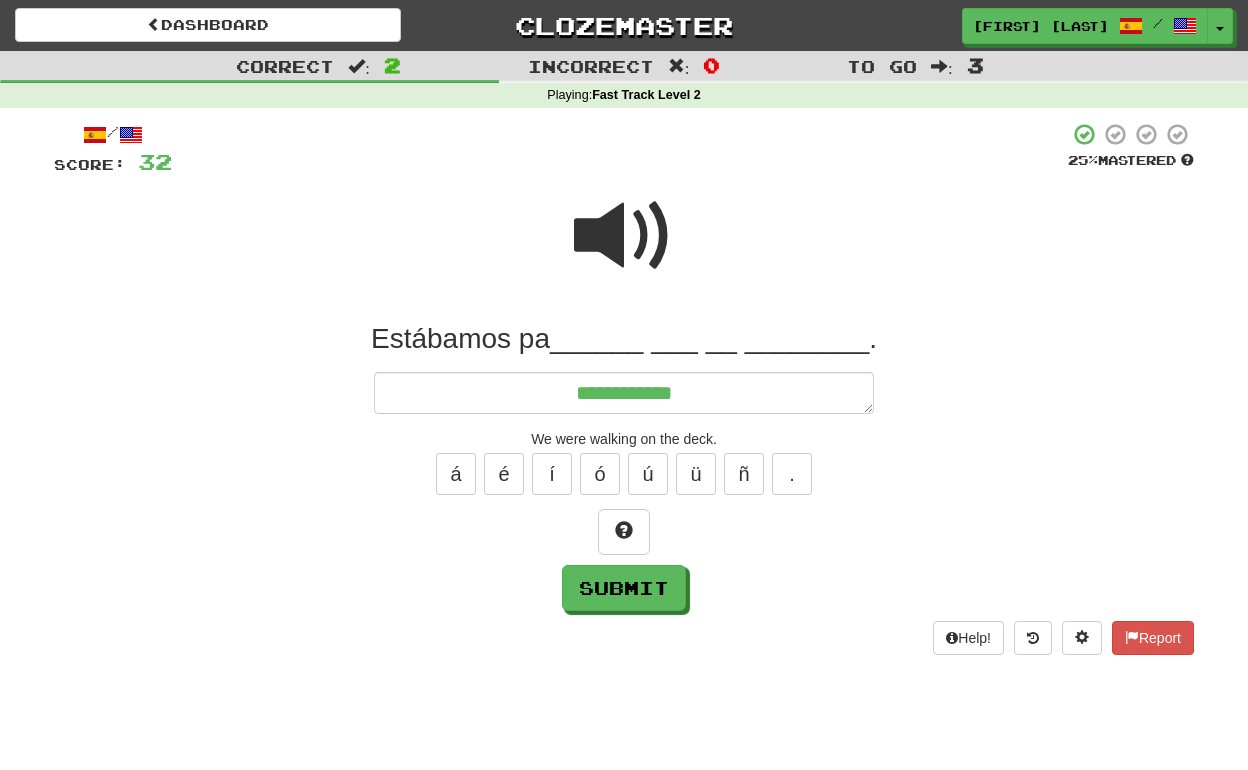 type on "*" 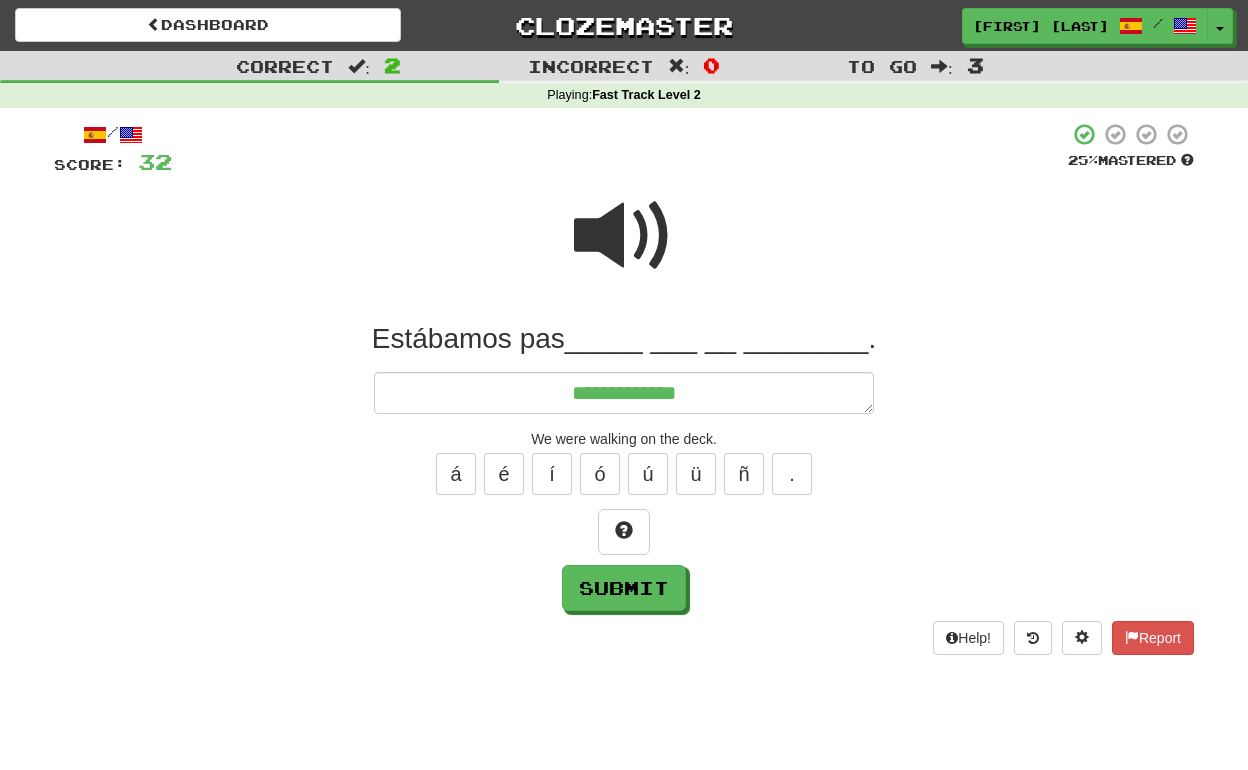 type on "*" 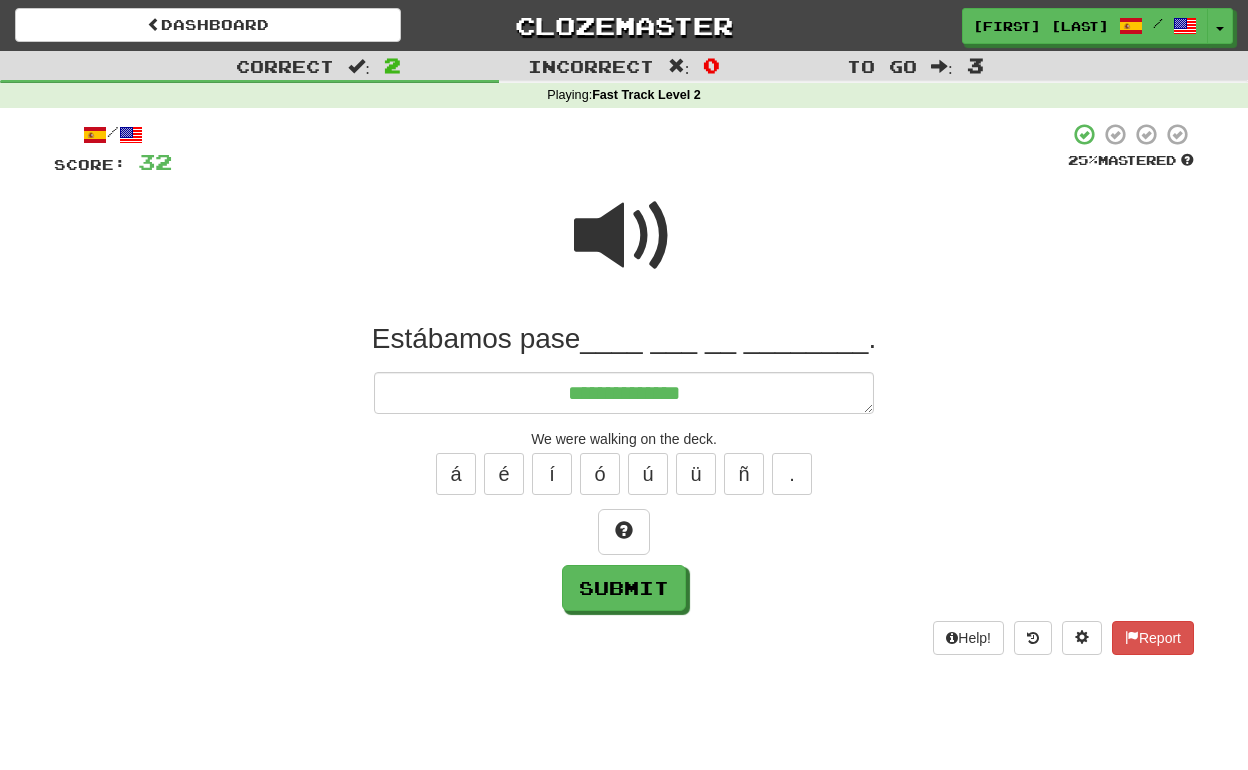 type on "*" 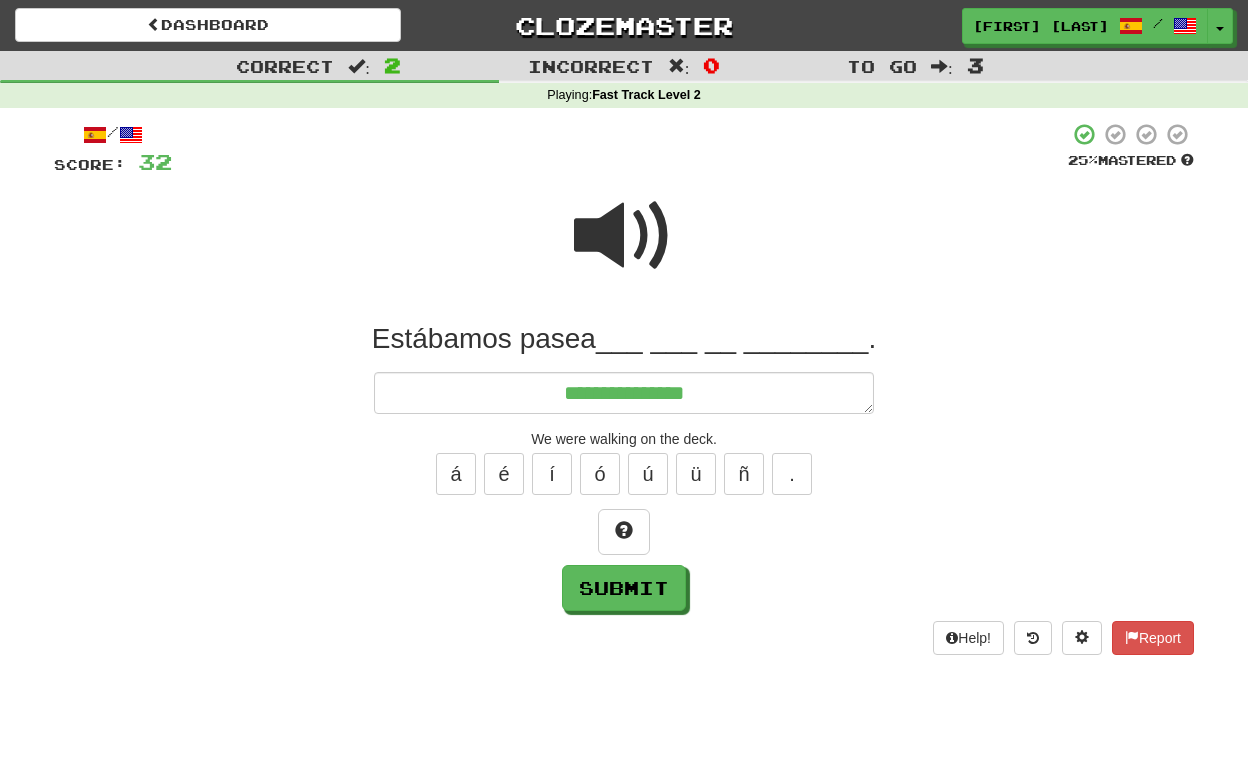 type on "*" 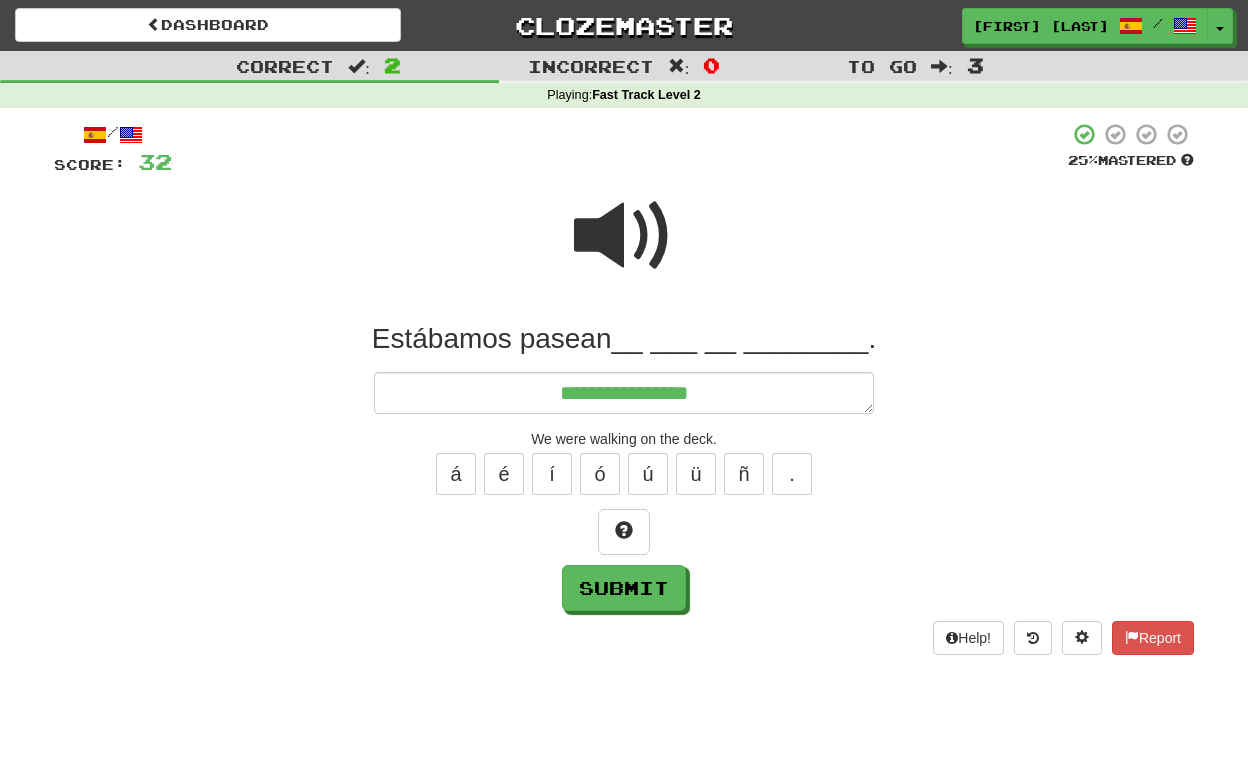 type on "*" 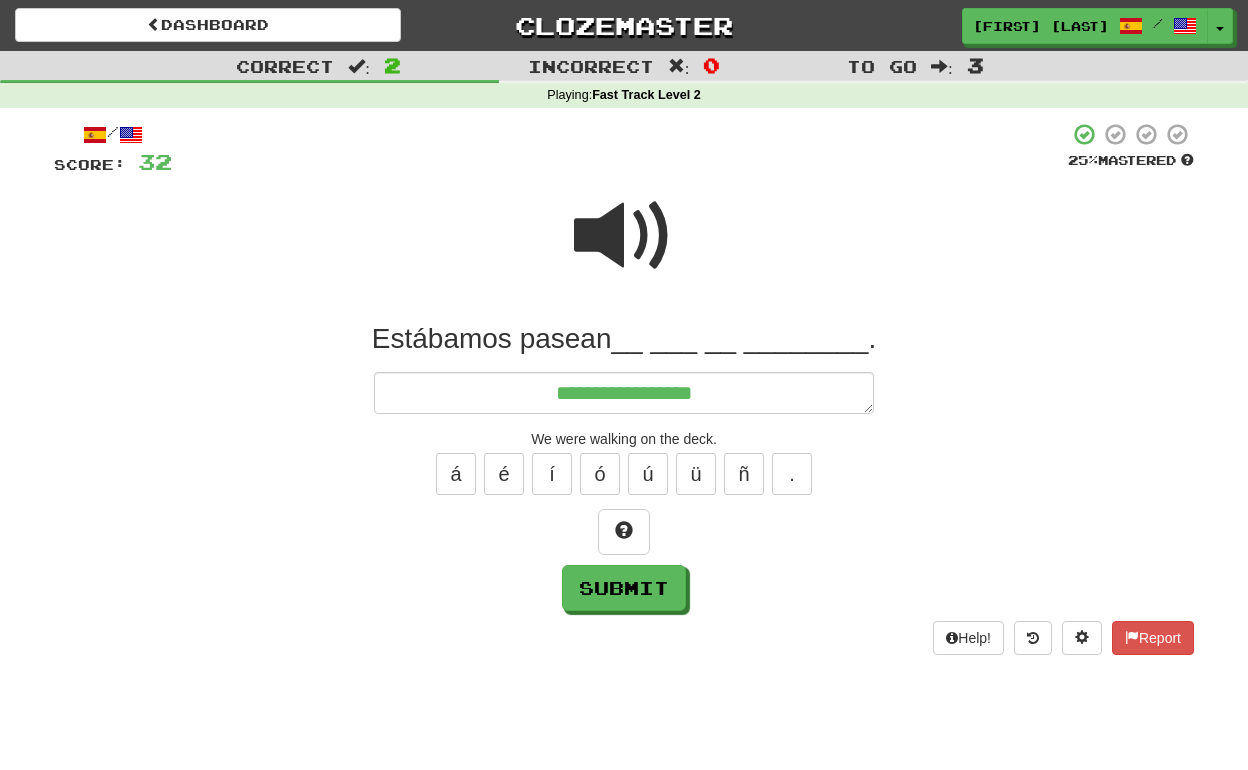 type on "*" 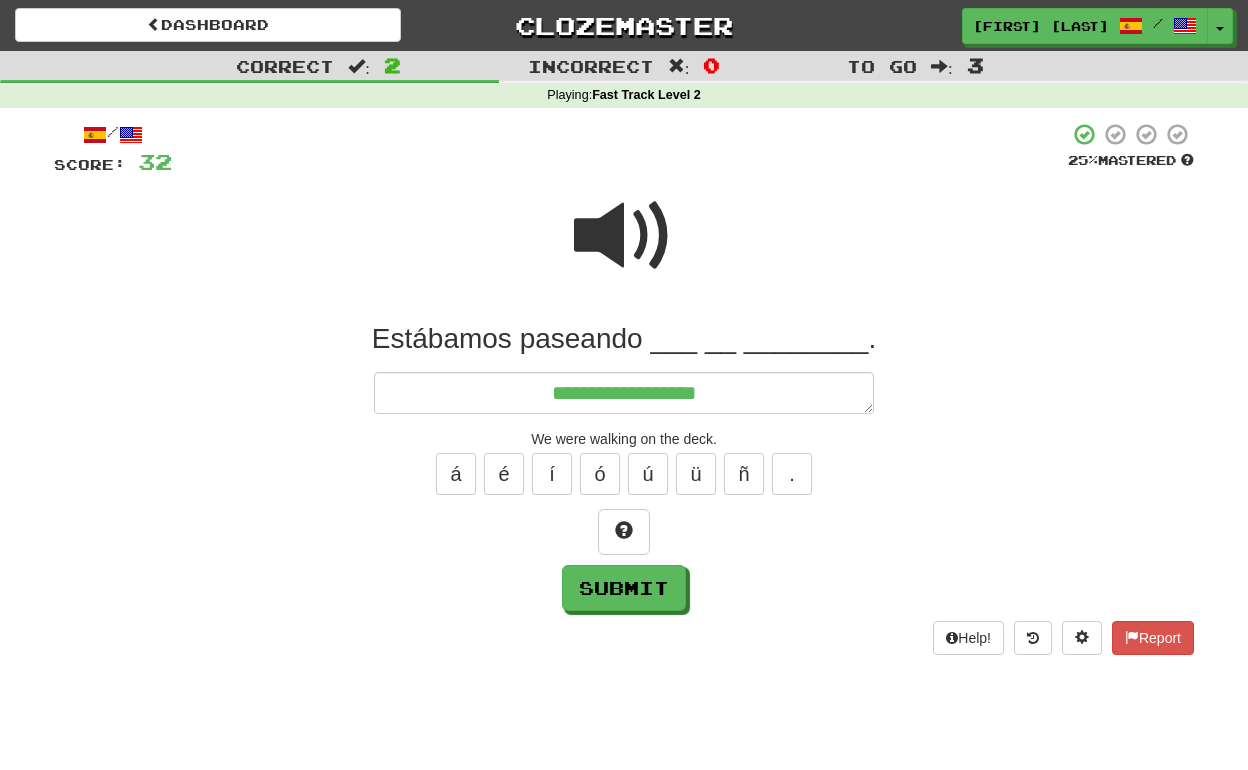 type on "*" 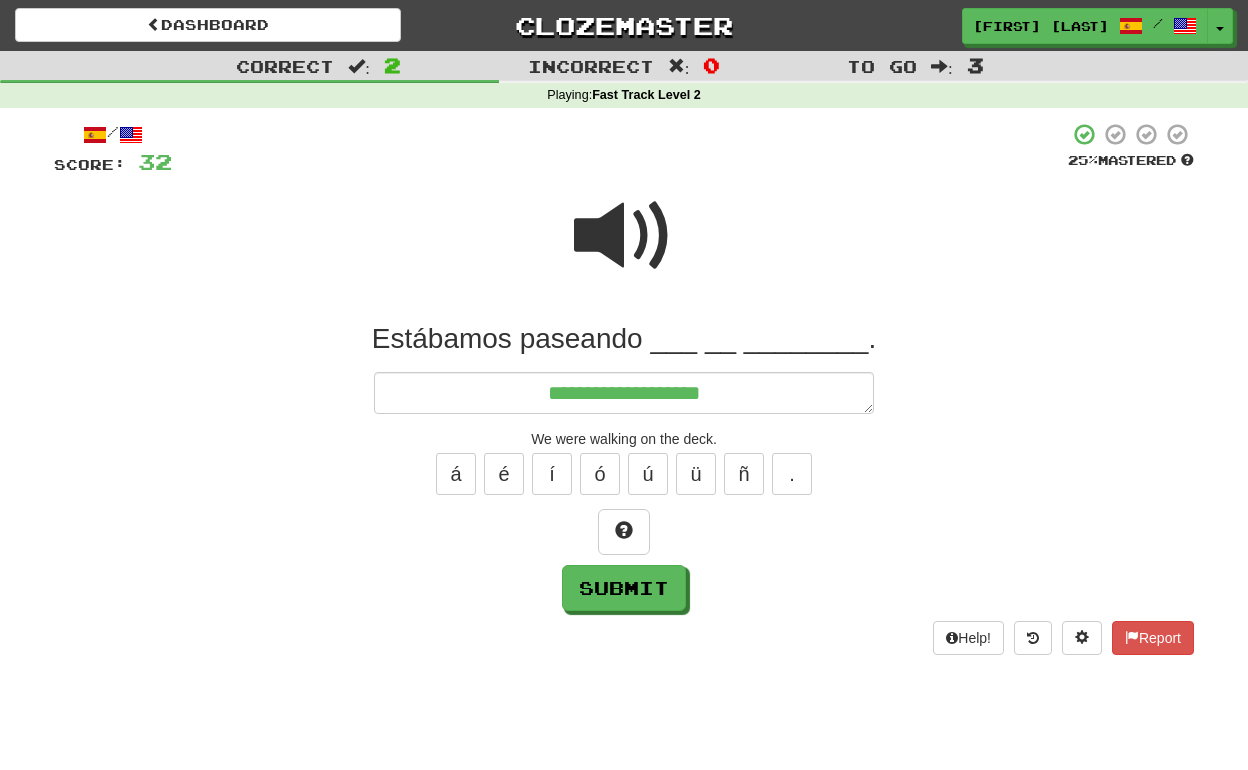 type on "*" 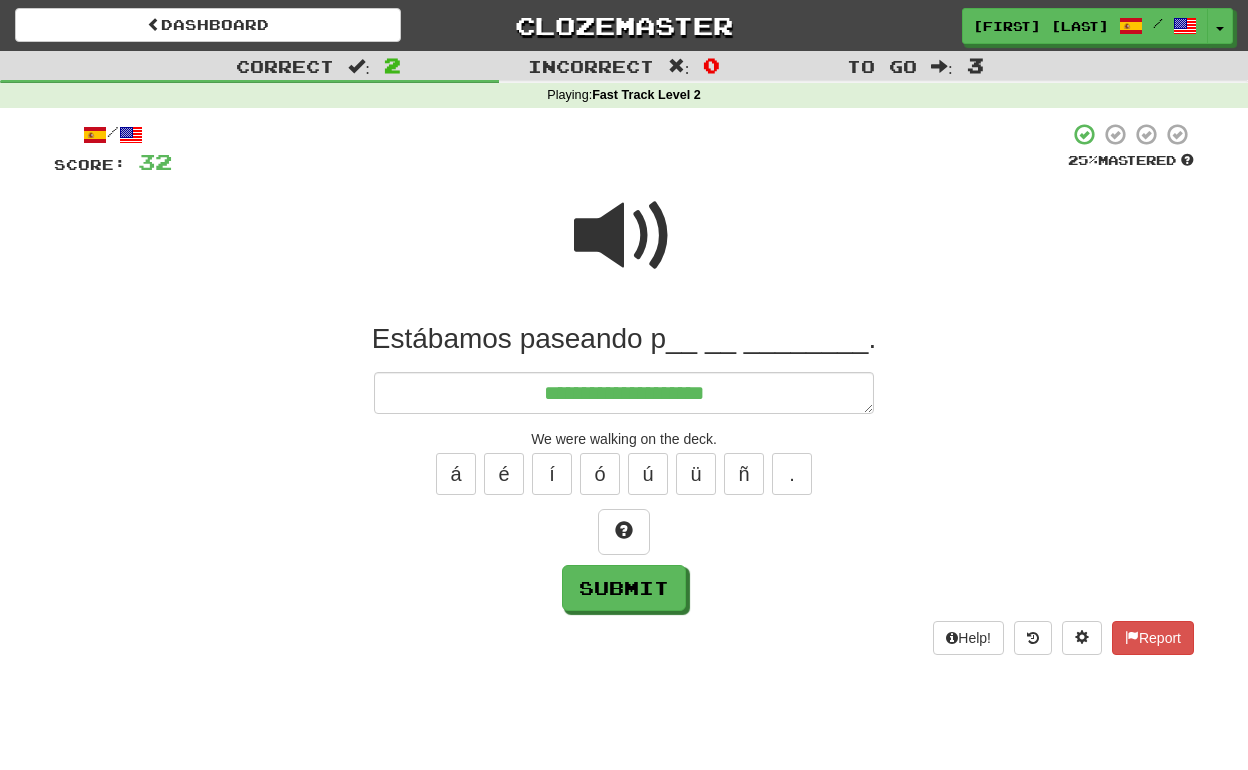 type on "*" 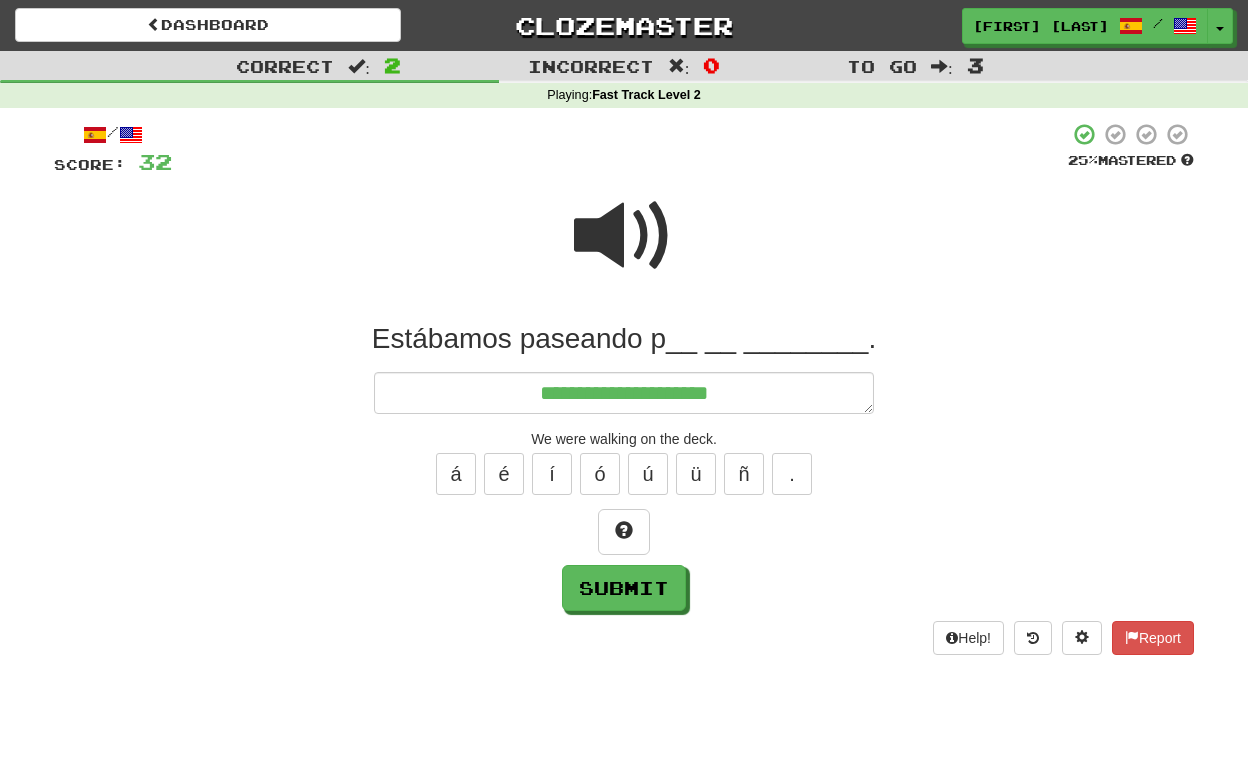 type on "*" 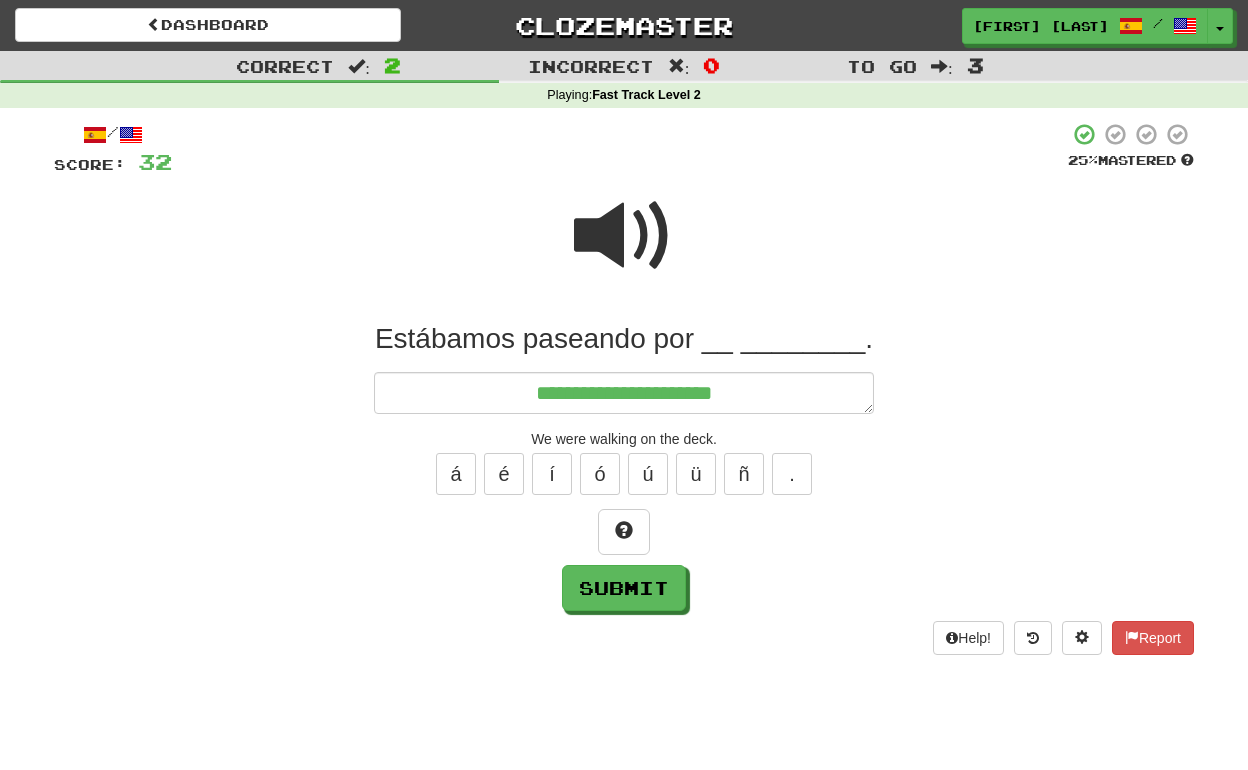 type on "*" 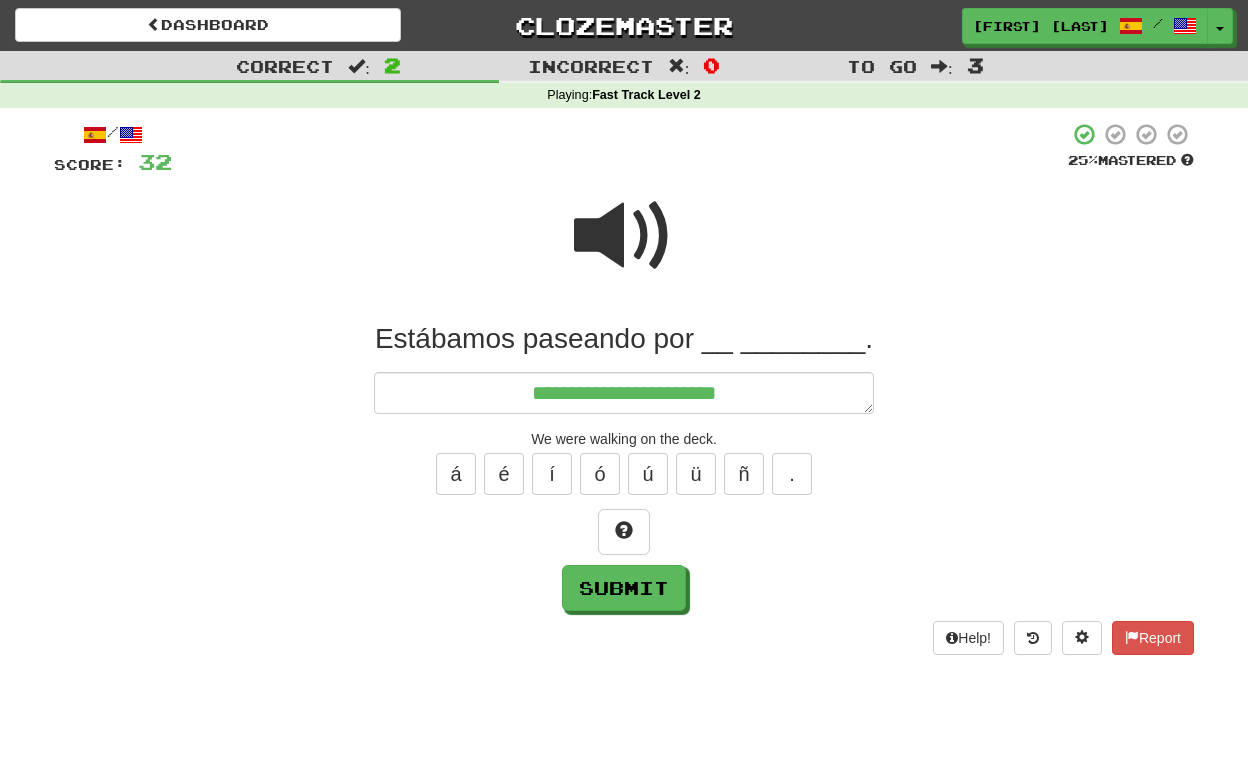 type on "*" 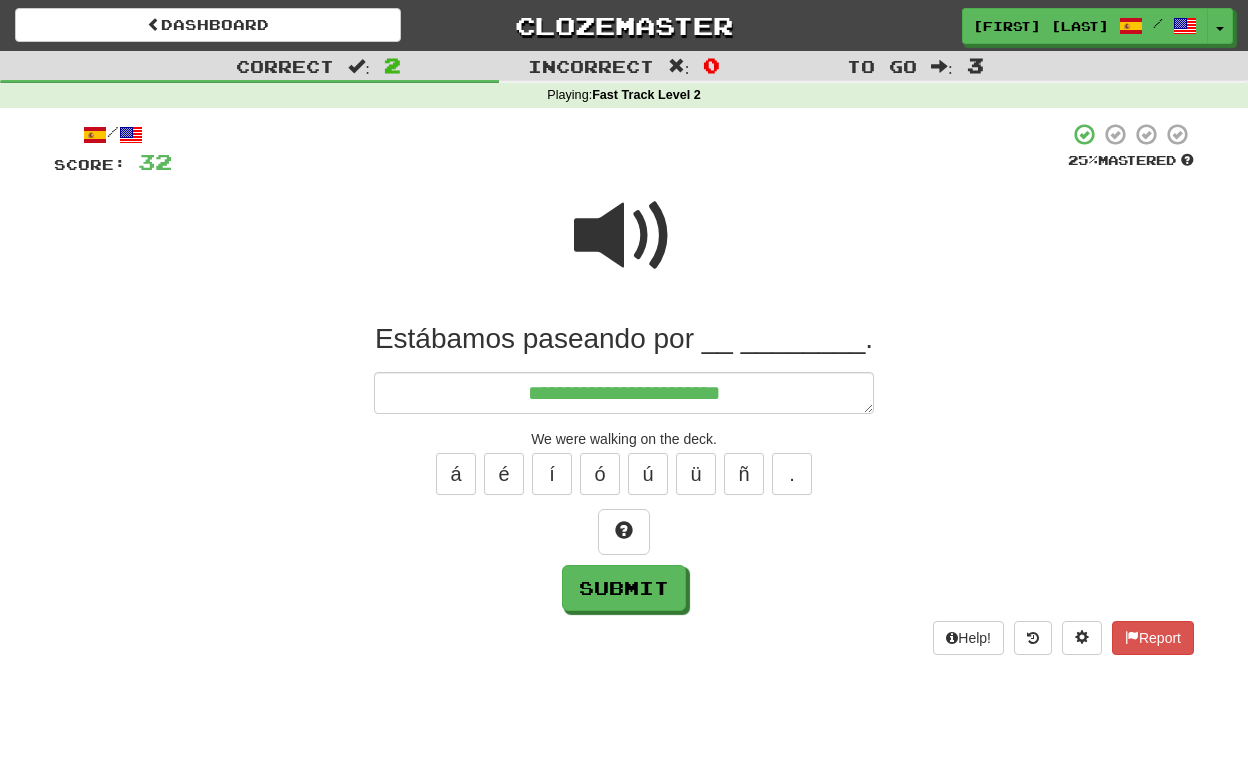 type on "*" 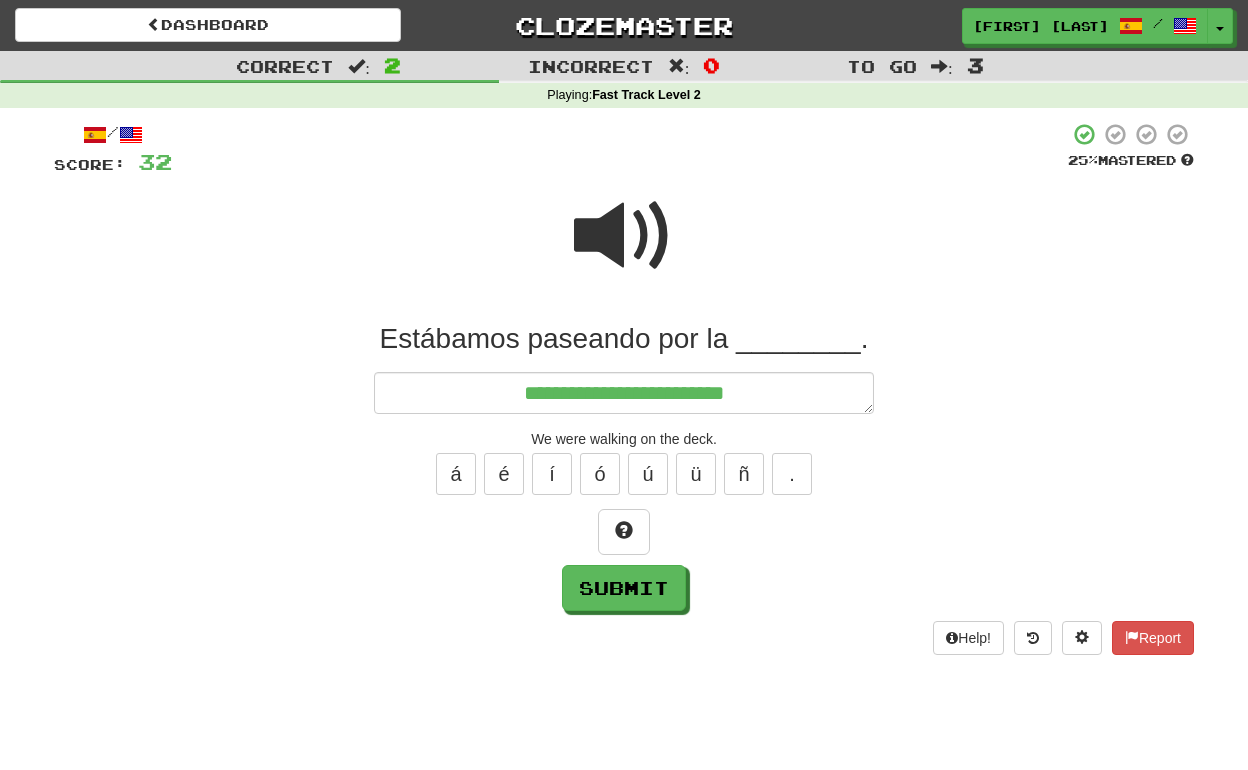 type on "*" 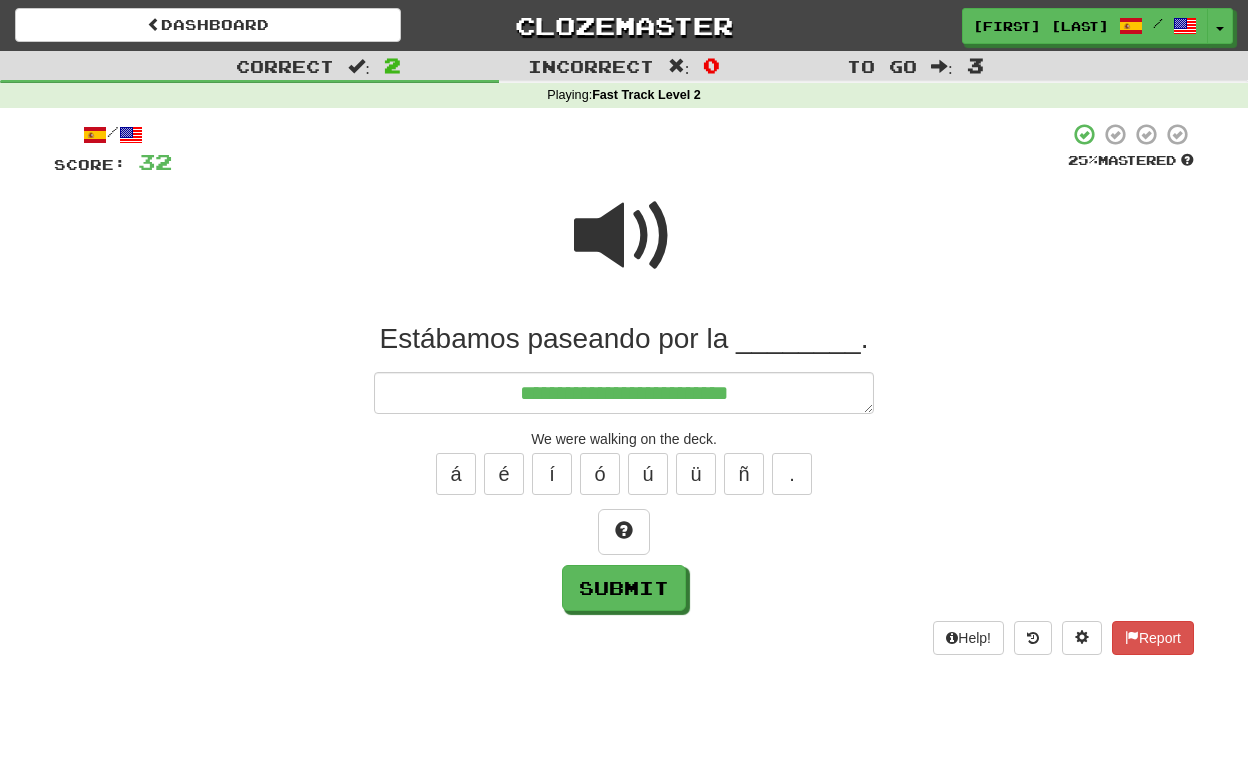 type on "*" 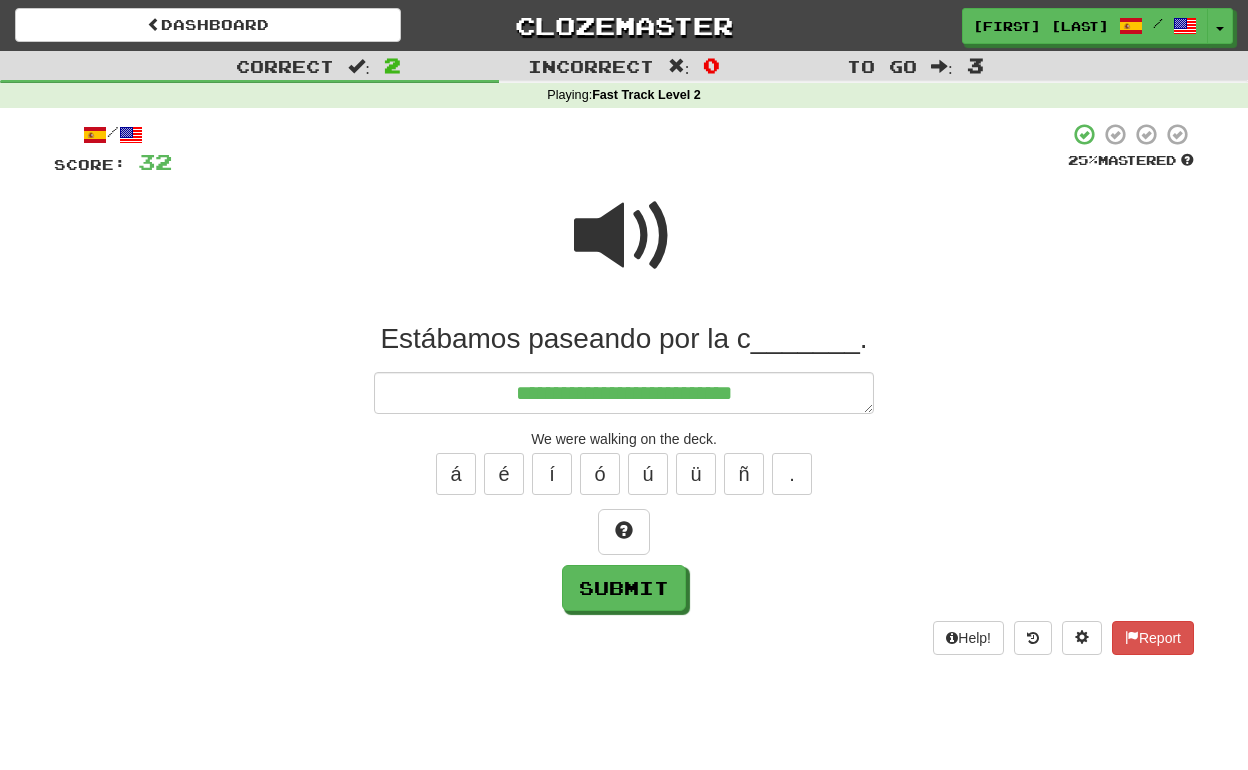 type on "*" 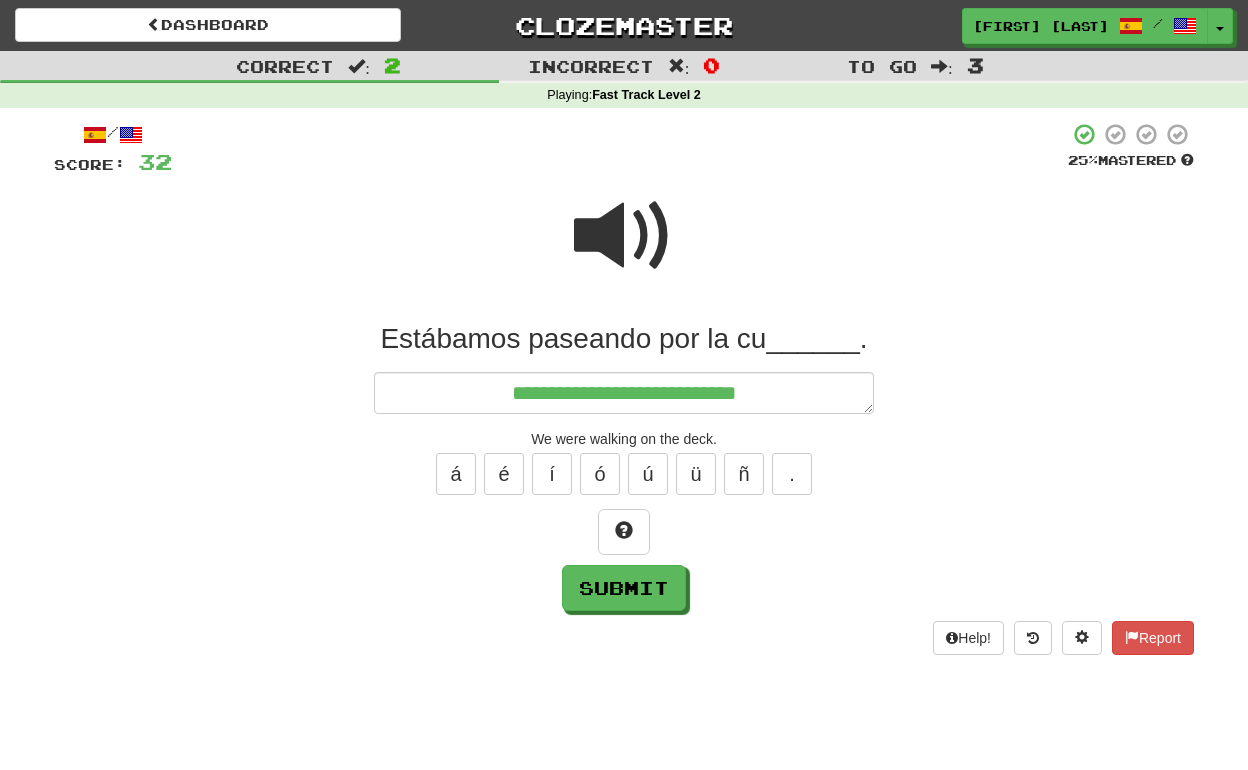 type on "*" 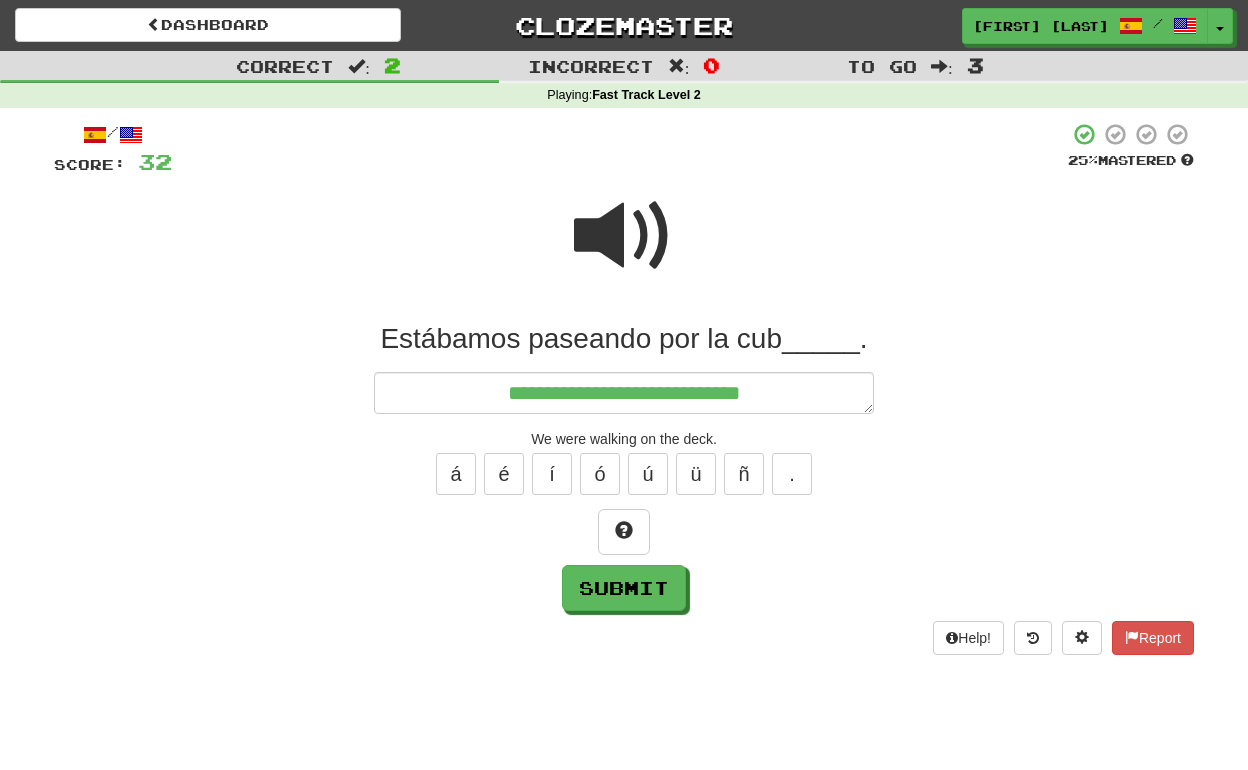type on "*" 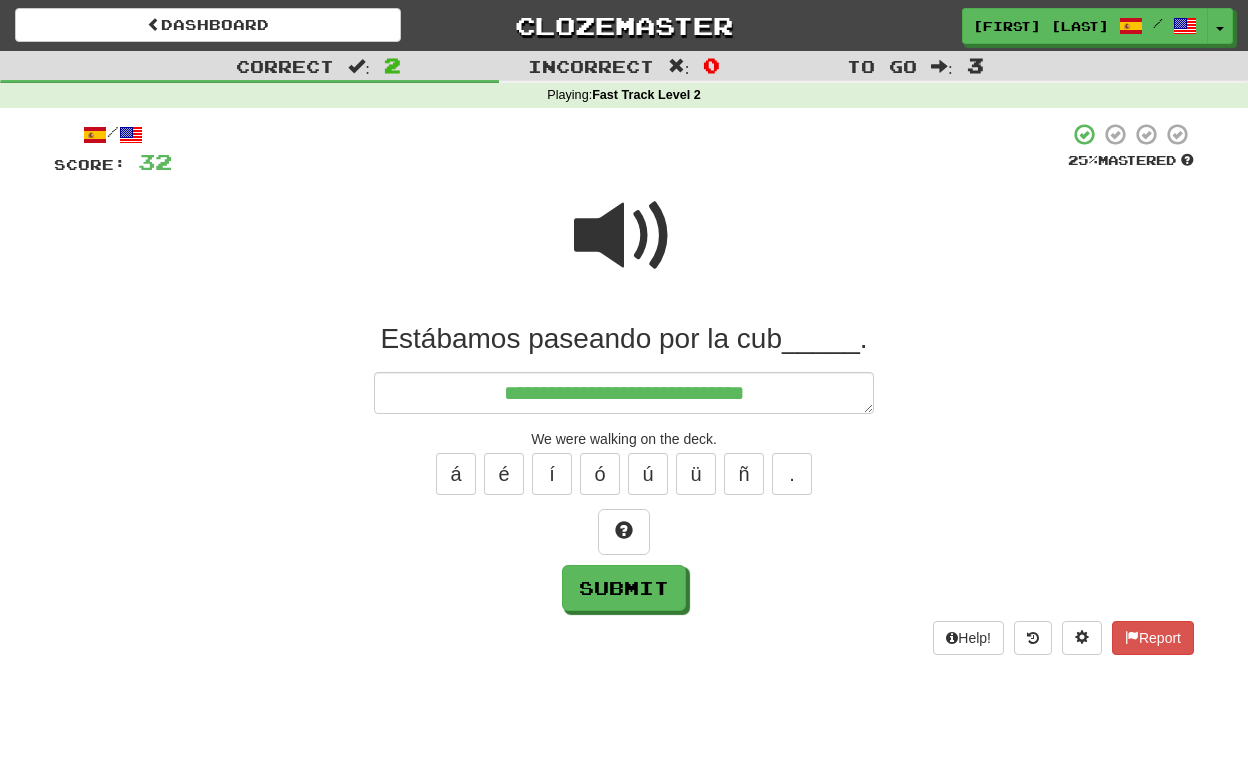 type on "**********" 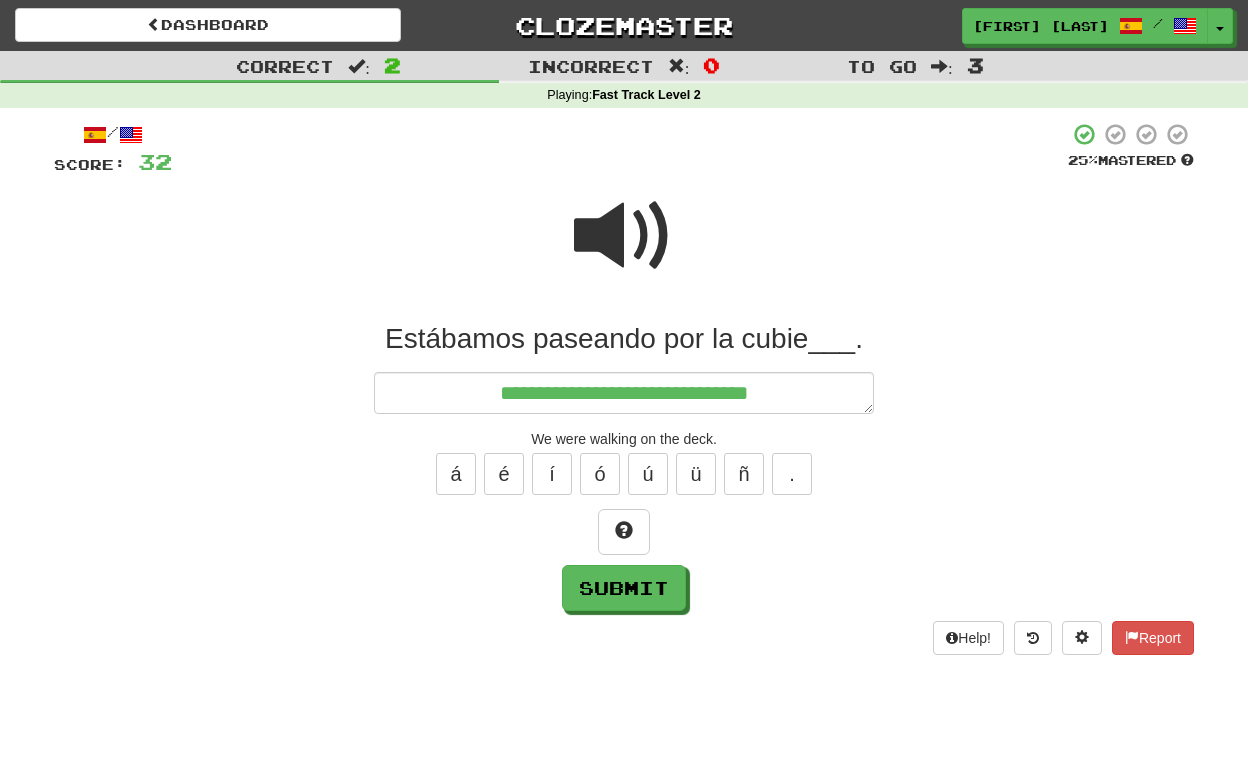 type on "*" 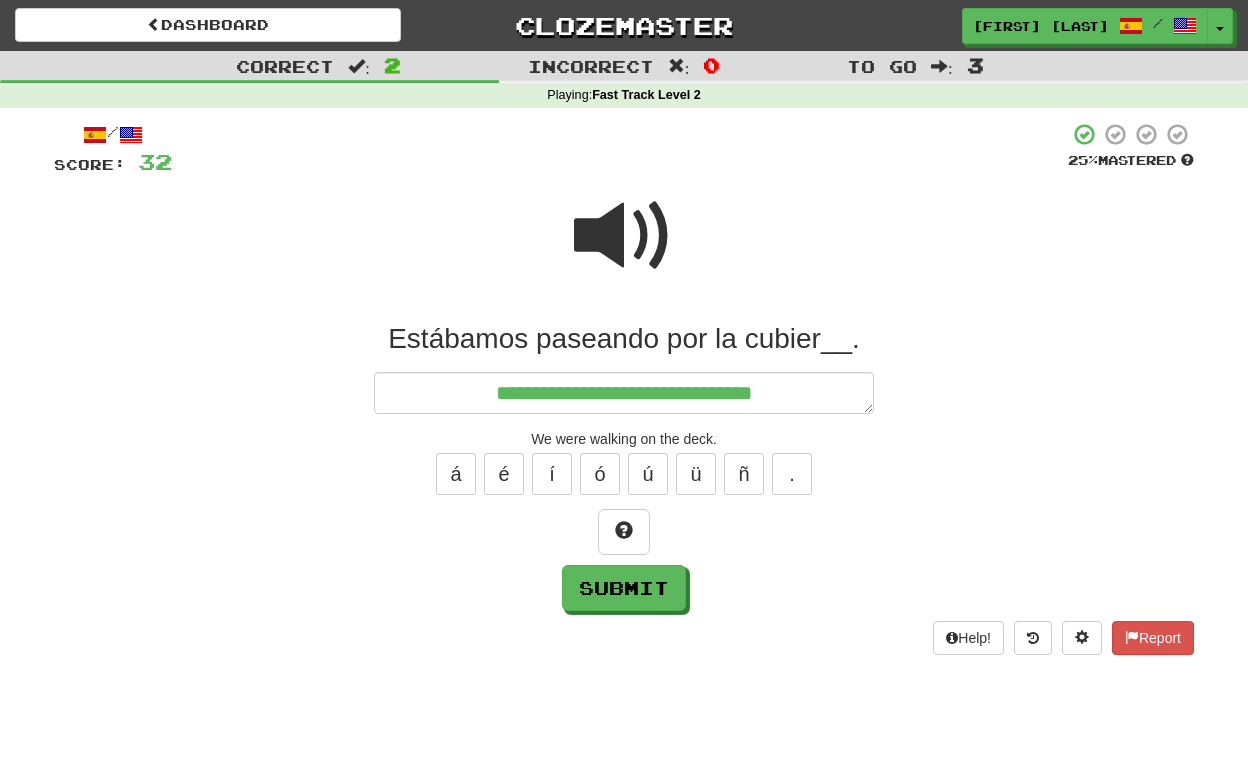 type on "*" 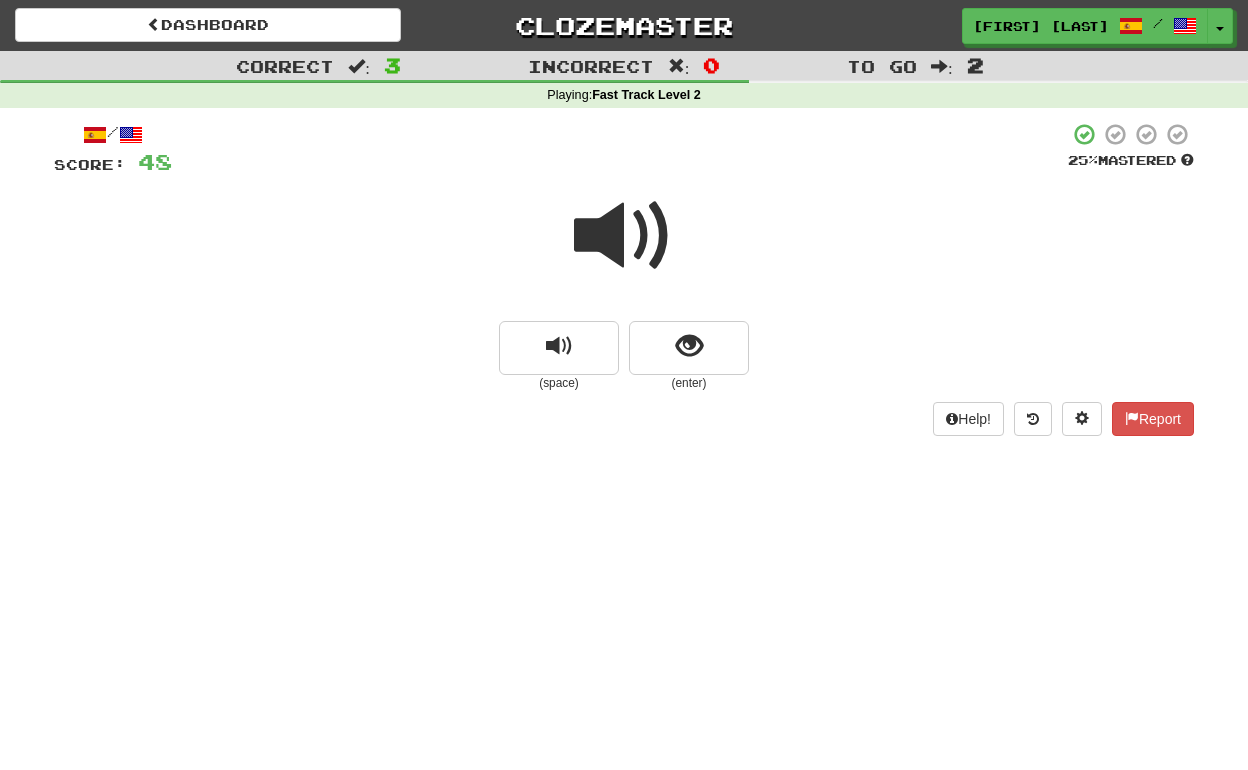 click at bounding box center (624, 236) 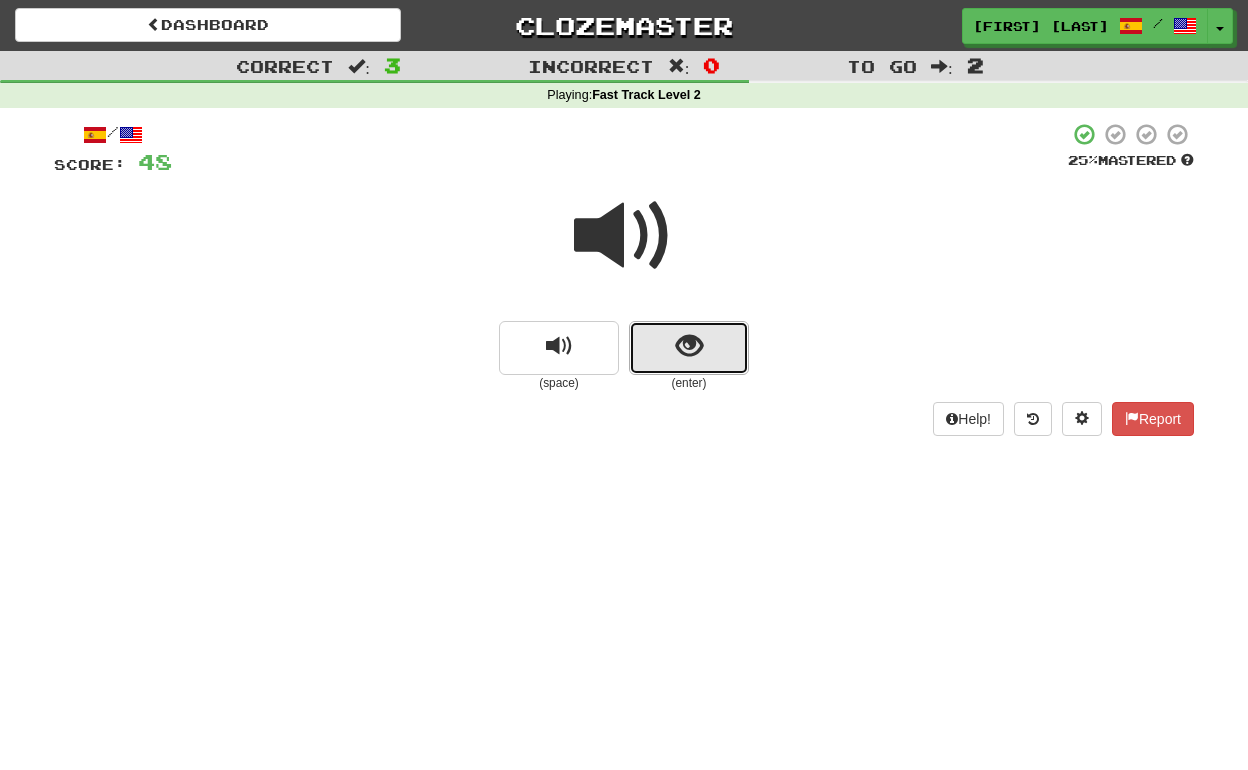 click at bounding box center (689, 348) 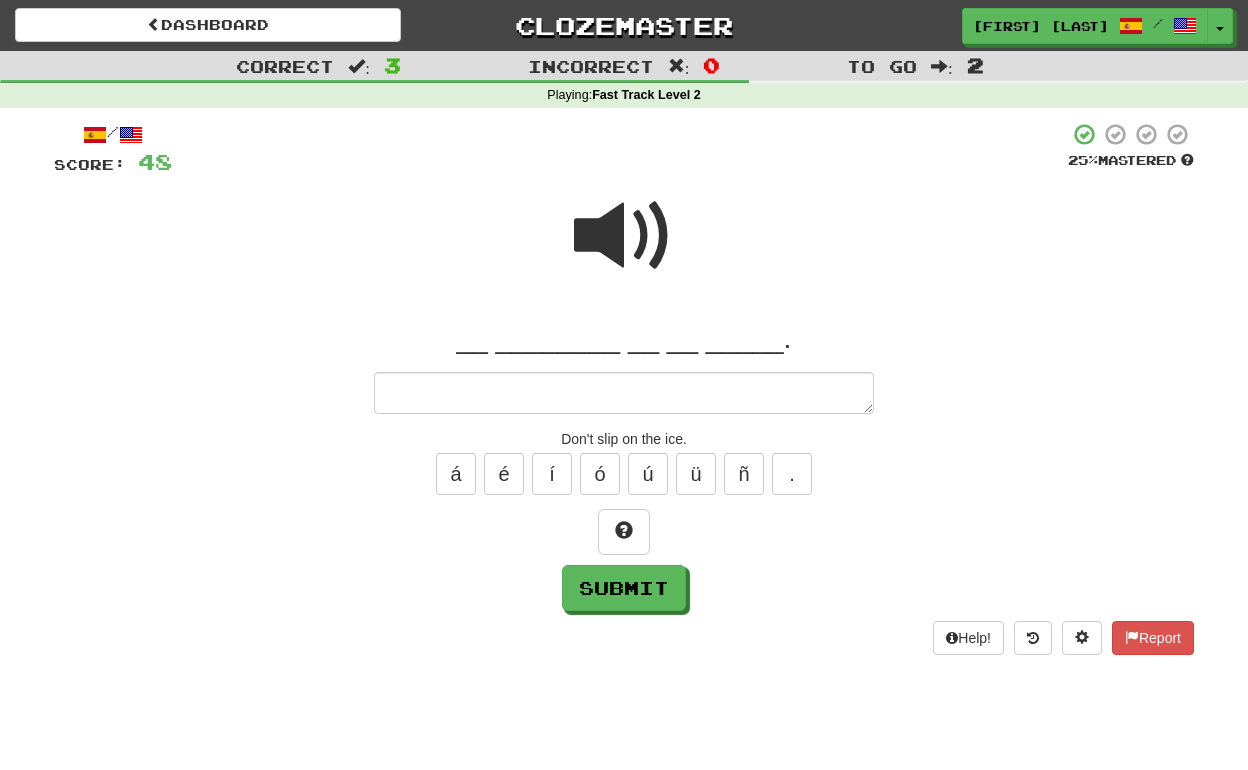 type on "*" 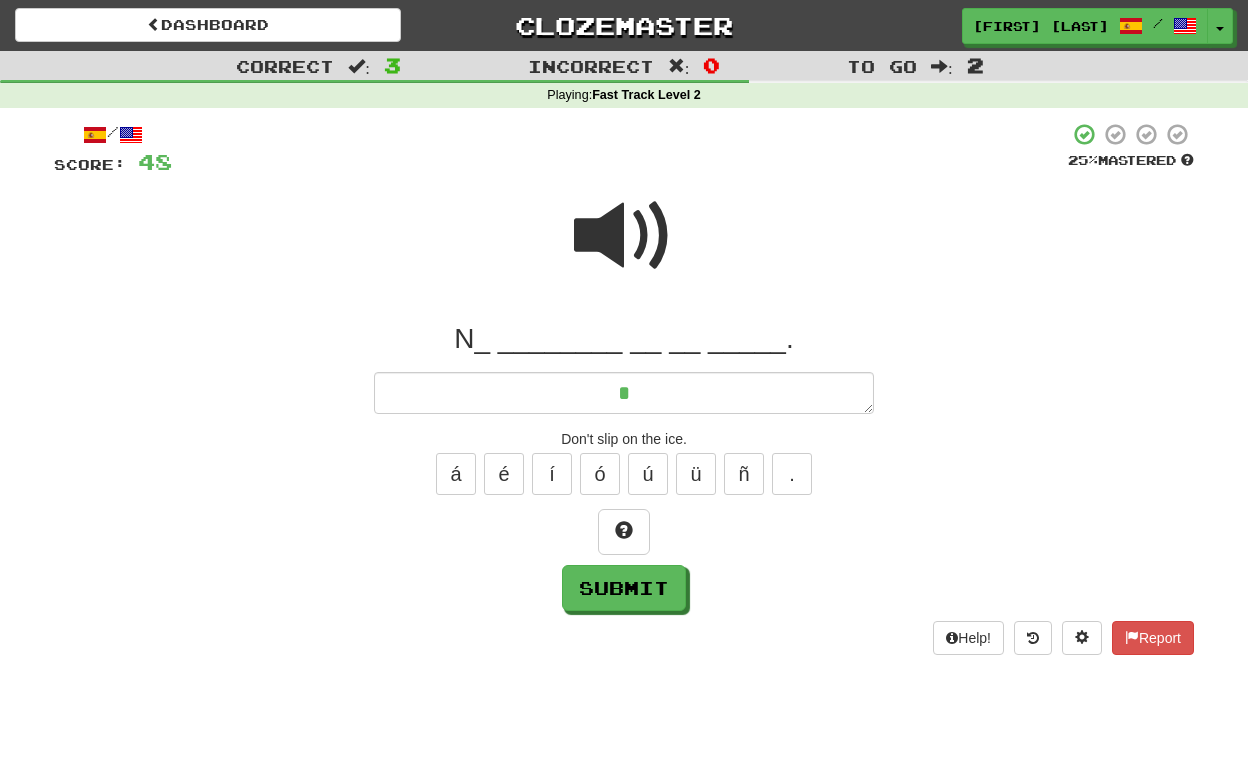 type on "*" 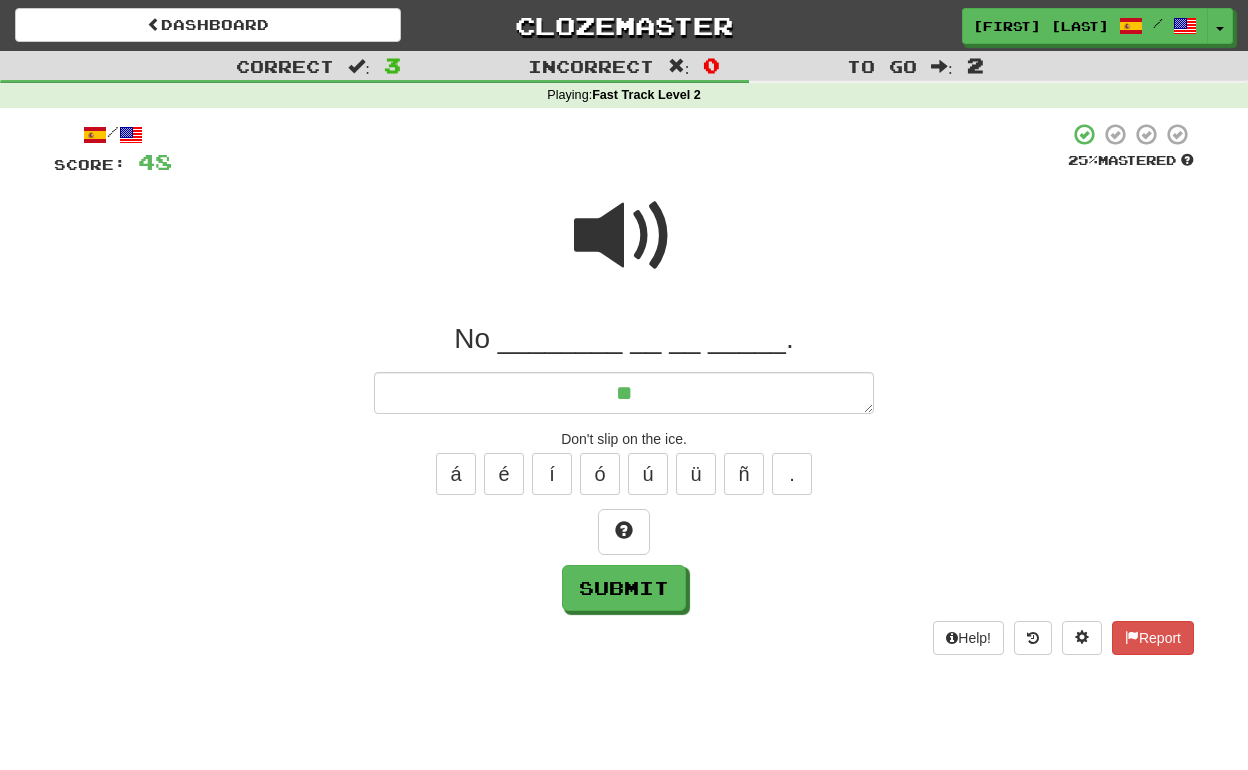 type on "*" 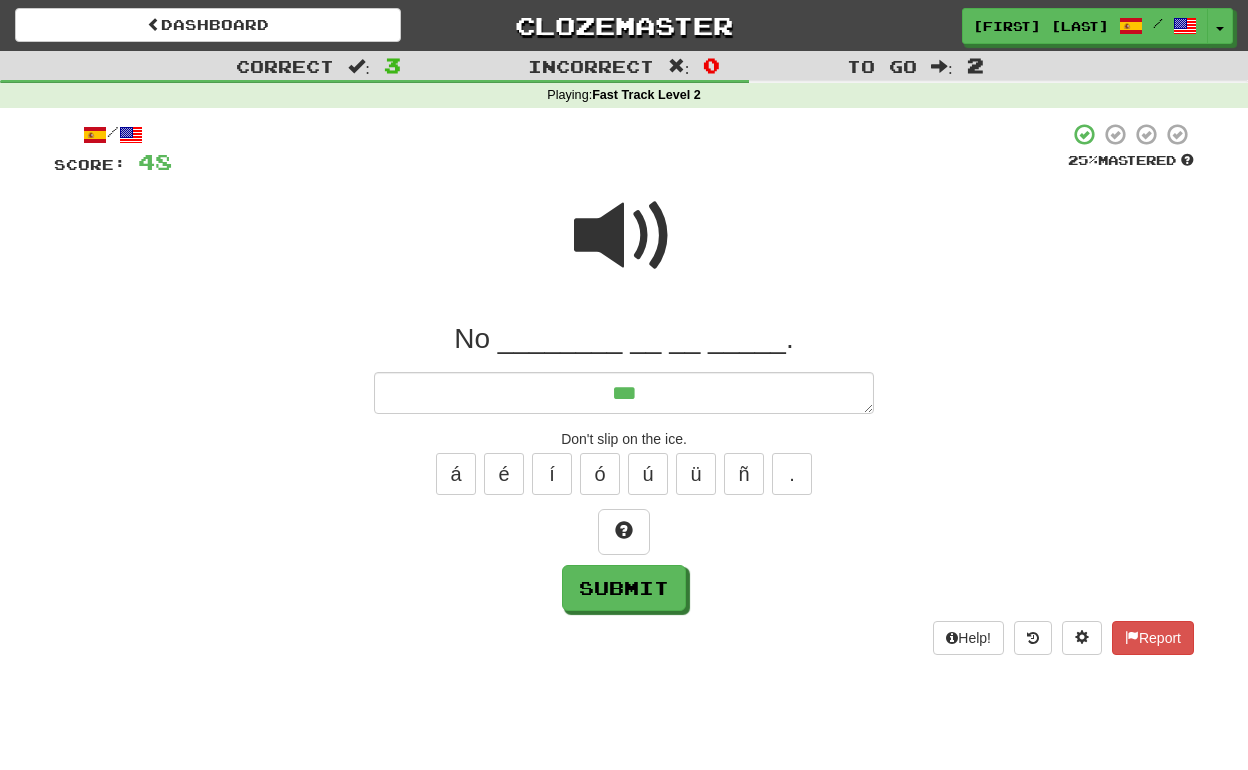 type 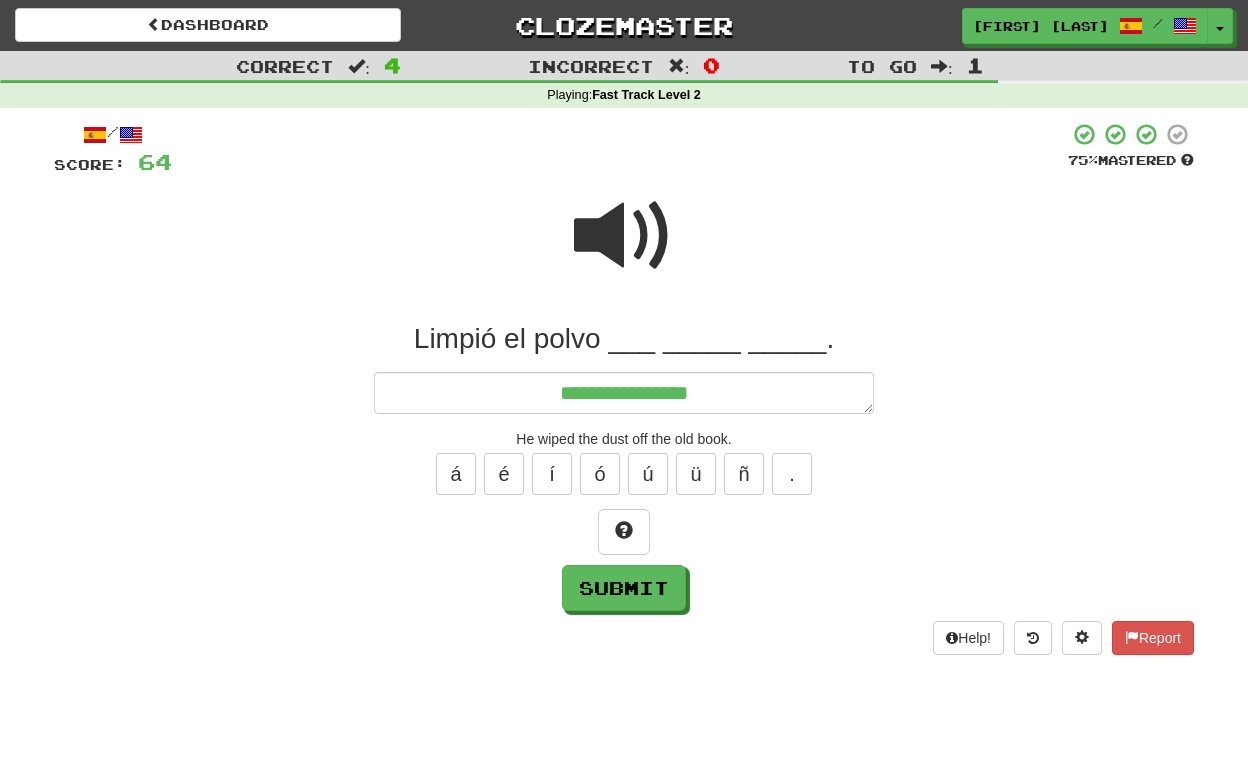 click at bounding box center [624, 236] 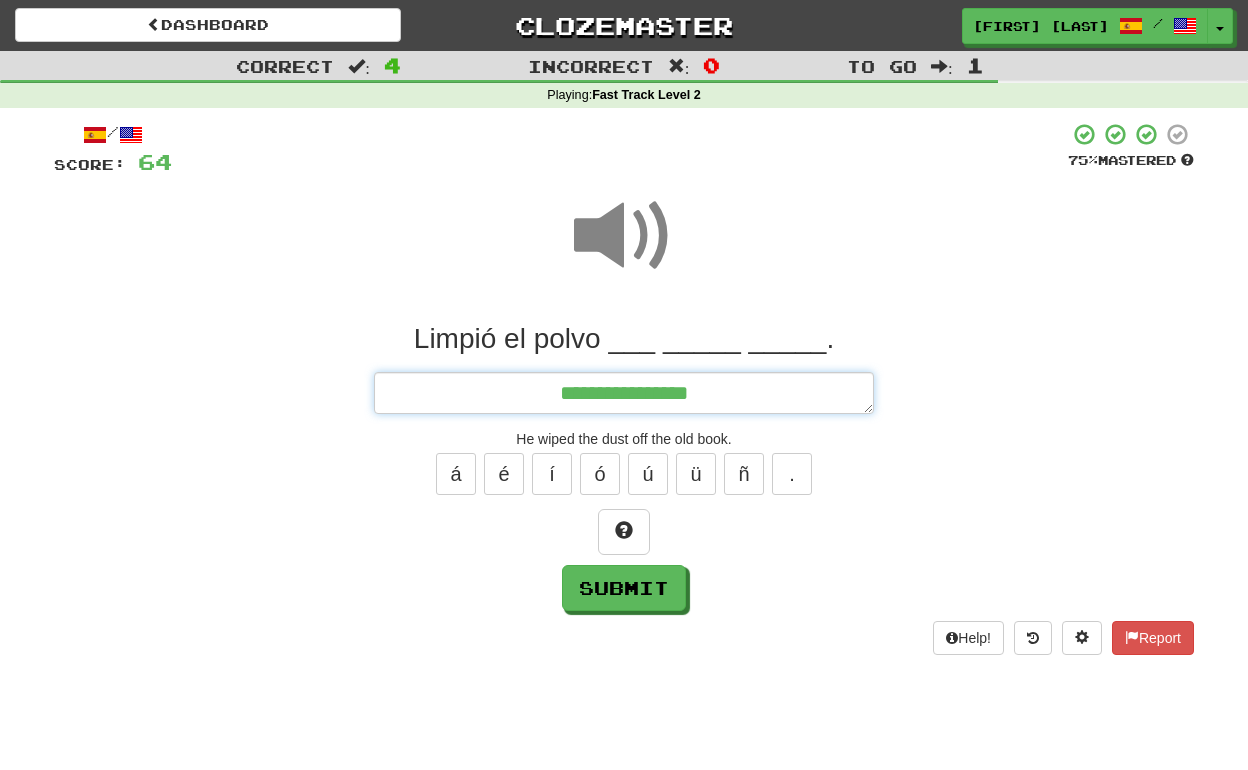 click on "**********" at bounding box center [624, 393] 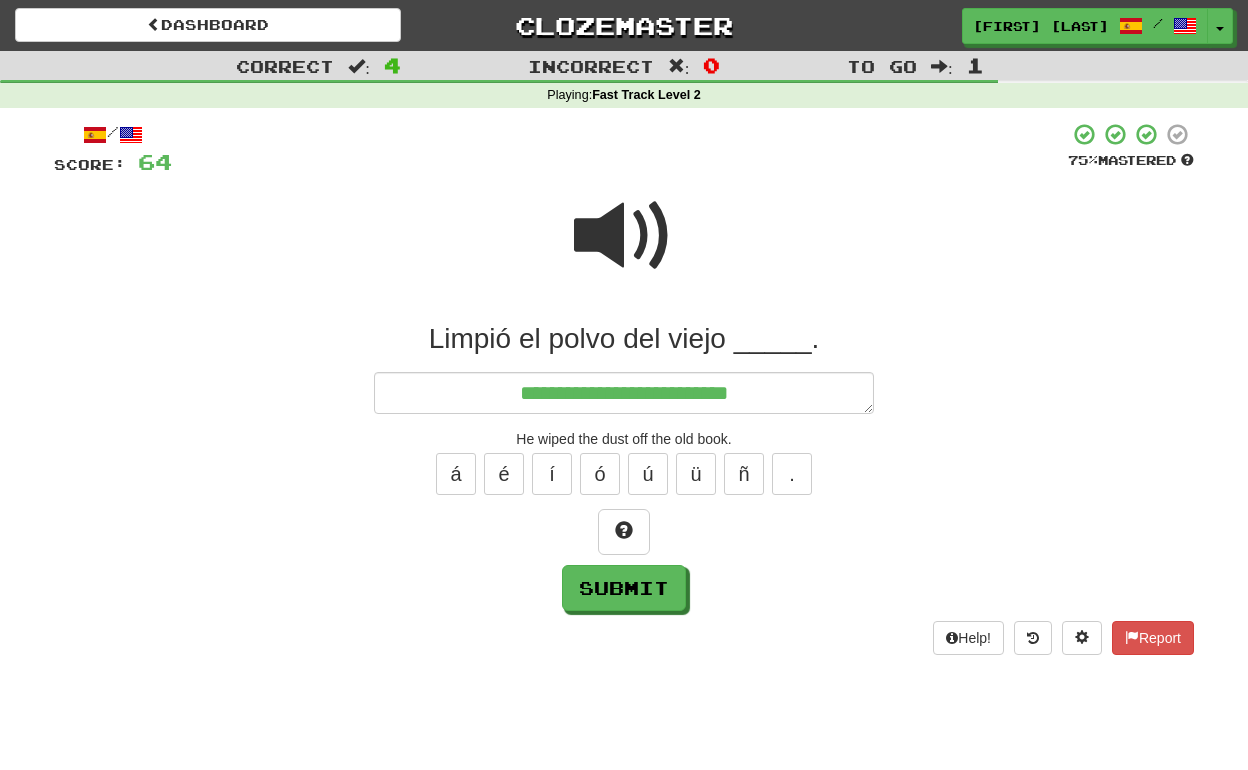 click at bounding box center (624, 236) 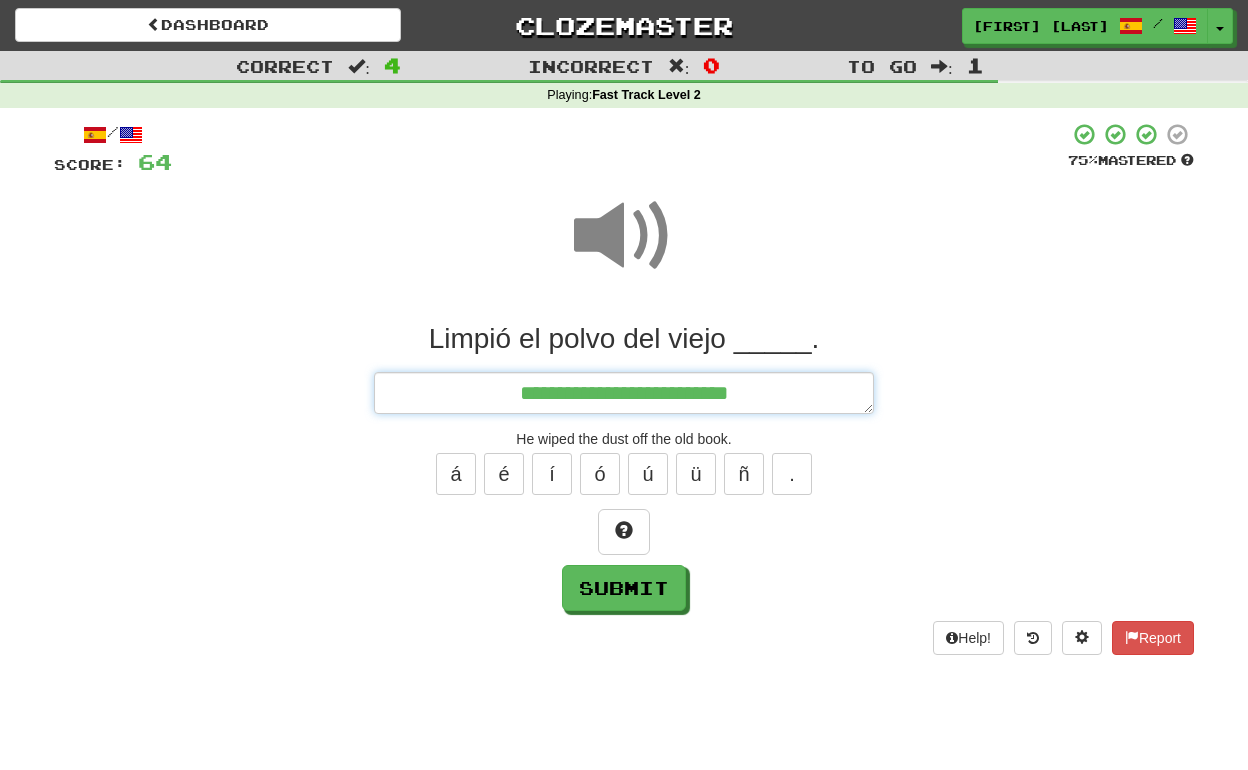 click on "**********" at bounding box center (624, 393) 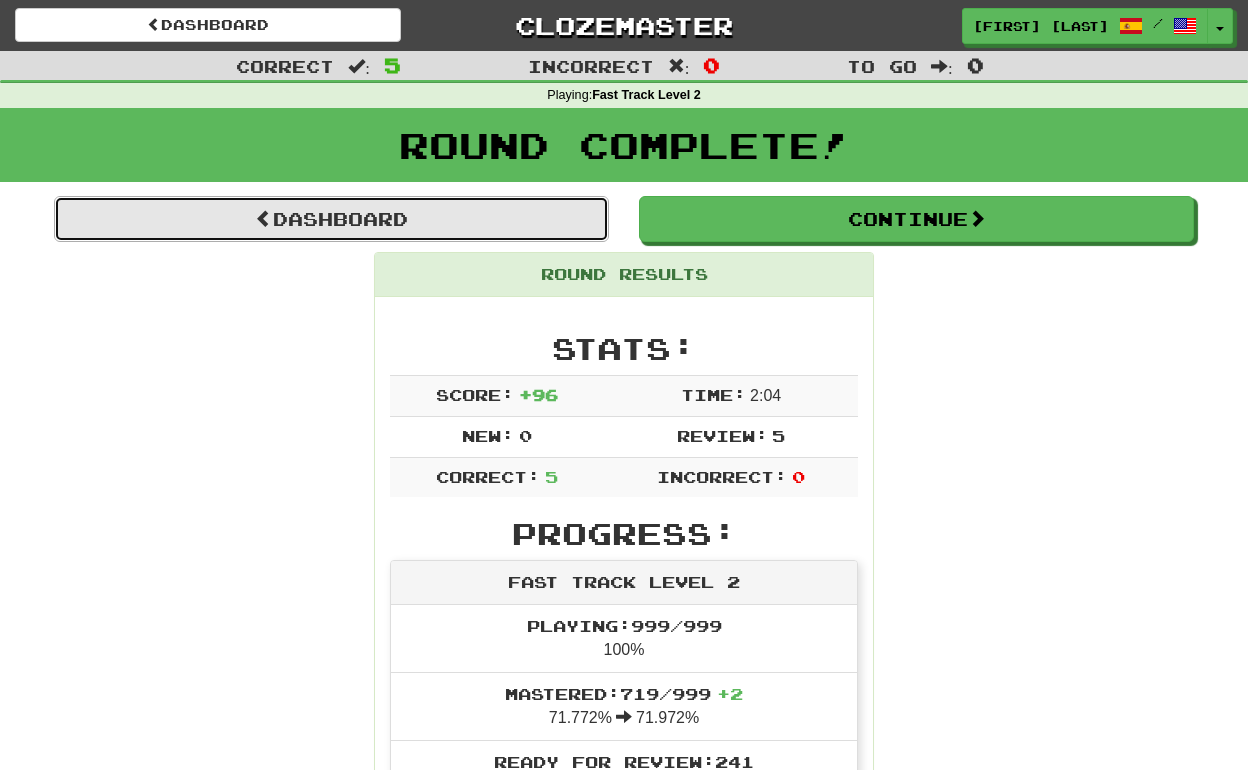click on "Dashboard" at bounding box center [331, 219] 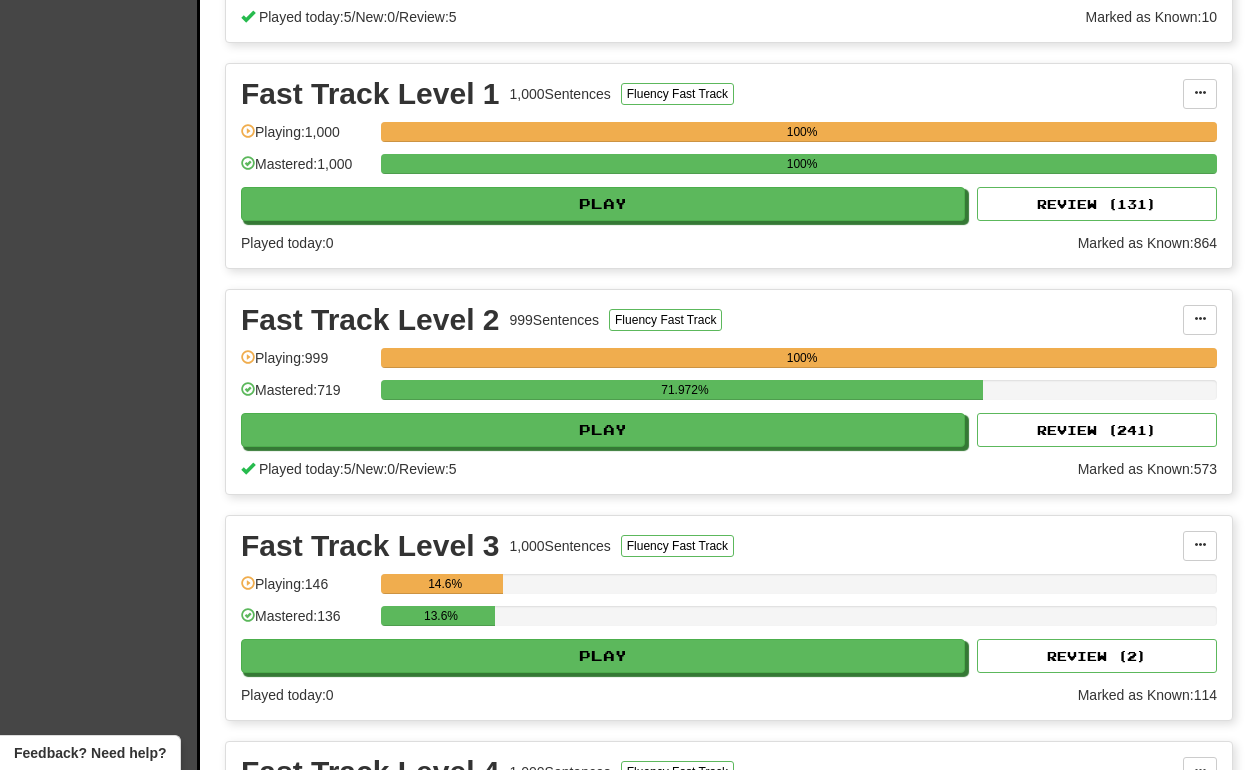 scroll, scrollTop: 878, scrollLeft: 0, axis: vertical 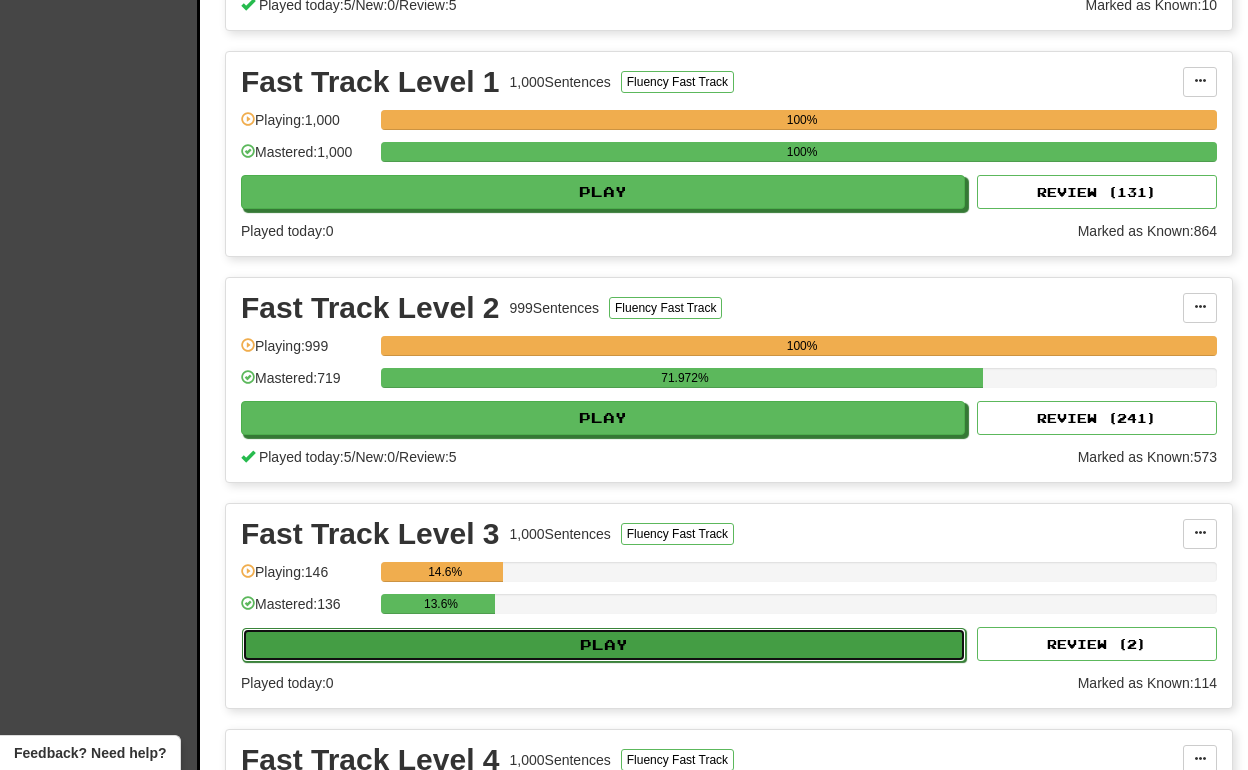 click on "Play" at bounding box center (604, 645) 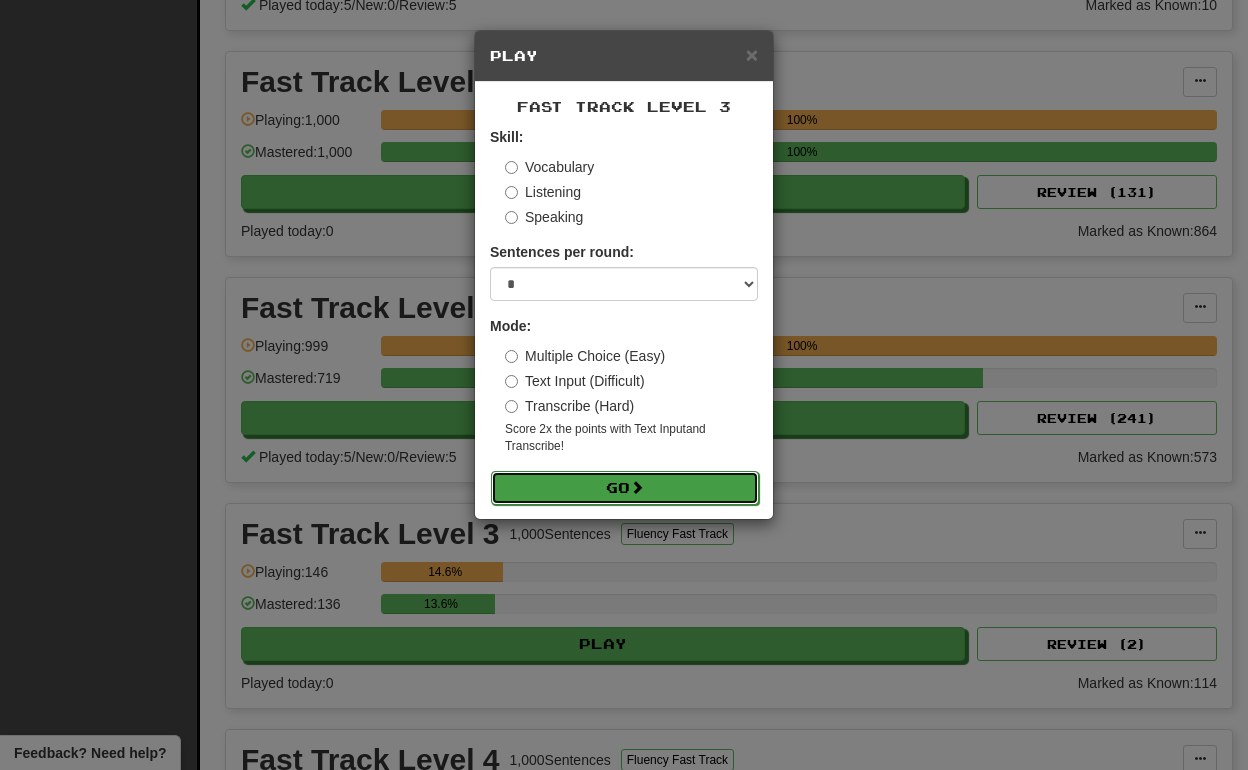 click on "Go" at bounding box center [625, 488] 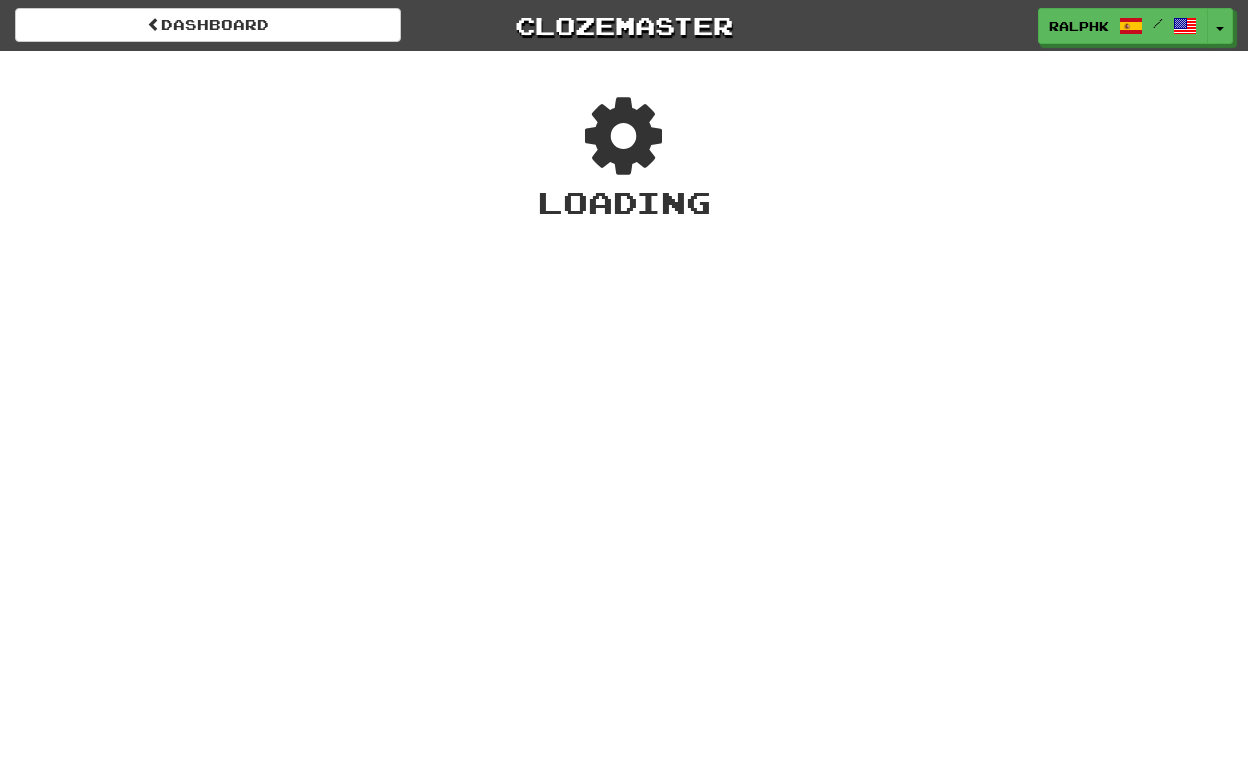 scroll, scrollTop: 0, scrollLeft: 0, axis: both 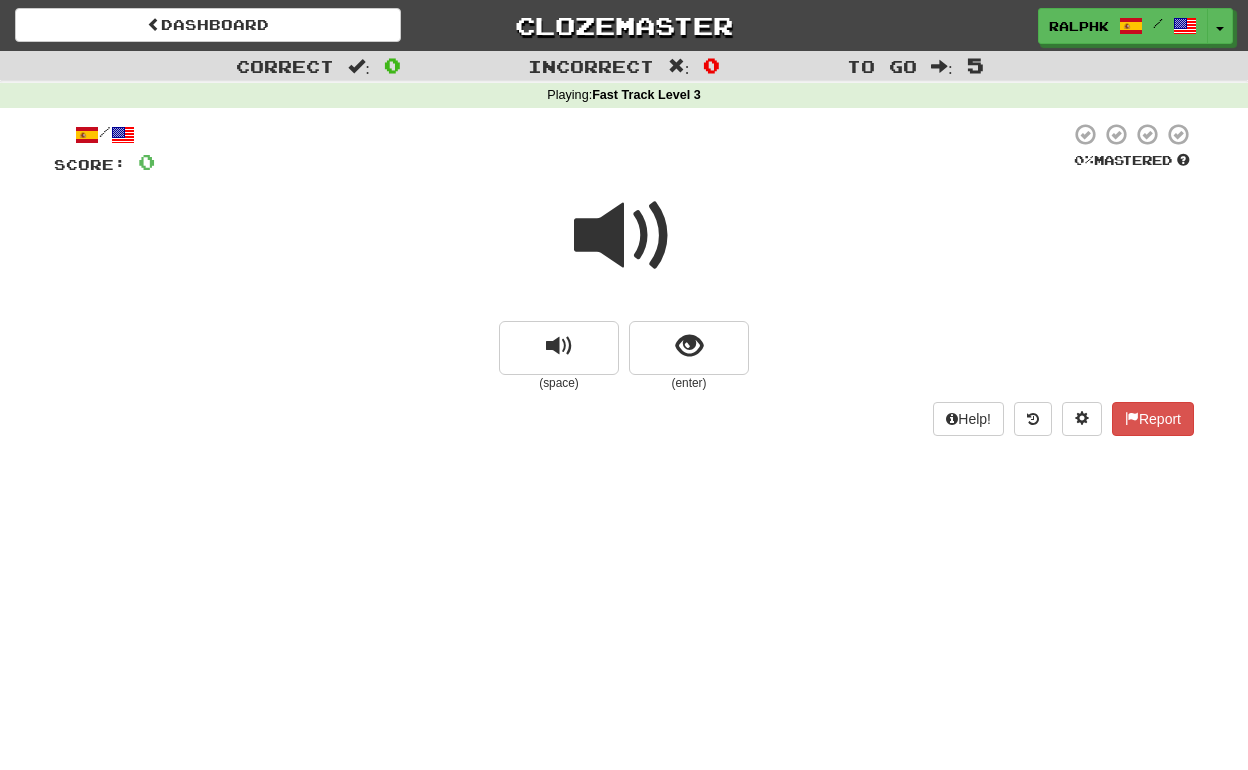 click at bounding box center [624, 236] 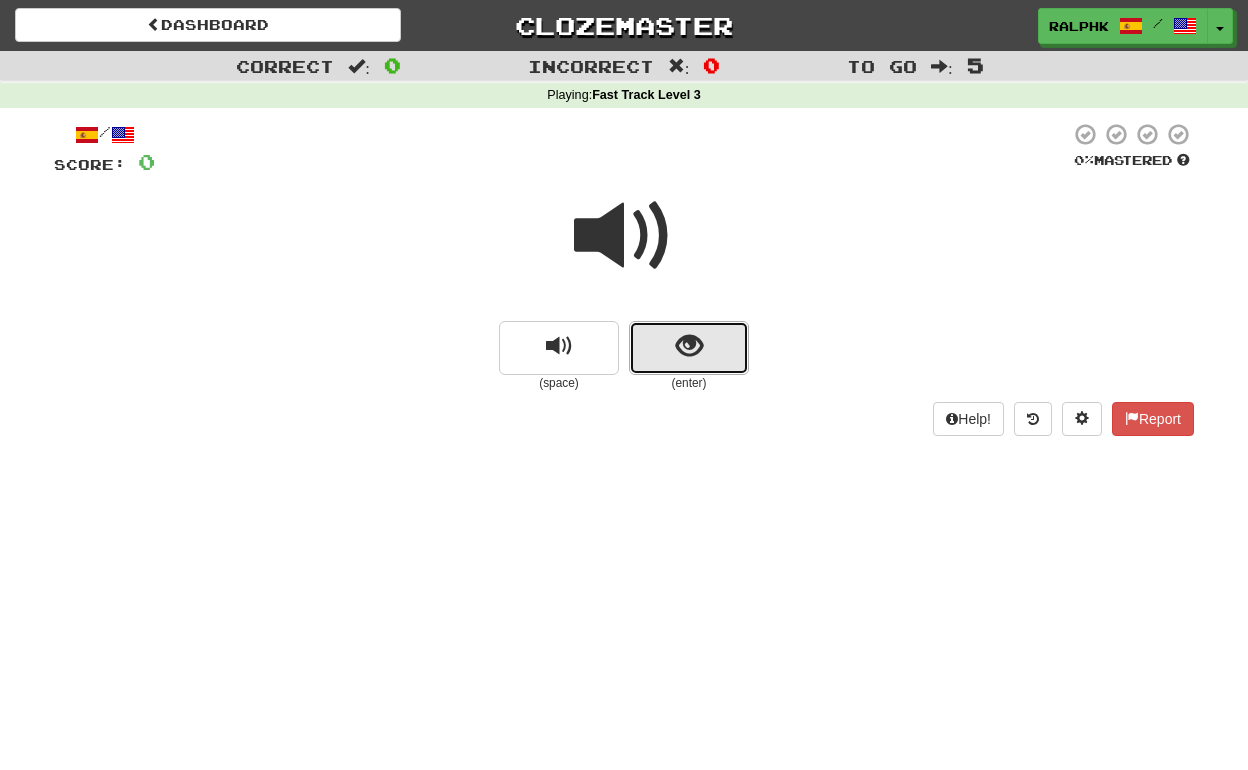 click at bounding box center (689, 346) 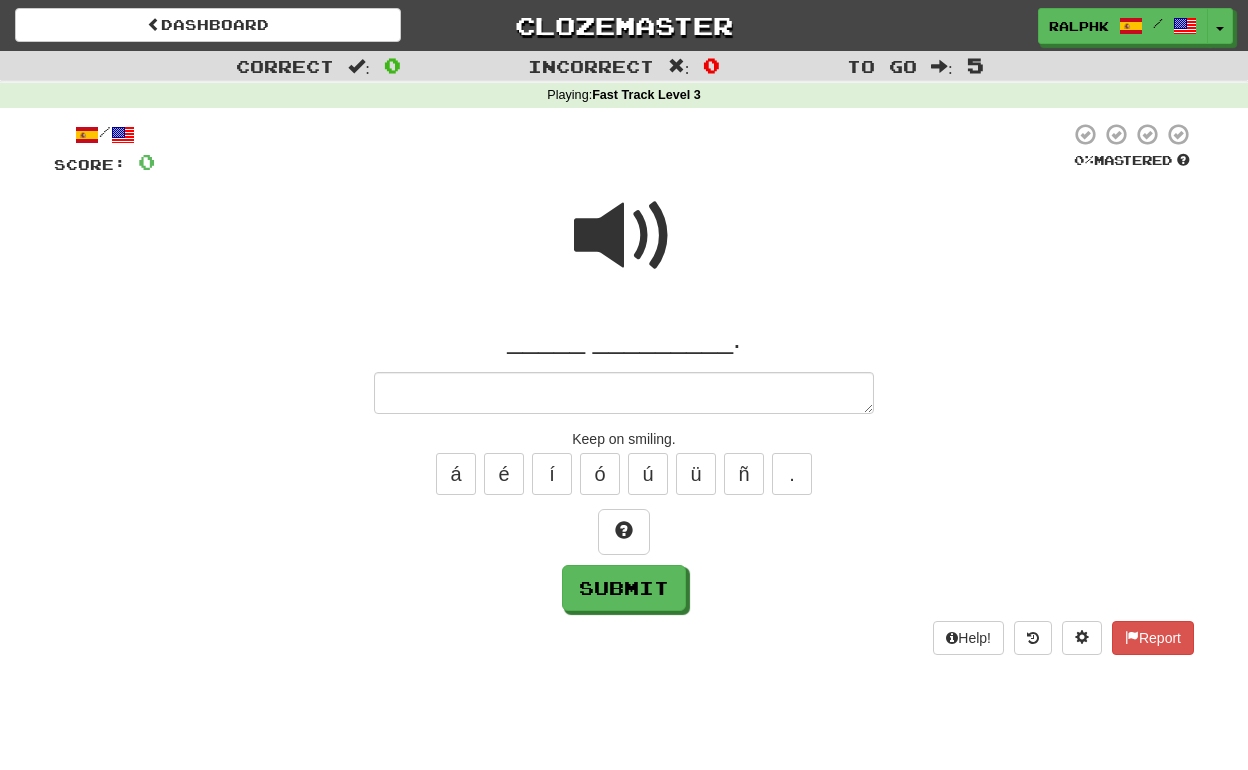 type on "*" 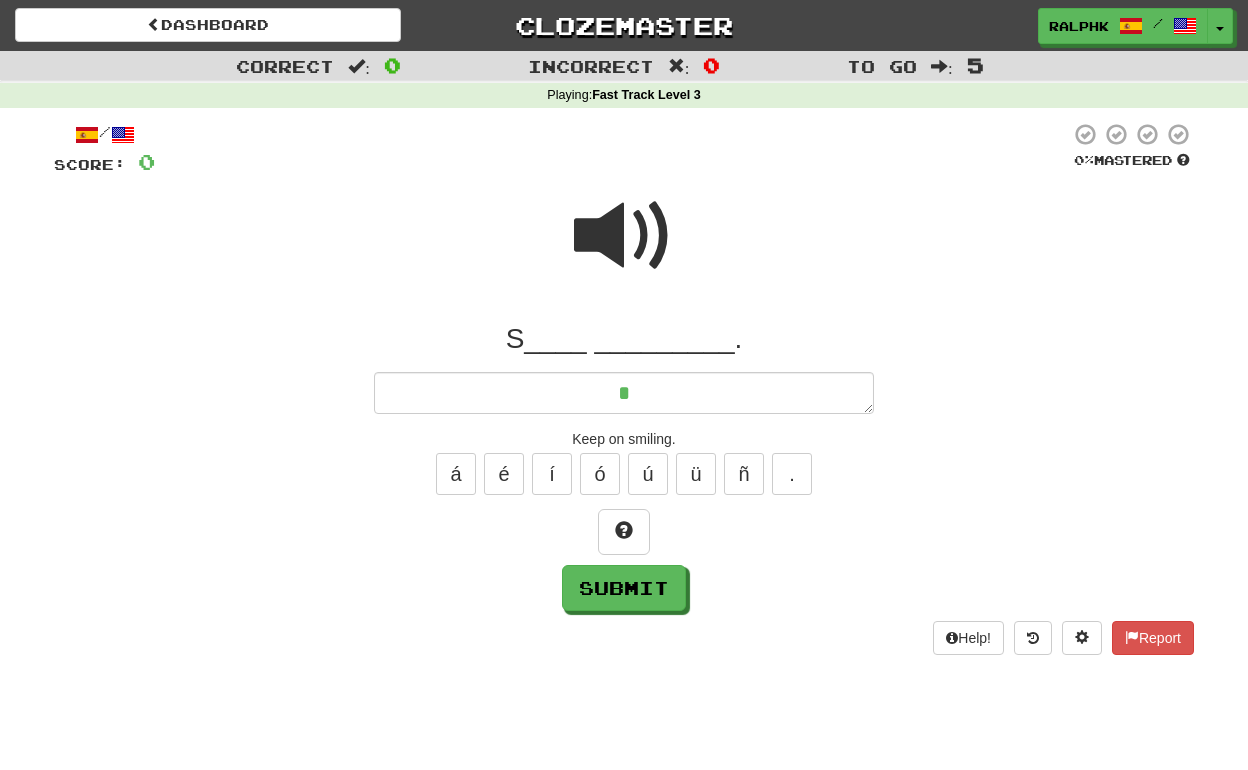 type on "*" 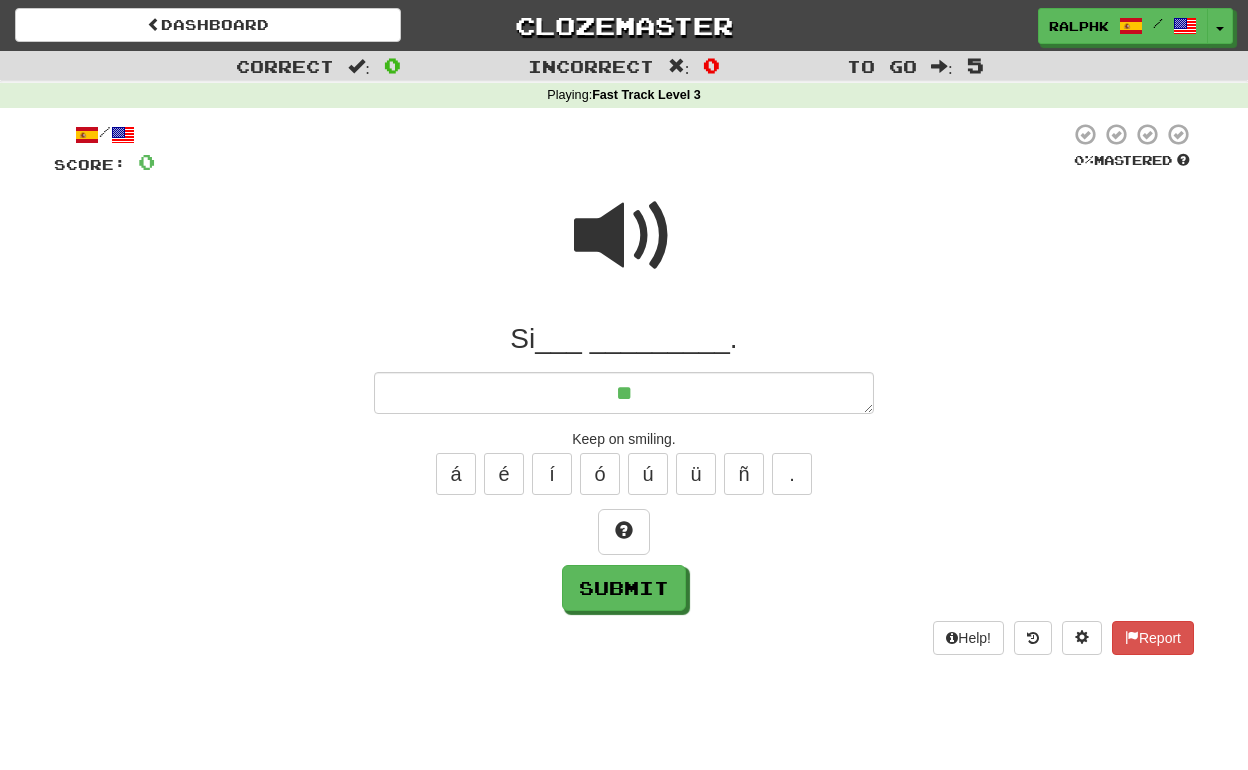type on "*" 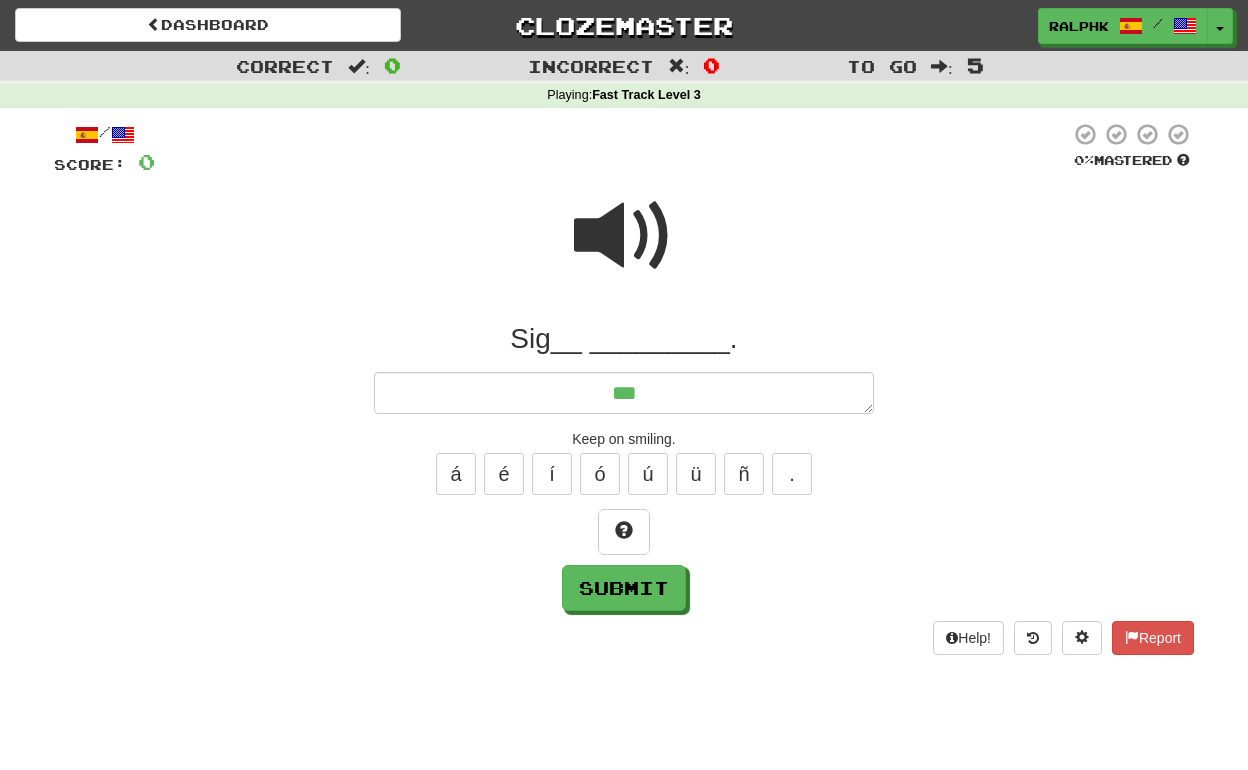 type on "*" 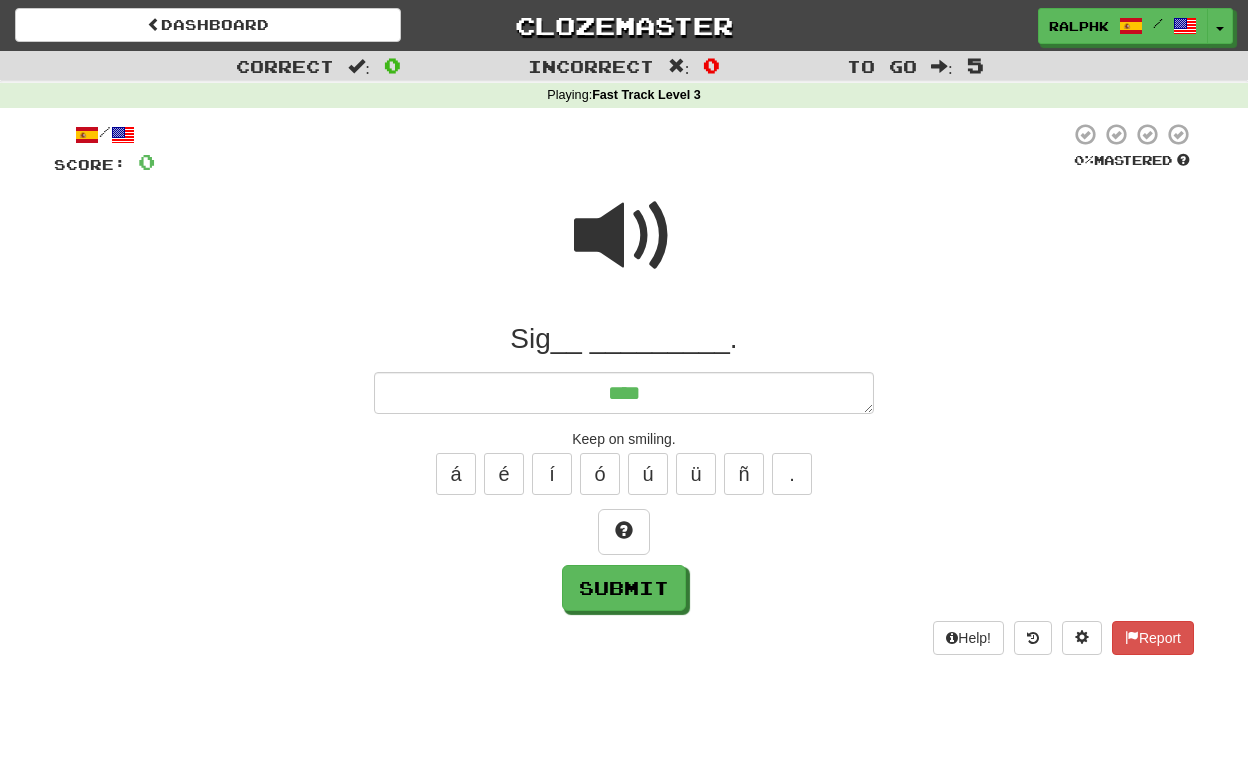 type on "*" 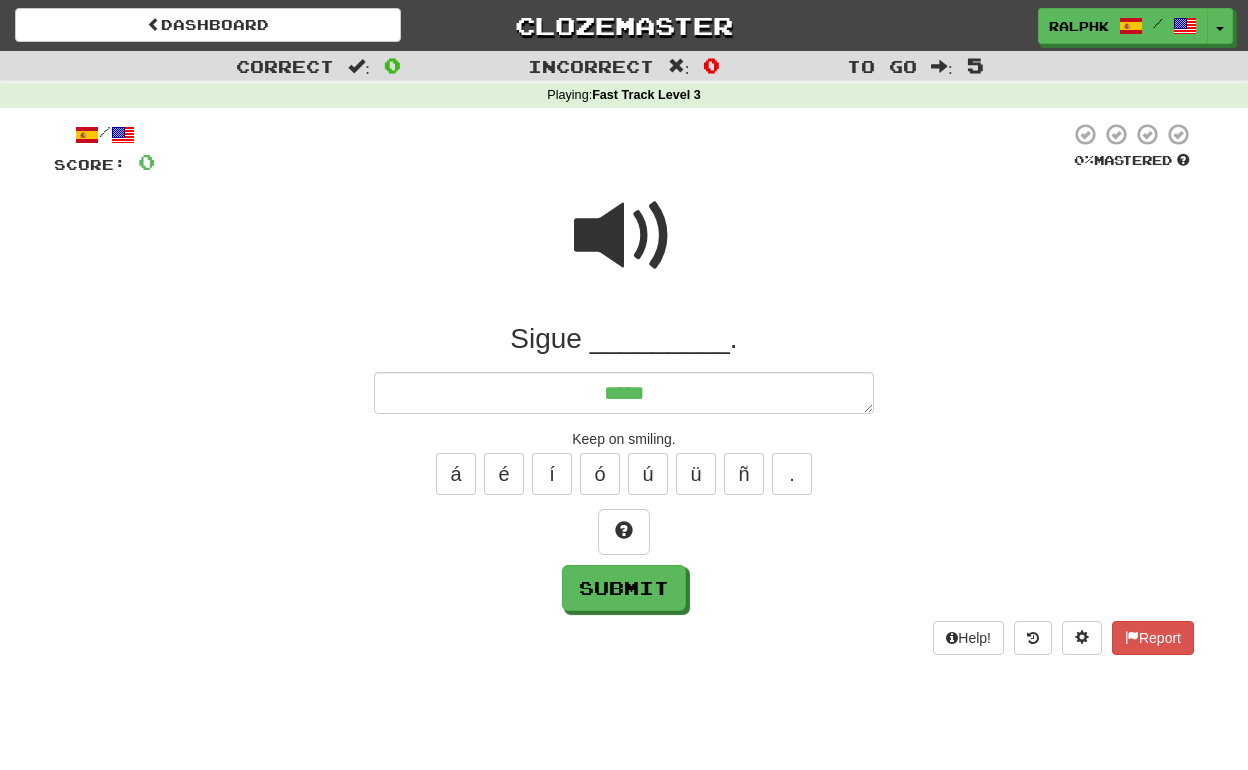 type on "*" 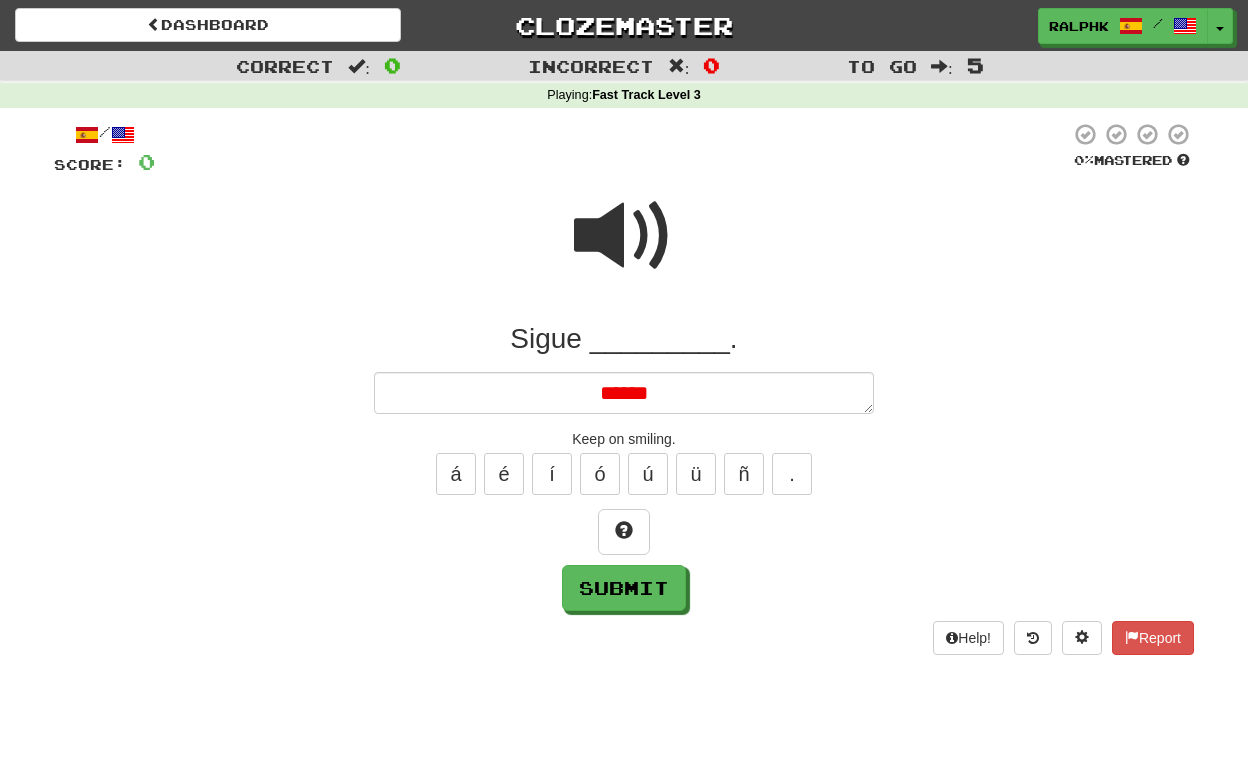 type on "*" 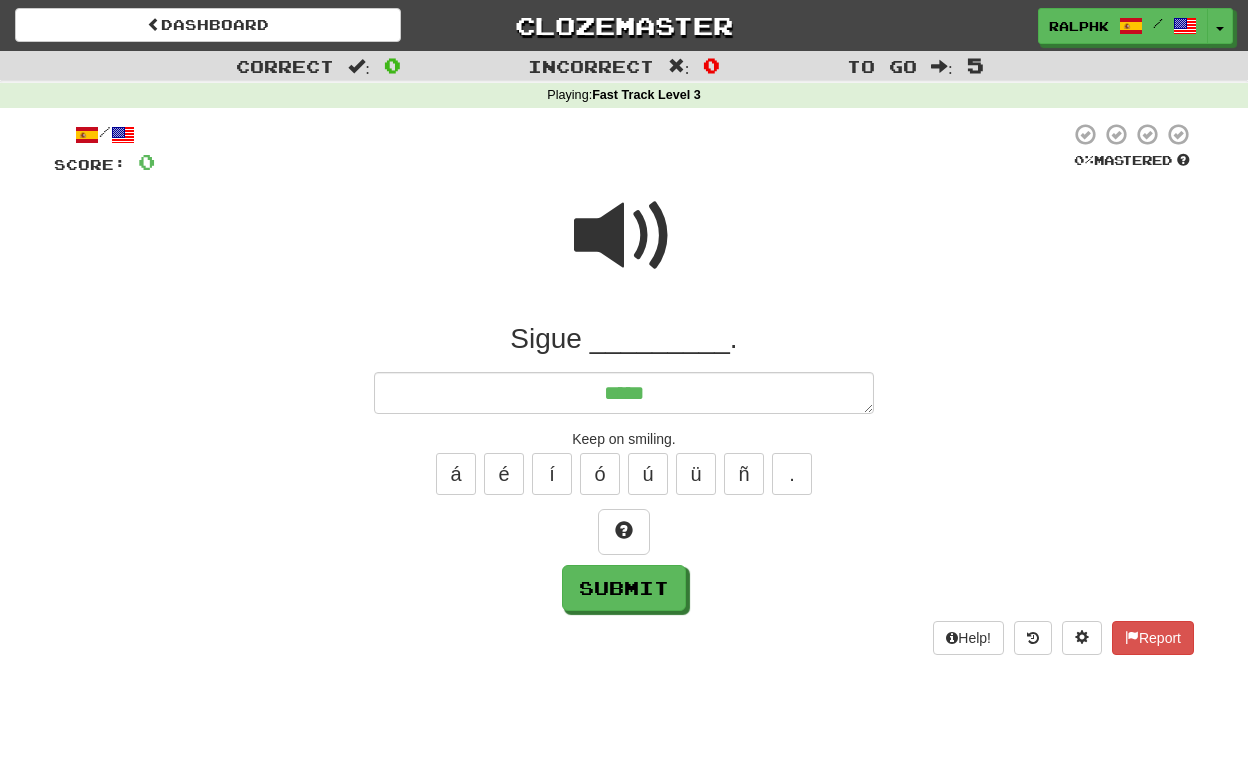 type on "*" 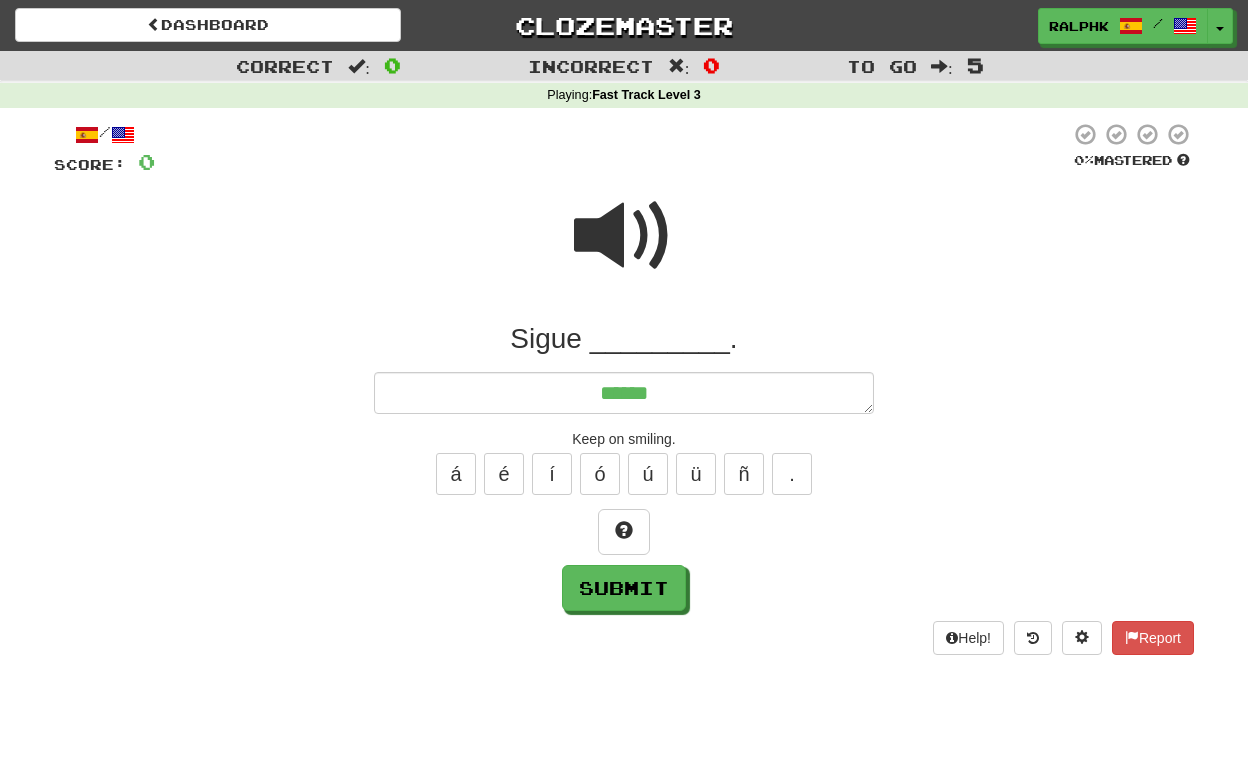 type on "*" 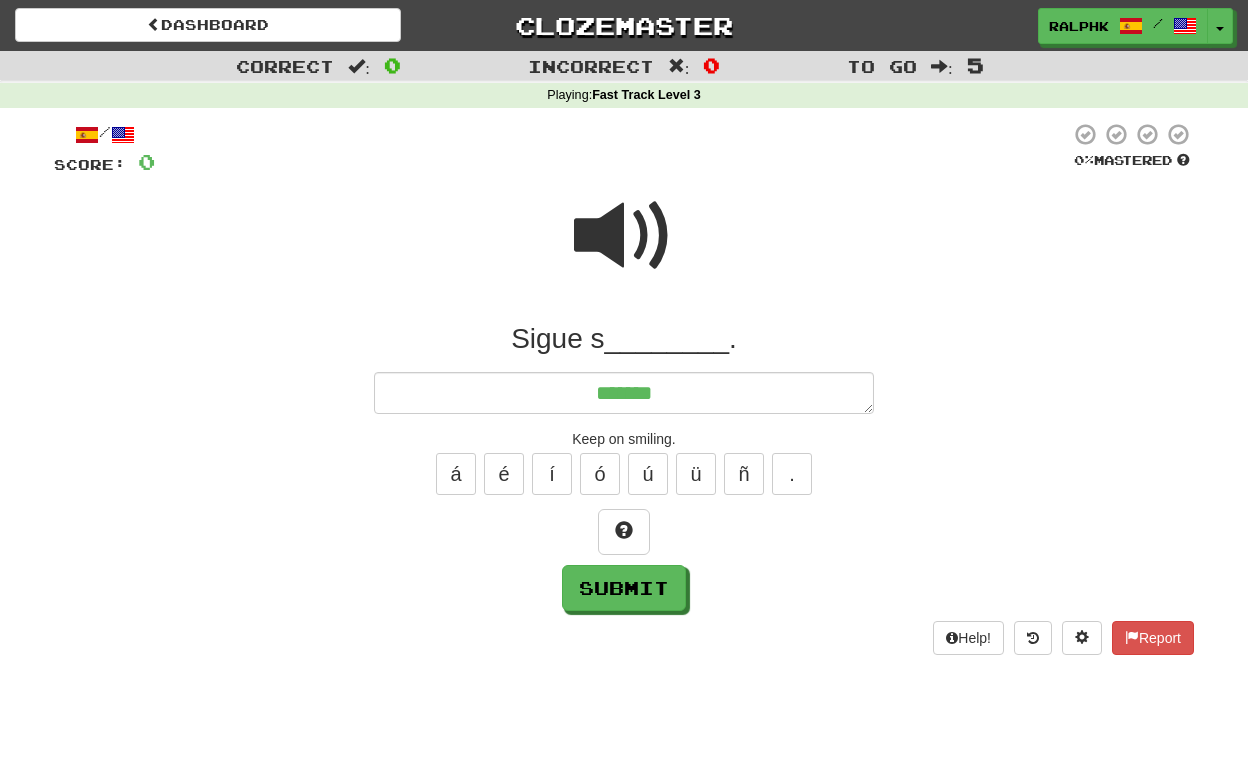 type on "*" 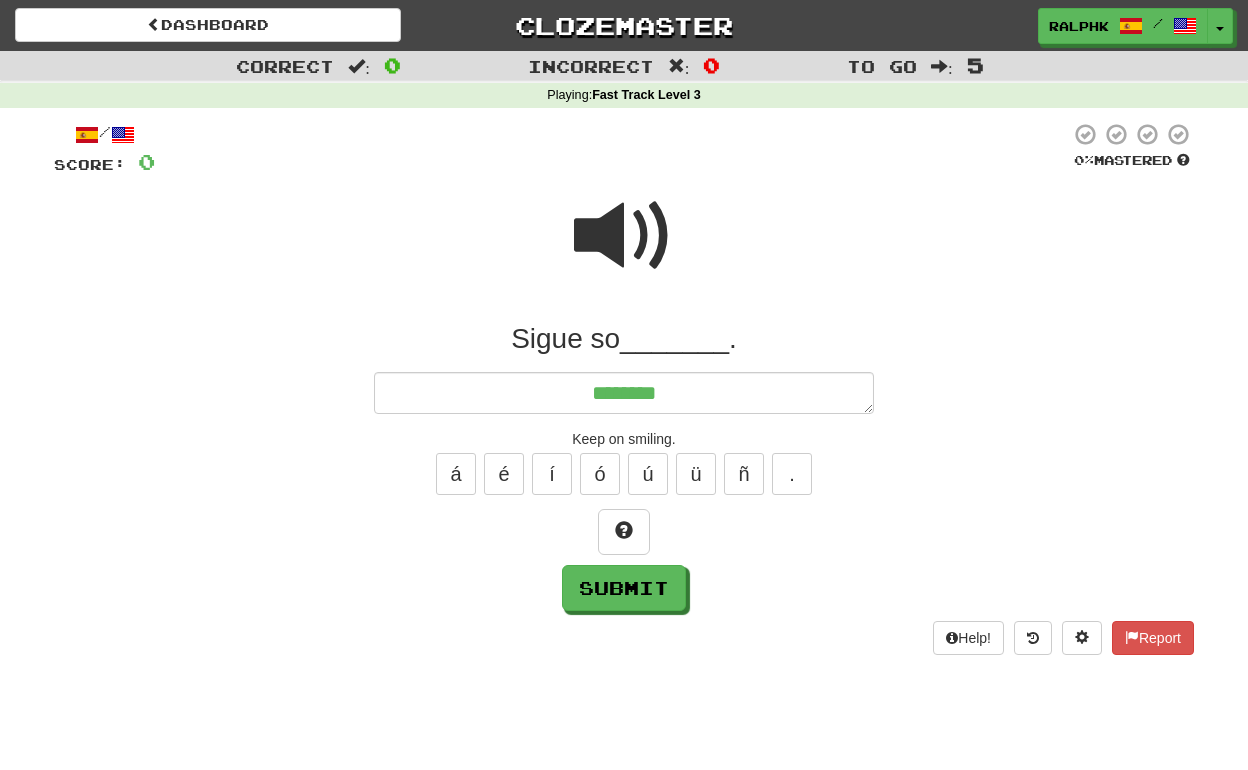 type on "*" 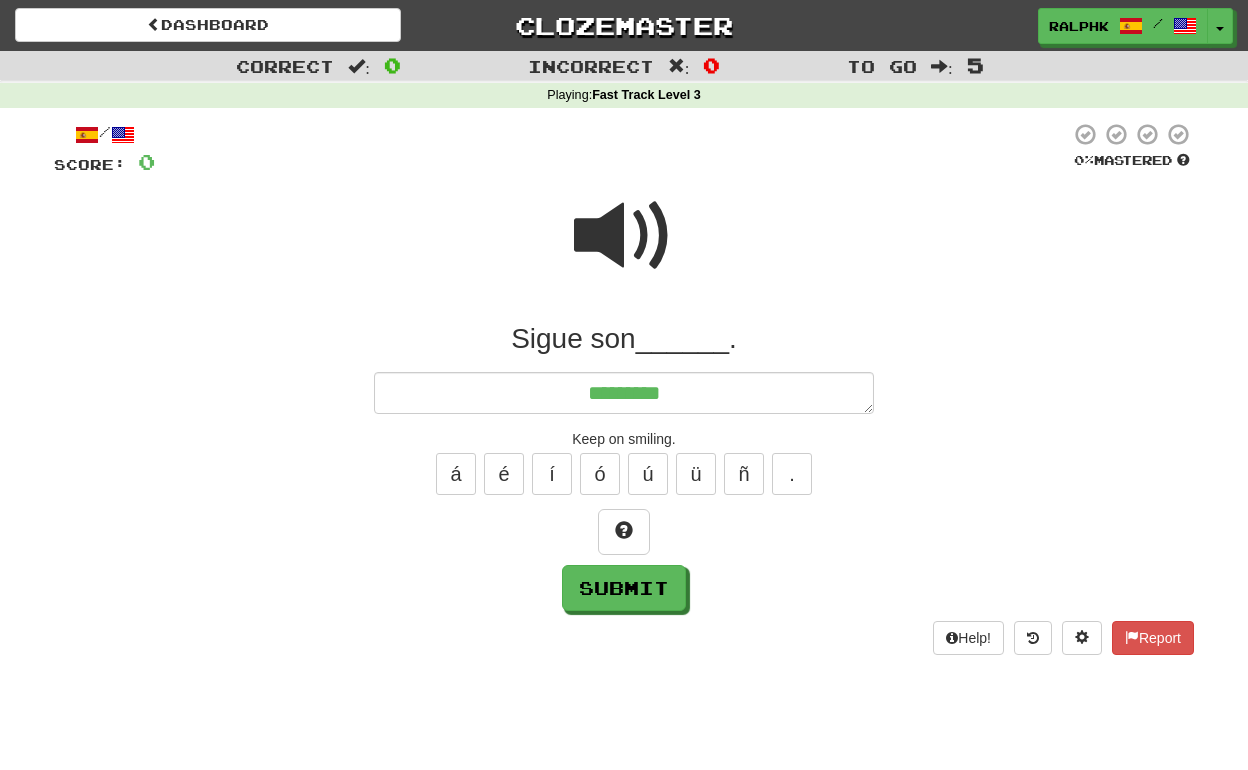 type on "*" 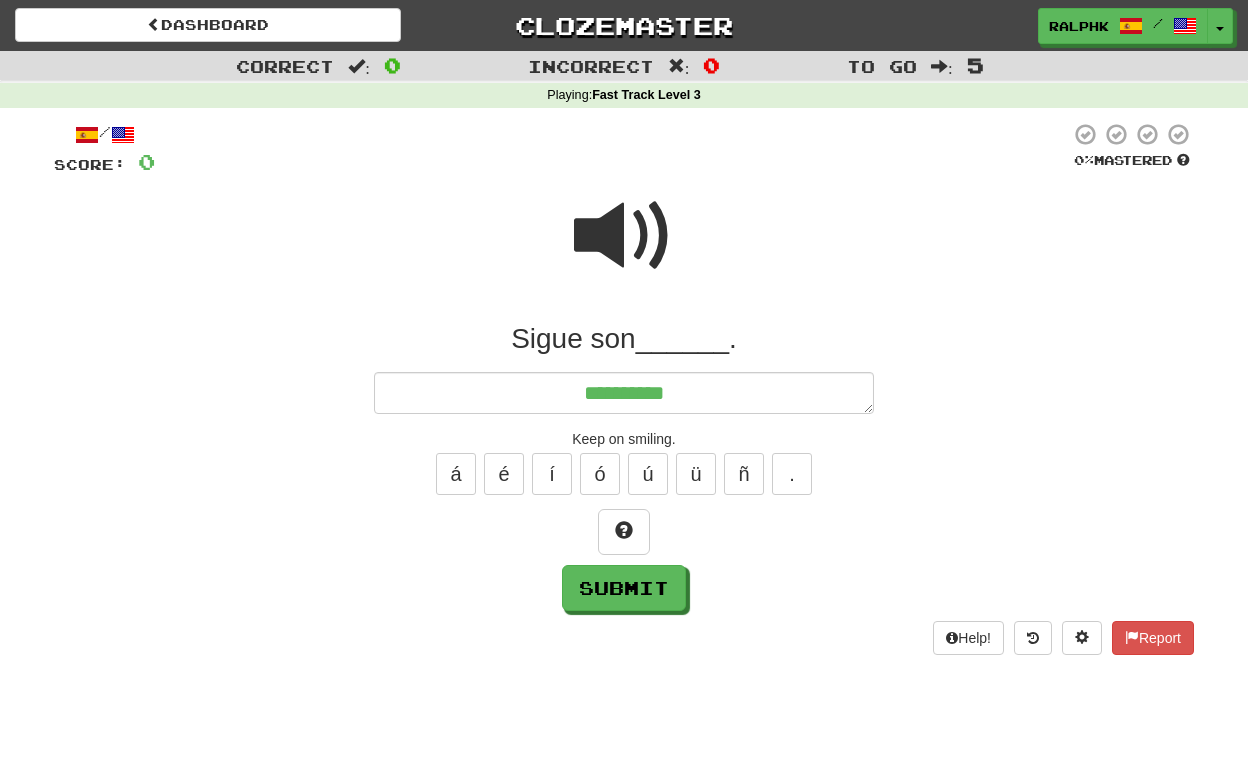 type on "*" 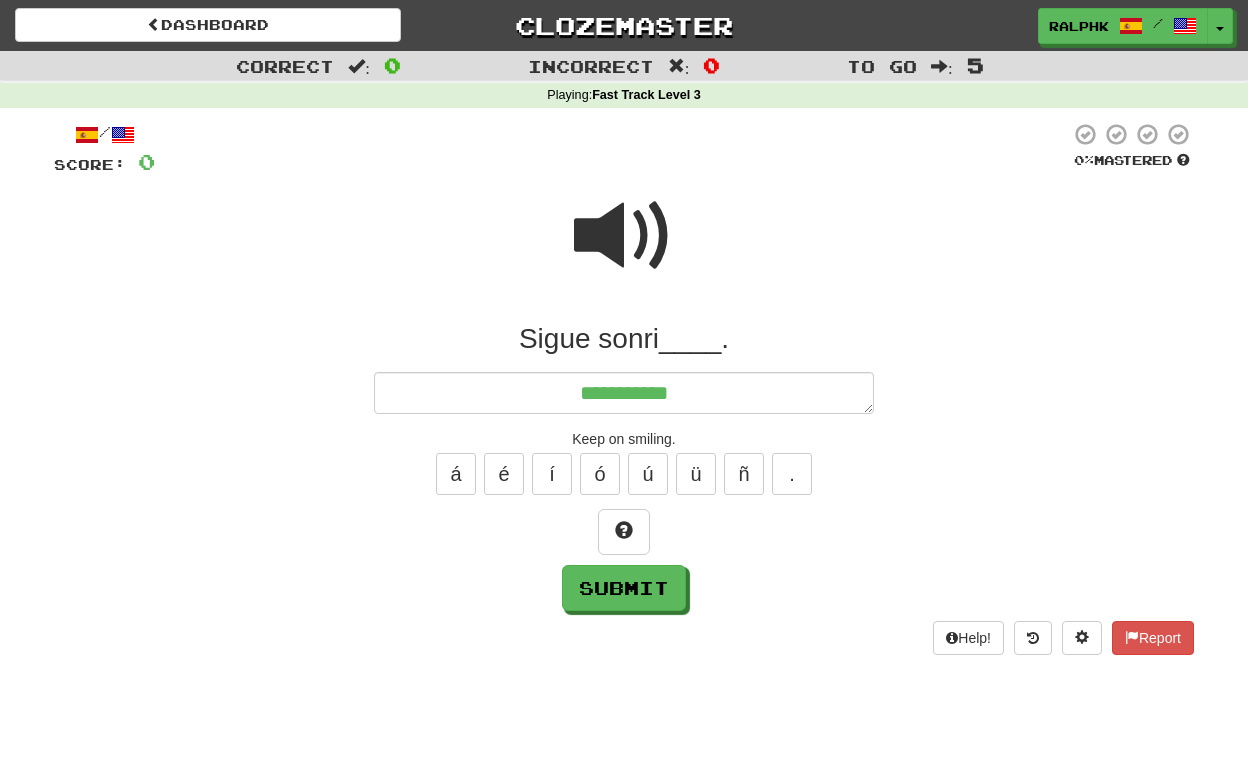 type on "*" 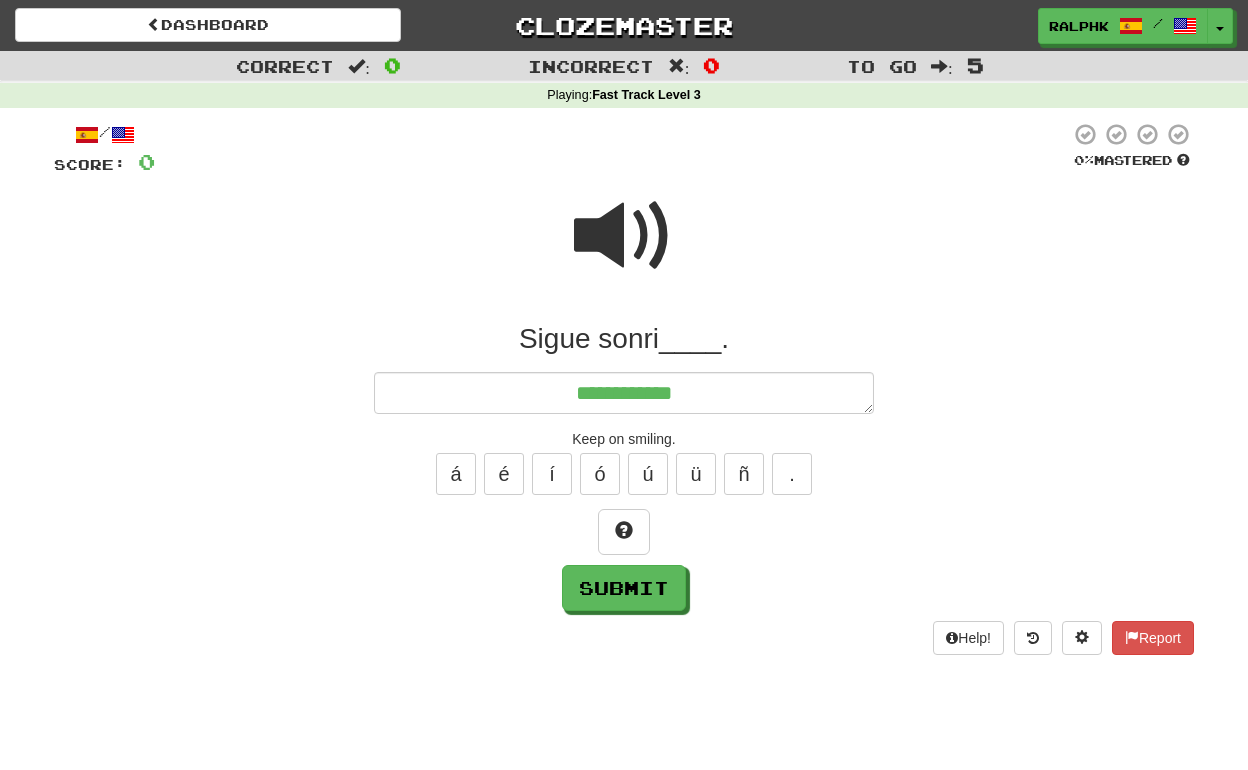 type on "*" 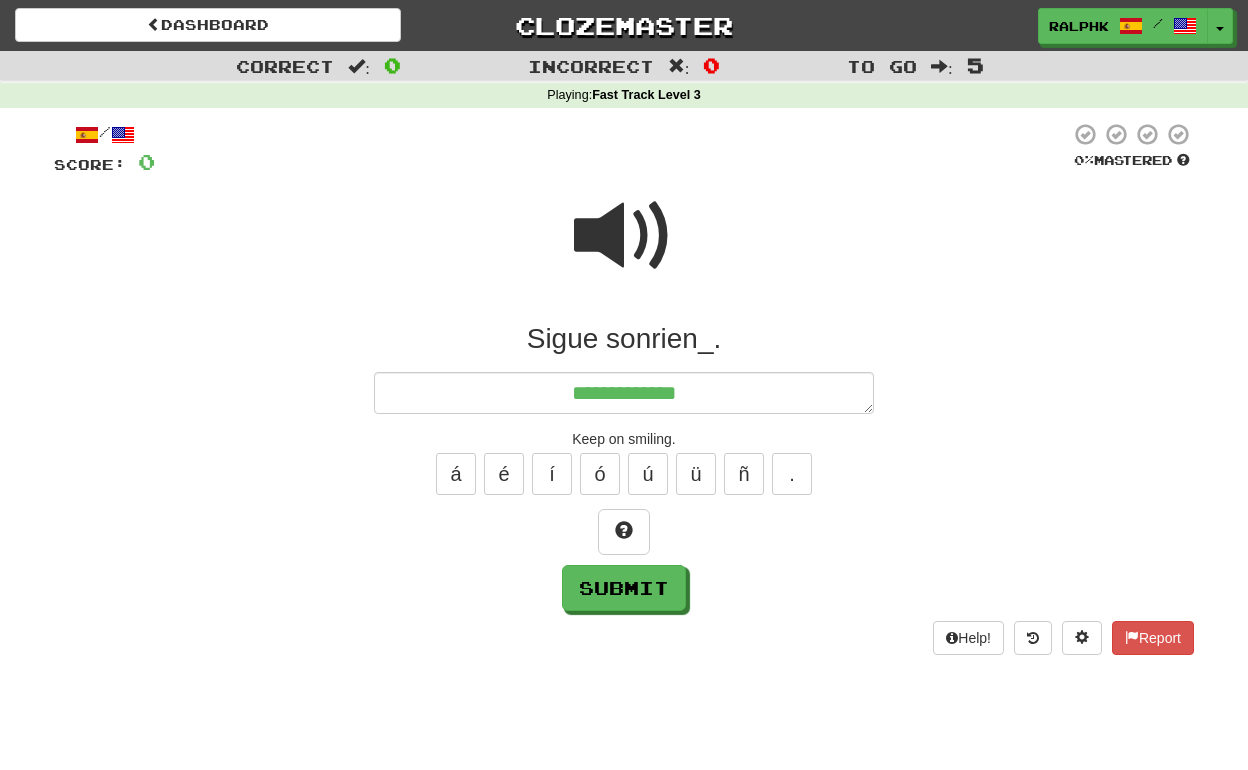 type on "*" 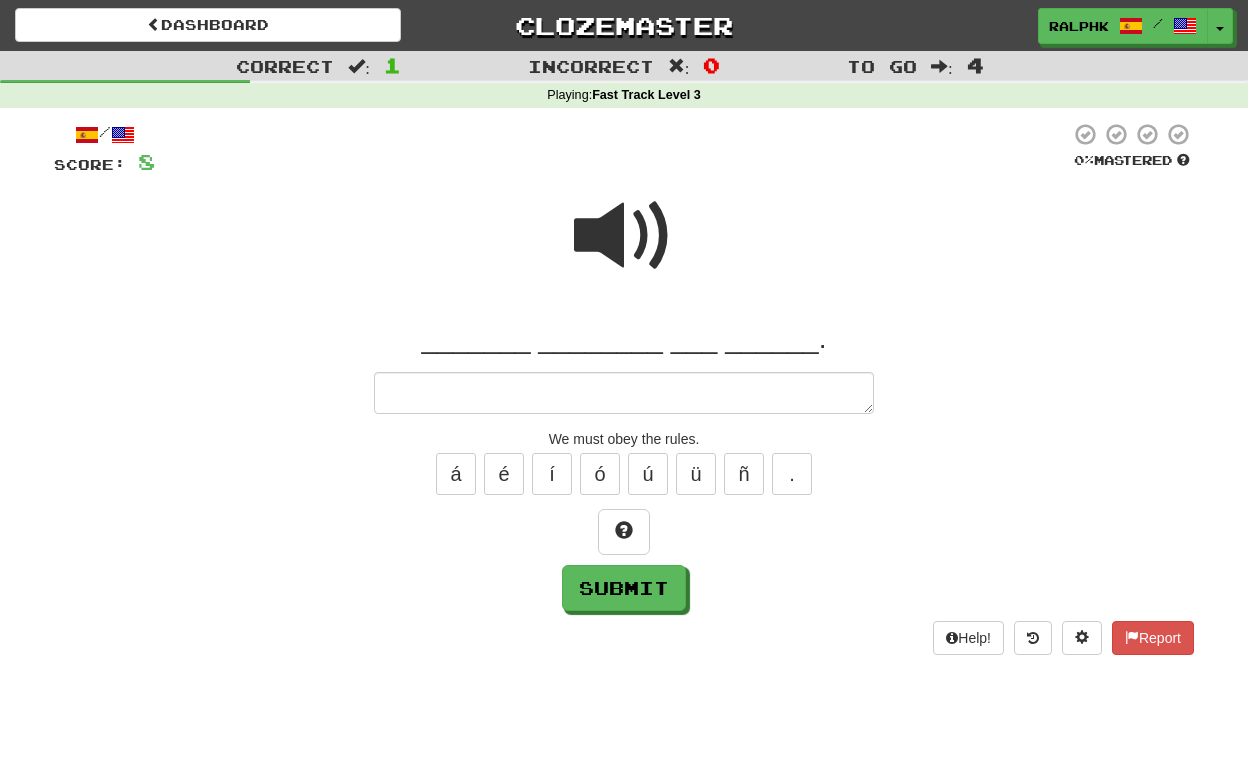 type on "*" 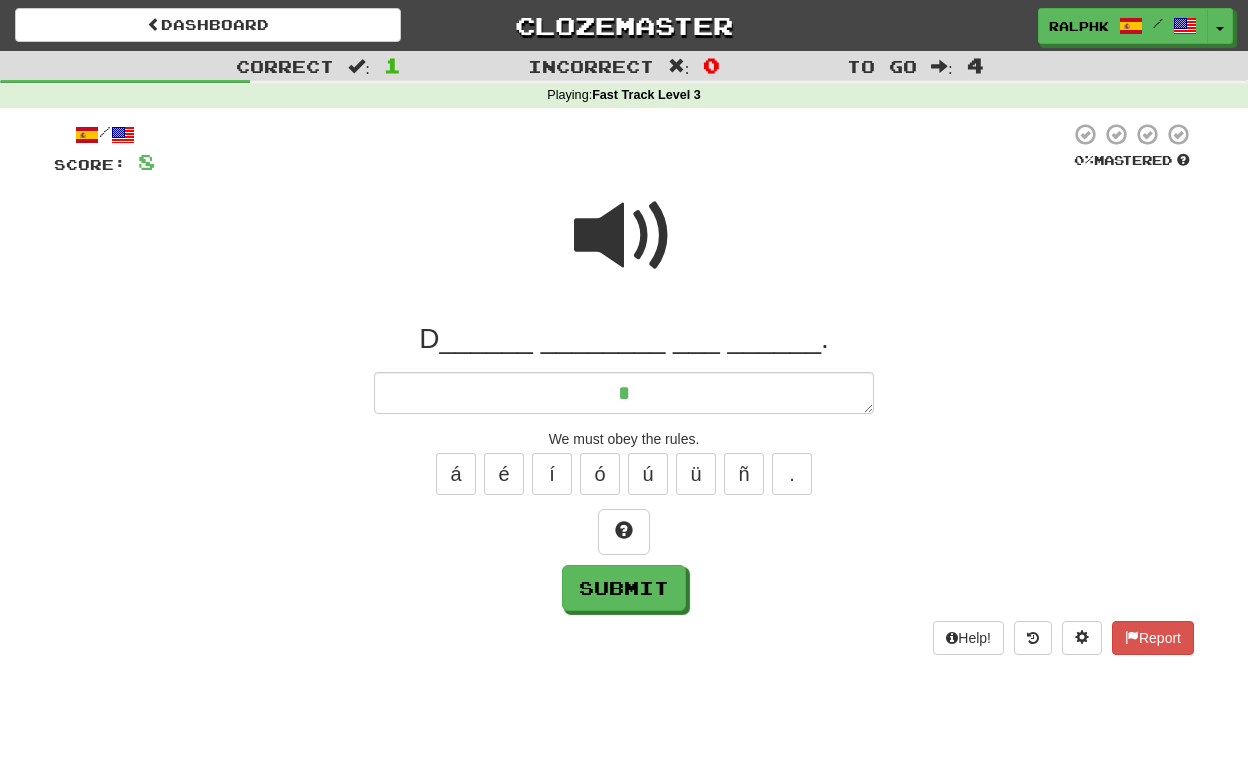 type on "*" 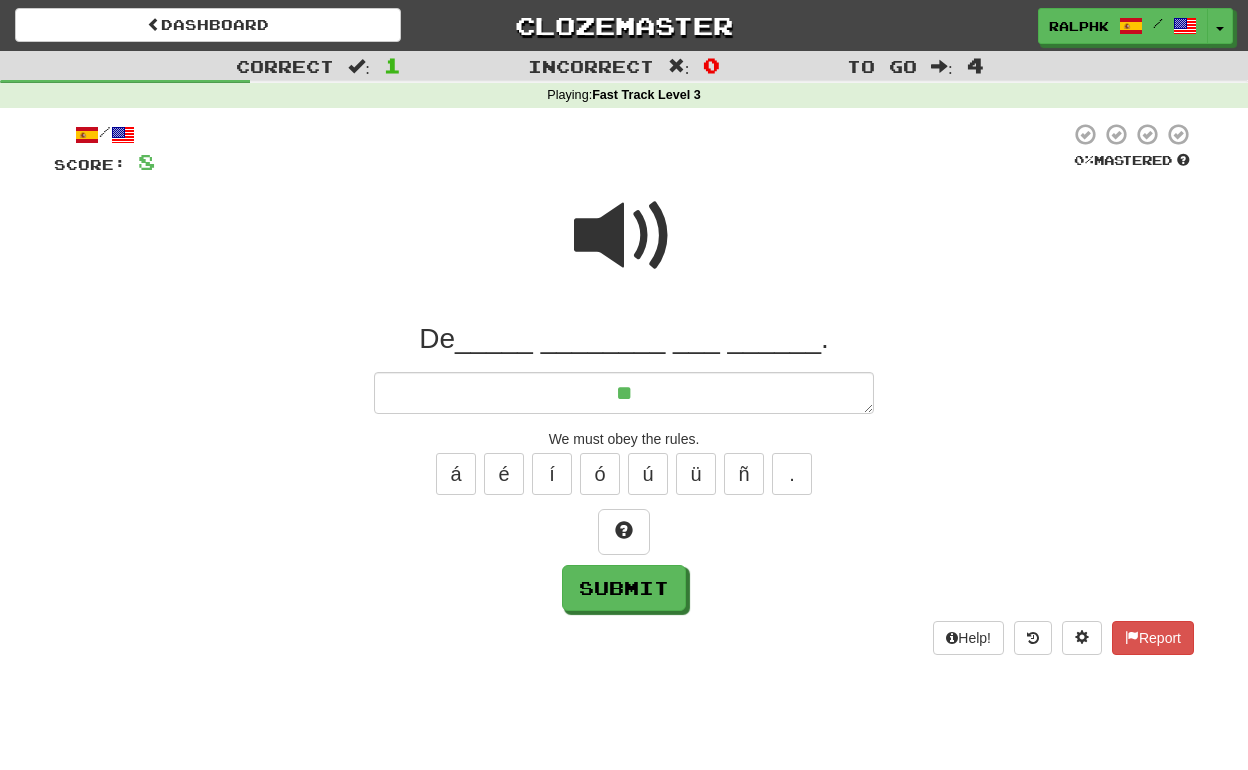 type on "*" 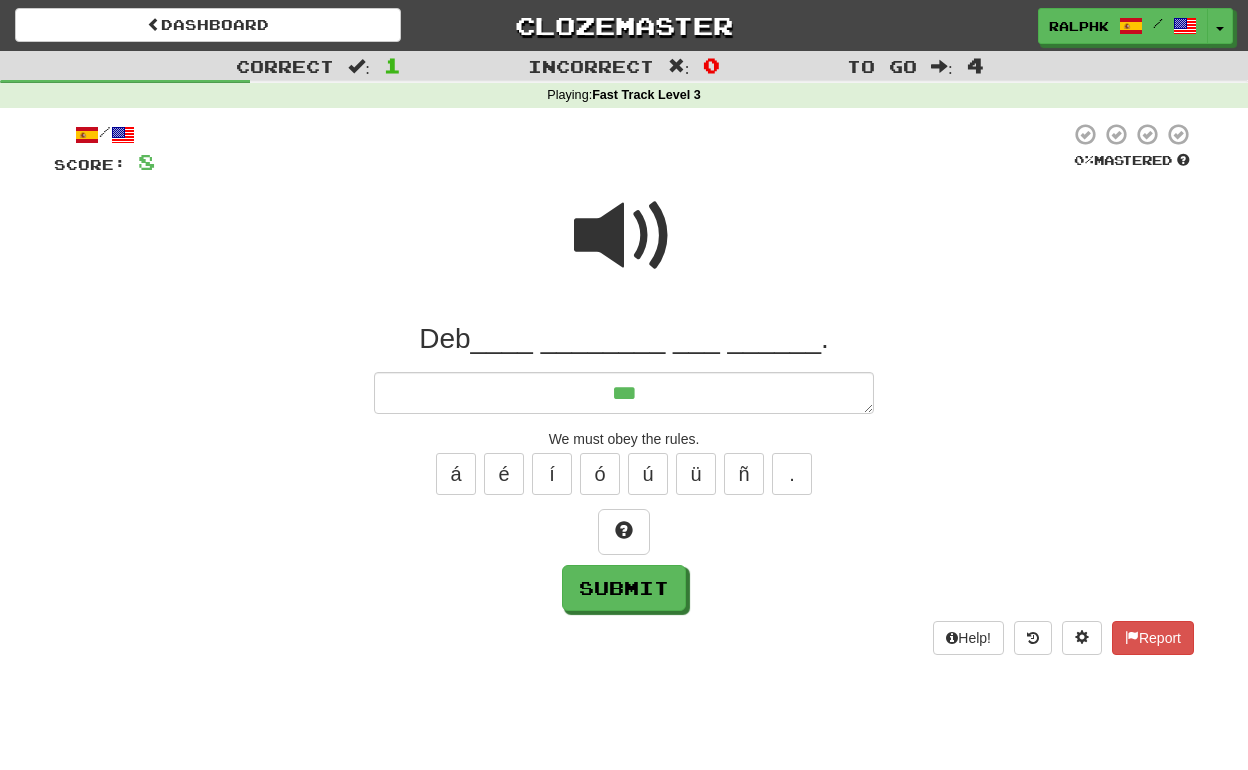 type on "*" 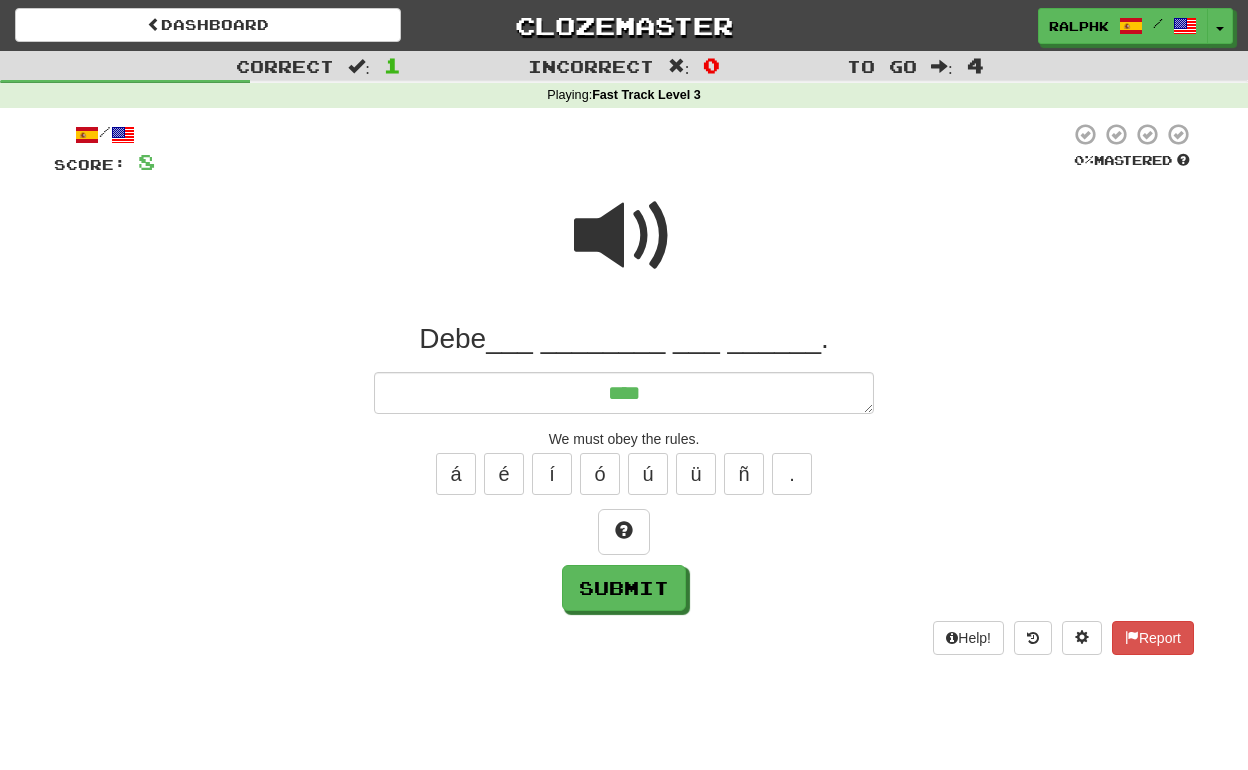type on "*" 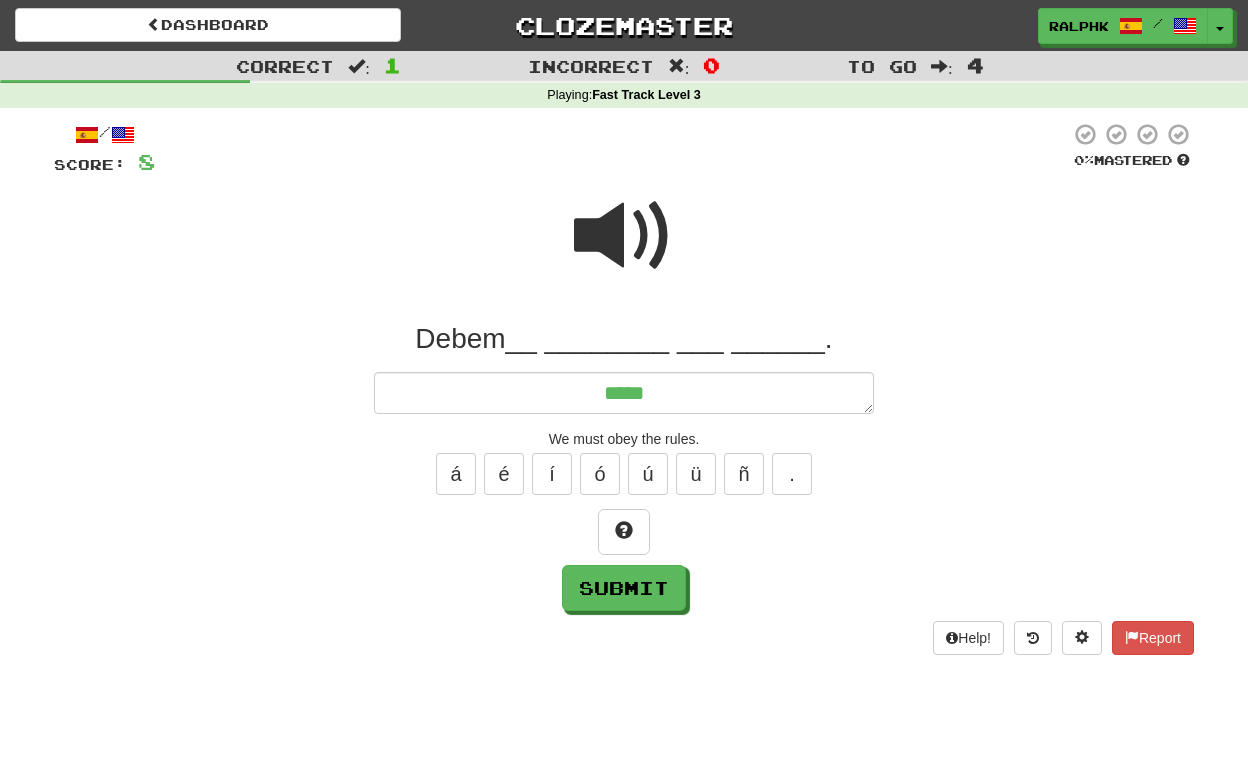 type on "*" 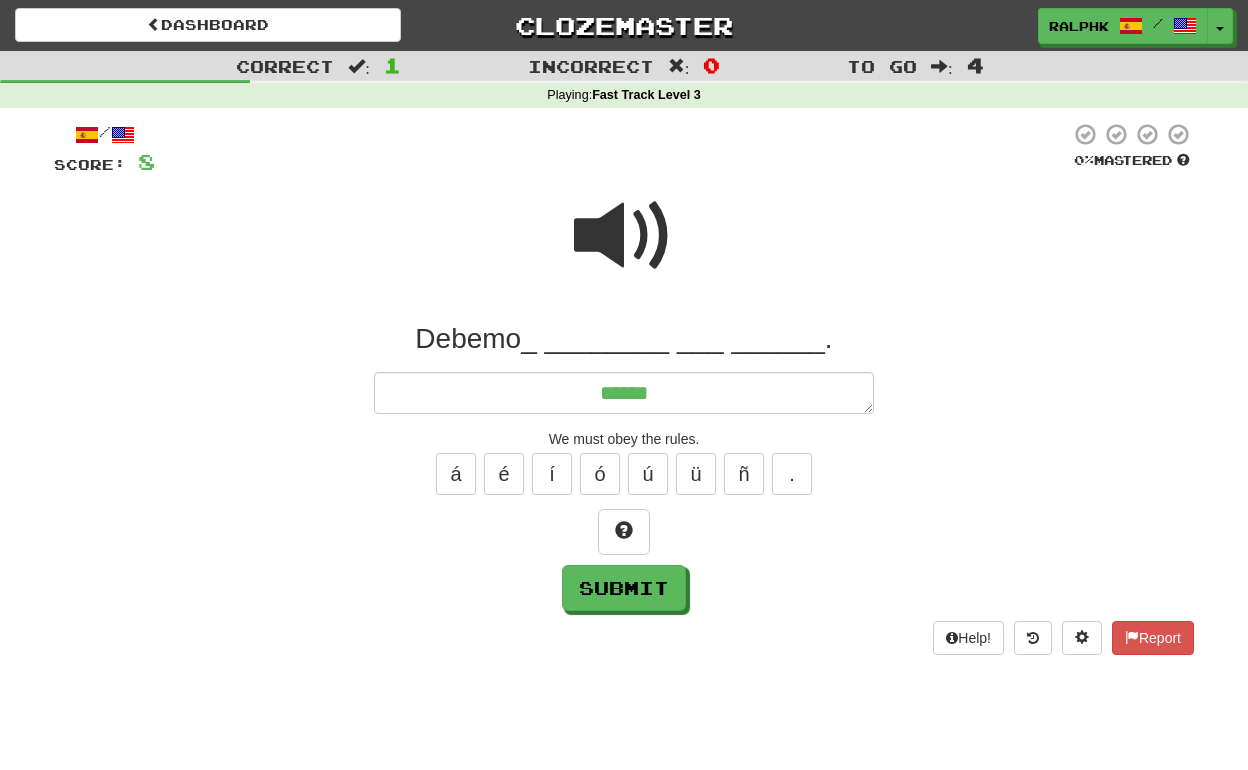 type on "*" 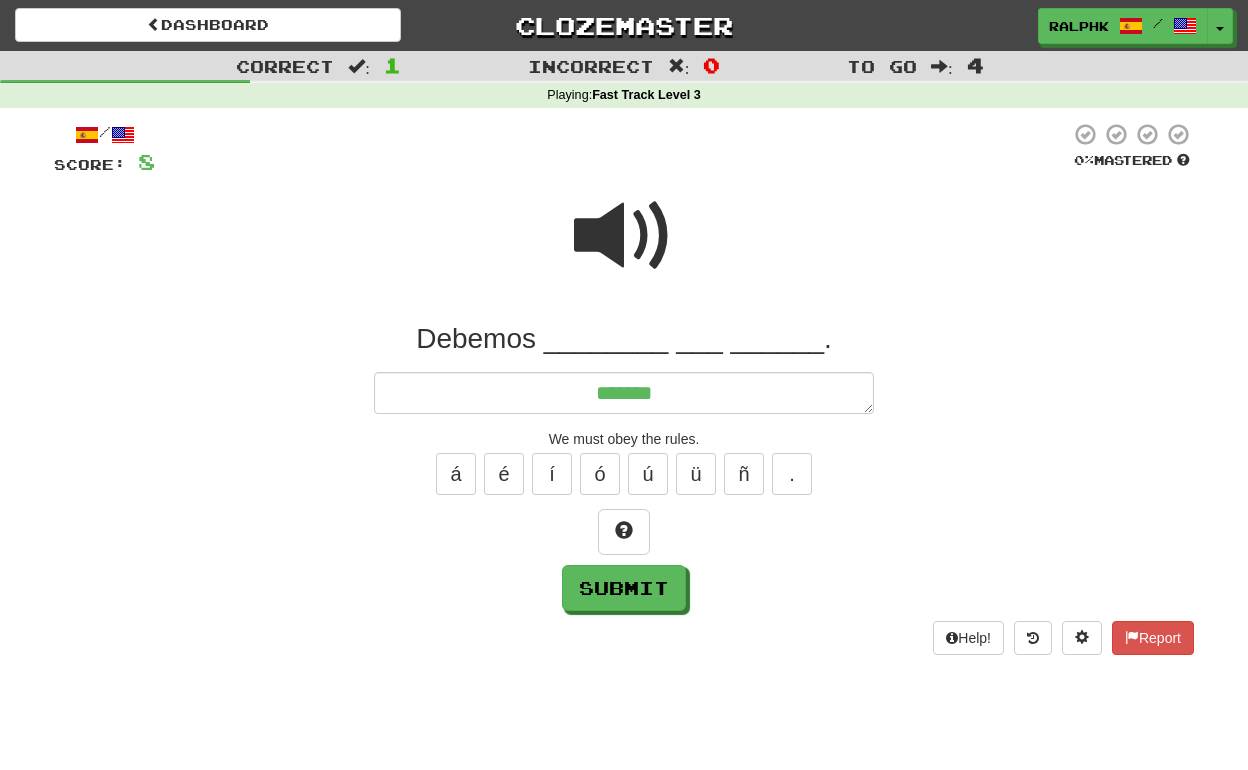 type on "*" 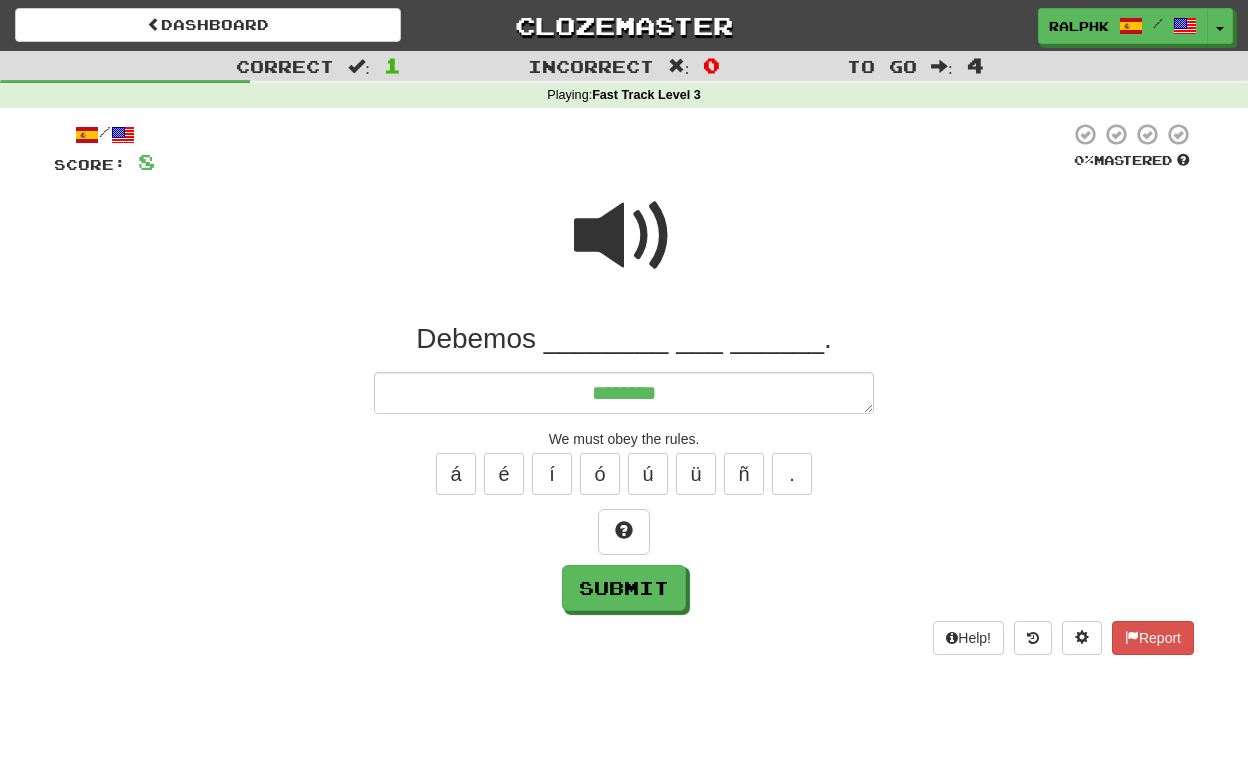 type on "*" 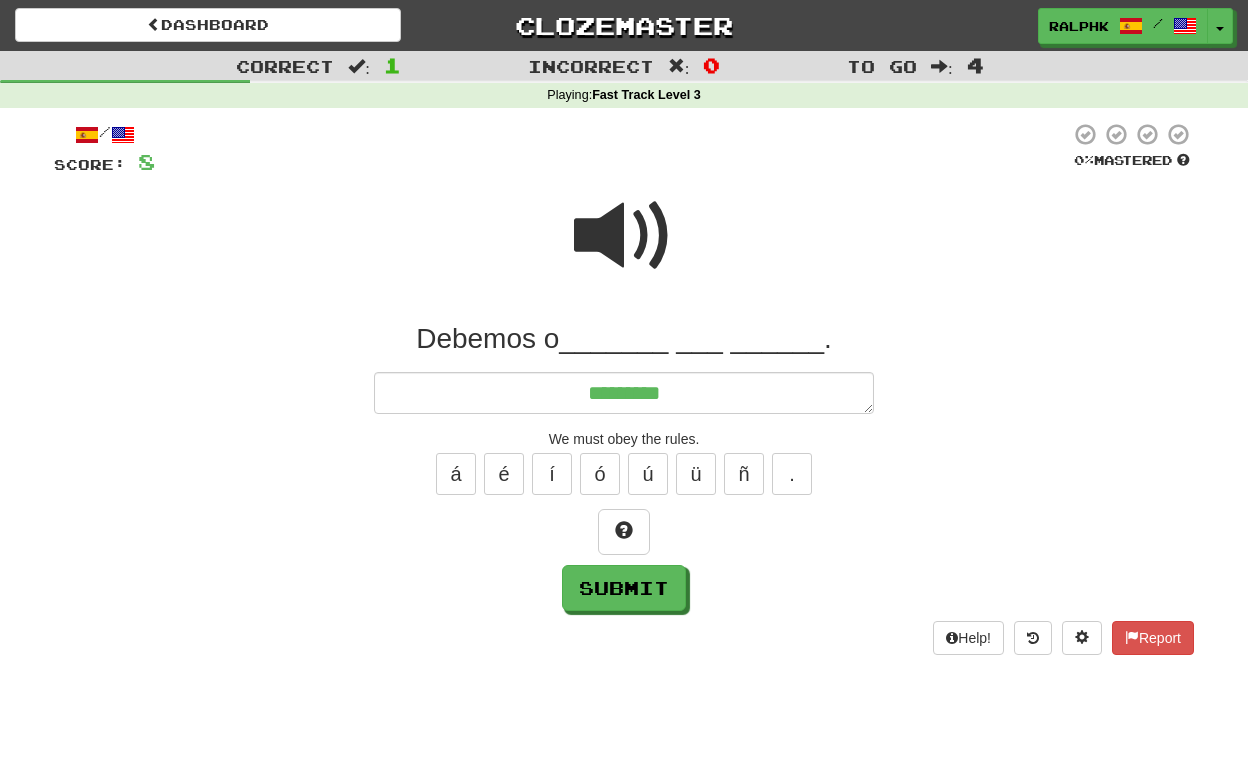type on "*" 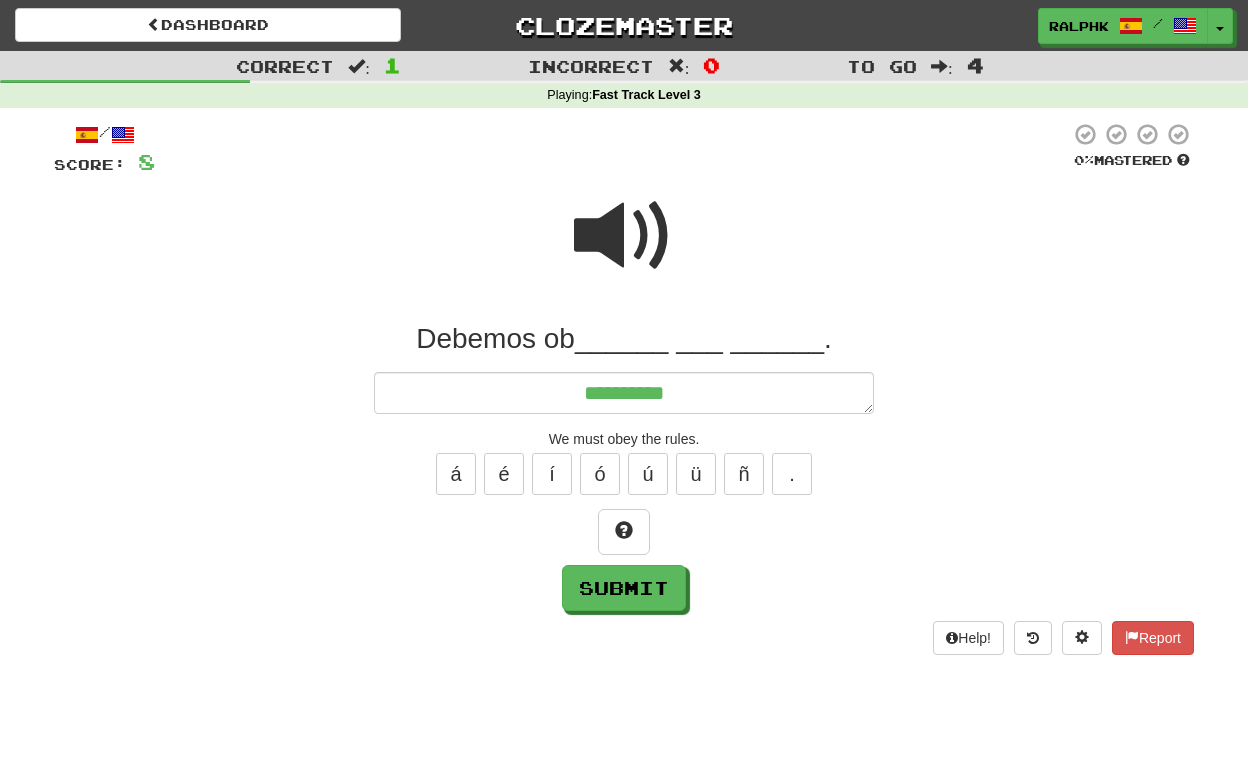 type on "*" 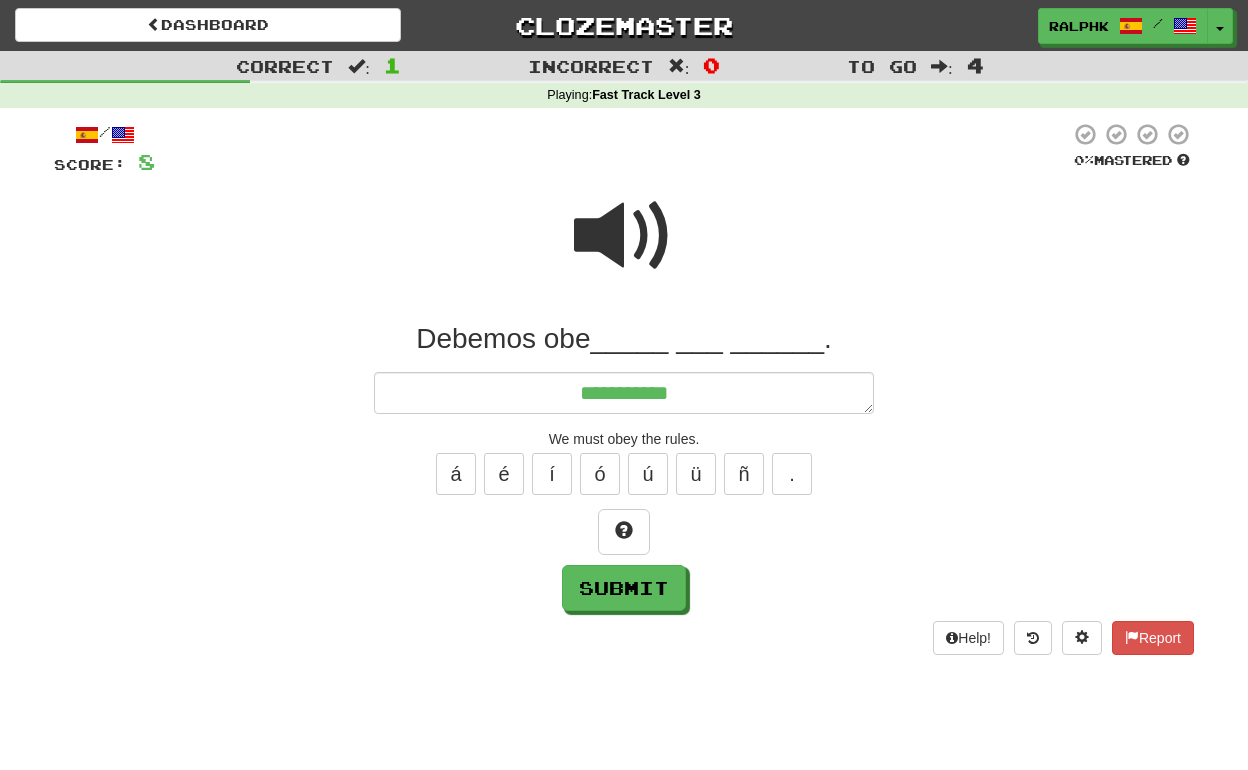 type on "*" 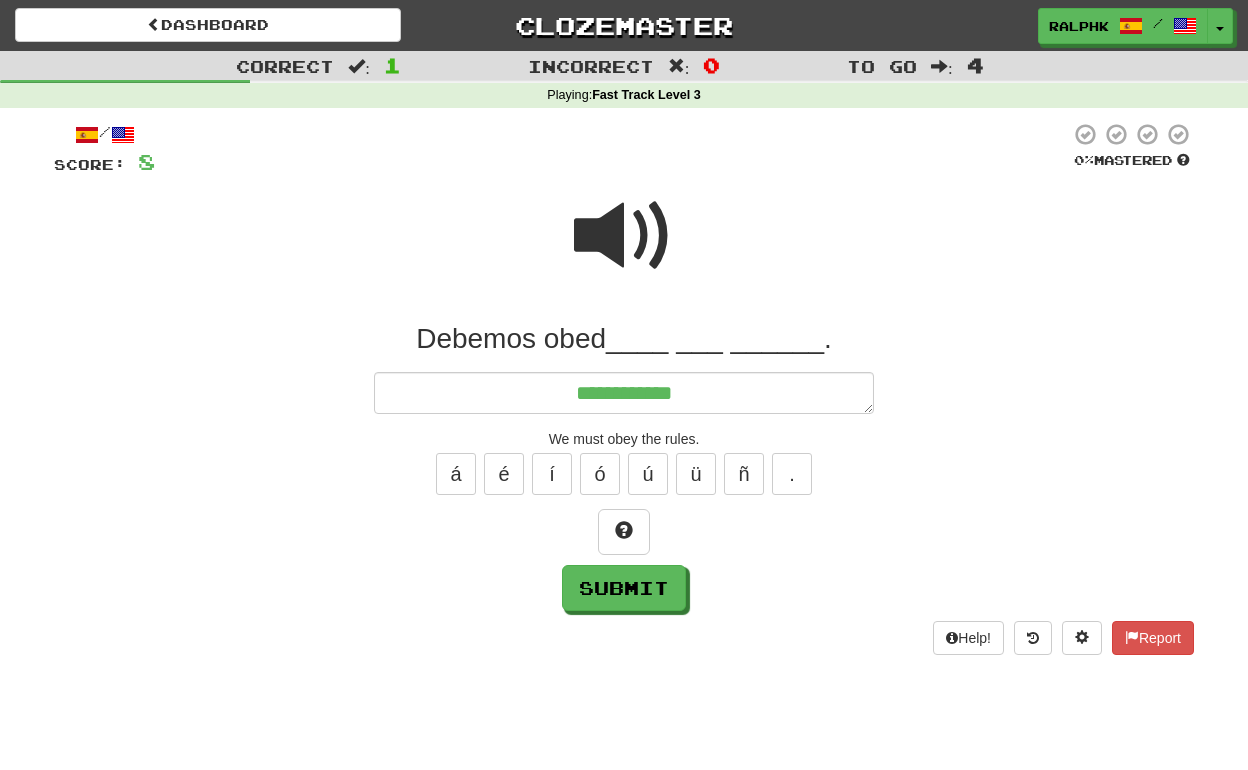 type on "*" 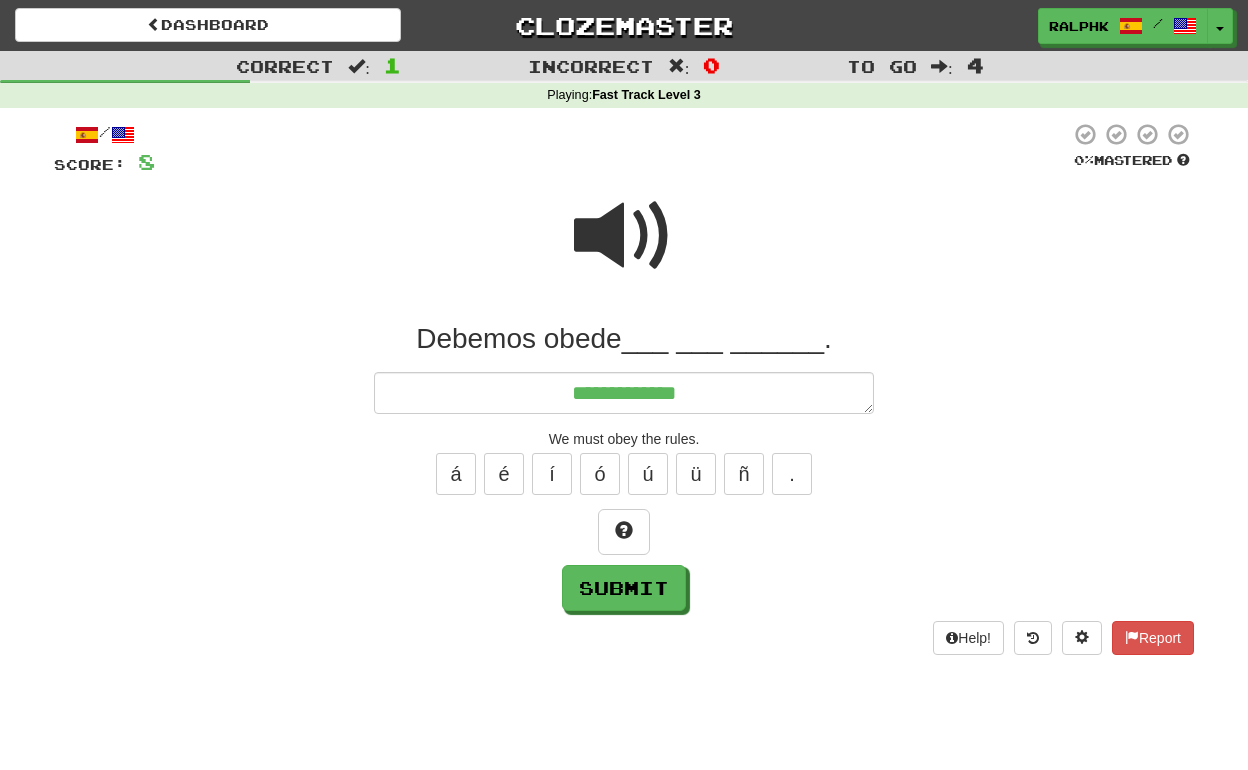 type on "*" 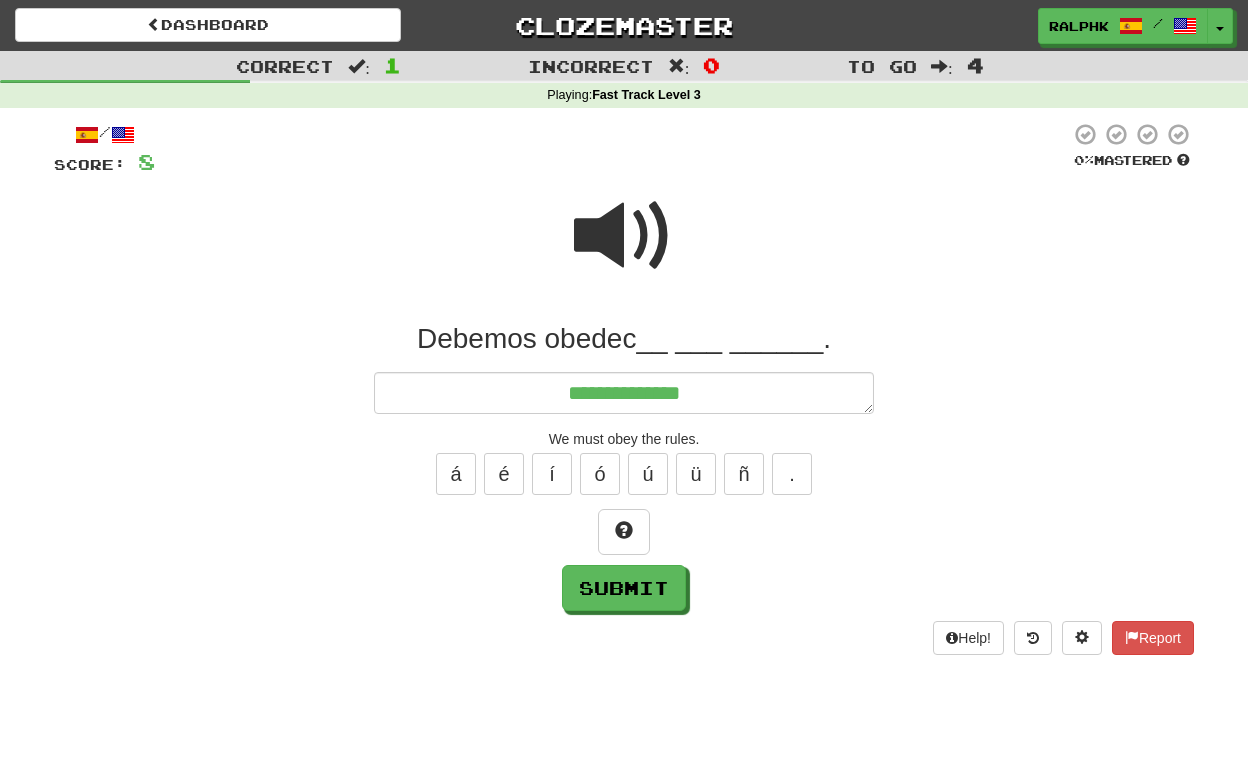 type on "*" 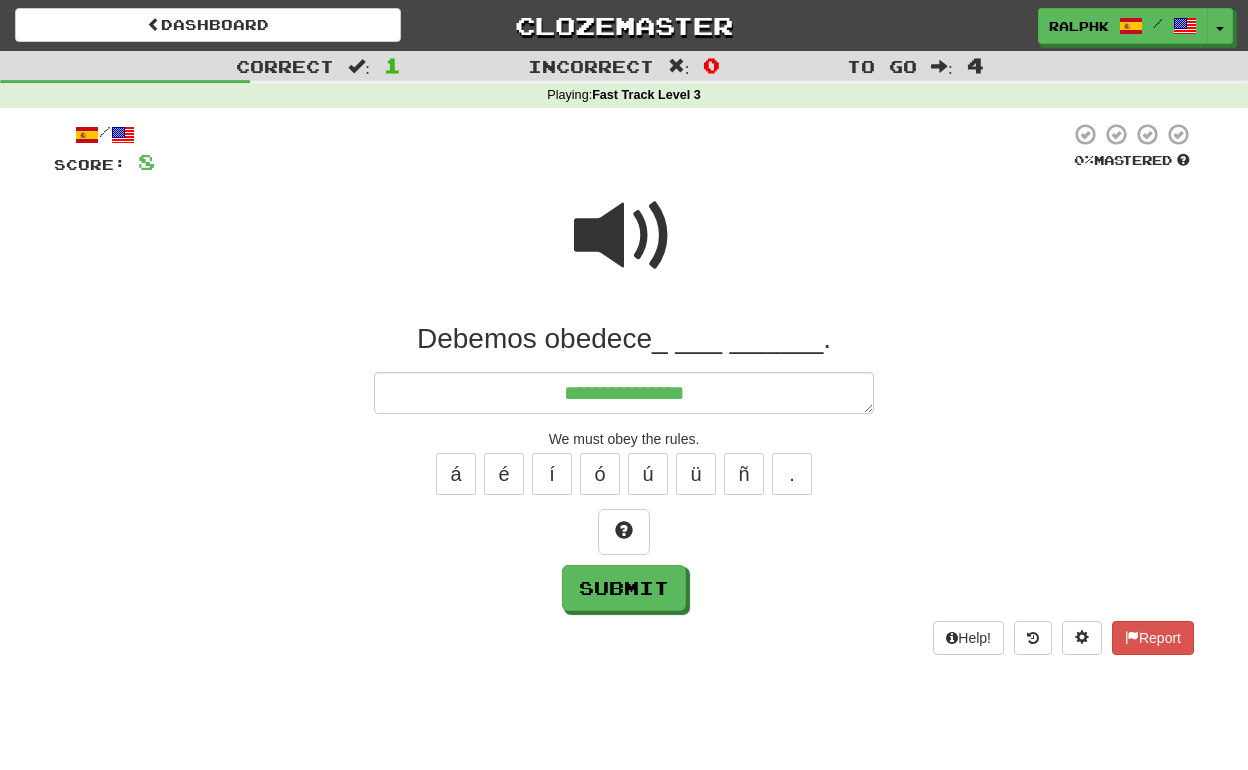 type on "*" 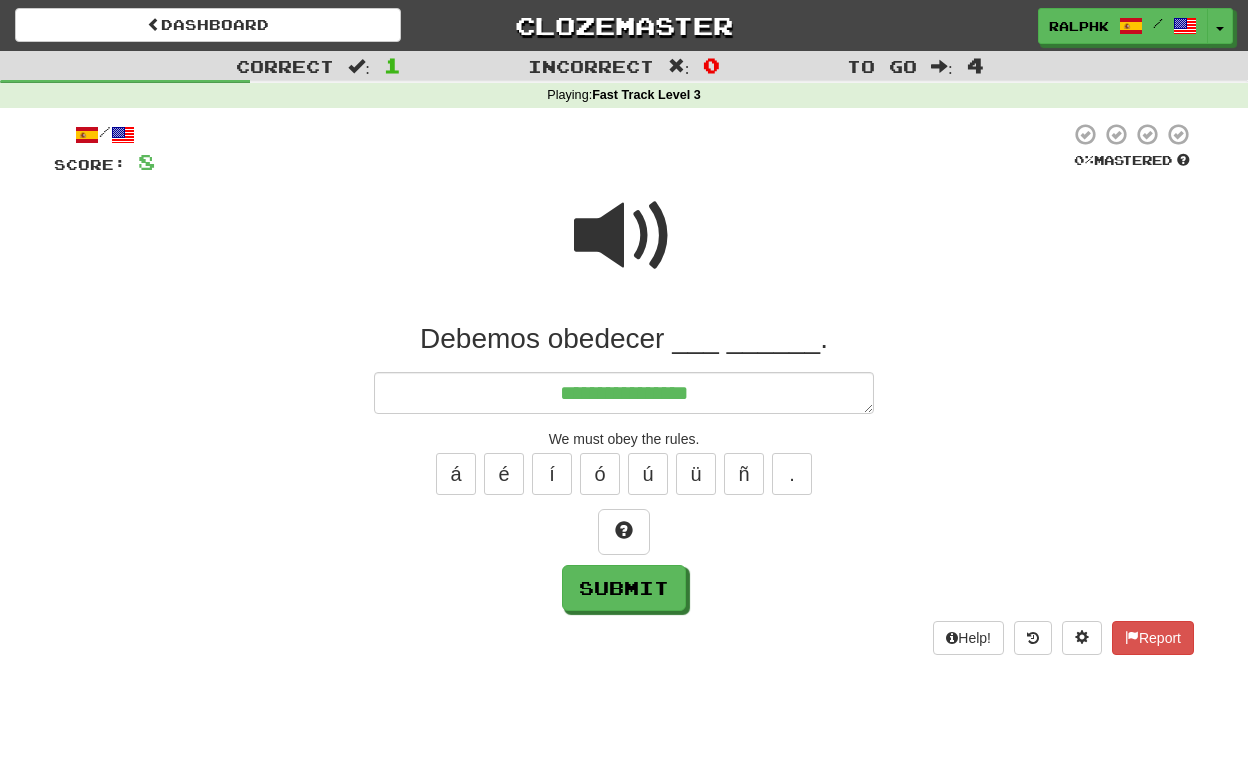 type on "*" 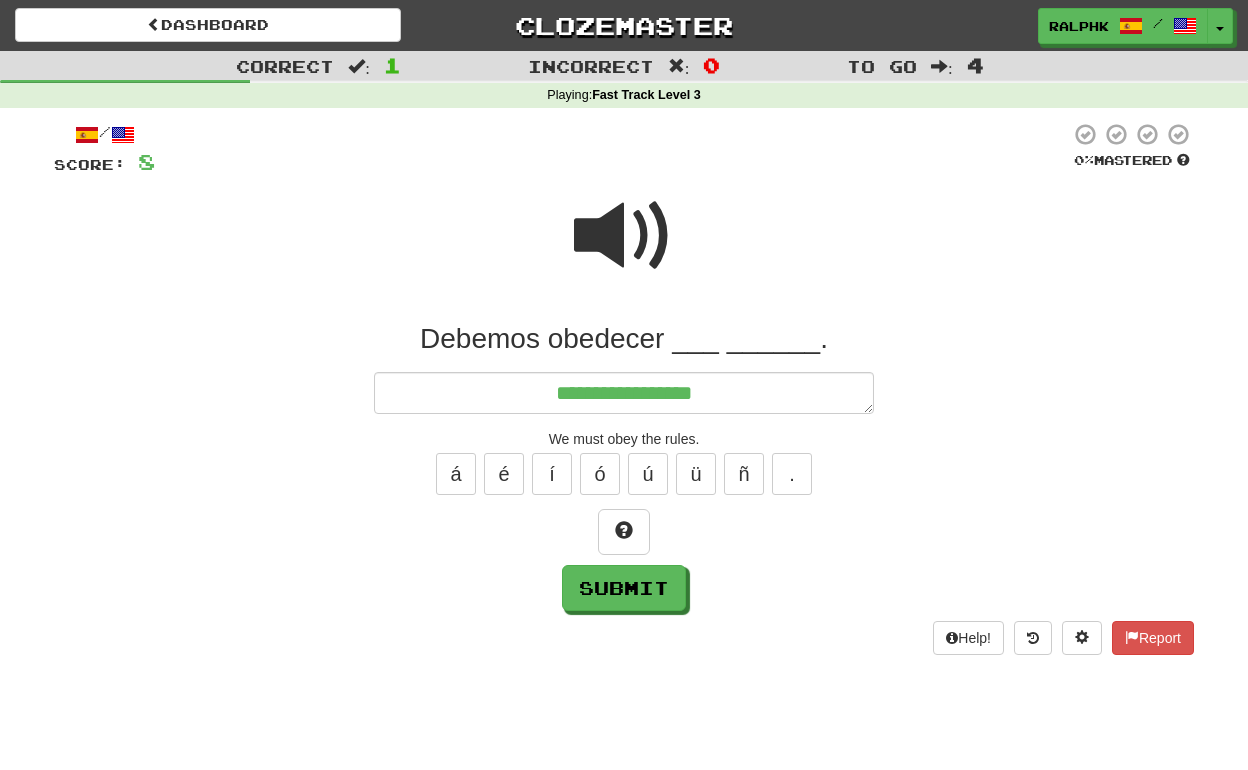 type on "*" 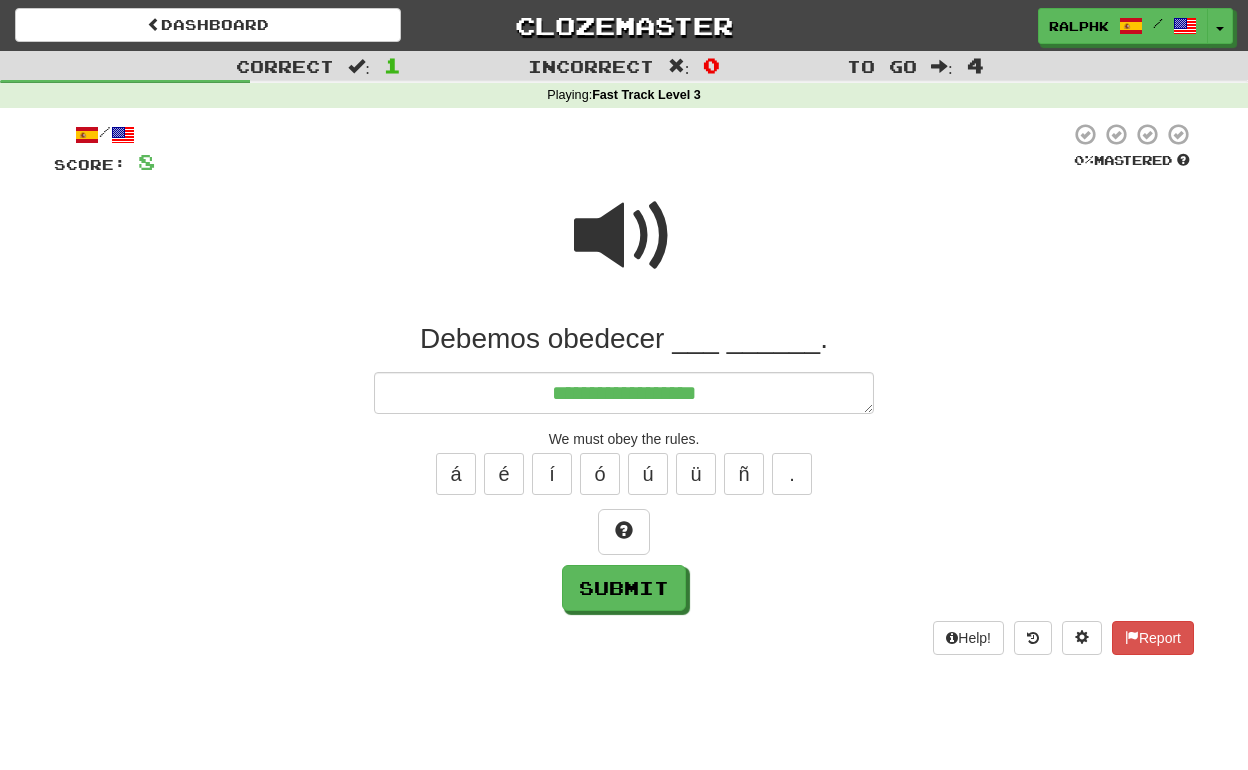 type on "*" 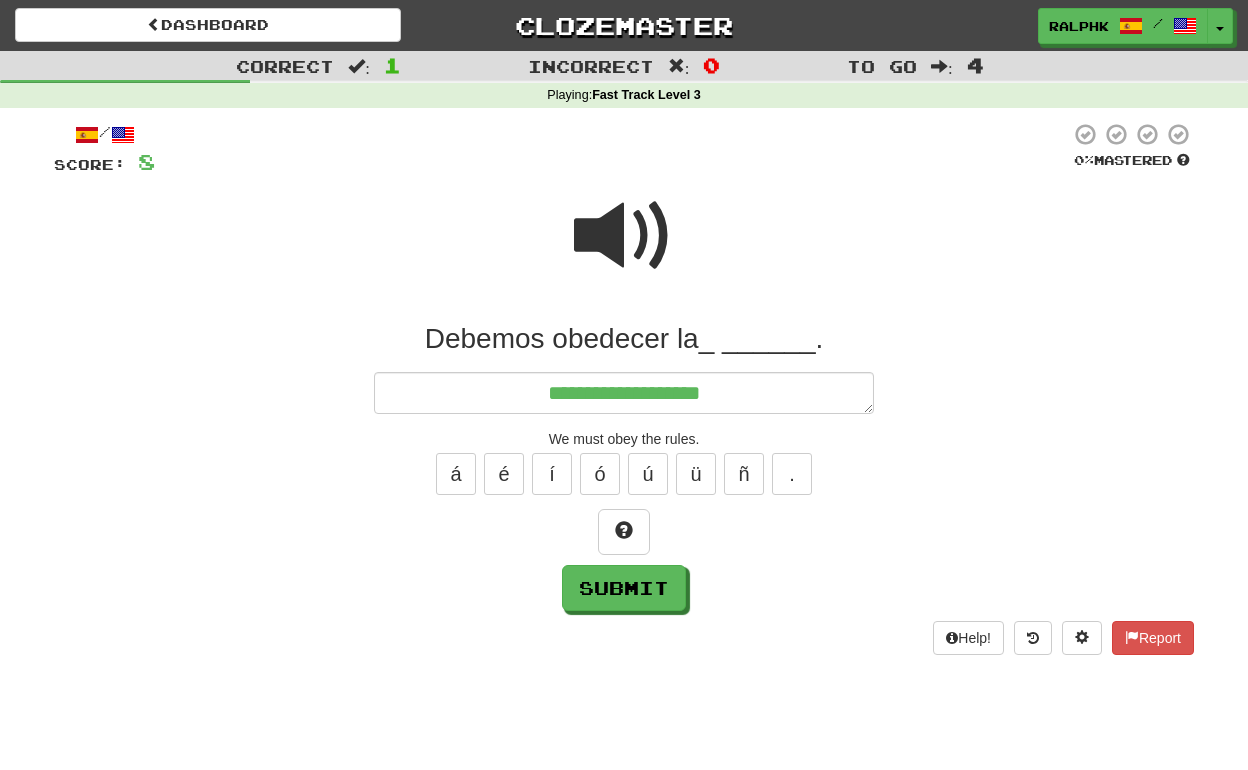 type on "*" 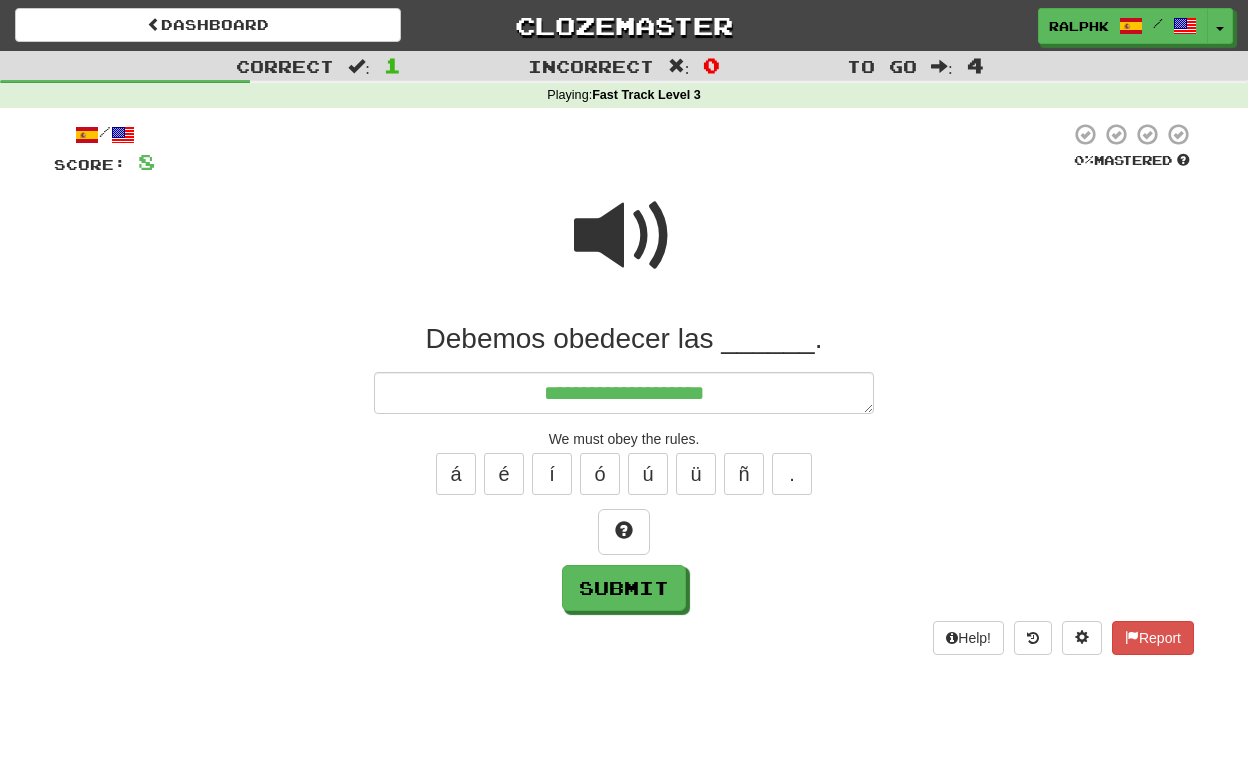type on "*" 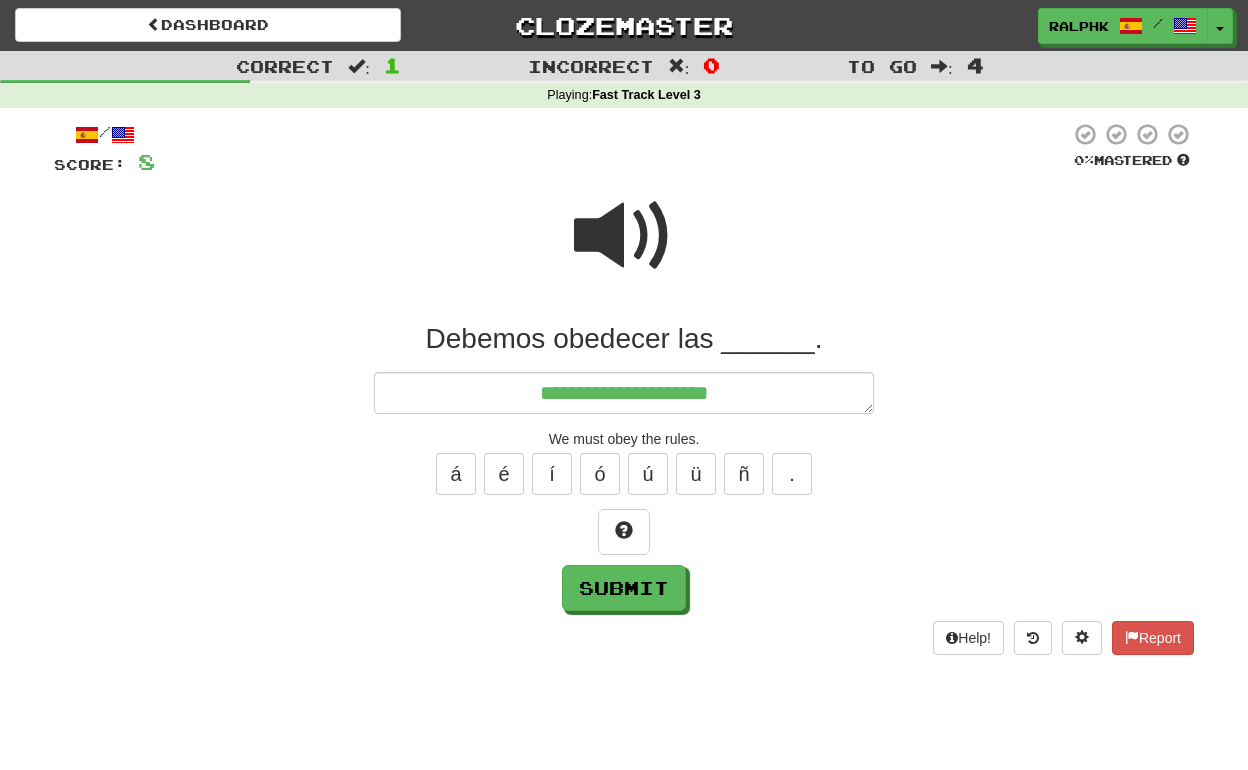 type on "*" 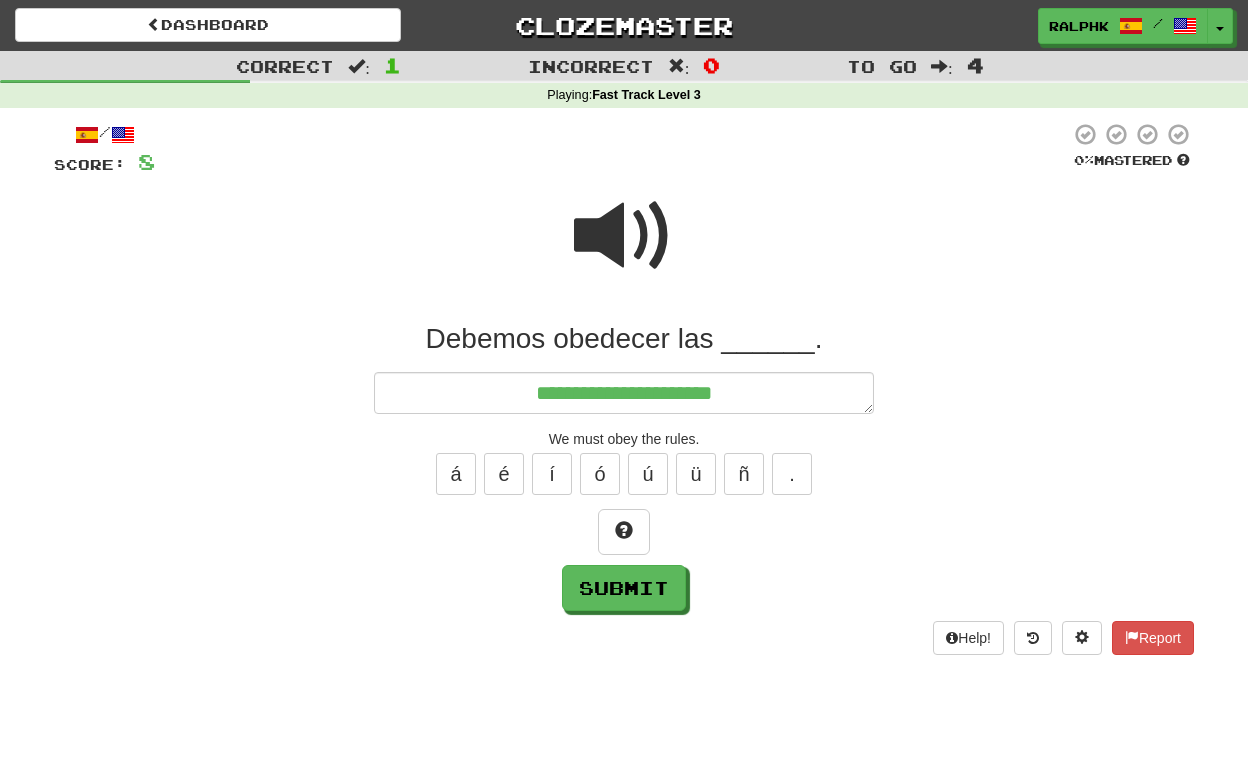 type on "*" 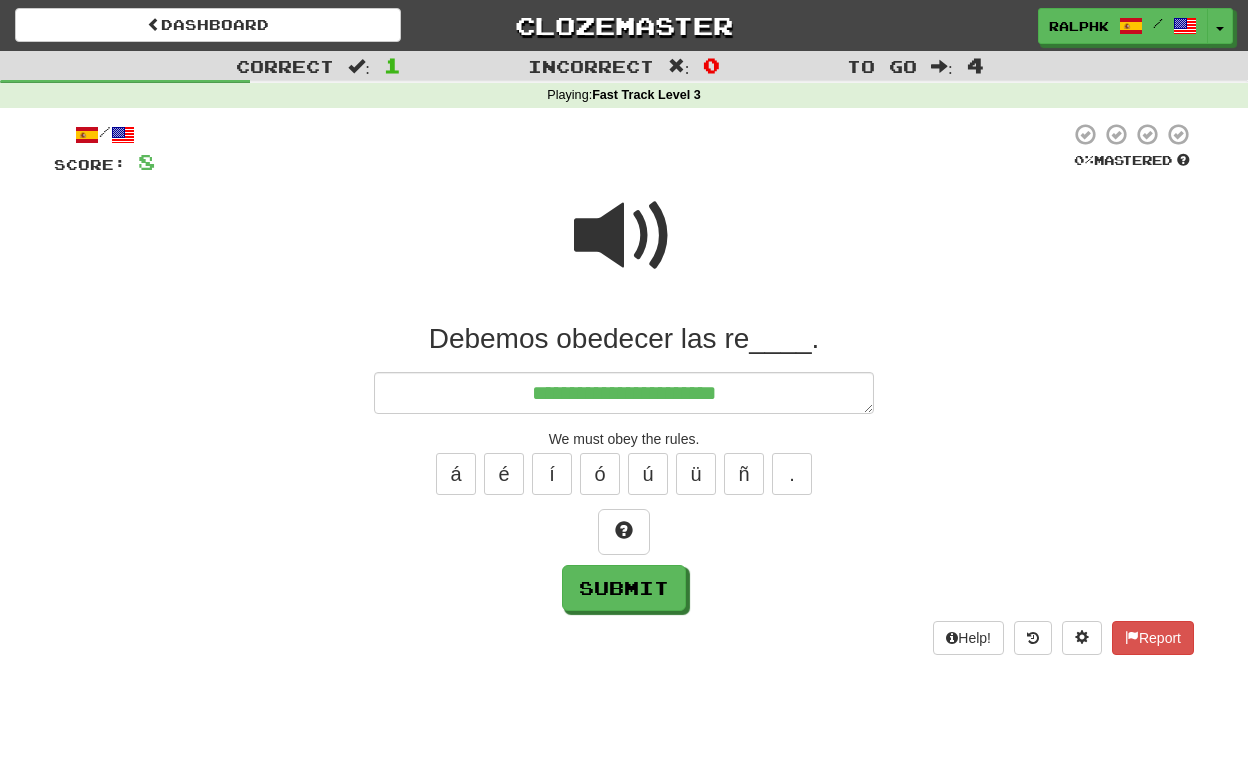type on "*" 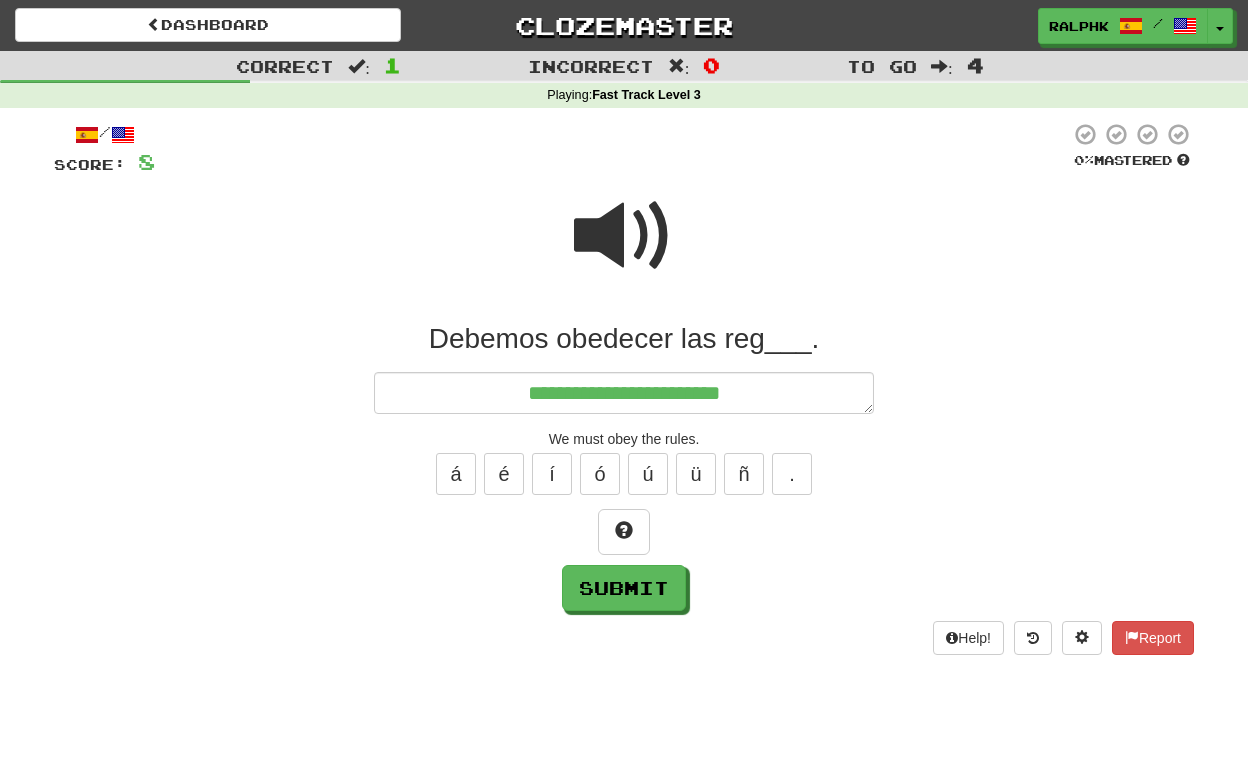 type on "*" 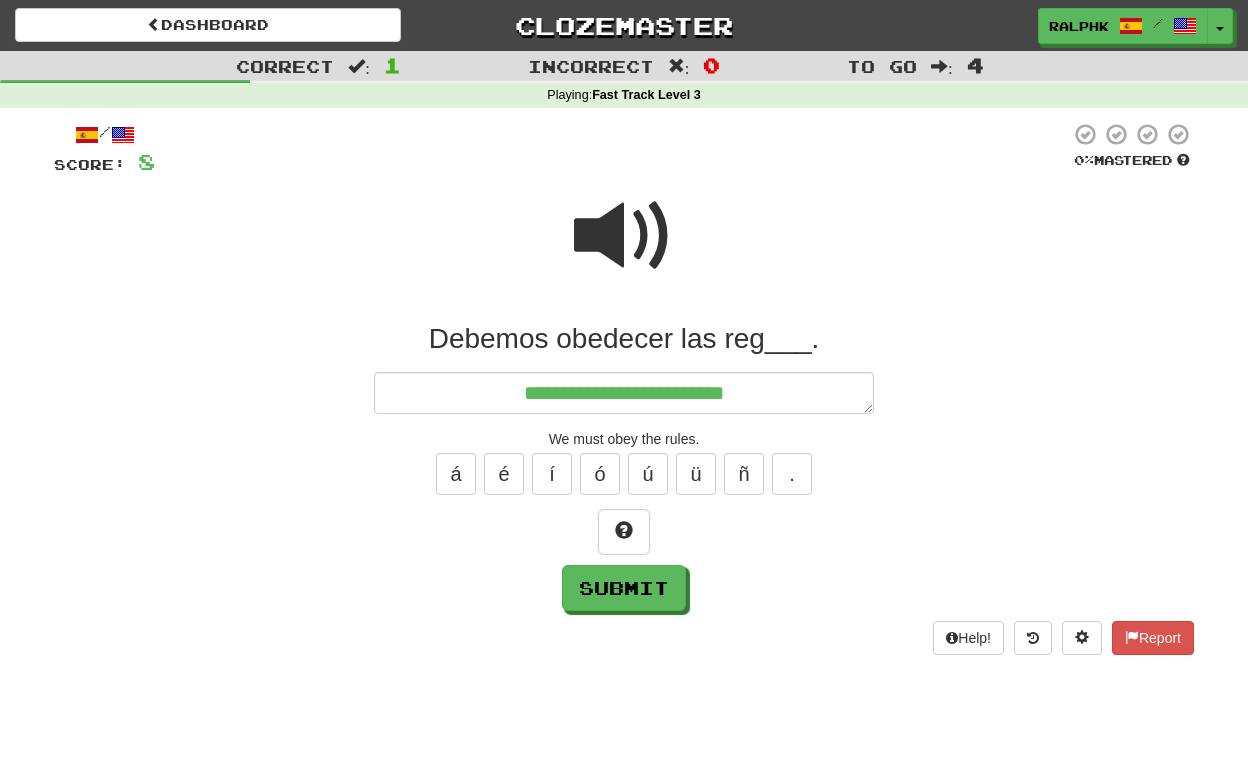 type on "*" 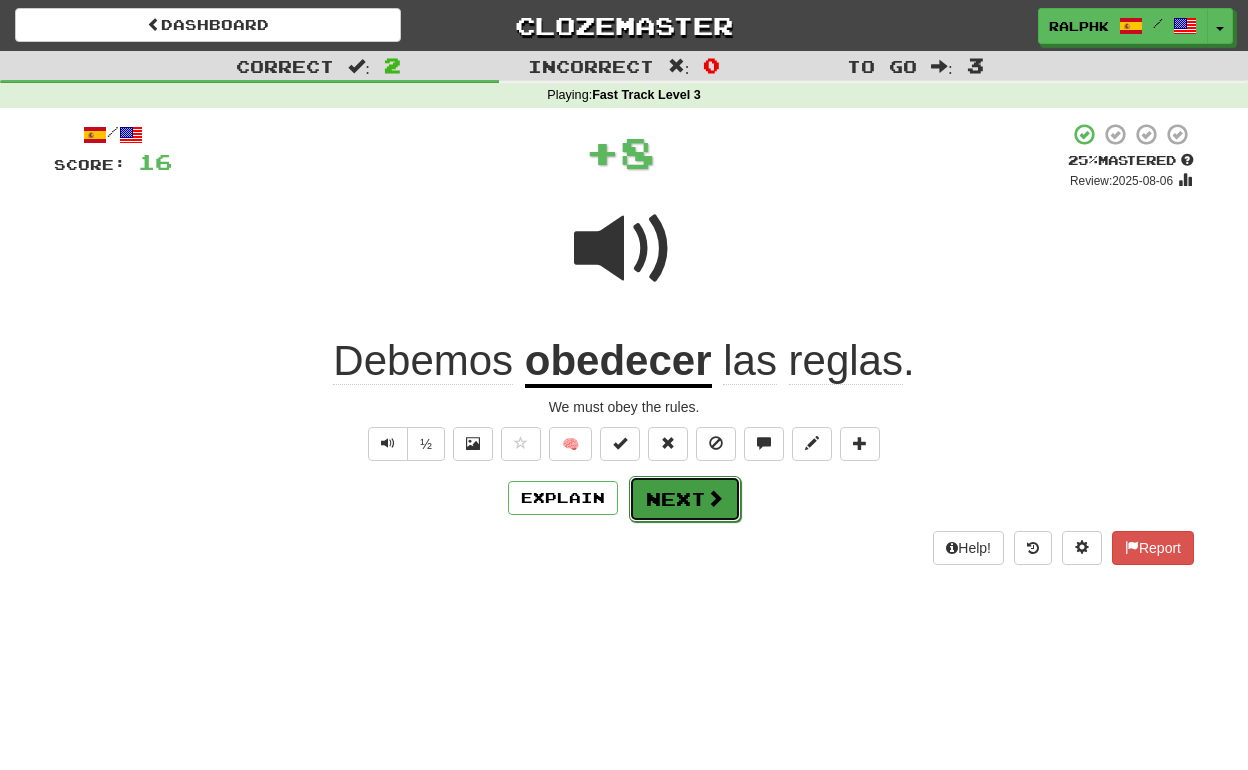 click on "Next" at bounding box center [685, 499] 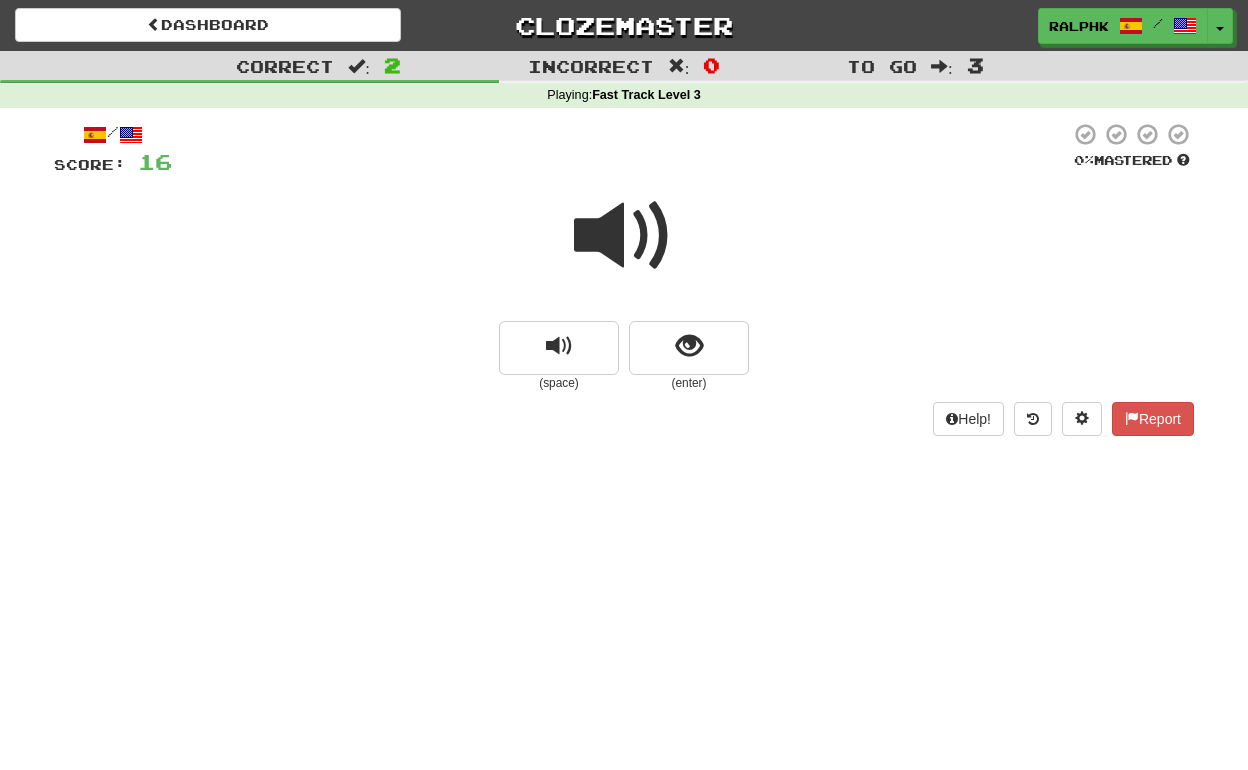 click at bounding box center (624, 236) 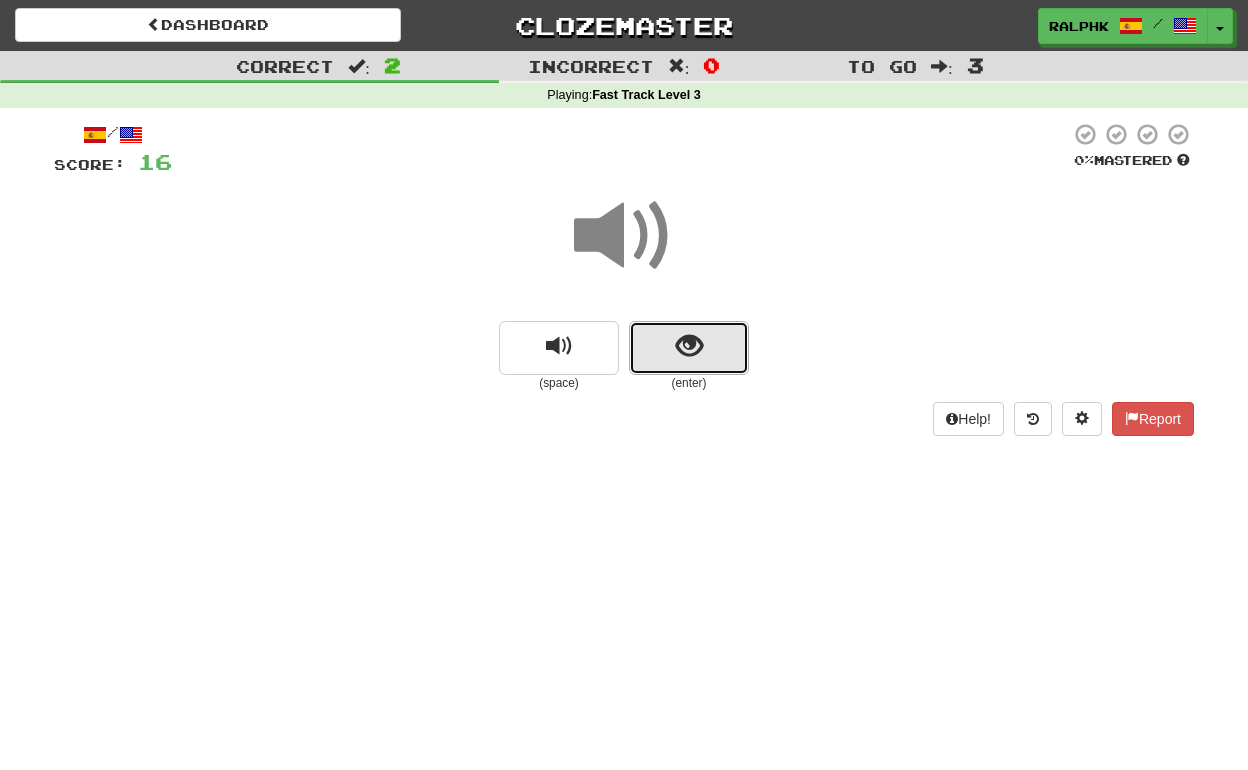 click at bounding box center [689, 346] 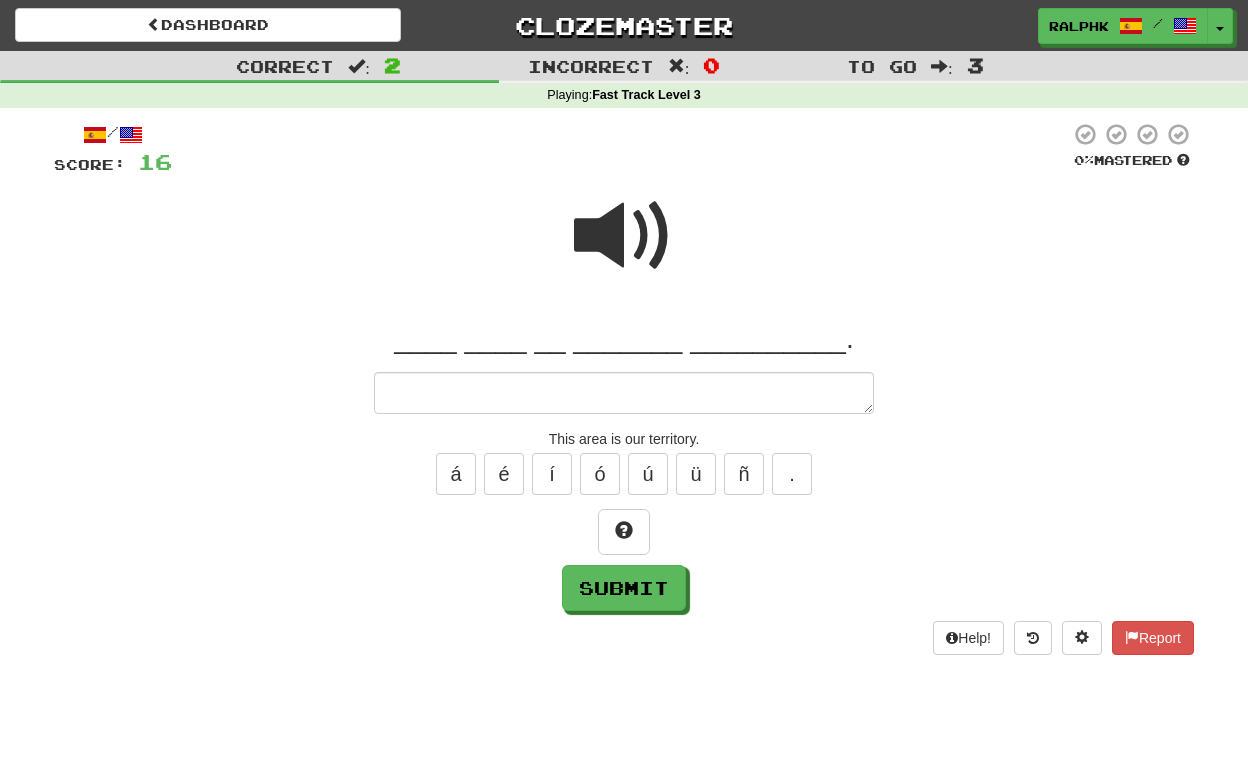 type on "*" 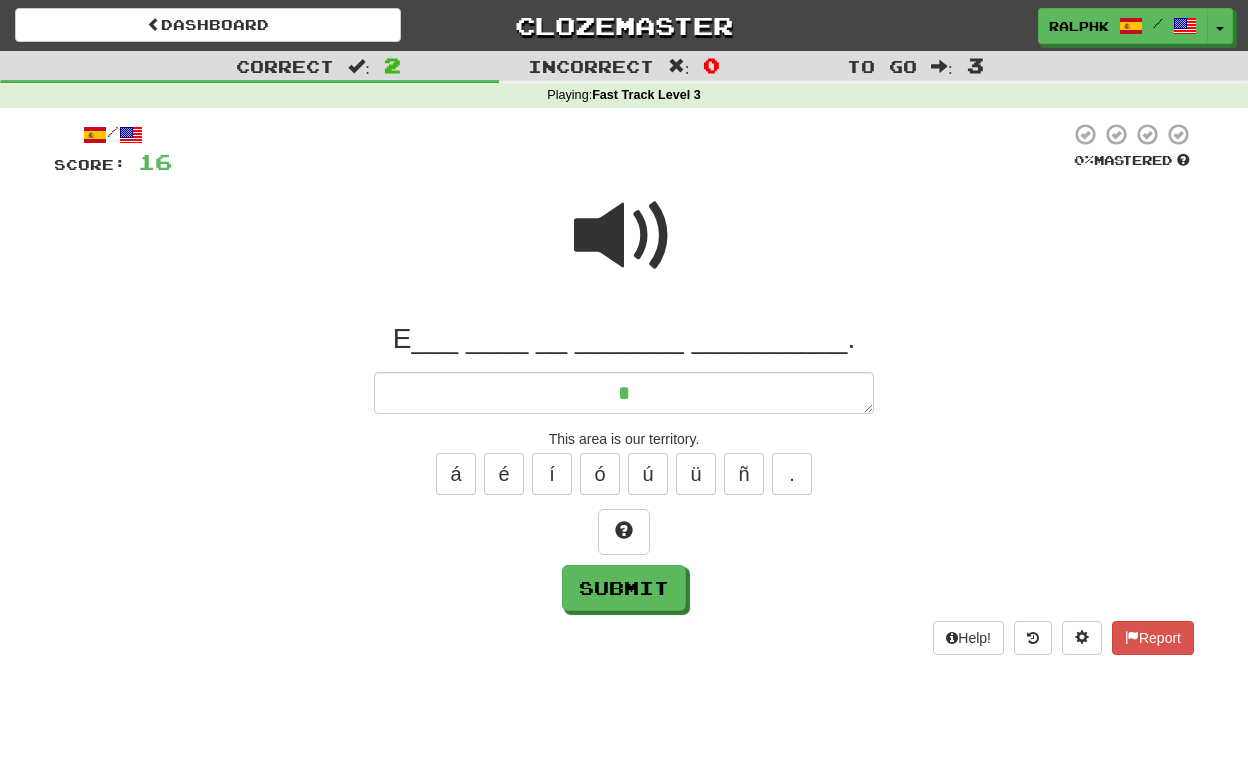 type on "*" 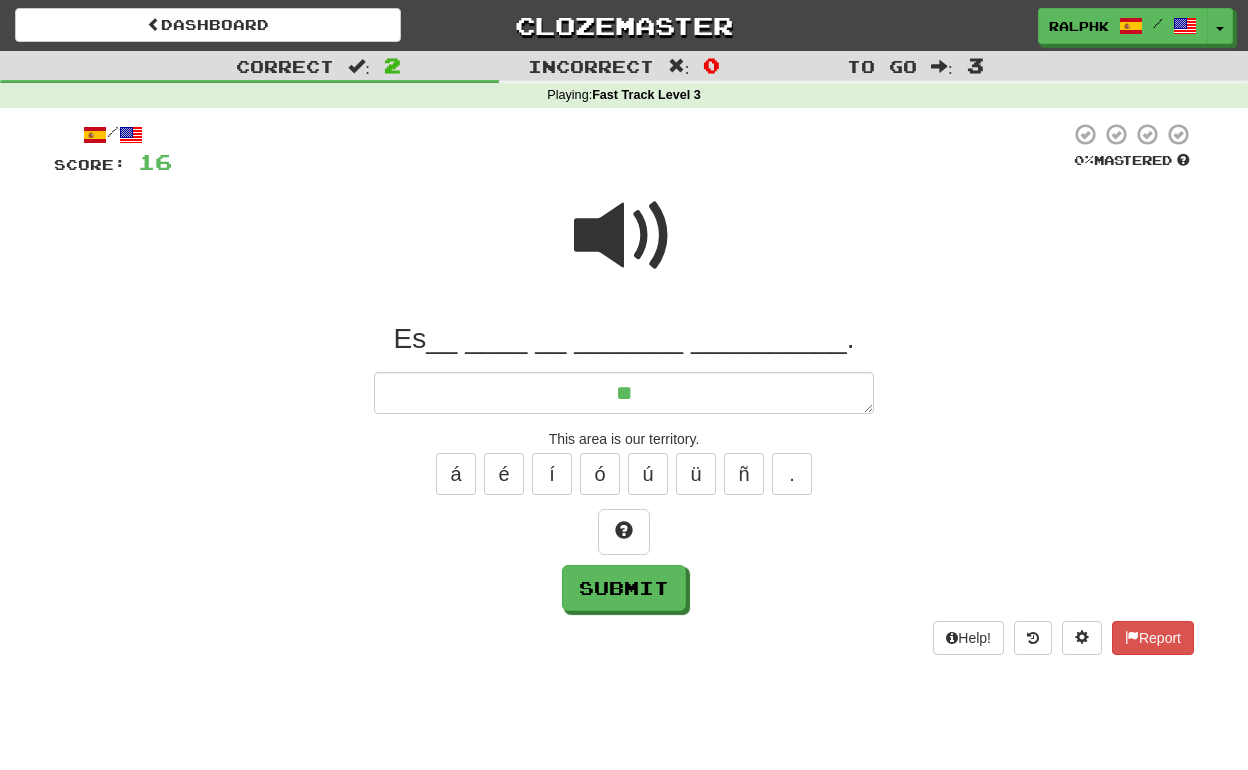 type on "*" 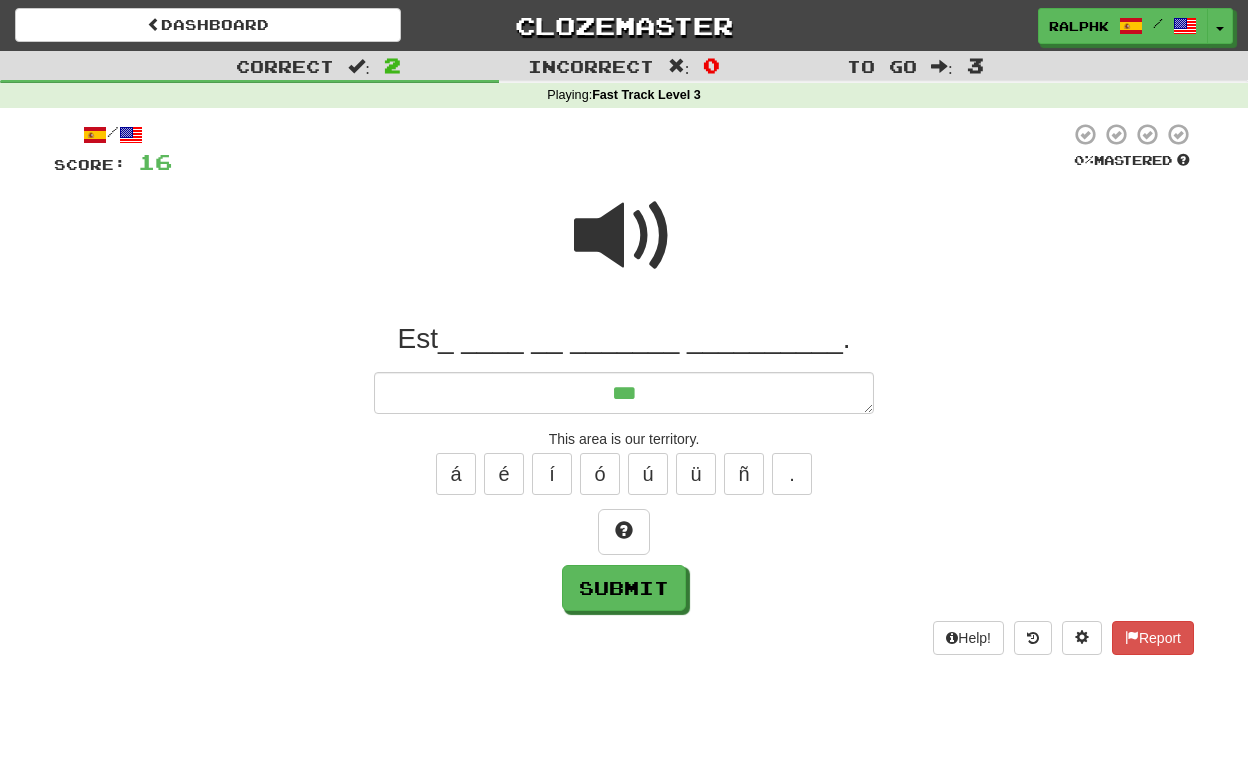 type on "*" 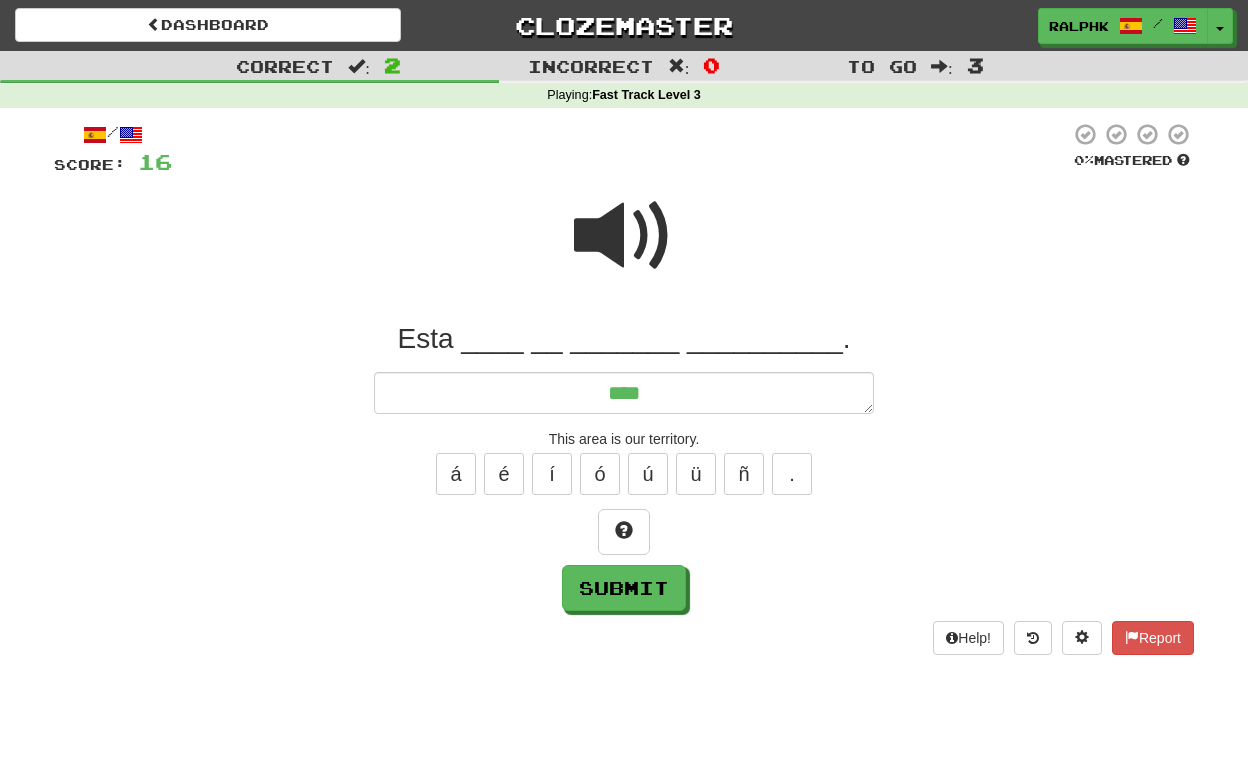 type on "*" 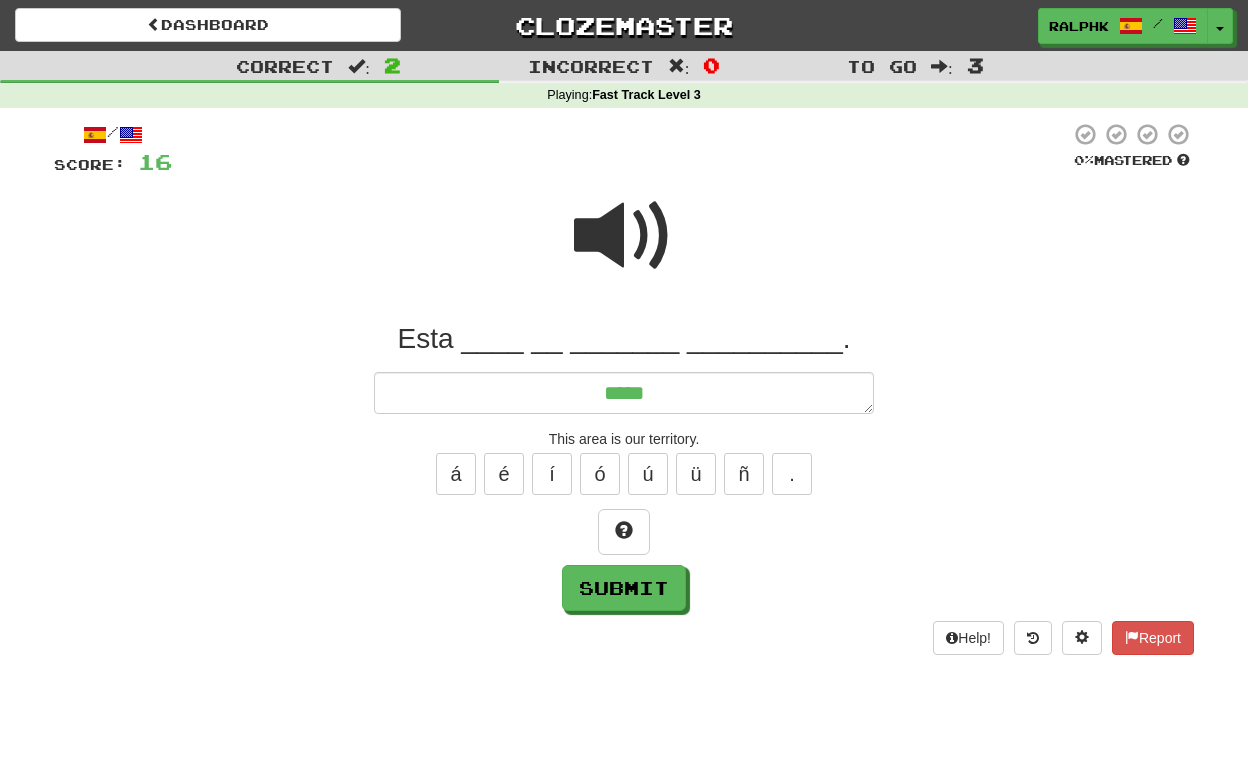 type on "*" 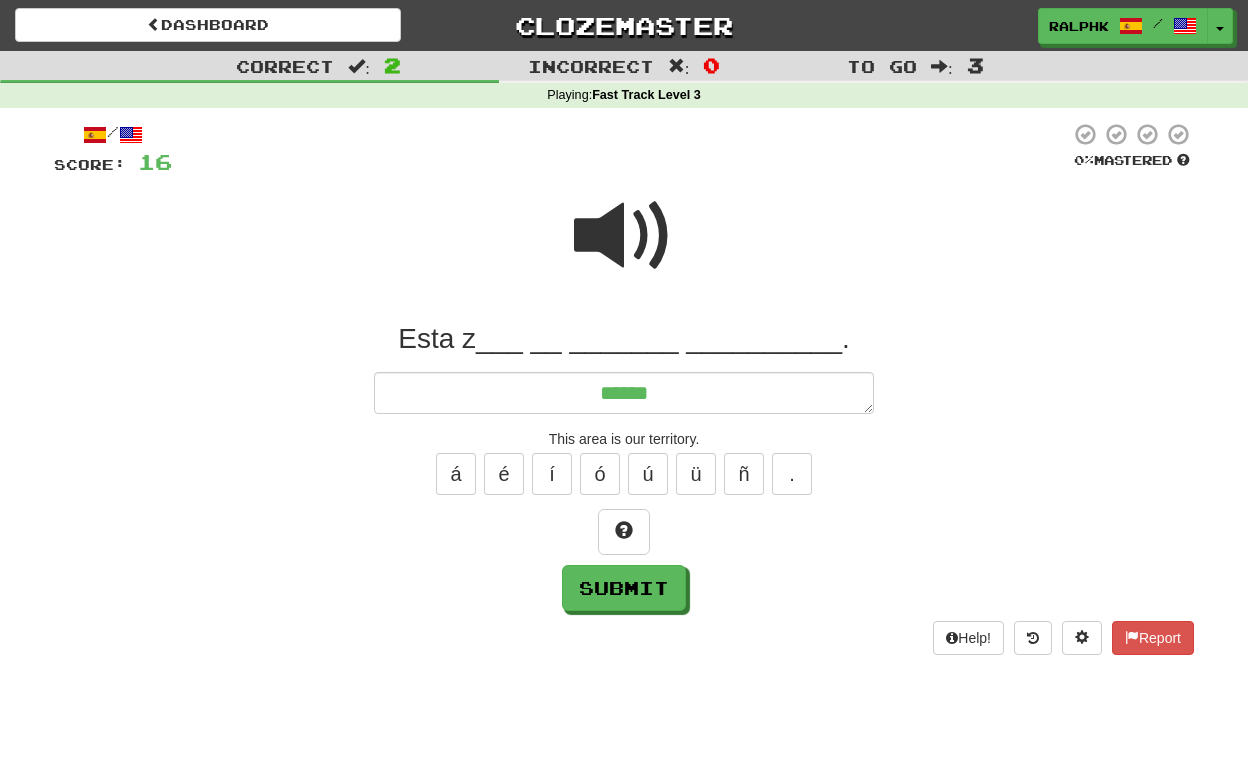 type on "*" 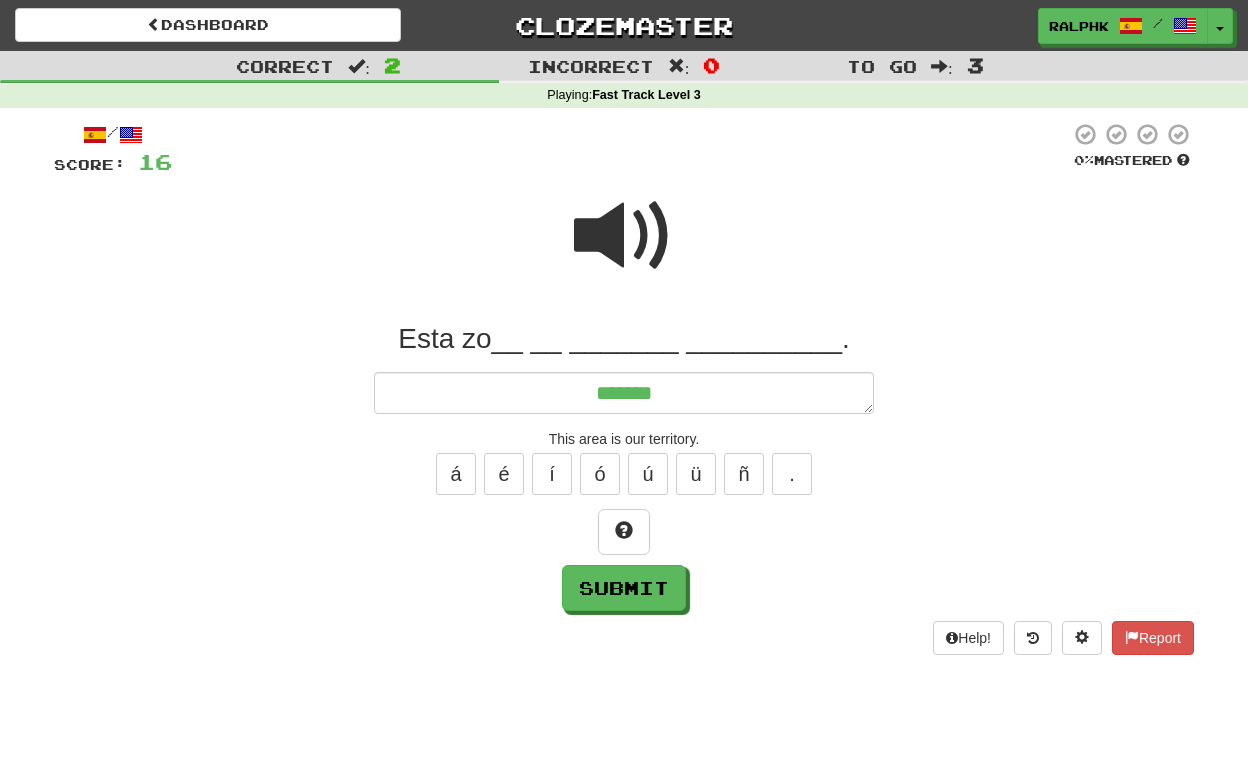type on "*" 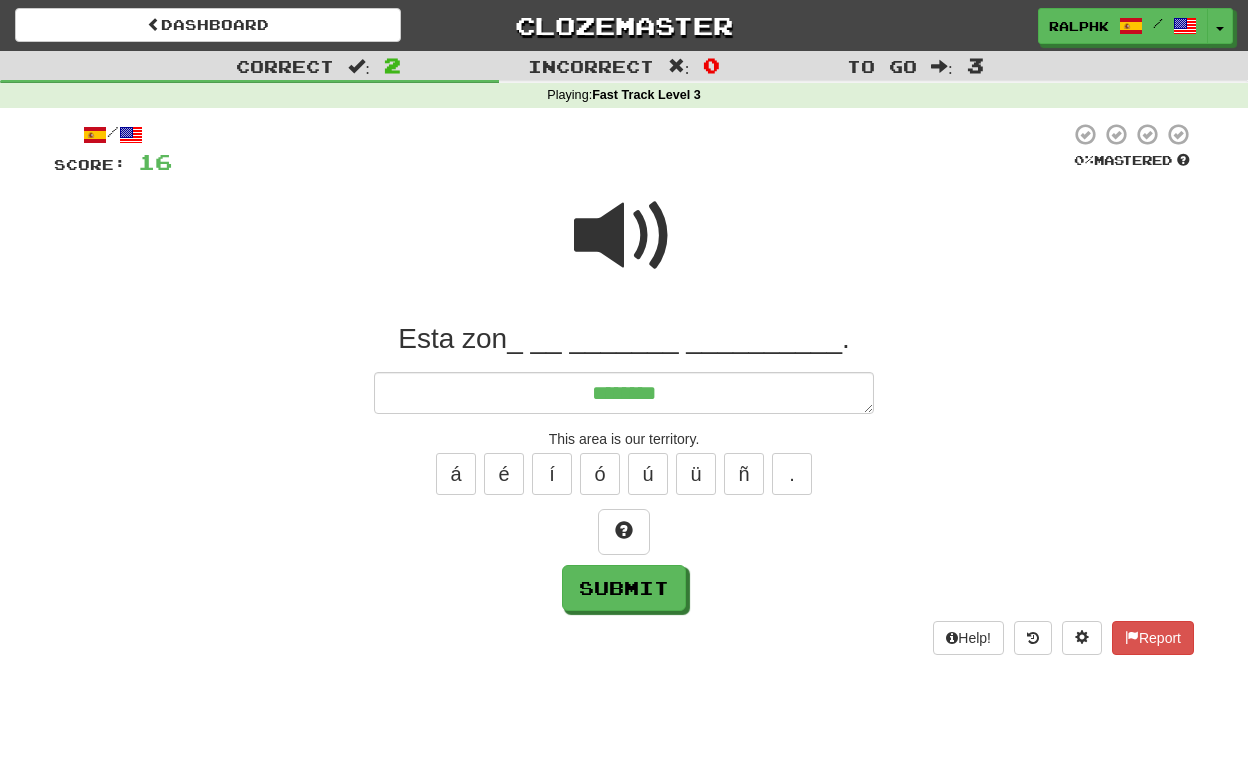 type on "*" 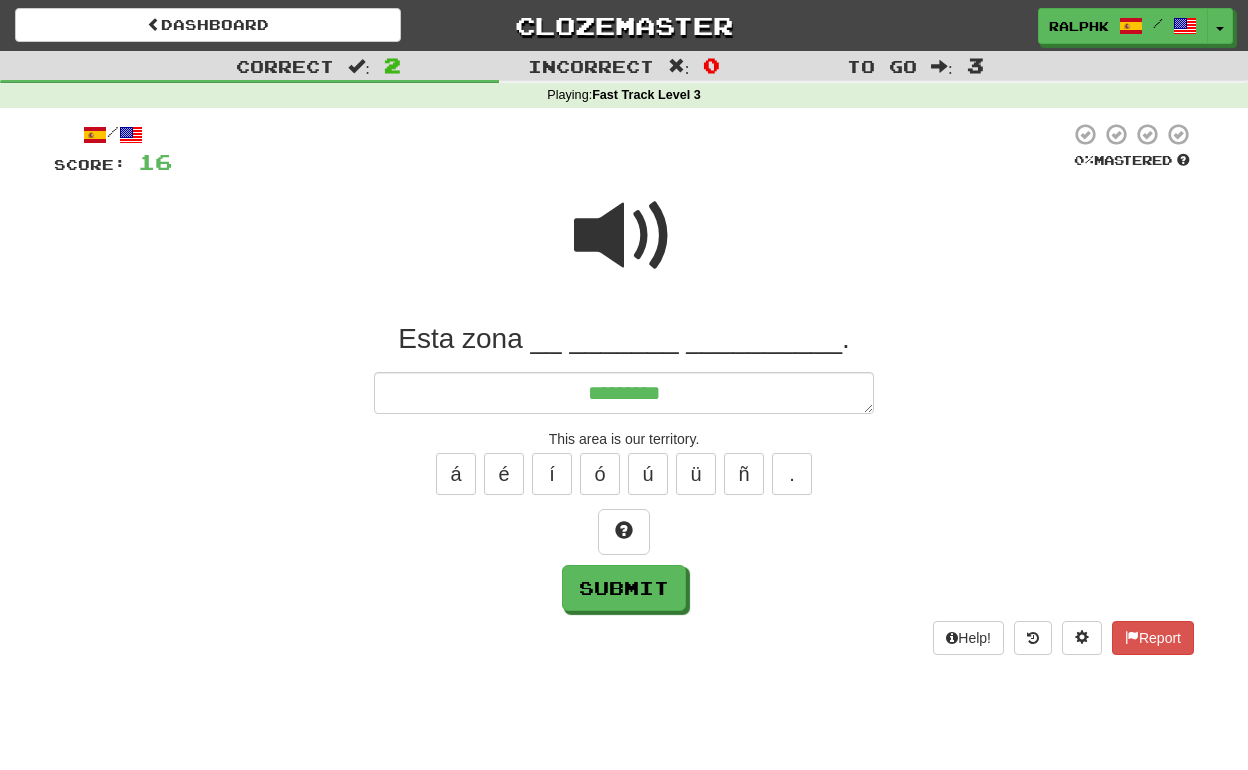 type on "*" 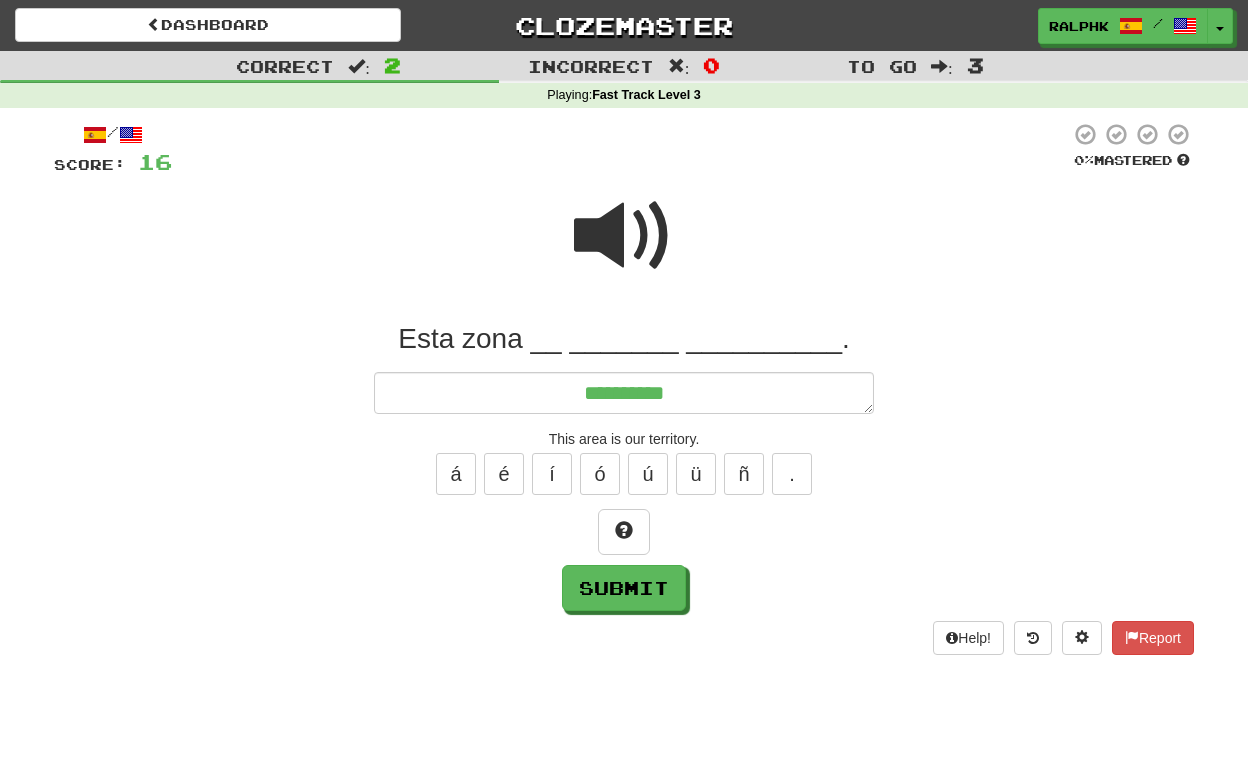 type on "*" 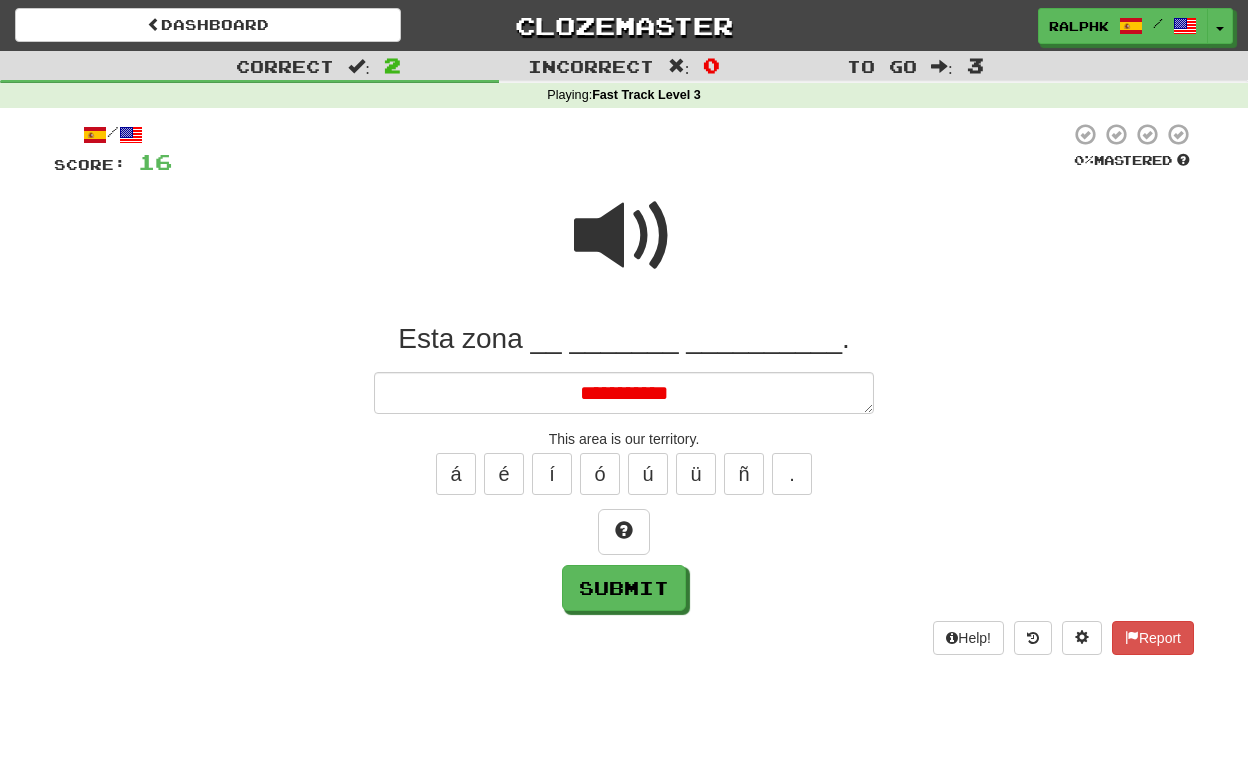 type on "*" 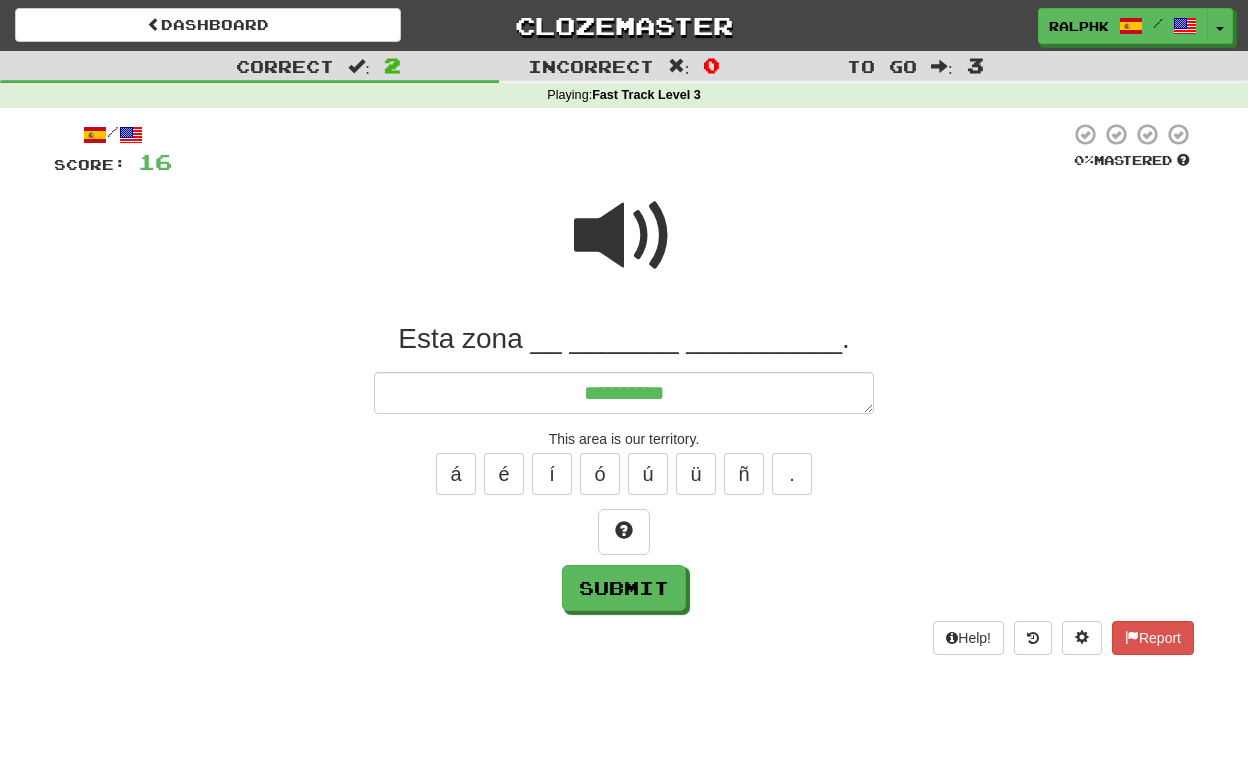 type on "*" 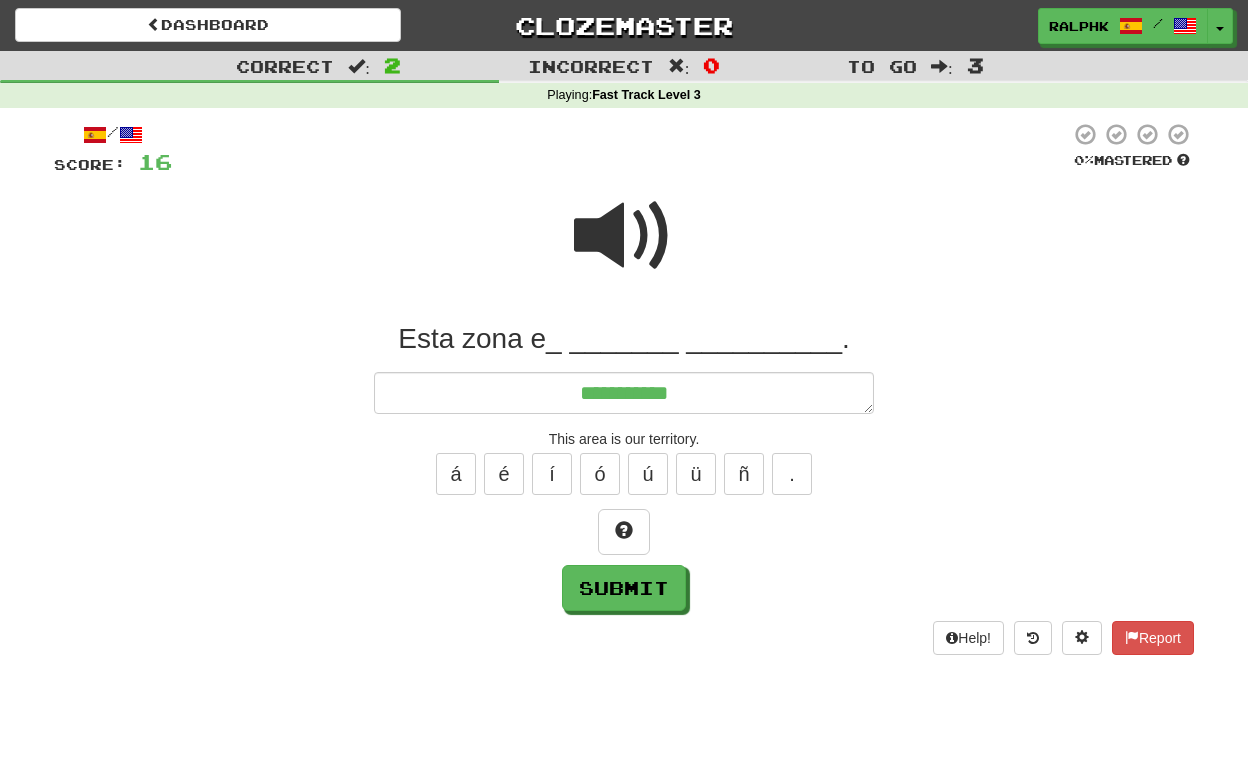 type on "*" 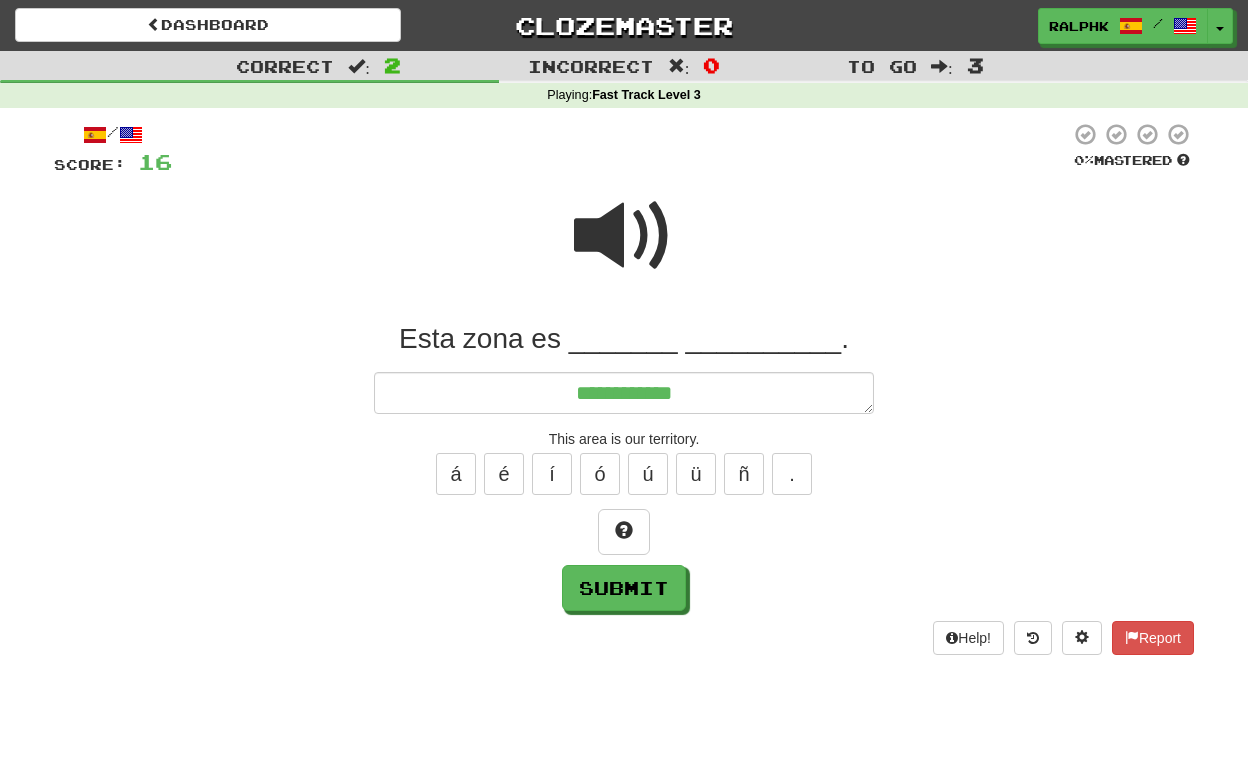 type on "*" 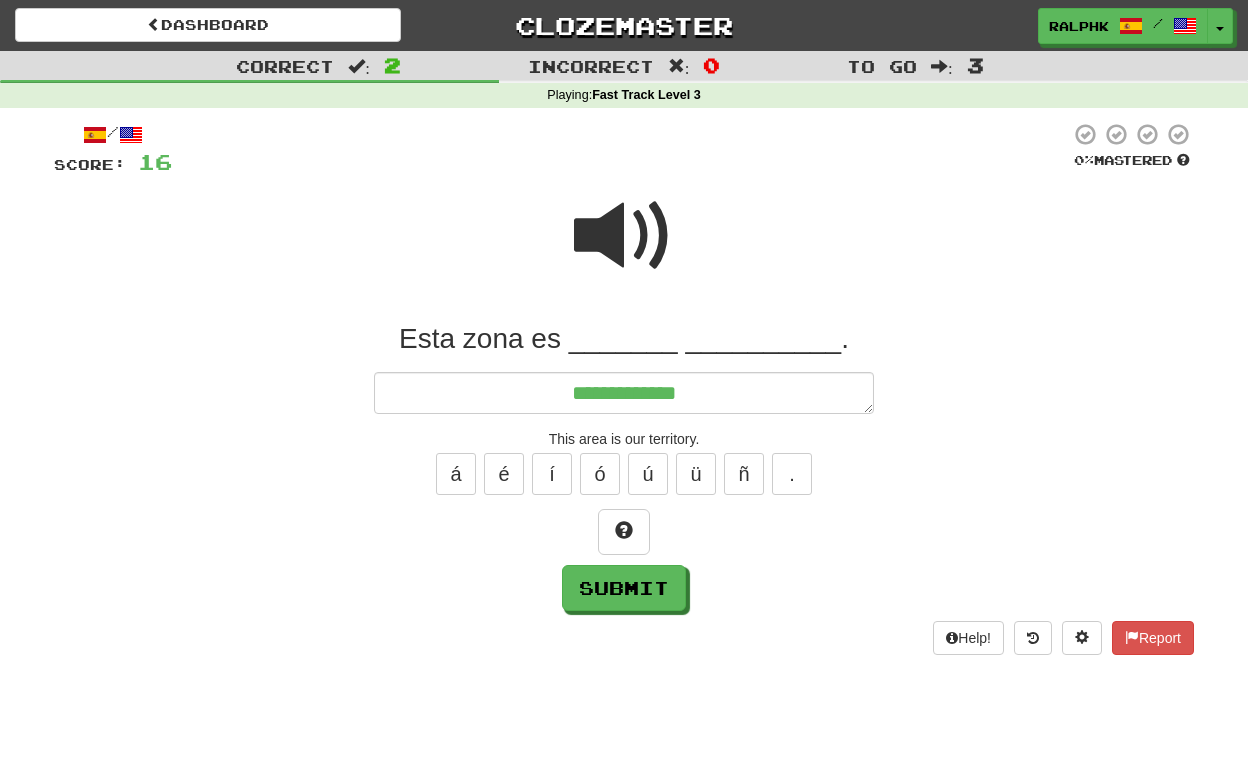 type on "*" 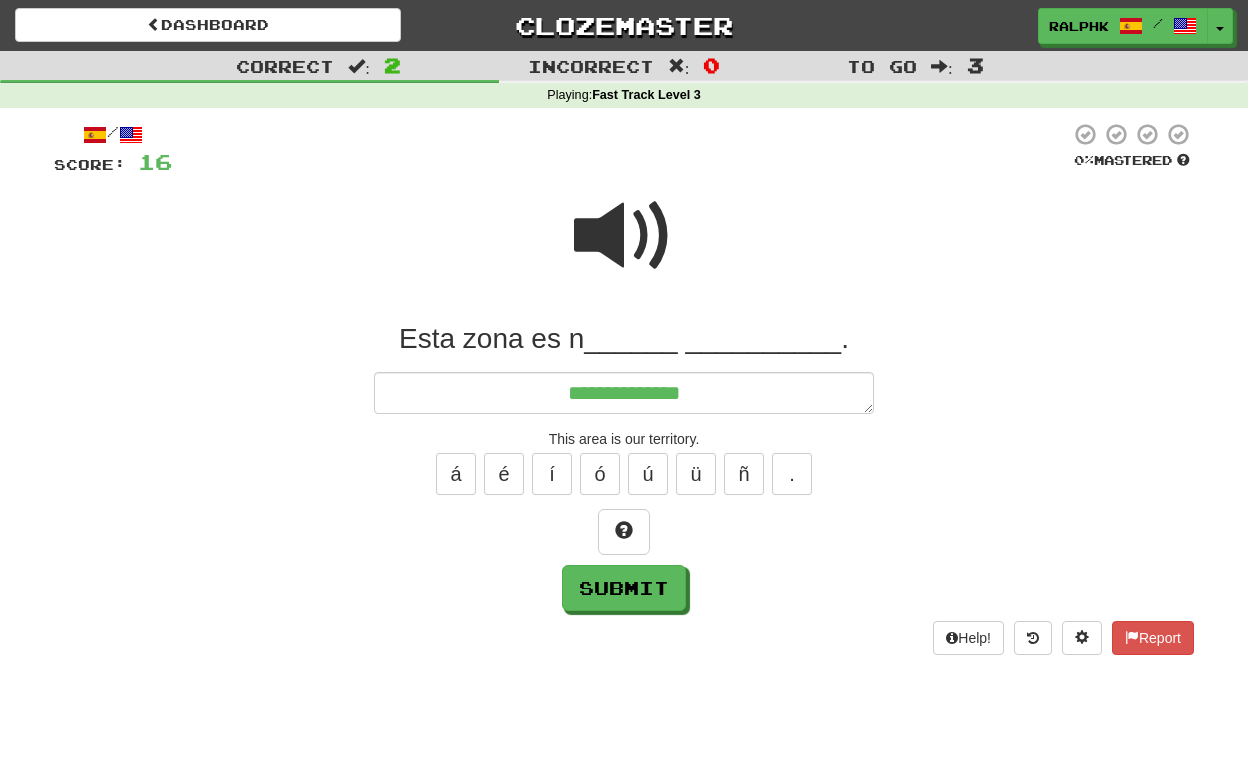 type on "*" 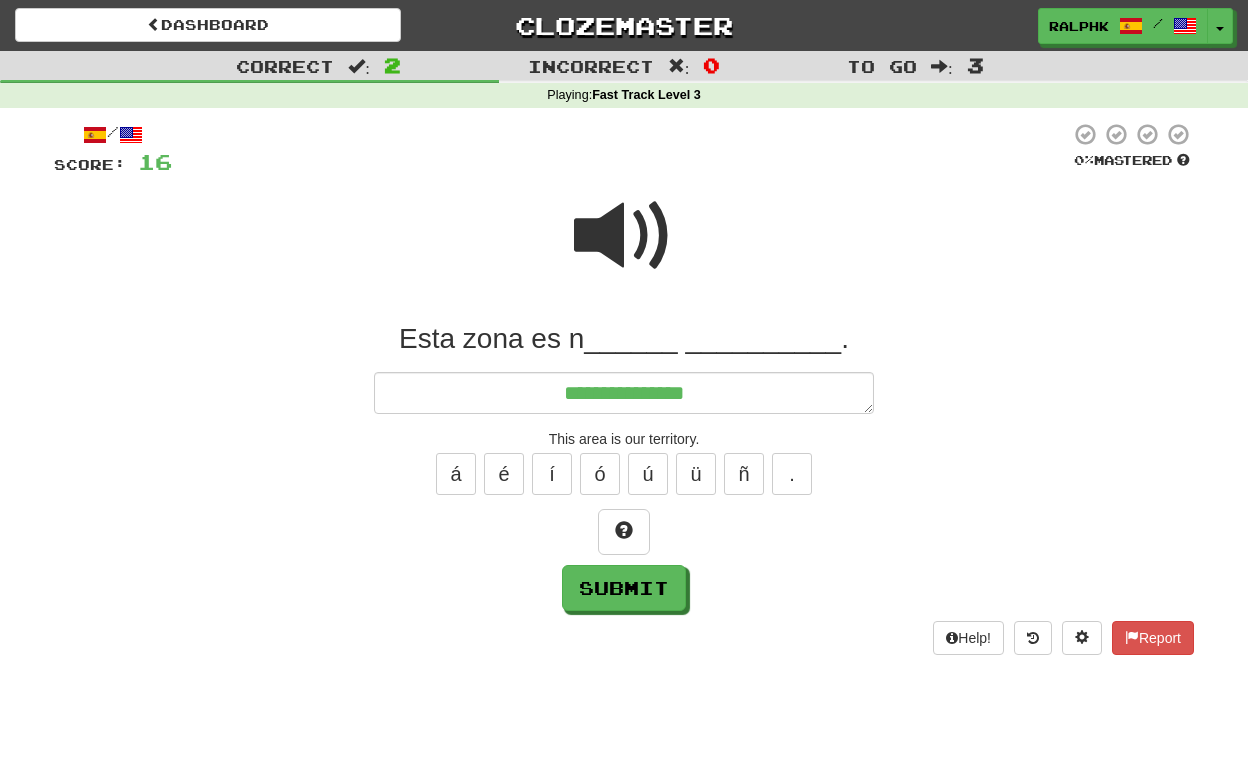 type on "*" 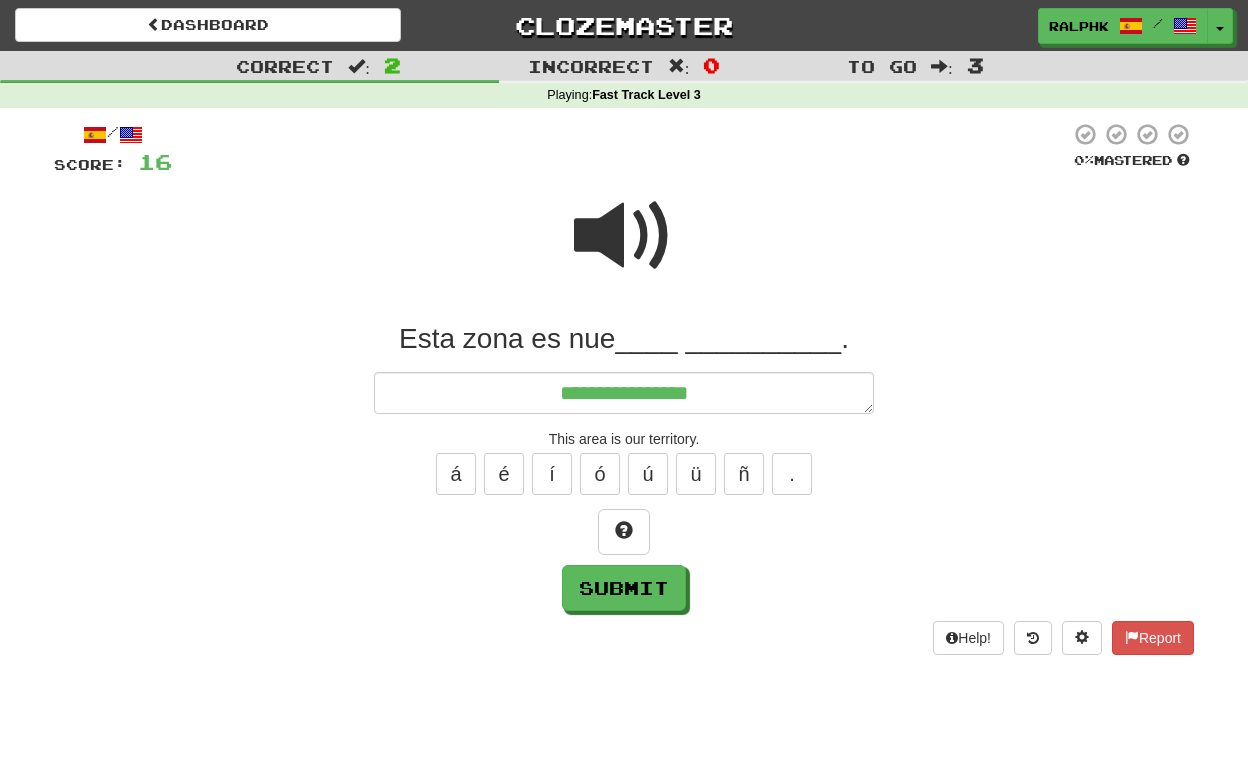 type on "*" 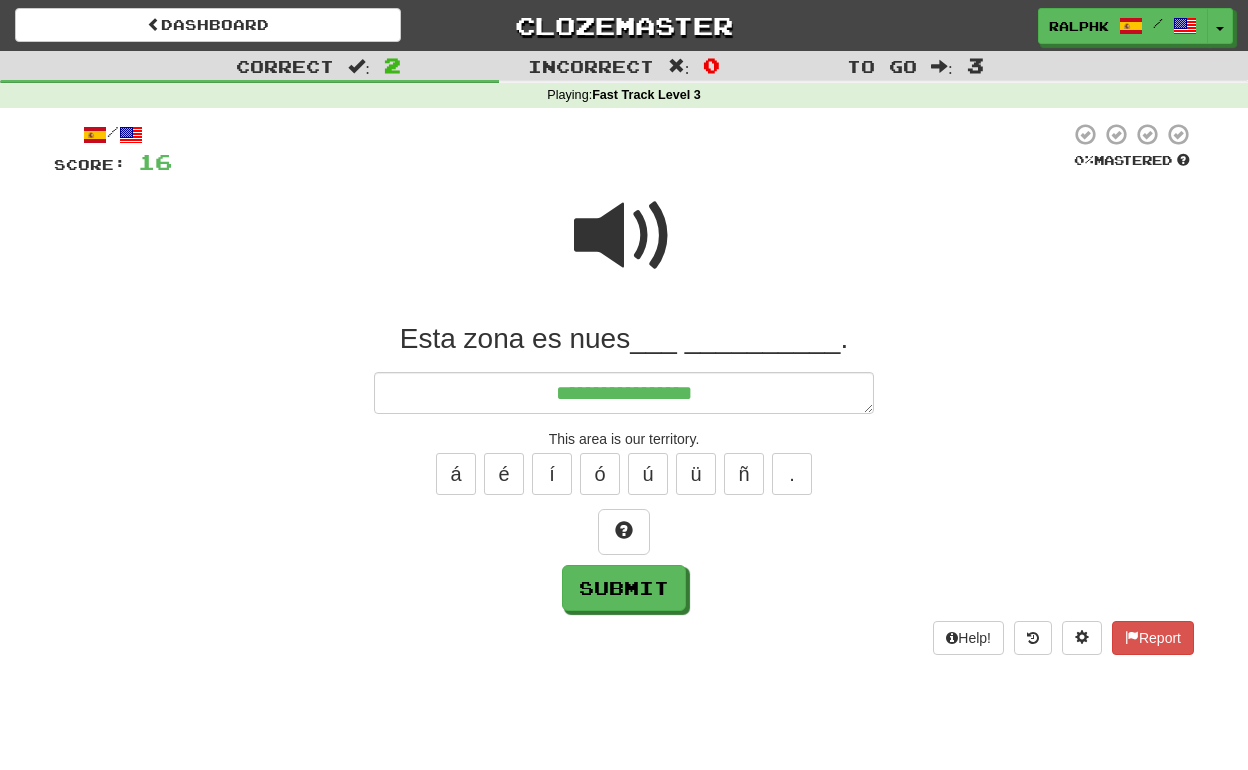 type on "*" 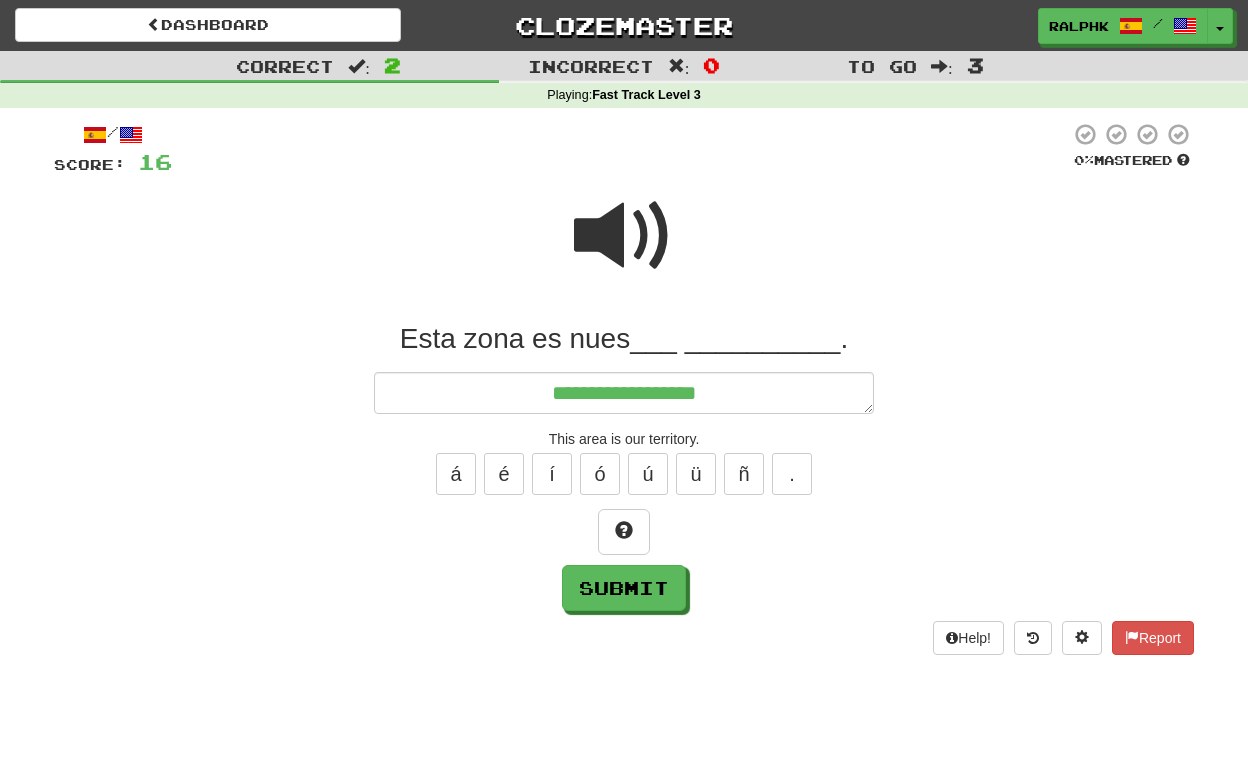 type on "*" 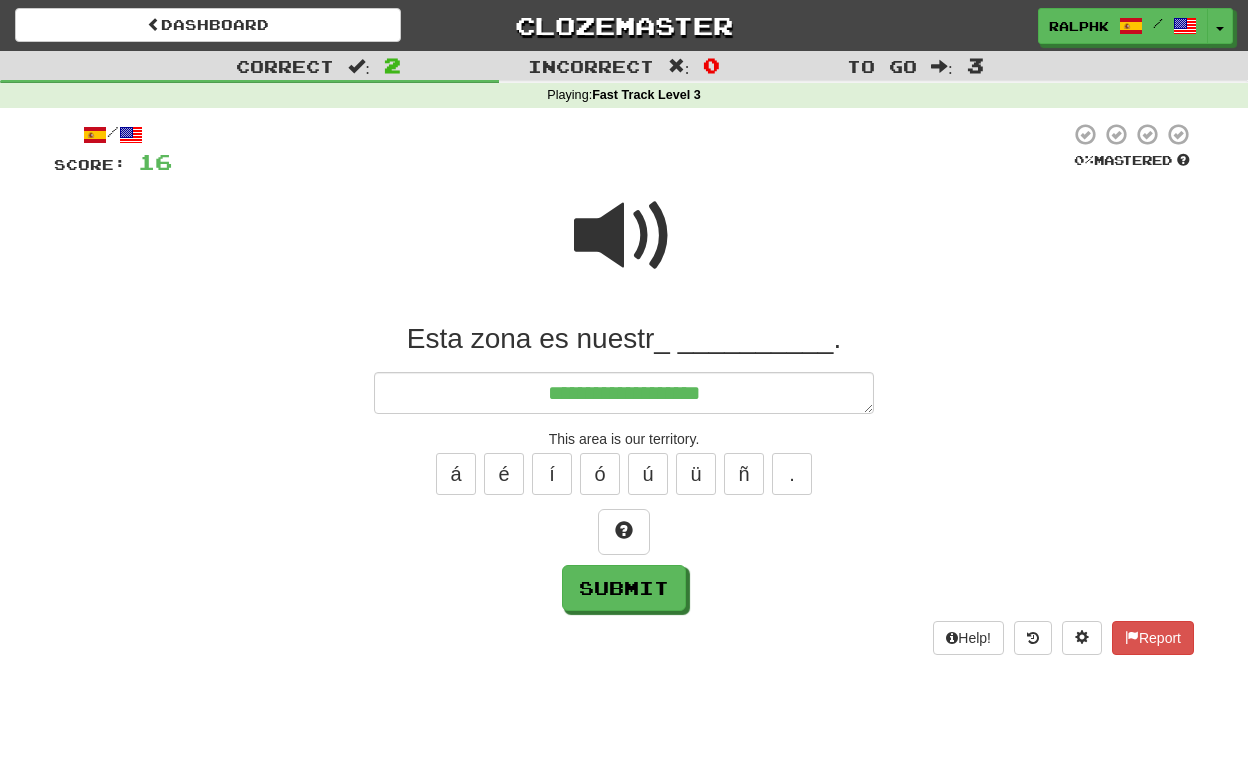 type on "*" 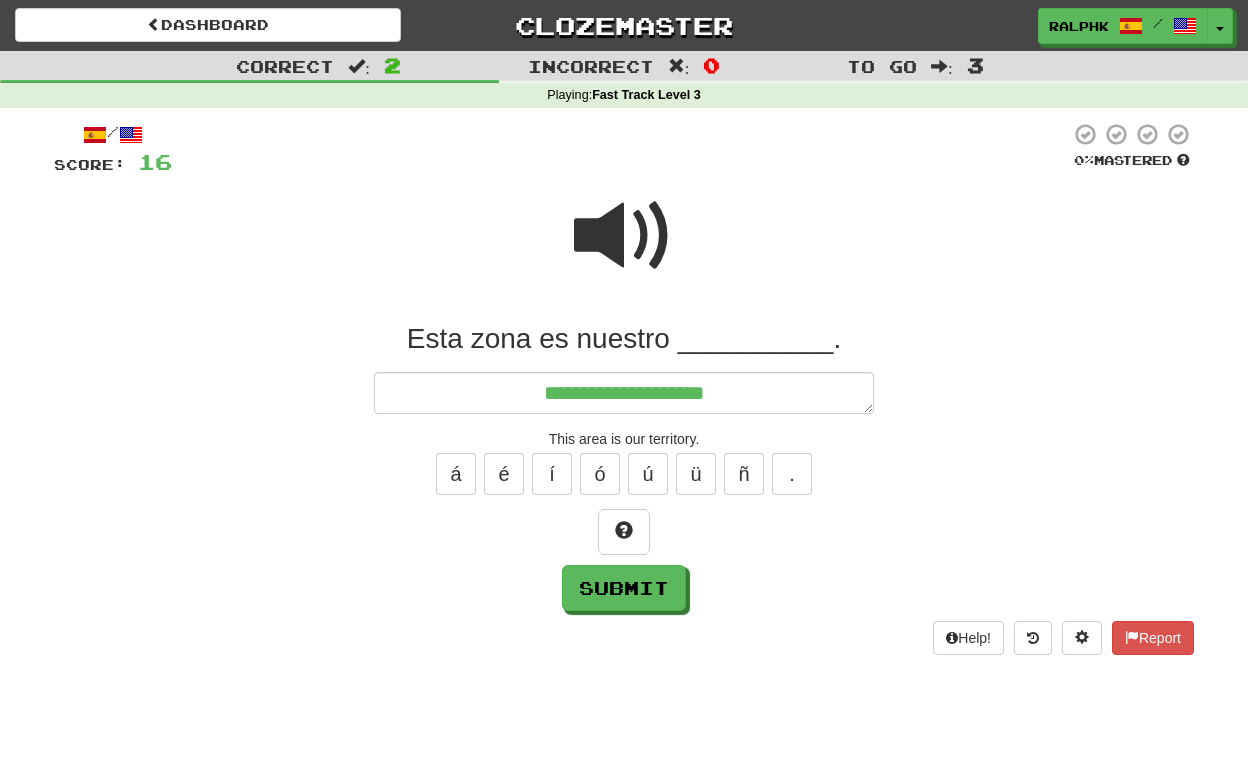 type on "*" 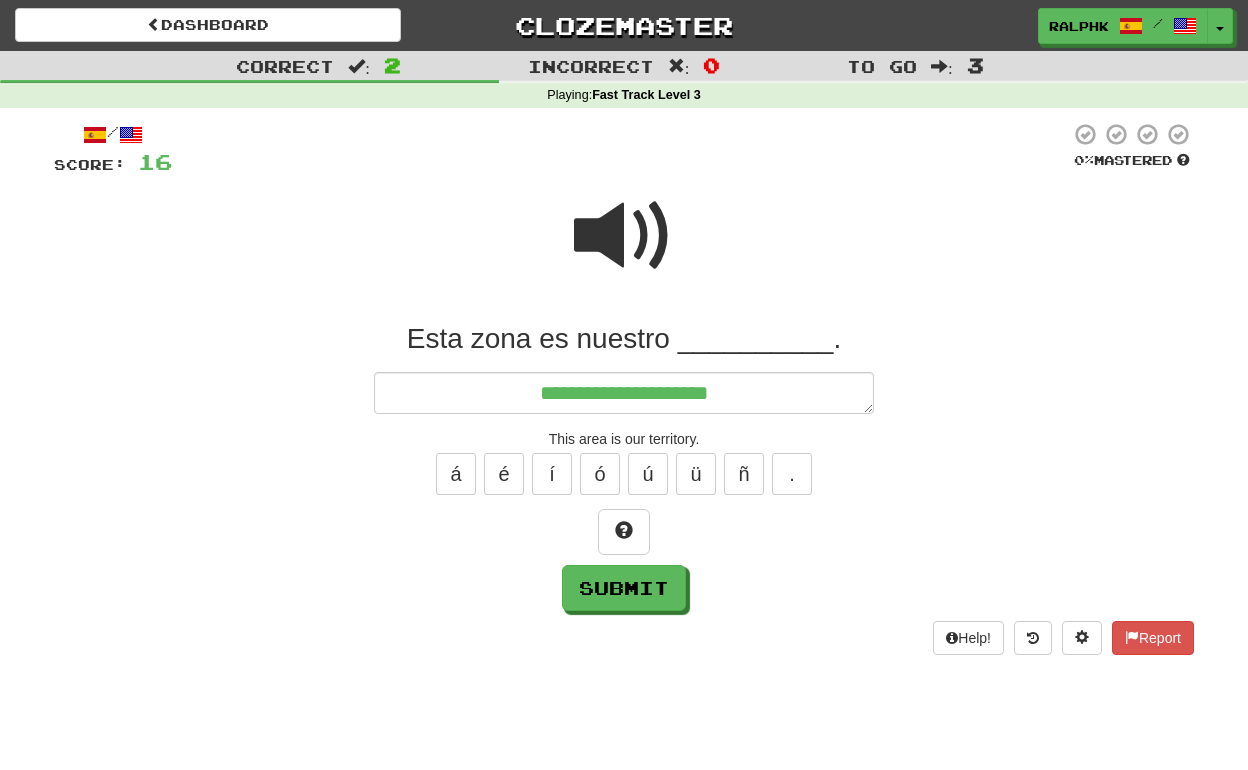 type on "*" 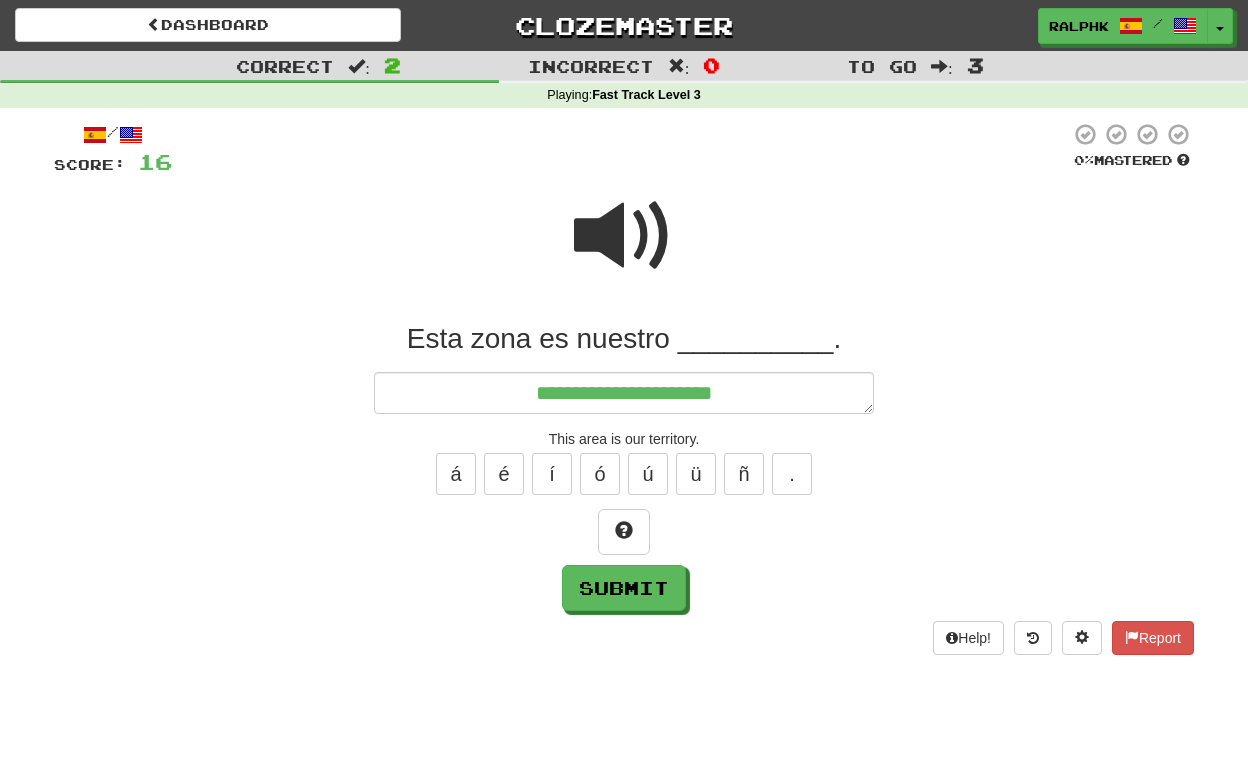 type on "*" 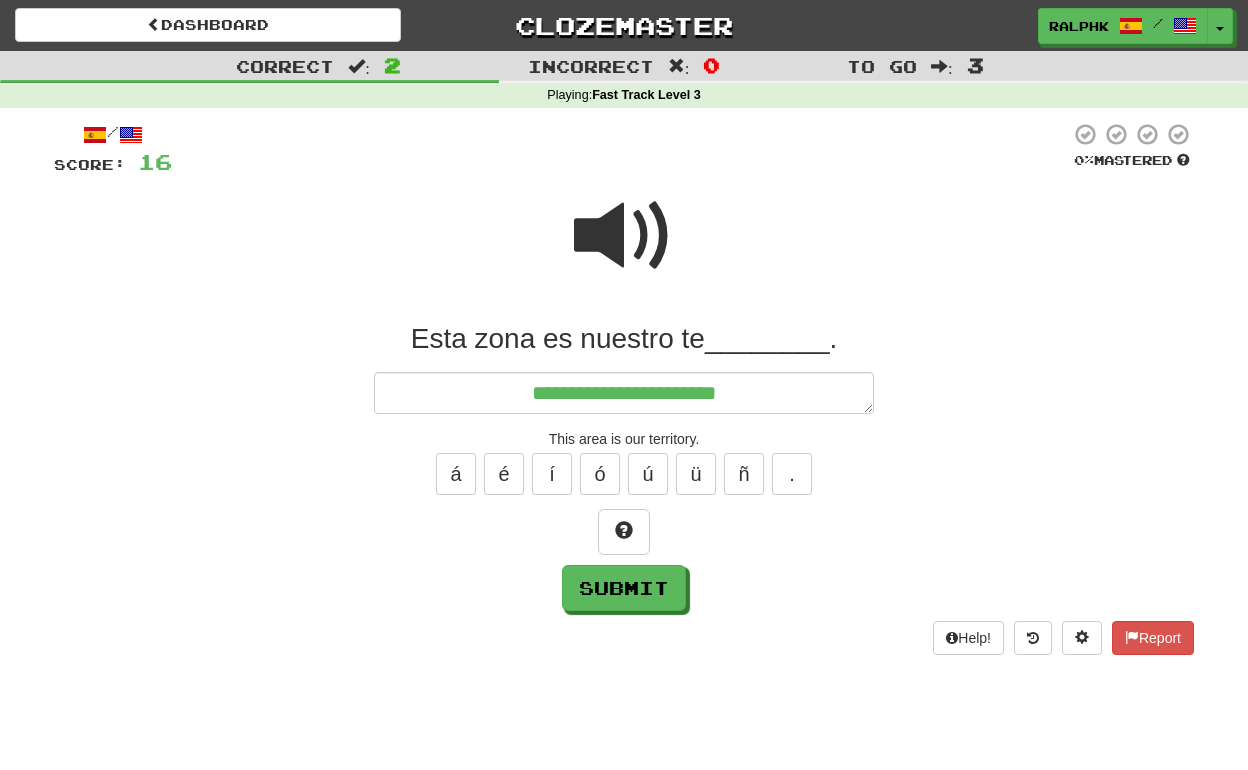 type on "*" 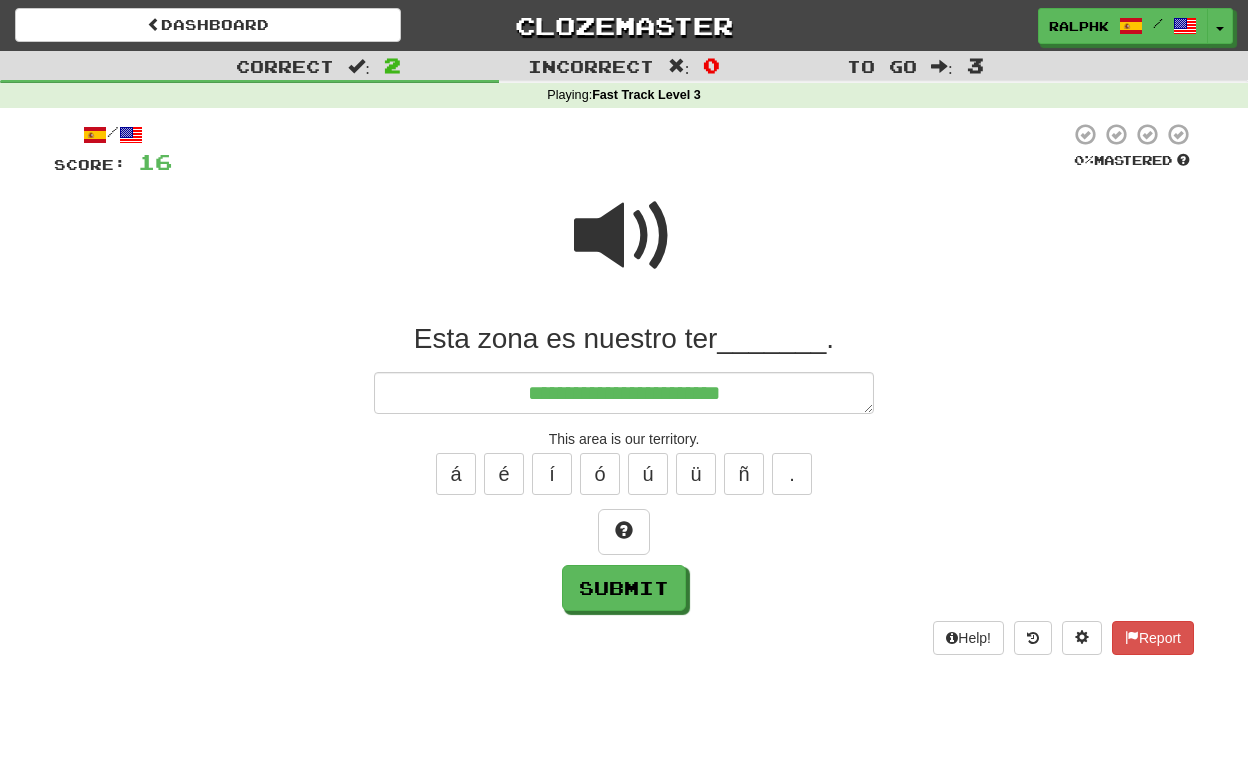 type on "*" 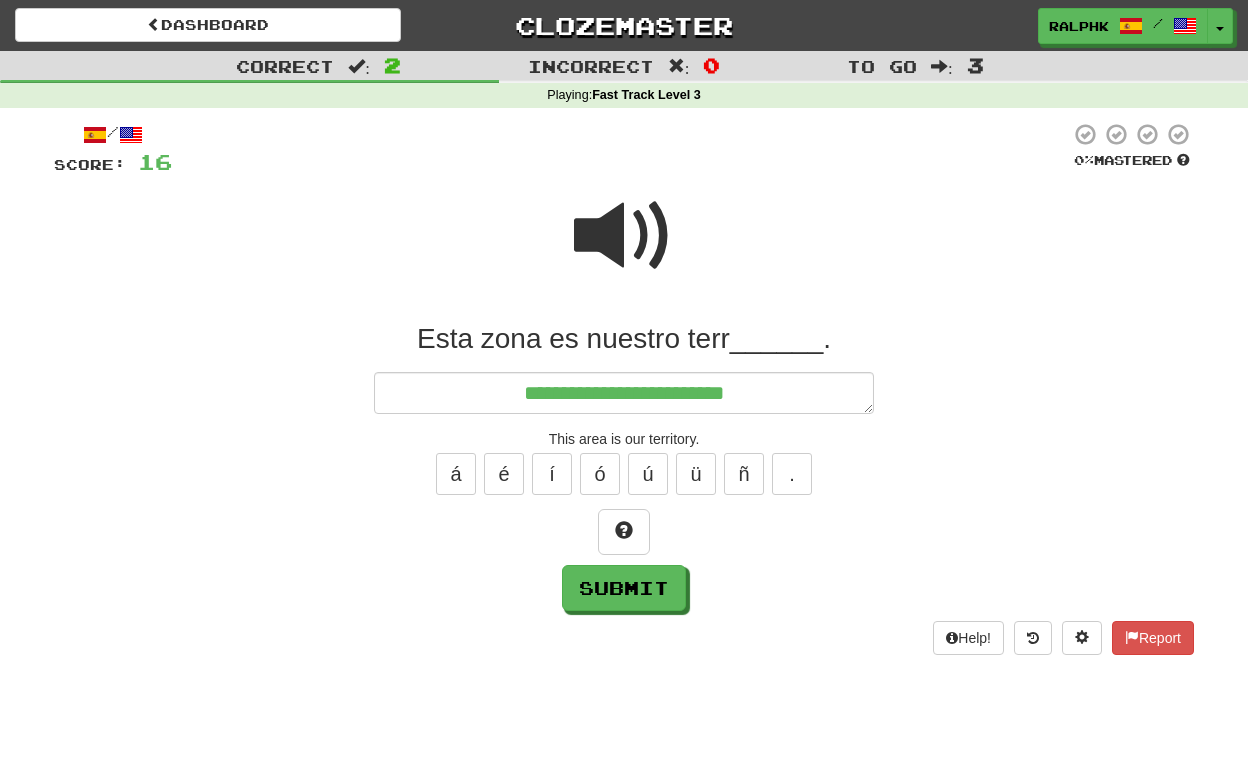 type on "*" 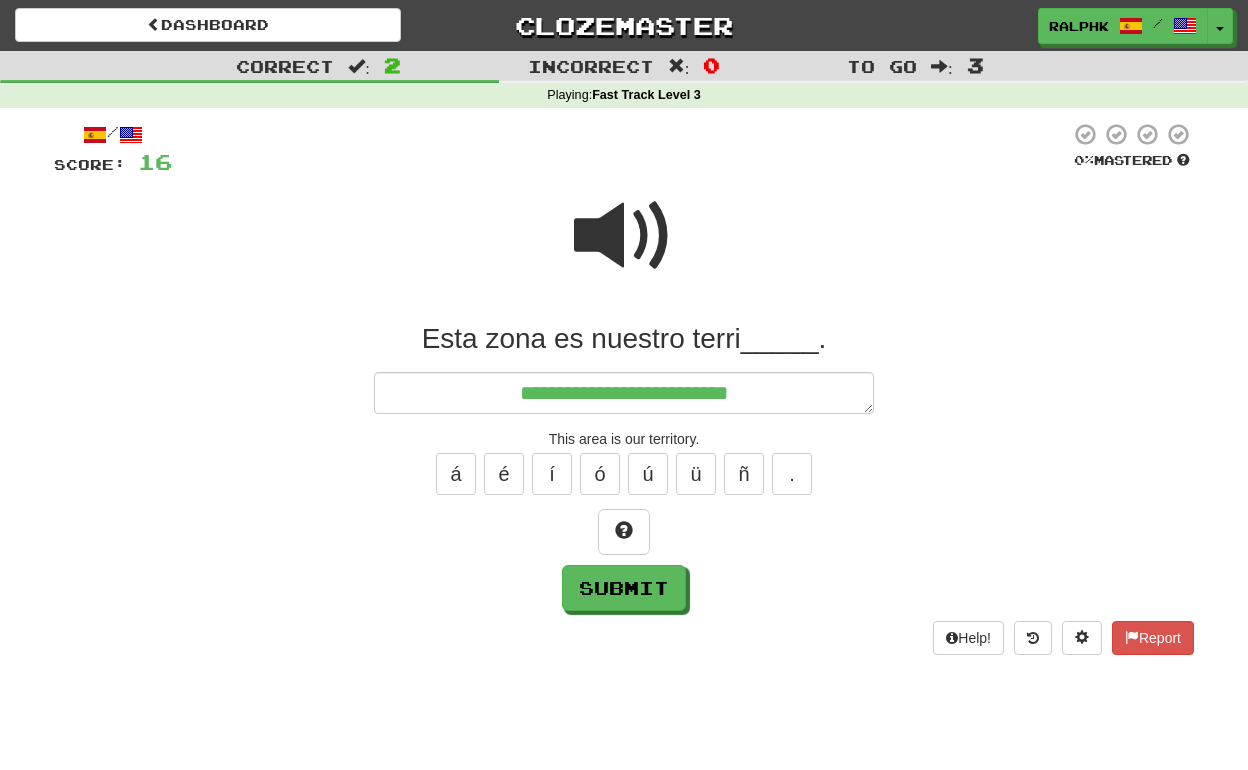 type on "*" 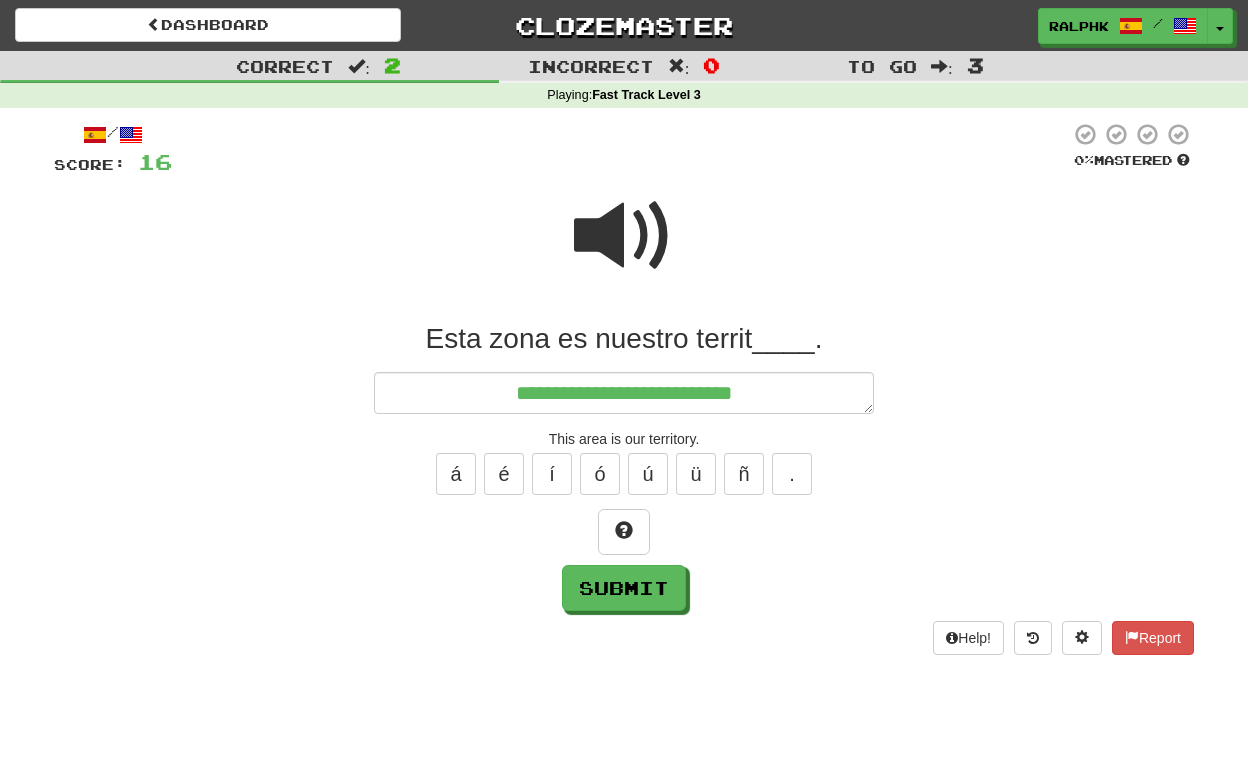 type on "*" 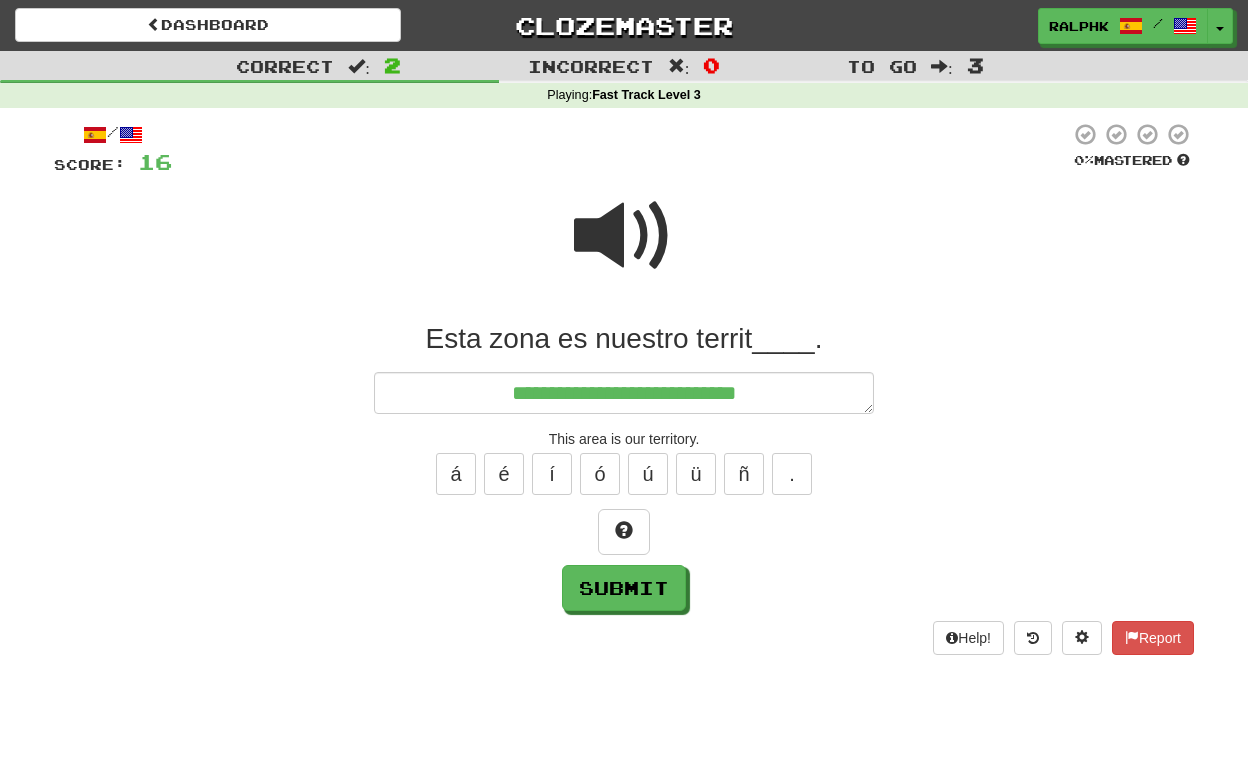 type on "**********" 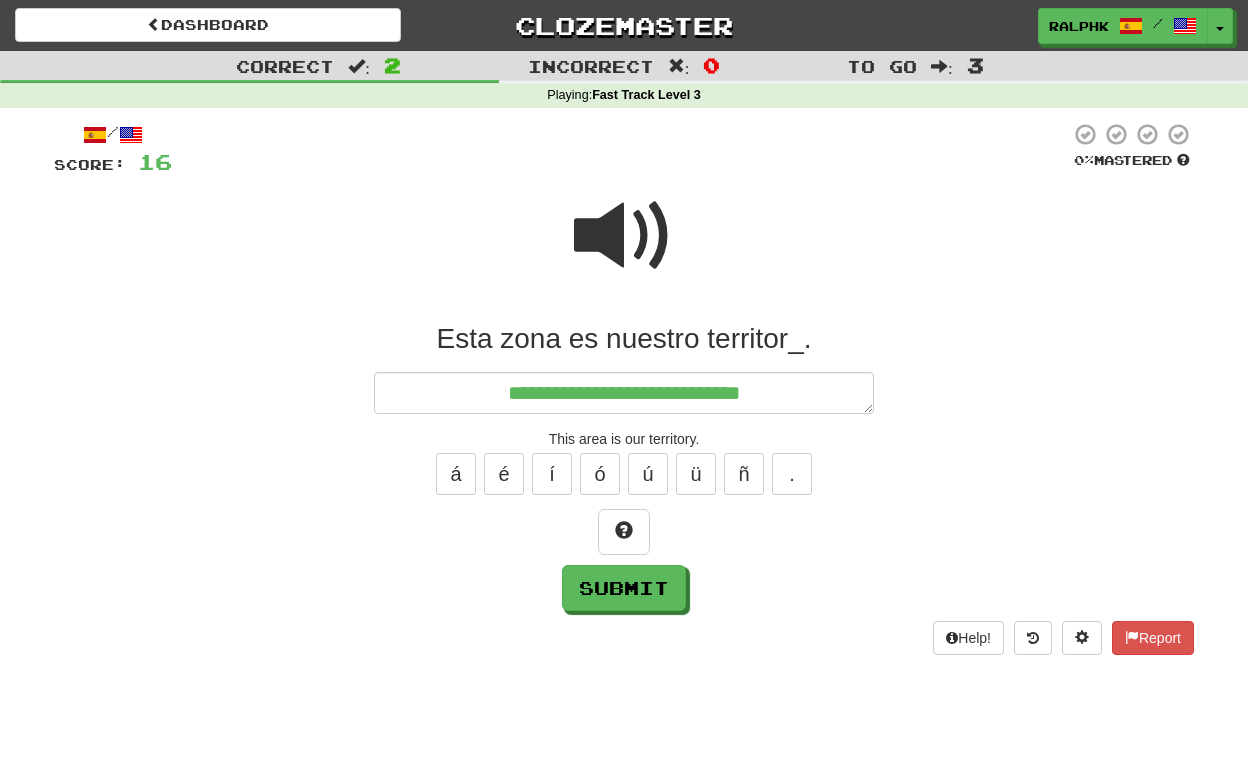 type on "*" 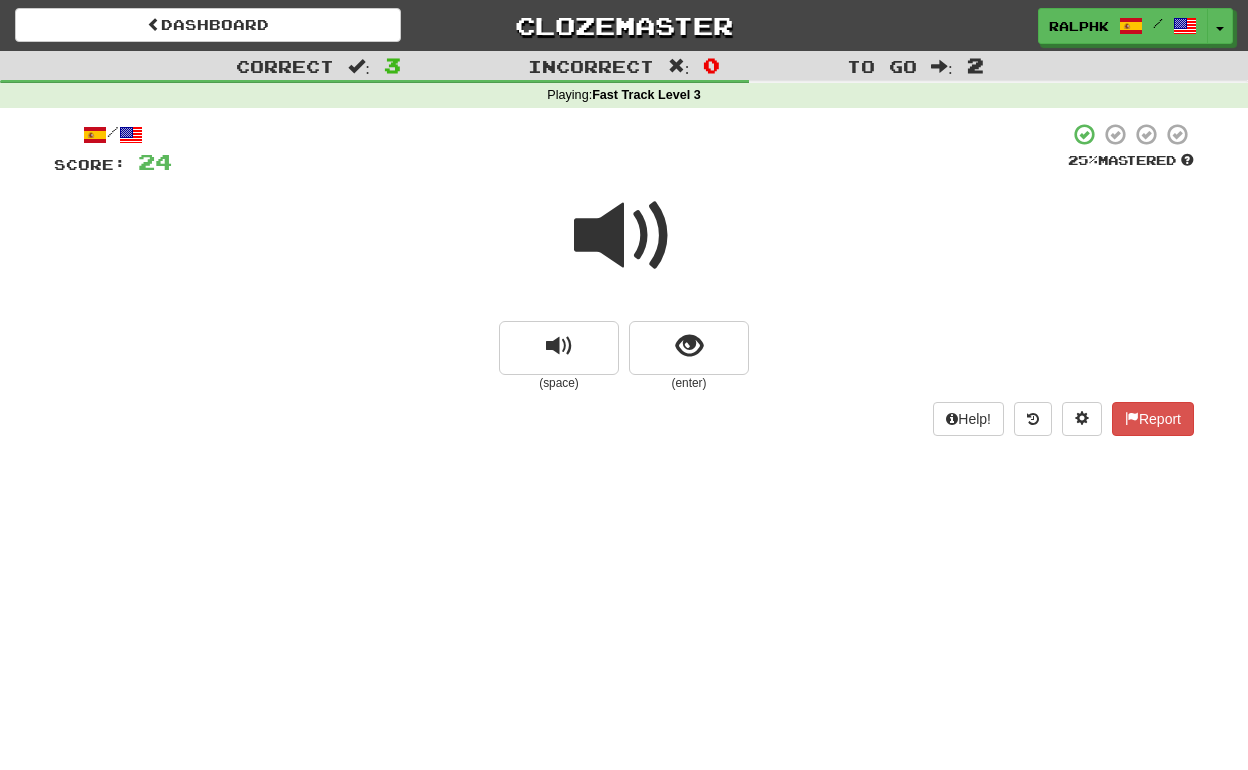 click at bounding box center (624, 236) 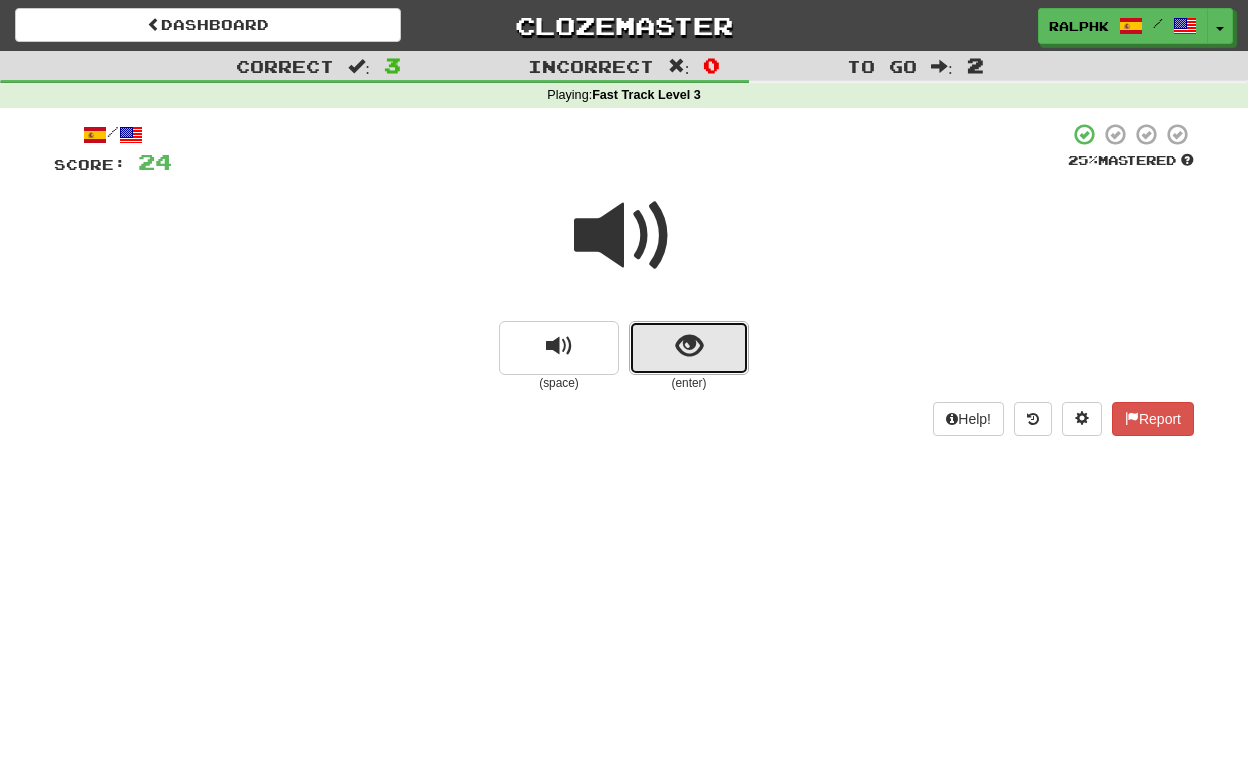 click at bounding box center (689, 346) 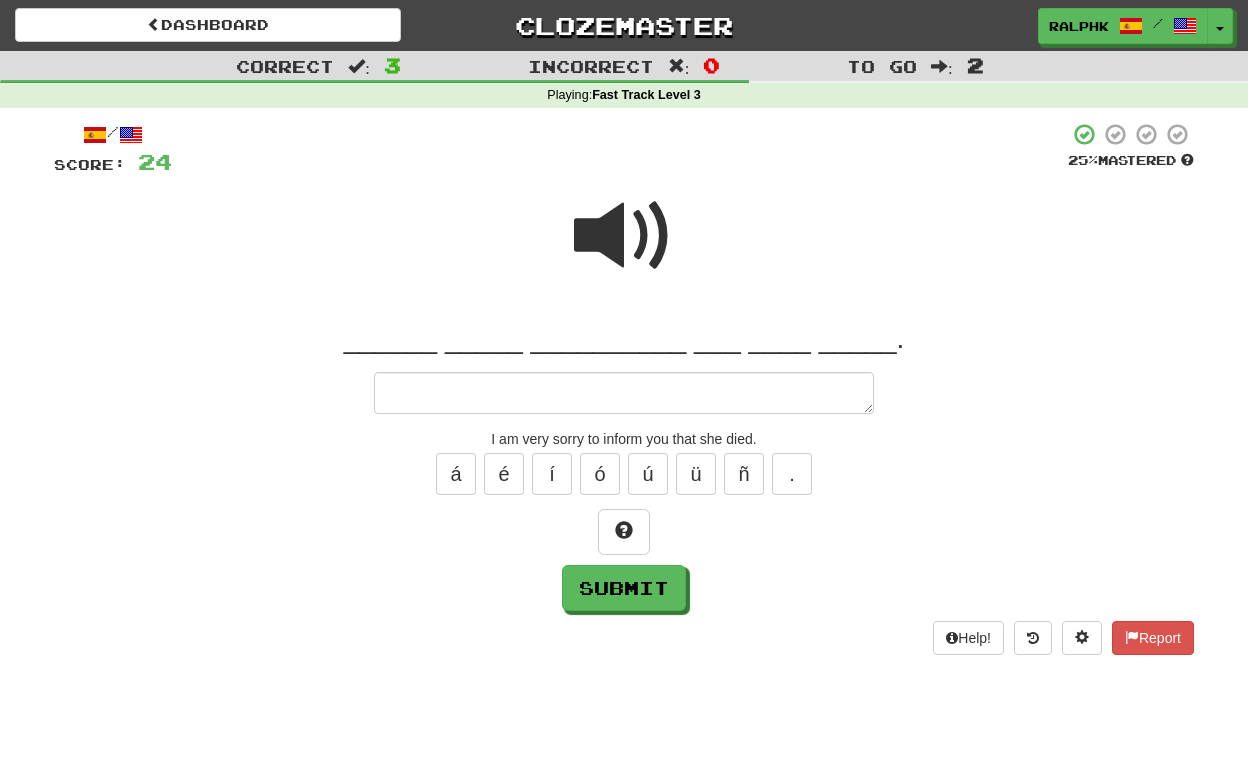 type on "*" 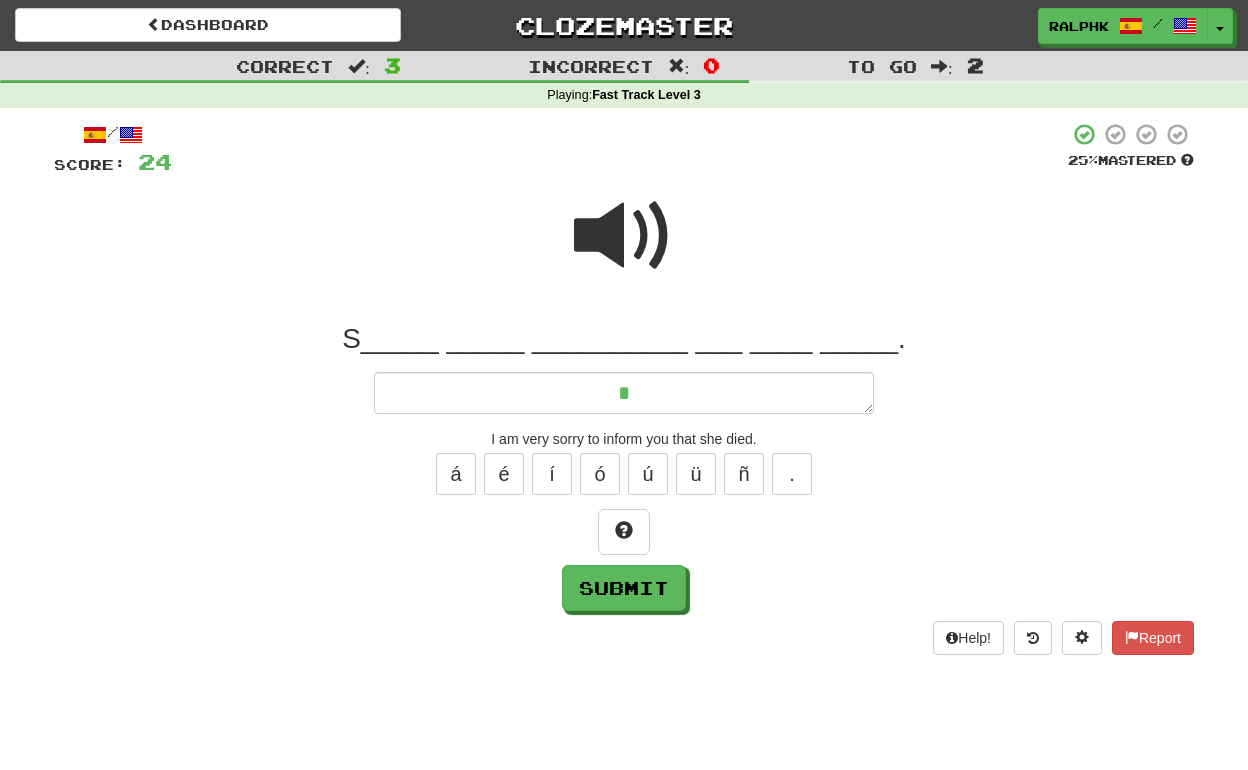 type on "*" 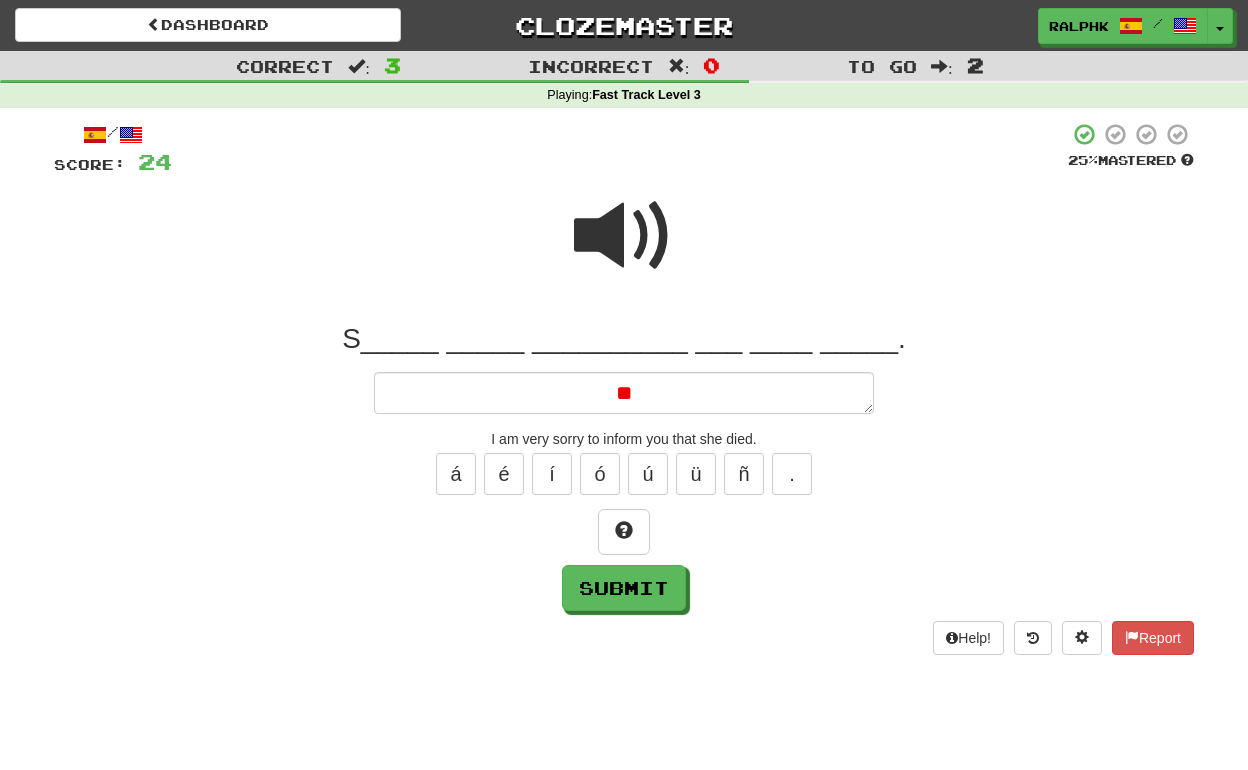 type on "*" 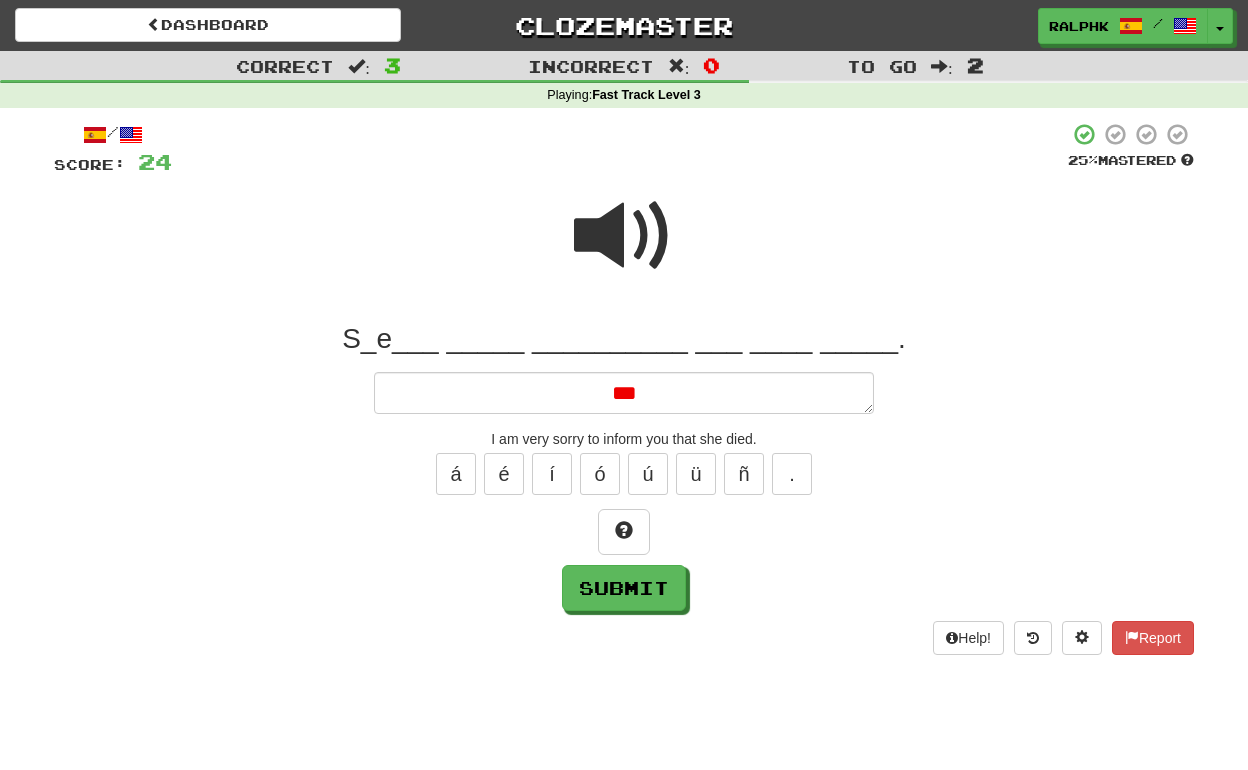 type on "*" 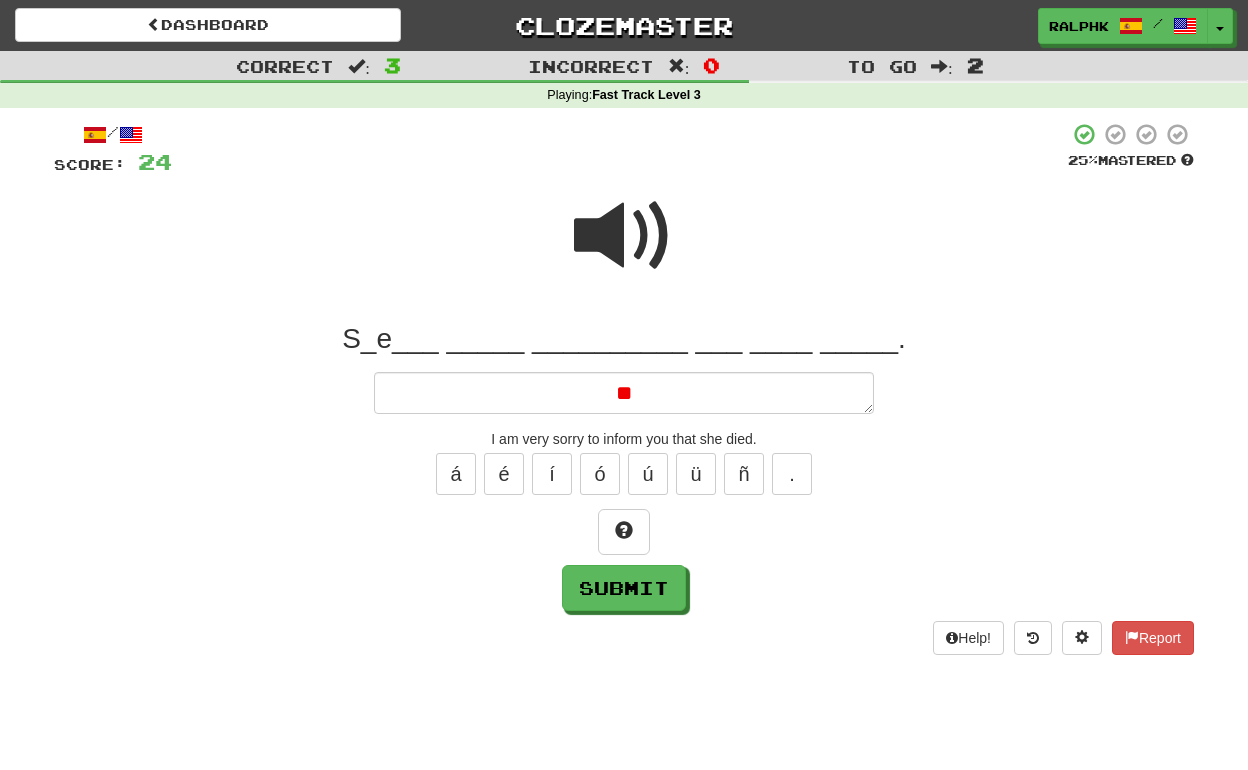 type on "*" 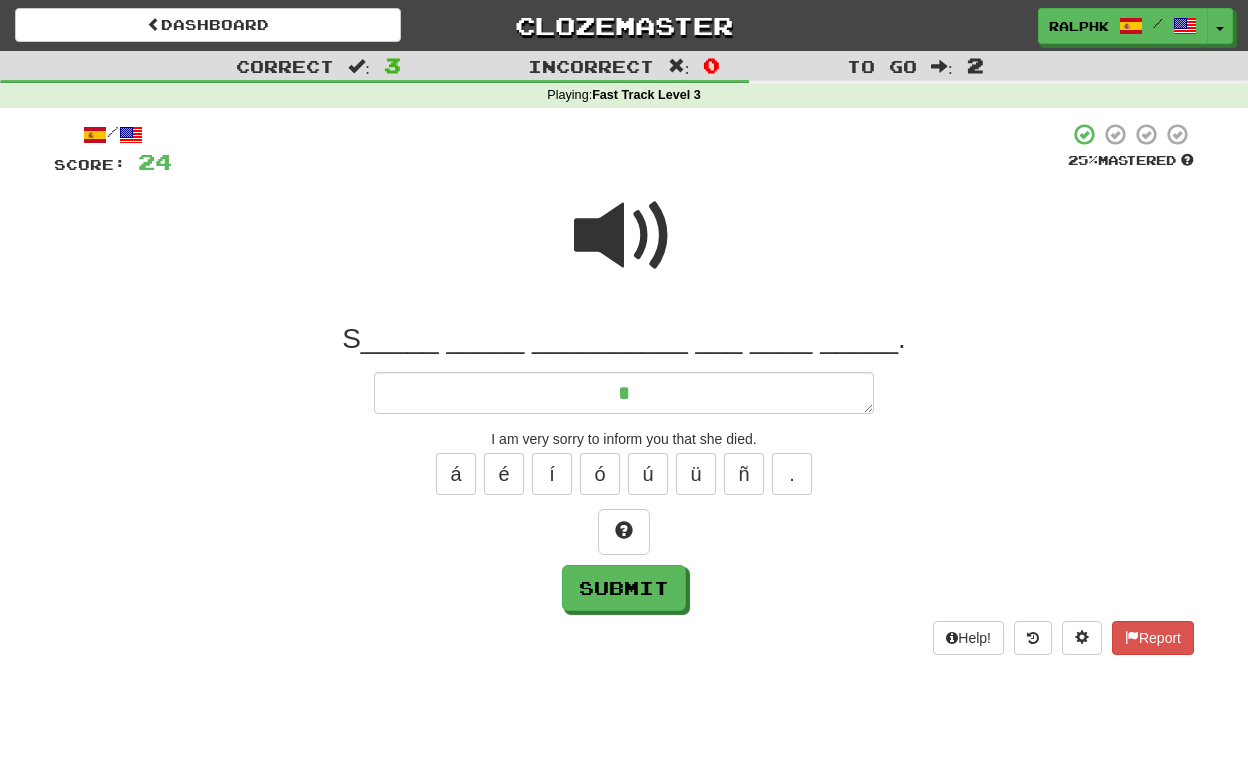 type on "*" 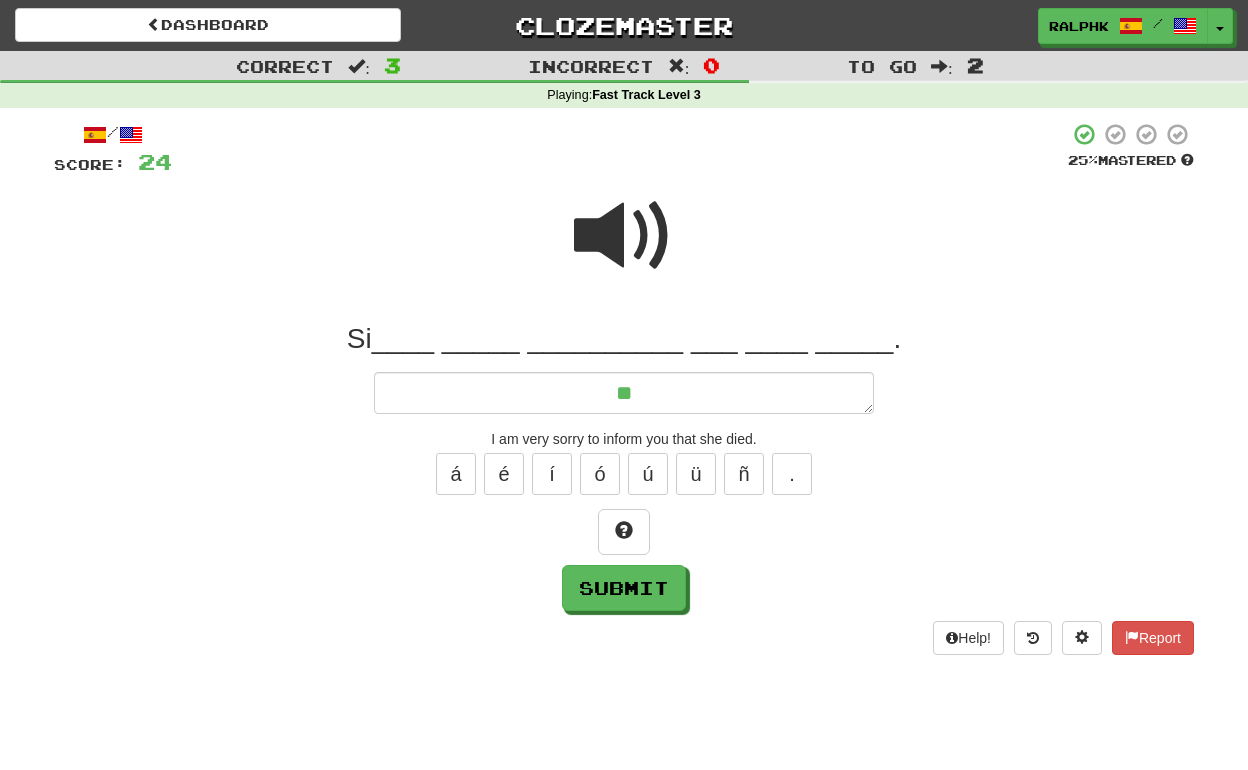 type on "*" 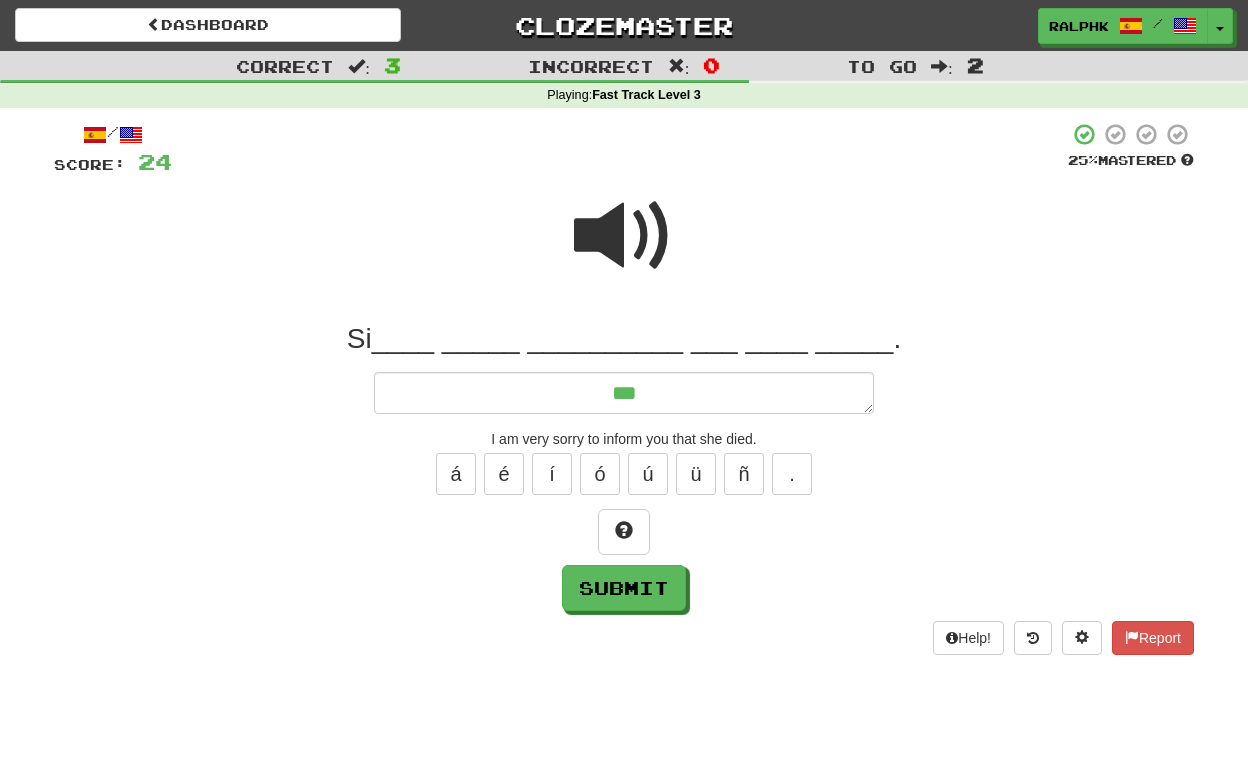 type on "*" 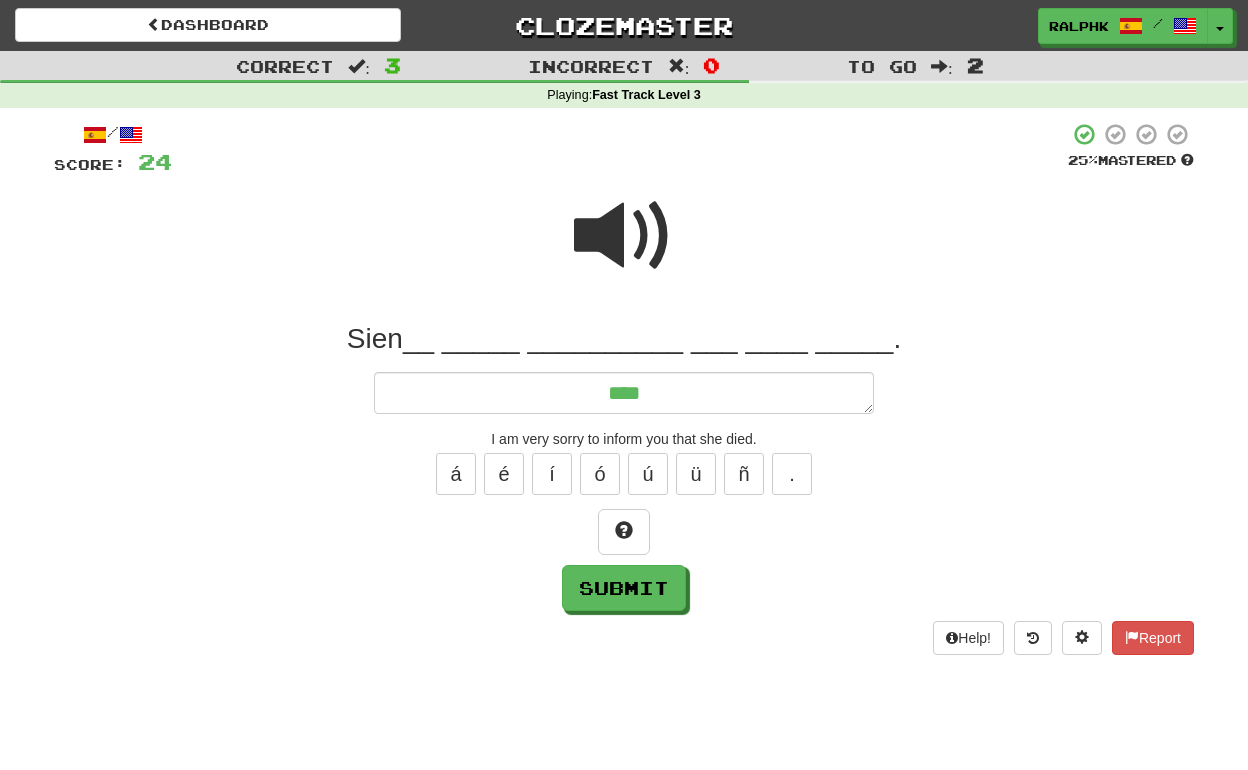 type on "*" 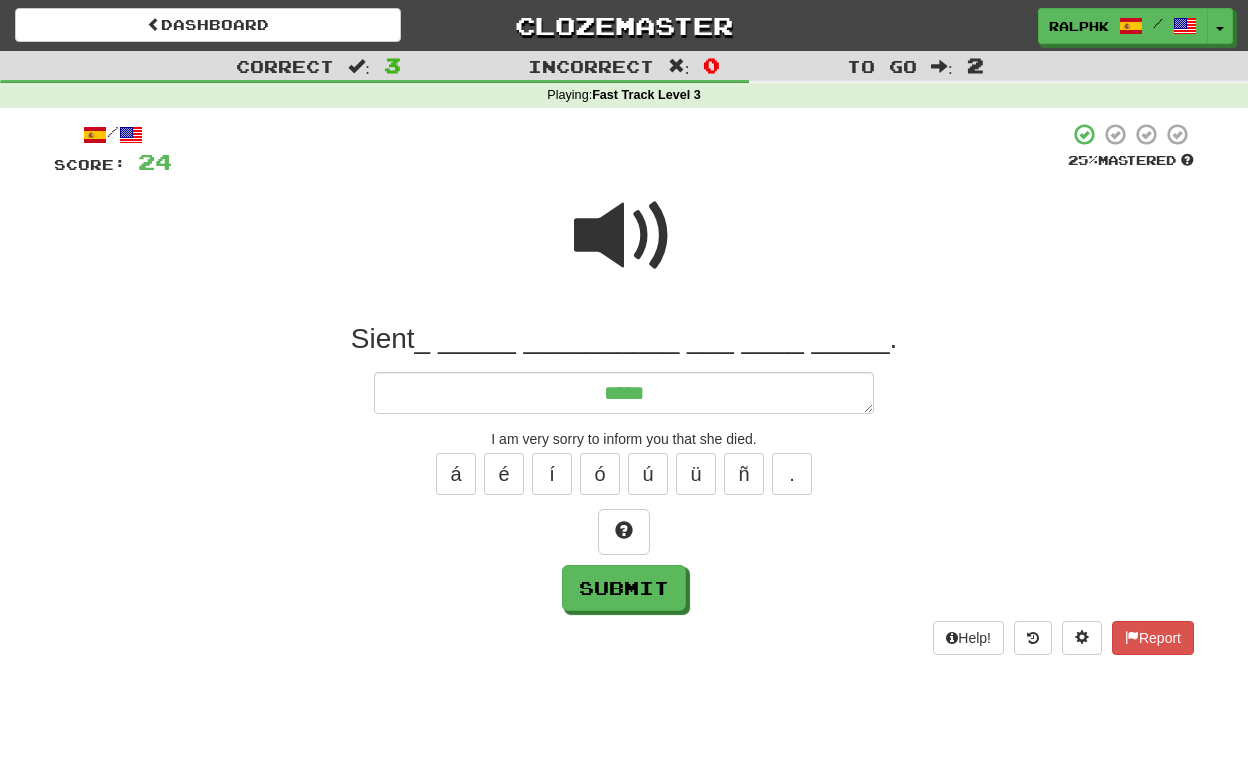 type on "*" 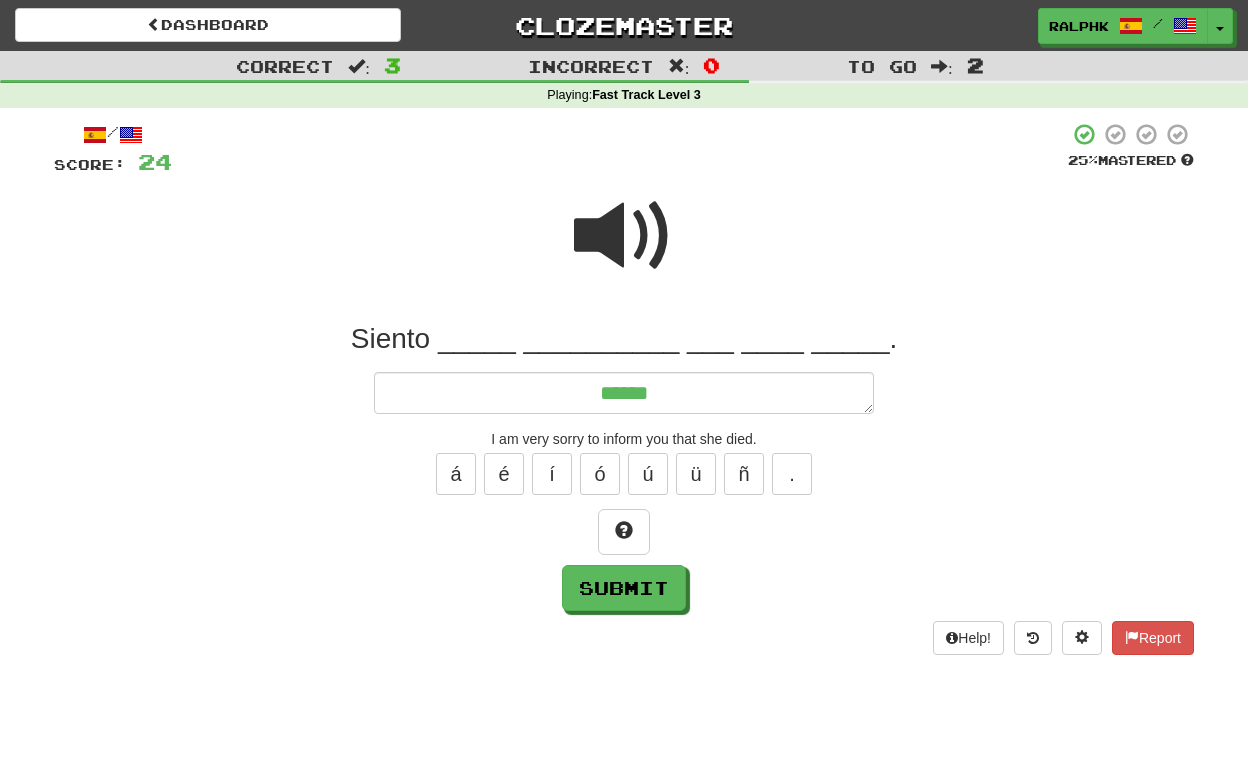 type on "*" 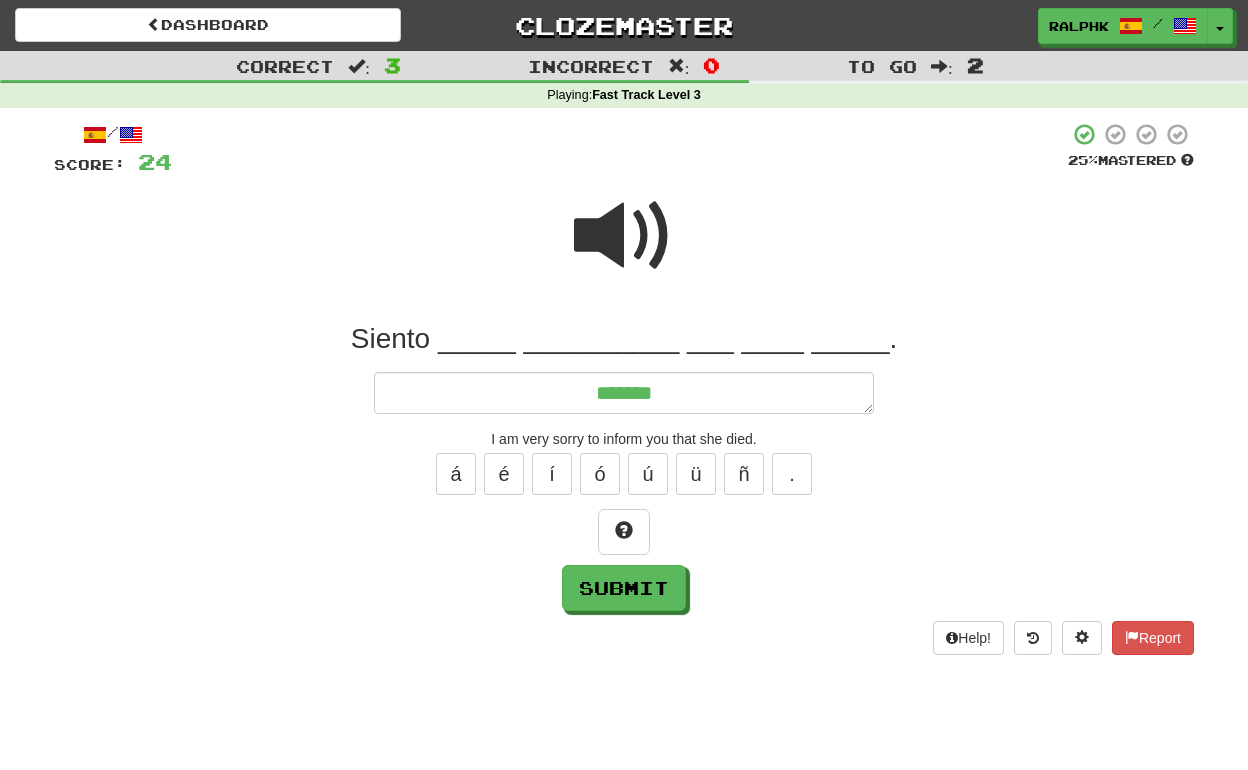 type on "*" 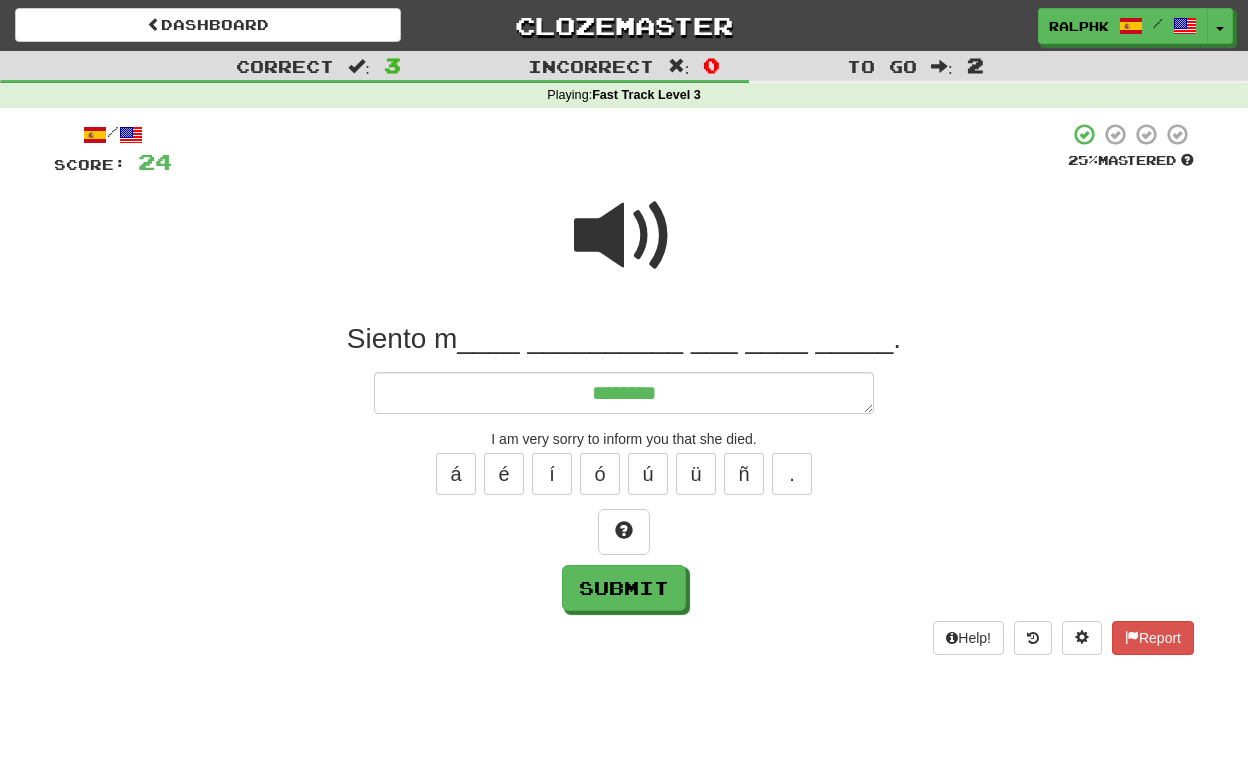 type on "*" 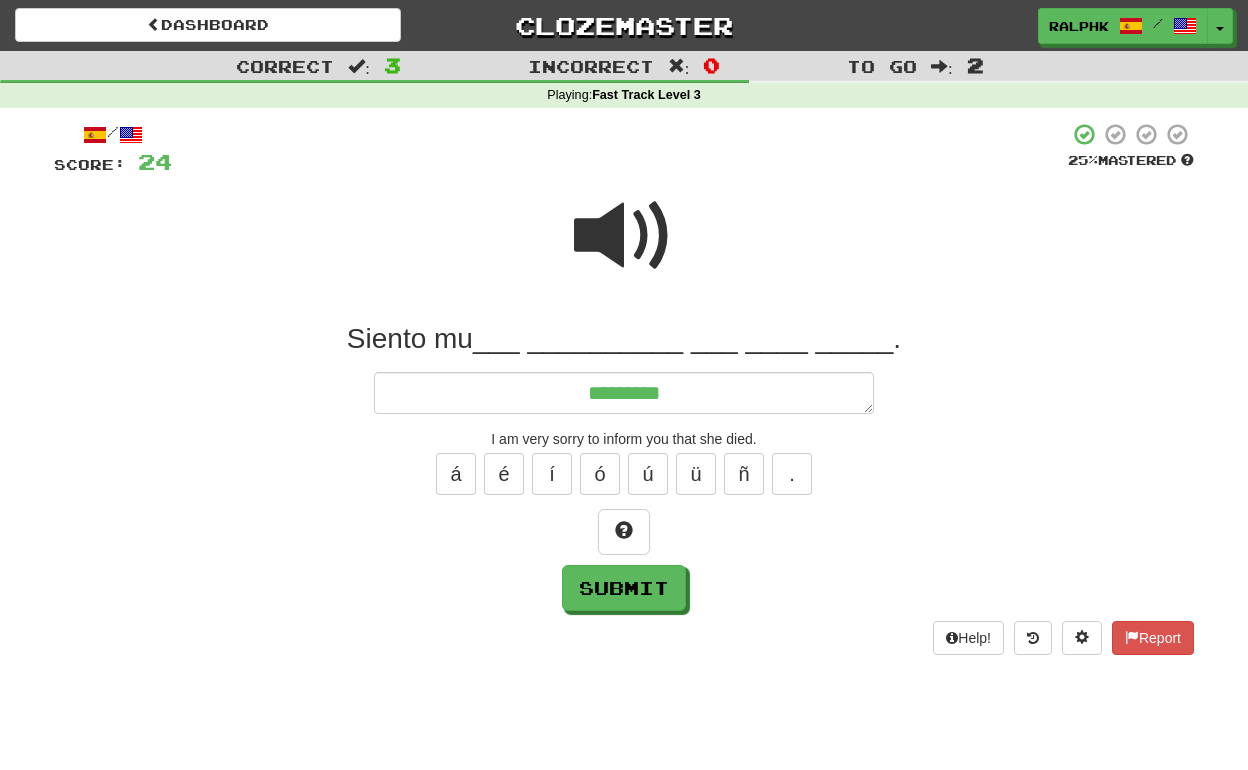 type on "*" 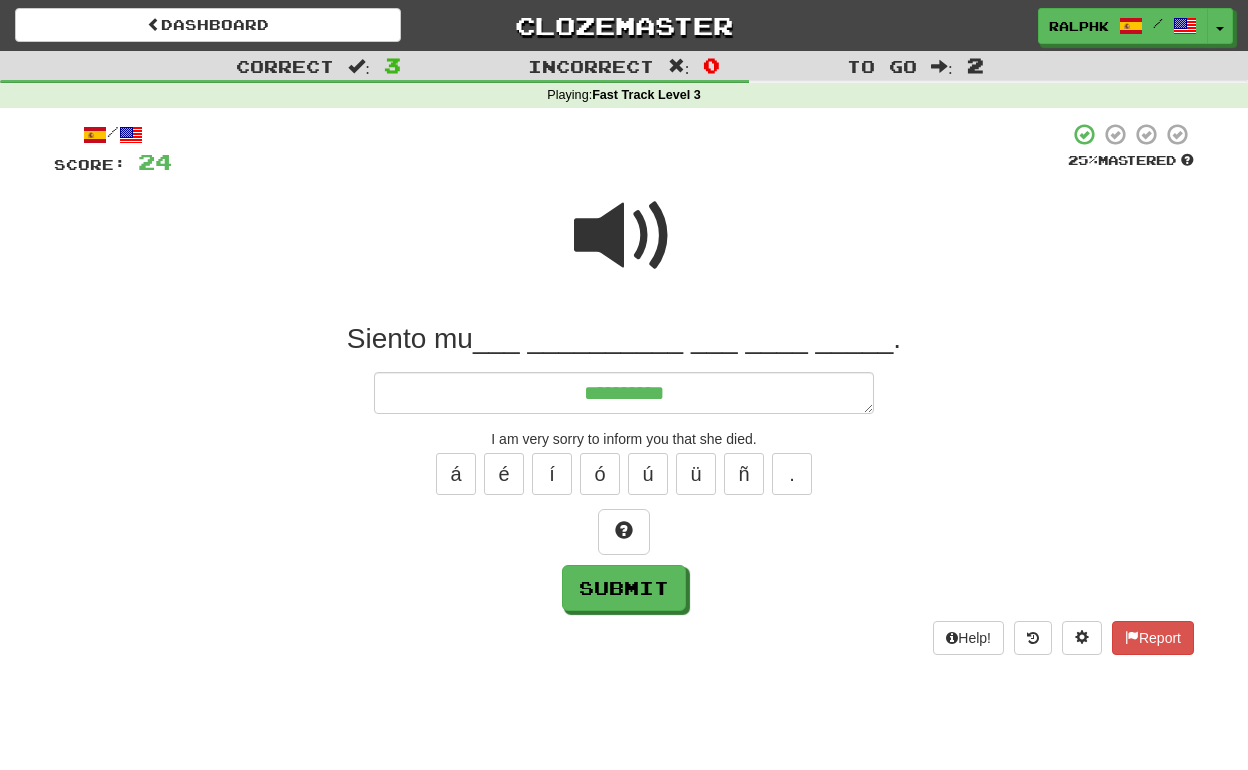 type on "*" 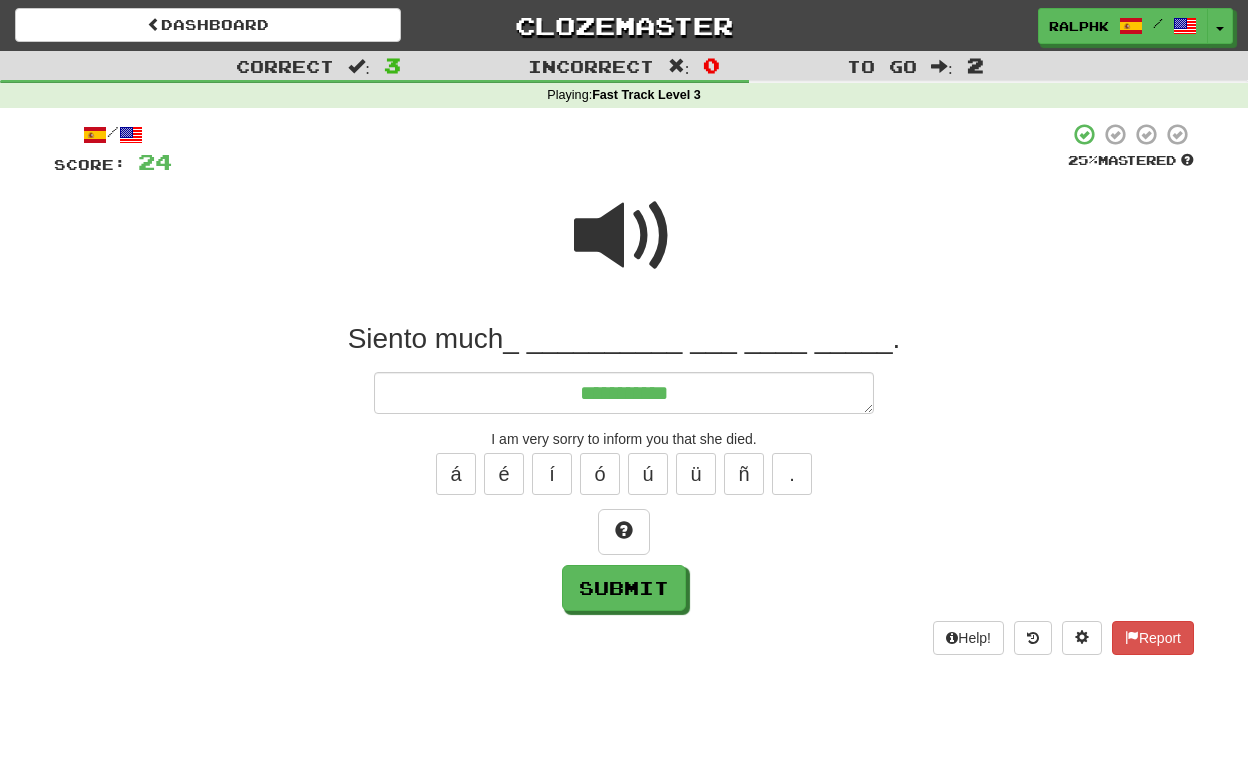 type on "*" 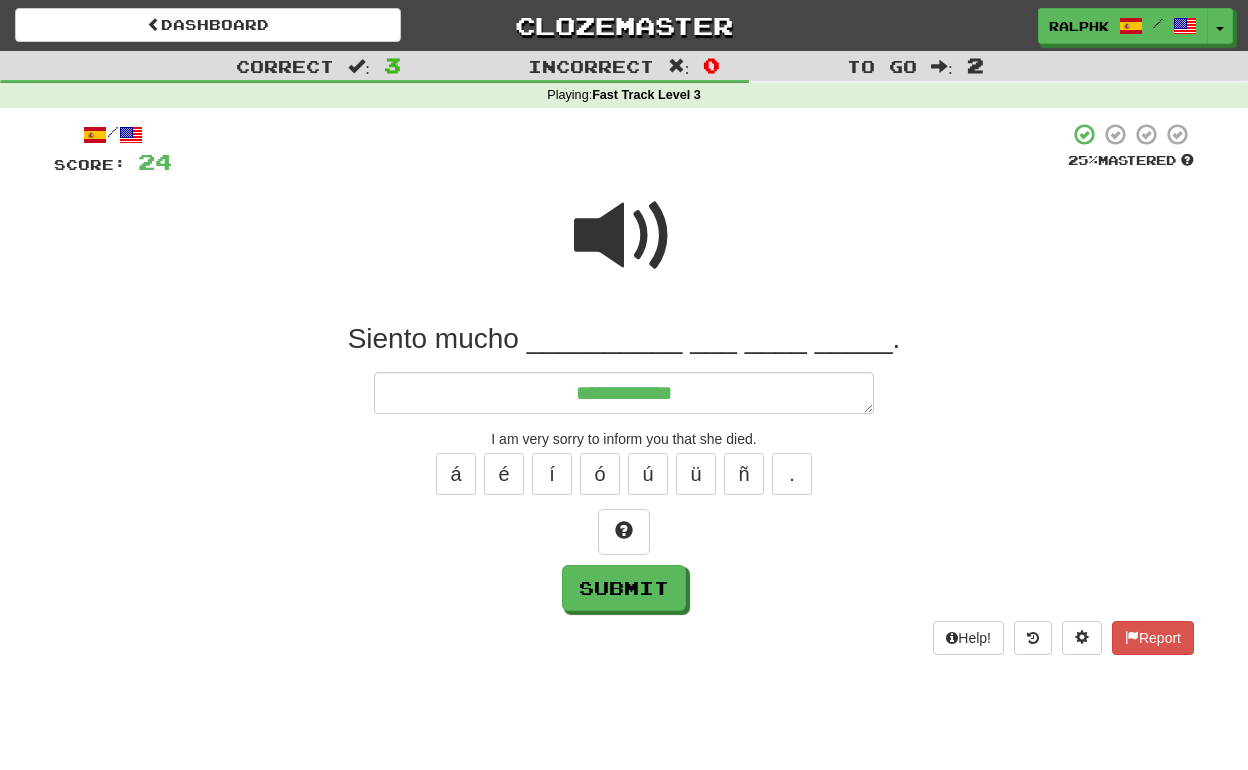 type on "*" 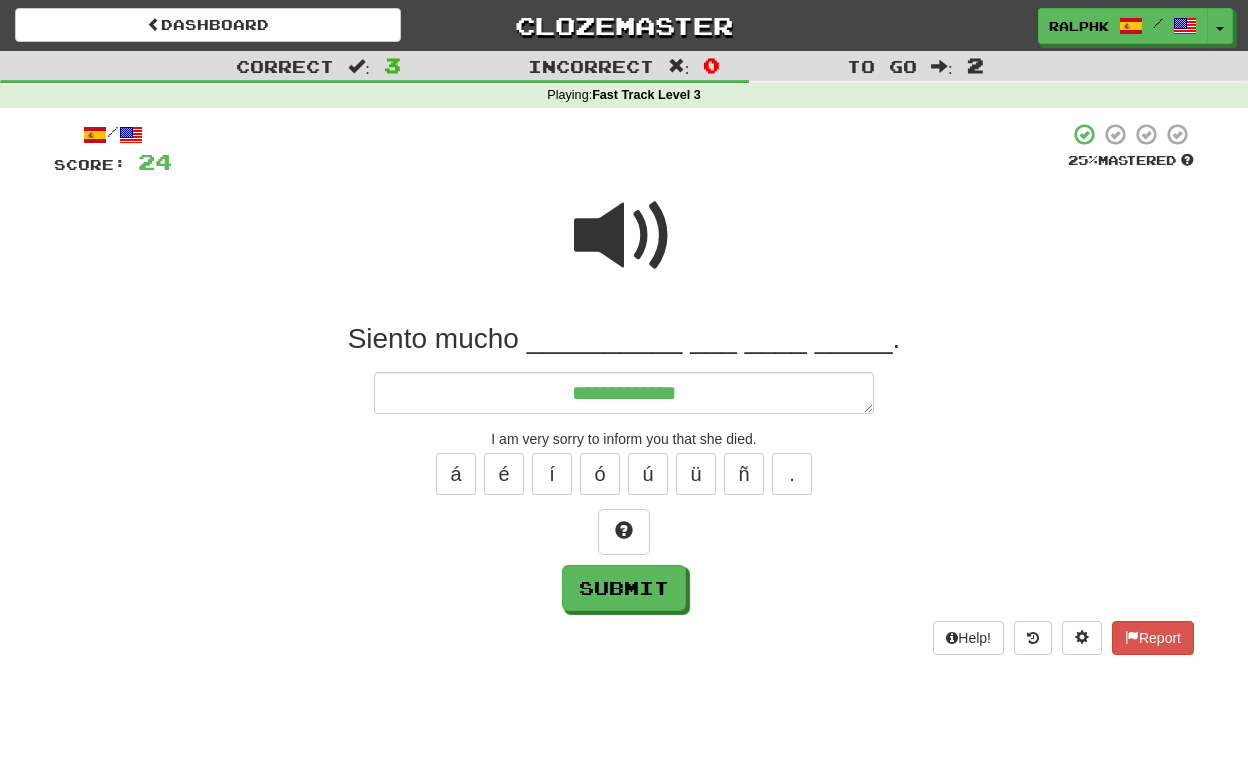 type on "*" 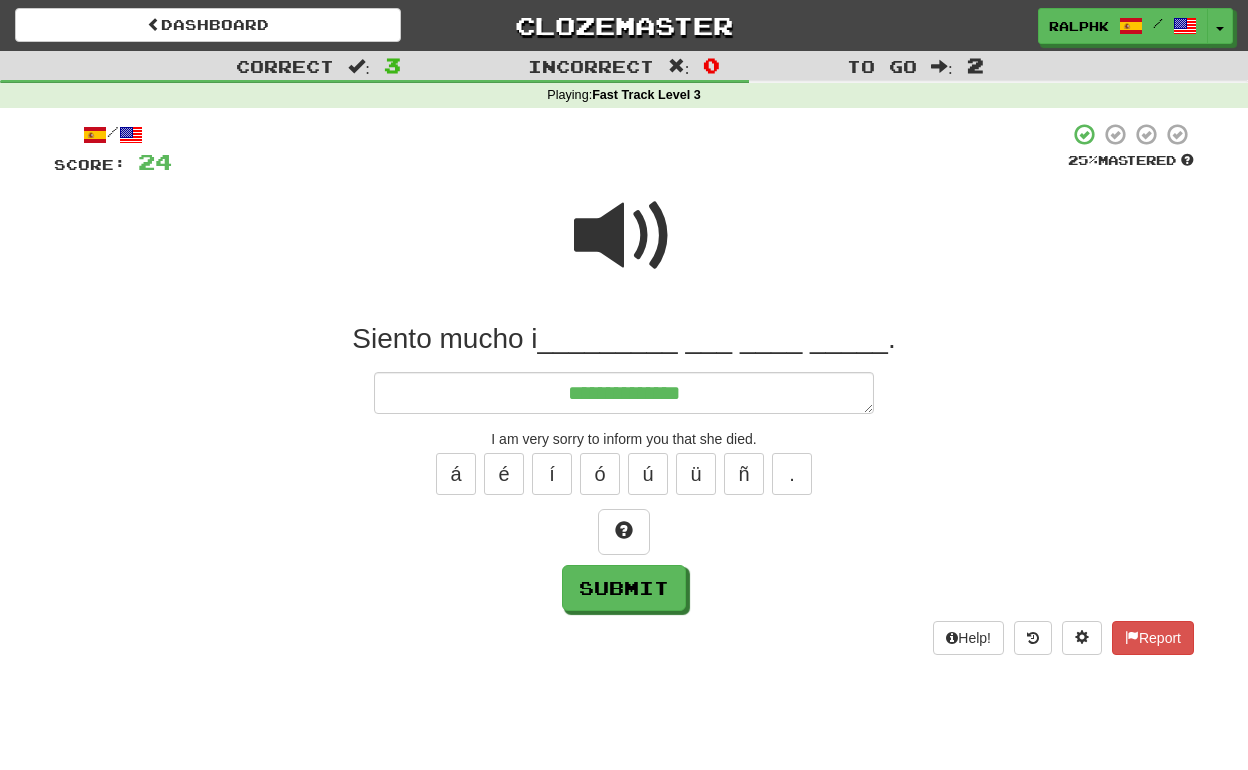 type on "*" 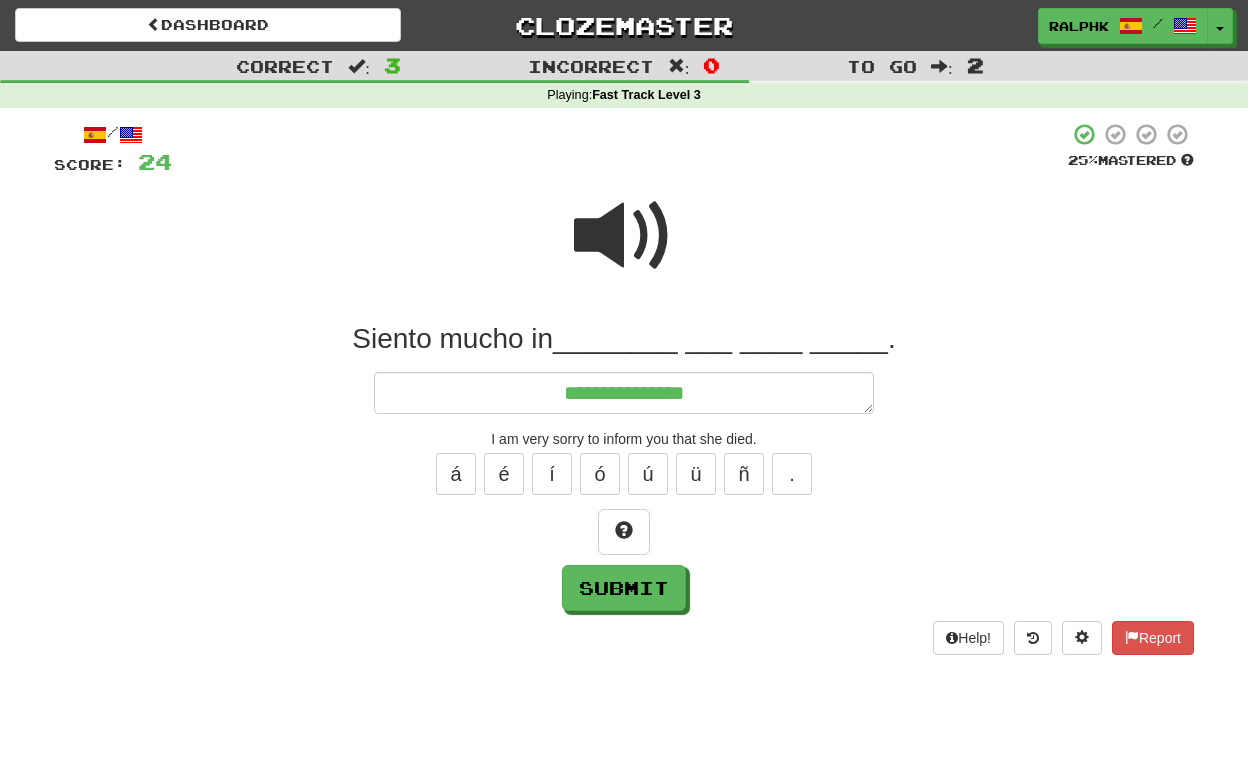 type on "*" 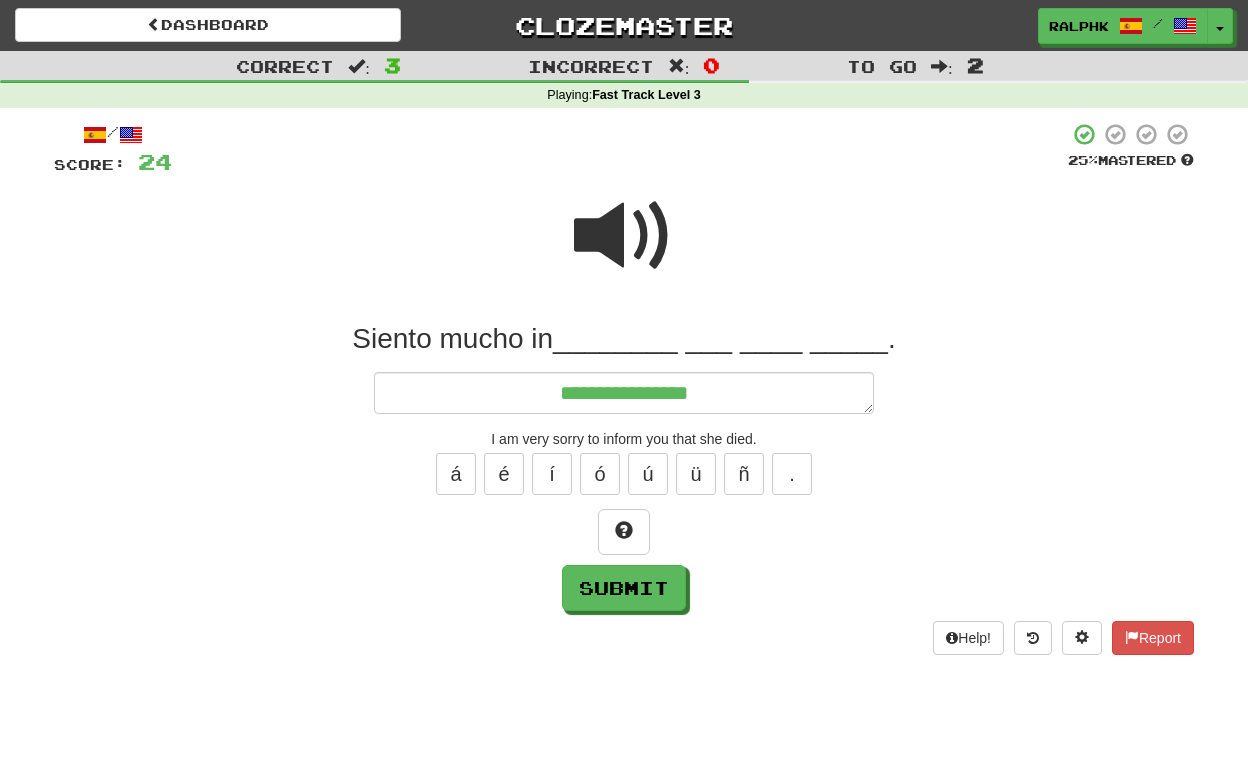 type on "*" 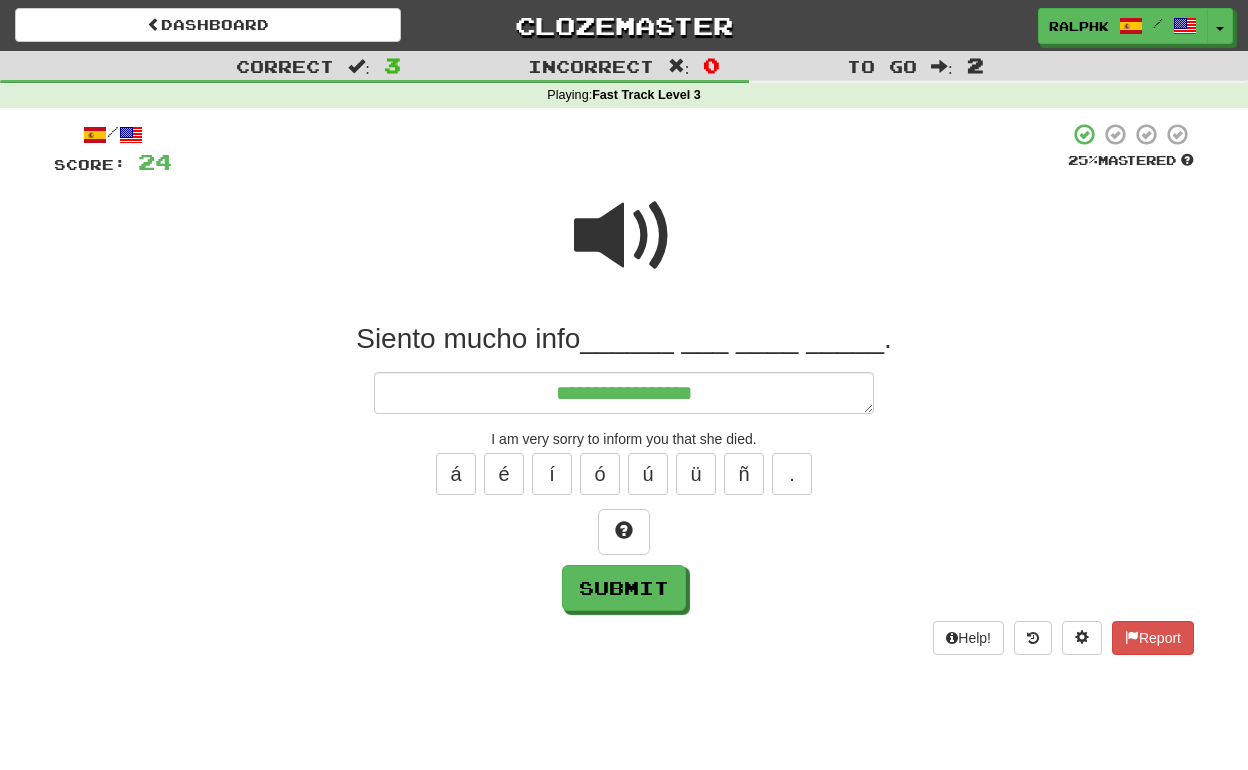 type on "*" 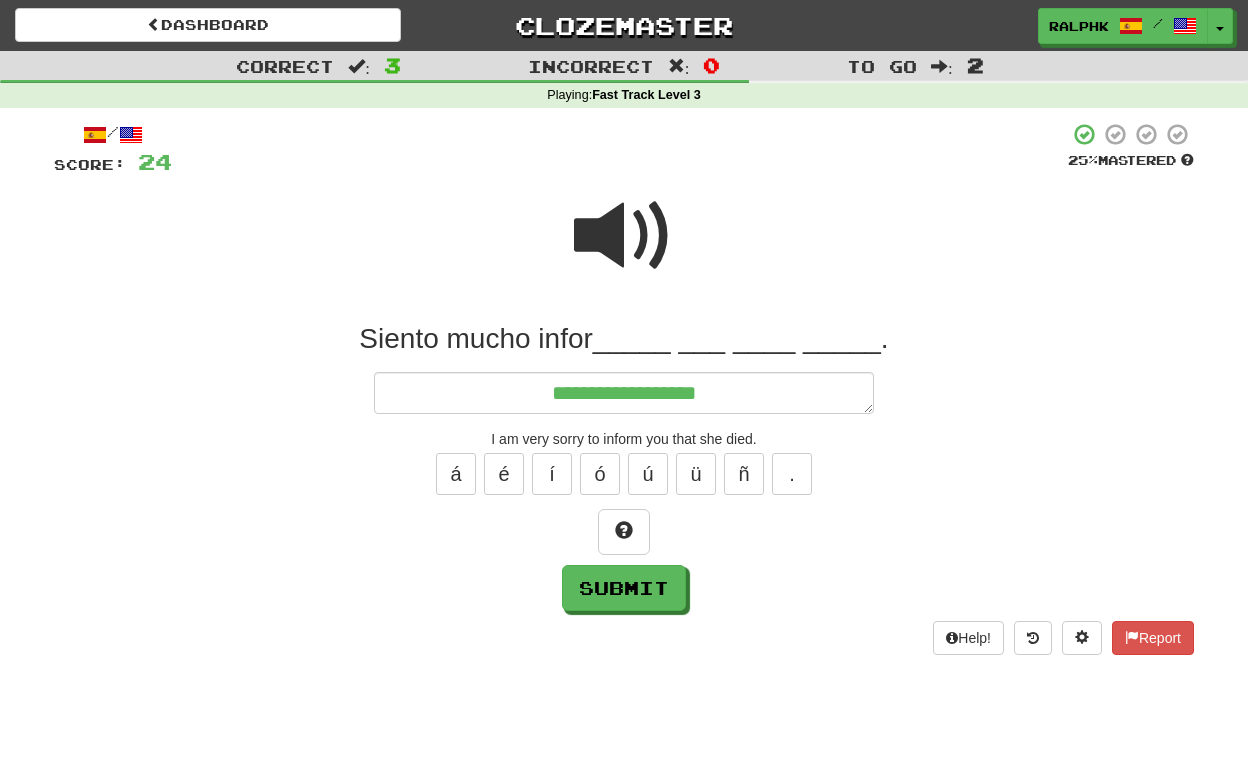 type on "*" 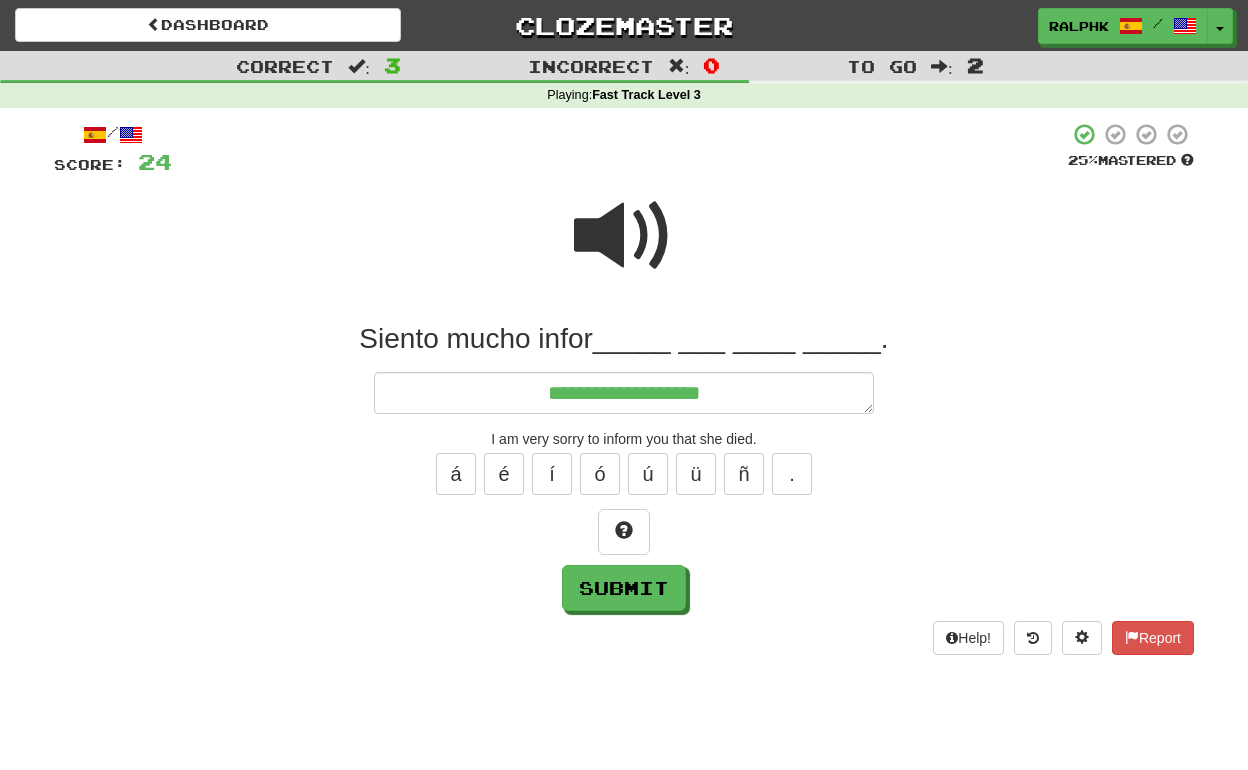 type on "*" 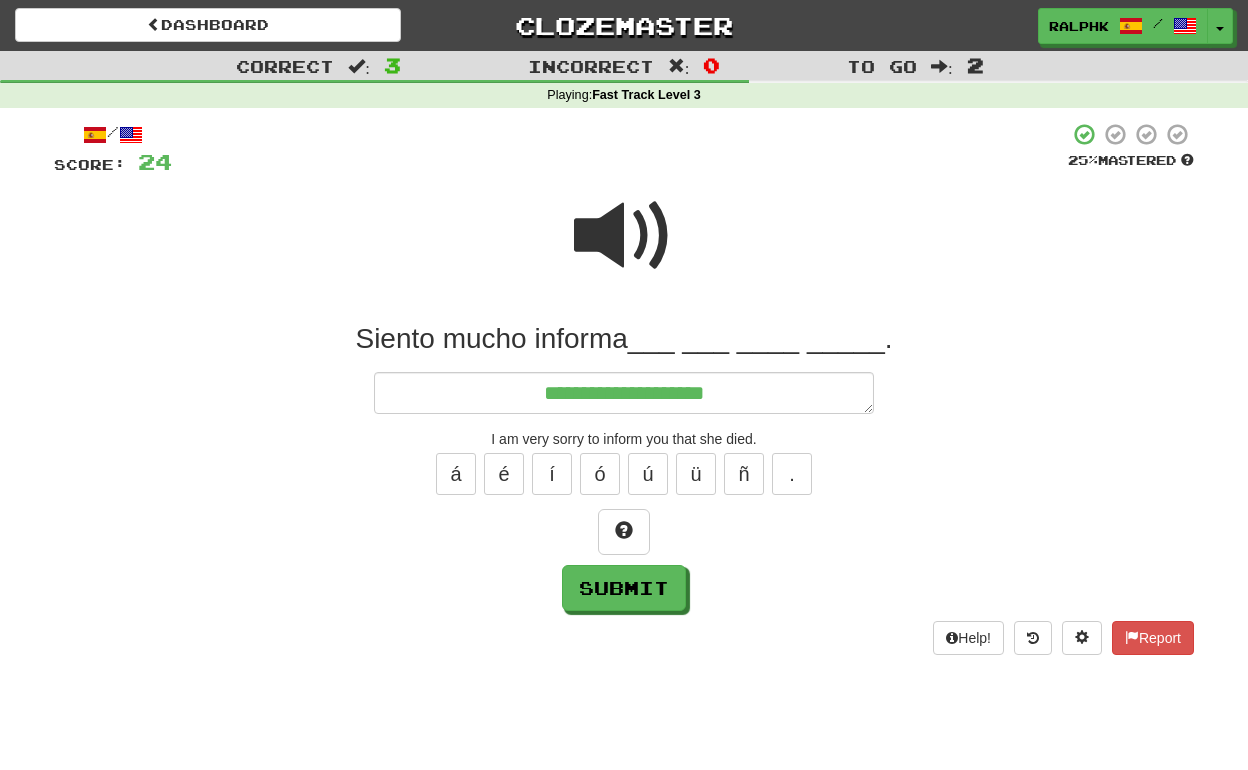 type on "*" 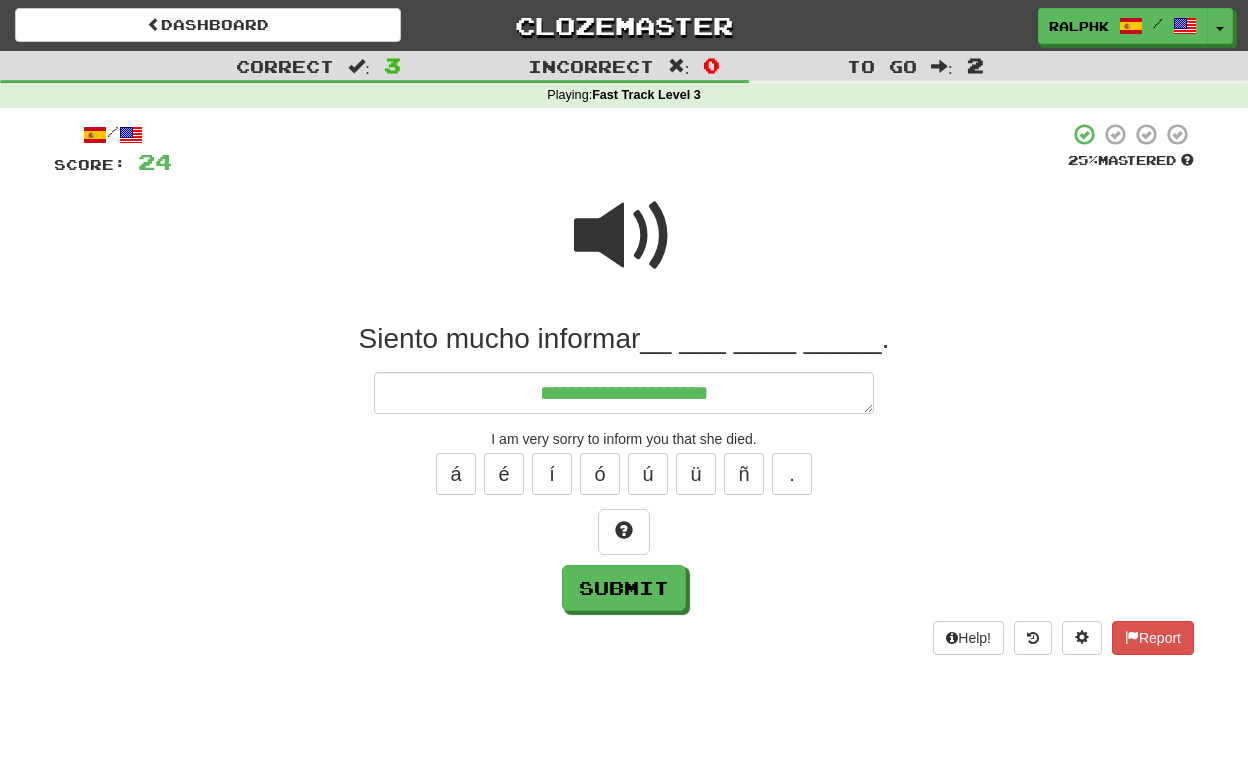 type on "*" 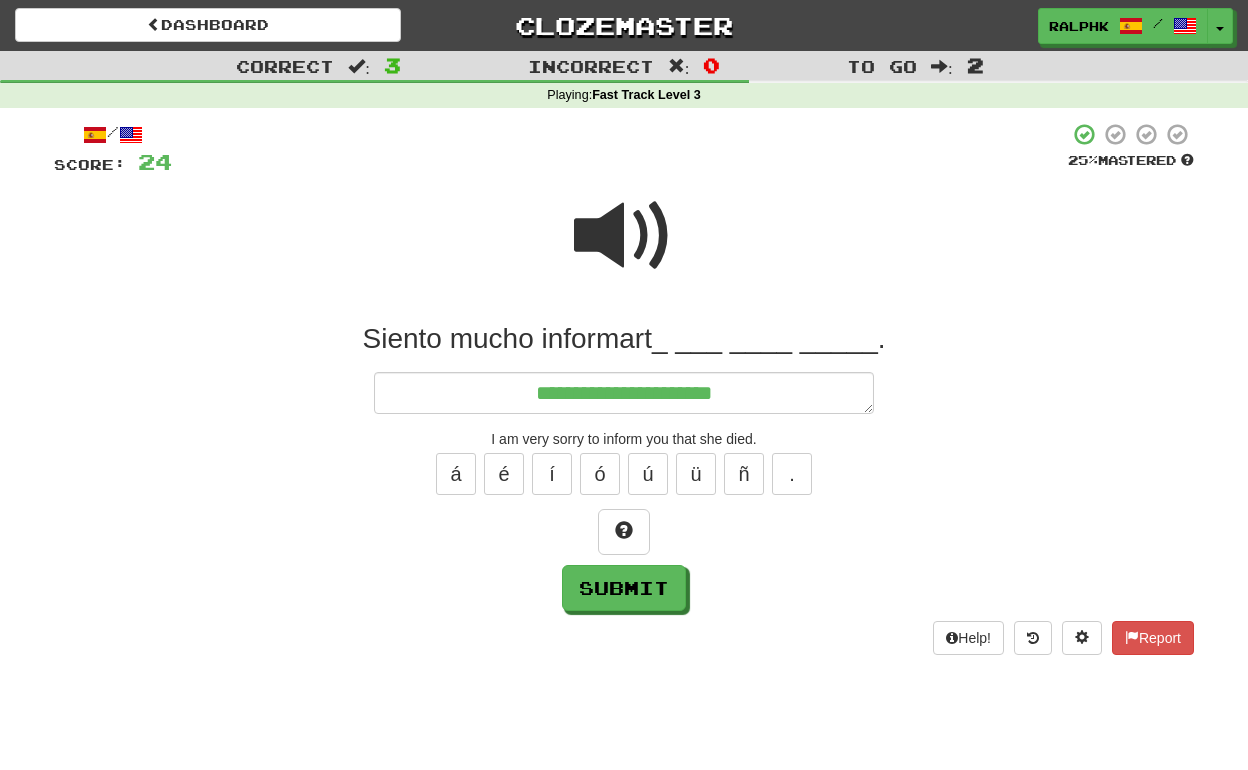 type on "*" 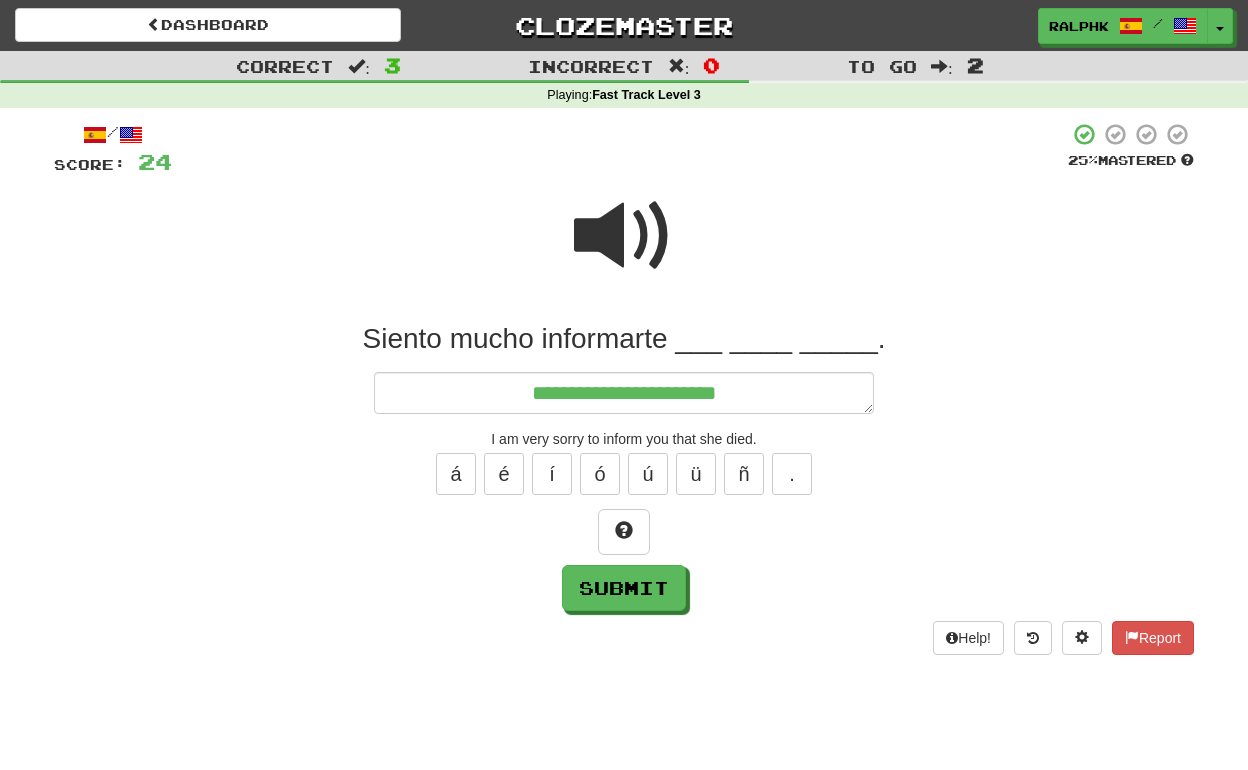 type 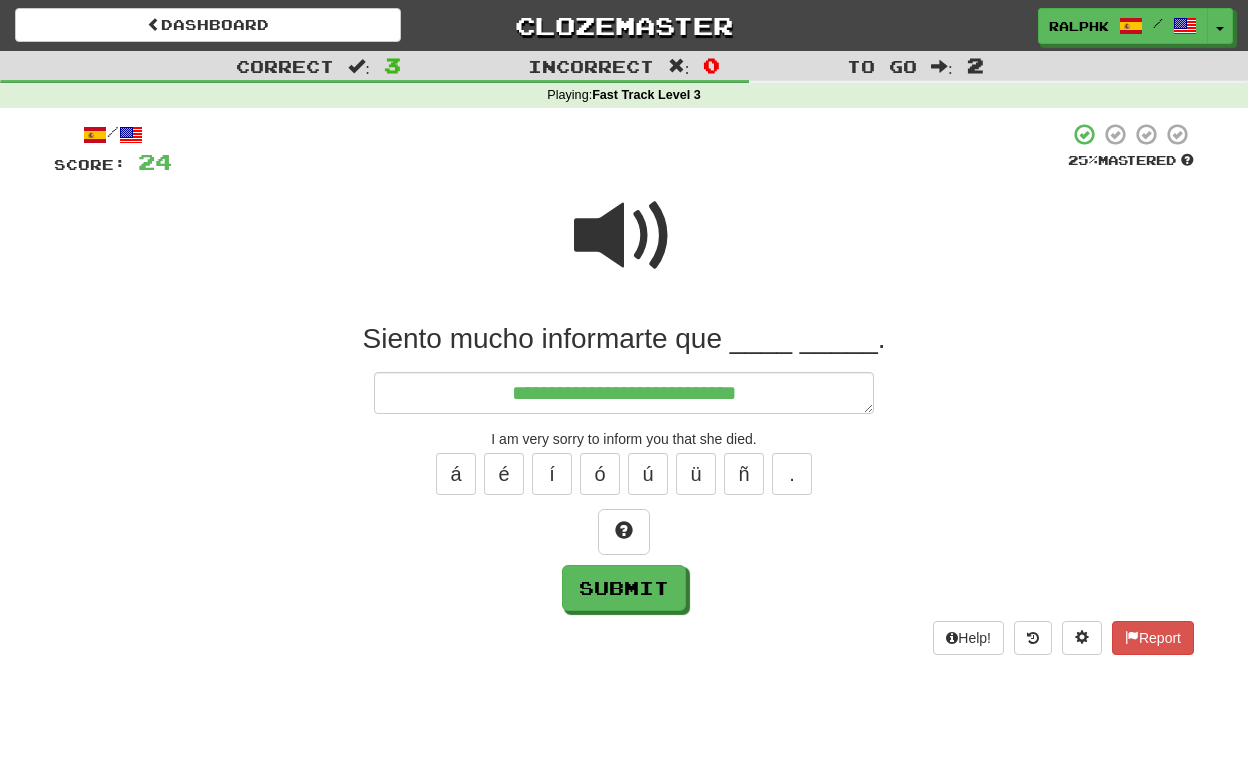 click at bounding box center [624, 236] 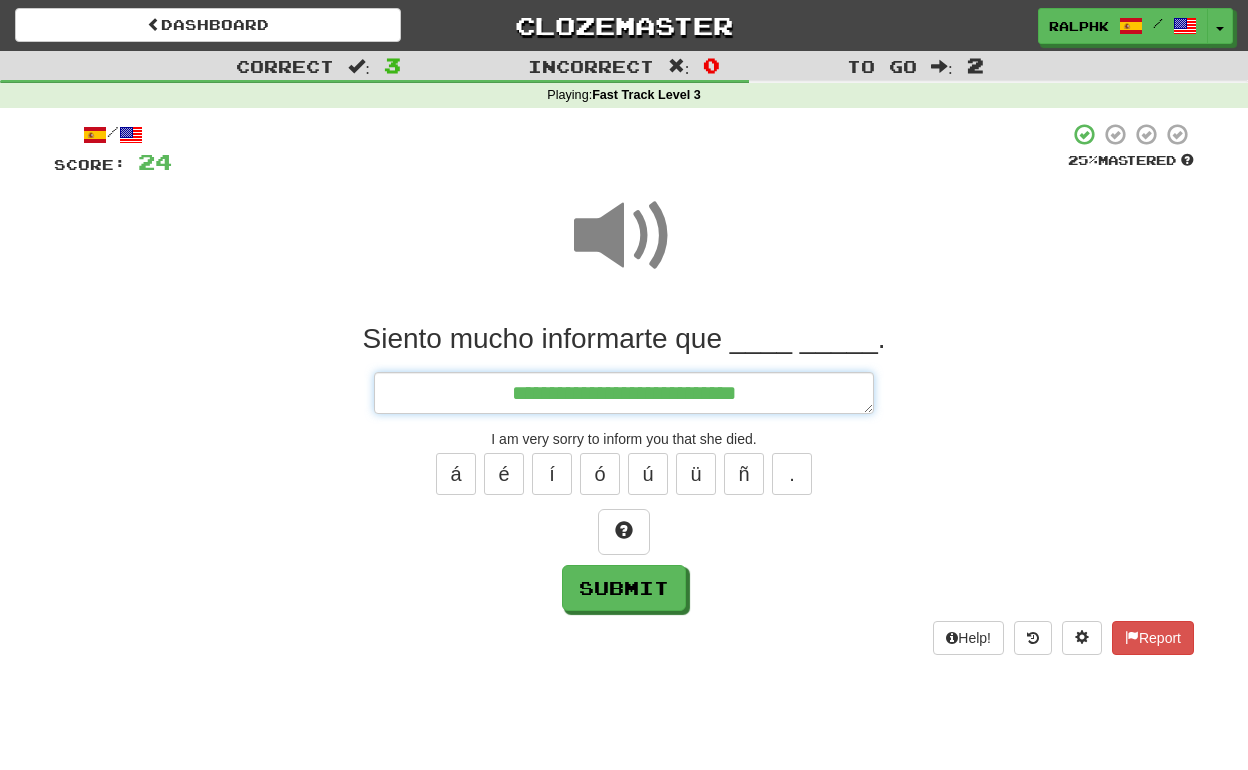 click on "**********" at bounding box center (624, 393) 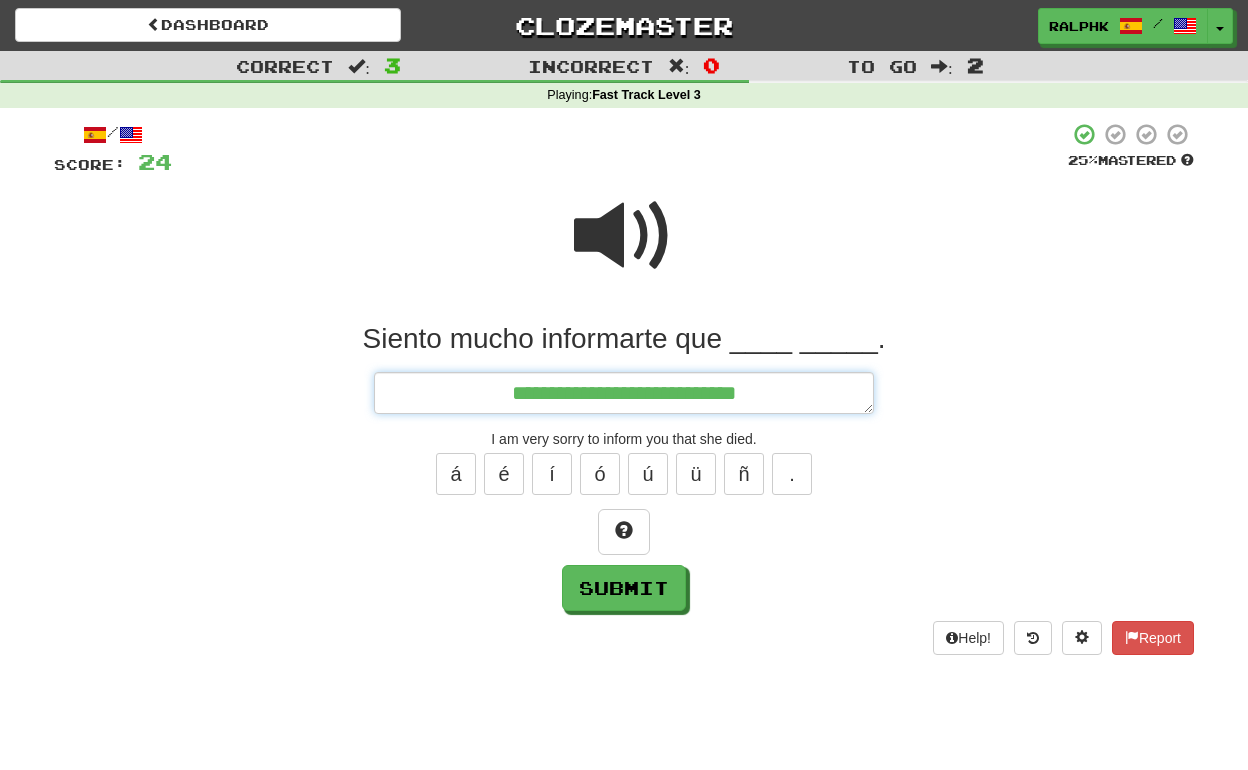 click on "**********" at bounding box center [624, 393] 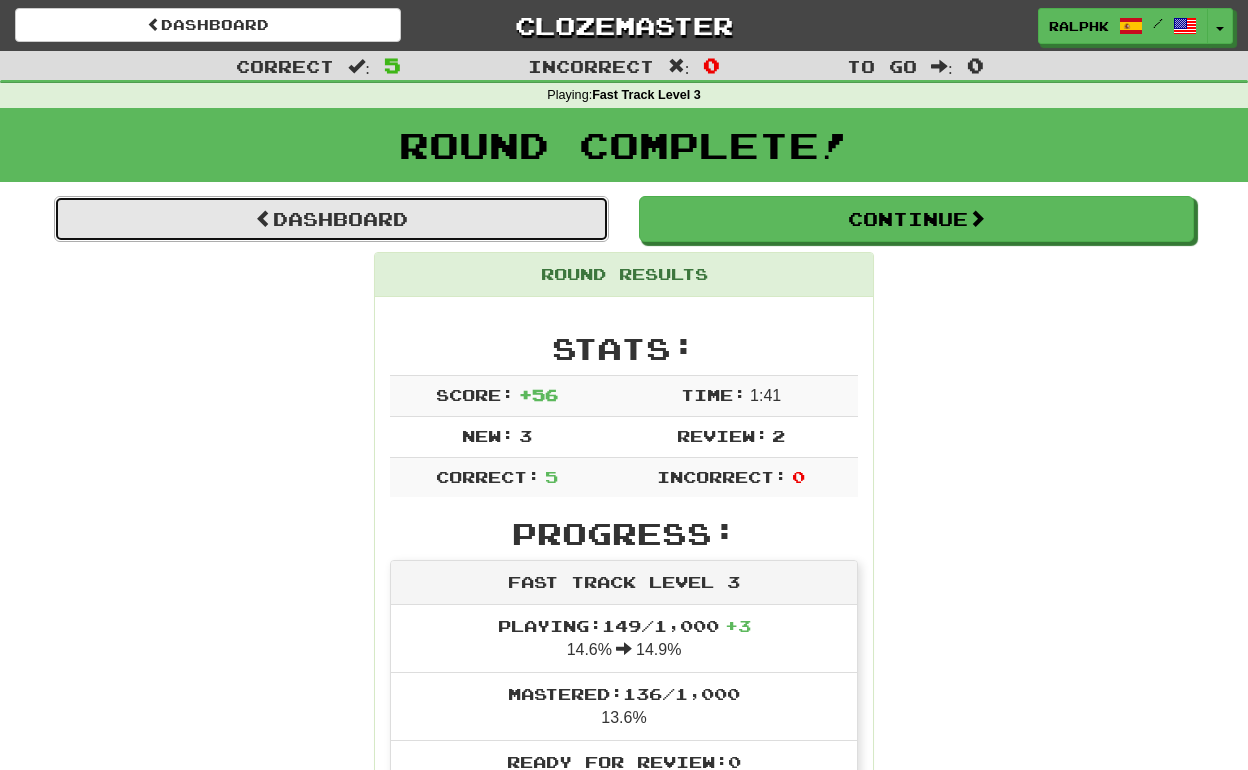 click on "Dashboard" at bounding box center (331, 219) 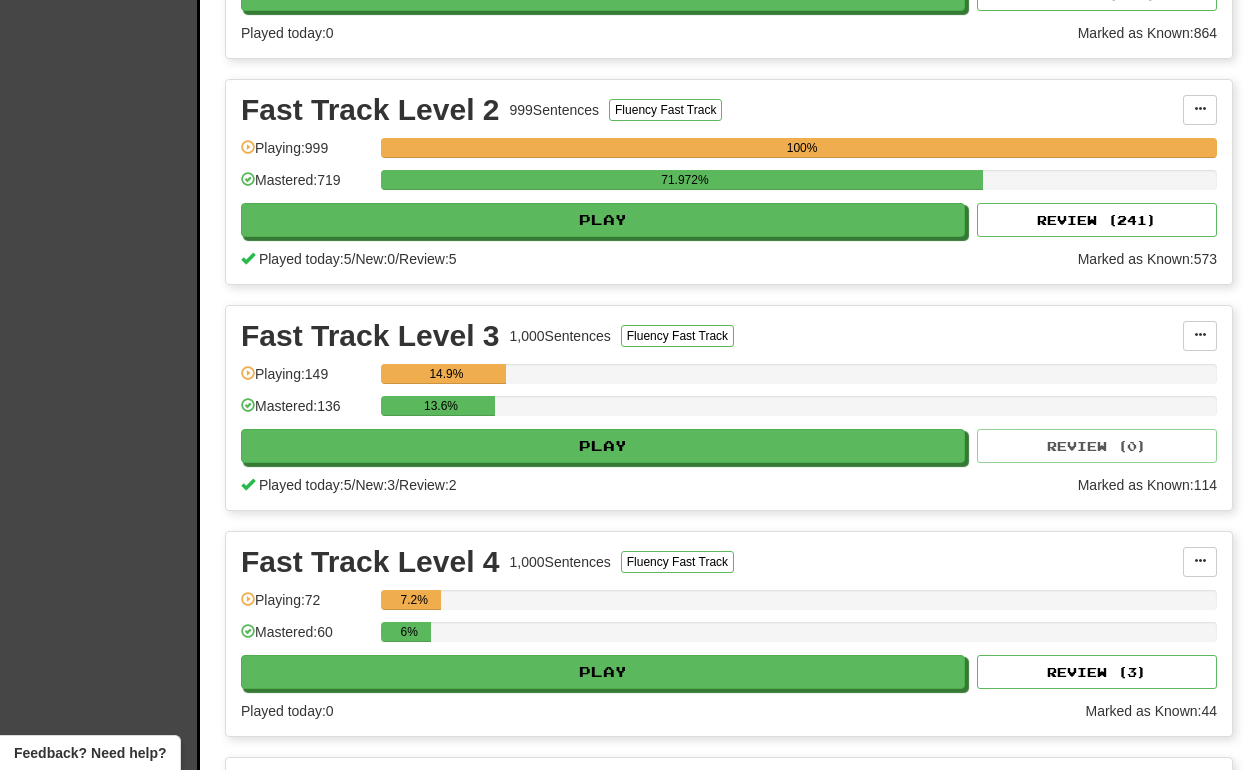 scroll, scrollTop: 1083, scrollLeft: 0, axis: vertical 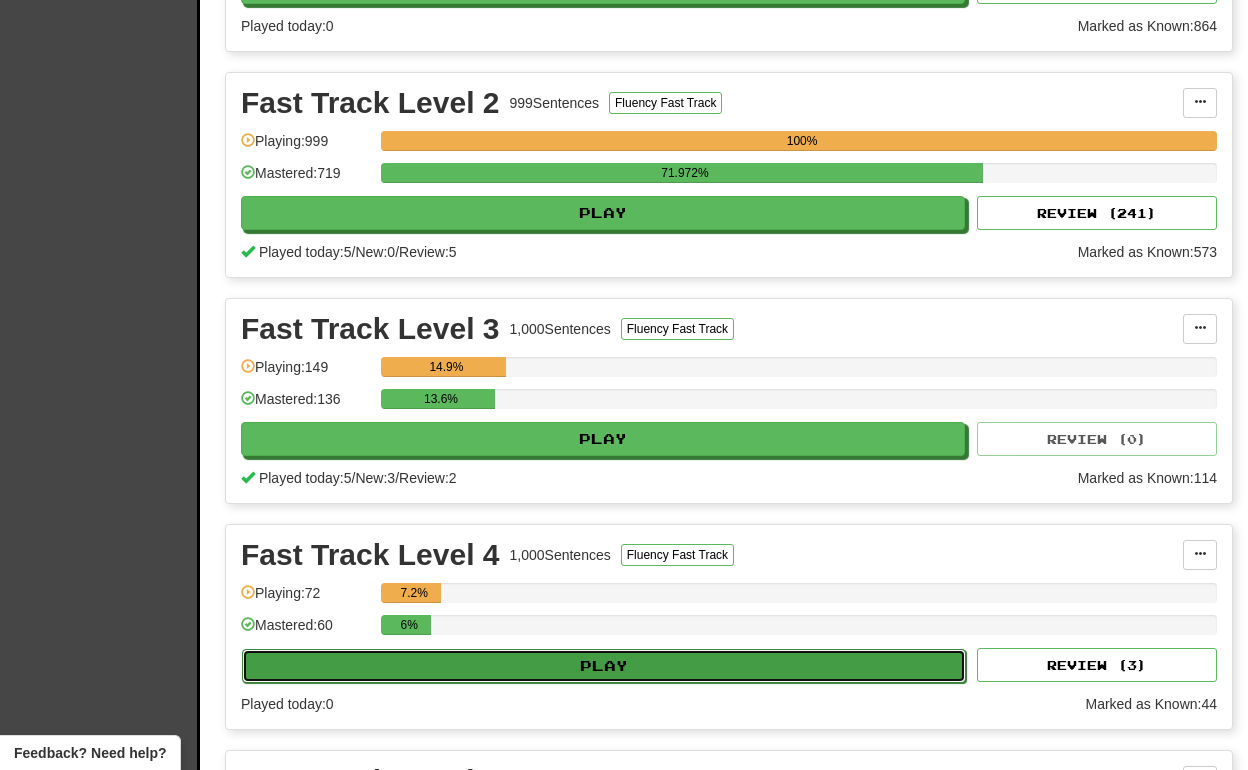 click on "Play" at bounding box center (604, 666) 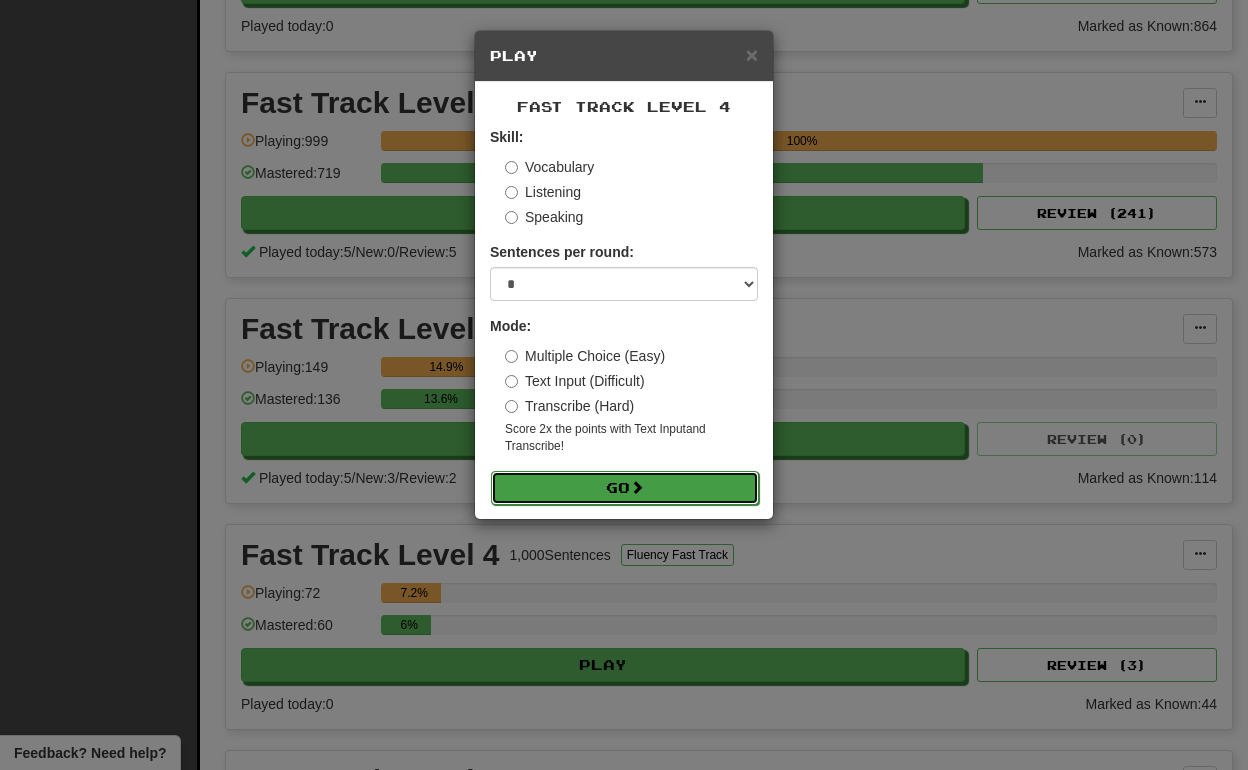 click on "Go" at bounding box center (625, 488) 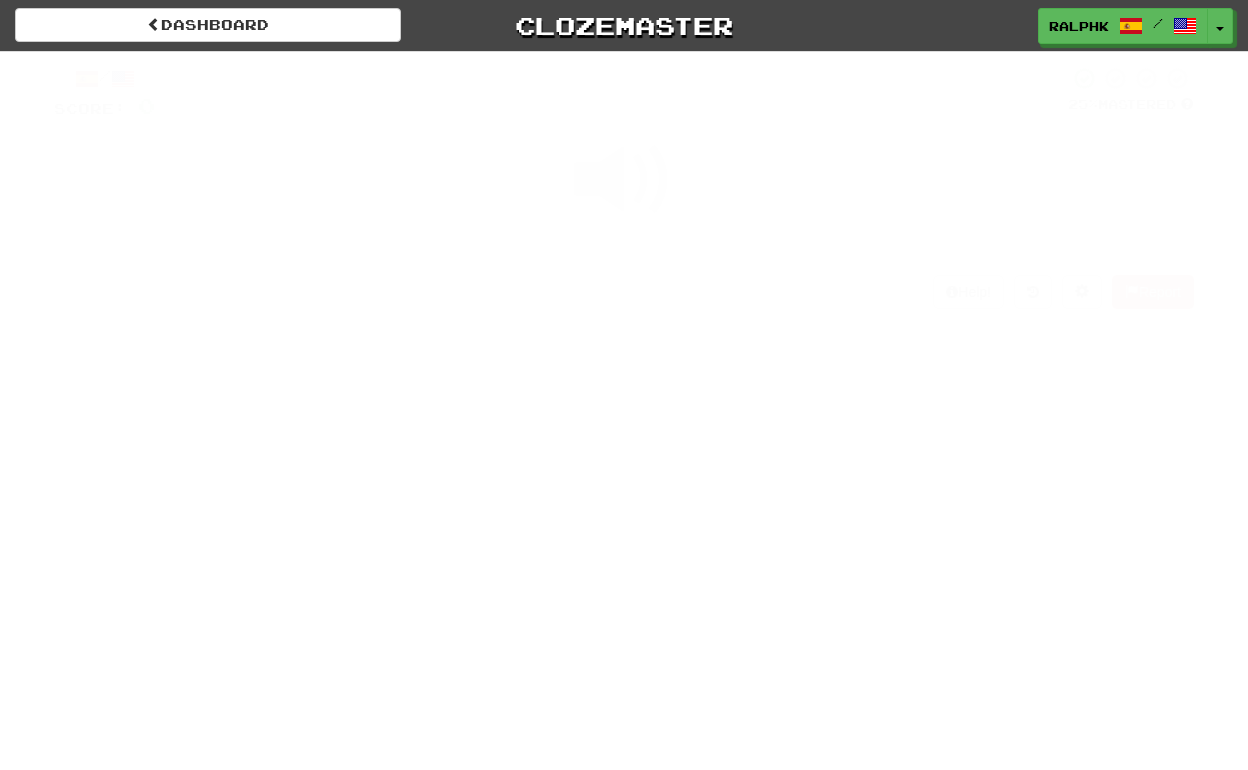 scroll, scrollTop: 0, scrollLeft: 0, axis: both 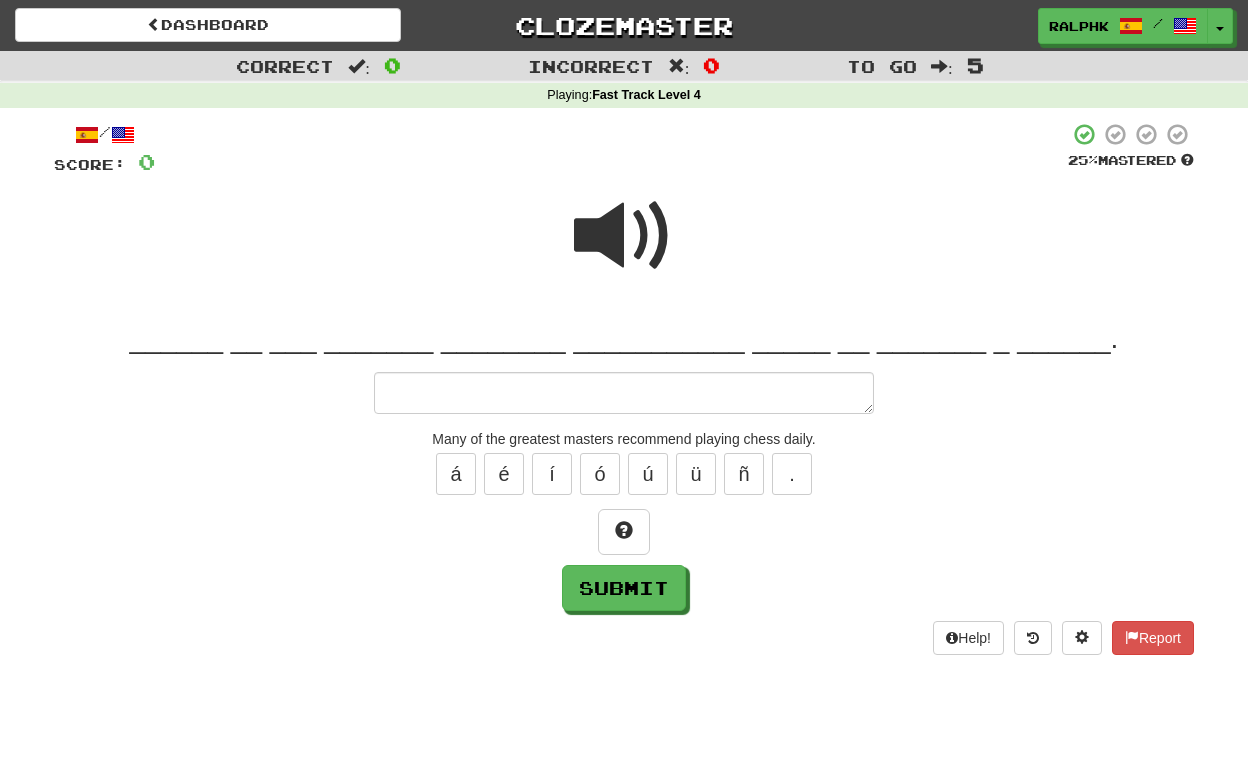type on "*" 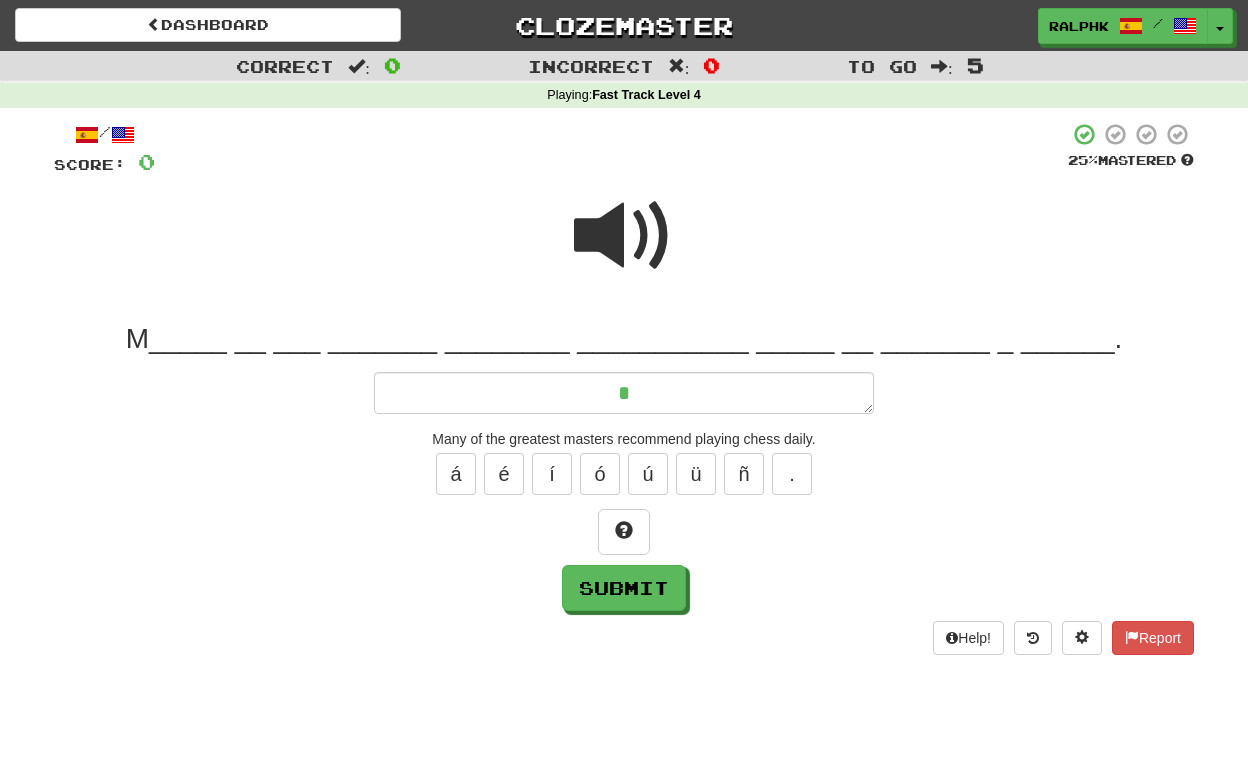 type on "*" 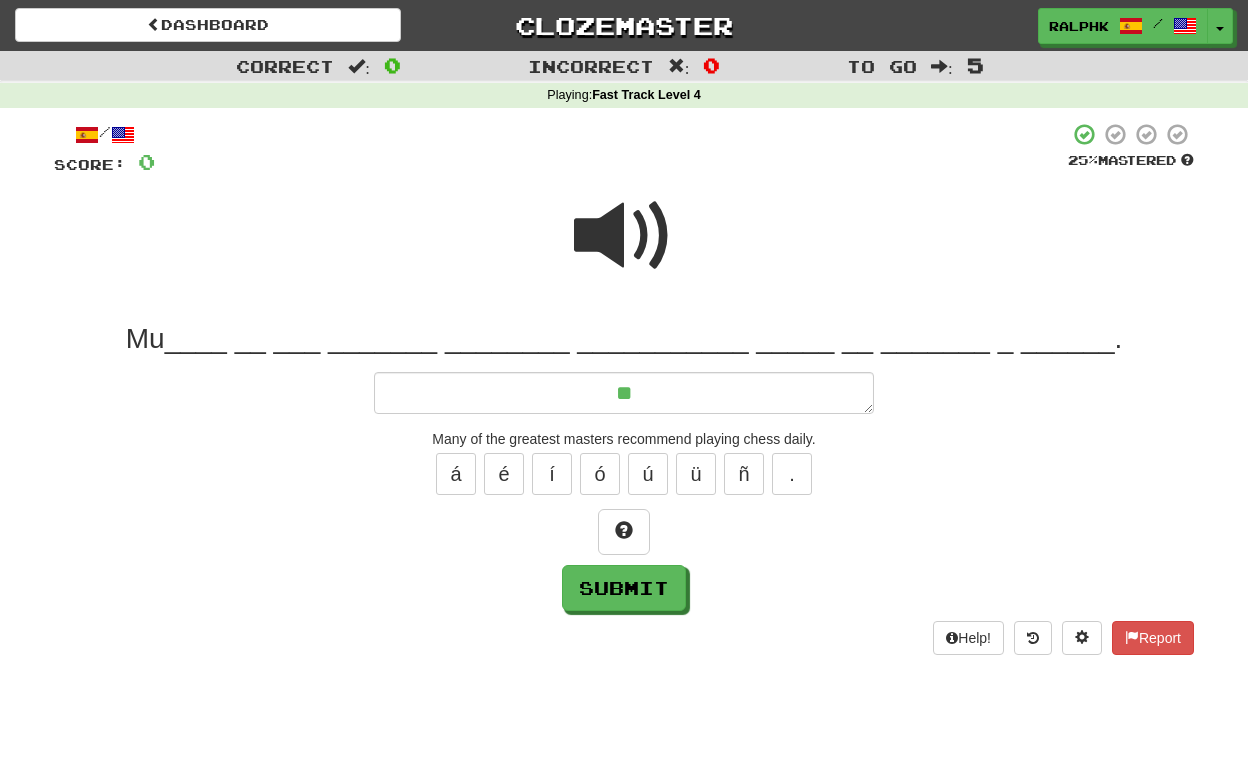 type on "*" 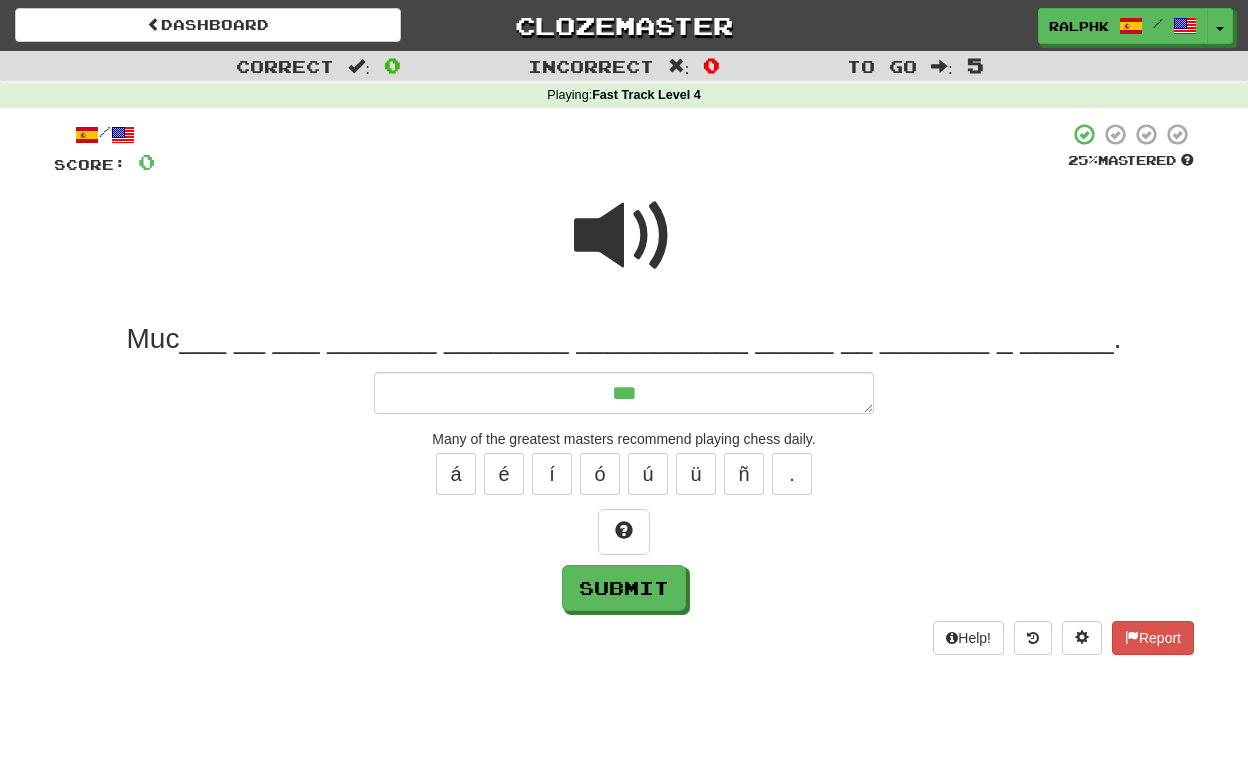 type on "****" 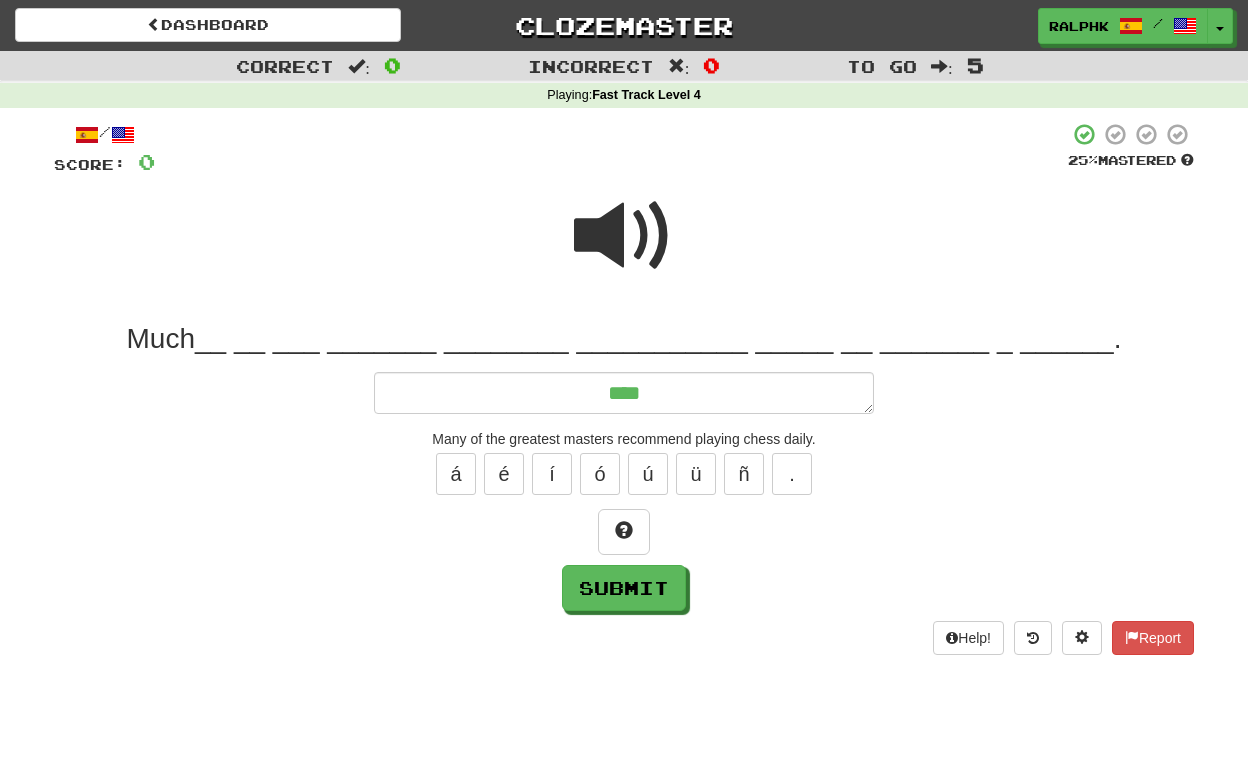 type on "*" 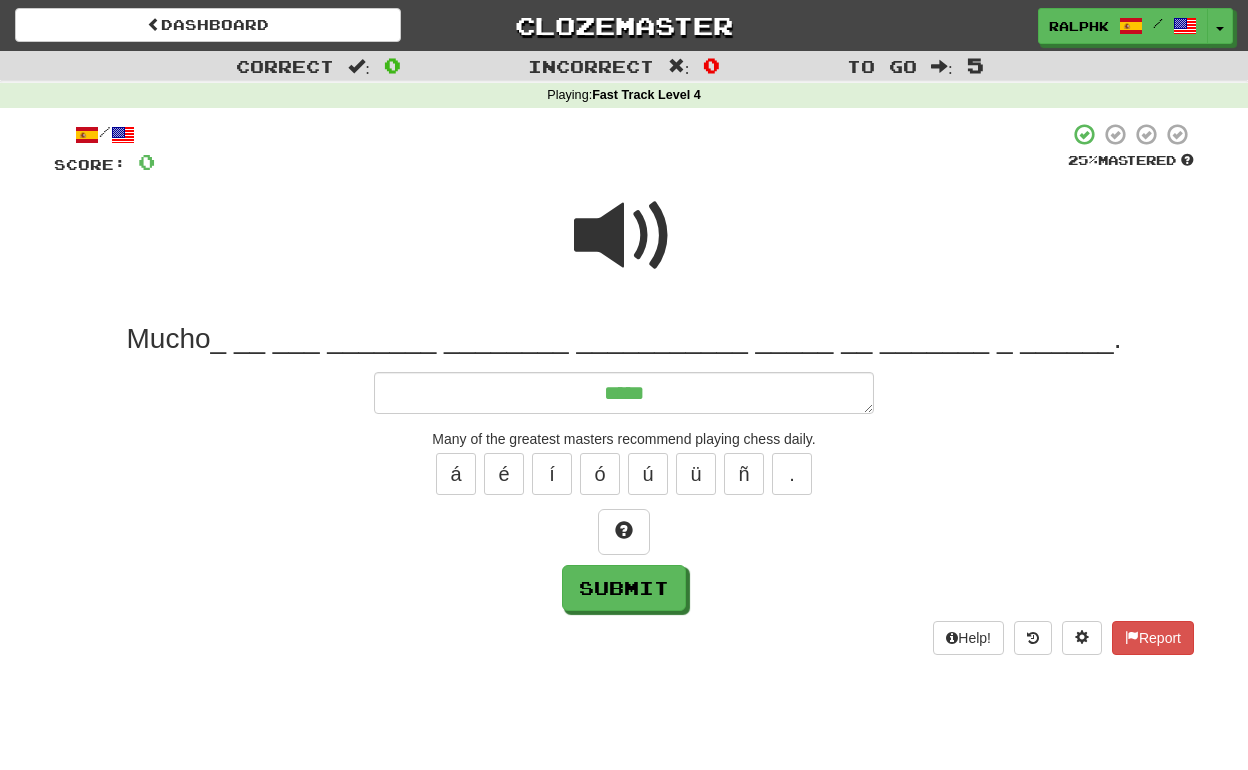 type on "*" 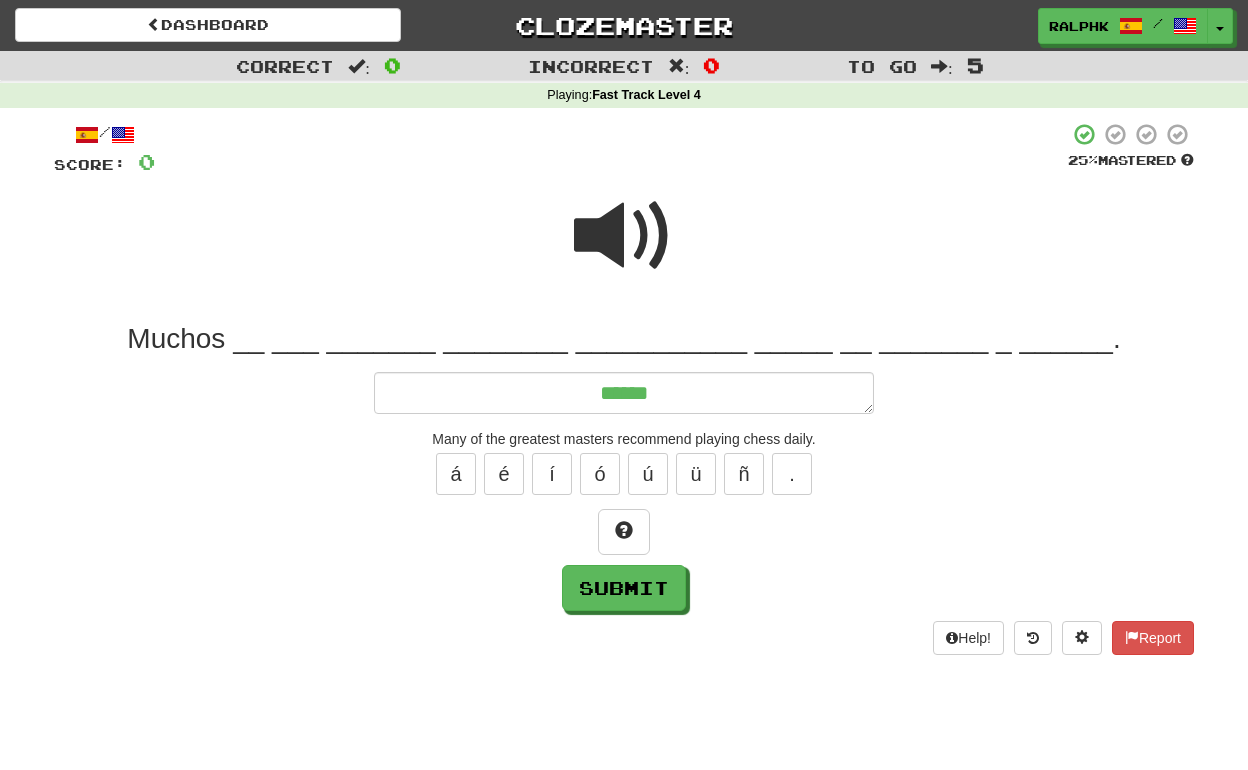 type on "*" 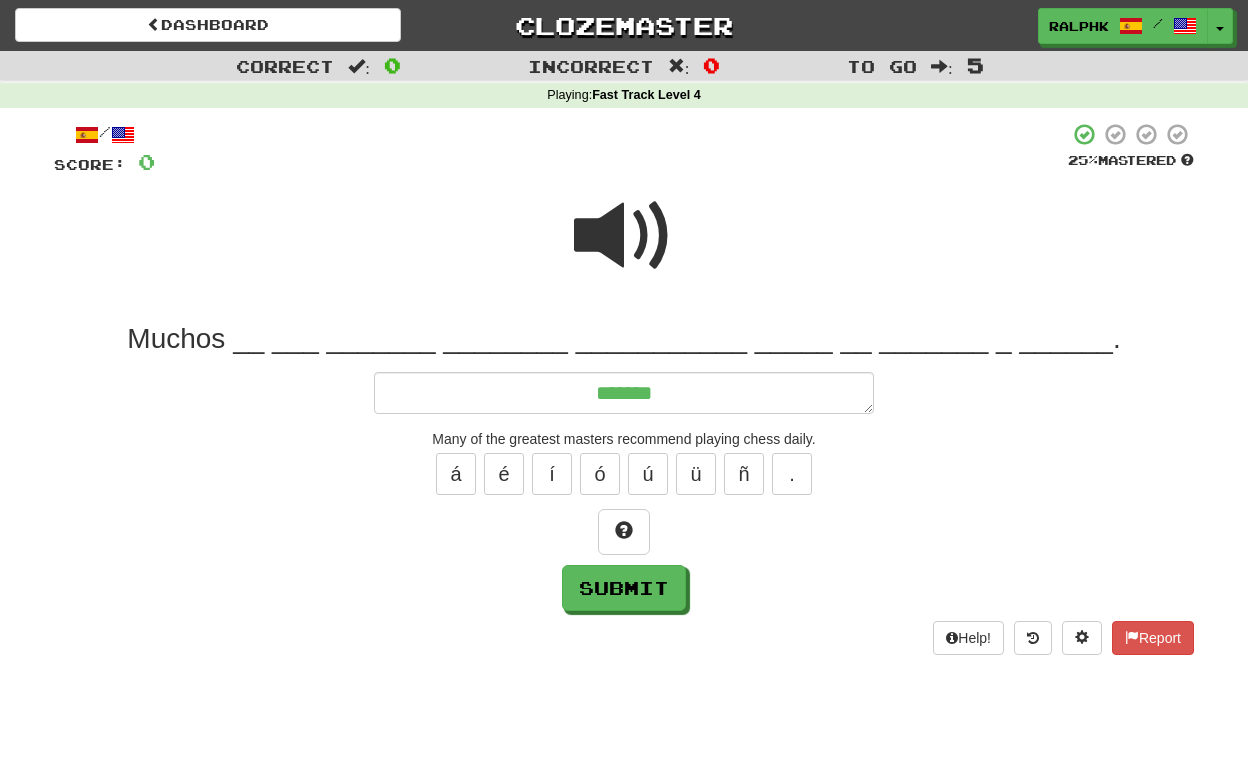 type on "*" 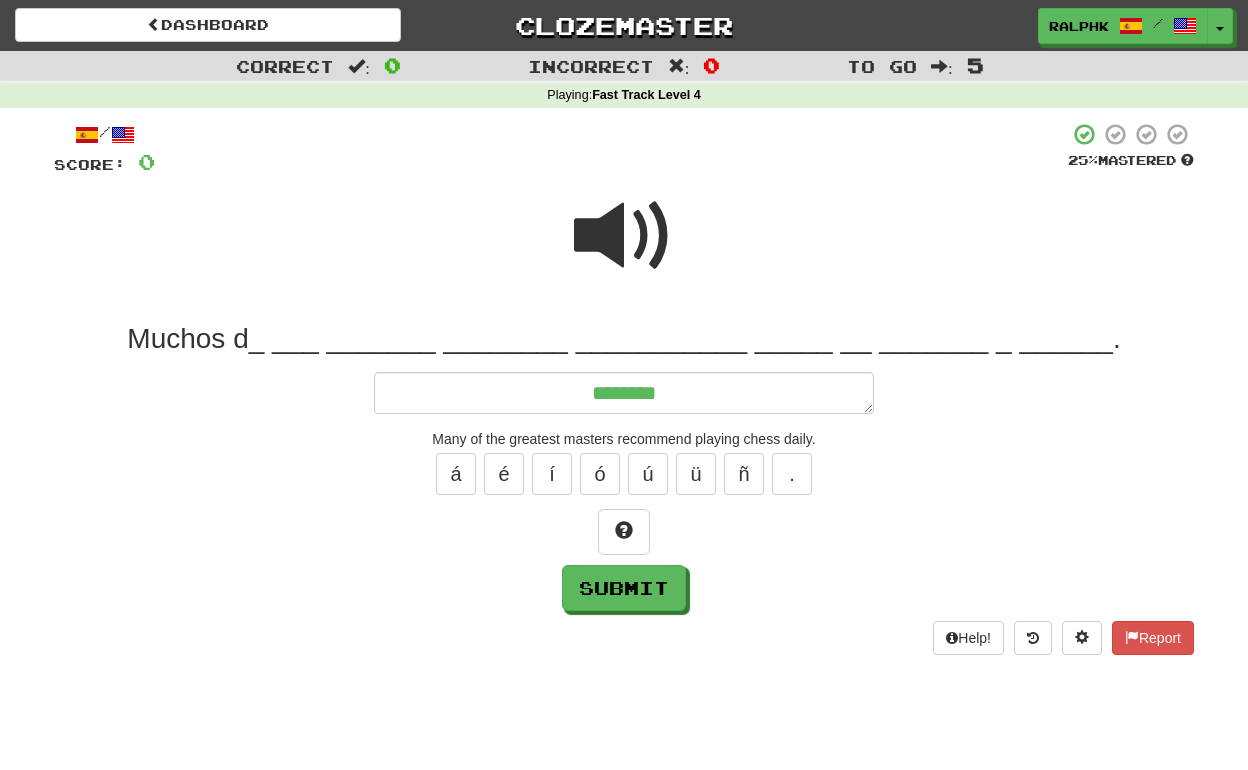 type on "*" 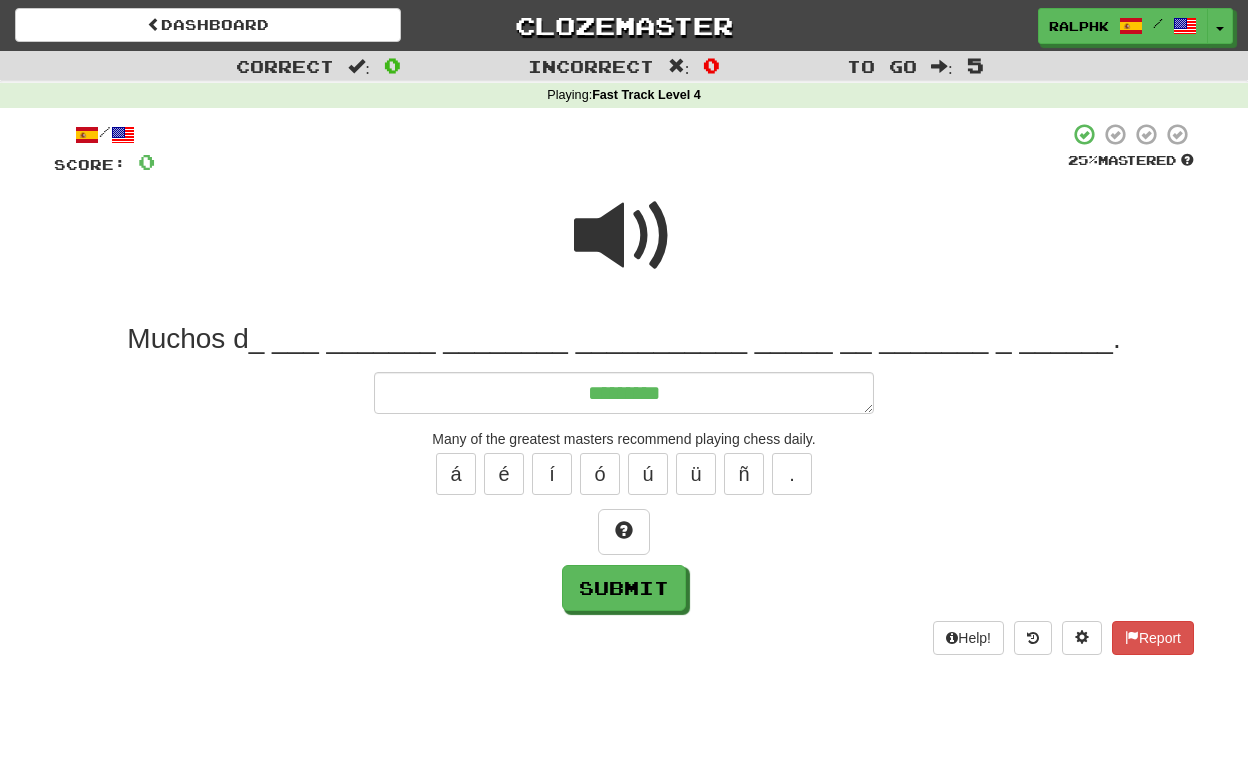 type on "*" 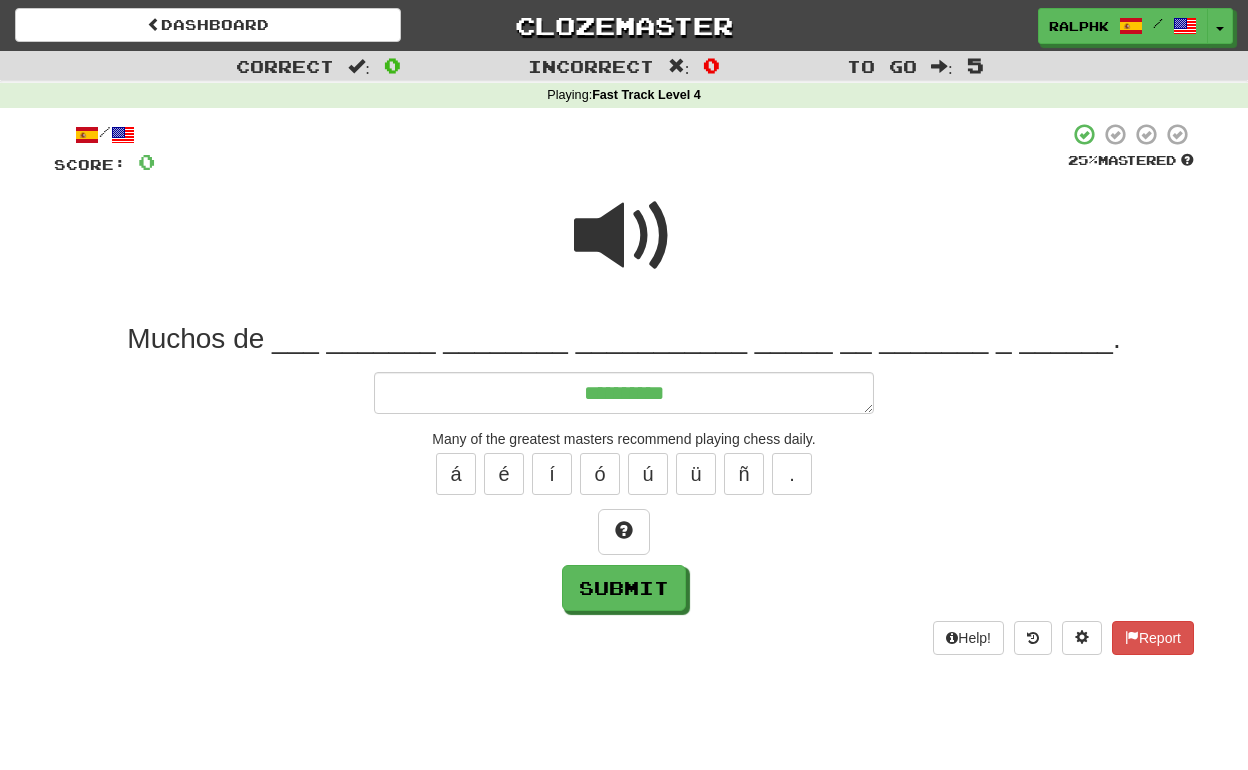 type on "*" 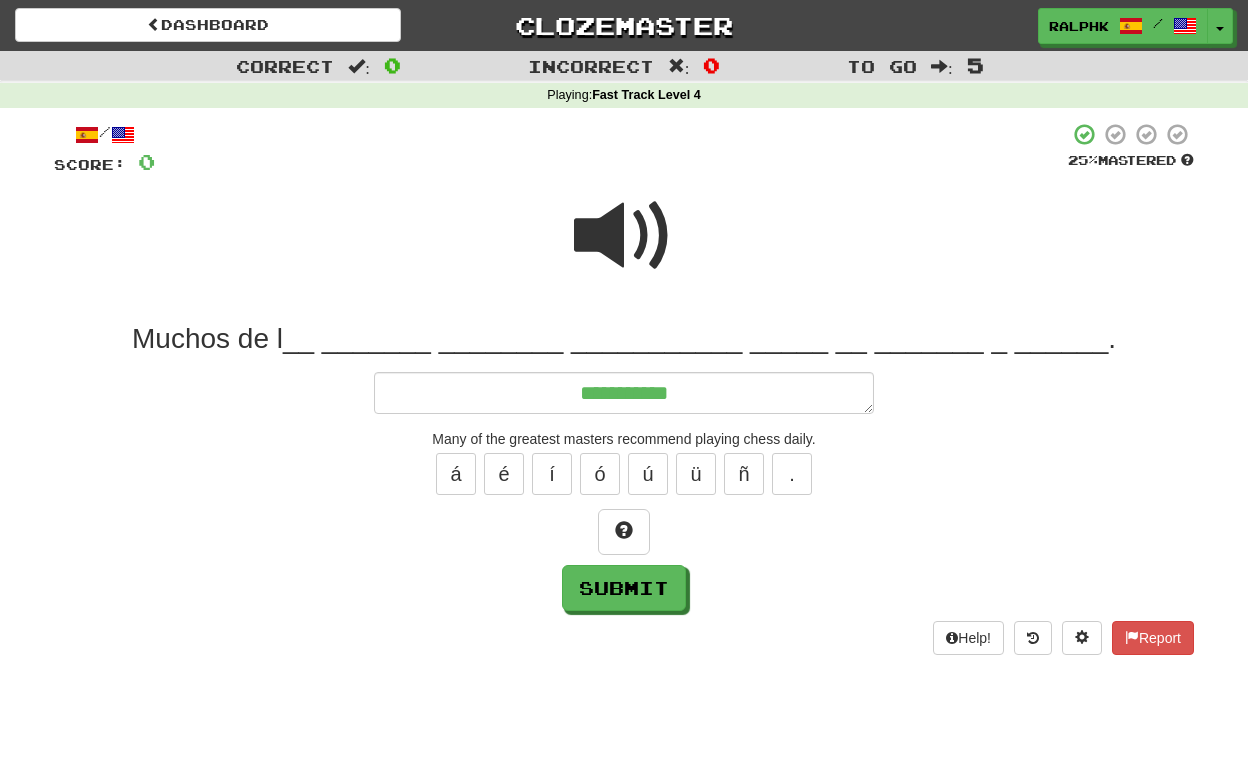 type on "*" 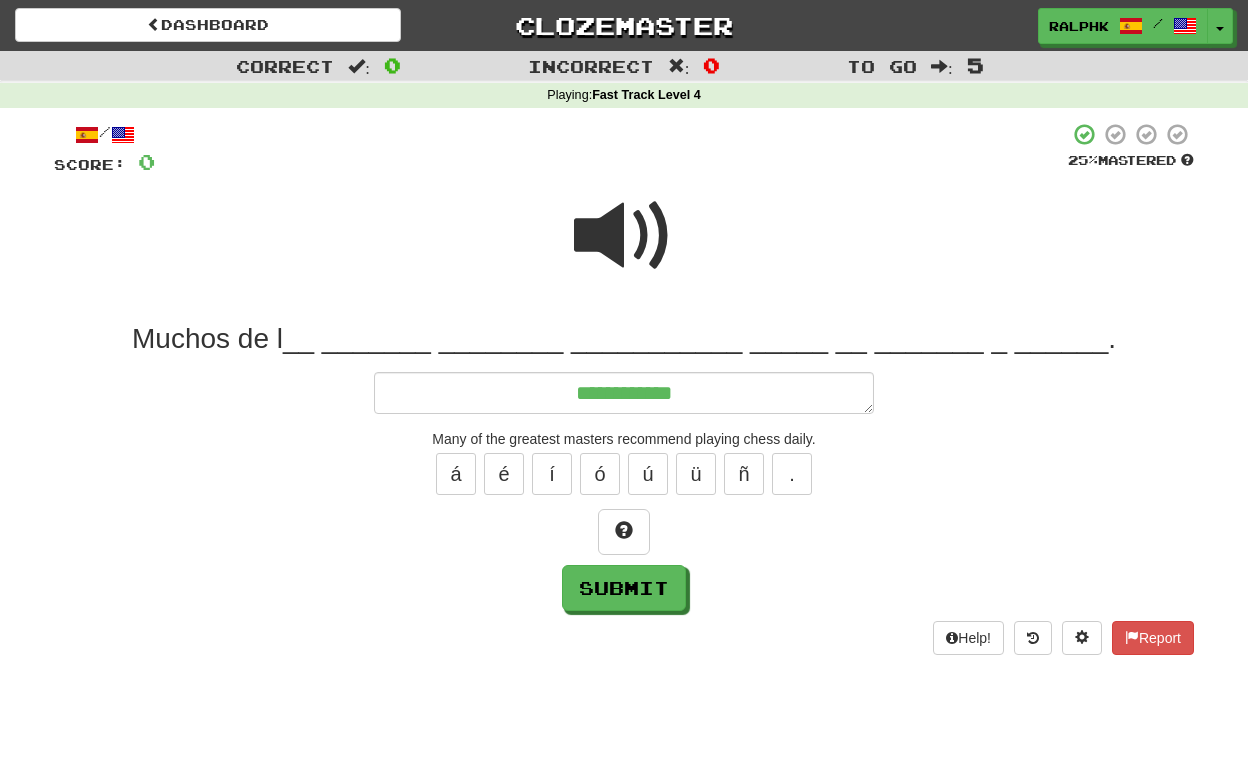 type on "*" 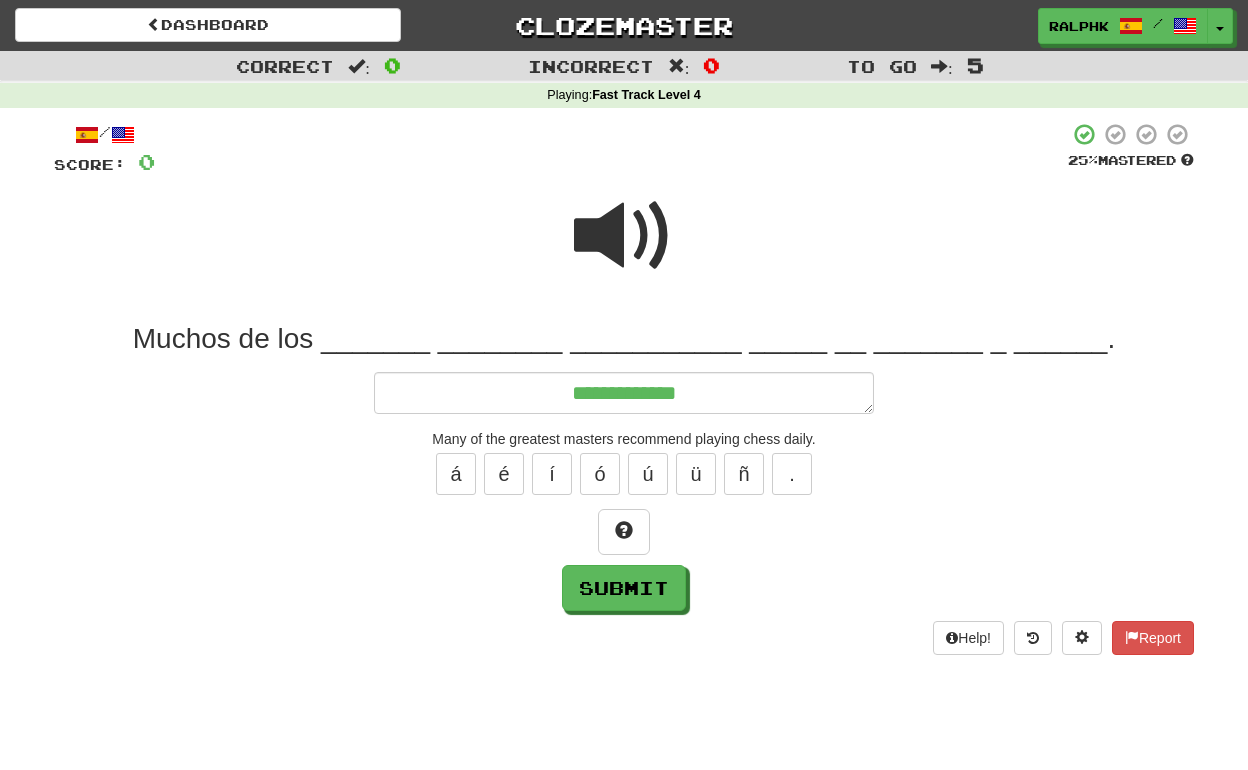 type on "*" 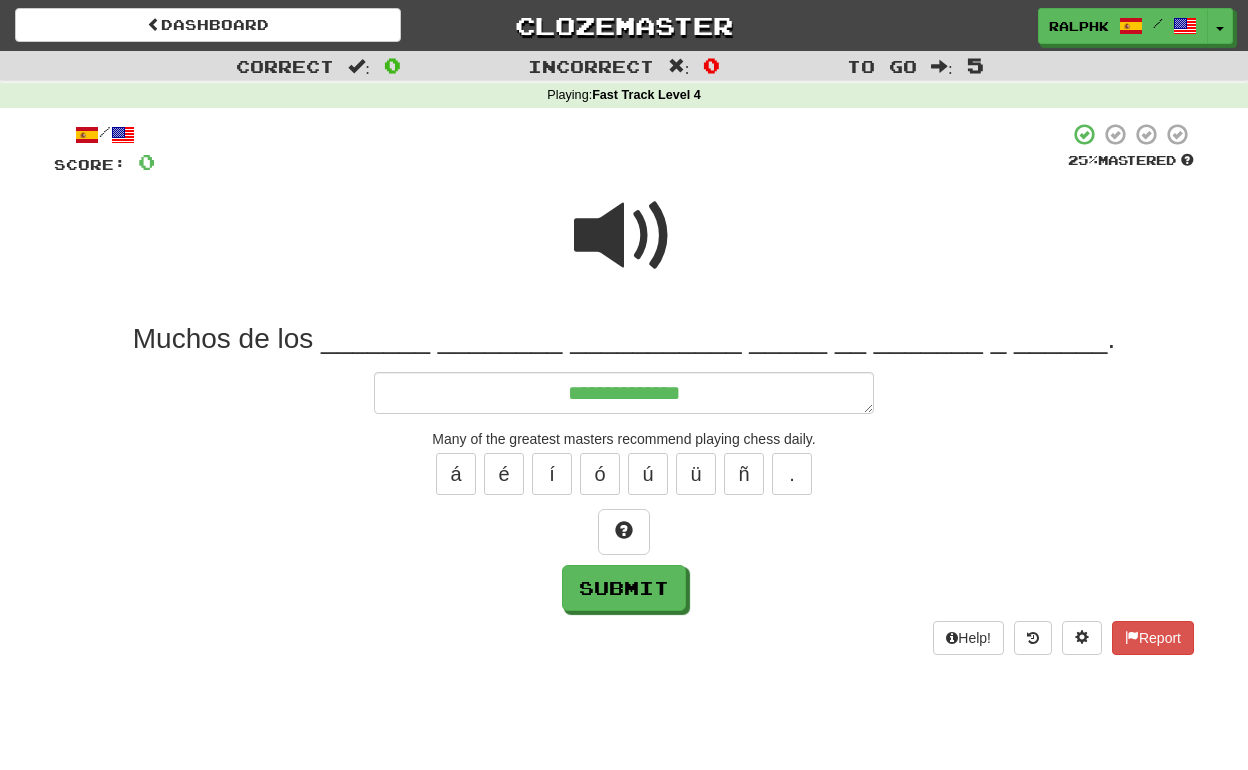 type on "*" 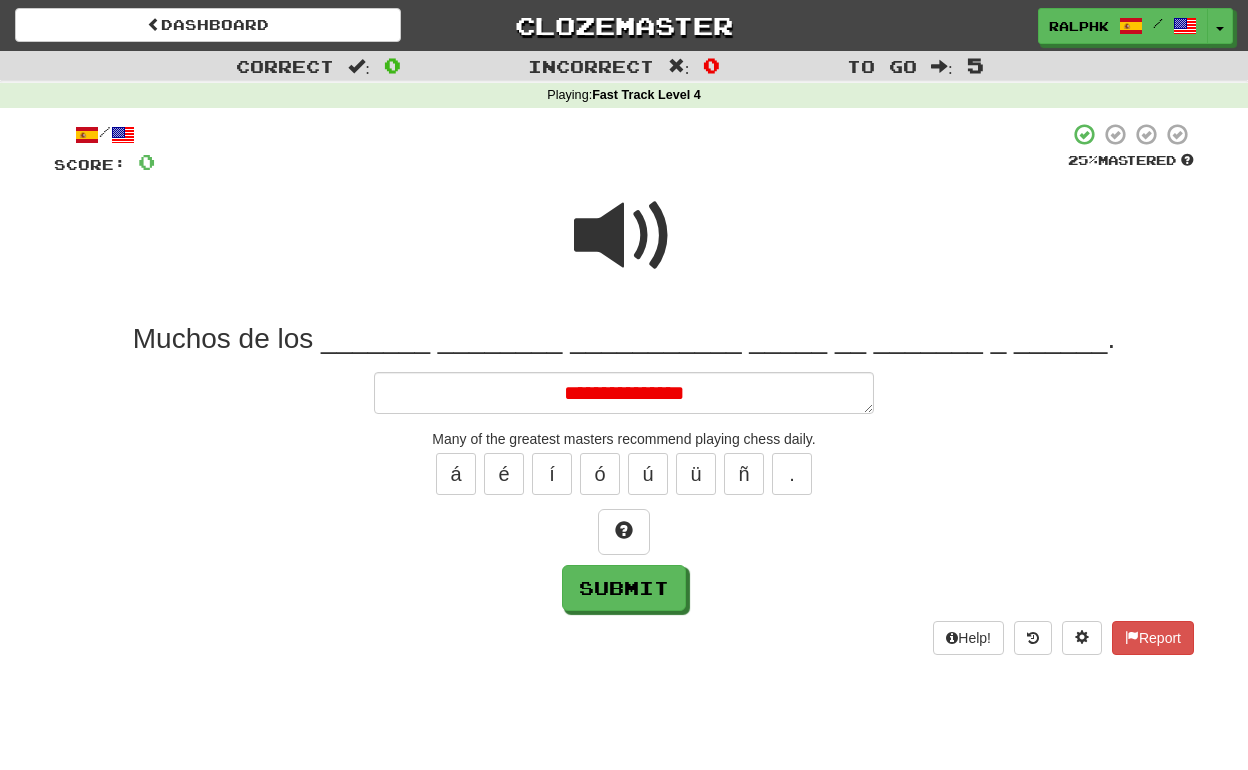 type on "*" 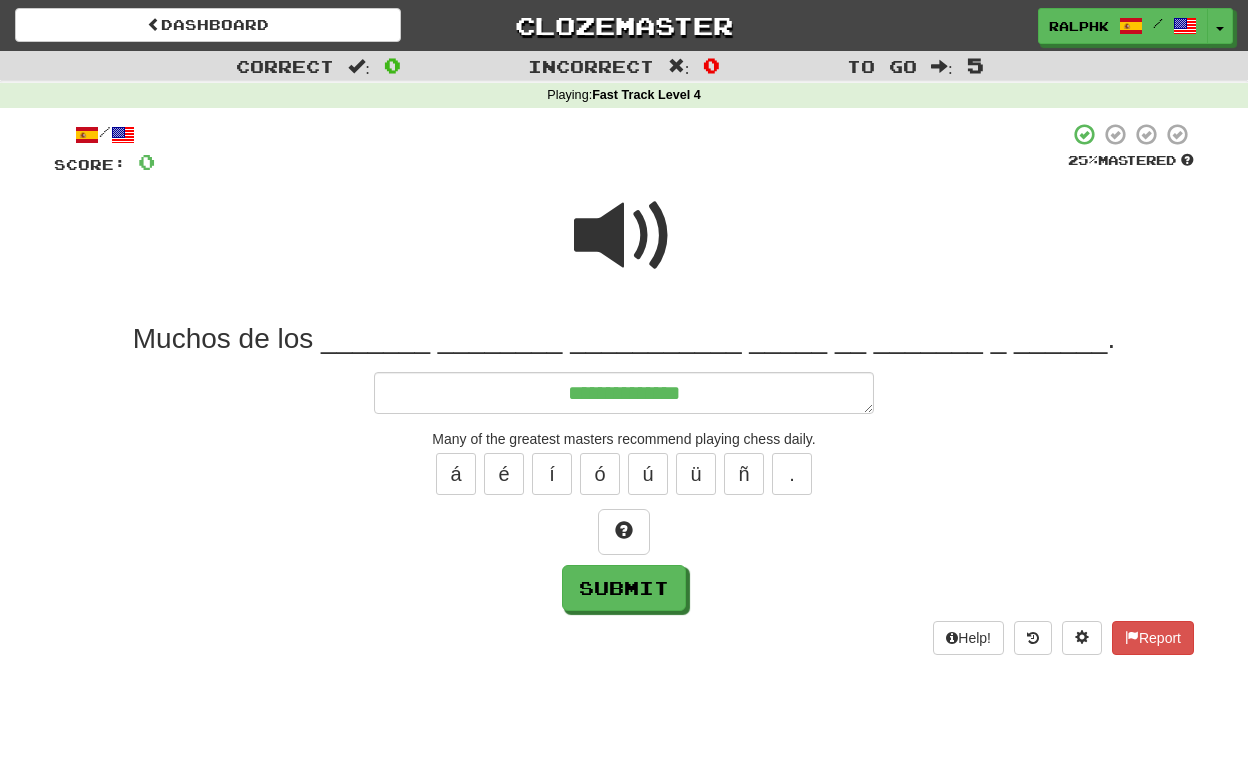 type on "**********" 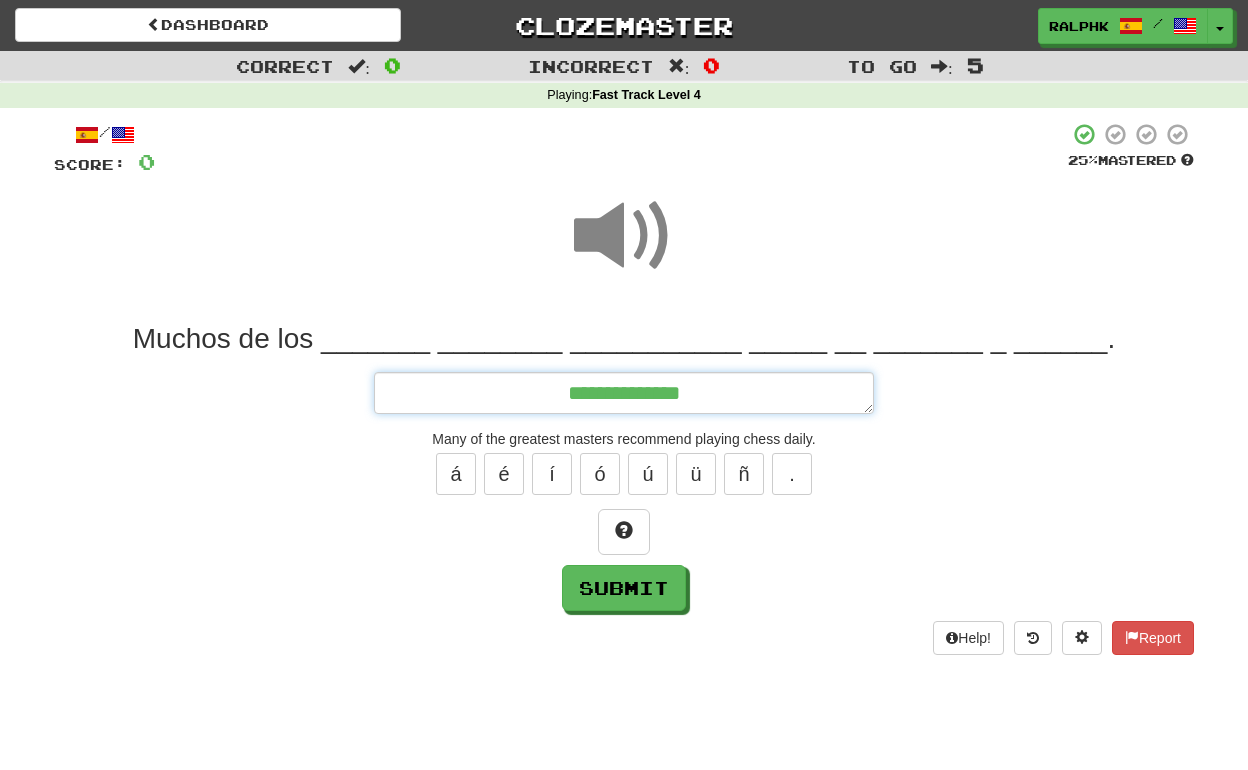 click on "**********" at bounding box center [624, 393] 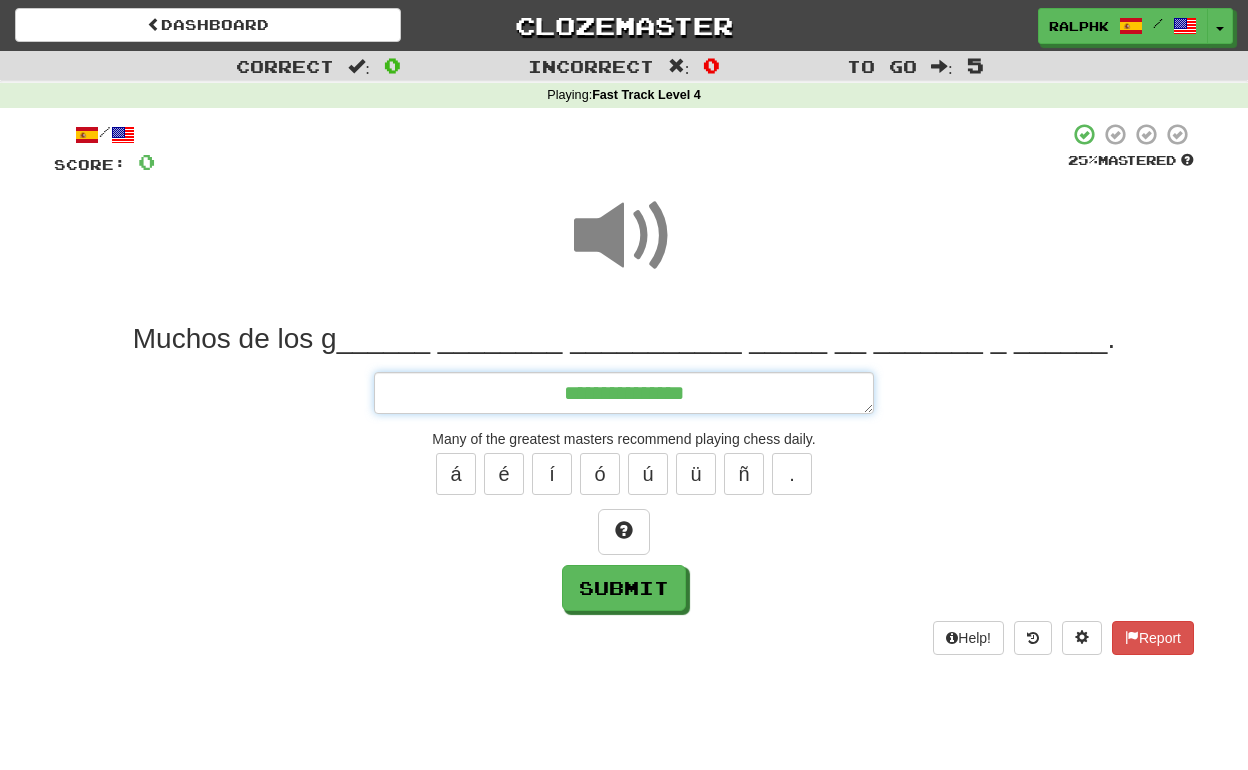 type on "*" 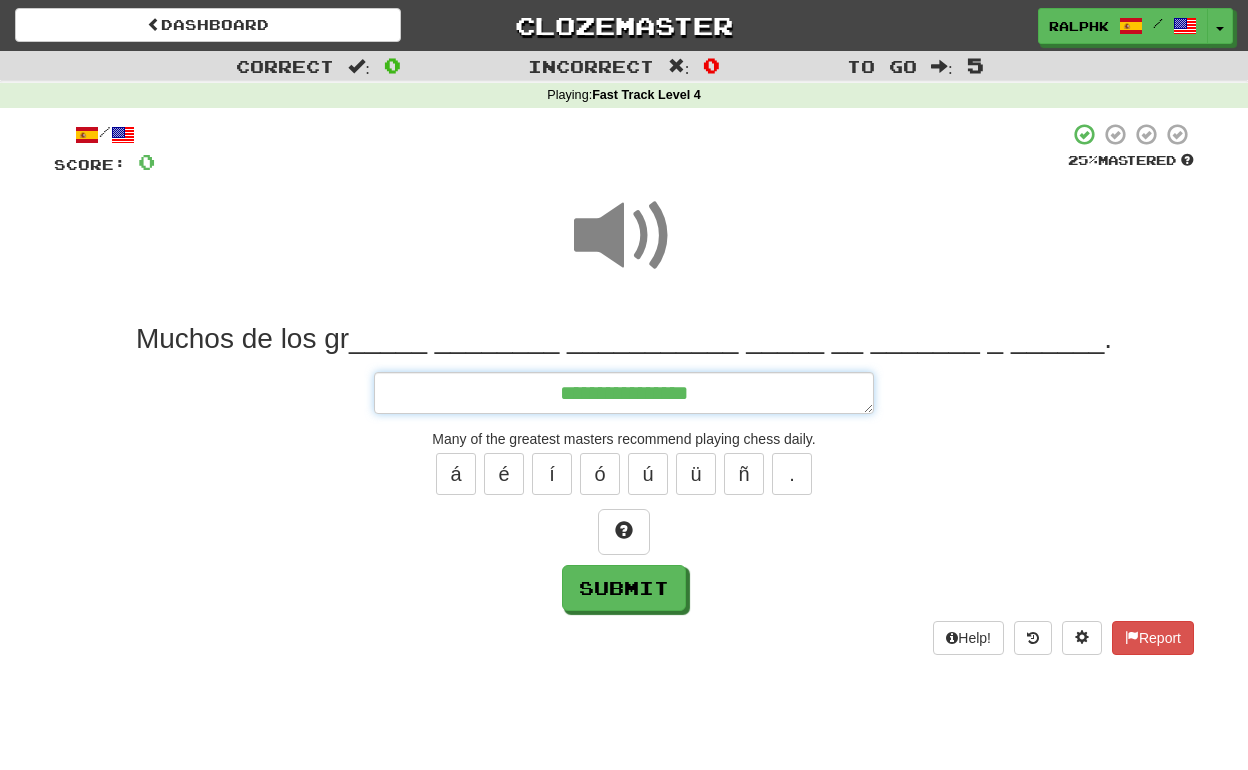 type on "*" 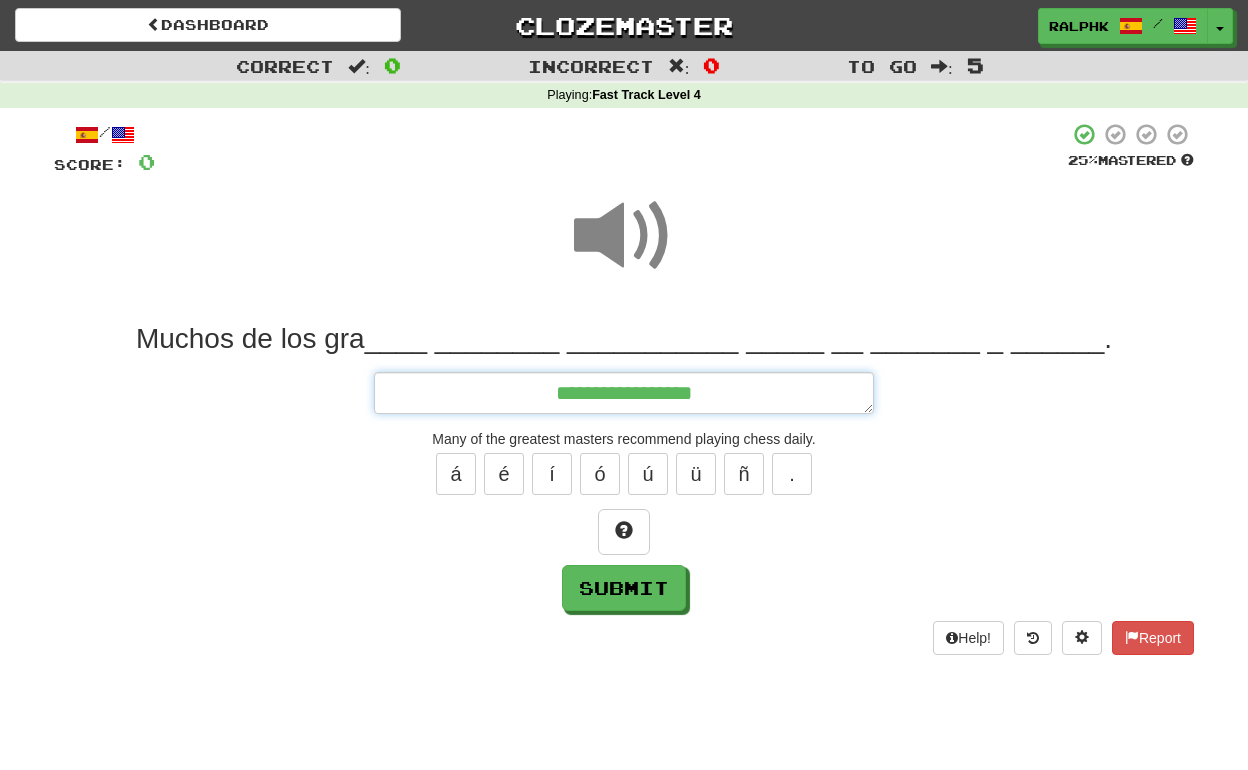 type on "*" 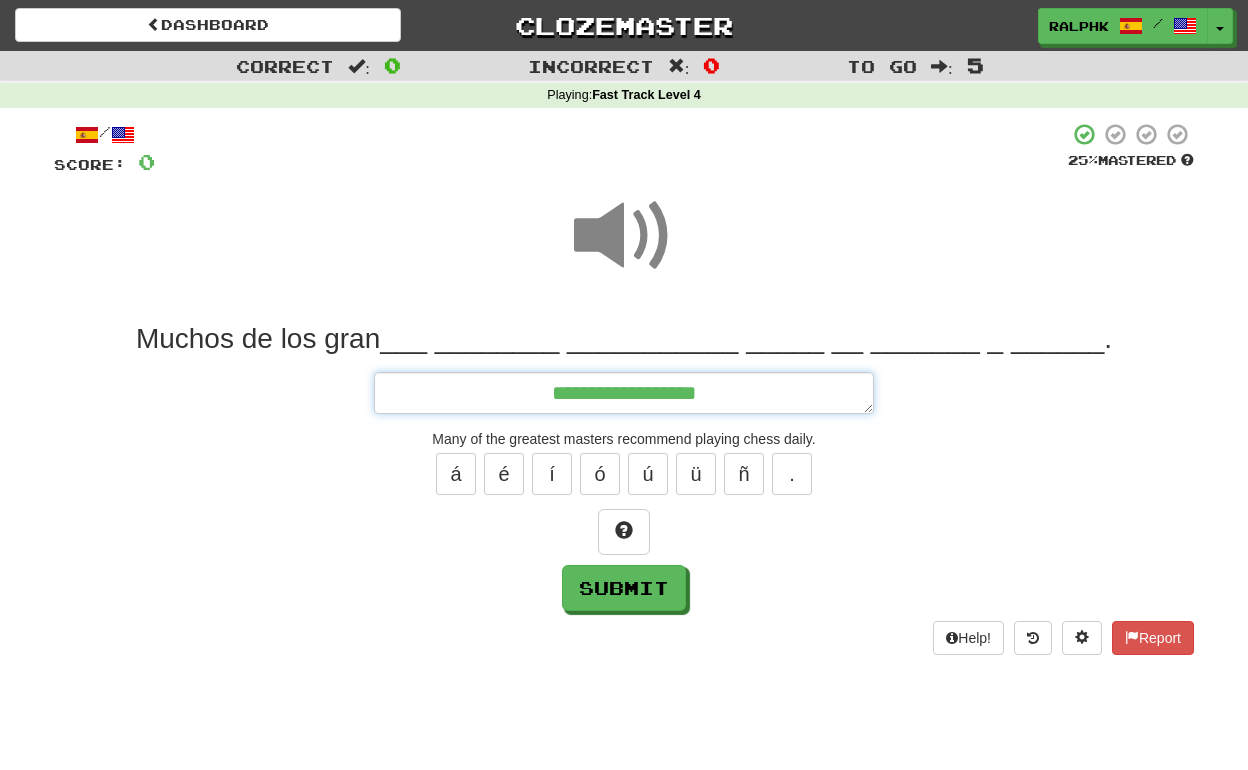type on "**********" 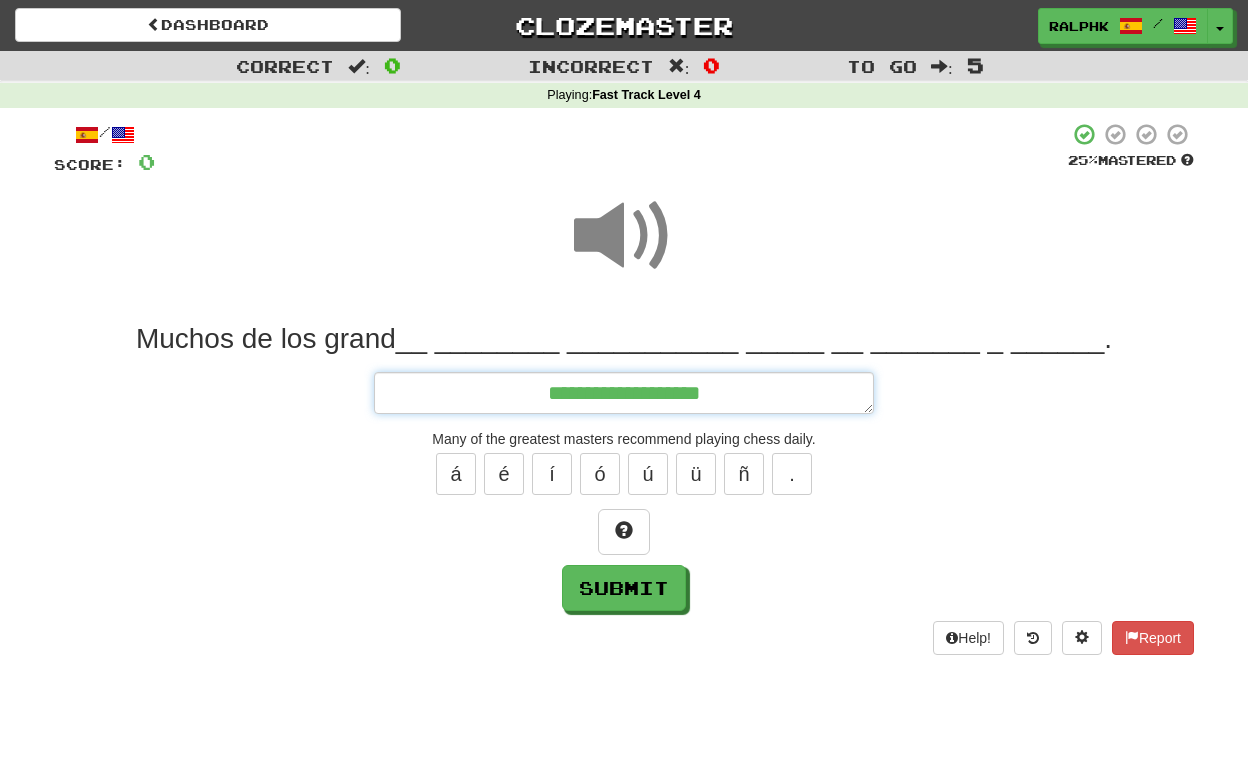 type on "*" 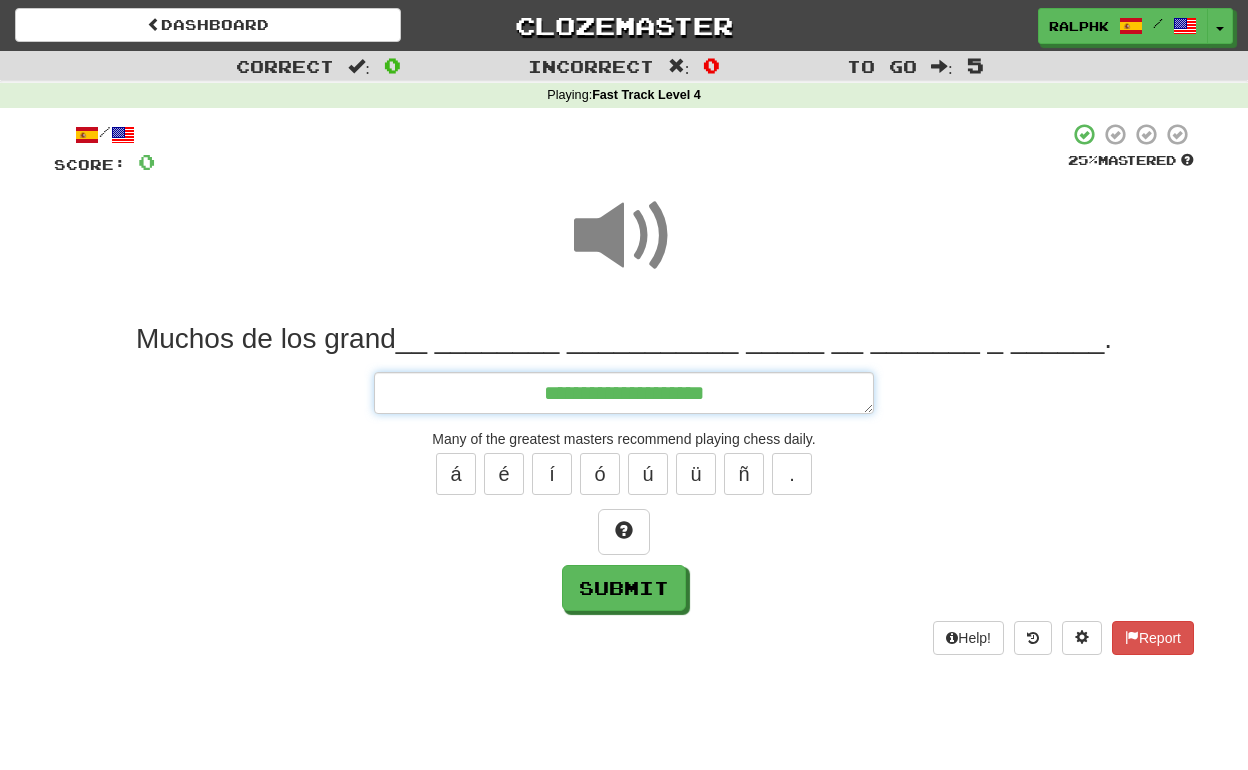 type on "*" 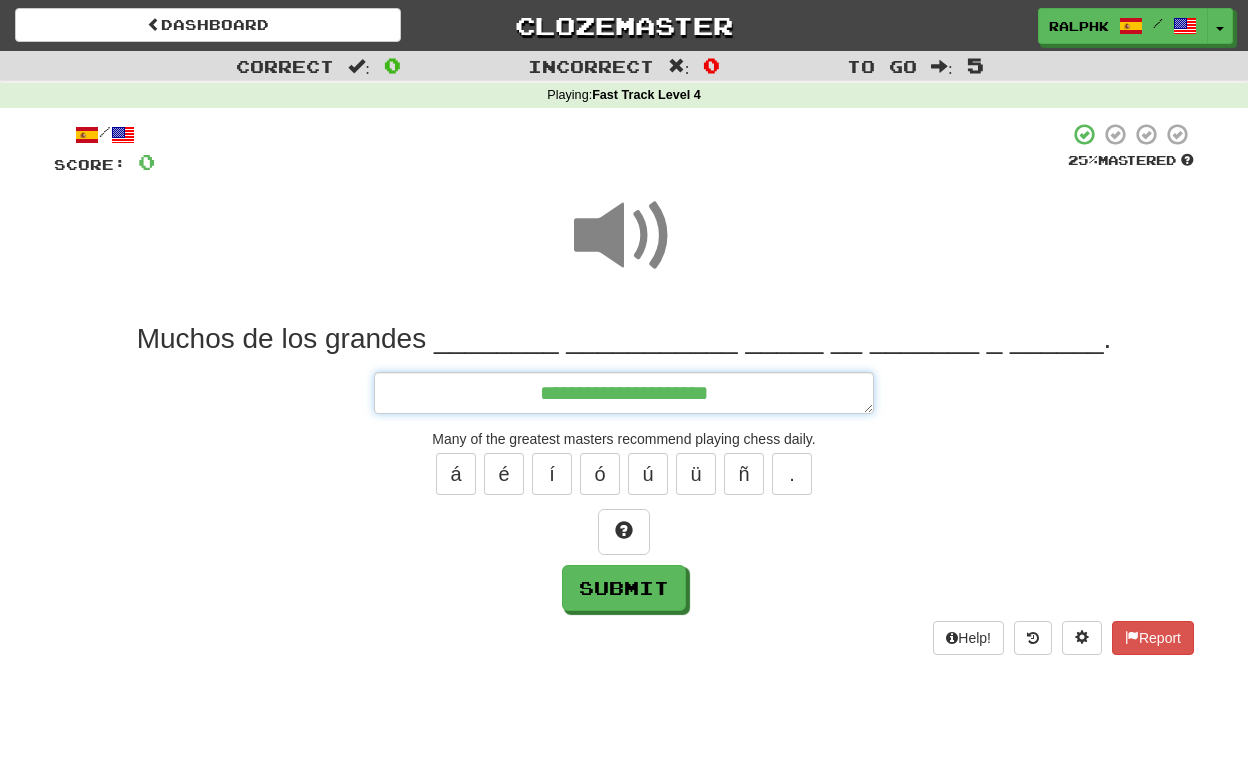 type on "*" 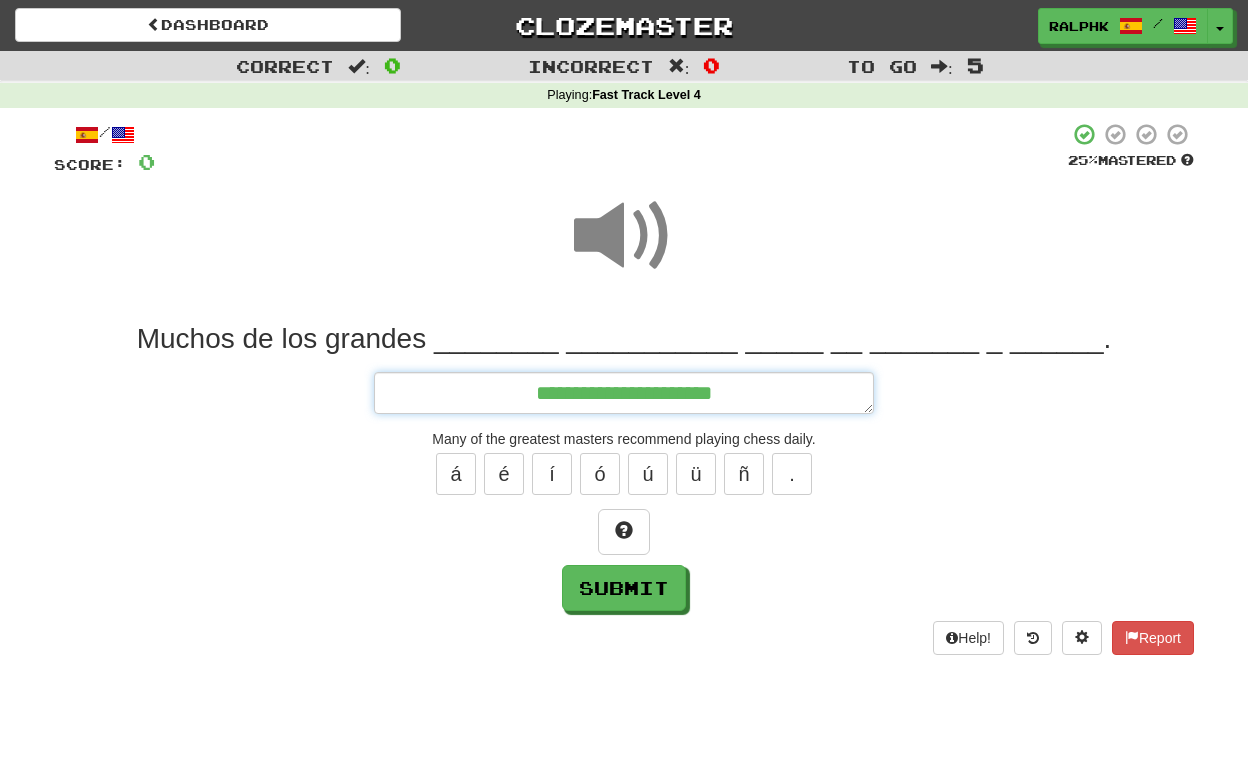 type on "*" 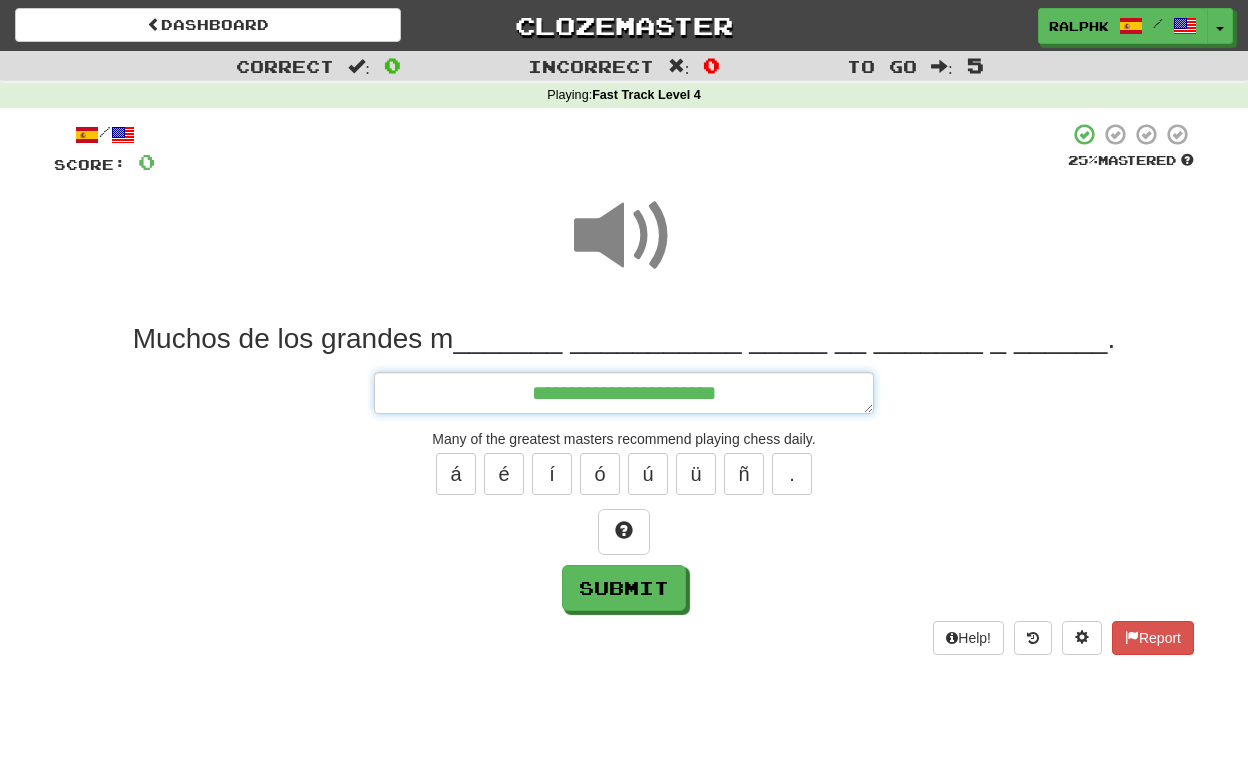 type on "*" 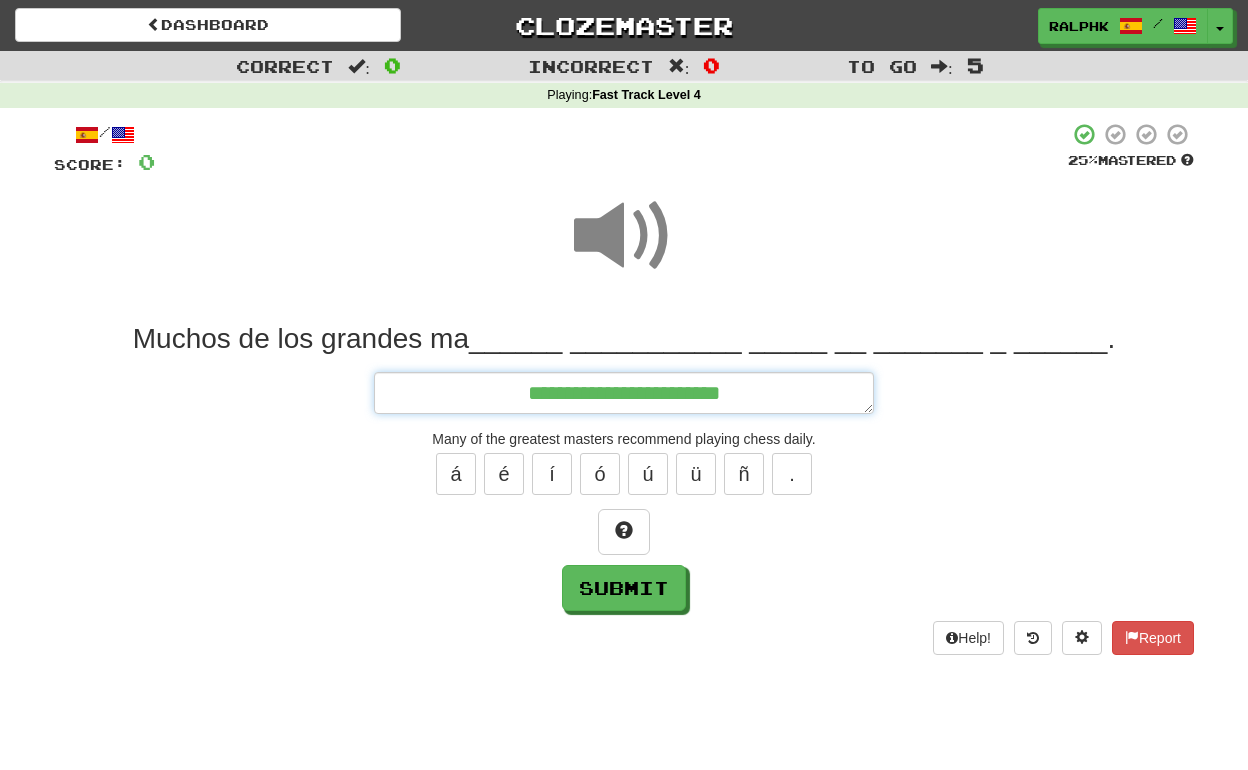 type on "*" 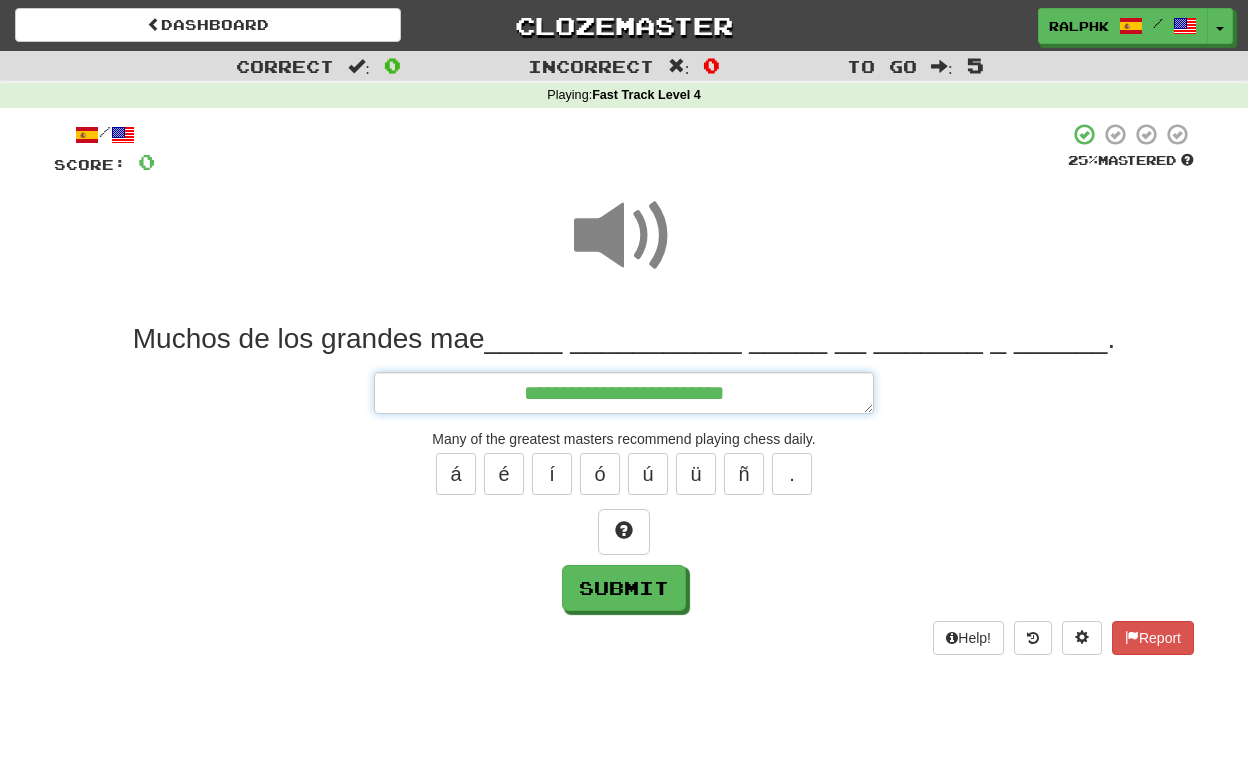 type on "*" 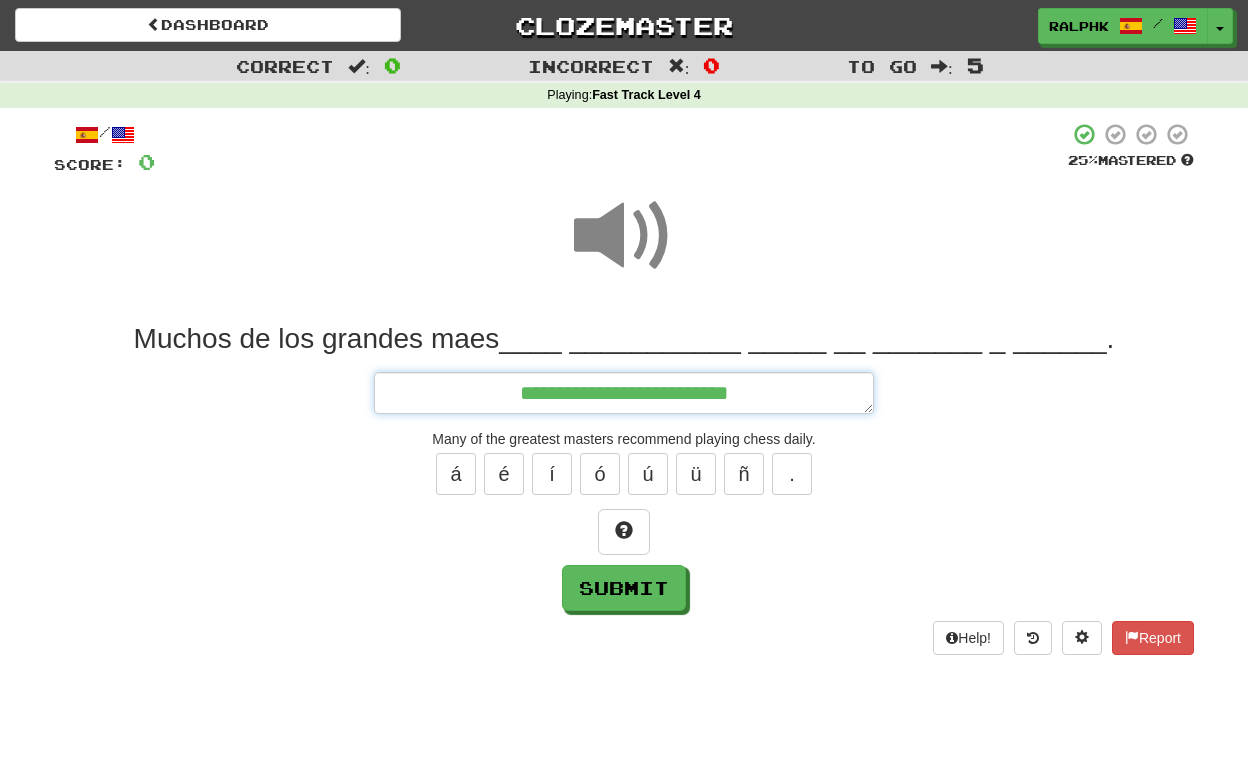 type on "*" 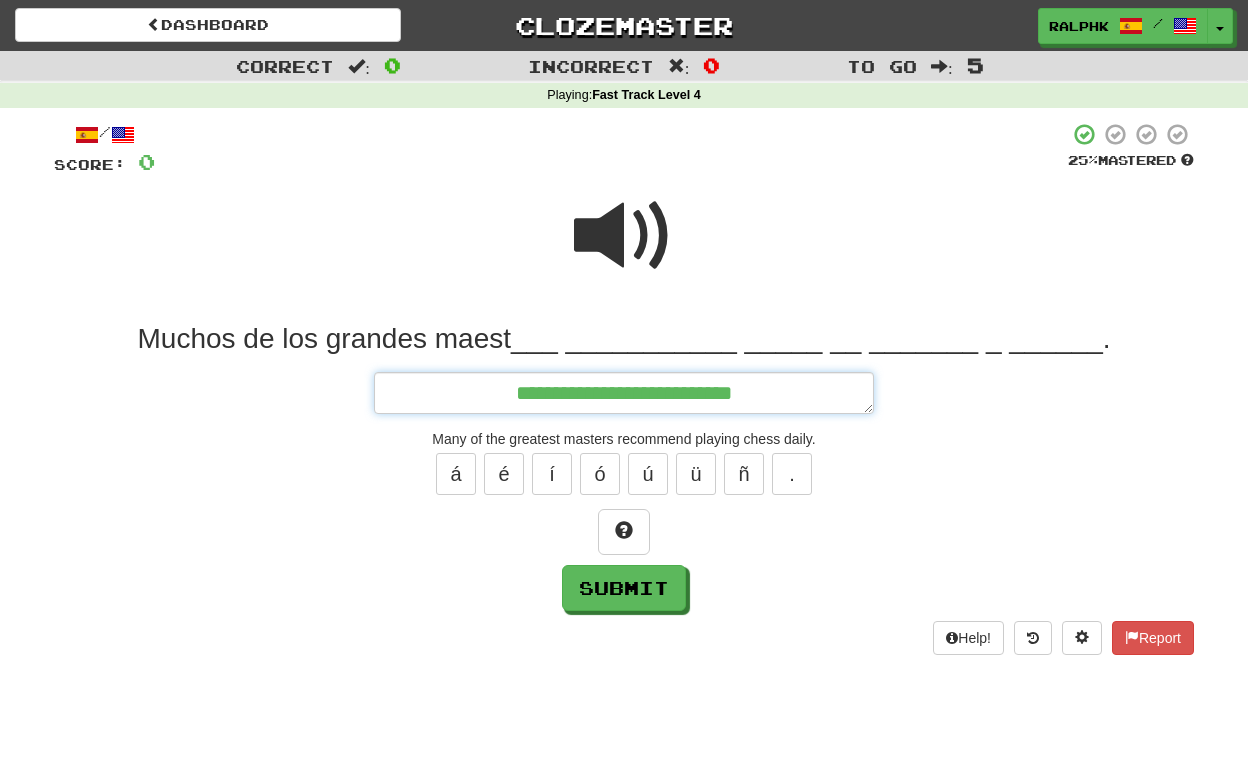 type on "*" 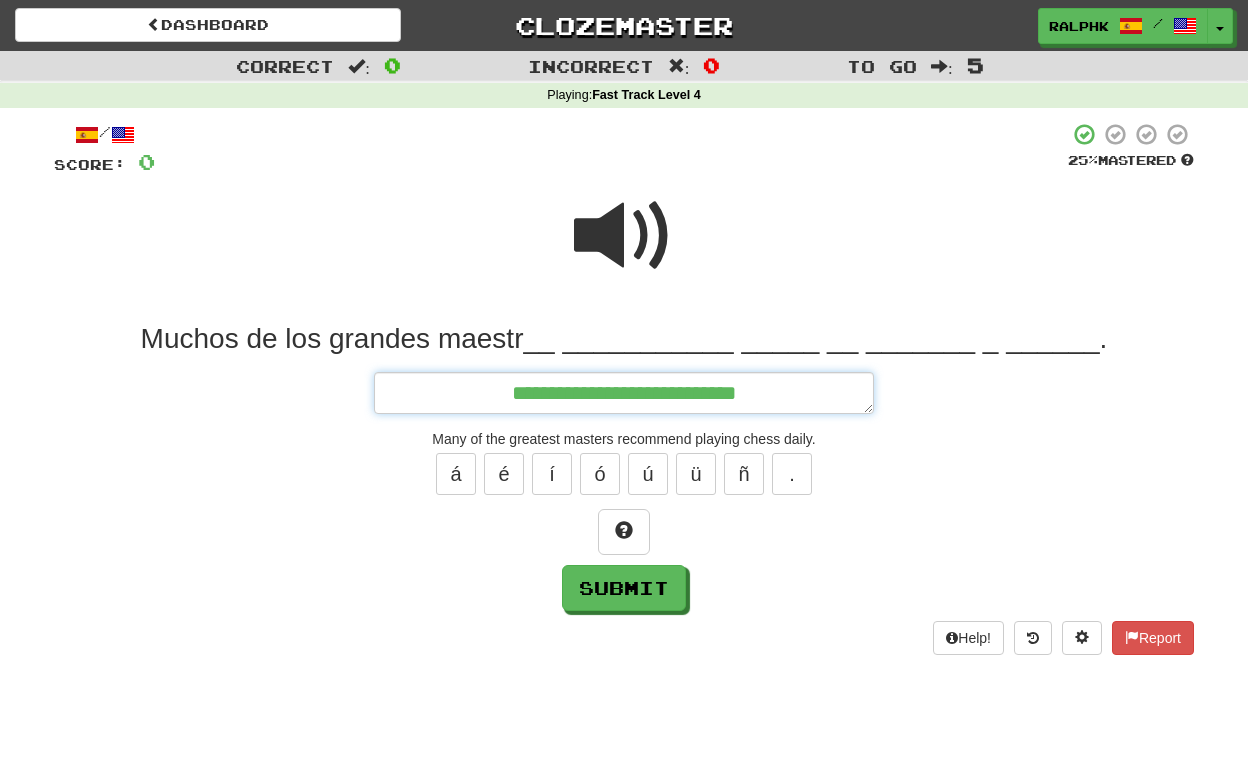 type on "*" 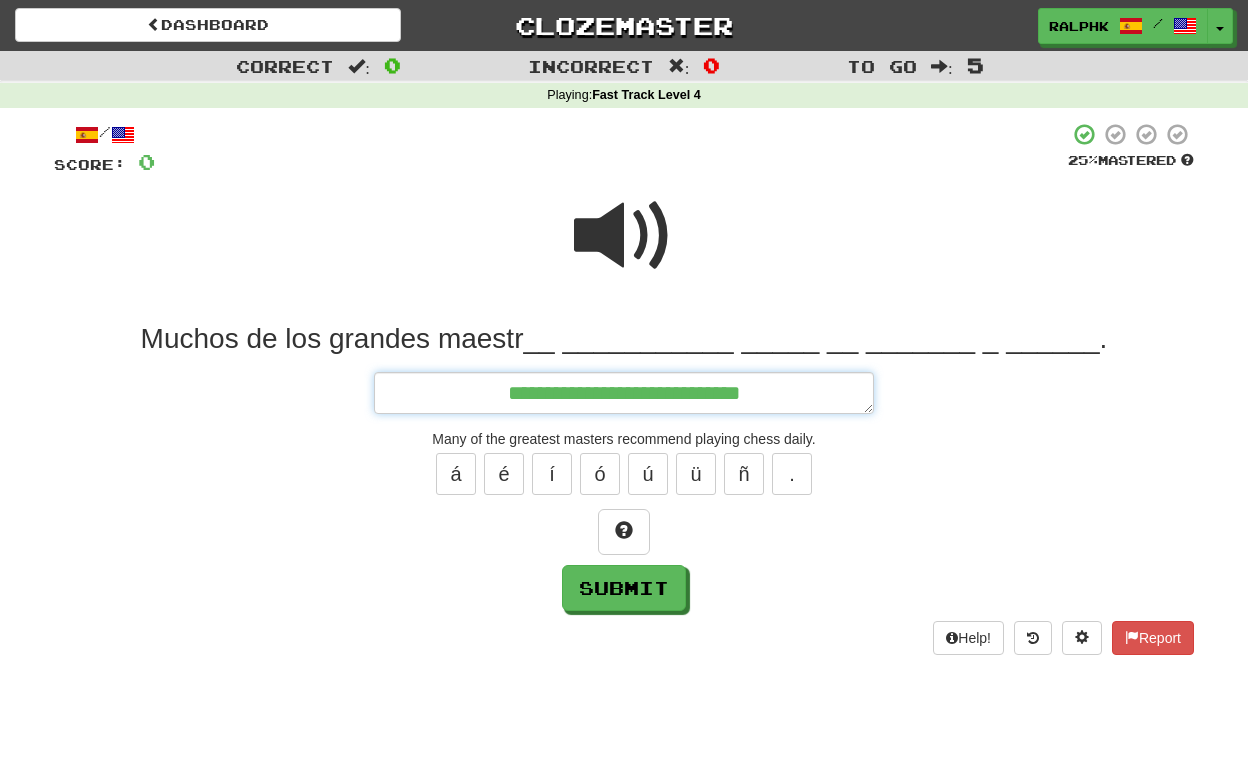 type on "*" 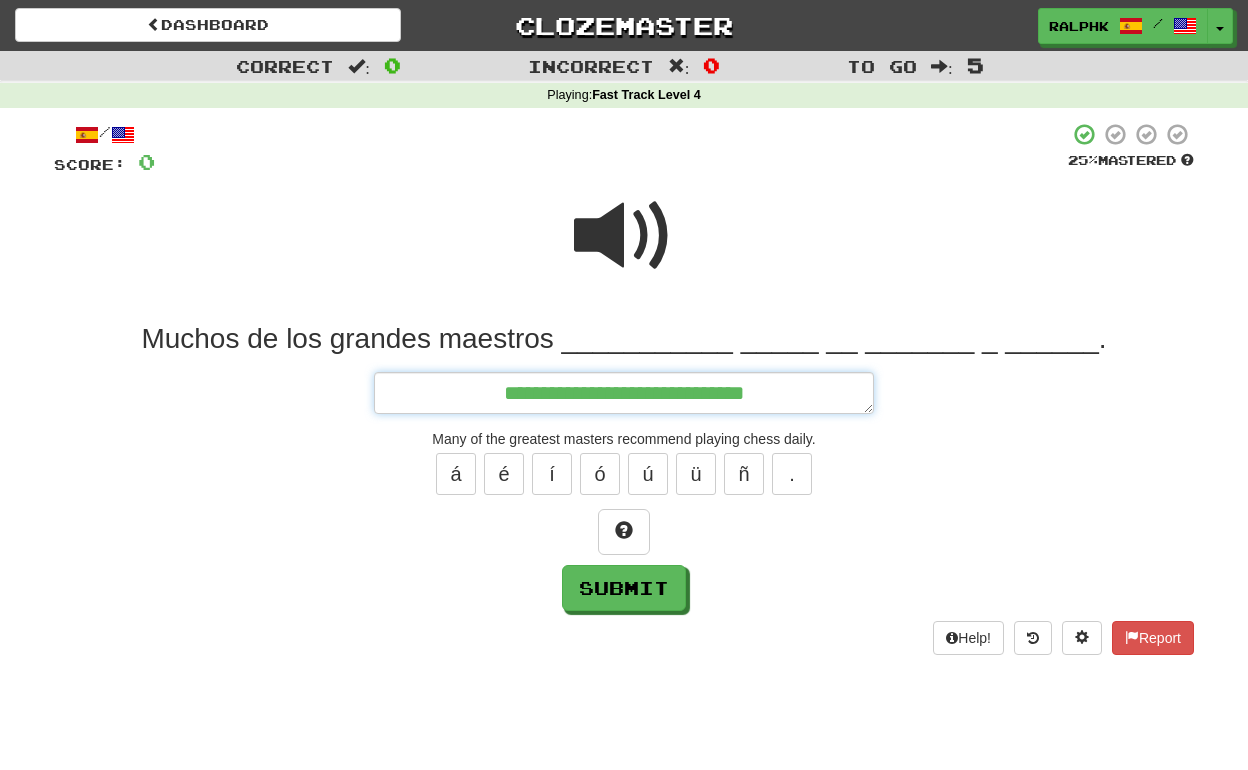 type on "*" 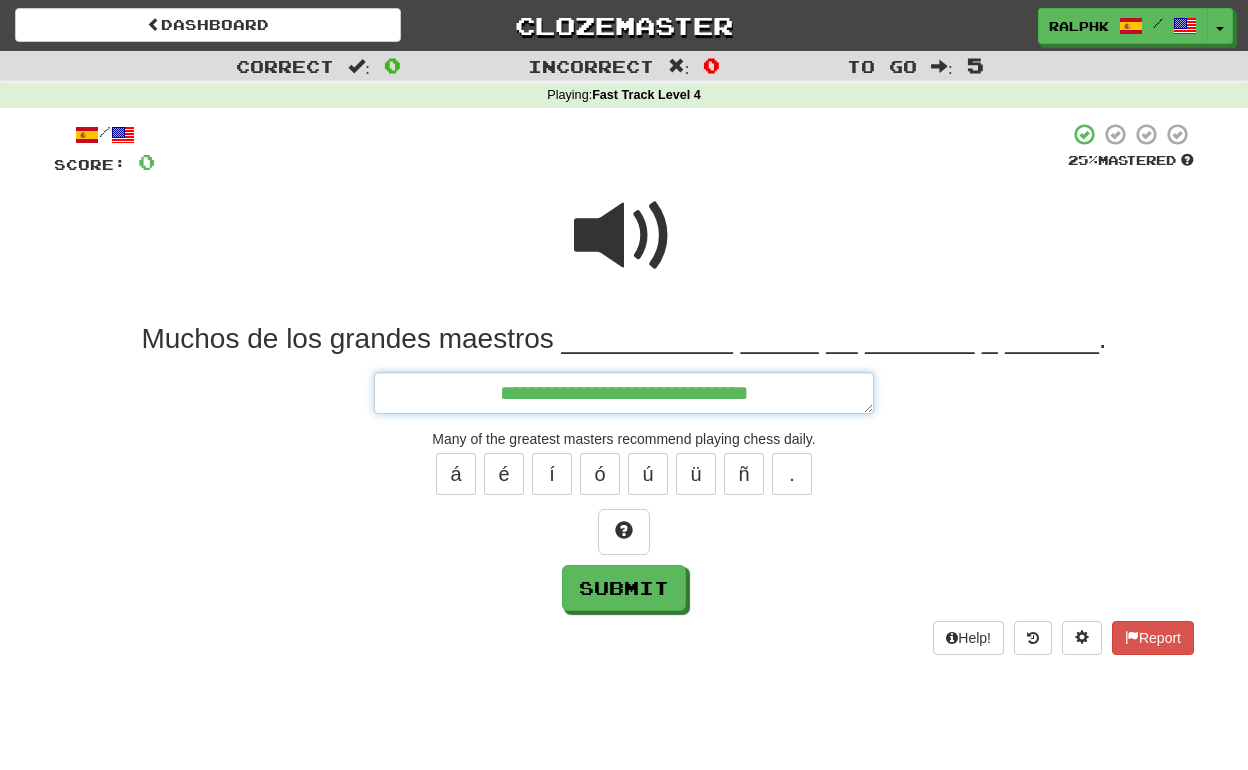 type on "*" 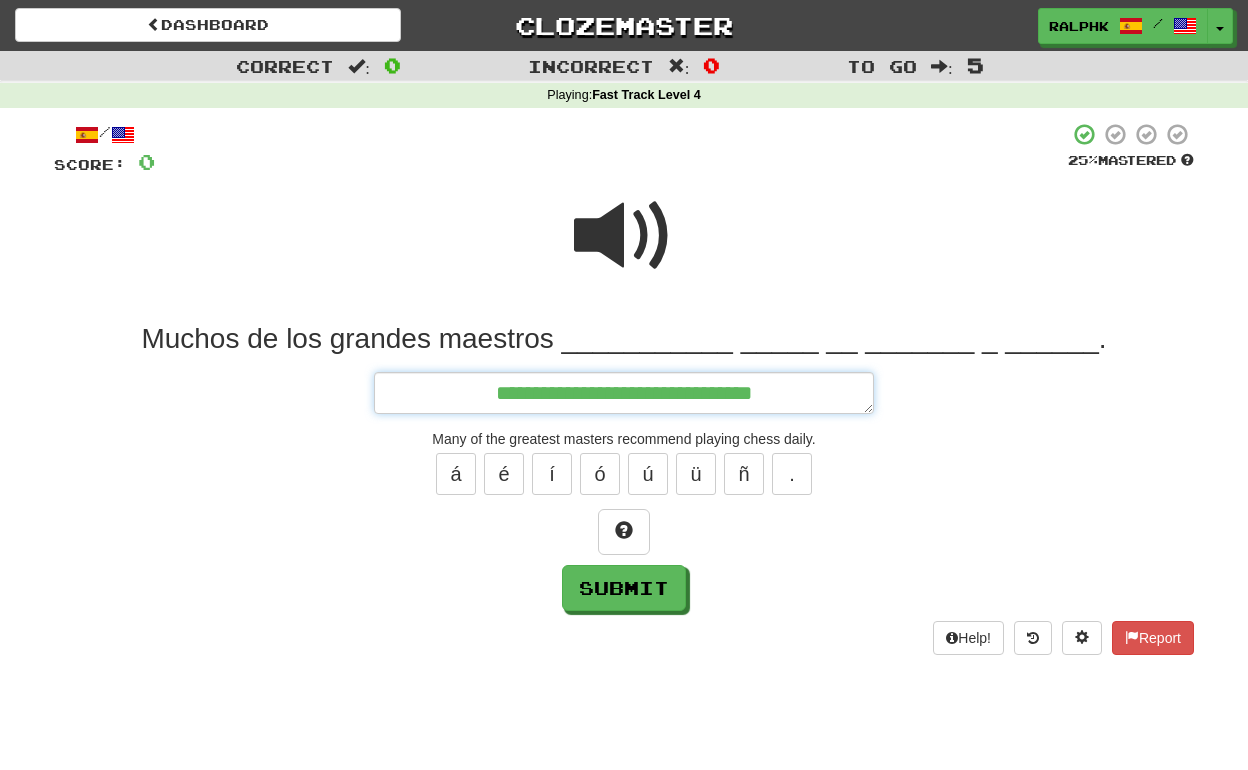 type on "**********" 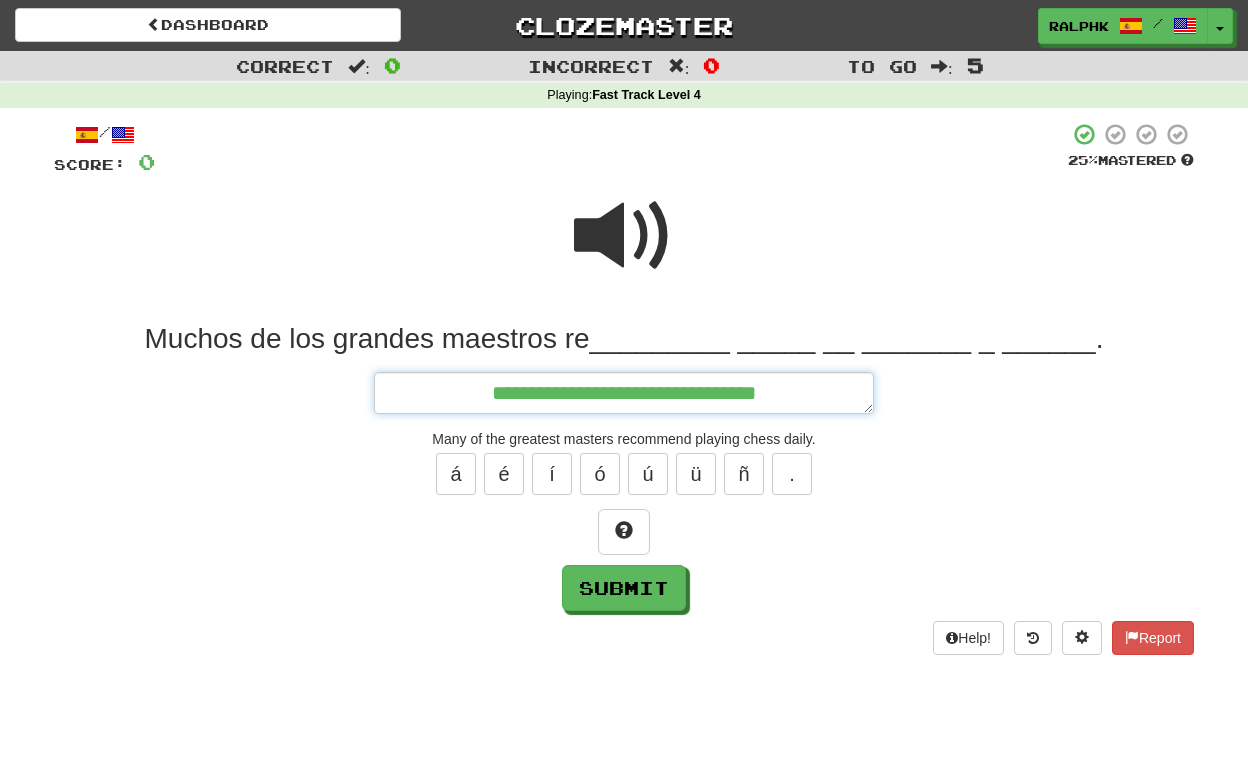 type on "*" 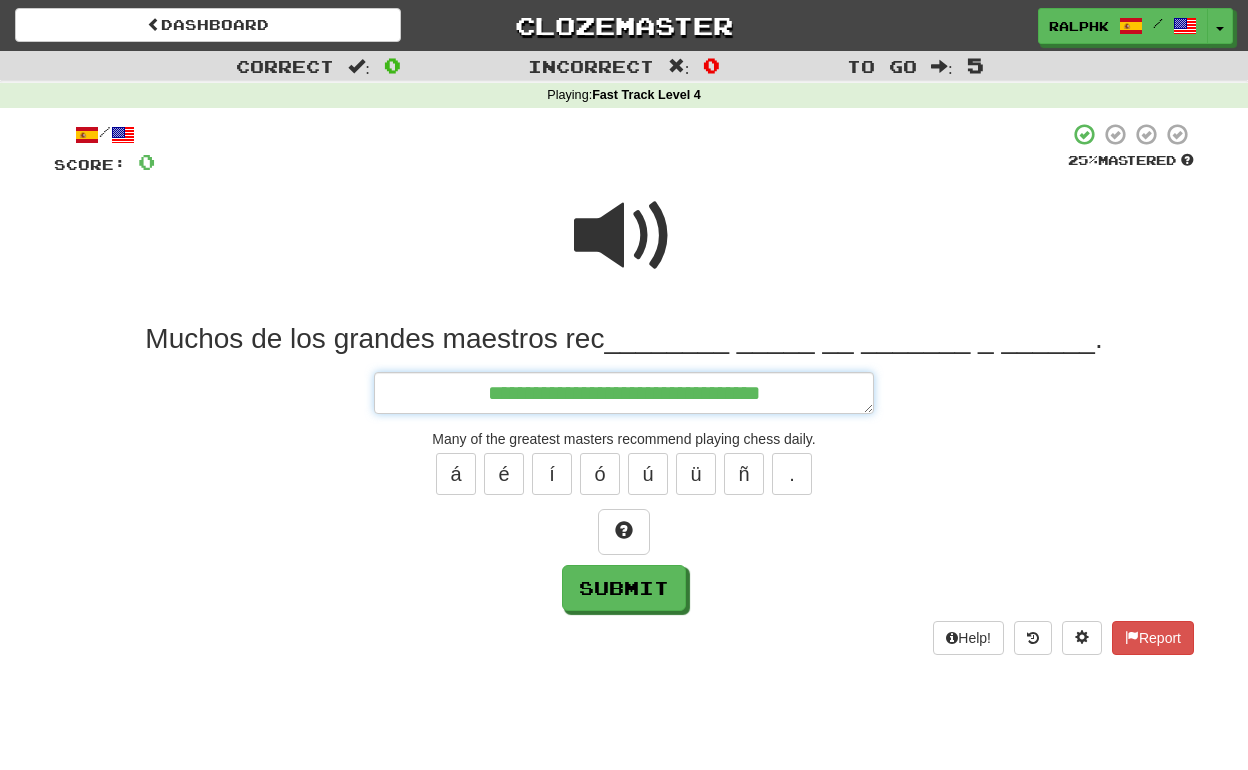 type on "*" 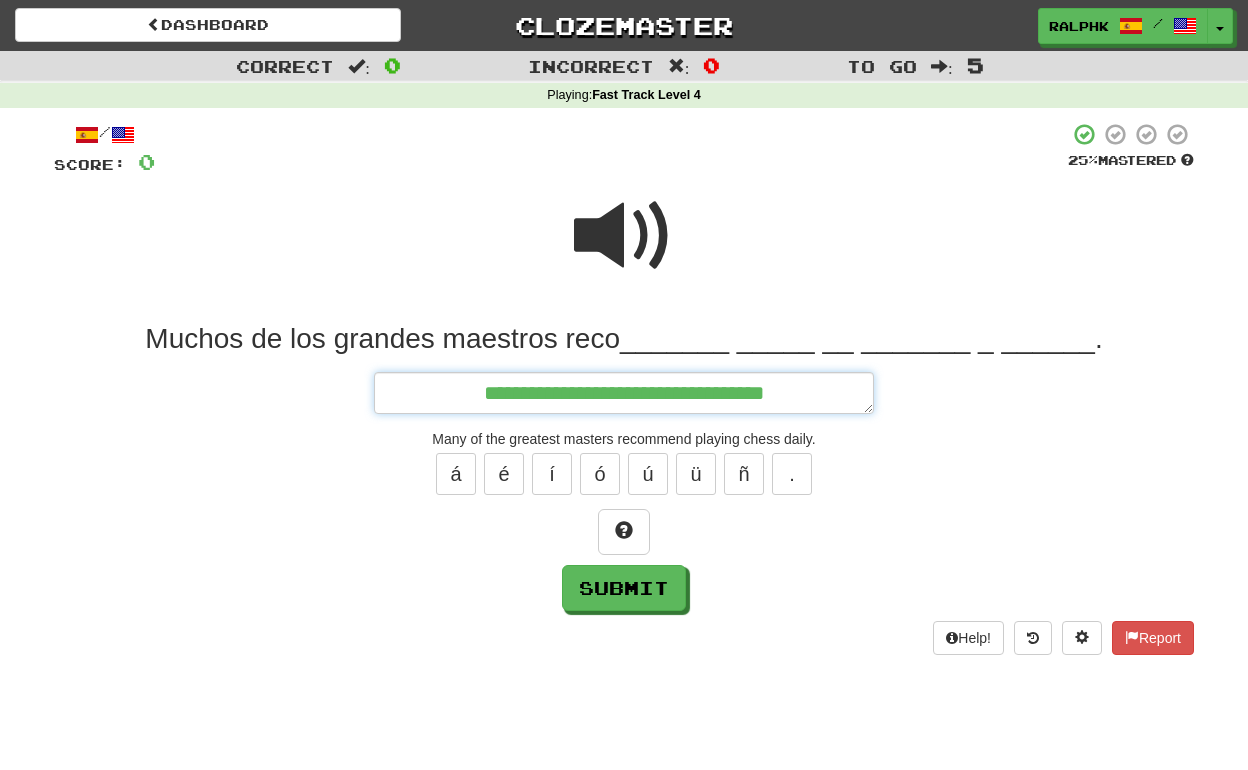 type on "*" 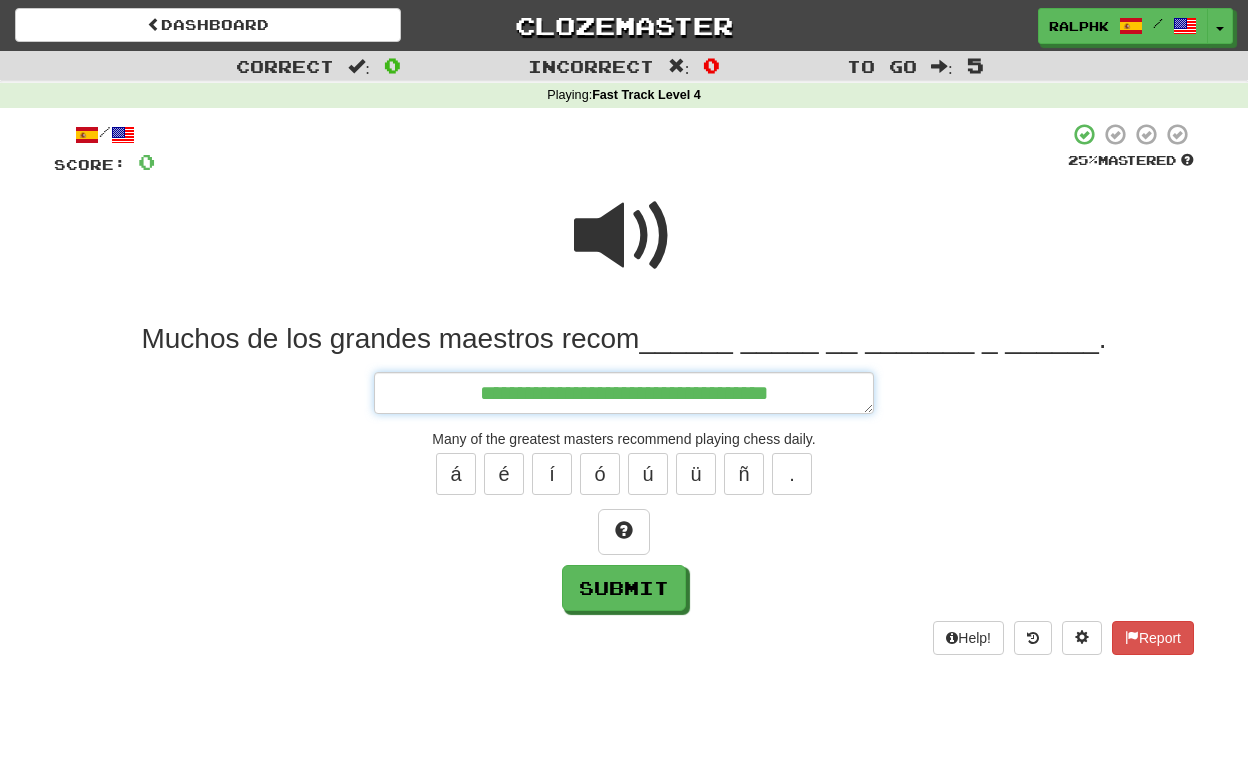type on "*" 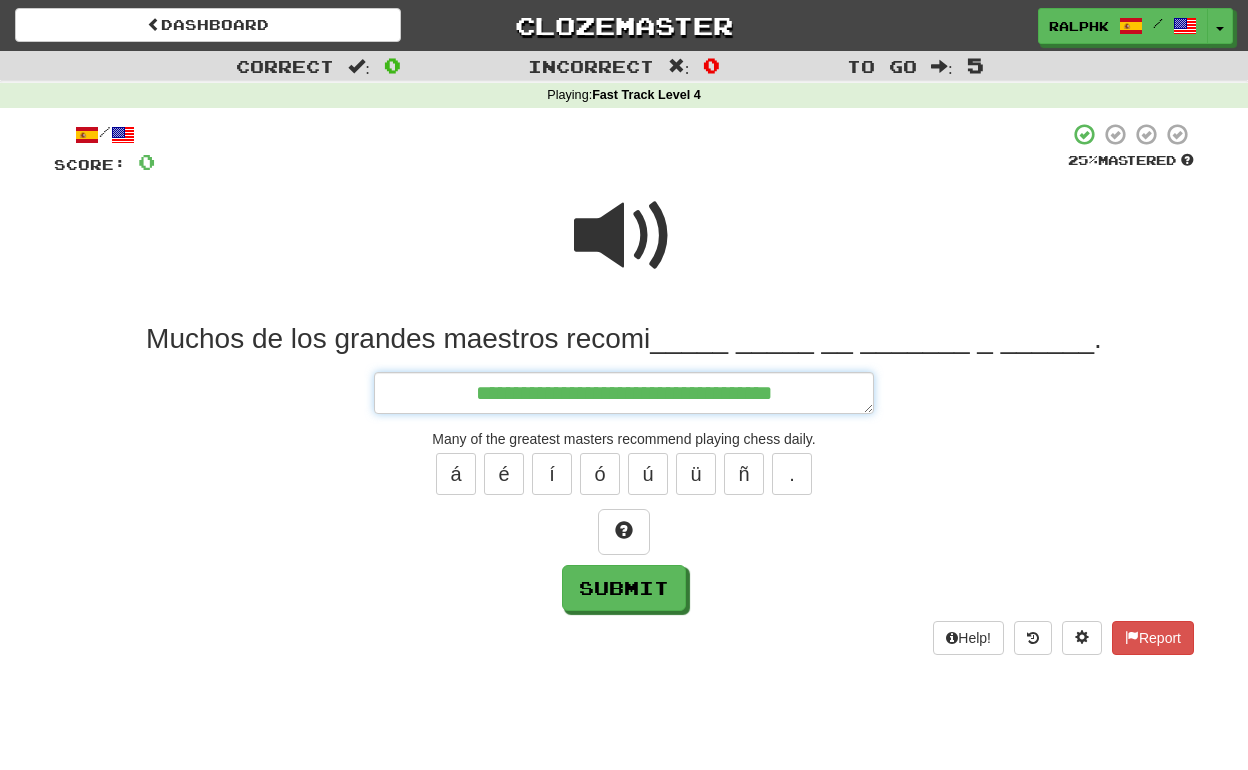 type on "*" 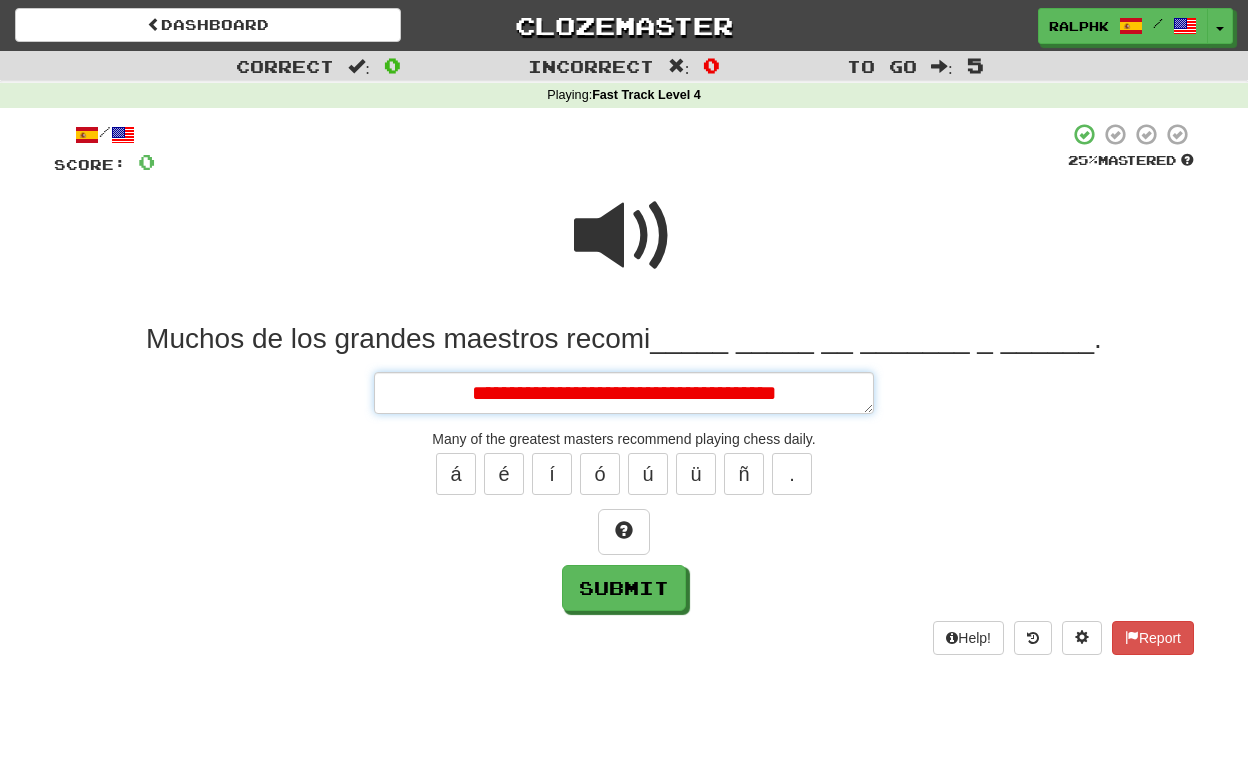 type on "*" 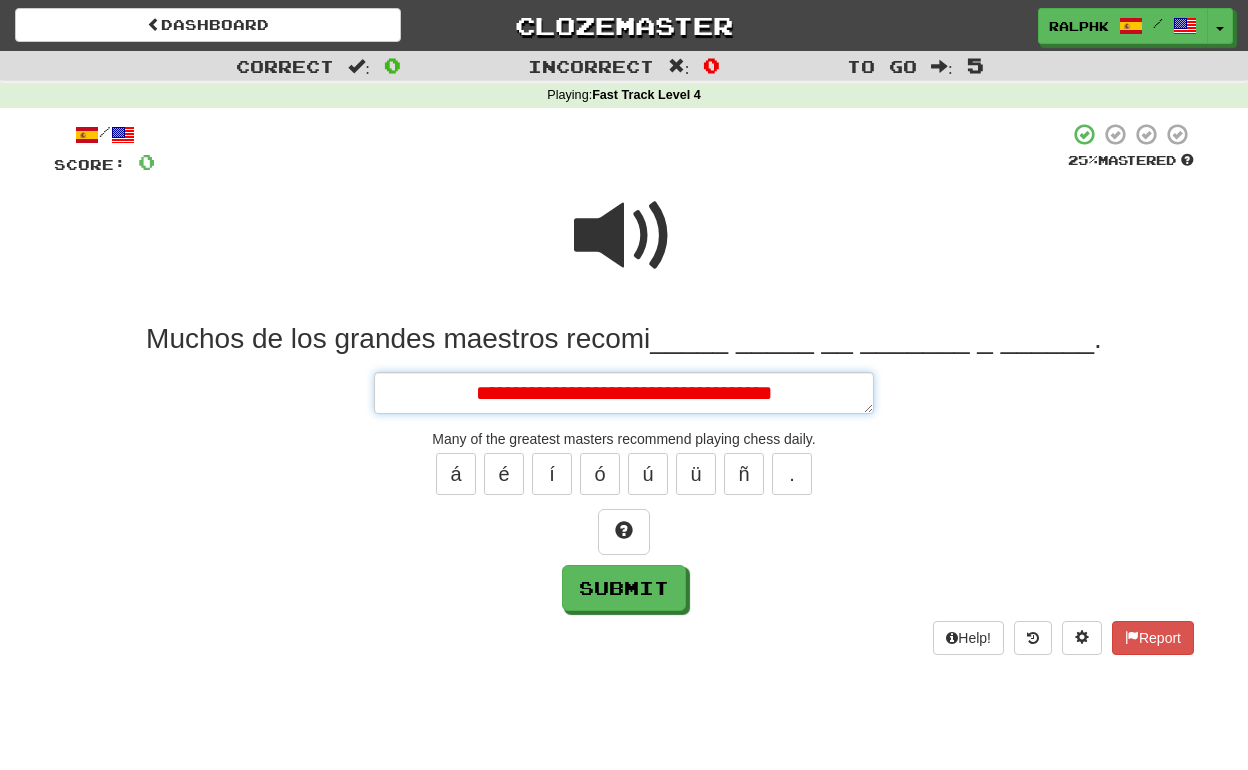 type on "*" 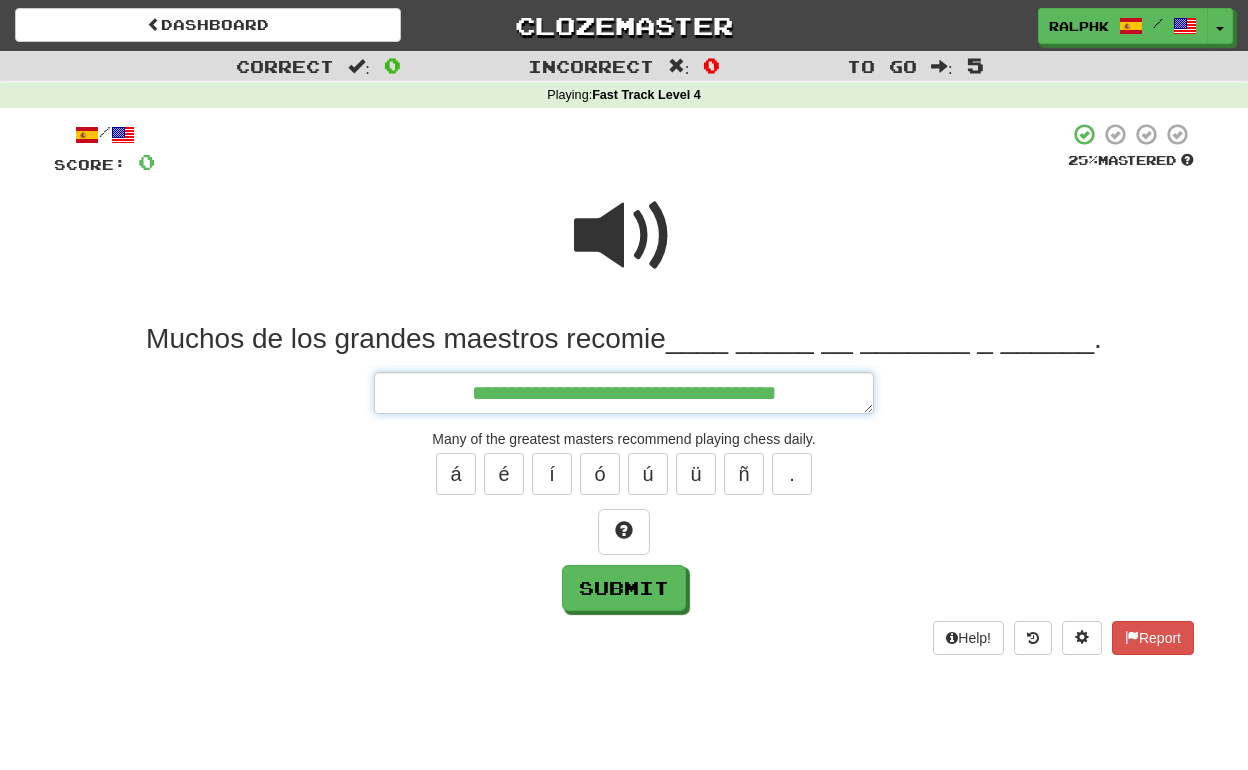 type on "*" 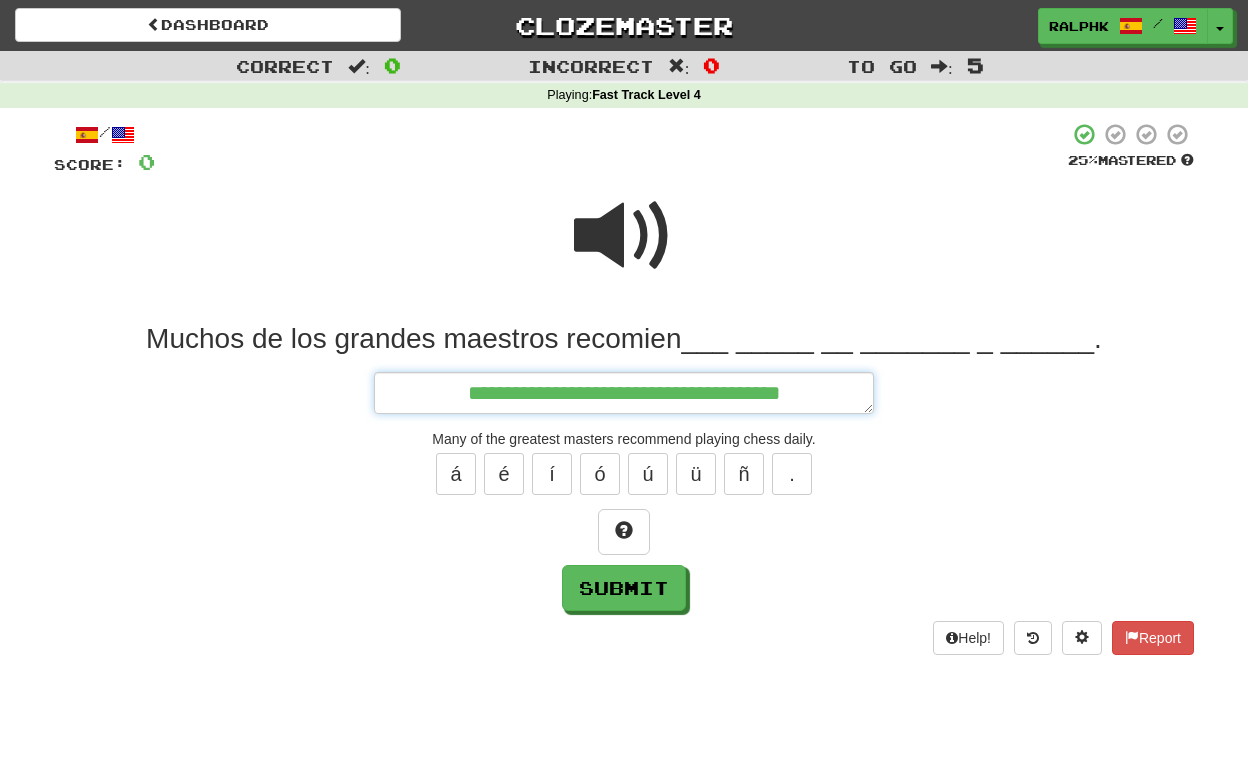 type on "*" 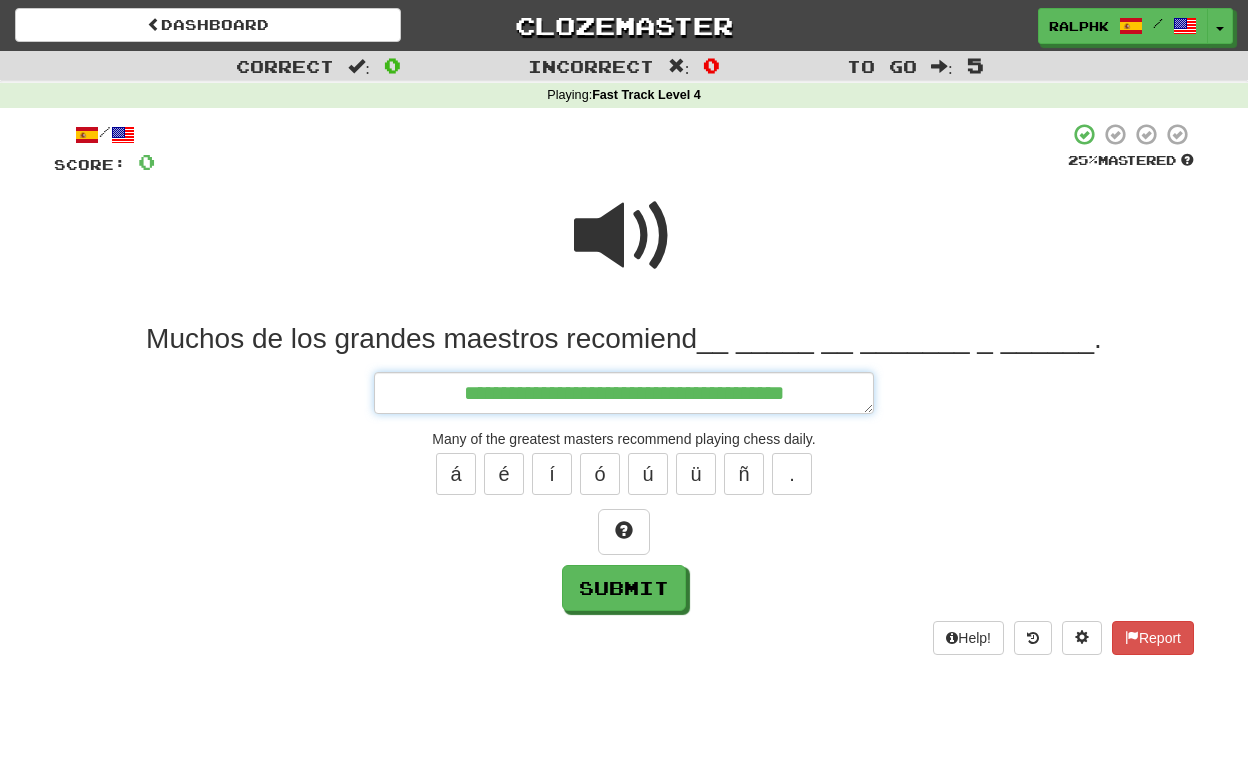type on "*" 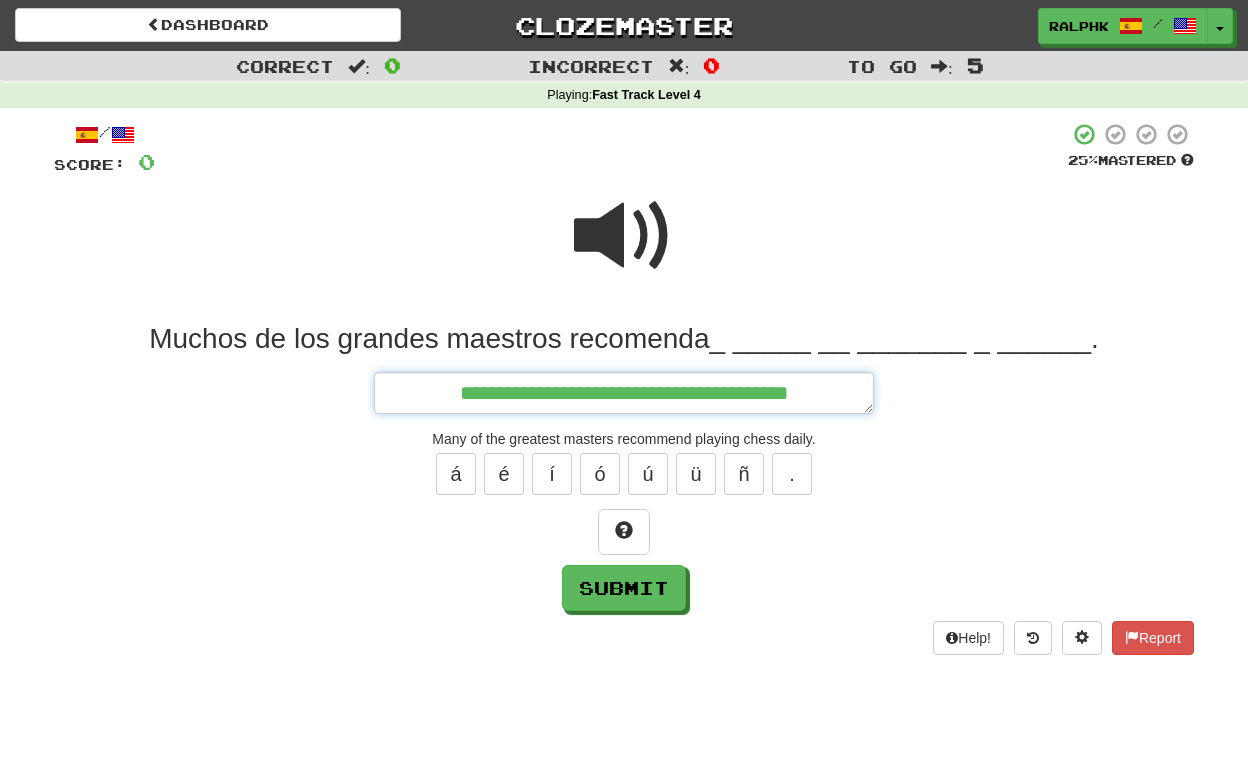 type on "*" 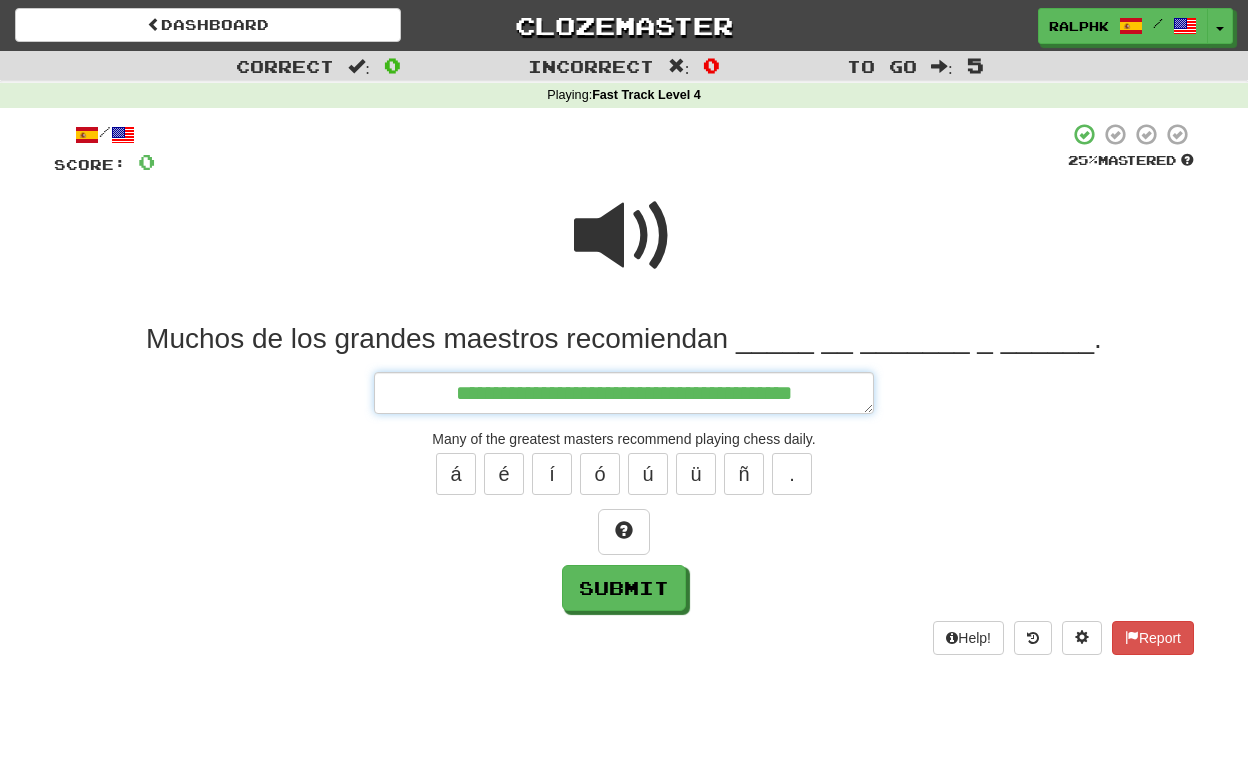 type on "*" 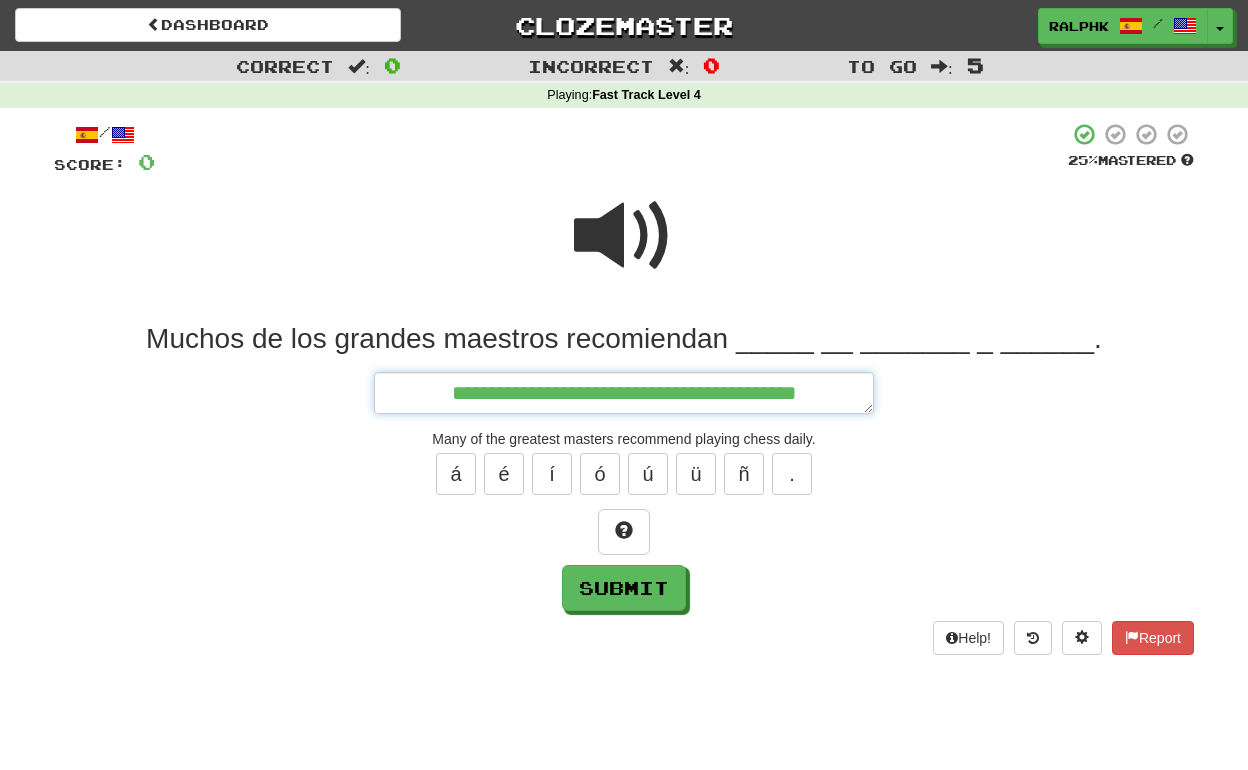 type on "*" 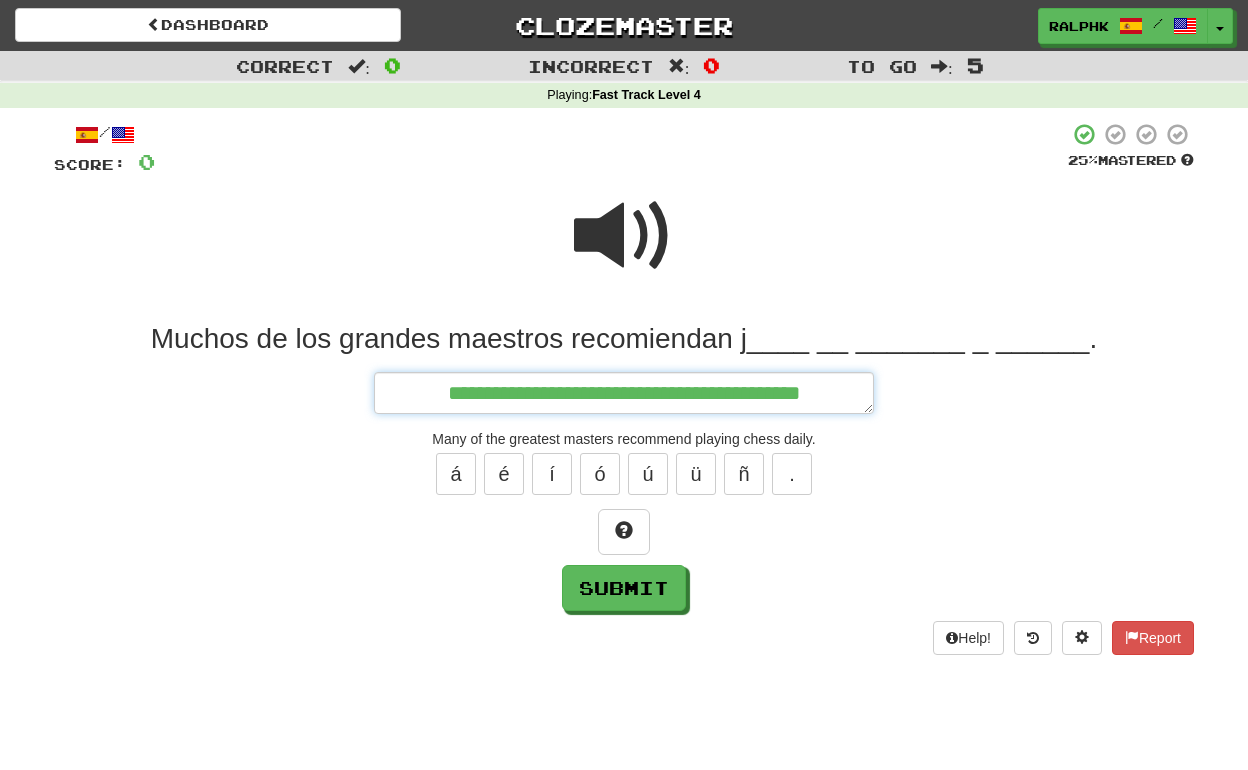 type on "*" 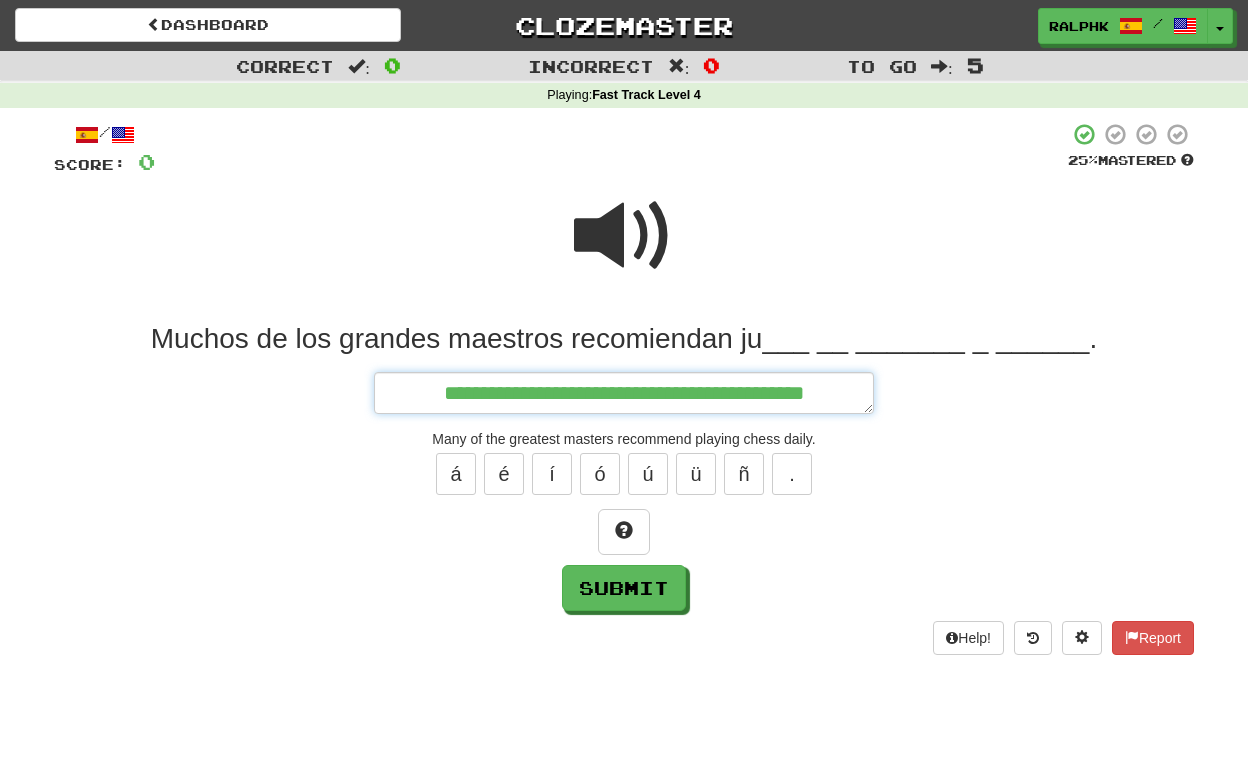 type on "*" 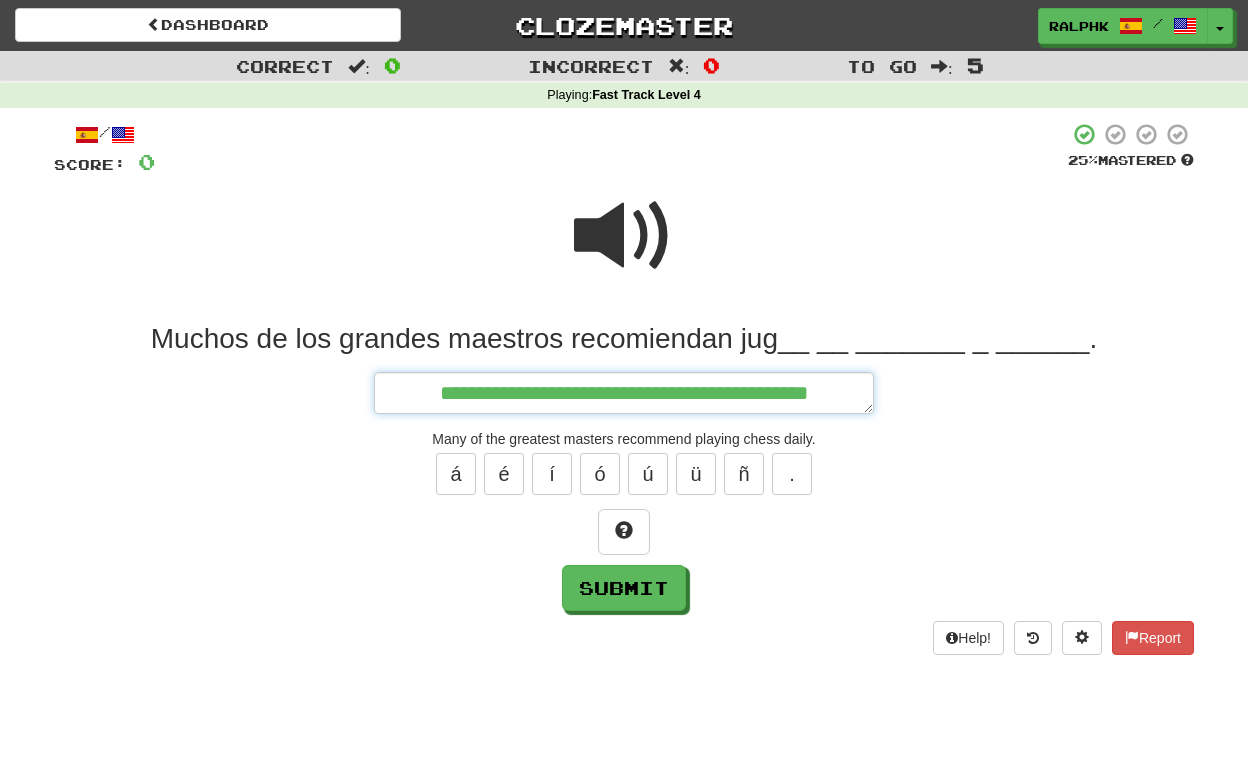 type on "*" 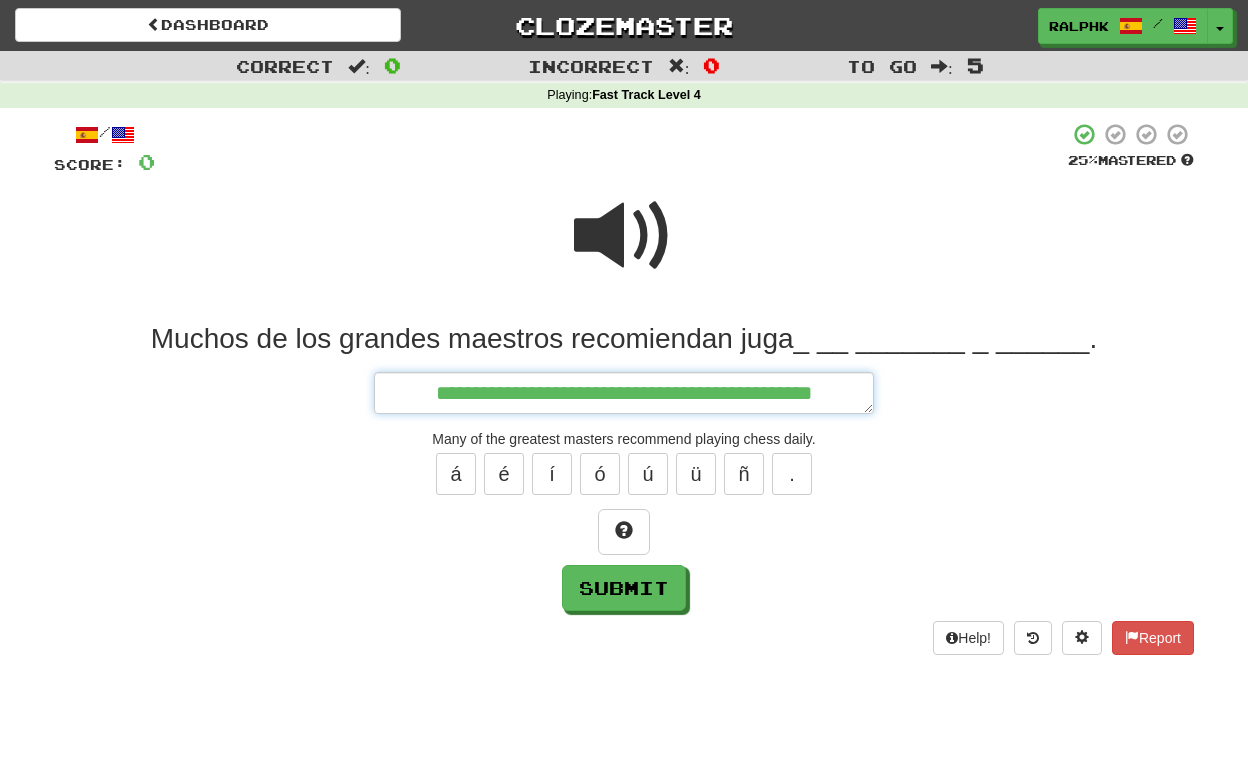 type on "*" 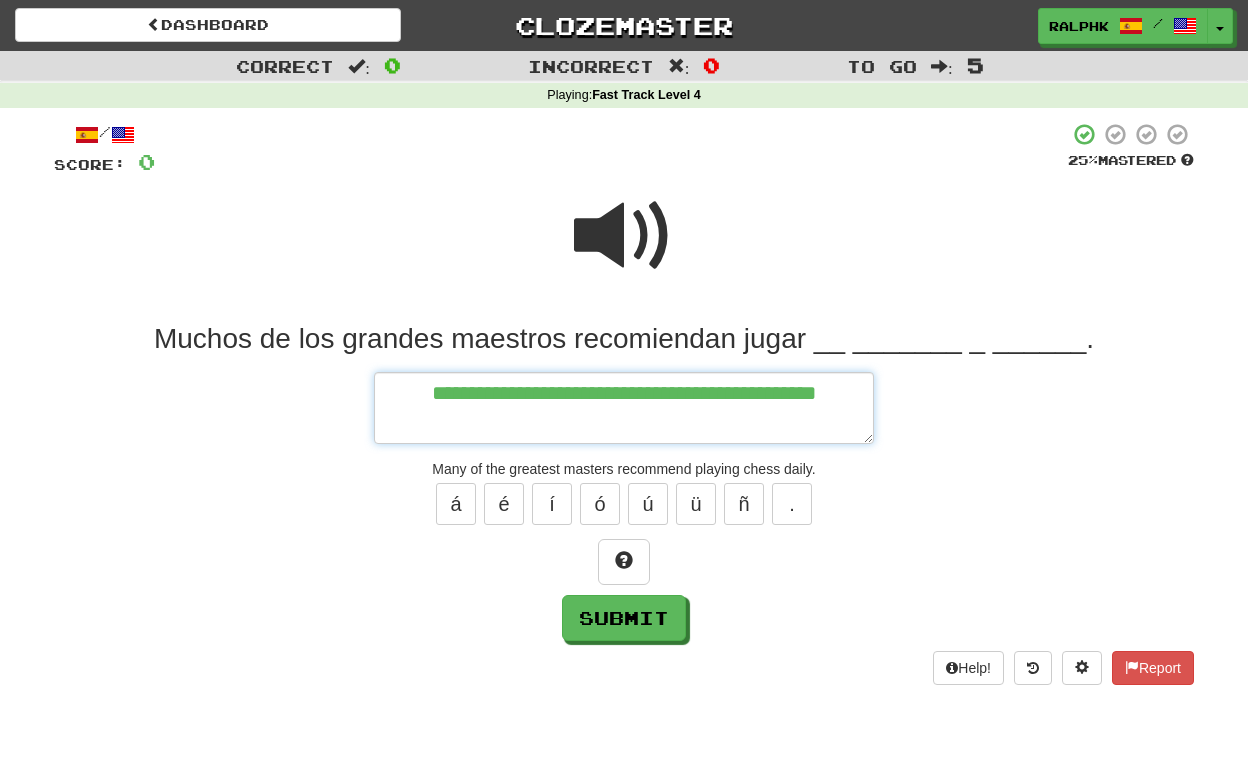 type on "*" 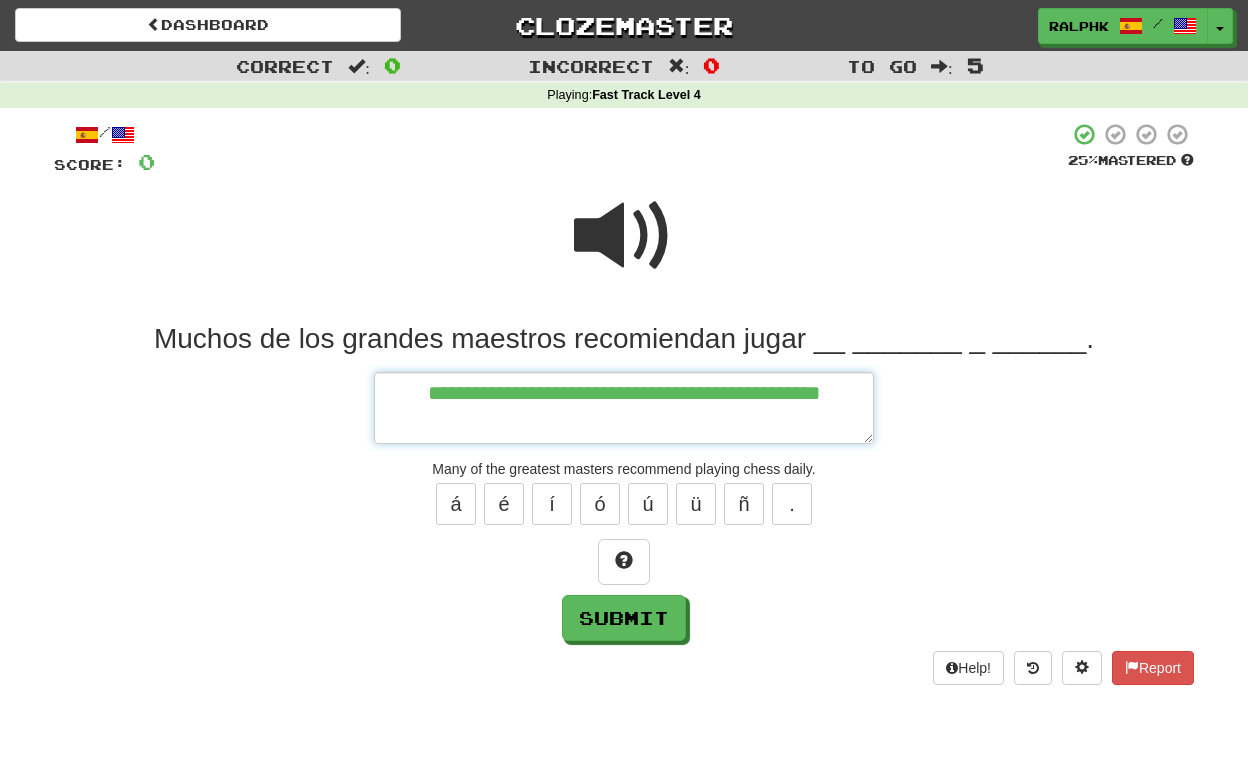 type on "*" 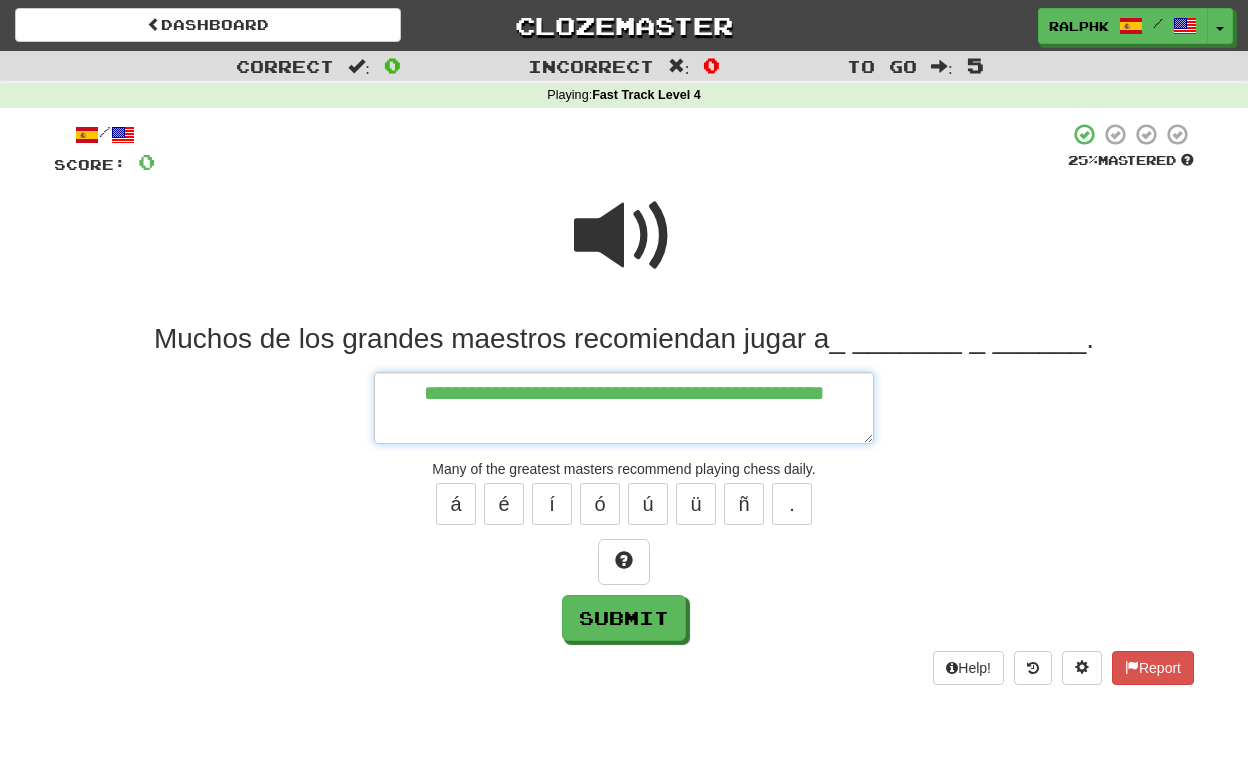 type on "*" 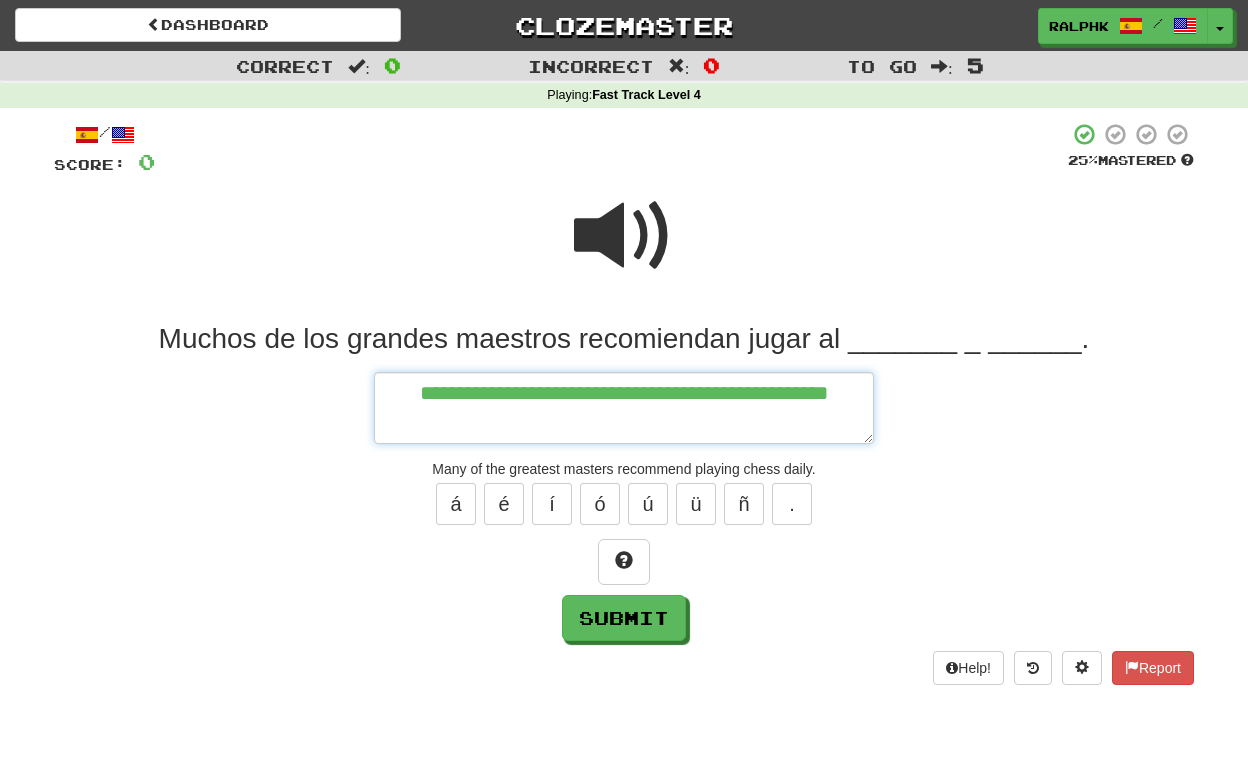 type on "*" 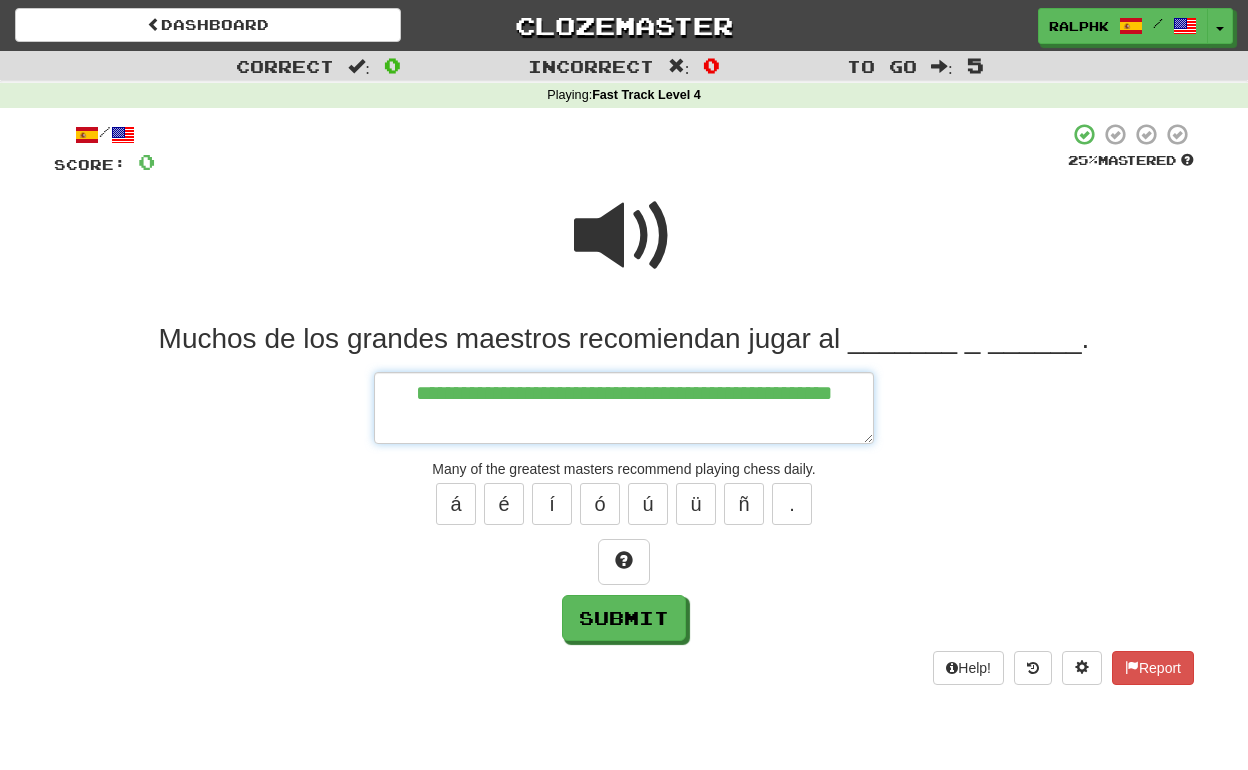 type on "*" 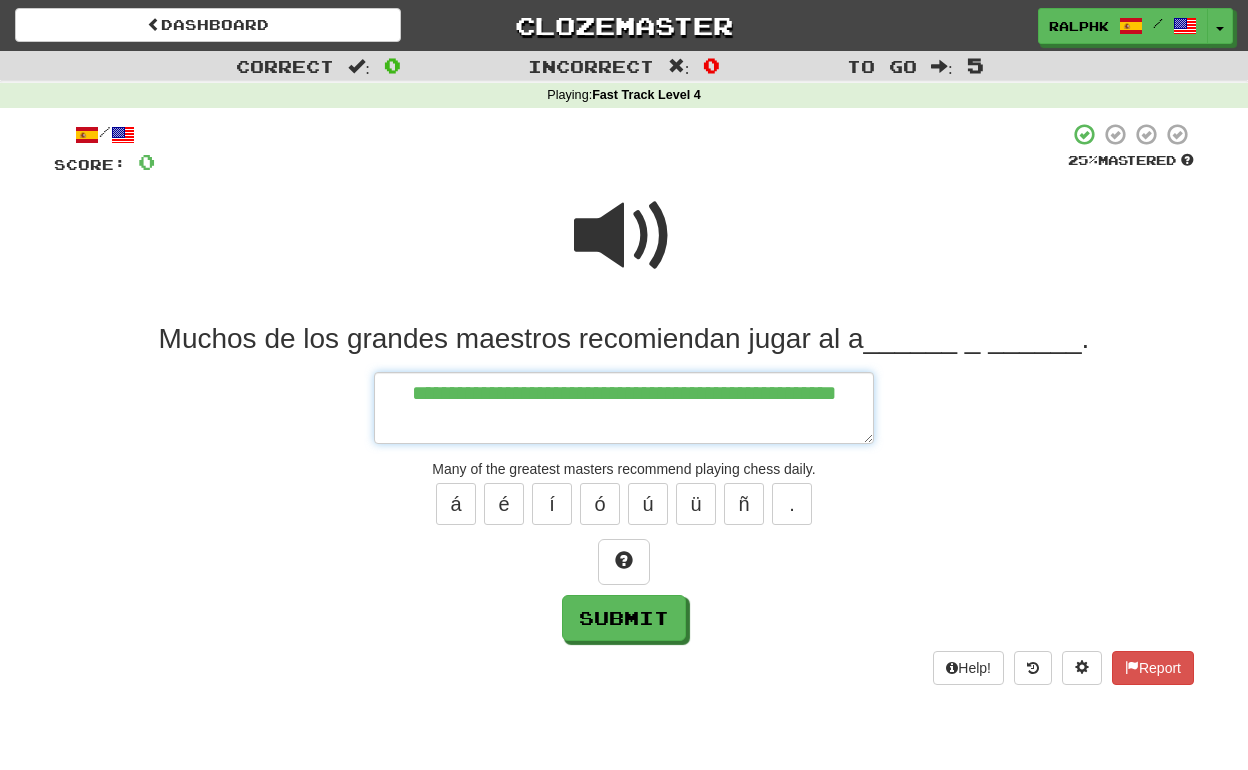 type on "*" 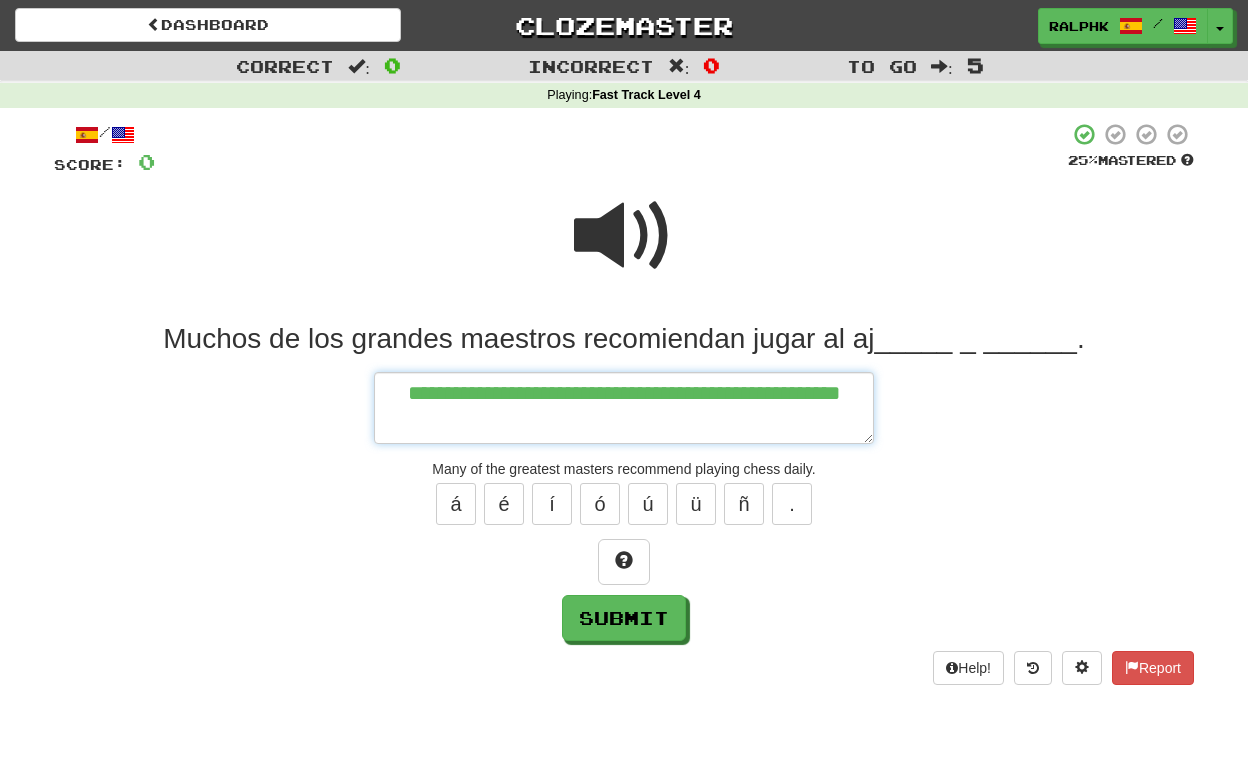 type on "*" 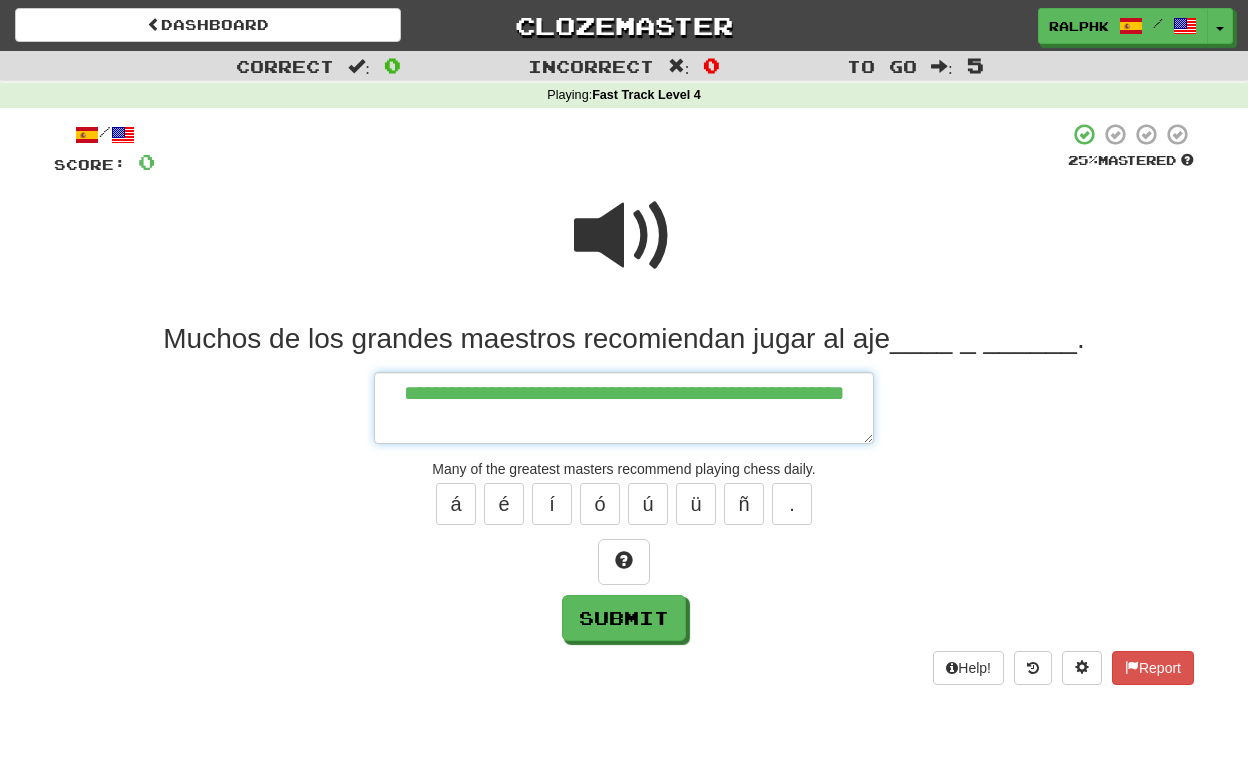 type on "*" 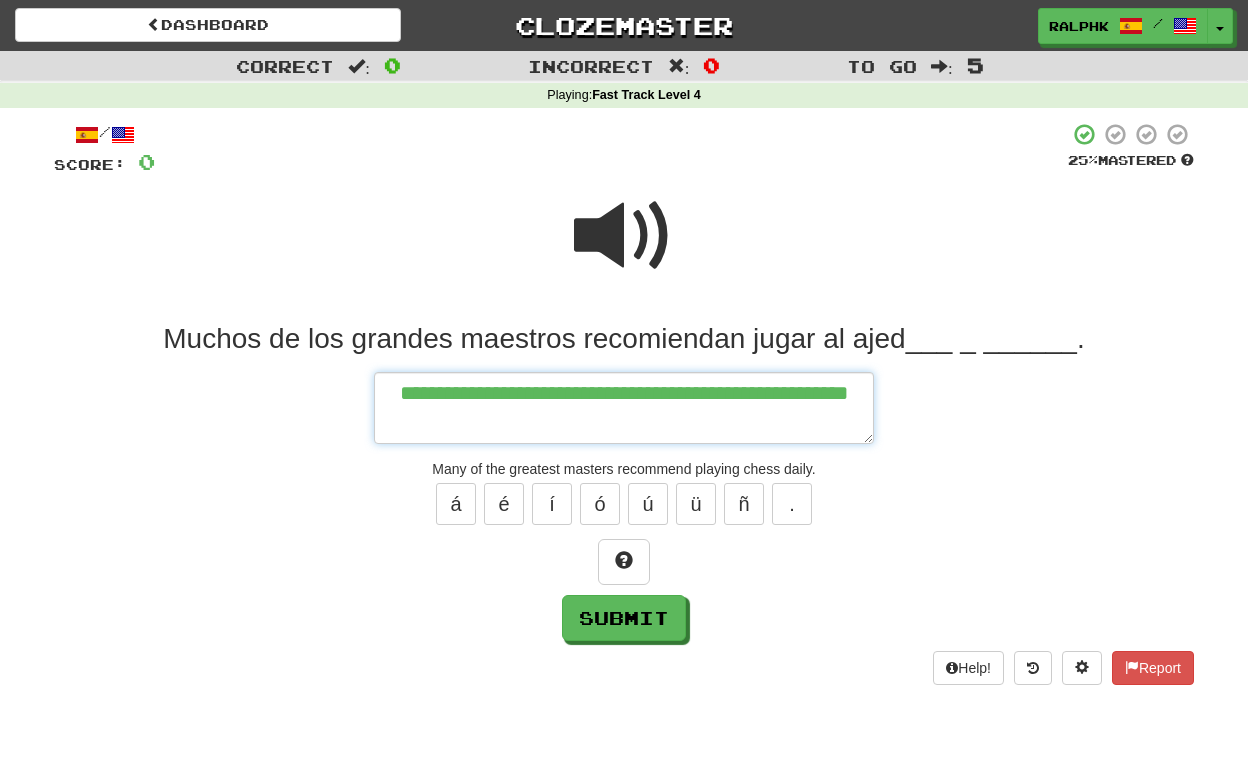 type on "*" 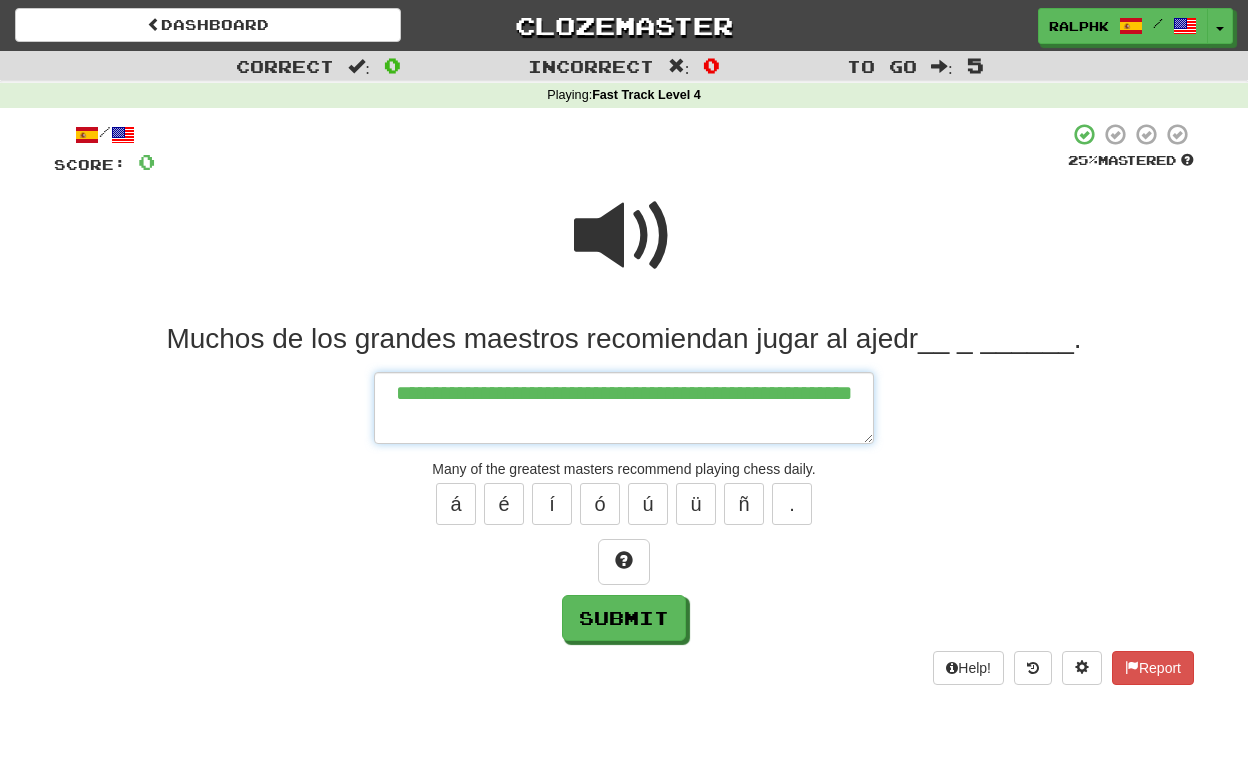 type on "*" 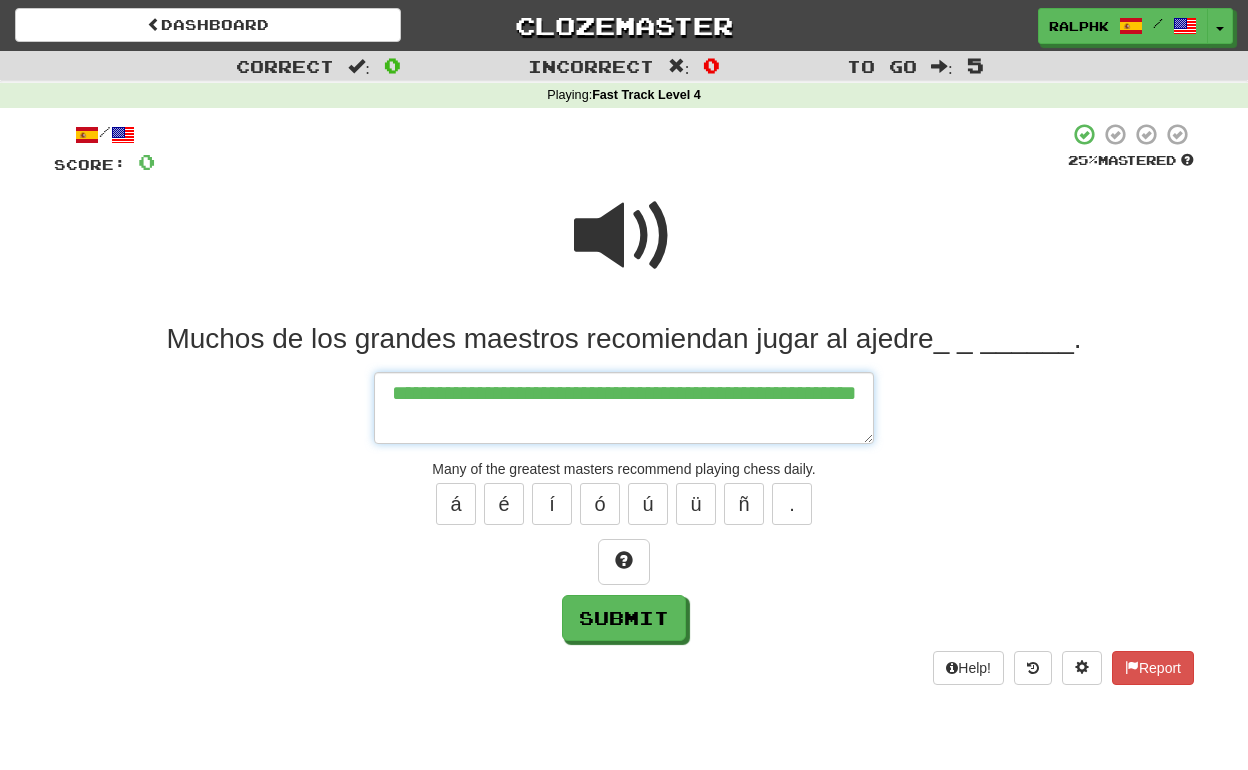 type on "*" 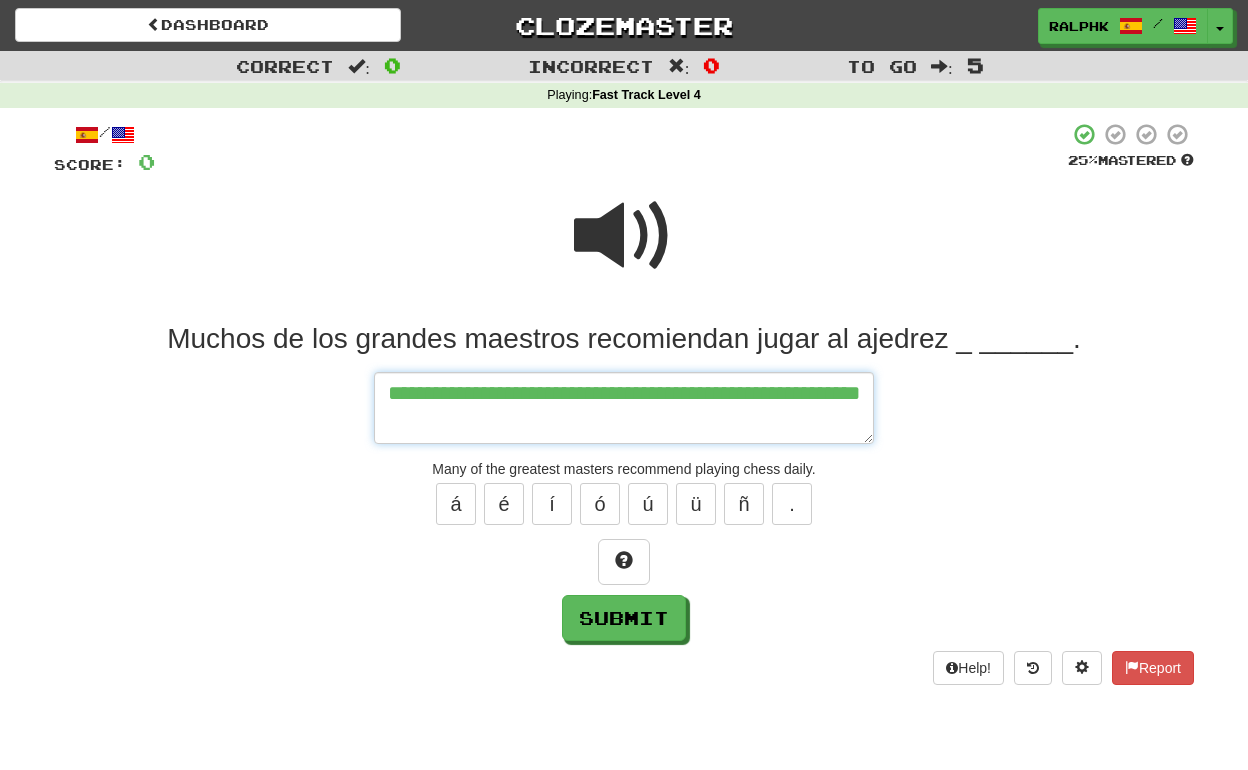 type on "*" 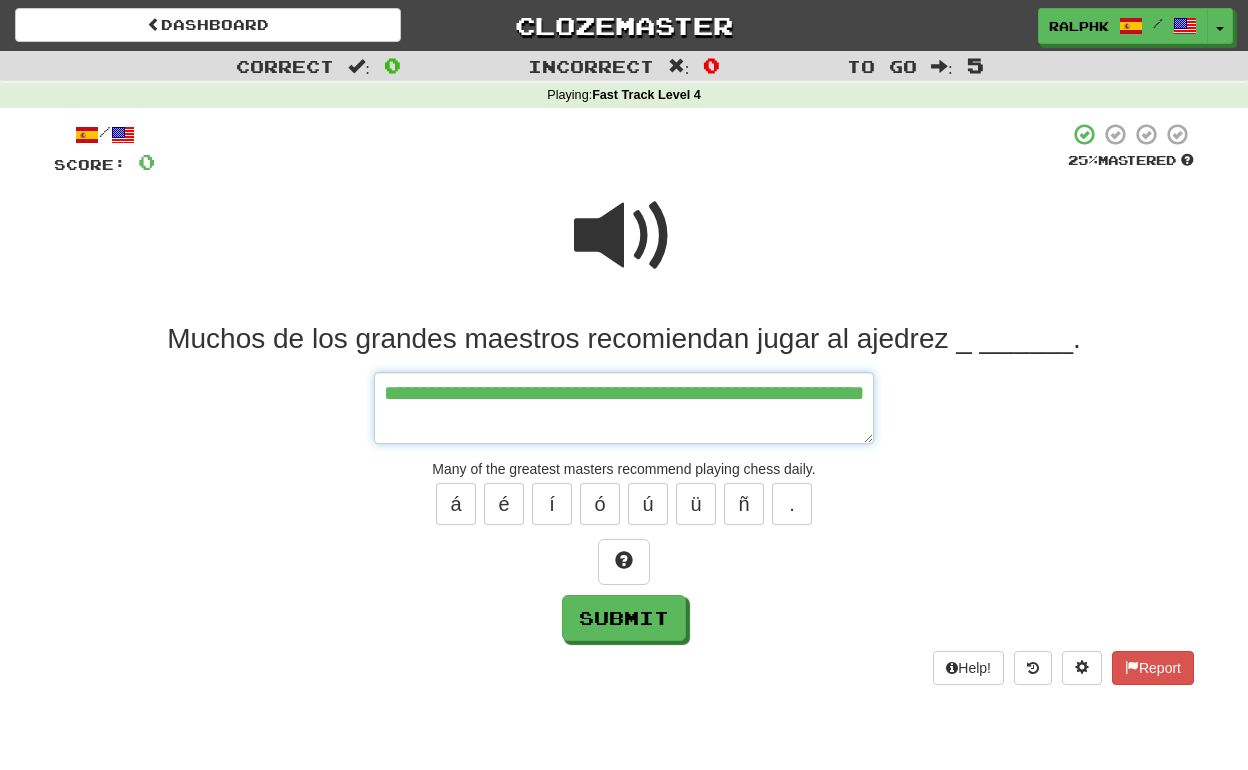 type on "*" 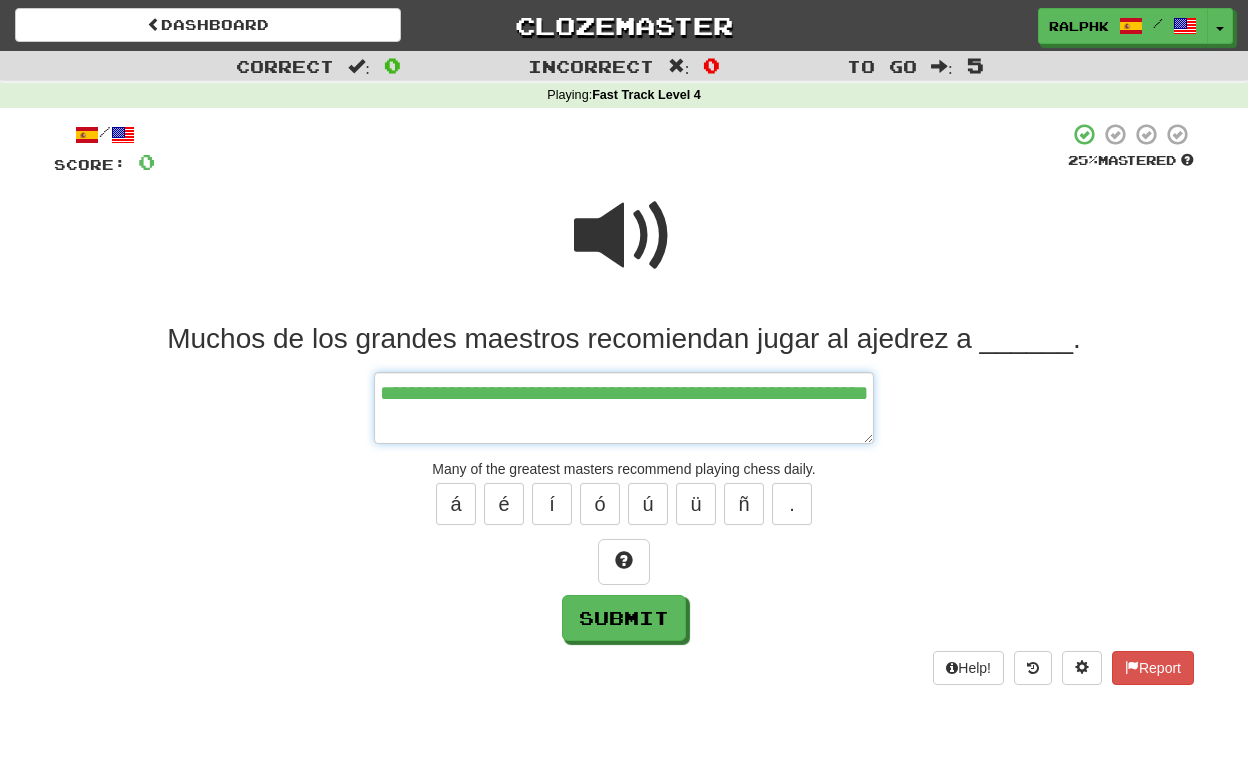 type on "*" 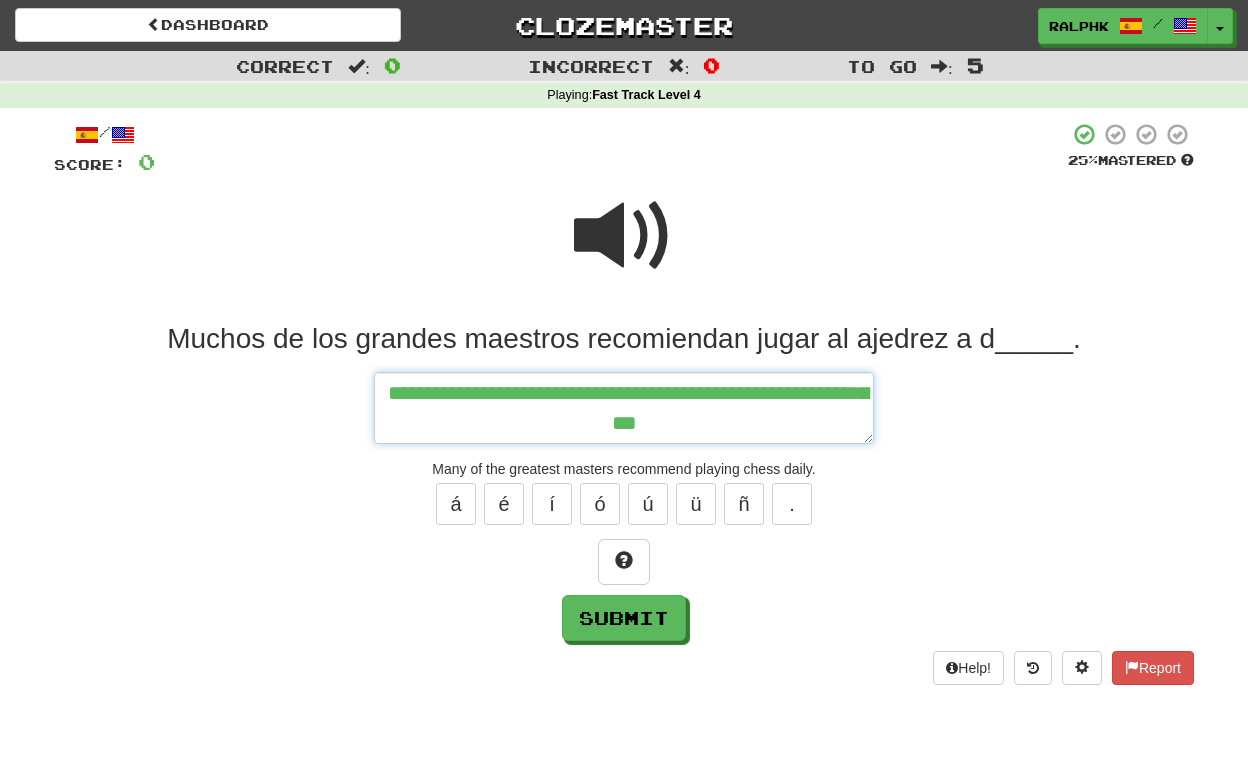 type on "*" 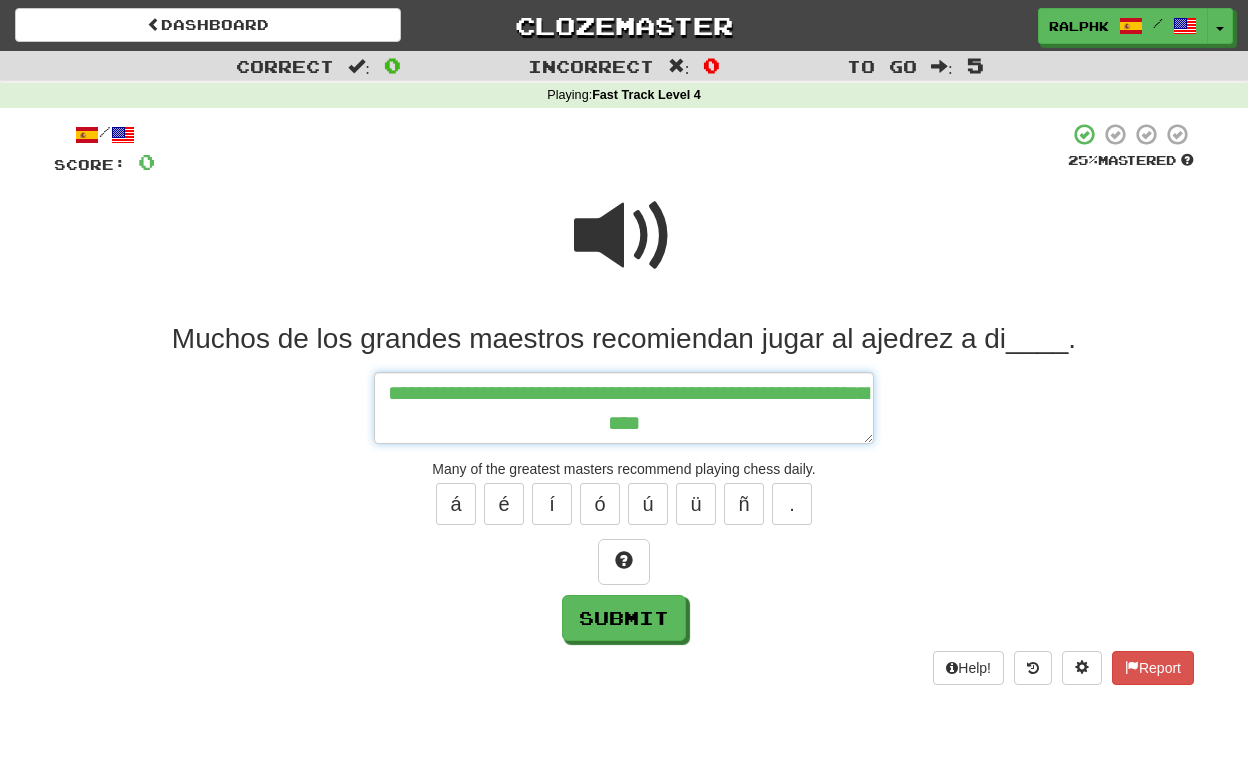 type on "*" 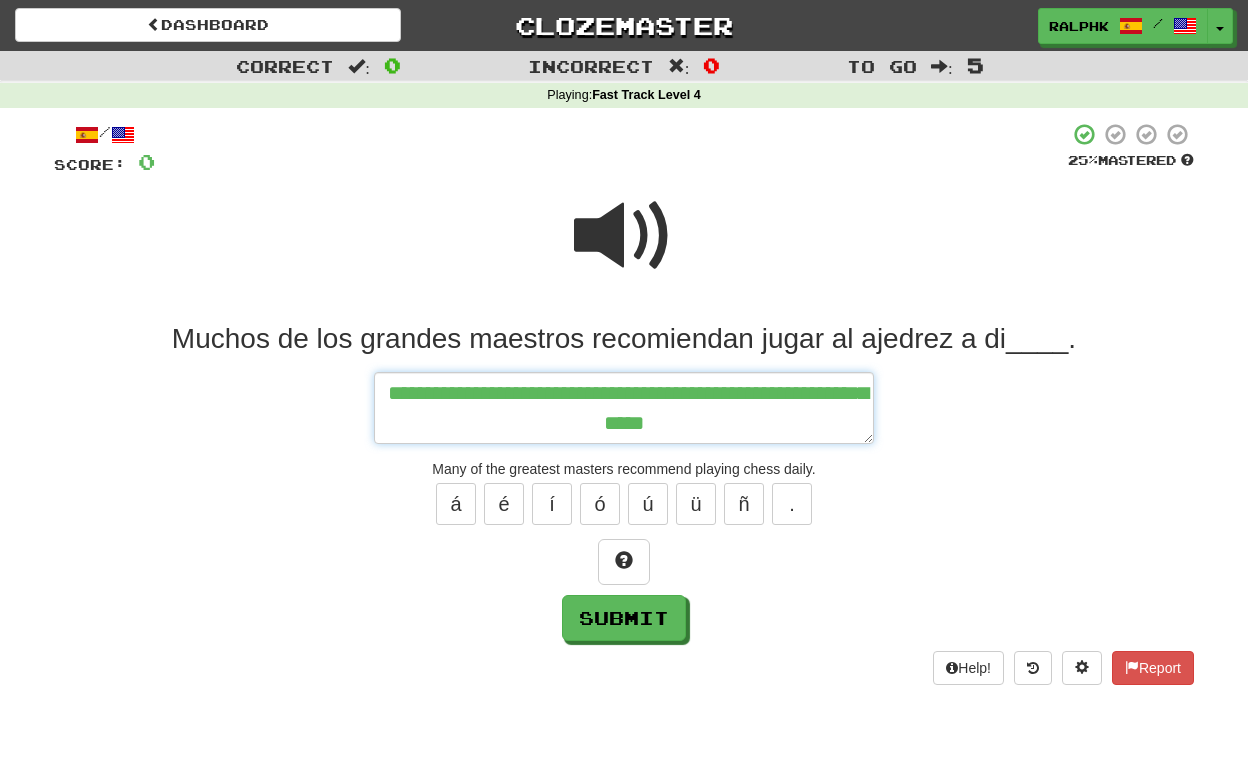 type on "*" 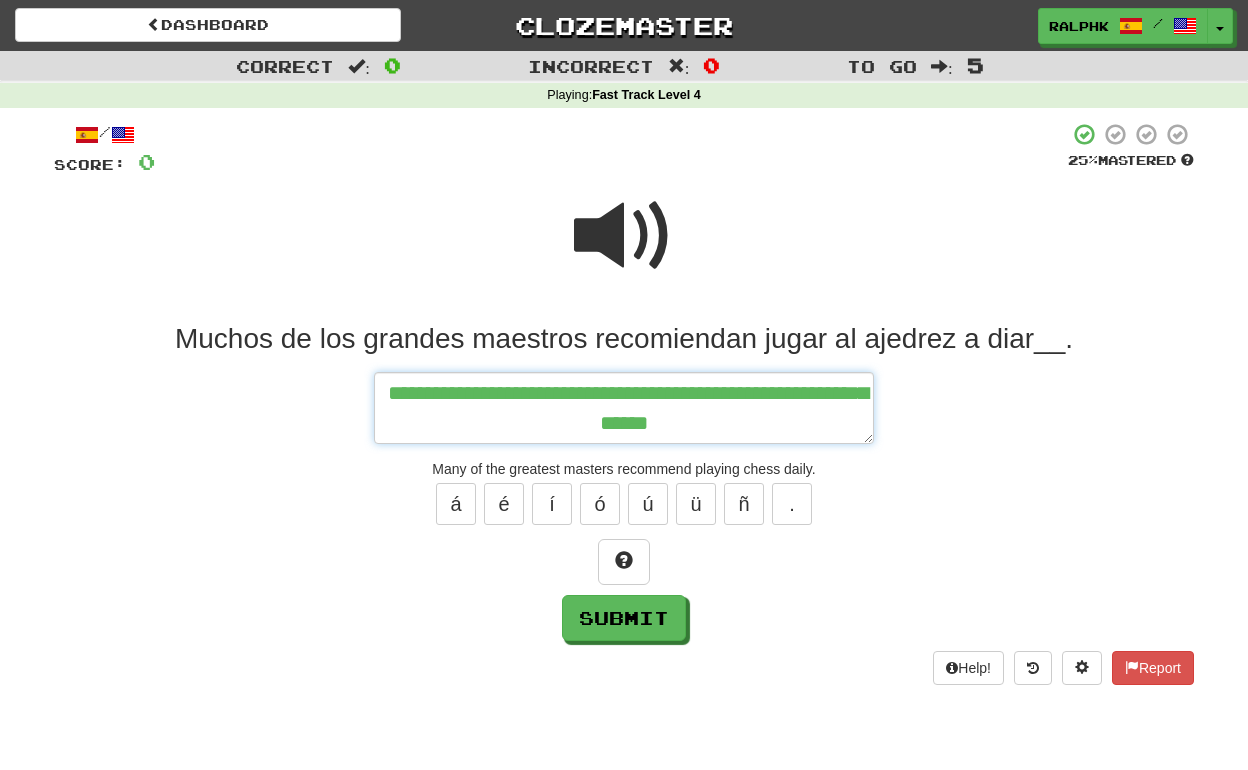 type on "*" 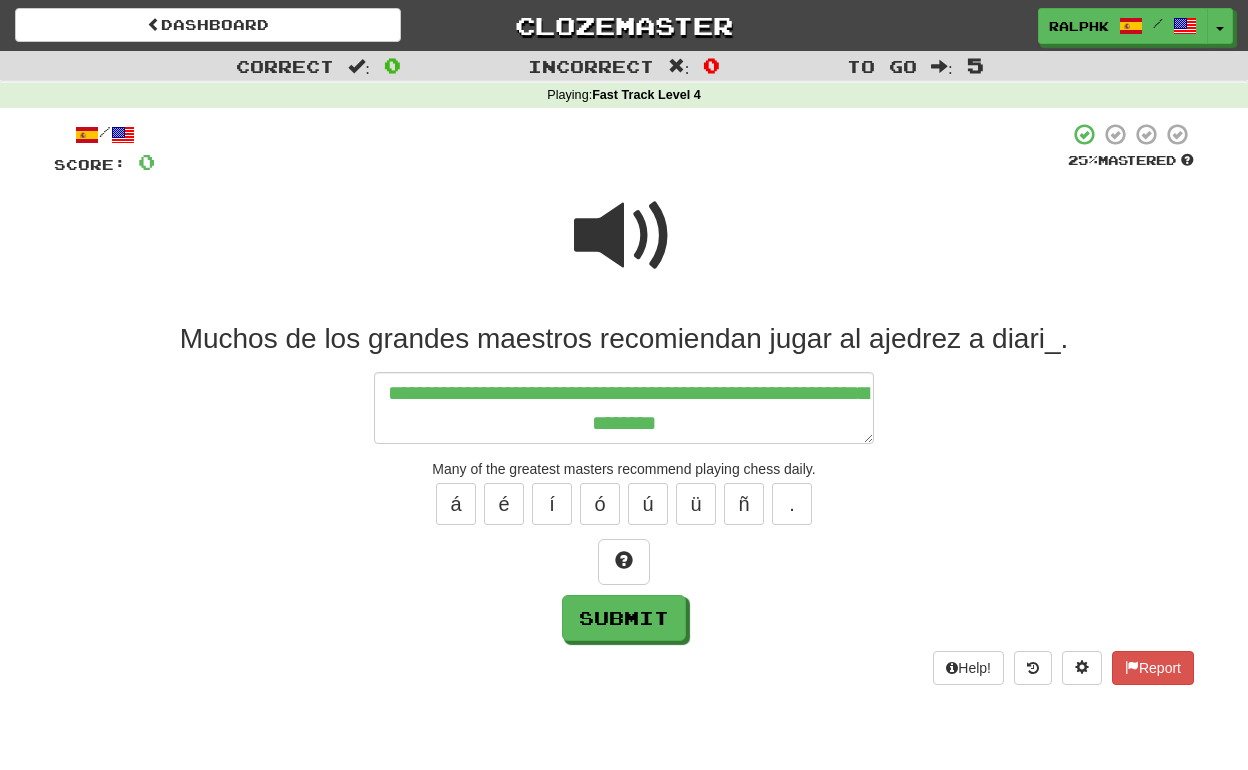 type on "*" 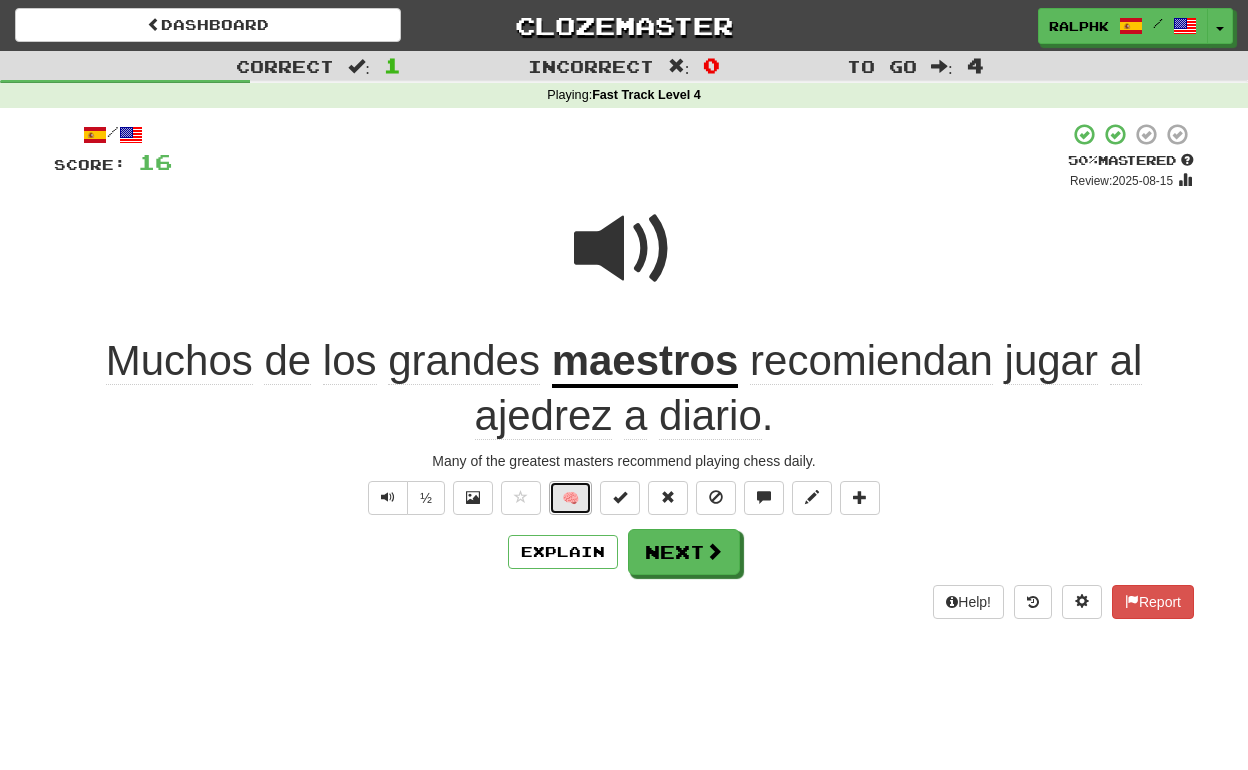 click on "🧠" at bounding box center (570, 498) 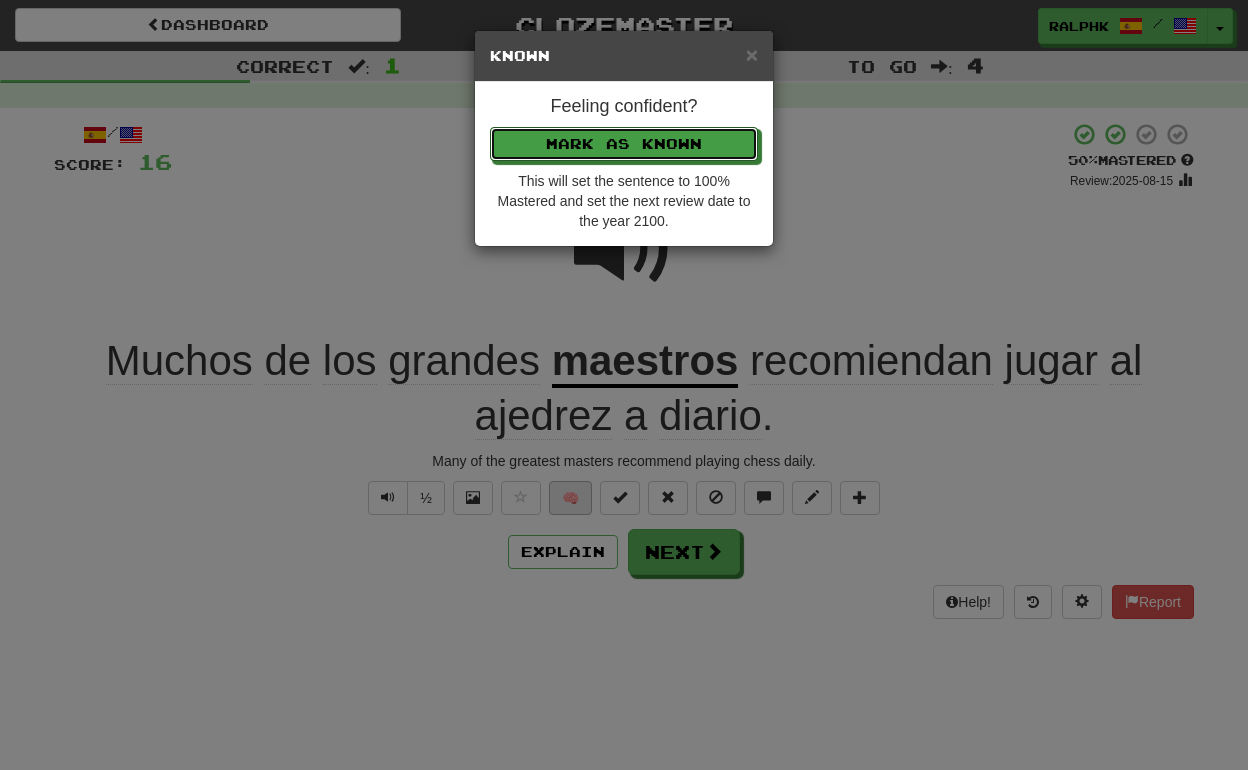 type 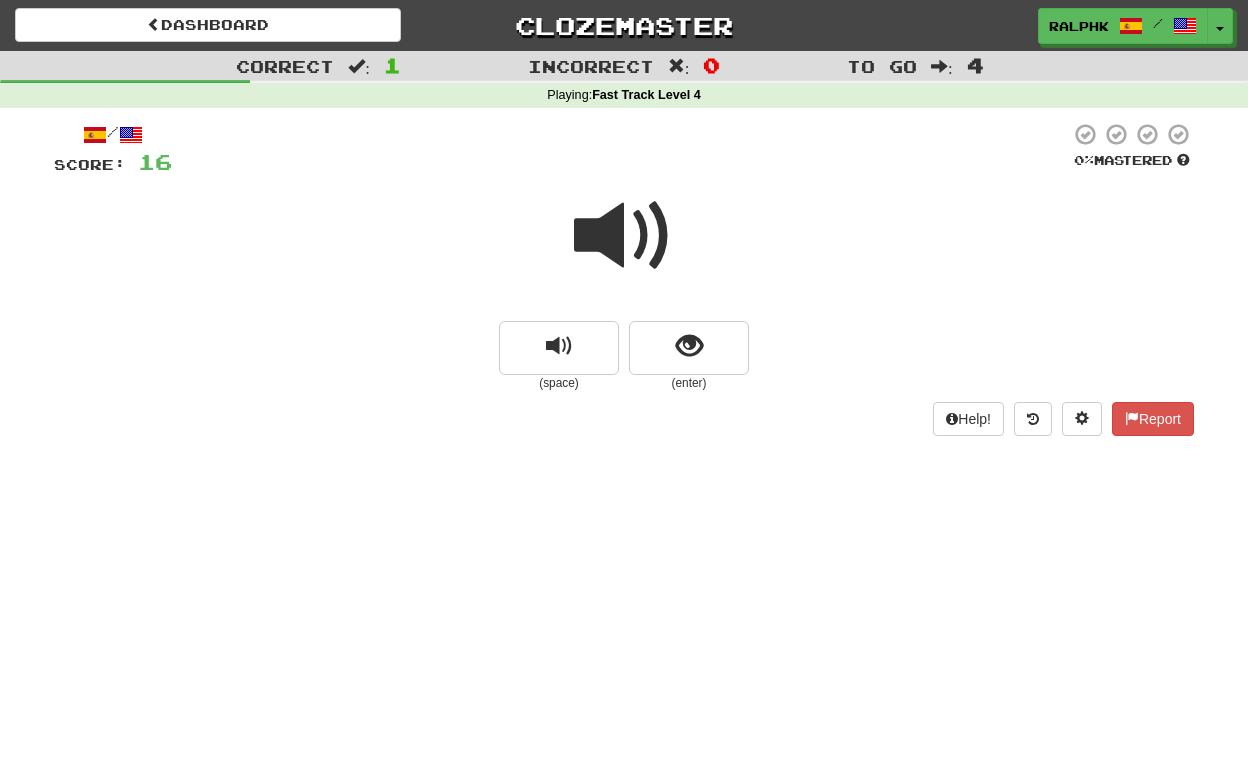 click at bounding box center [624, 236] 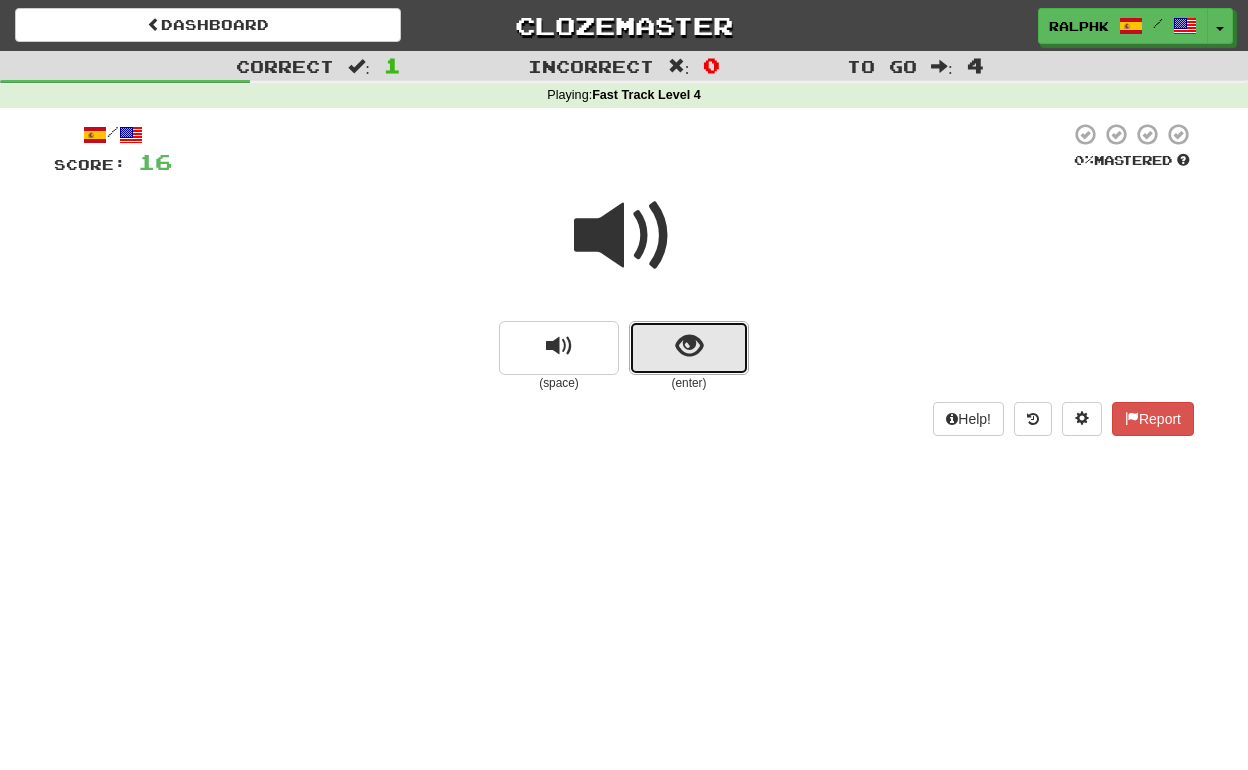 click at bounding box center (689, 346) 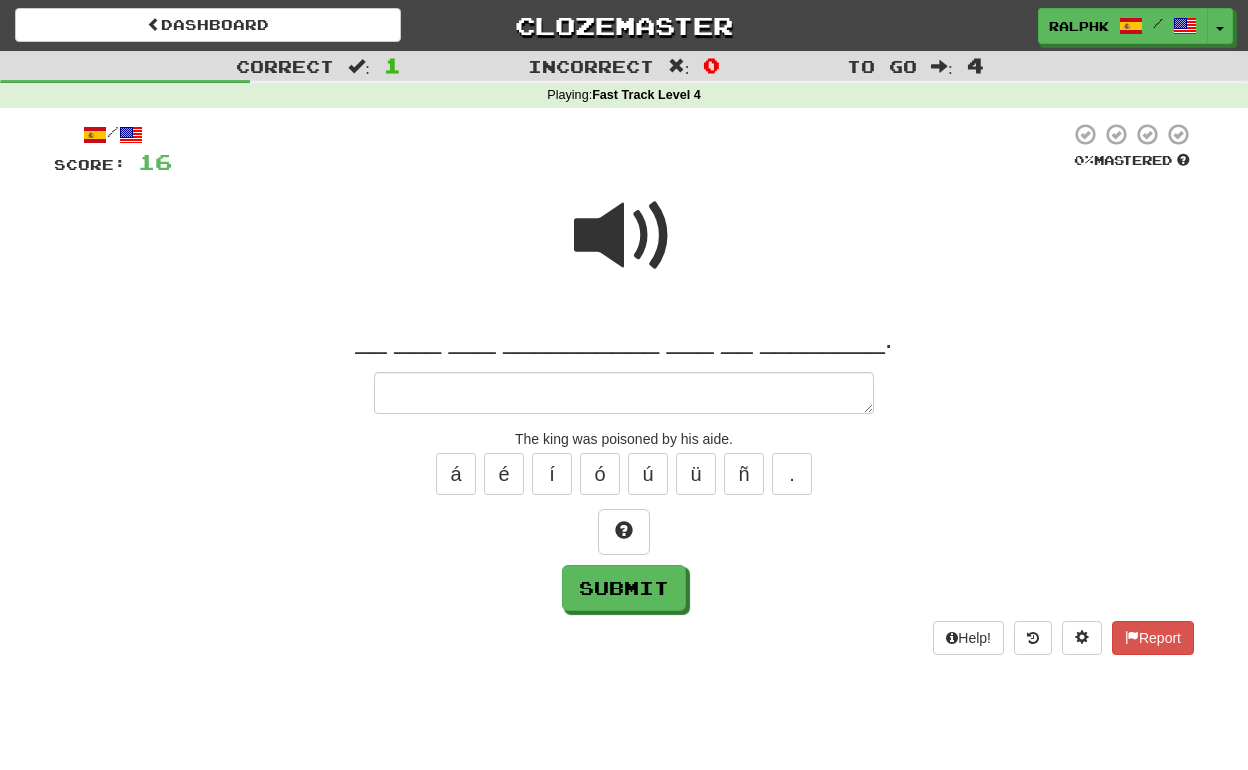 type on "*" 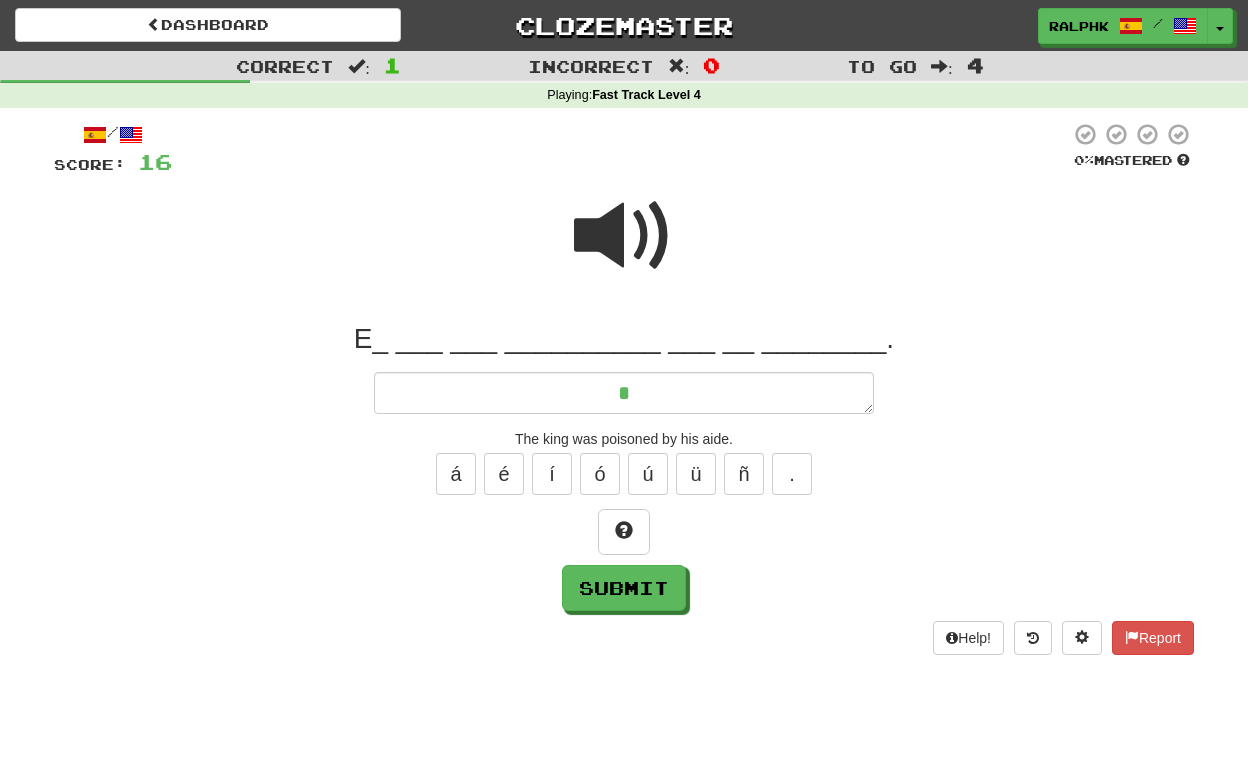 type on "*" 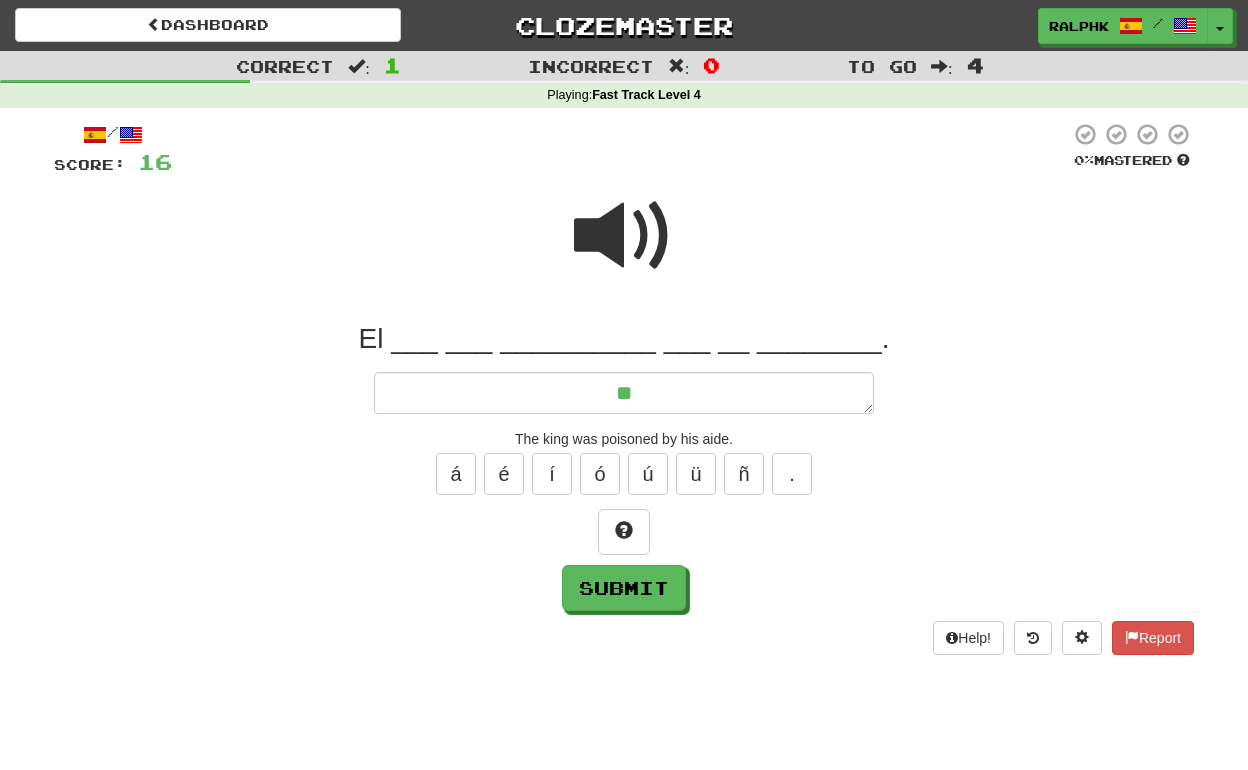 type on "*" 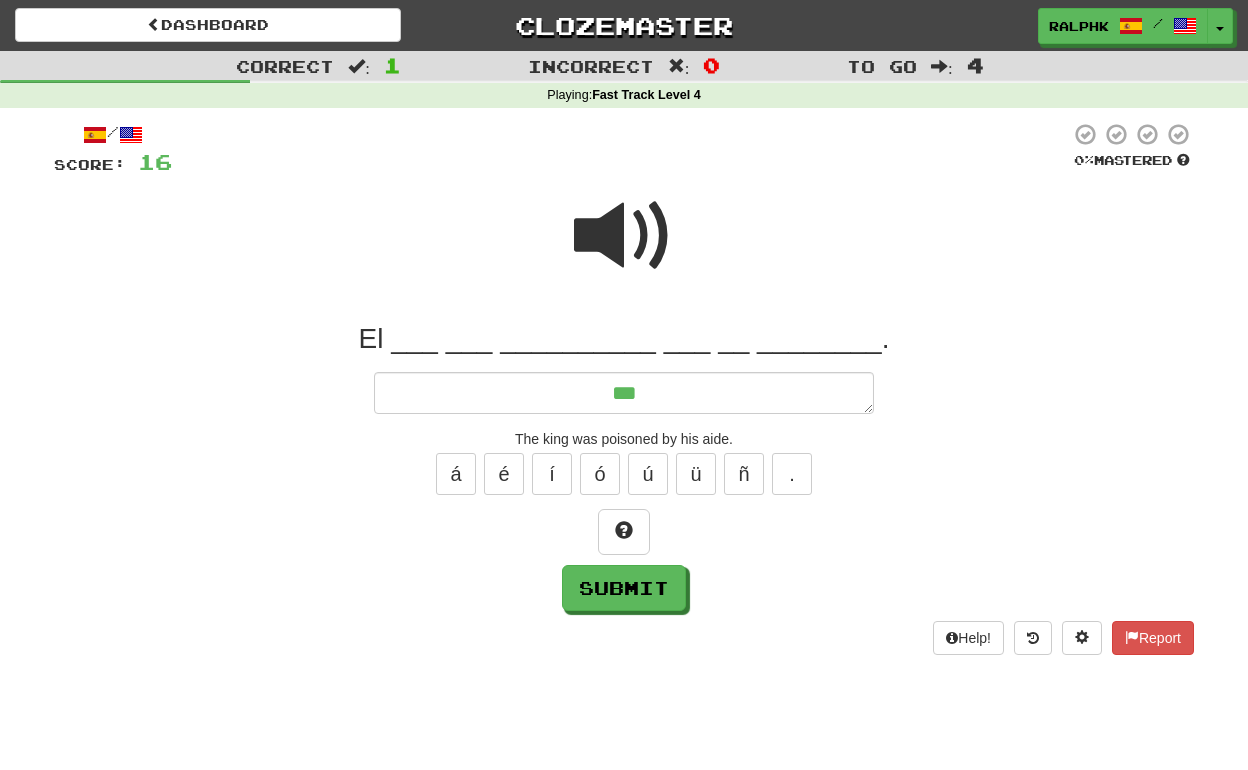 type on "*" 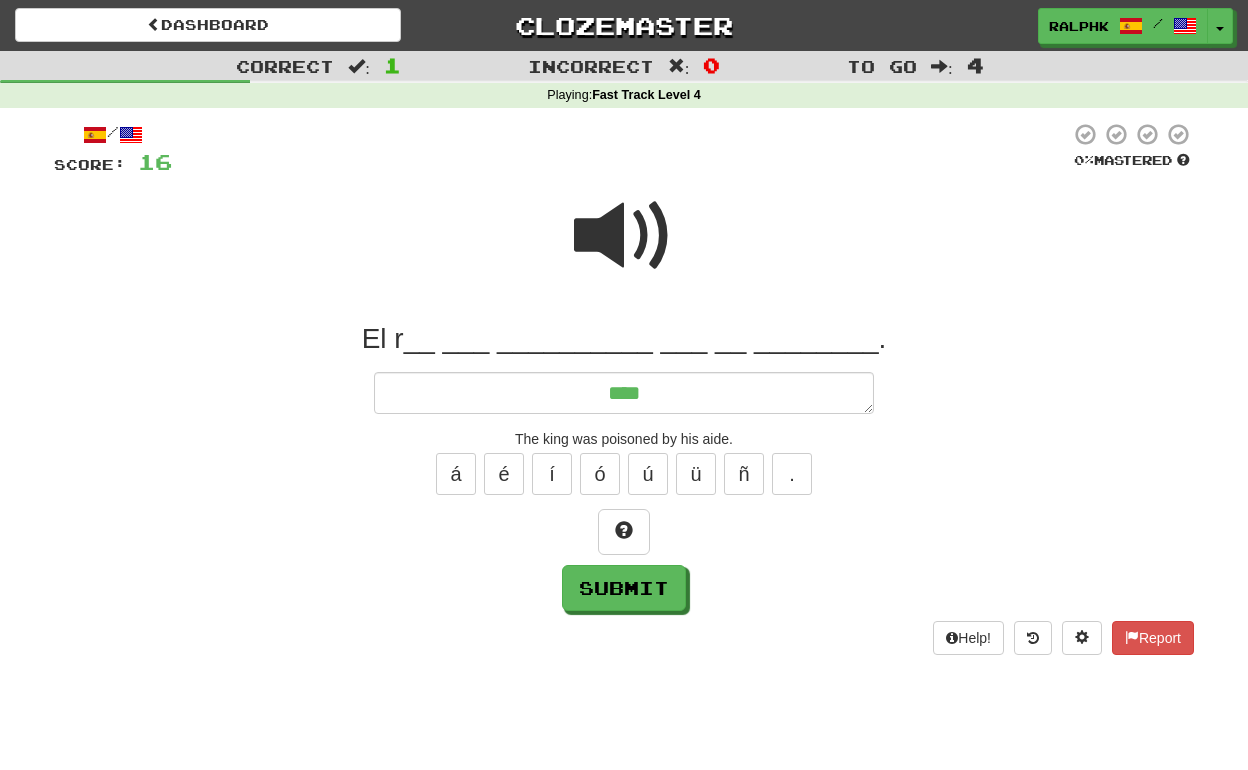 type on "*****" 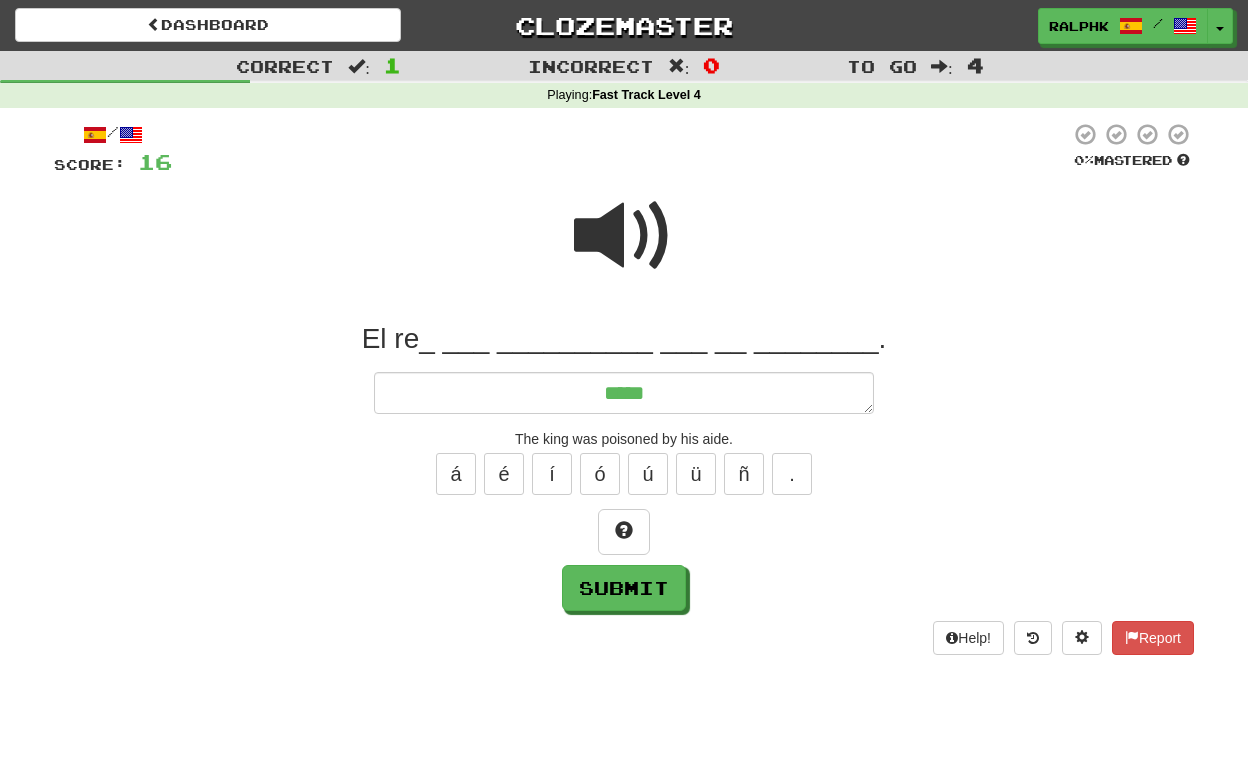 type on "*" 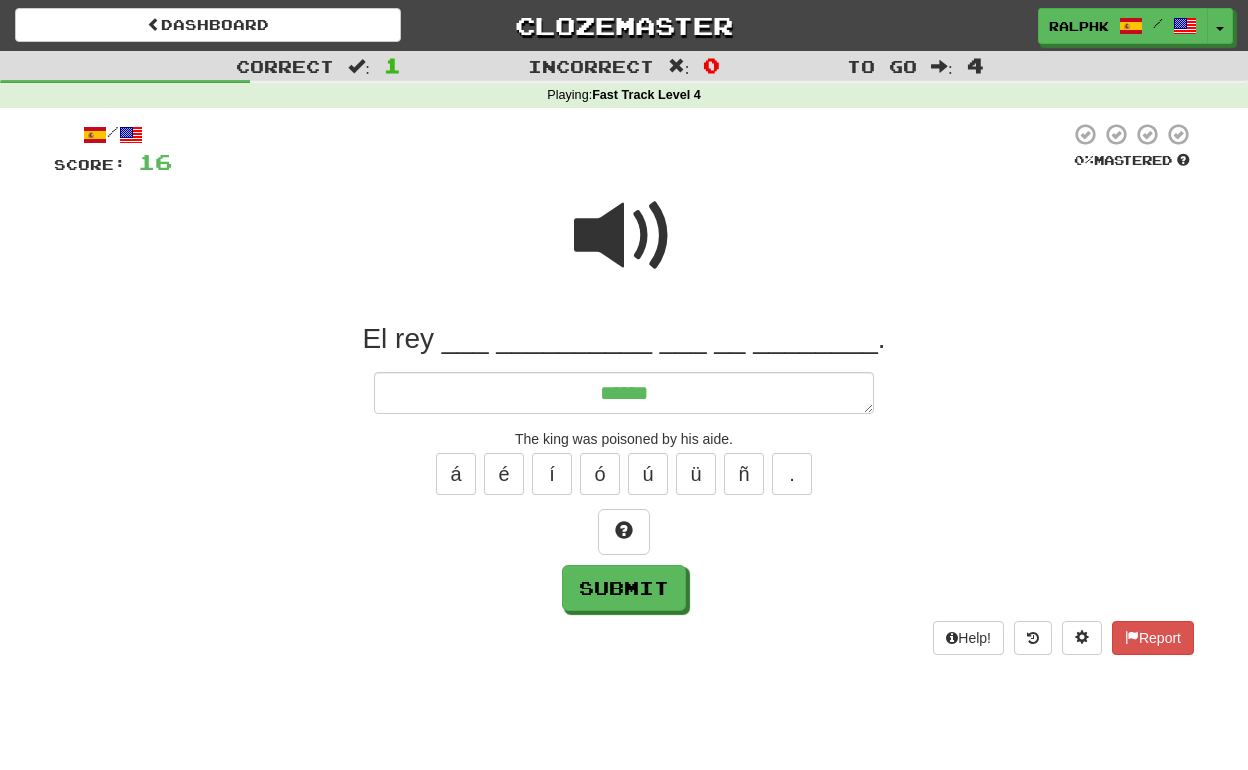 type on "*" 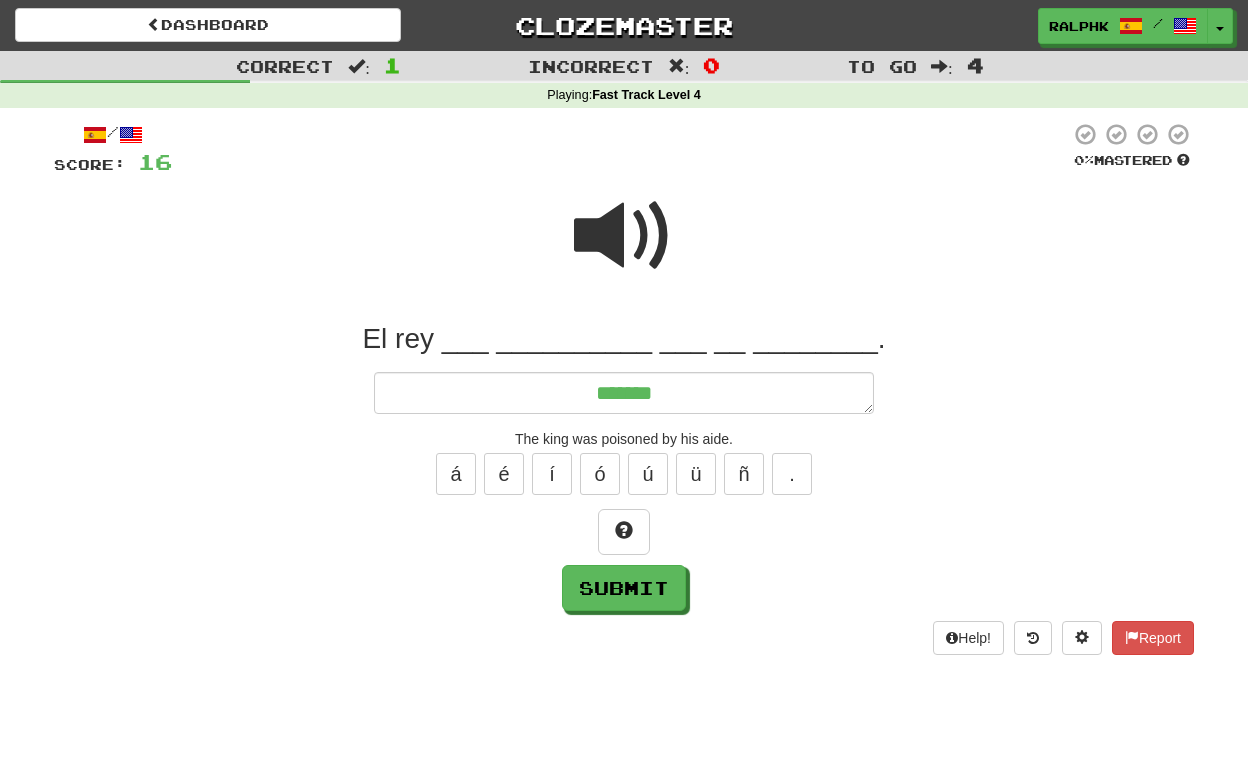 type on "*" 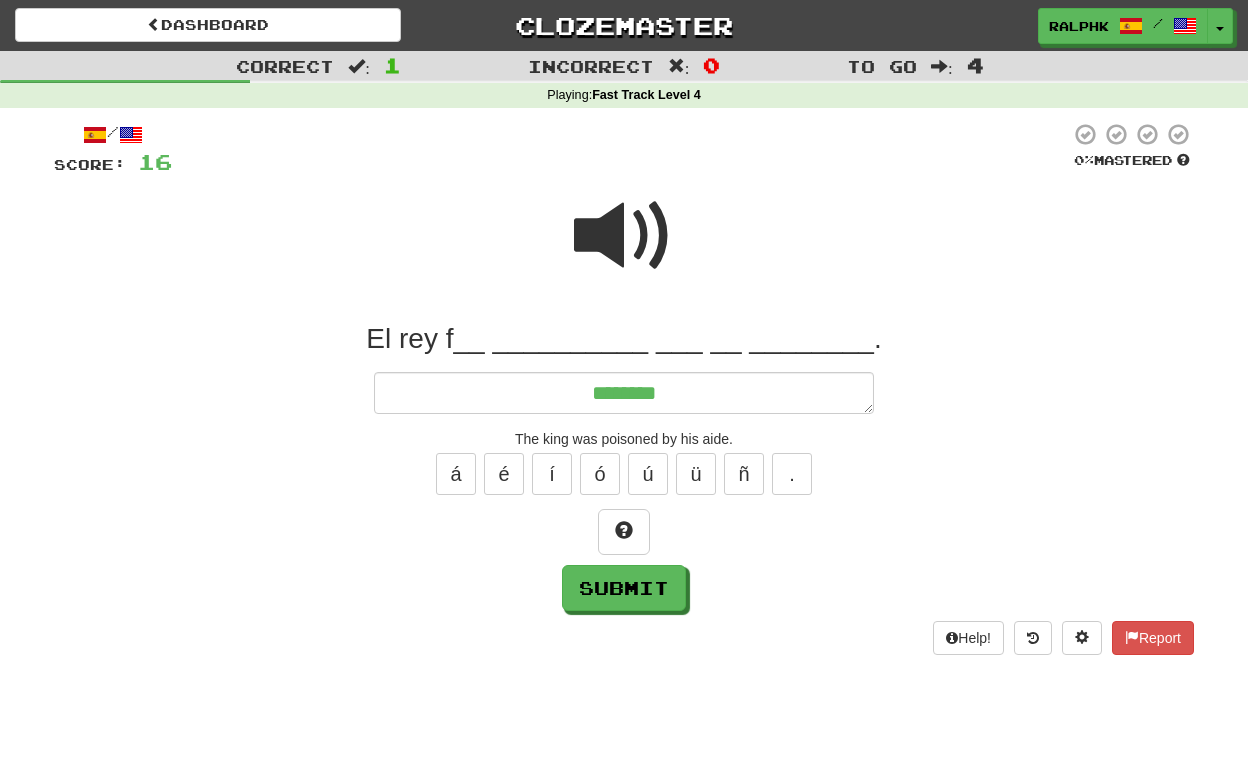 type on "*" 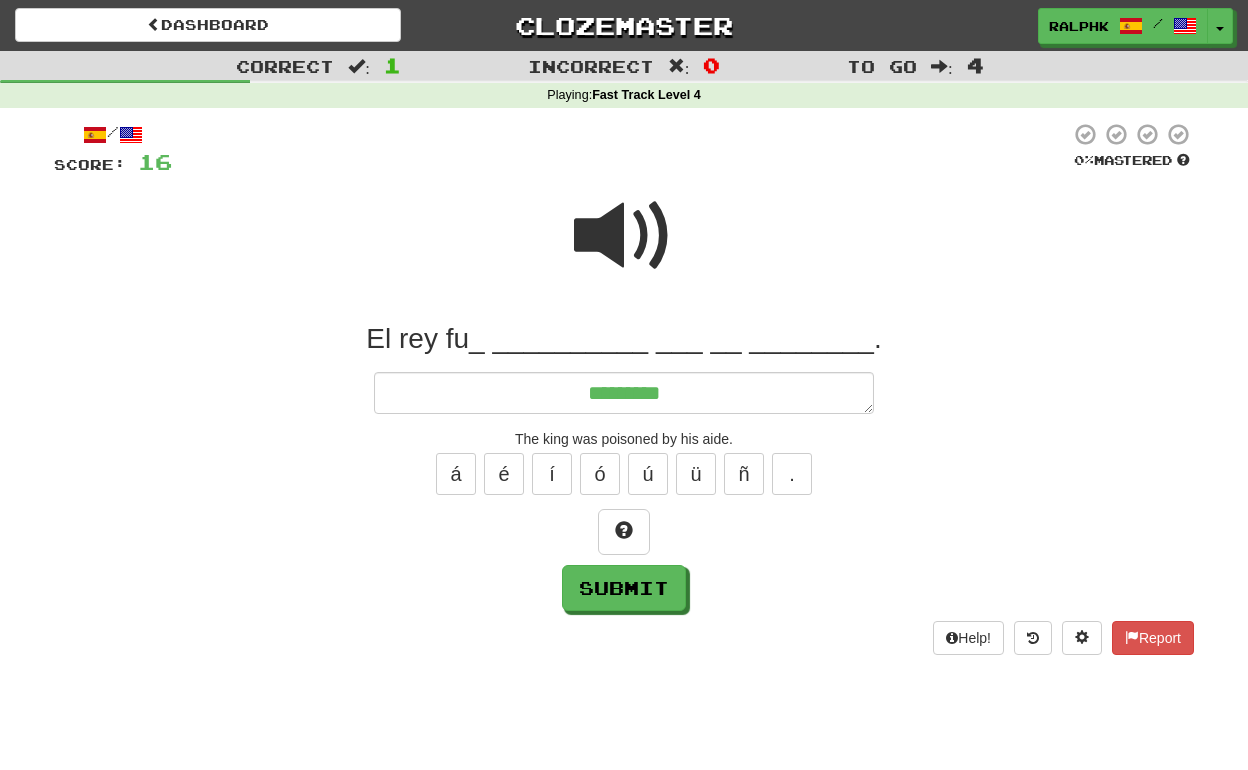 type on "*" 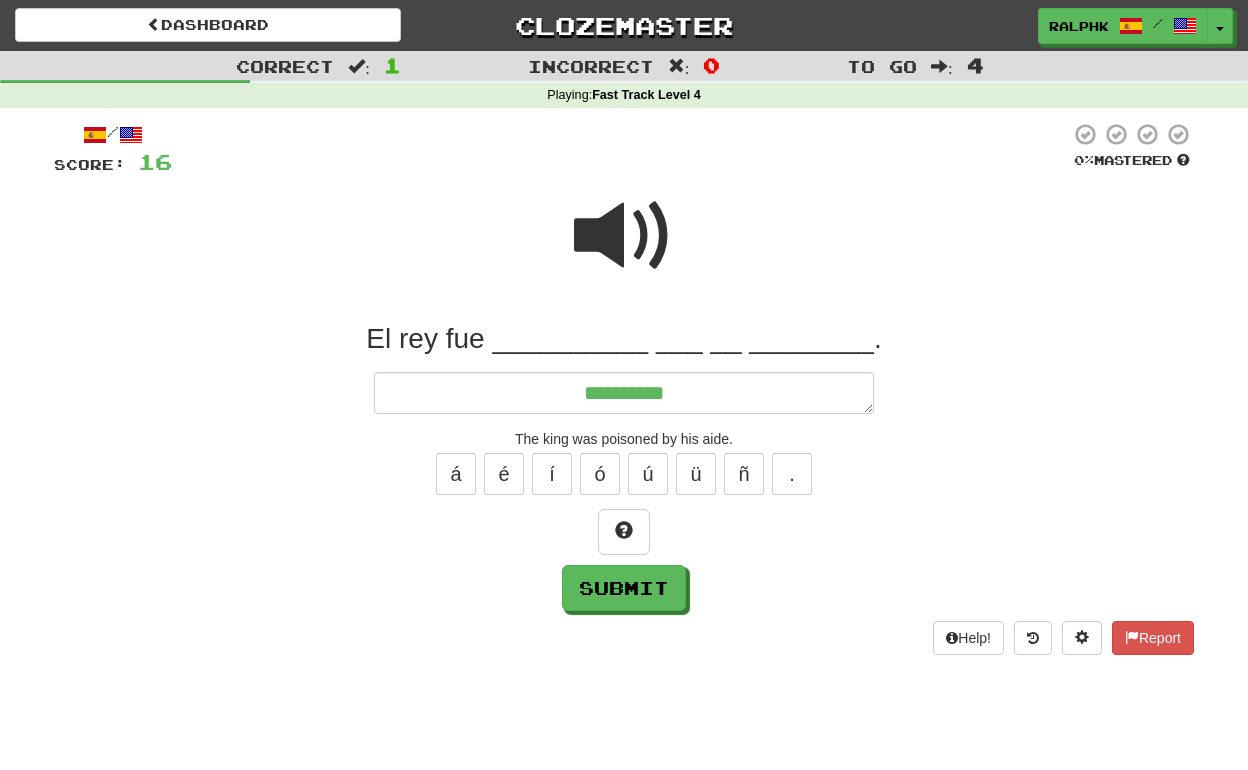 type on "*" 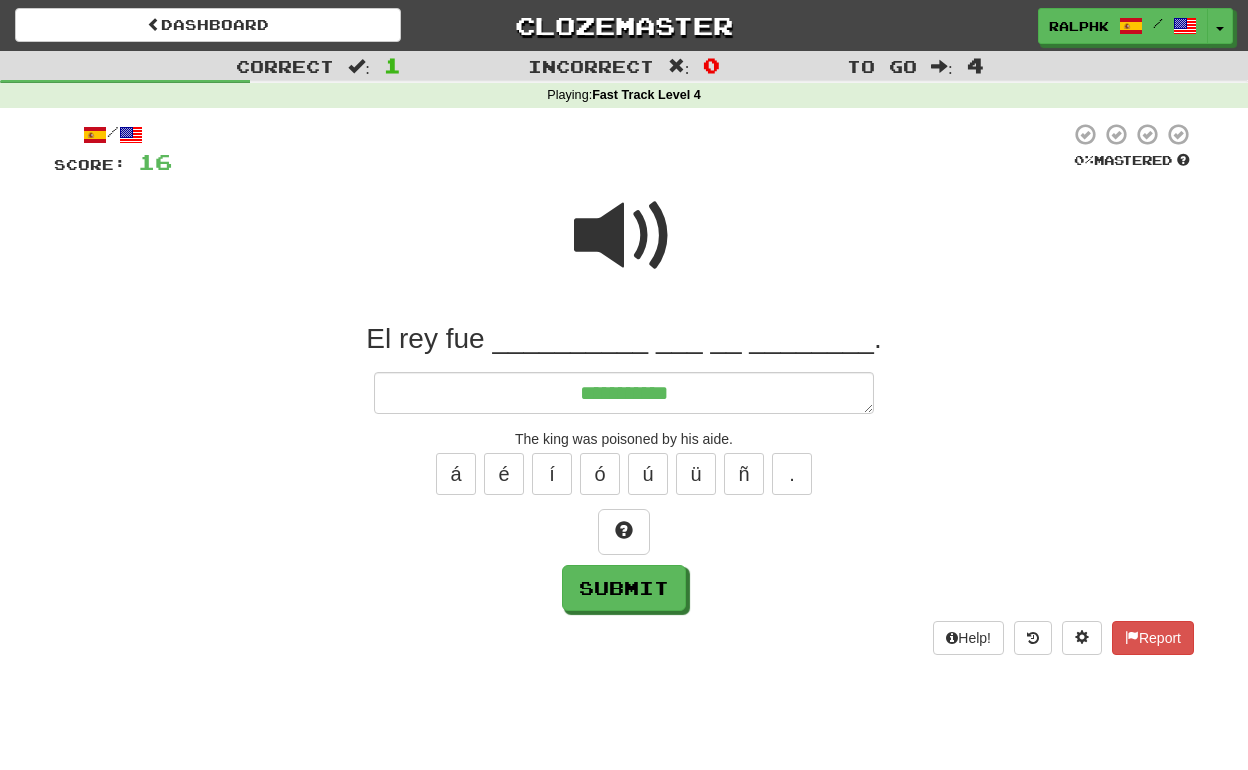 type on "*" 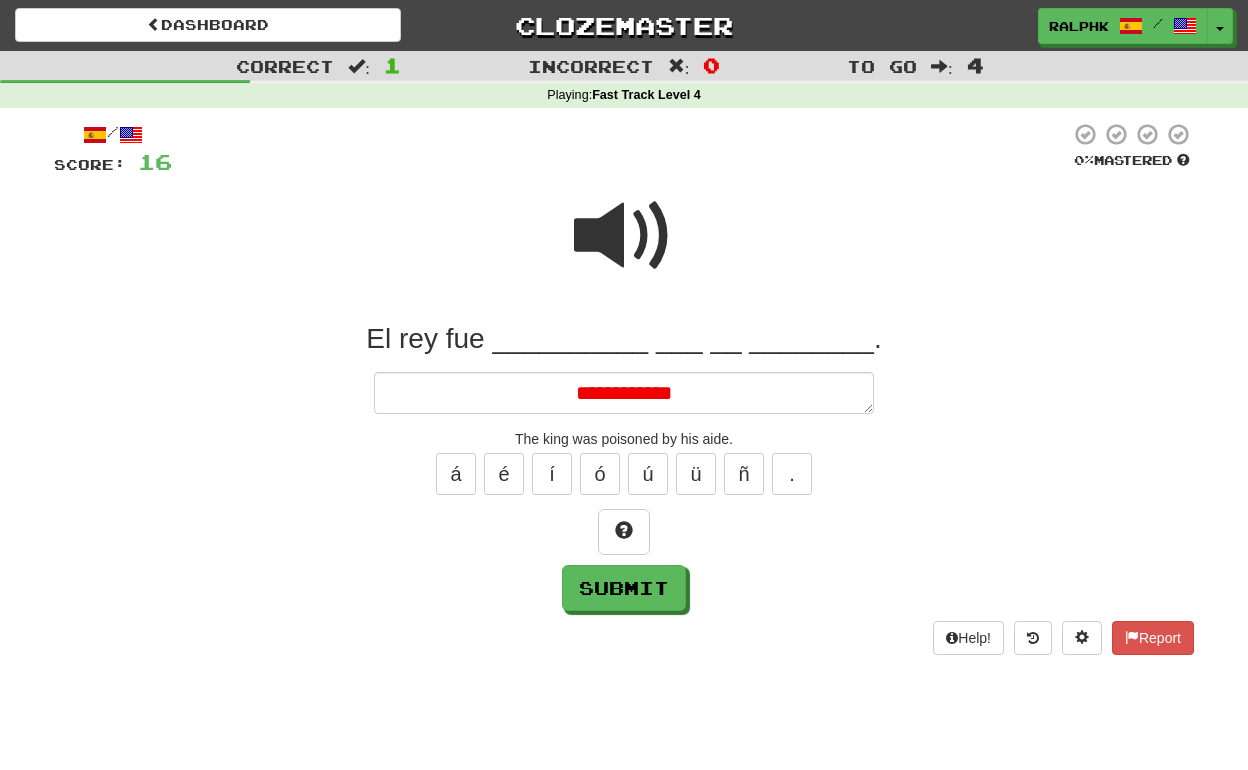 type on "*" 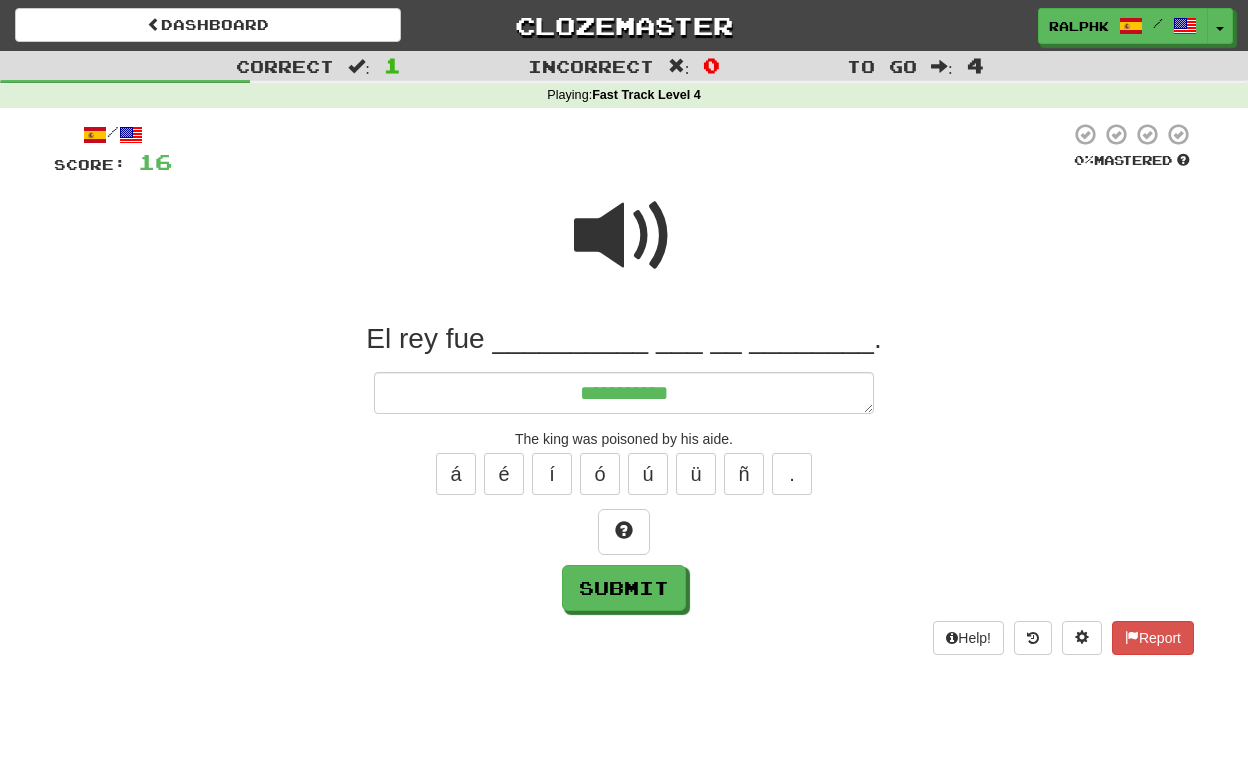 type on "**********" 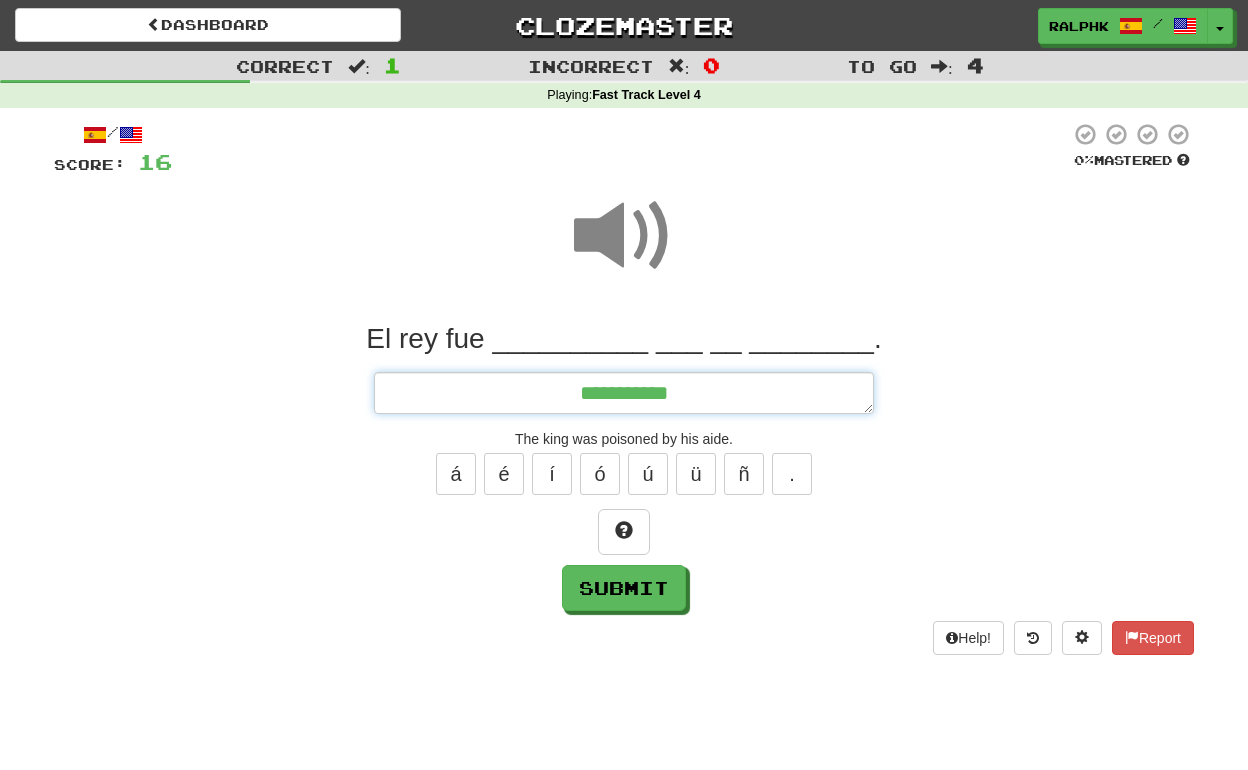 click on "**********" at bounding box center (624, 393) 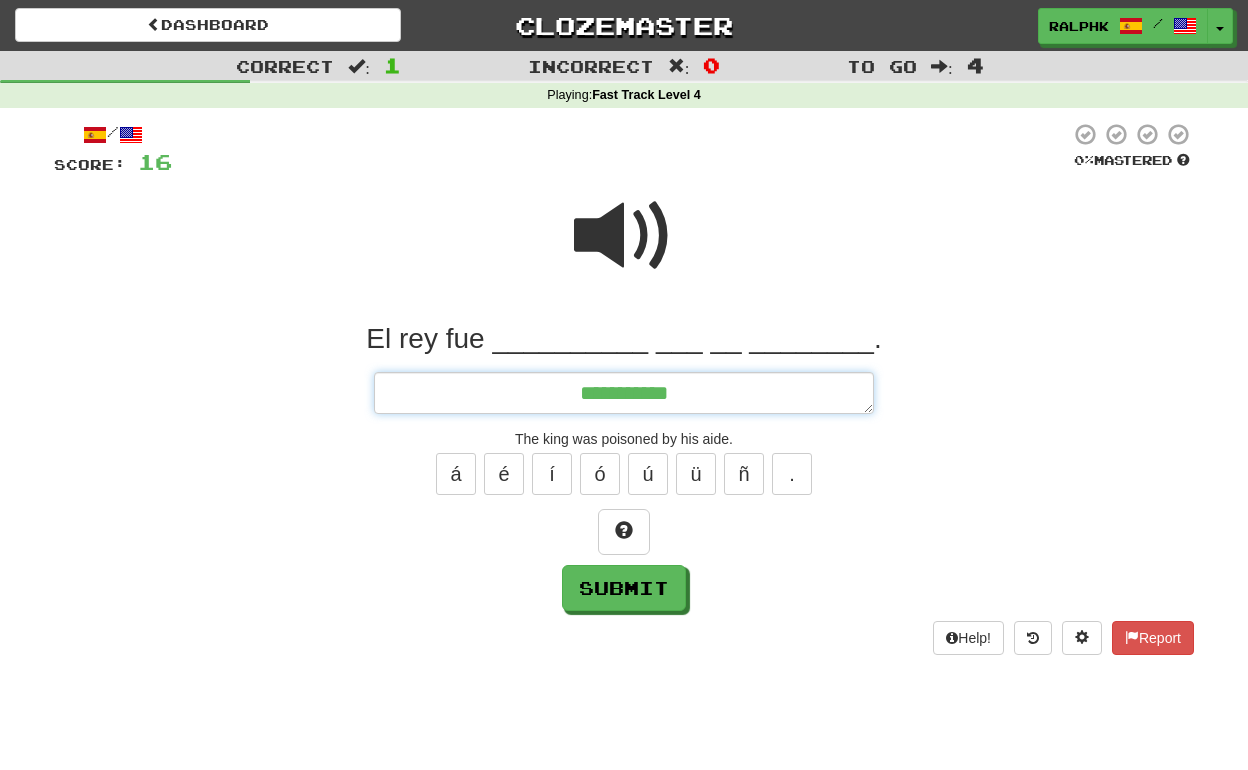 type on "*" 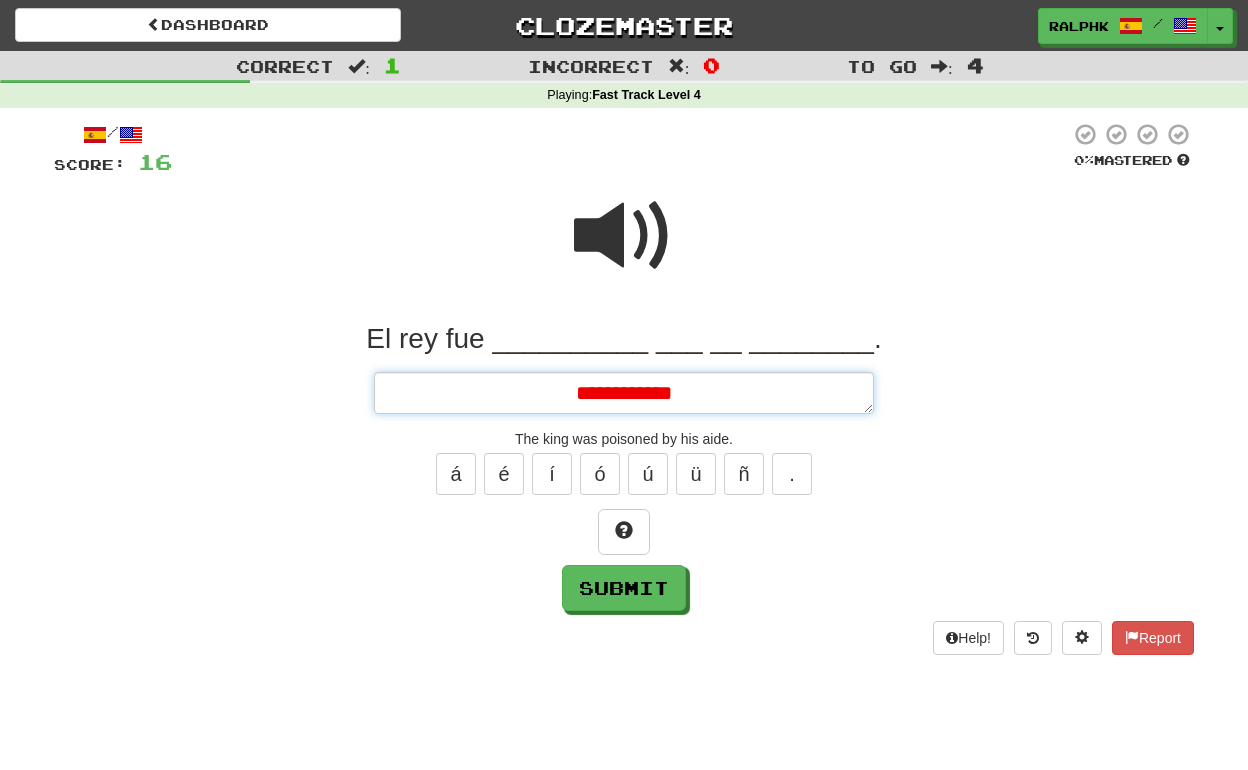 type on "*" 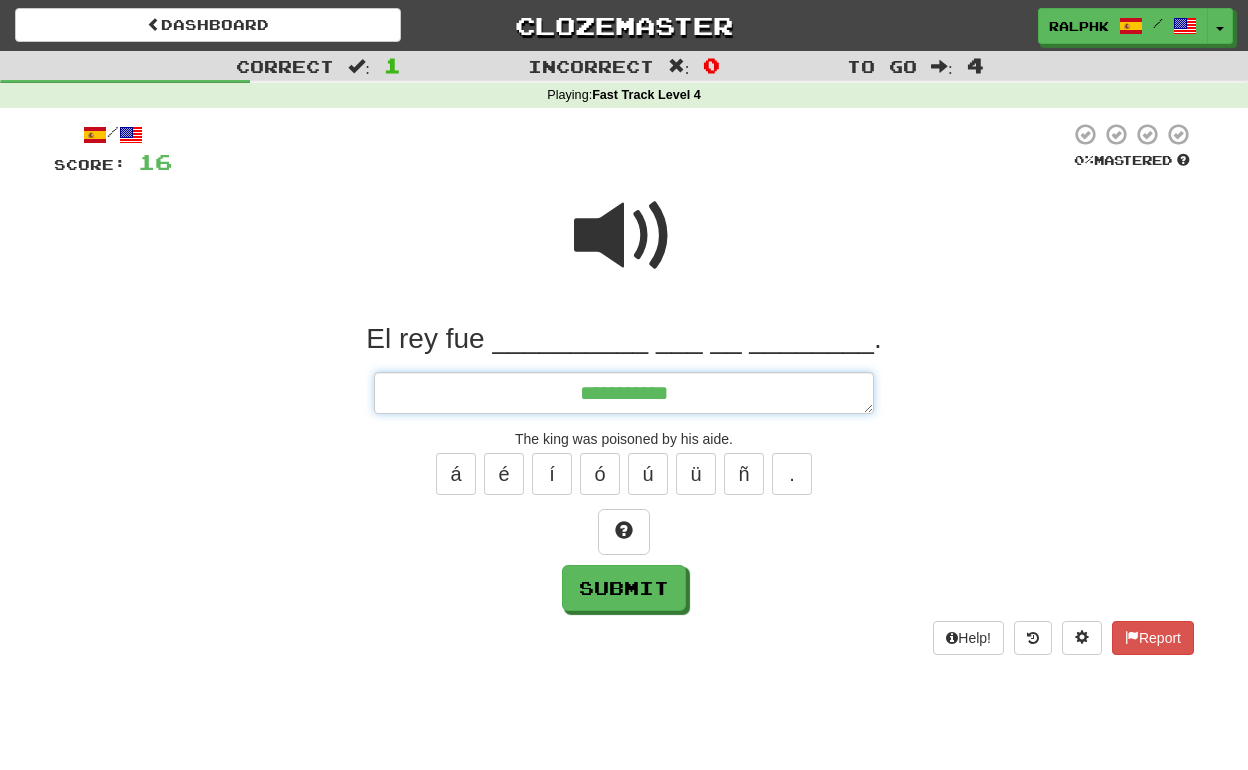 type on "*" 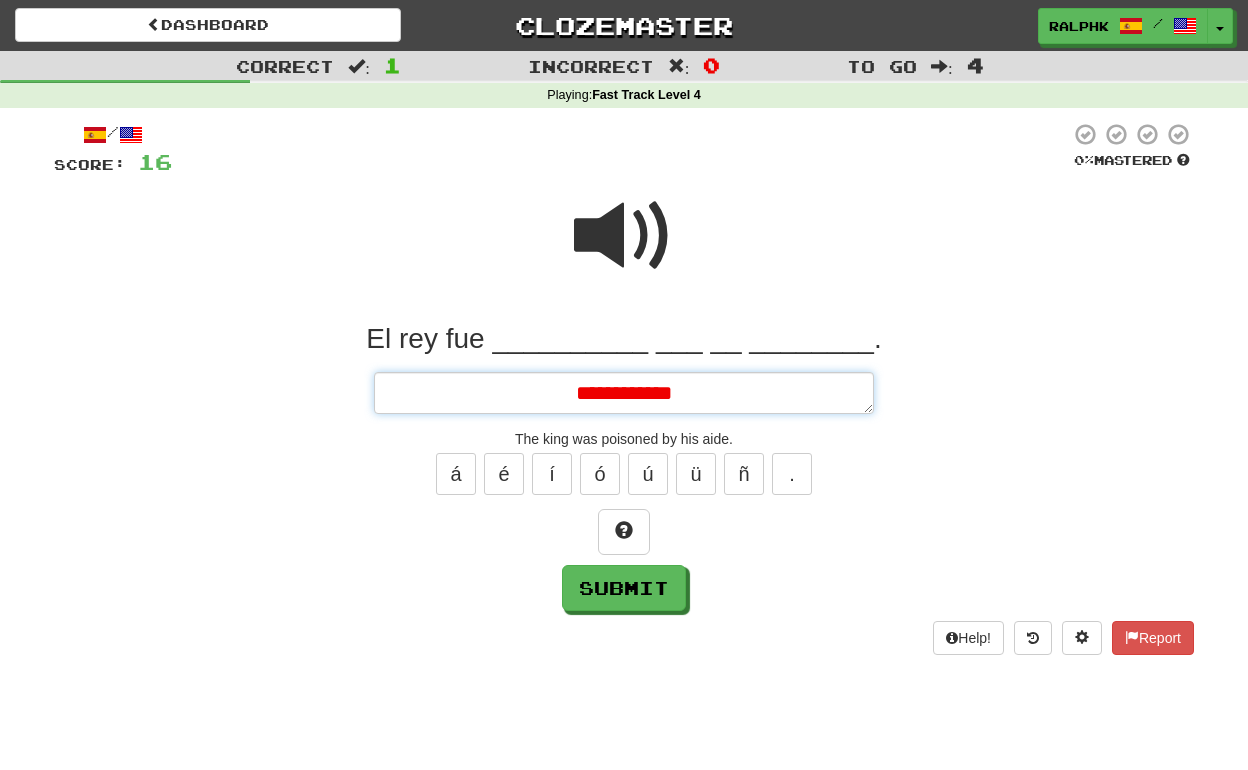 type on "*" 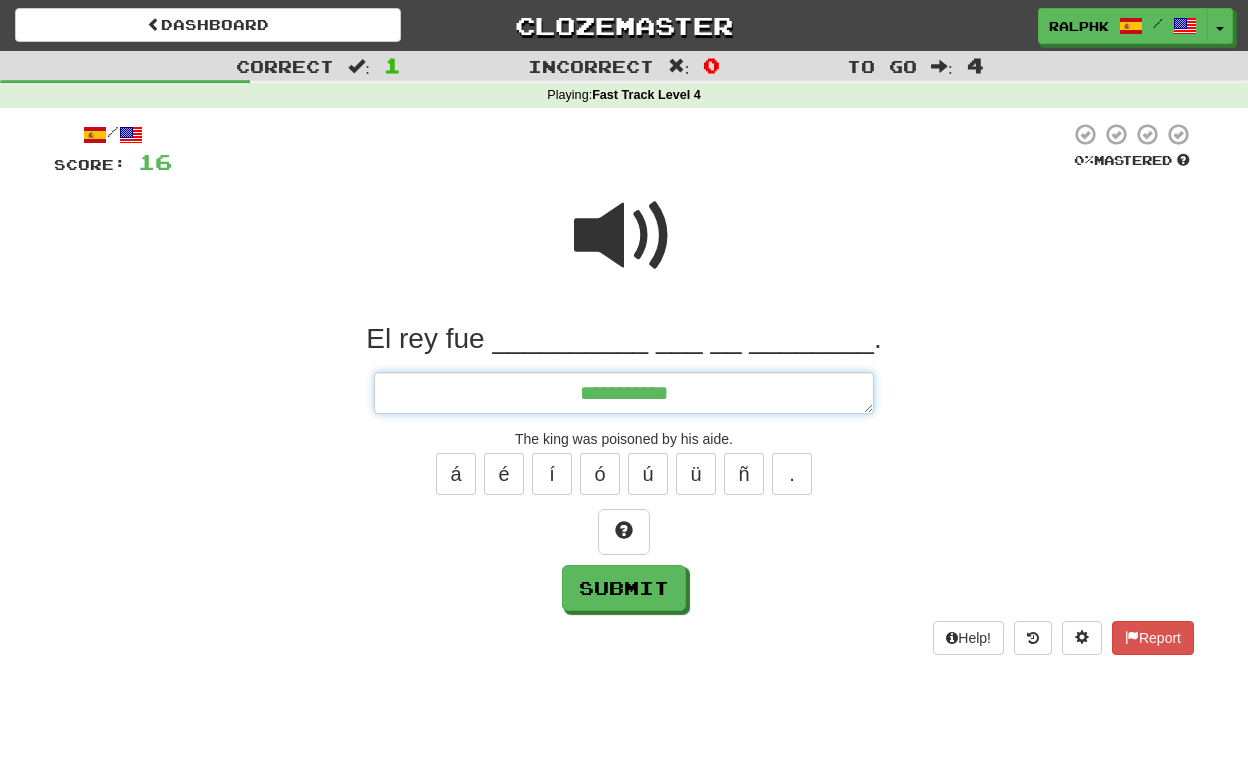 type on "*" 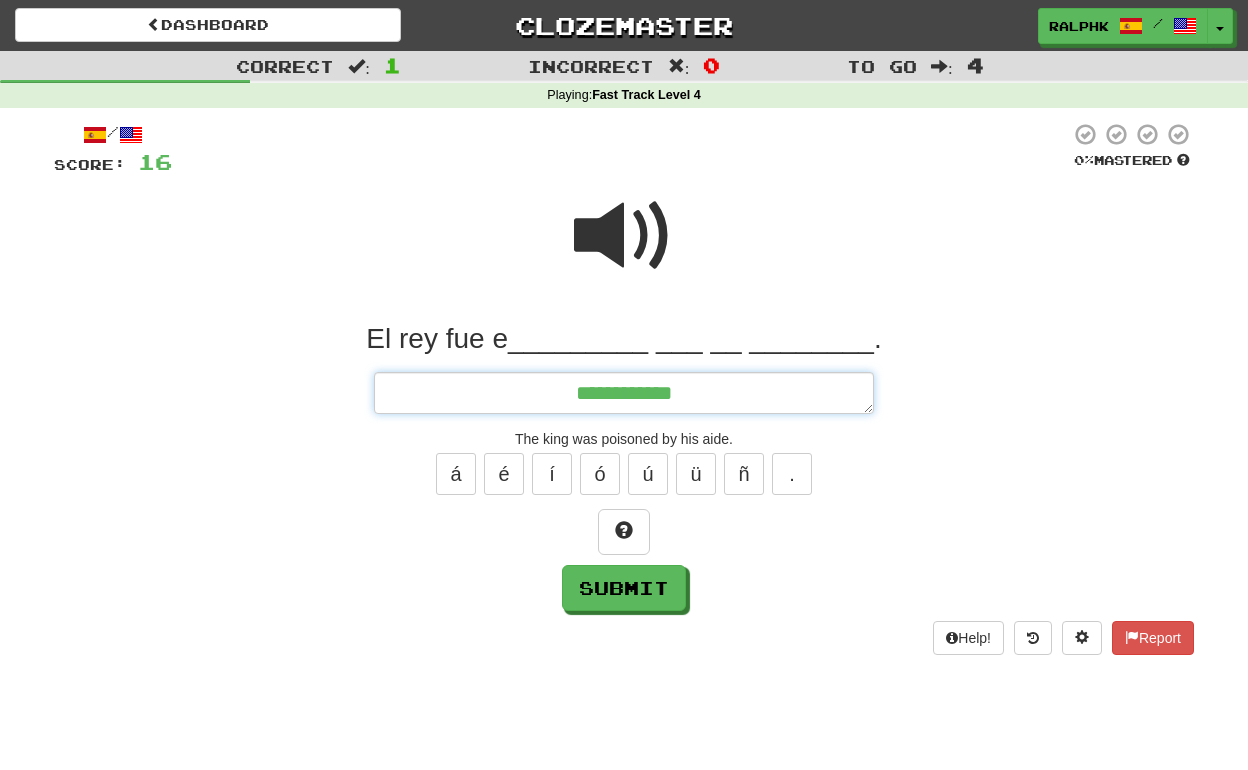 type on "*" 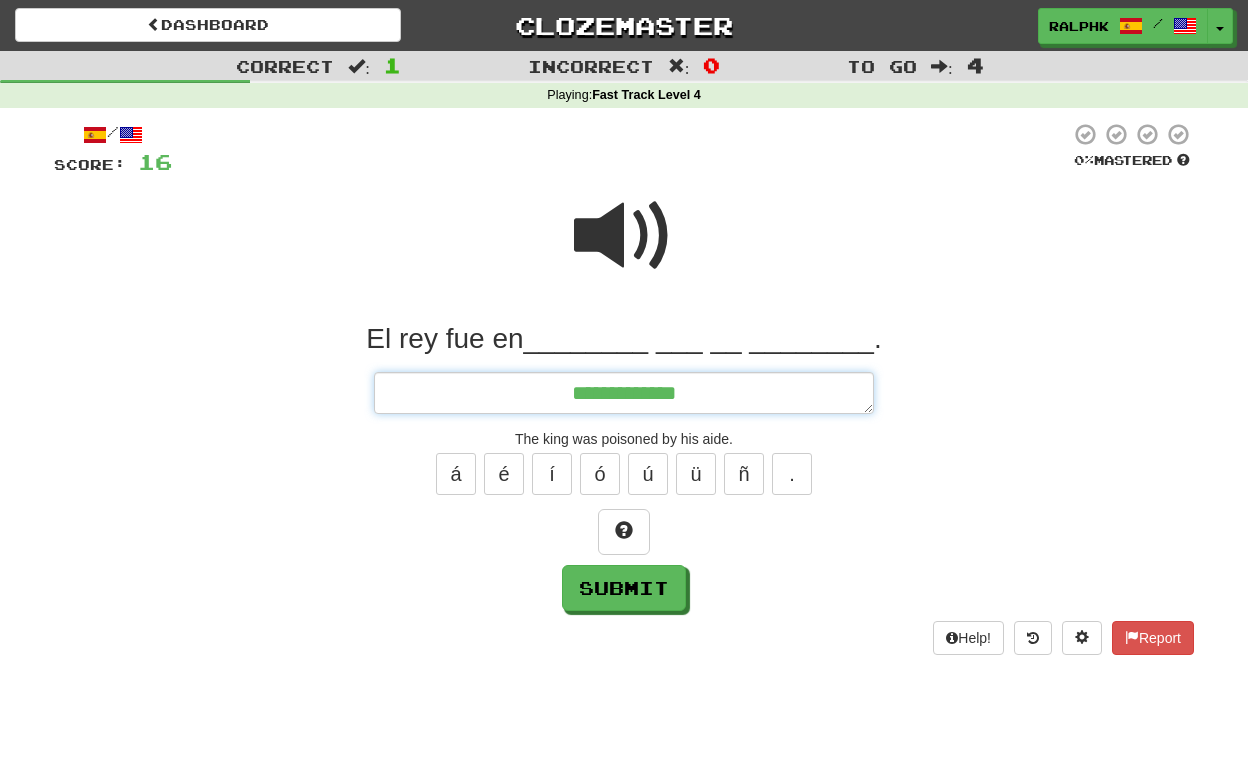 type on "*" 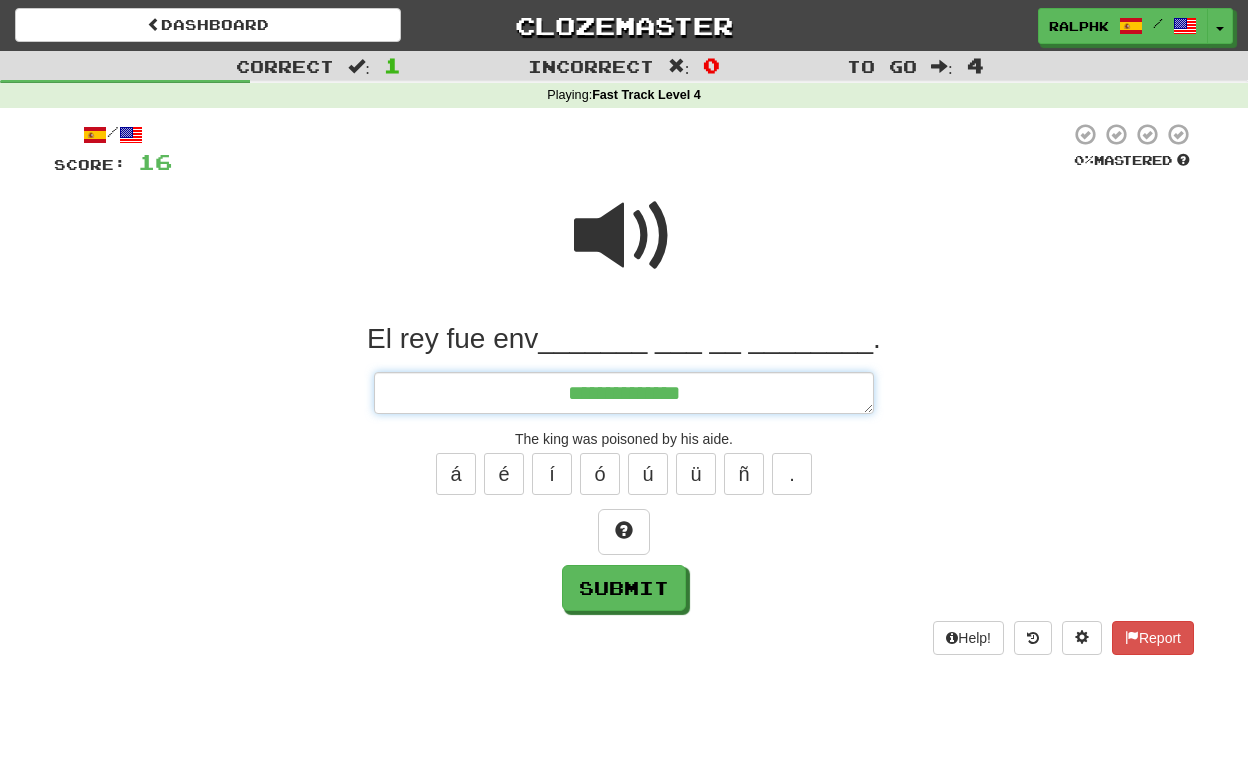type on "*" 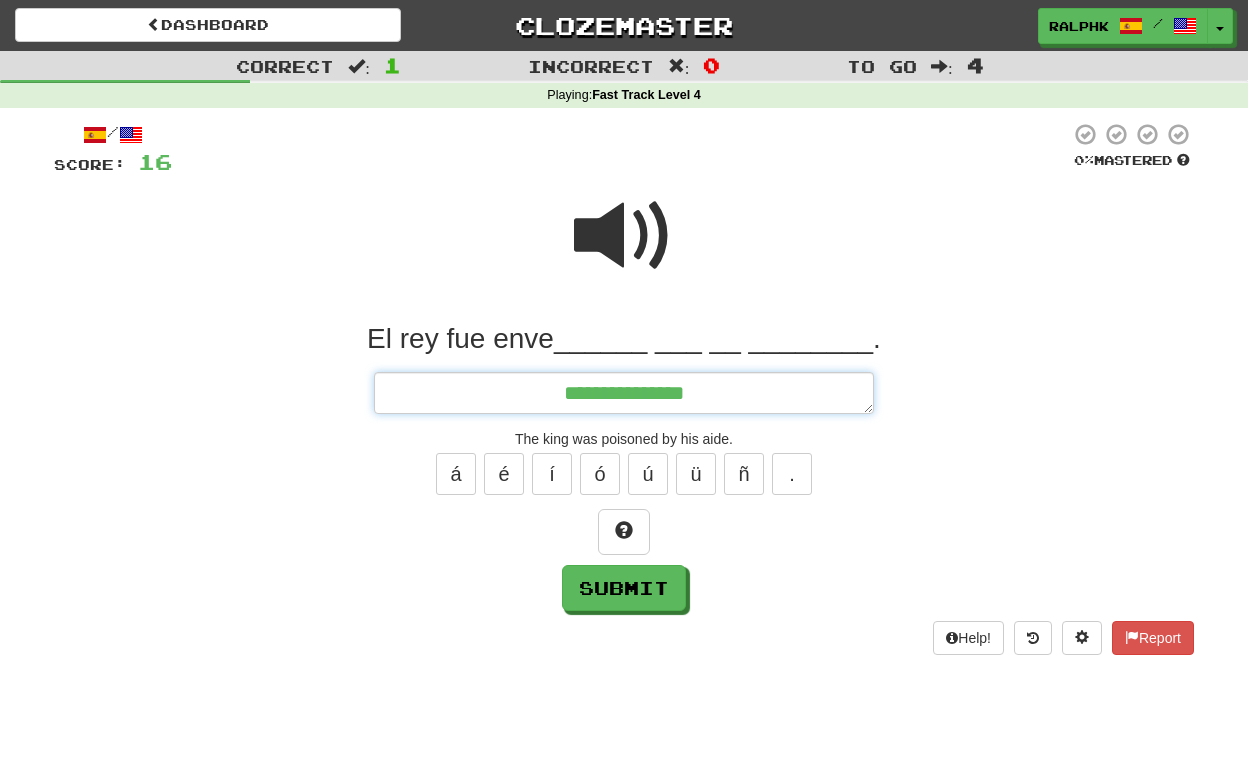 type on "*" 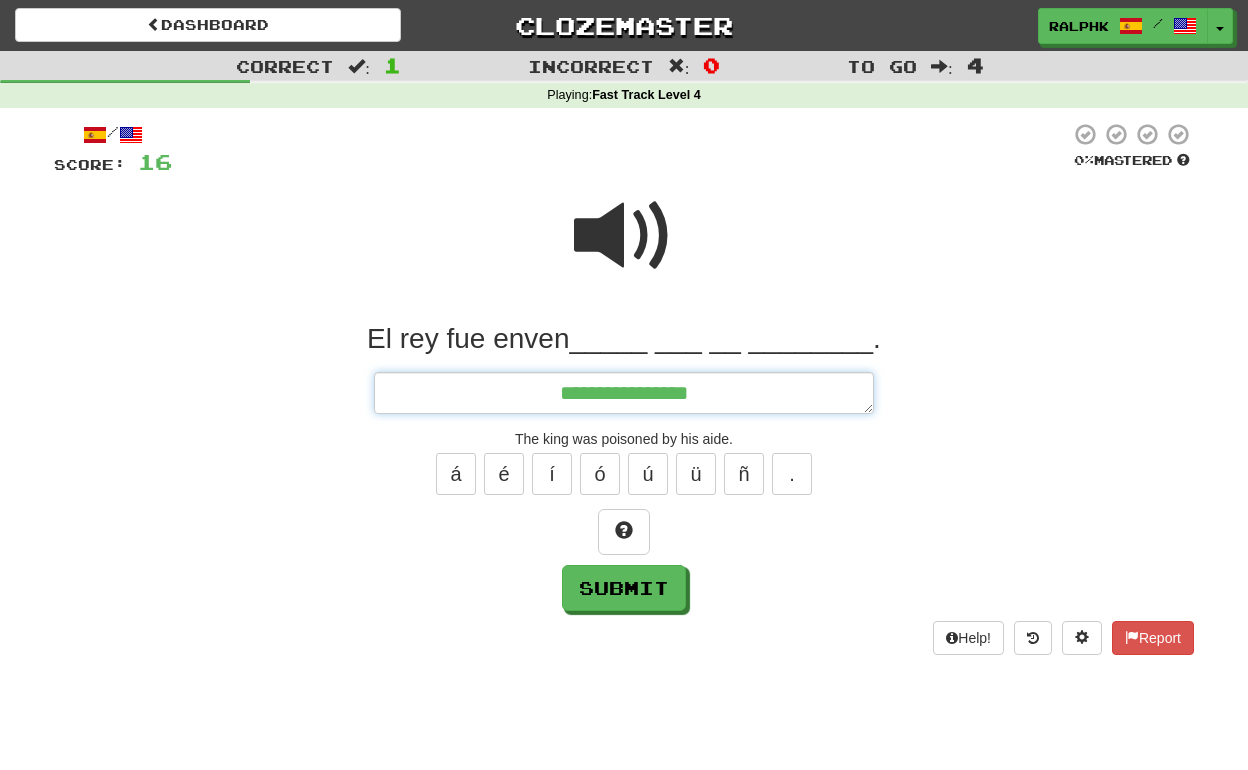 type on "*" 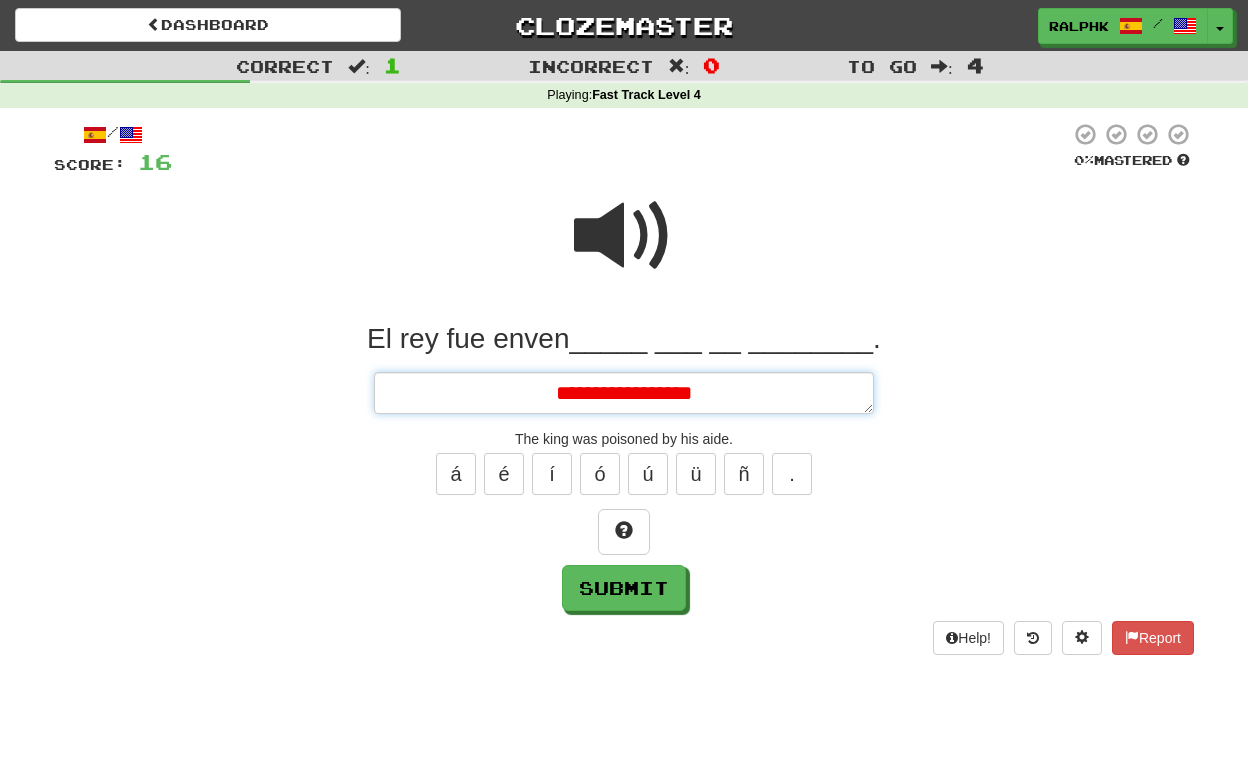 type on "*" 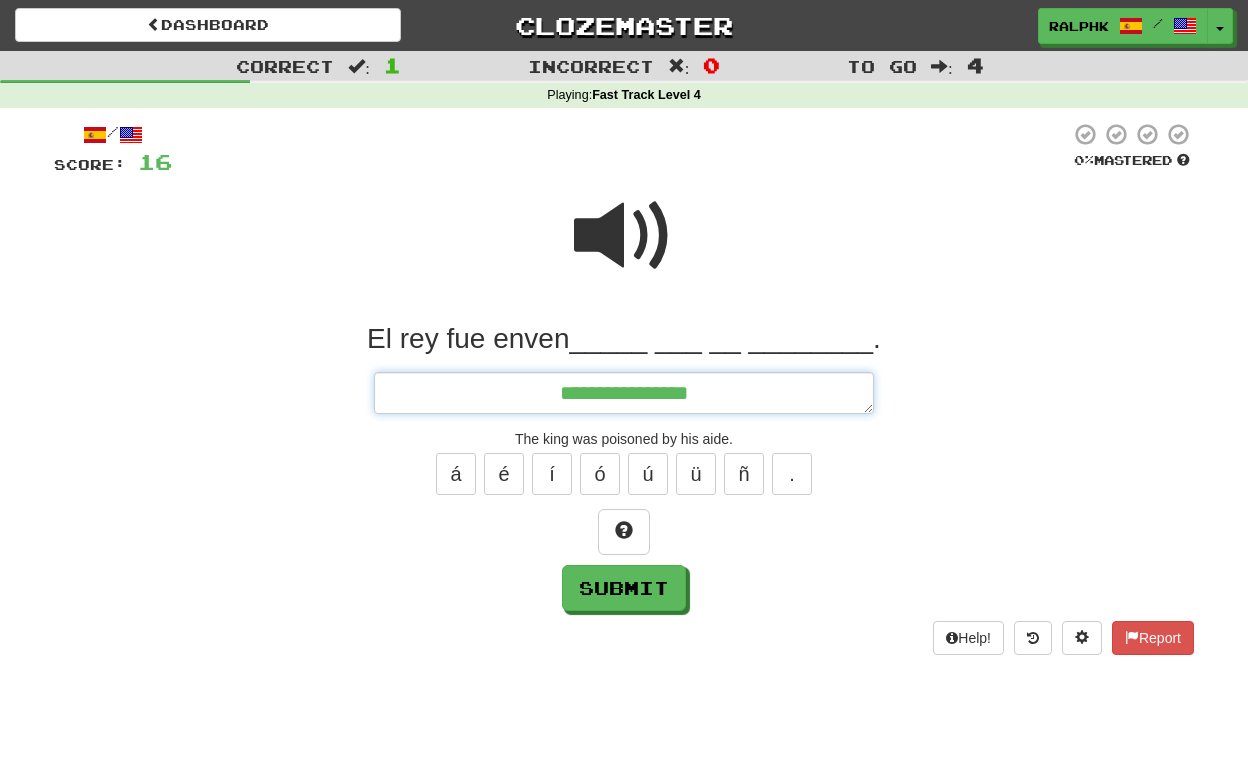 type on "*" 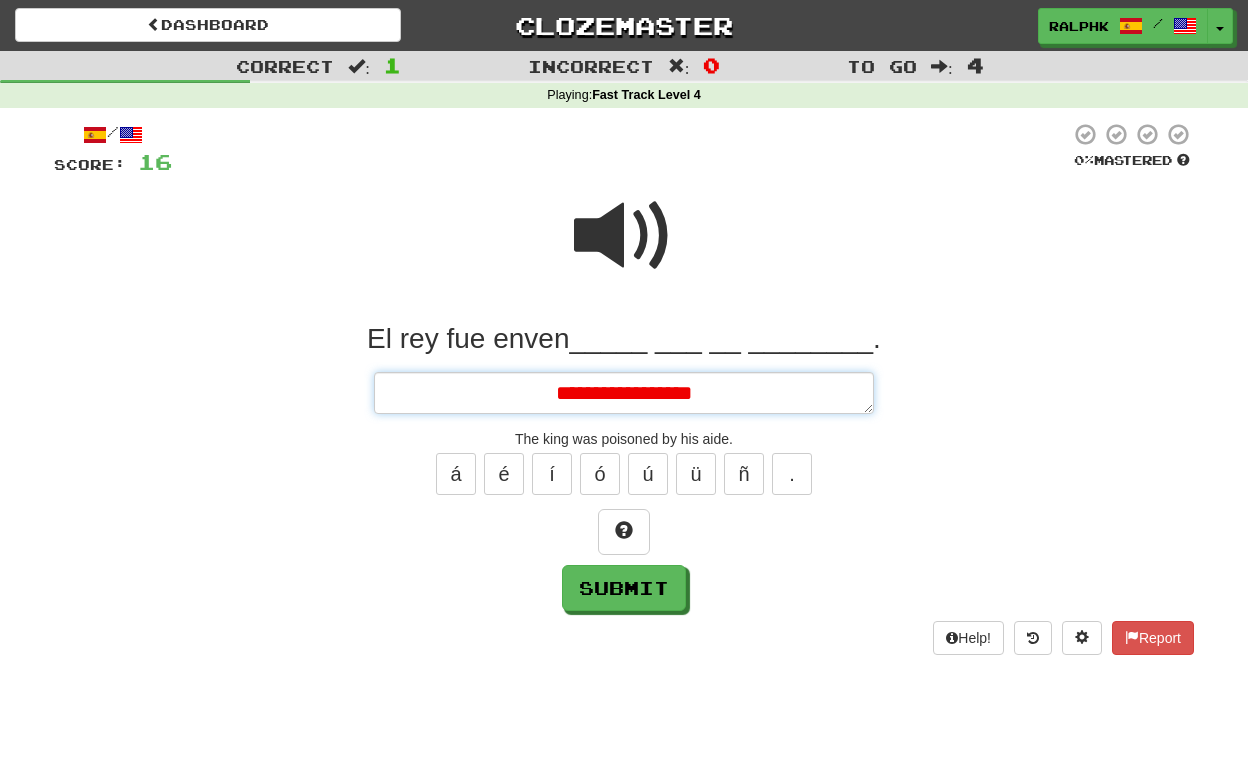 type on "*" 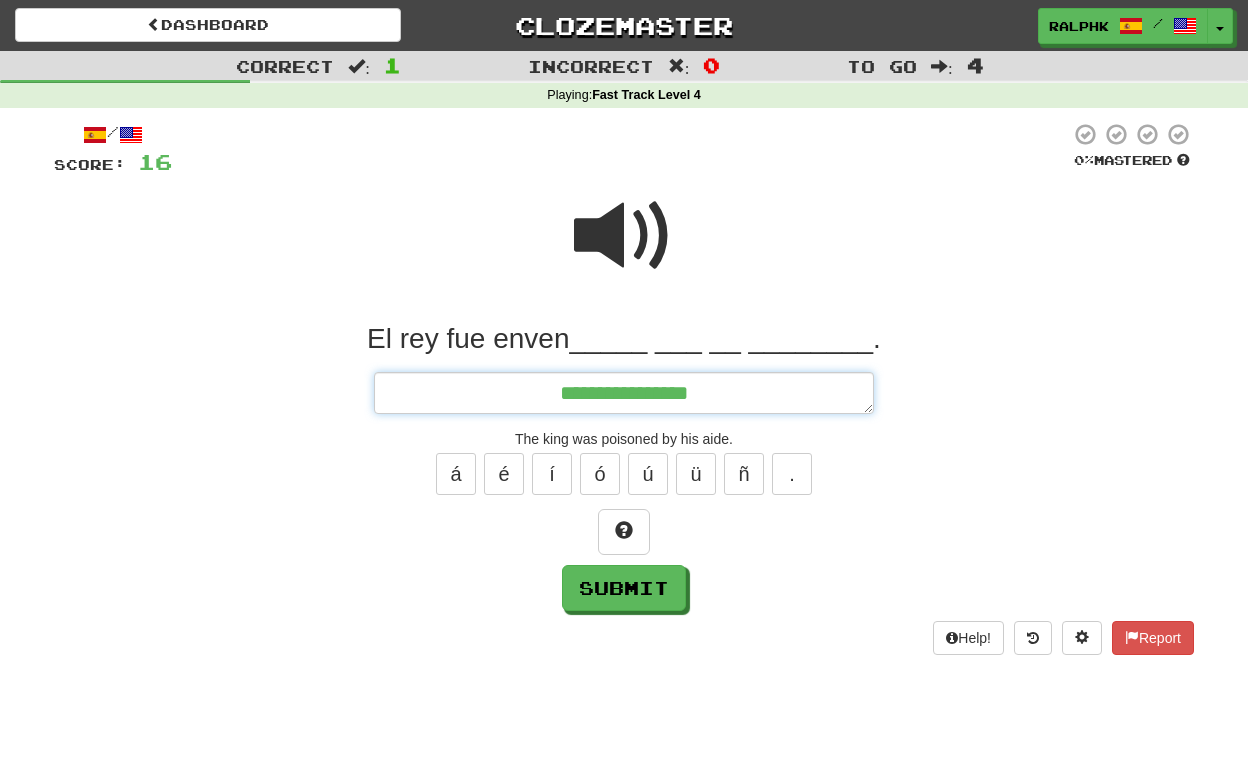 type on "*" 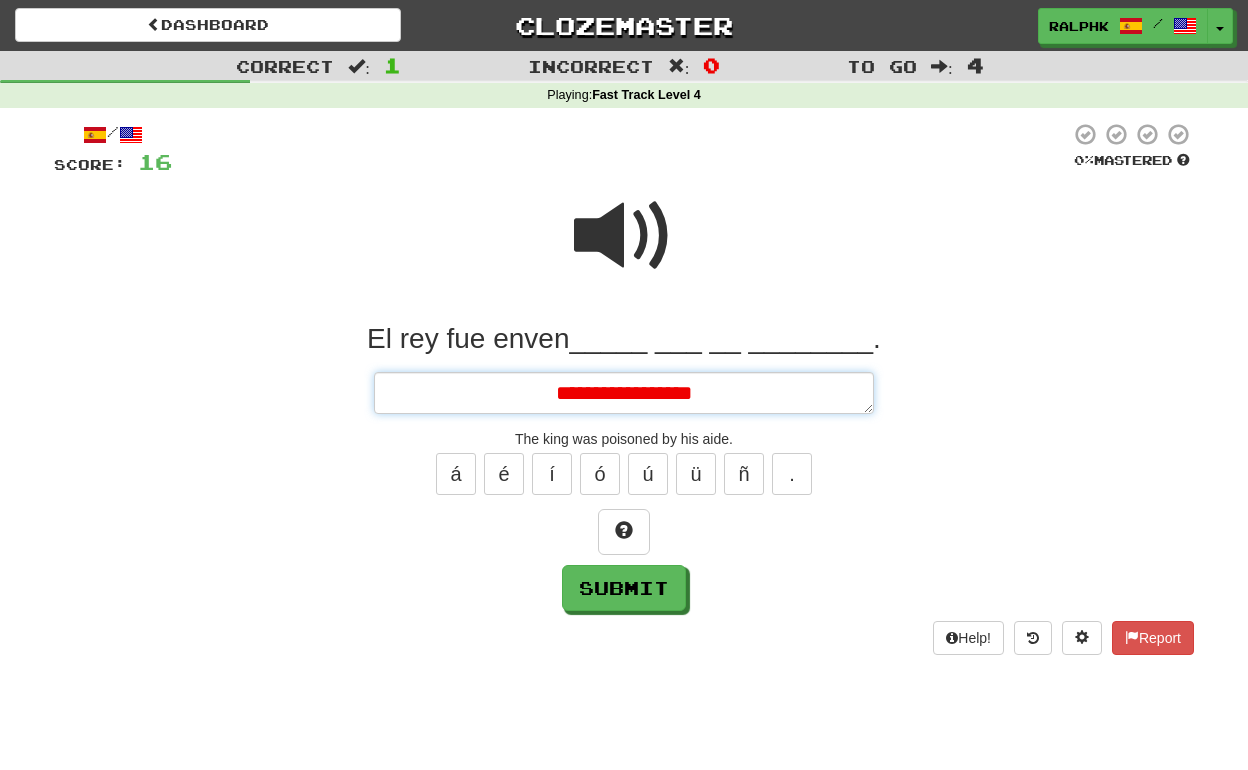 type on "*" 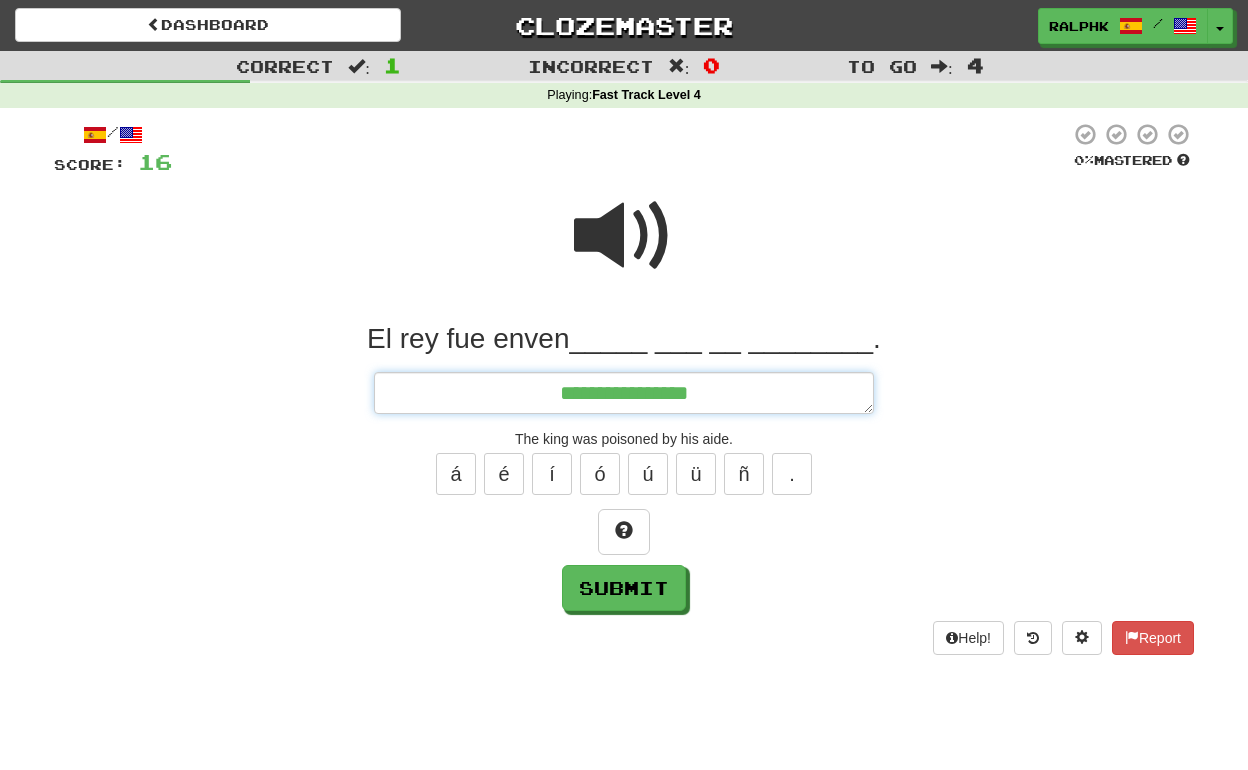 type on "**********" 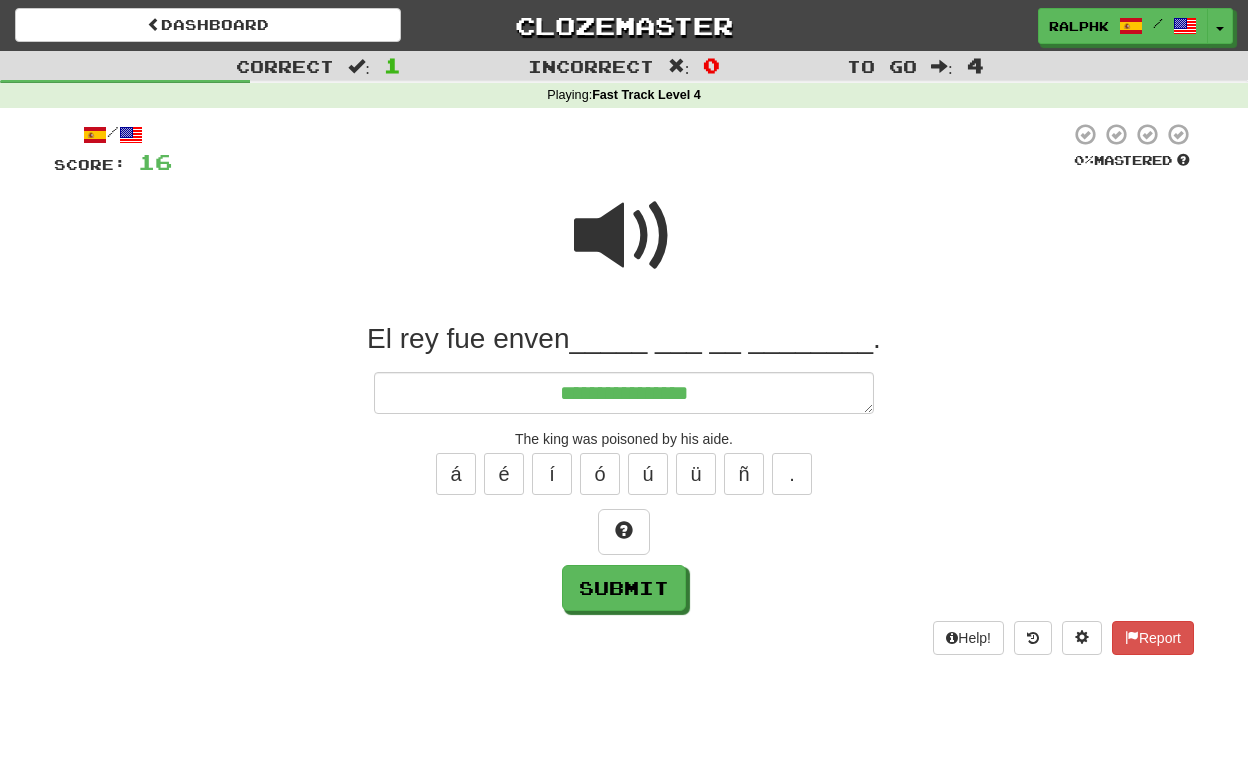 click at bounding box center [624, 236] 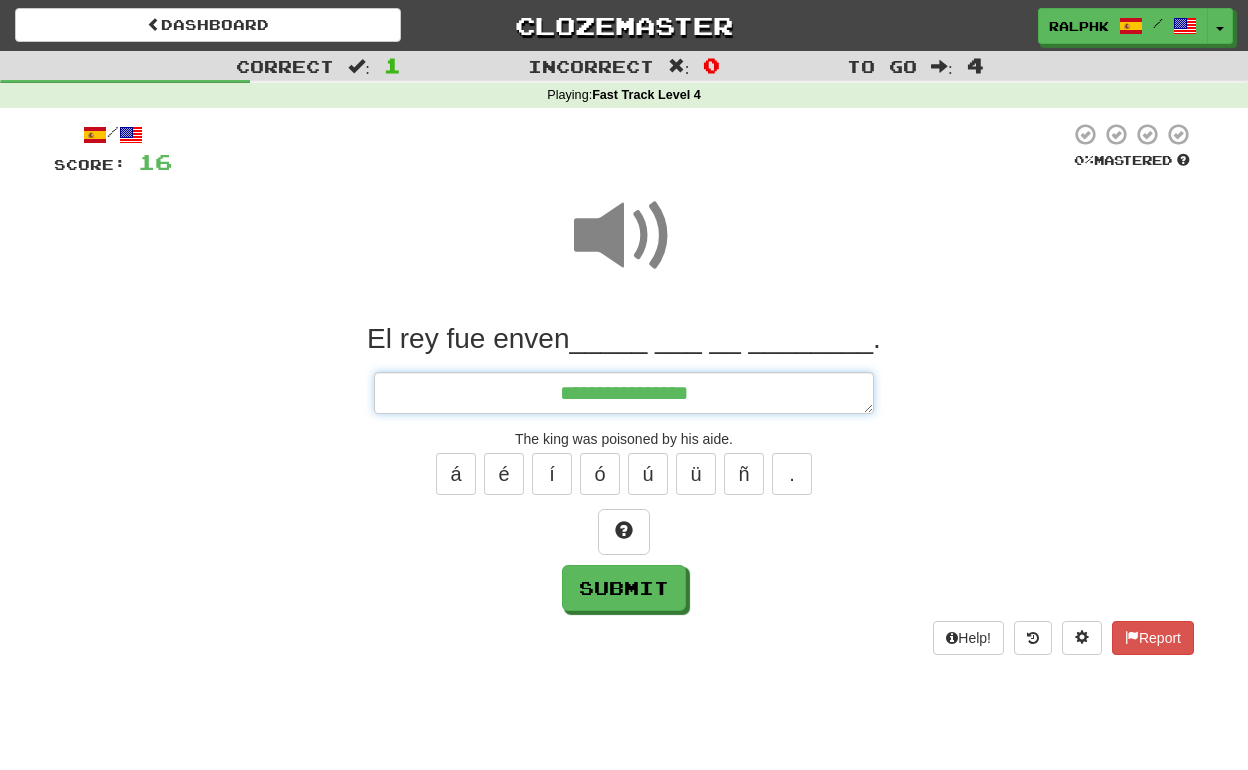 click on "**********" at bounding box center (624, 393) 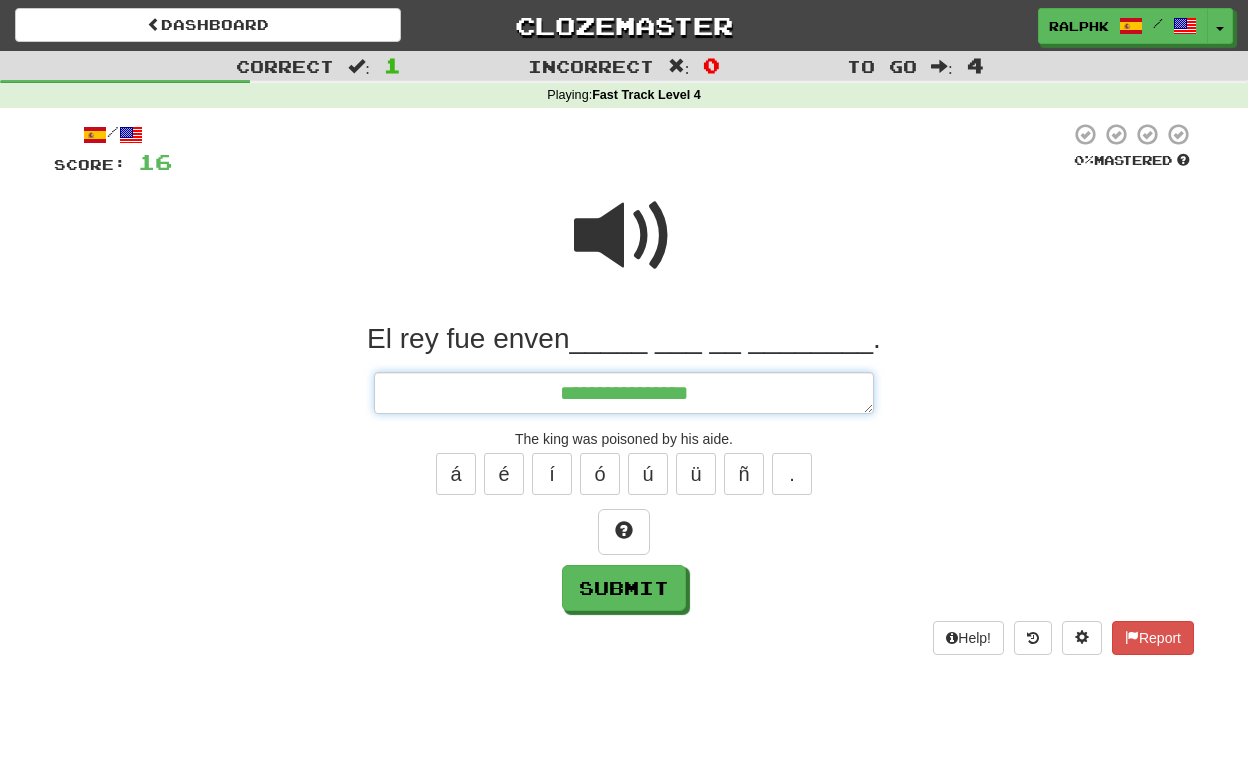 type on "*" 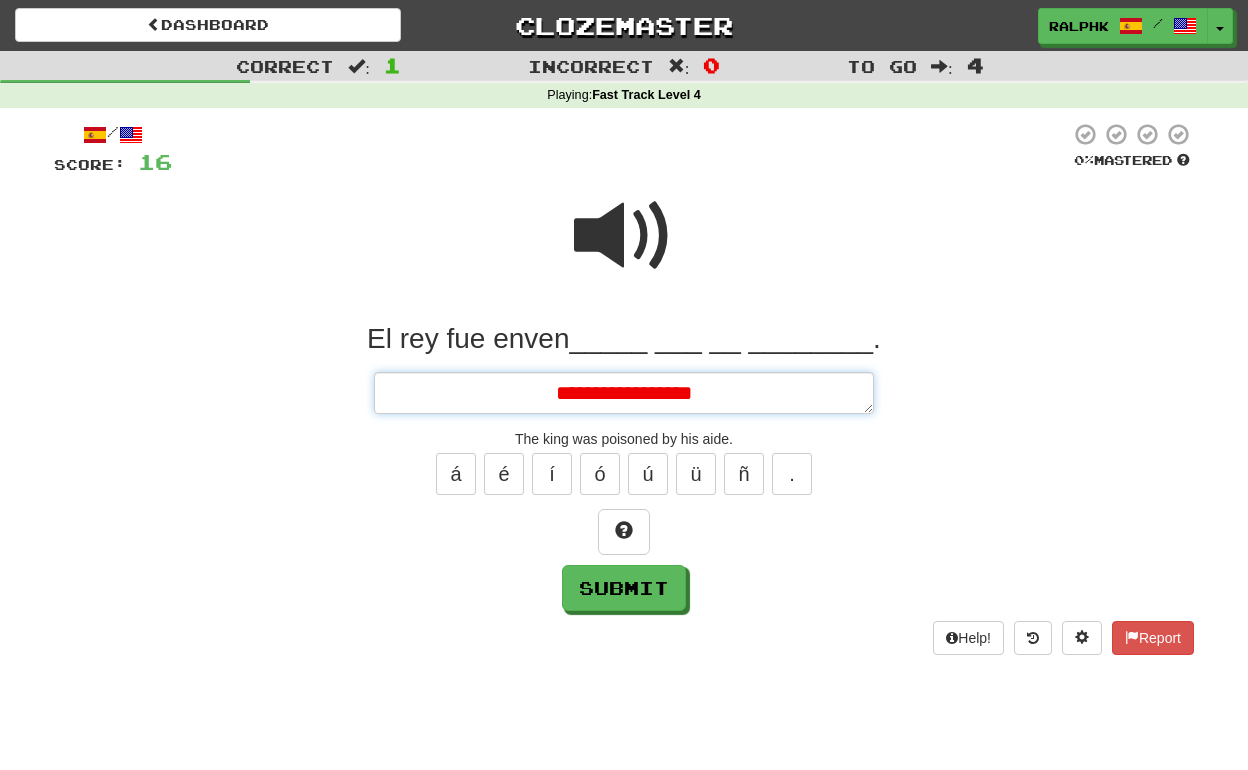 type on "*" 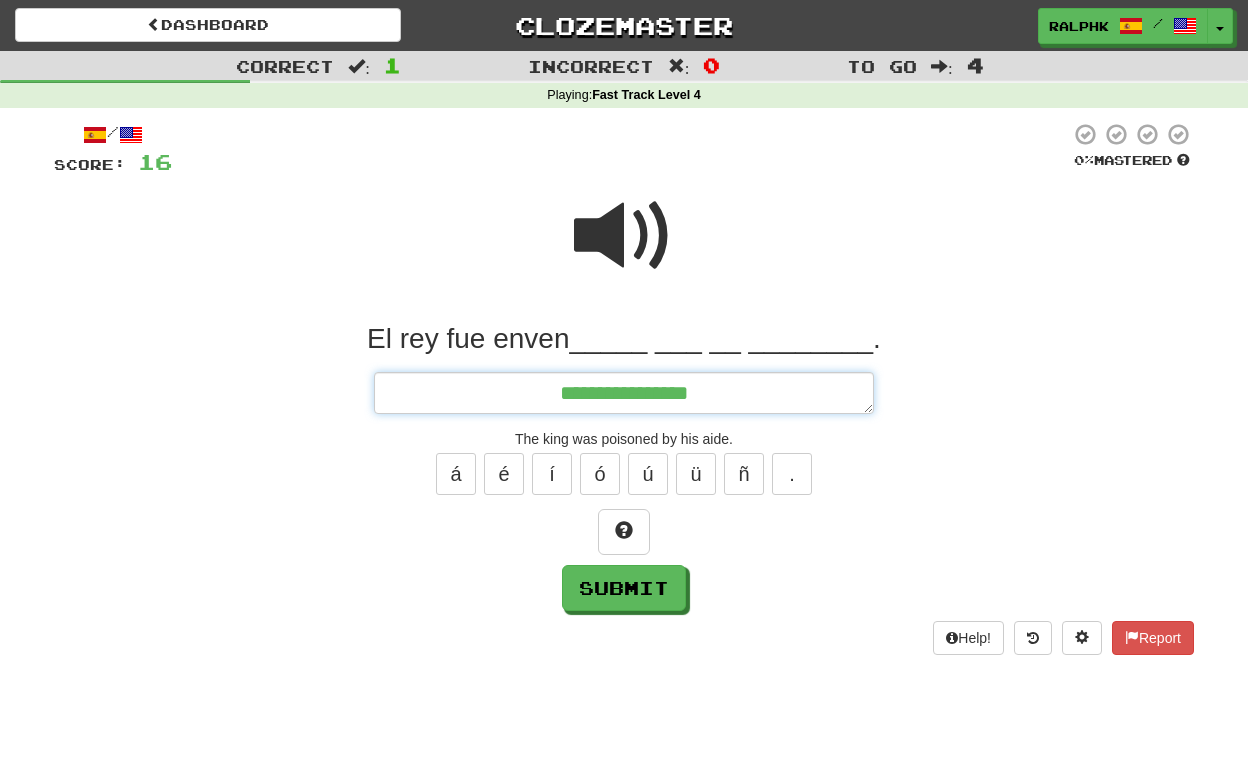 type on "*" 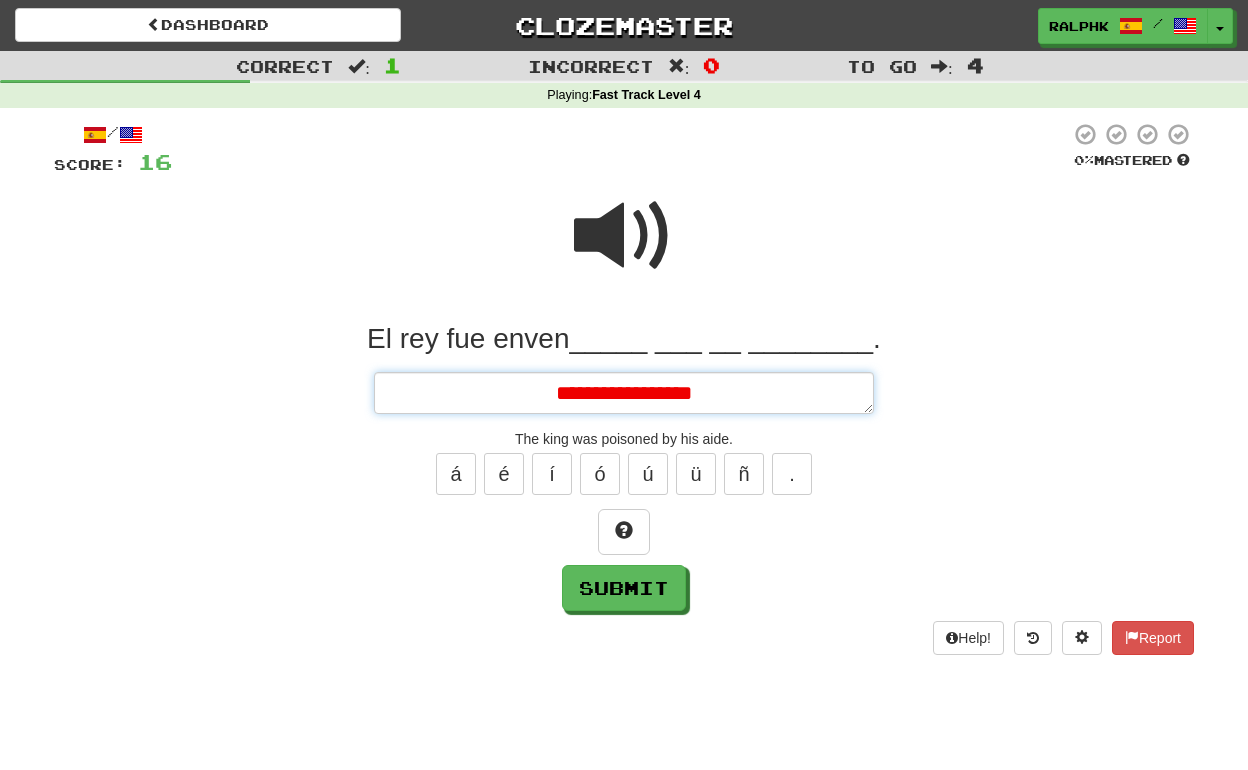 type on "*" 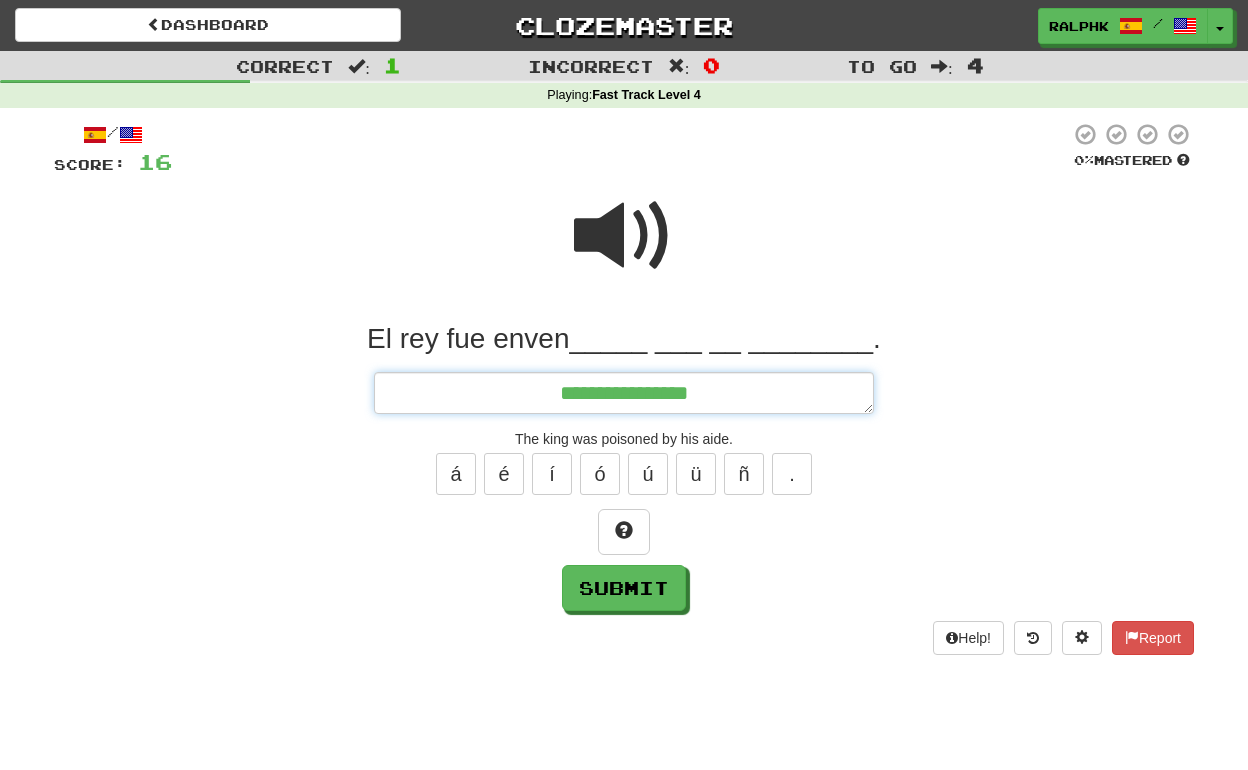 type 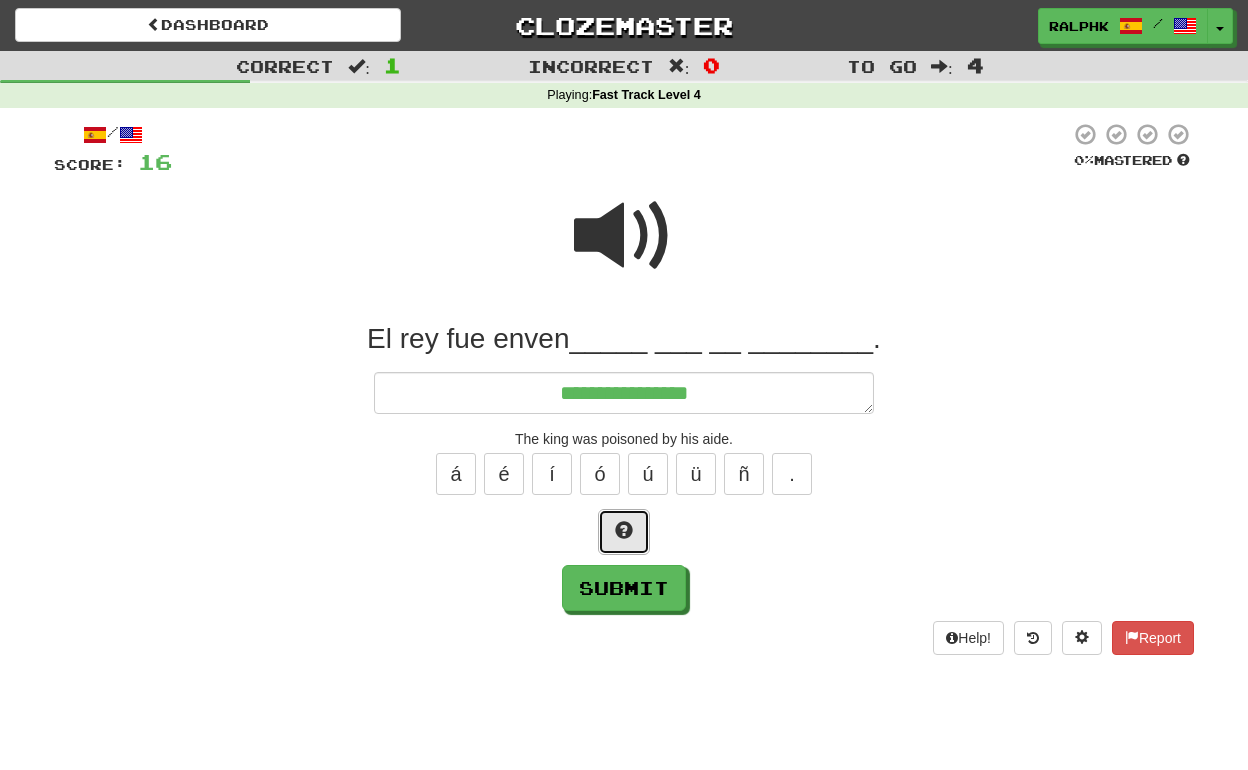 click at bounding box center (624, 530) 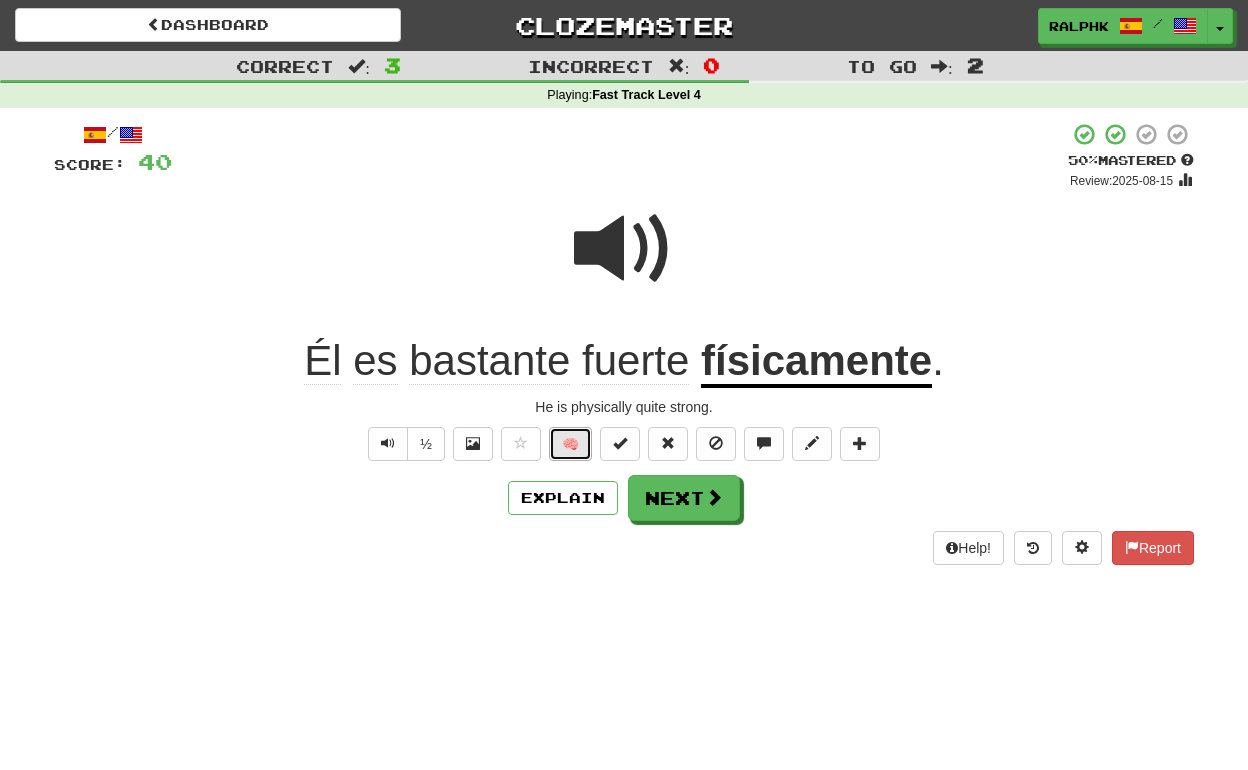 click on "🧠" at bounding box center (570, 444) 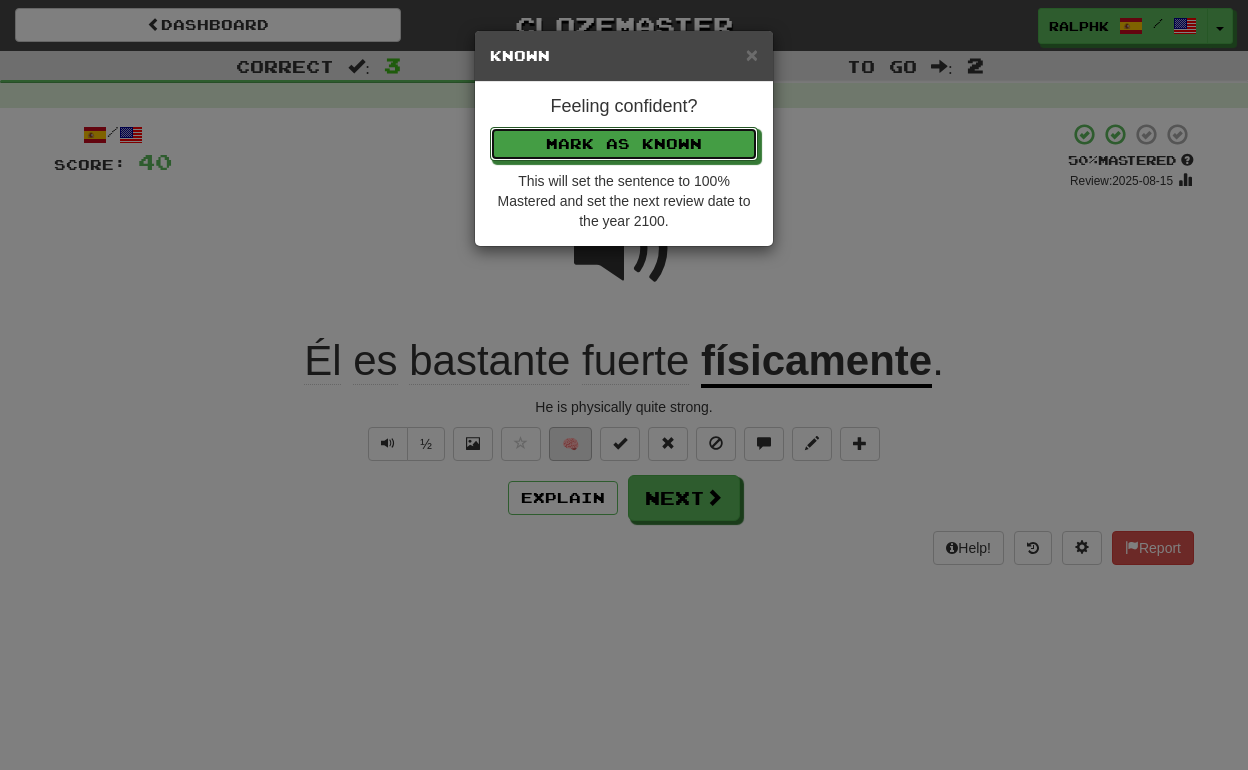 click on "Mark as Known" at bounding box center [624, 144] 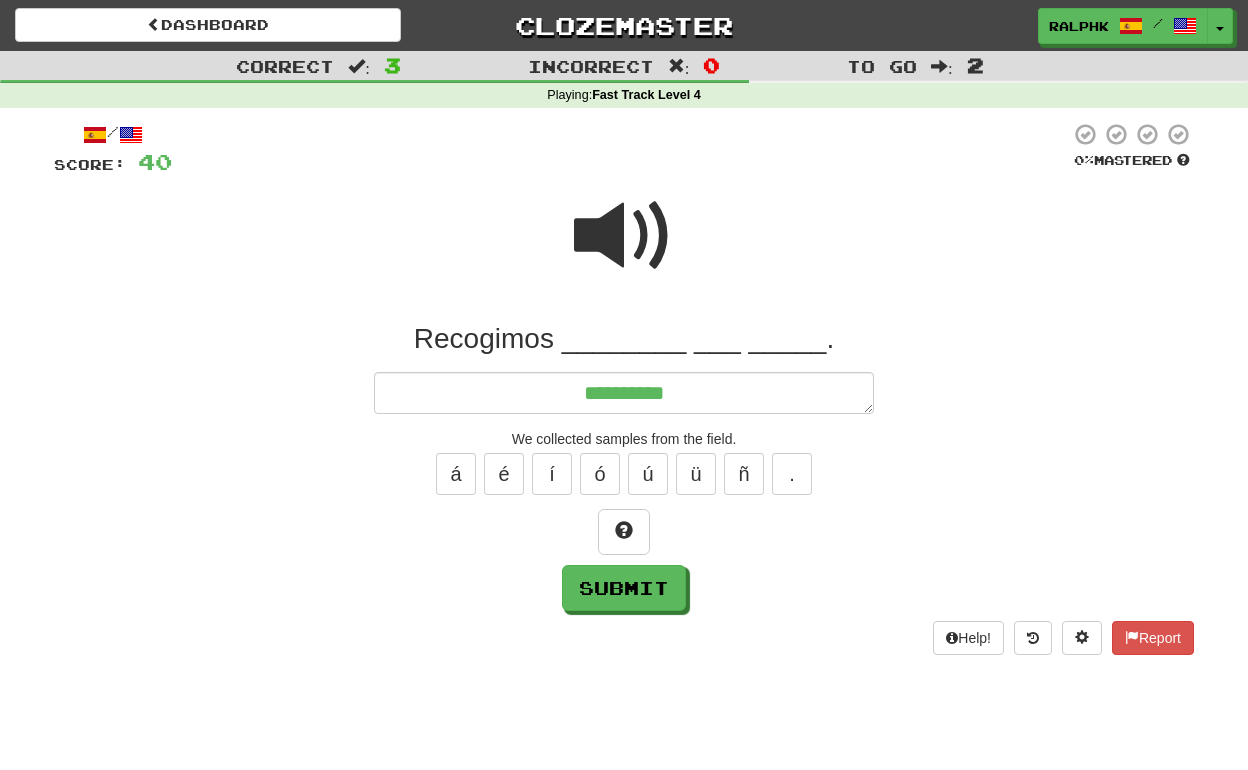 click at bounding box center [624, 236] 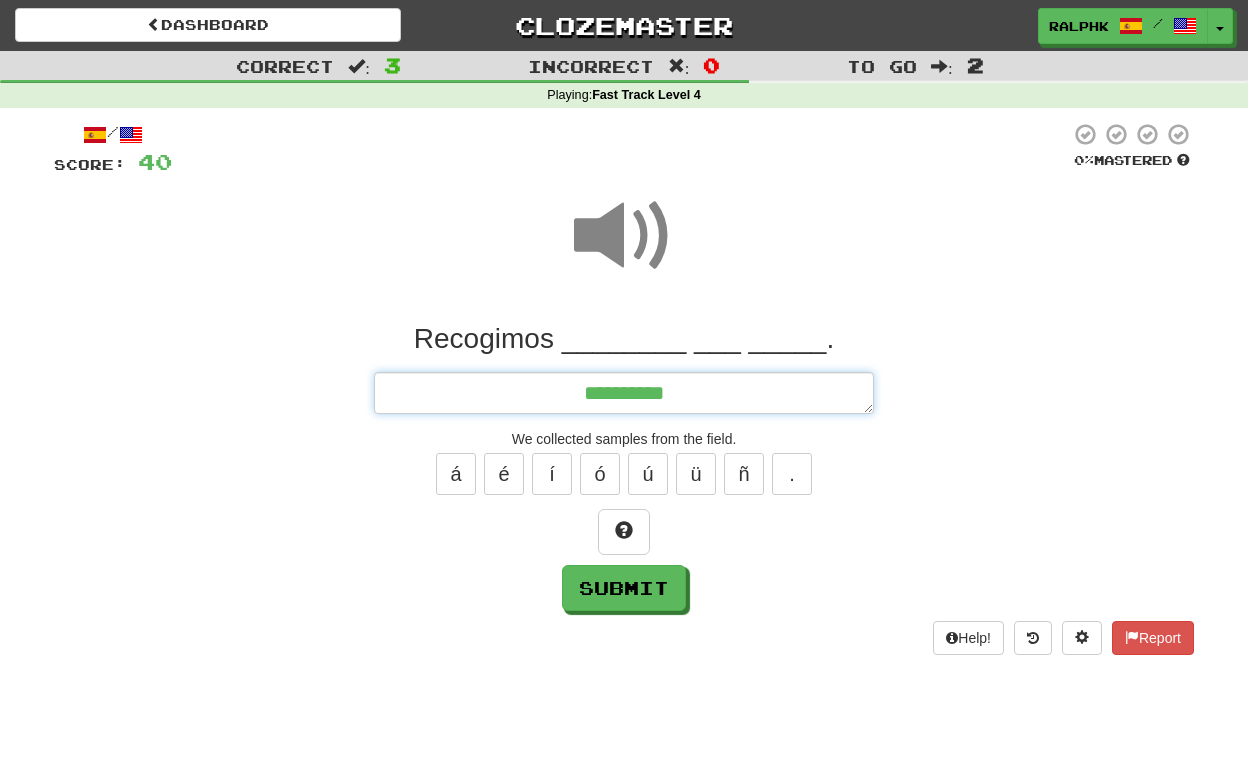 click on "*********" at bounding box center (624, 393) 